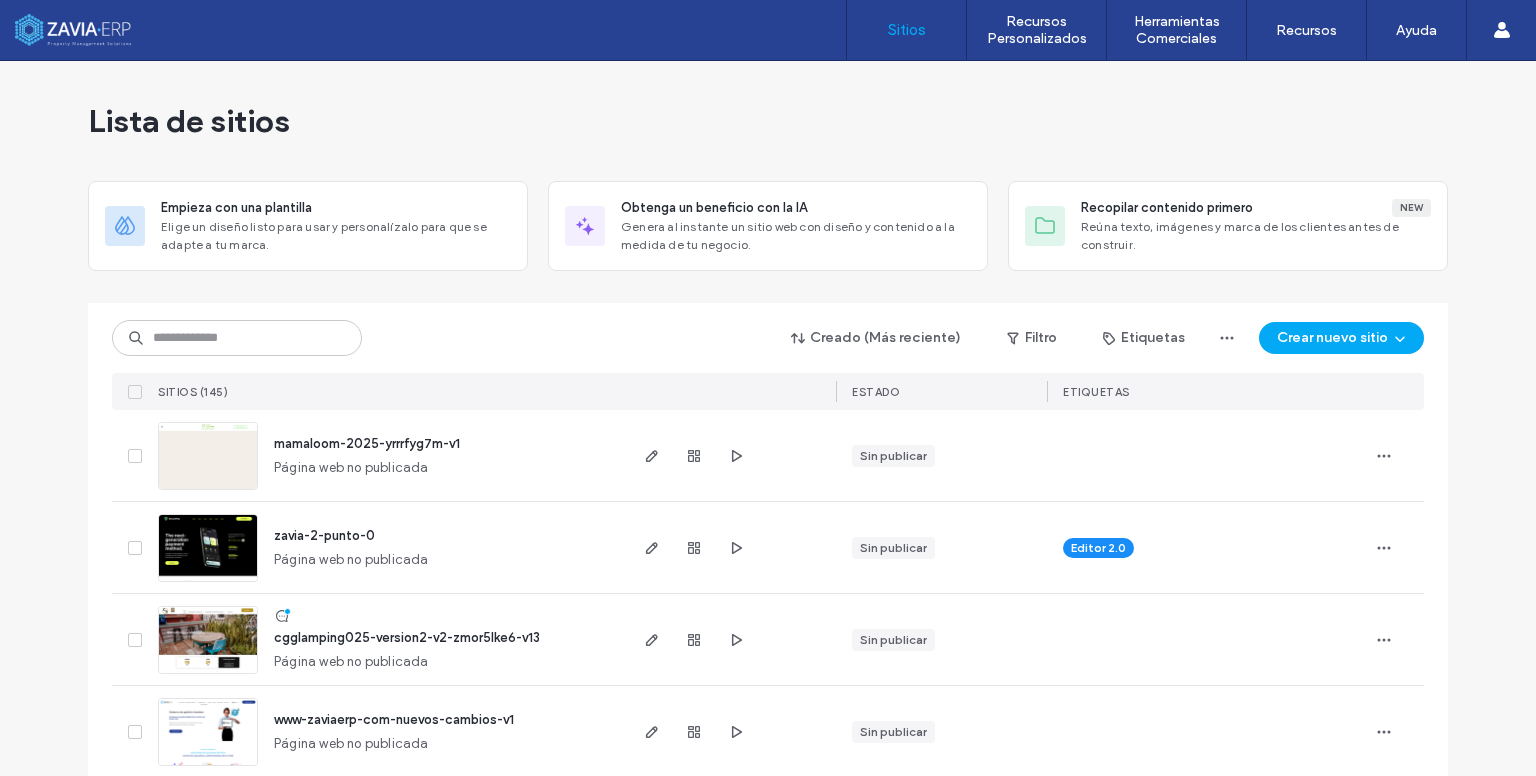 scroll, scrollTop: 0, scrollLeft: 0, axis: both 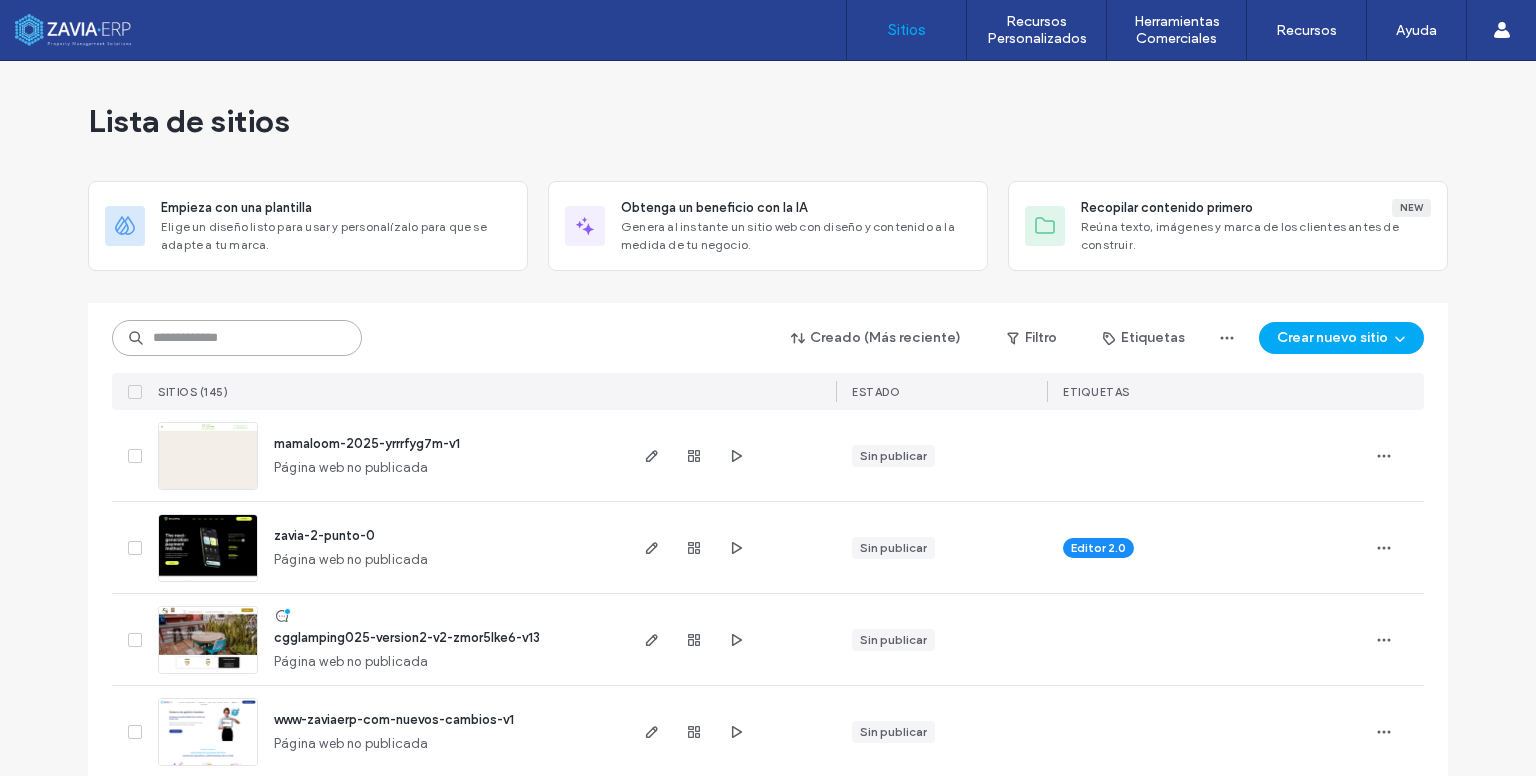 click at bounding box center (237, 338) 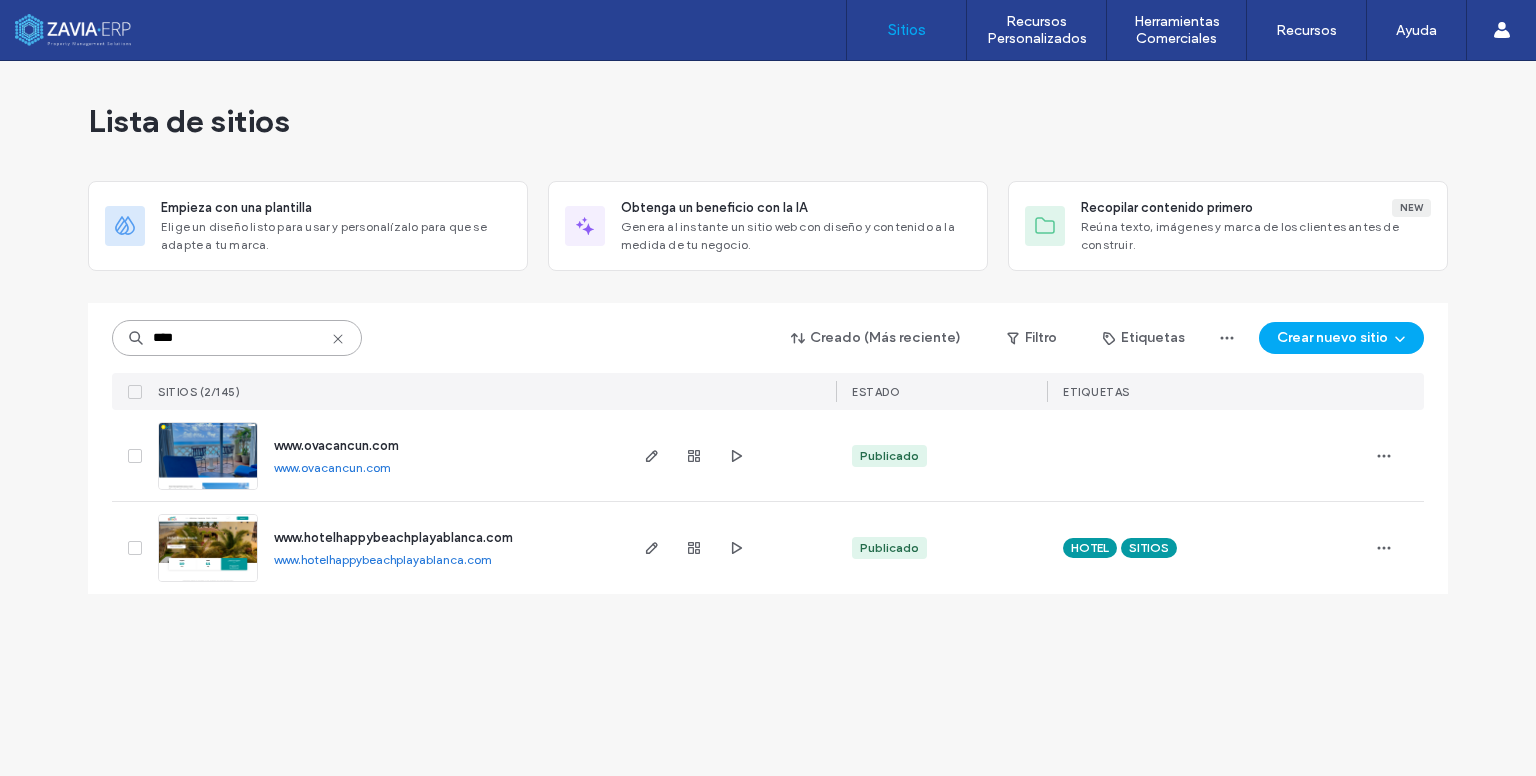 type on "****" 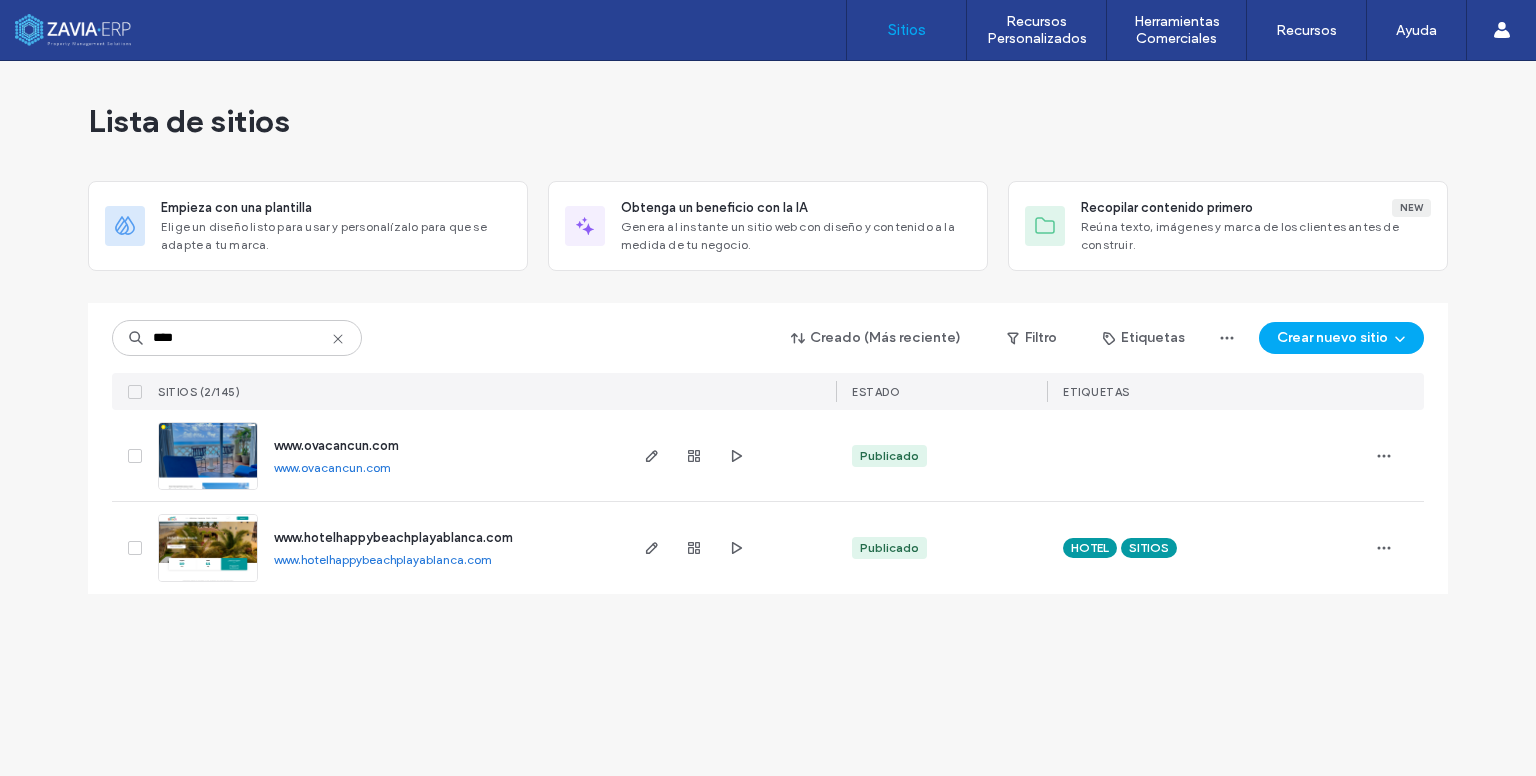 click 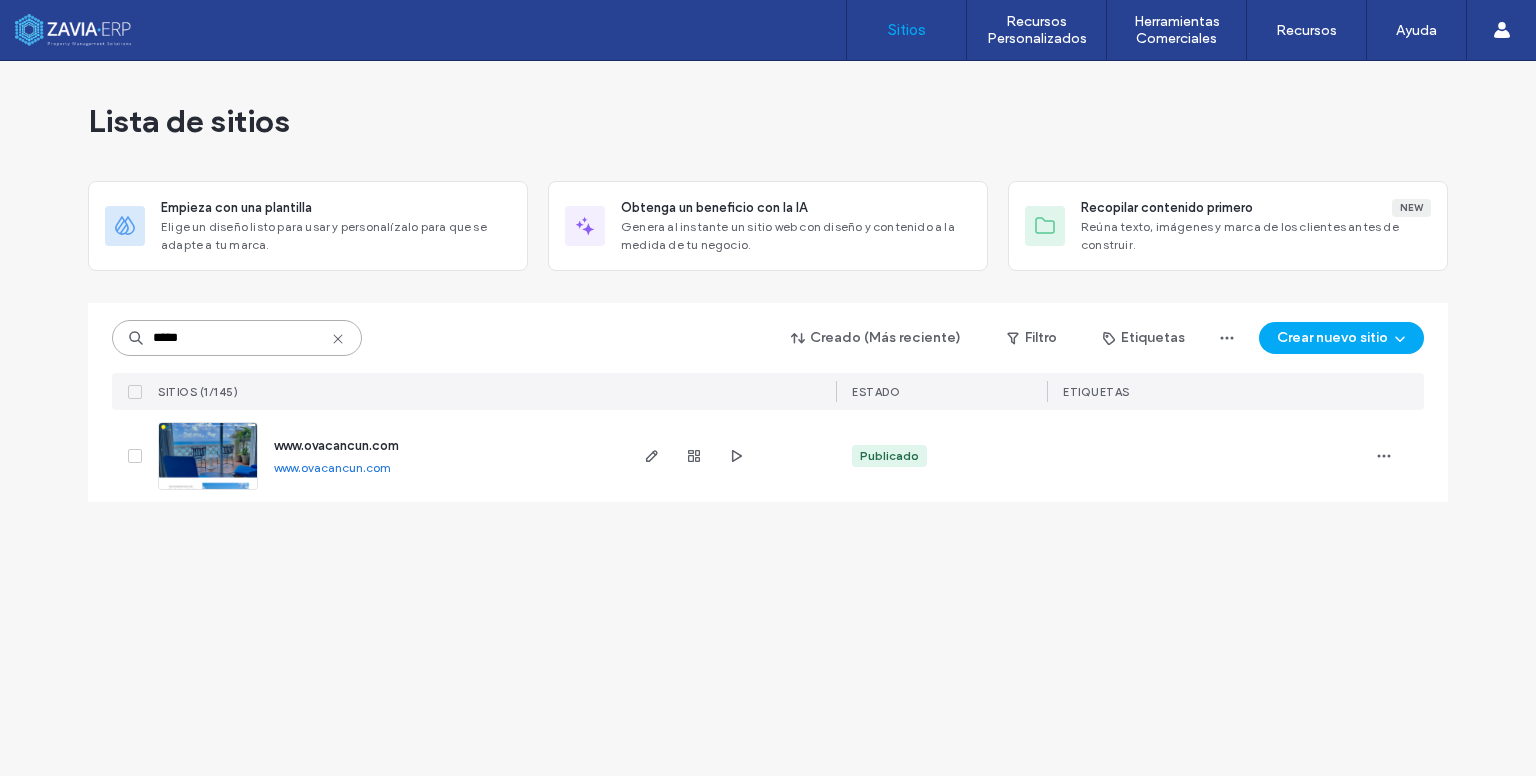 drag, startPoint x: 264, startPoint y: 349, endPoint x: 99, endPoint y: 348, distance: 165.00304 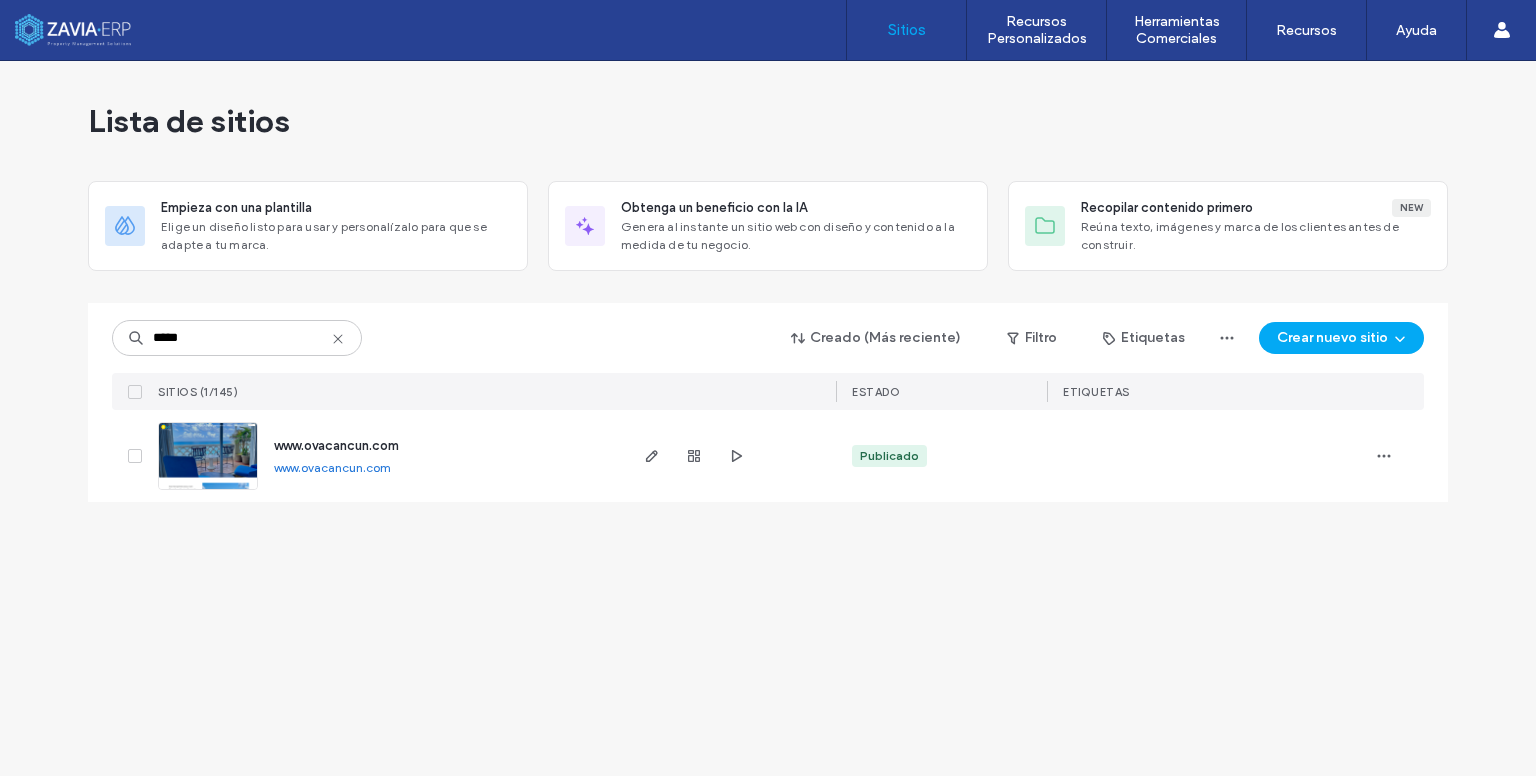 click 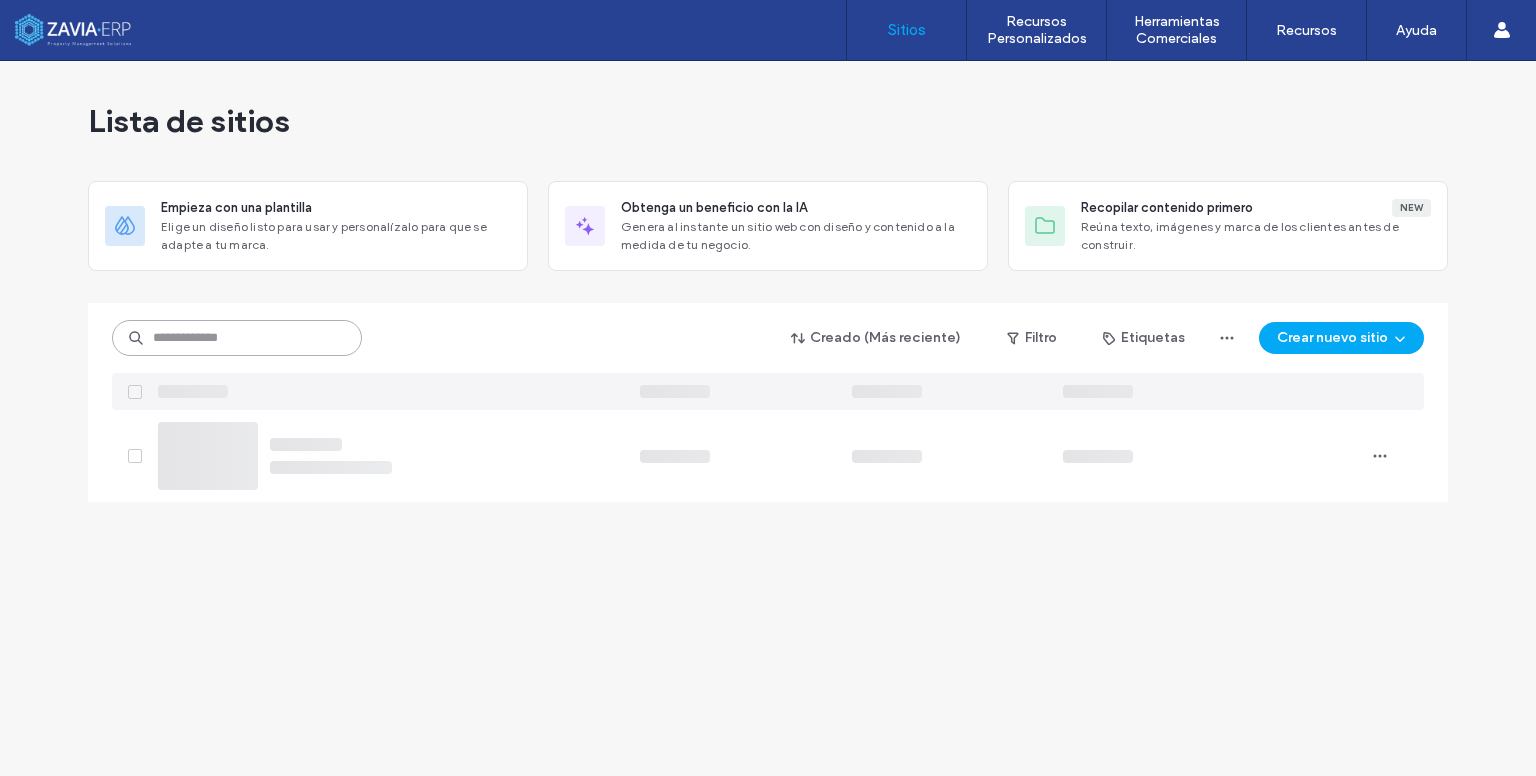 click at bounding box center [237, 338] 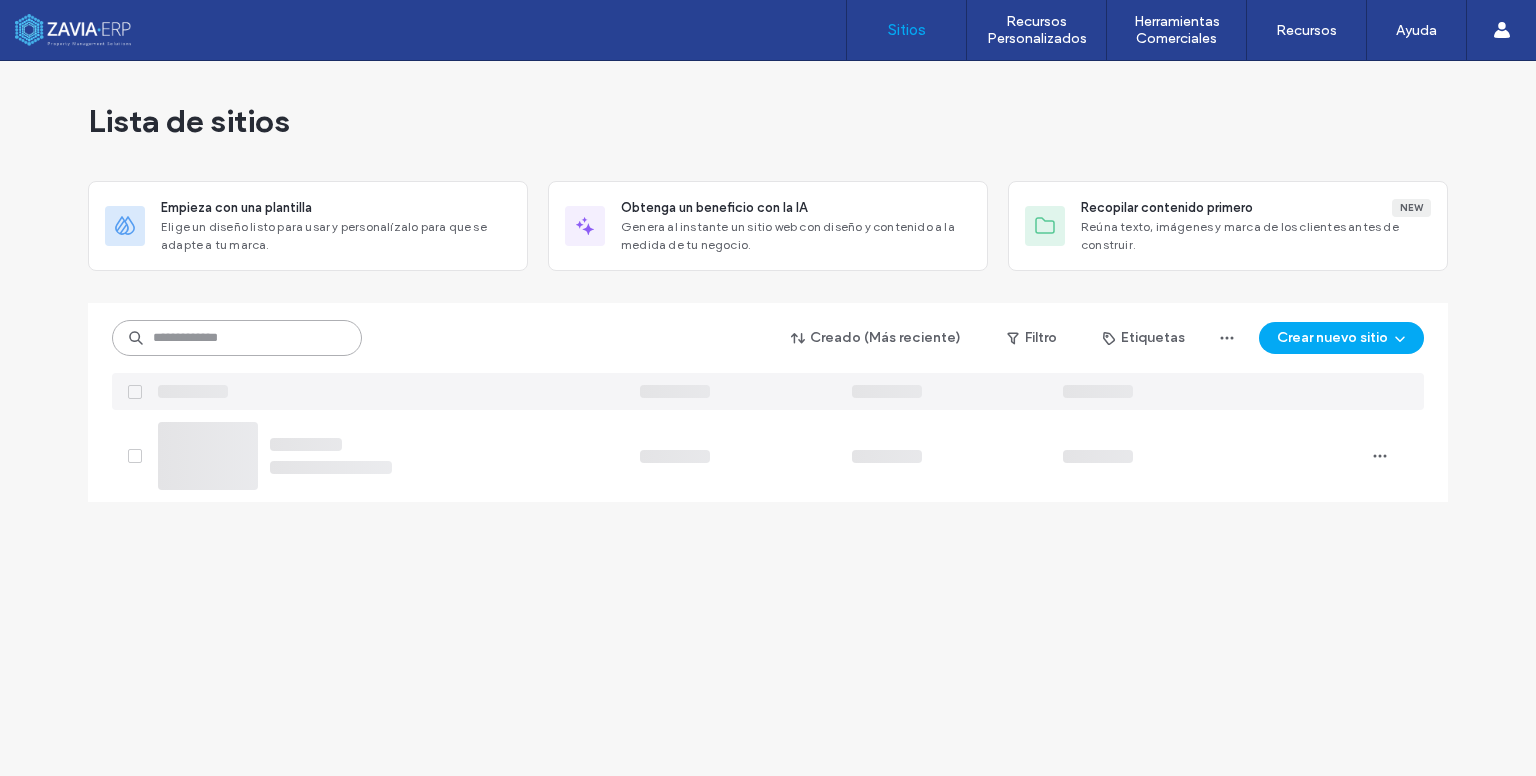 paste on "**********" 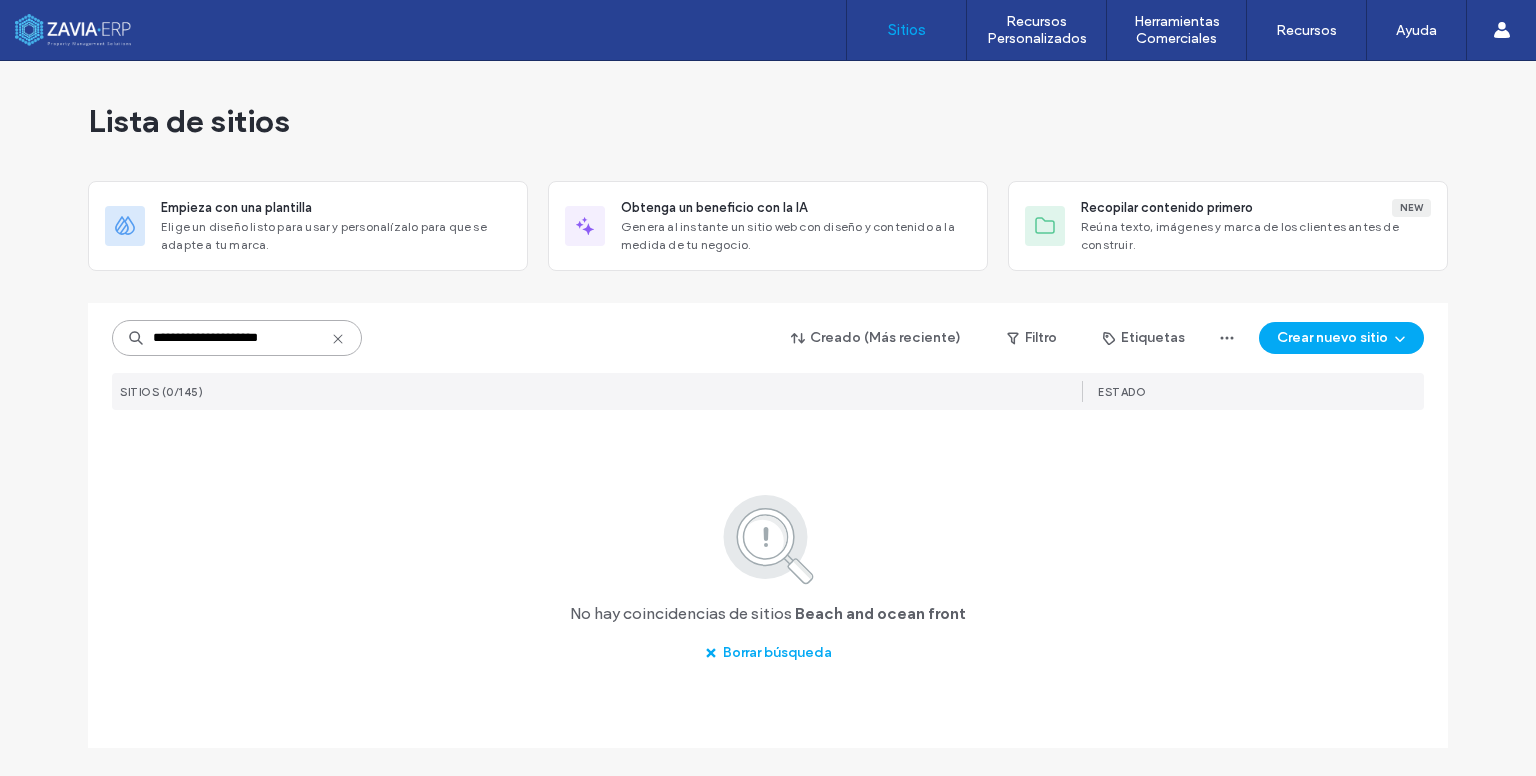 drag, startPoint x: 297, startPoint y: 338, endPoint x: 195, endPoint y: 337, distance: 102.0049 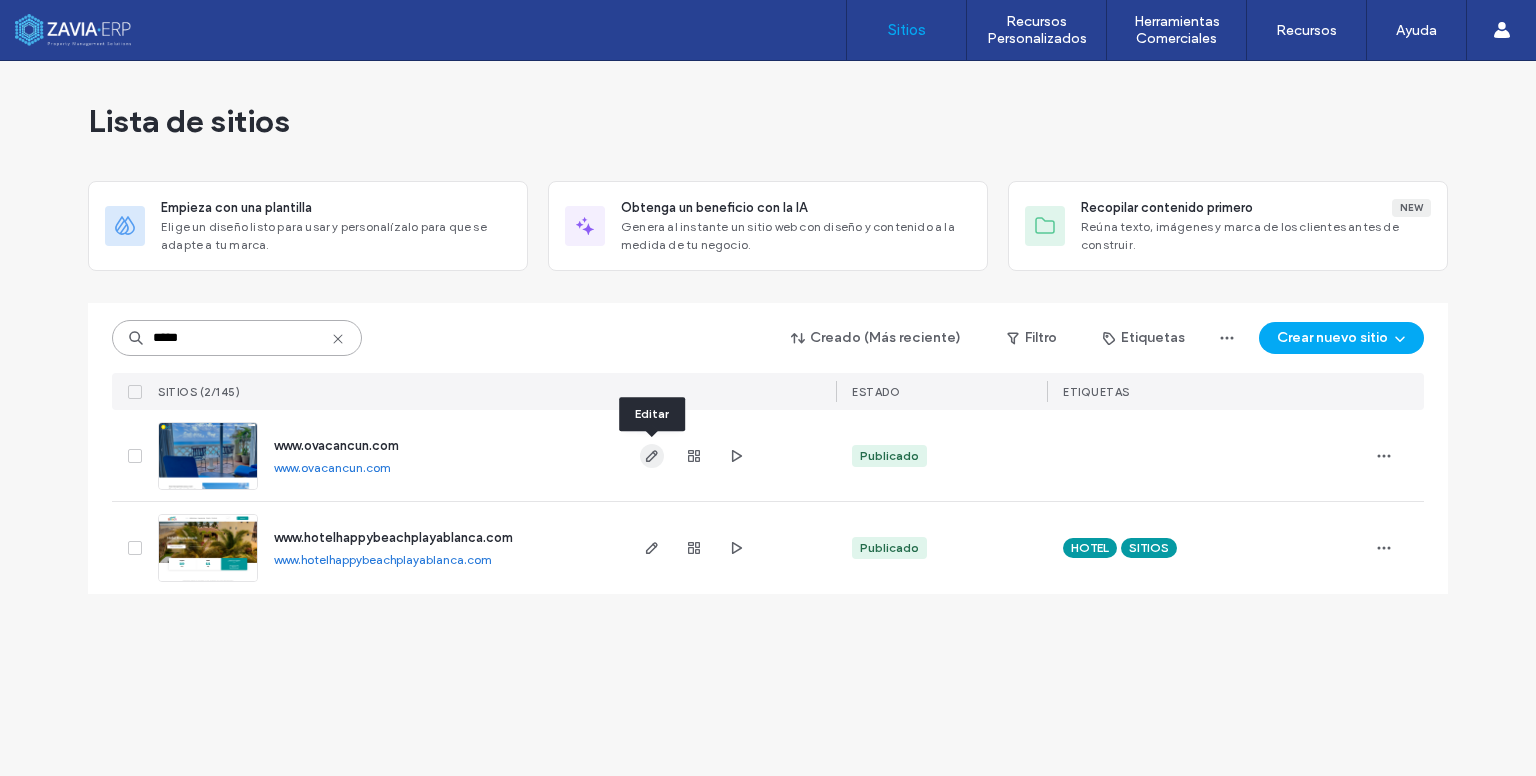 type on "*****" 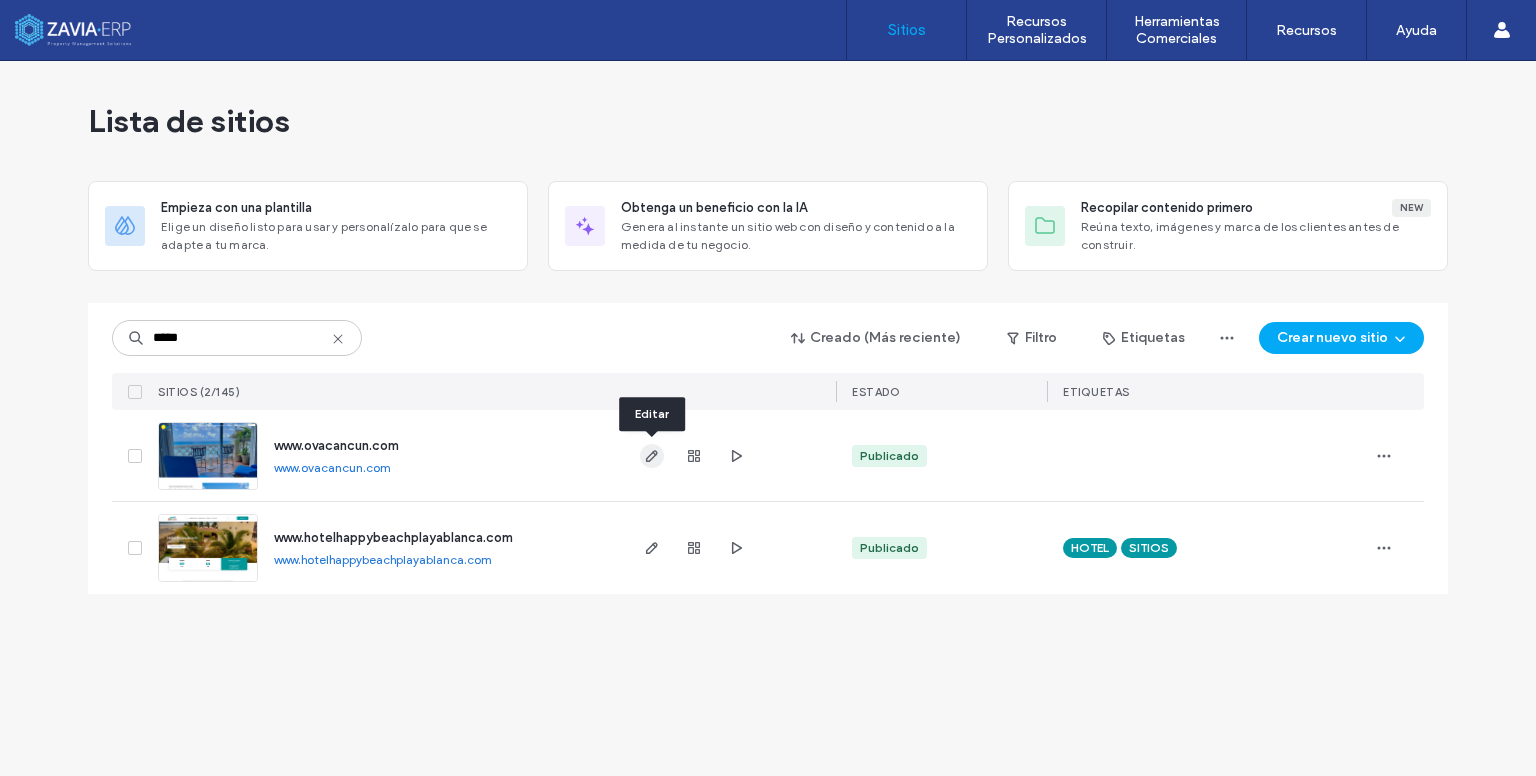 click 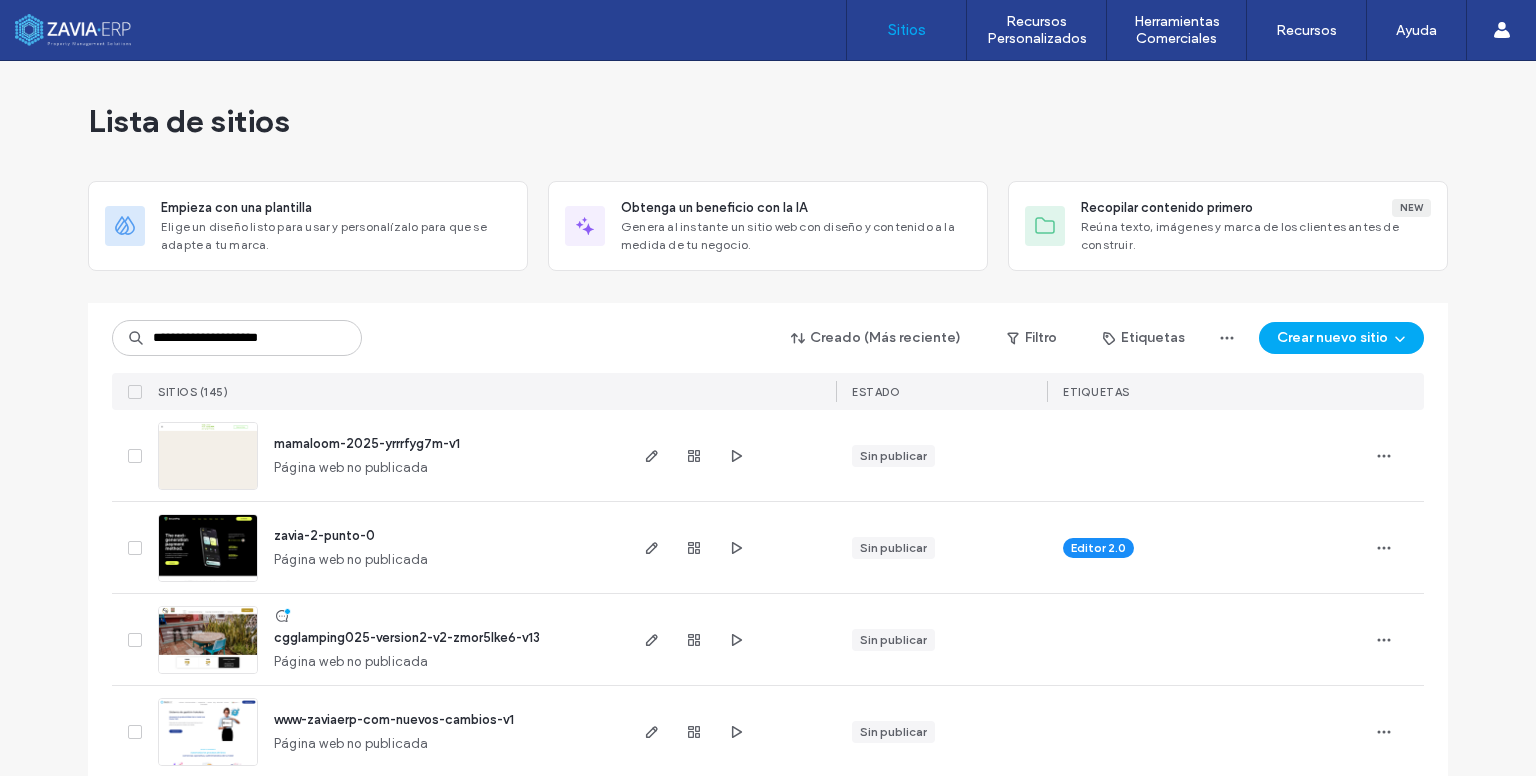 scroll, scrollTop: 0, scrollLeft: 0, axis: both 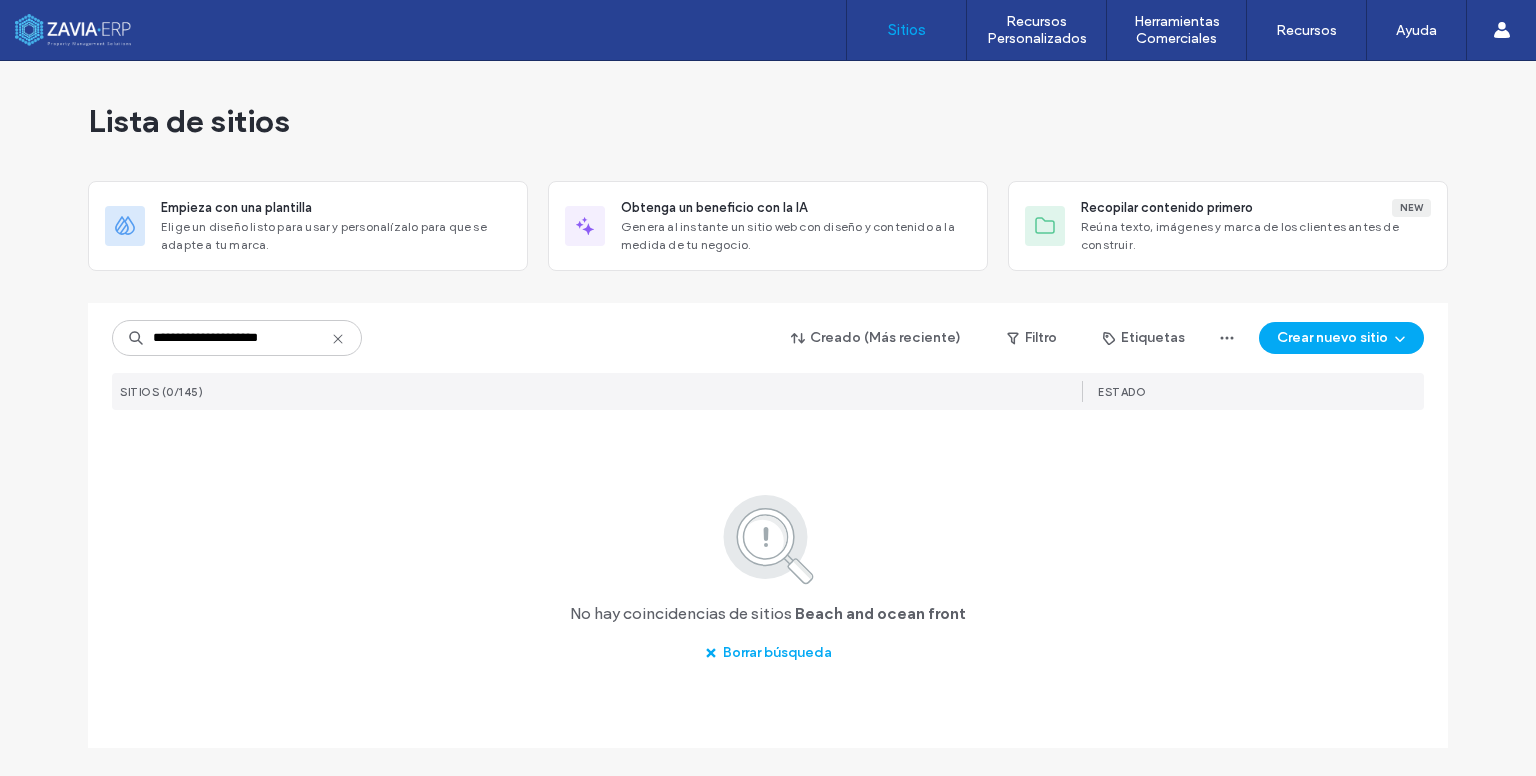 drag, startPoint x: 293, startPoint y: 333, endPoint x: 192, endPoint y: 339, distance: 101.17806 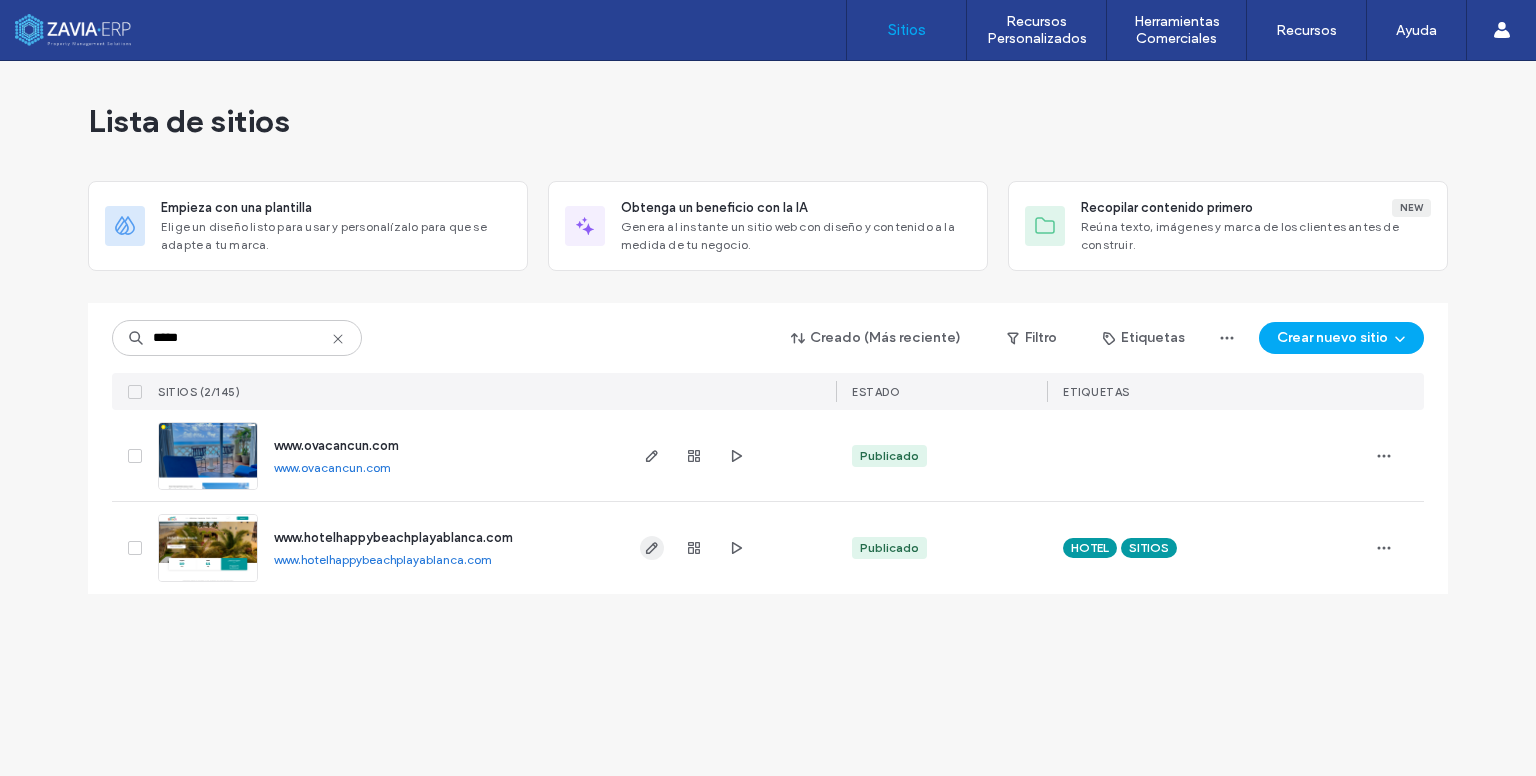 type on "*****" 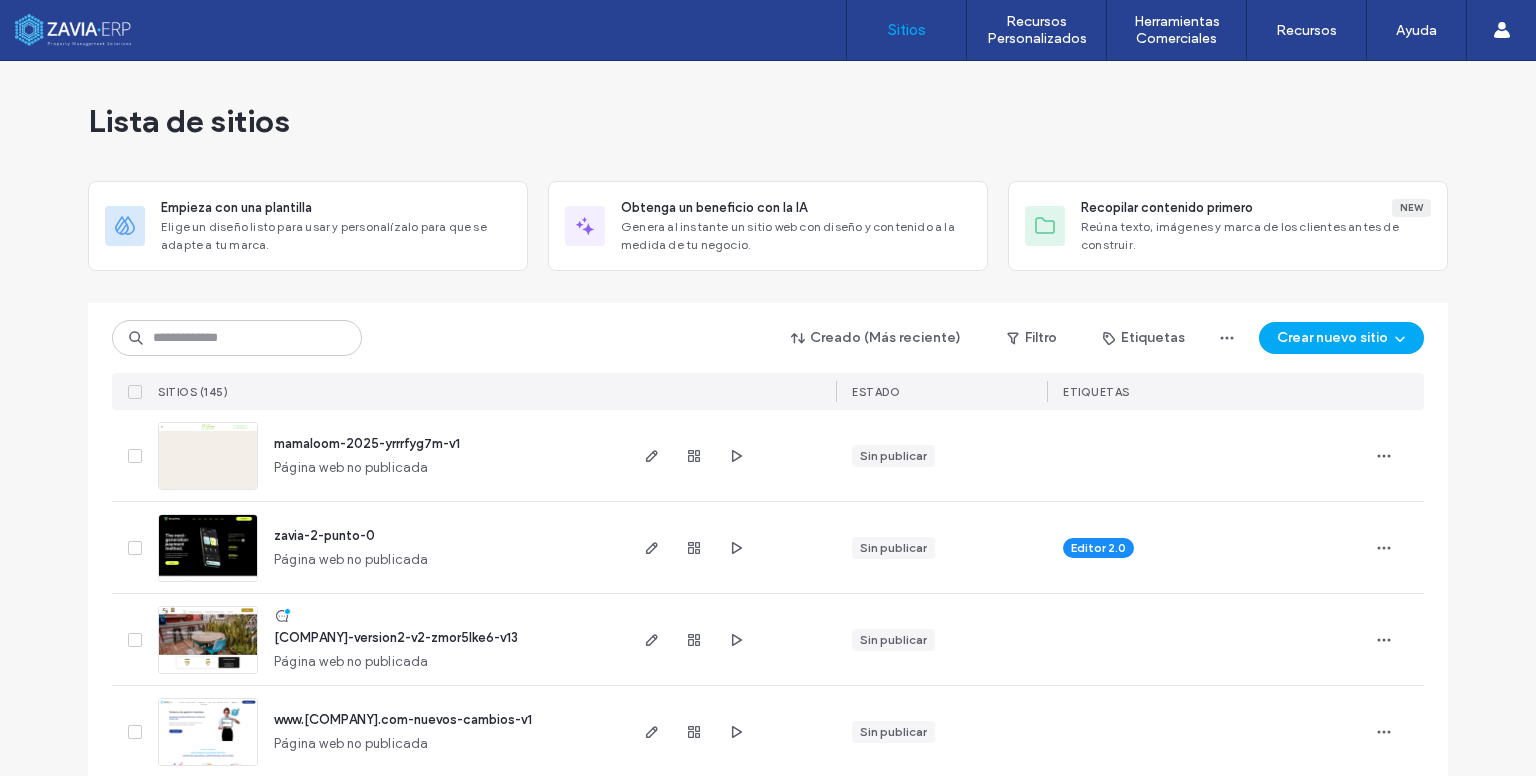 scroll, scrollTop: 0, scrollLeft: 0, axis: both 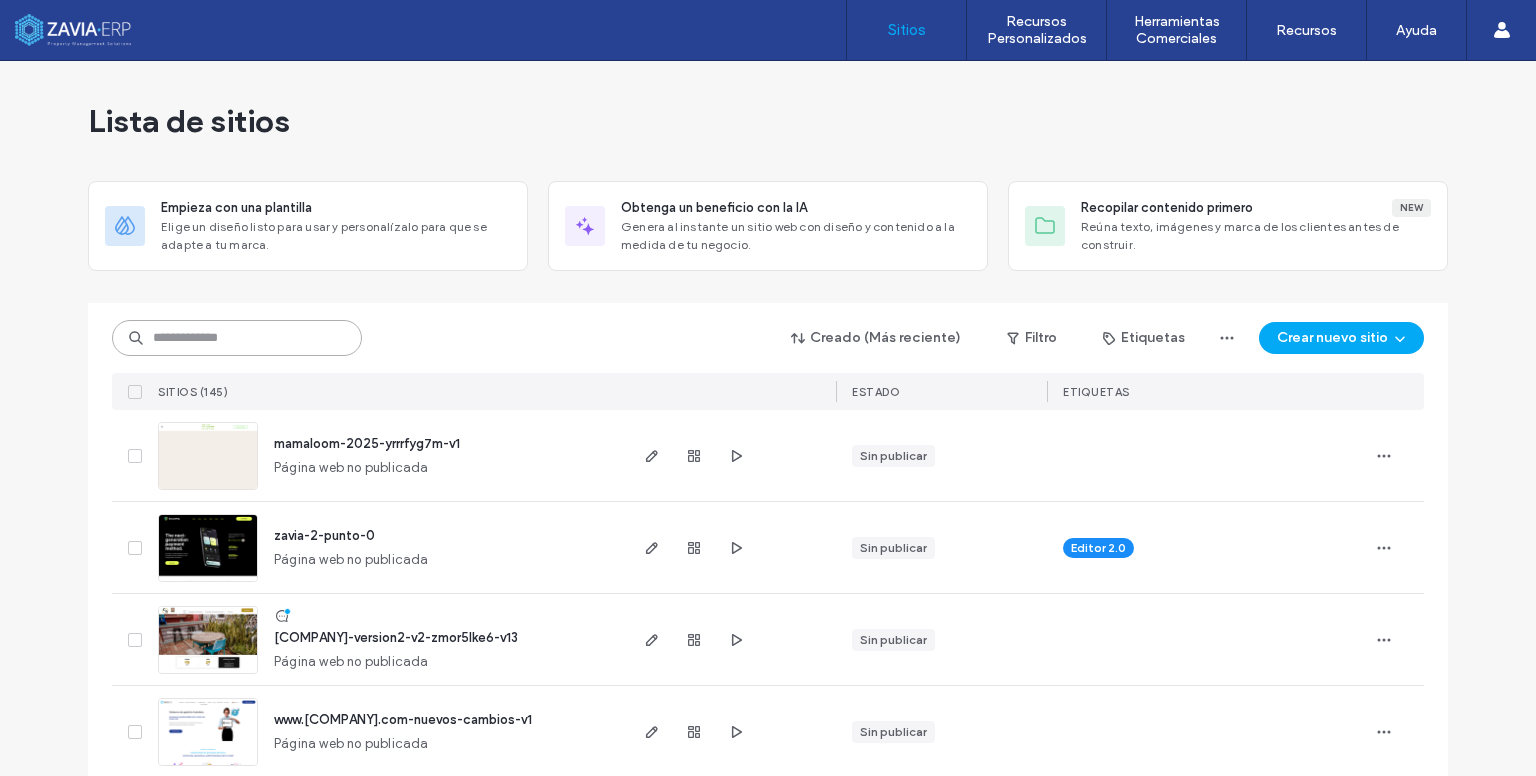 click at bounding box center (237, 338) 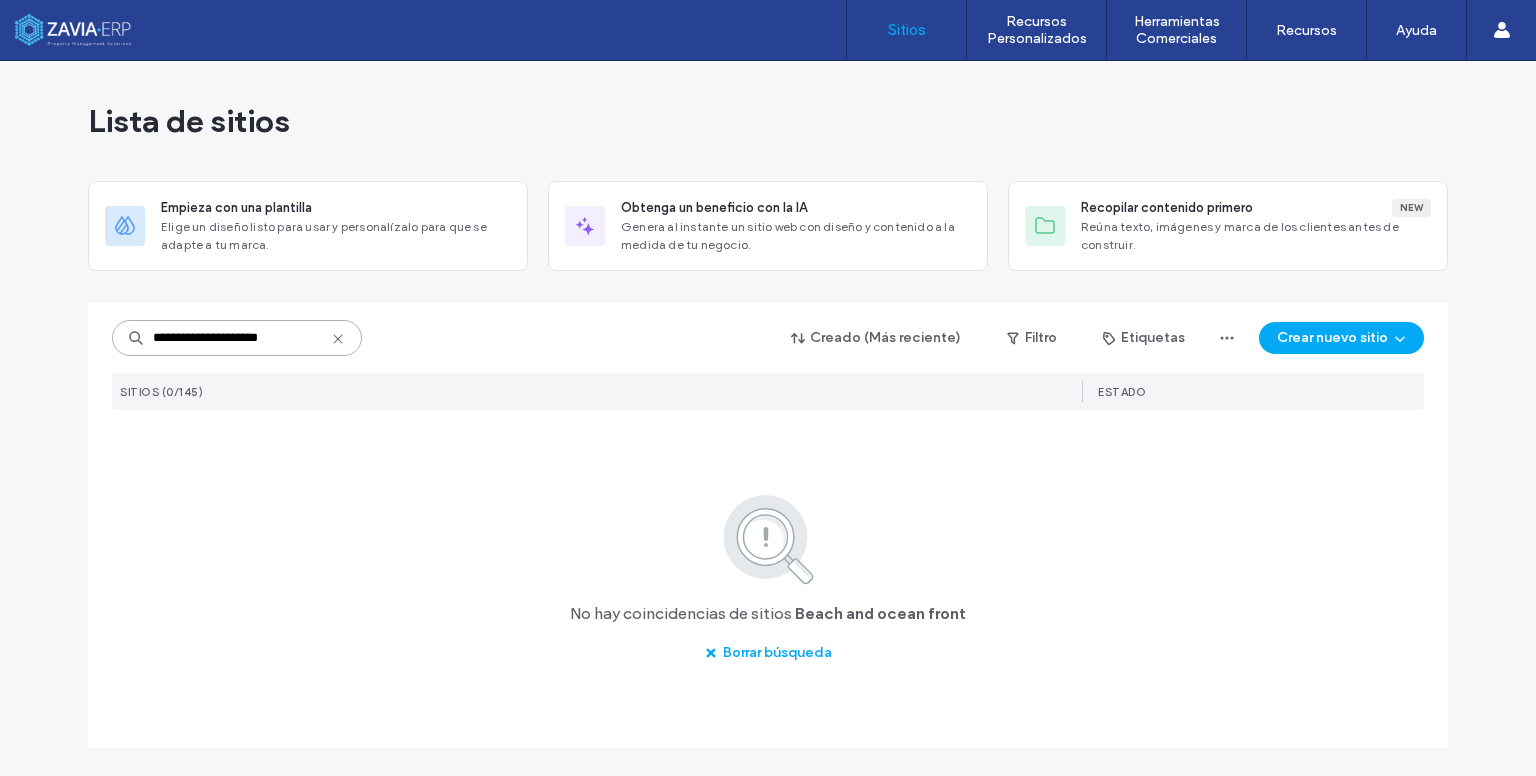 click on "**********" at bounding box center [237, 338] 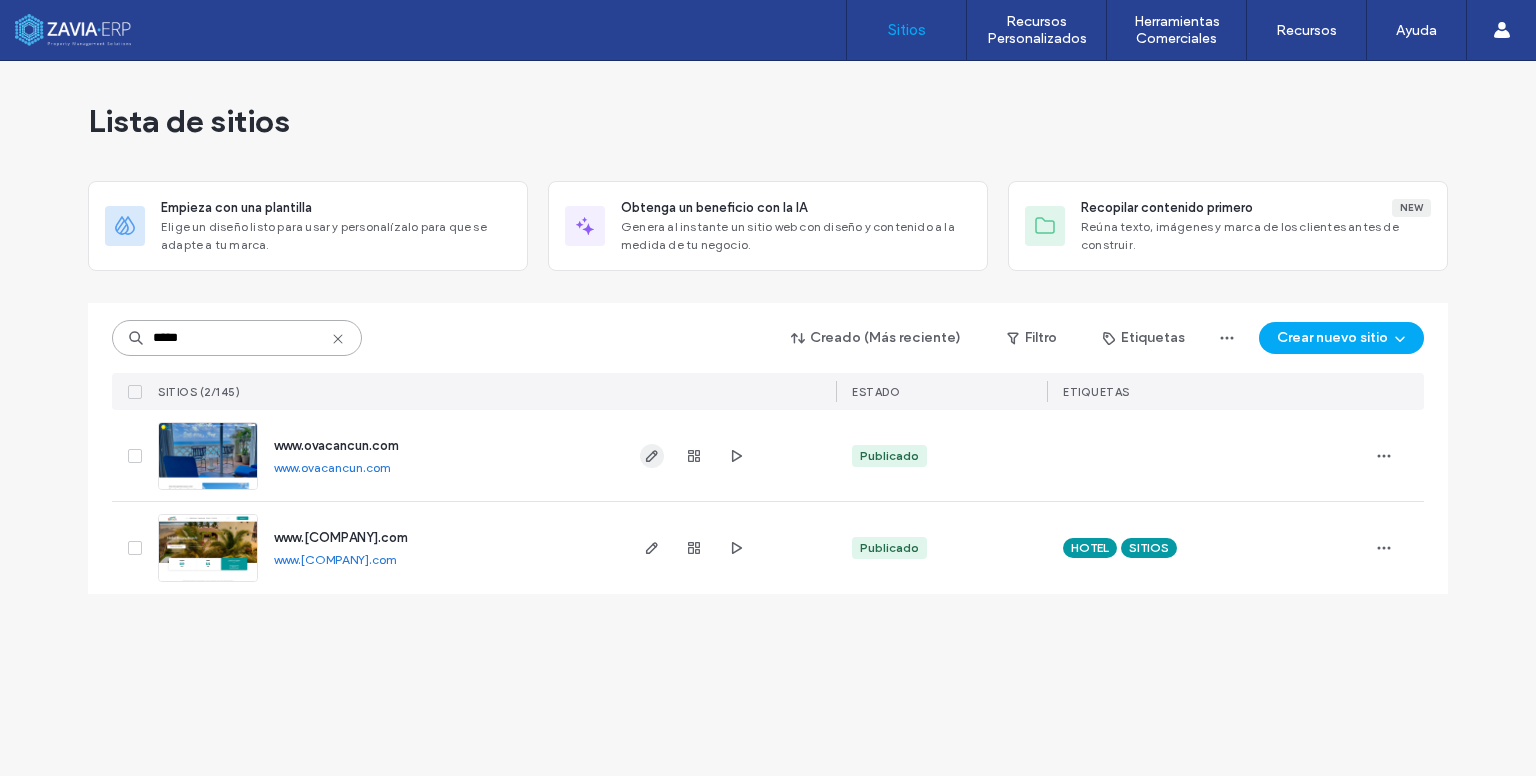 type on "*****" 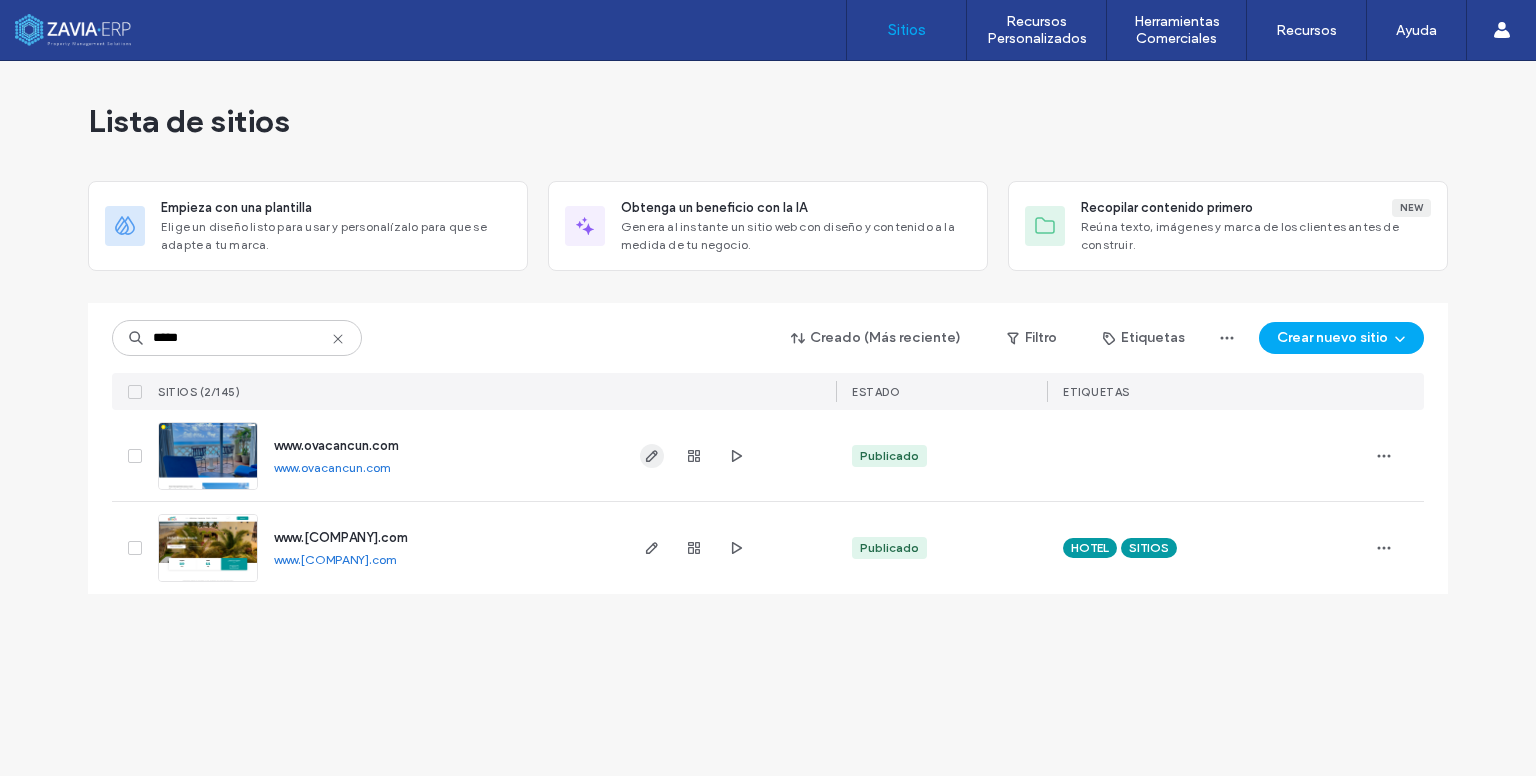 click 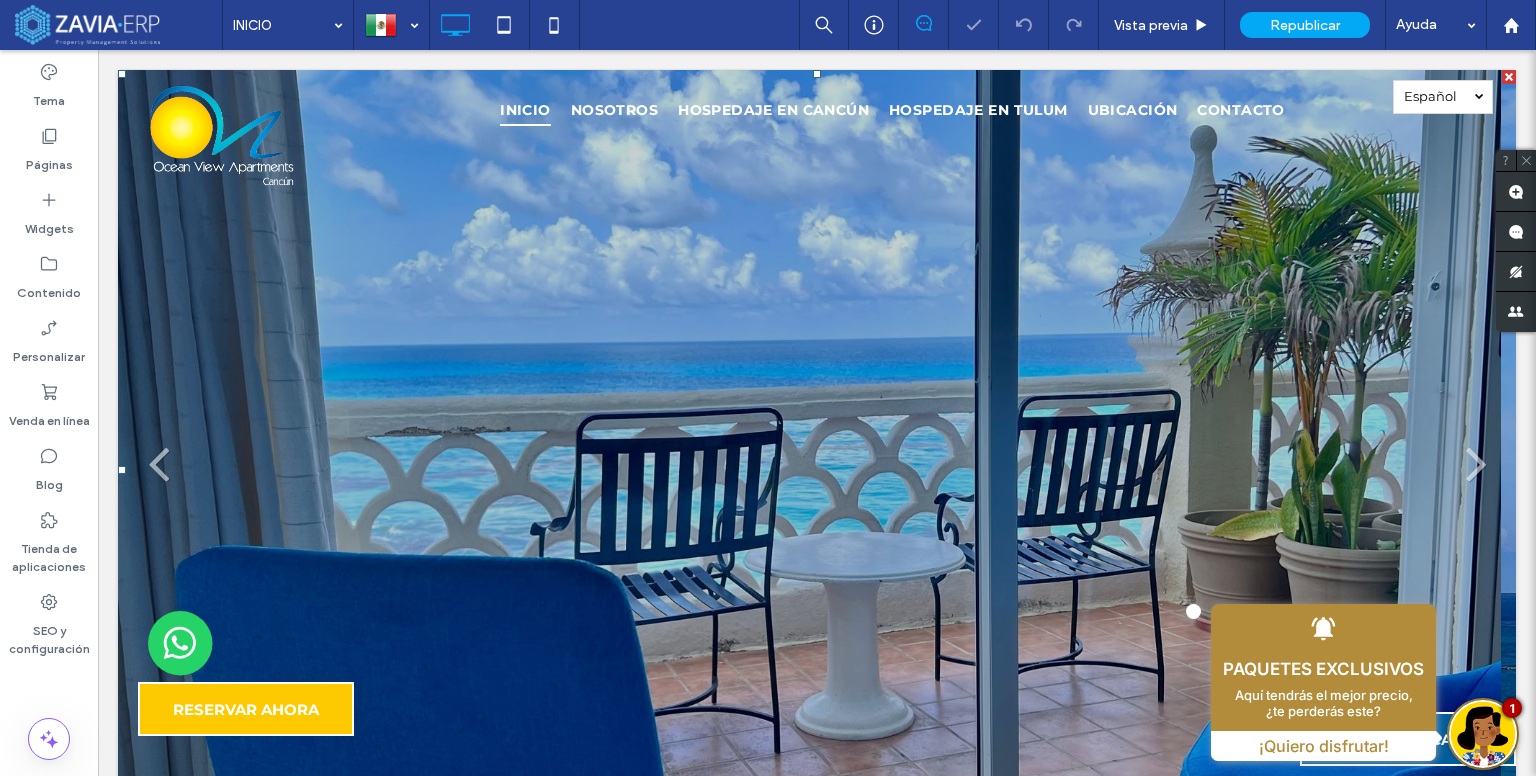scroll, scrollTop: 0, scrollLeft: 0, axis: both 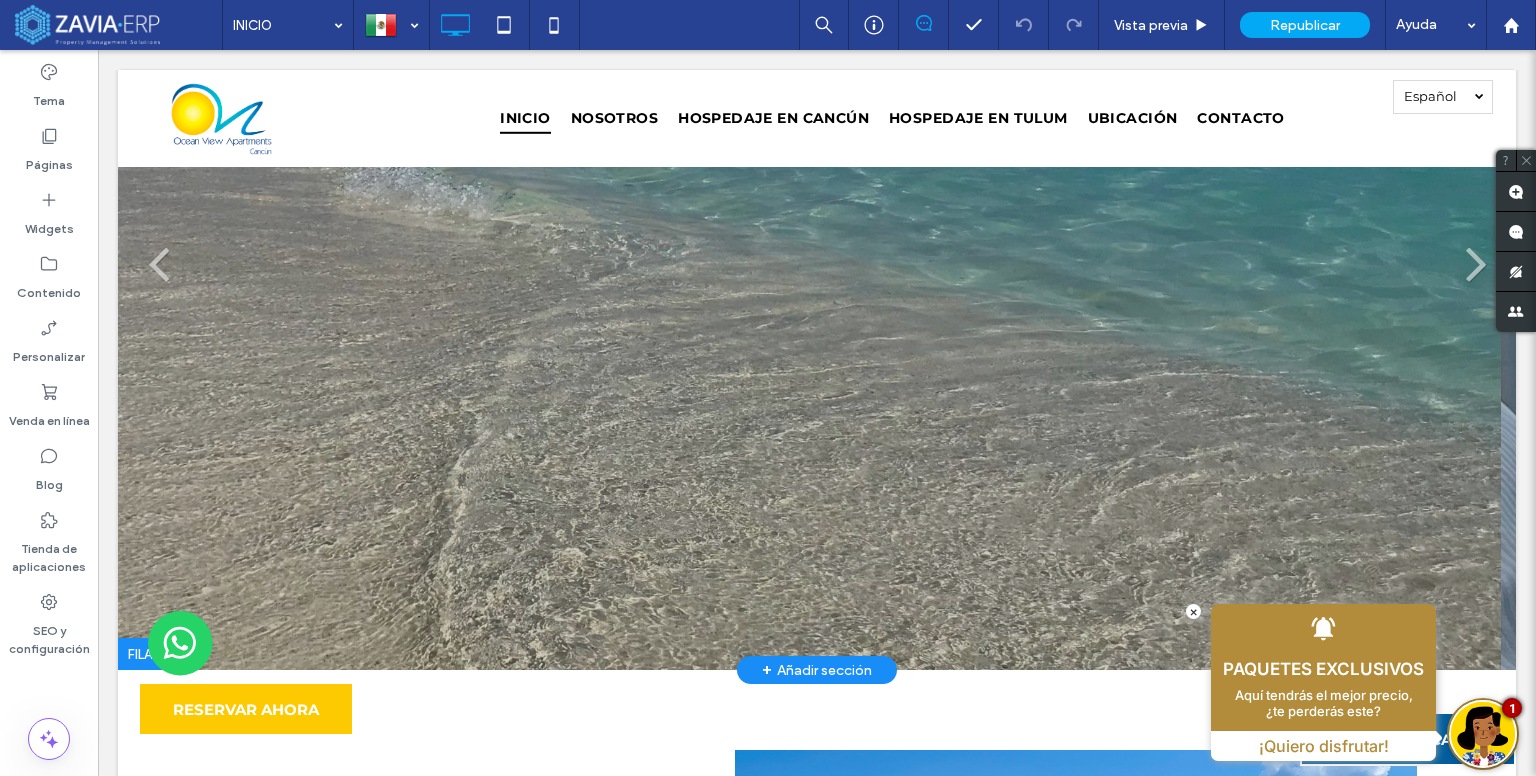 drag, startPoint x: 1466, startPoint y: 716, endPoint x: 1368, endPoint y: 325, distance: 403.09427 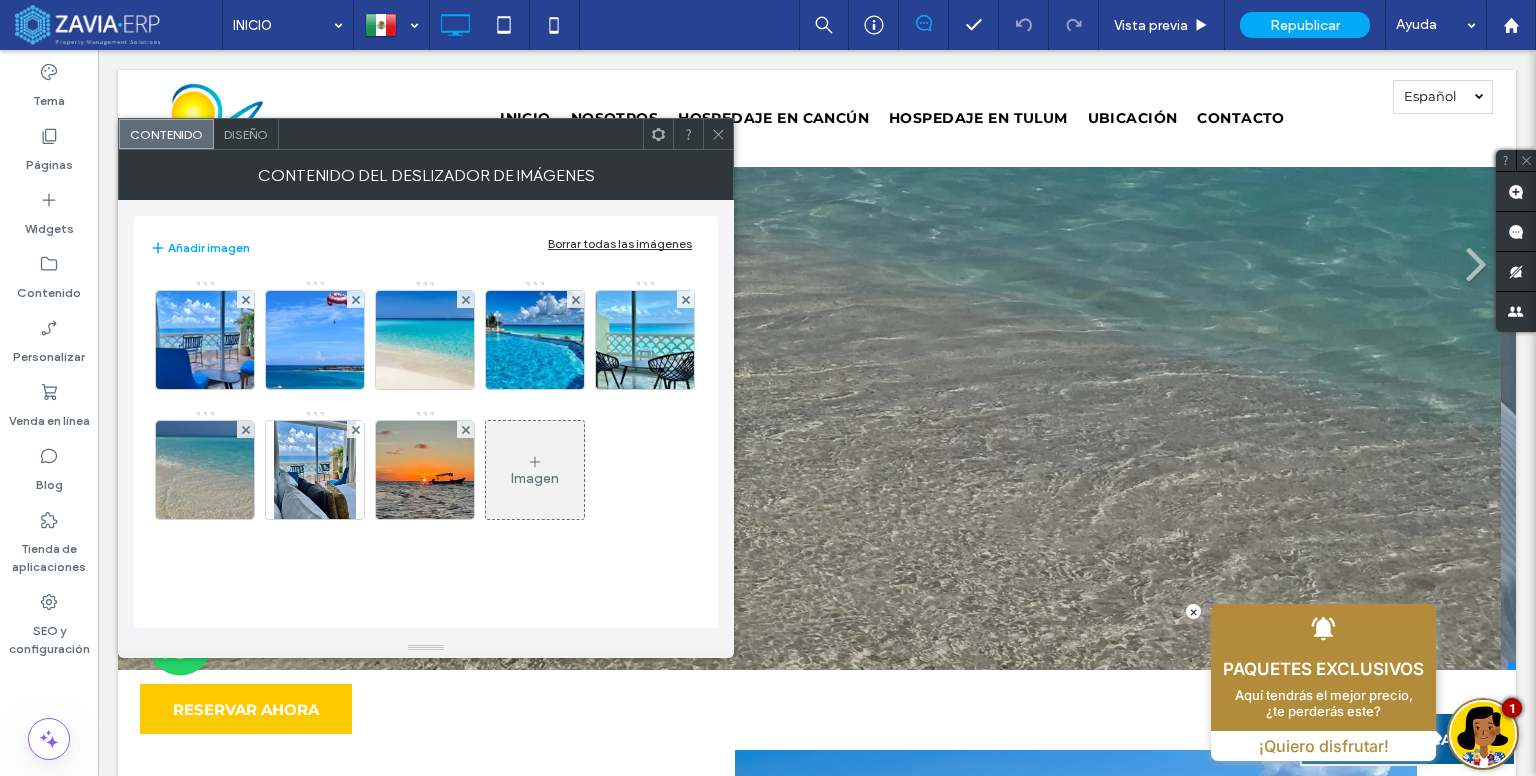 drag, startPoint x: 1378, startPoint y: 667, endPoint x: 714, endPoint y: 131, distance: 853.3417 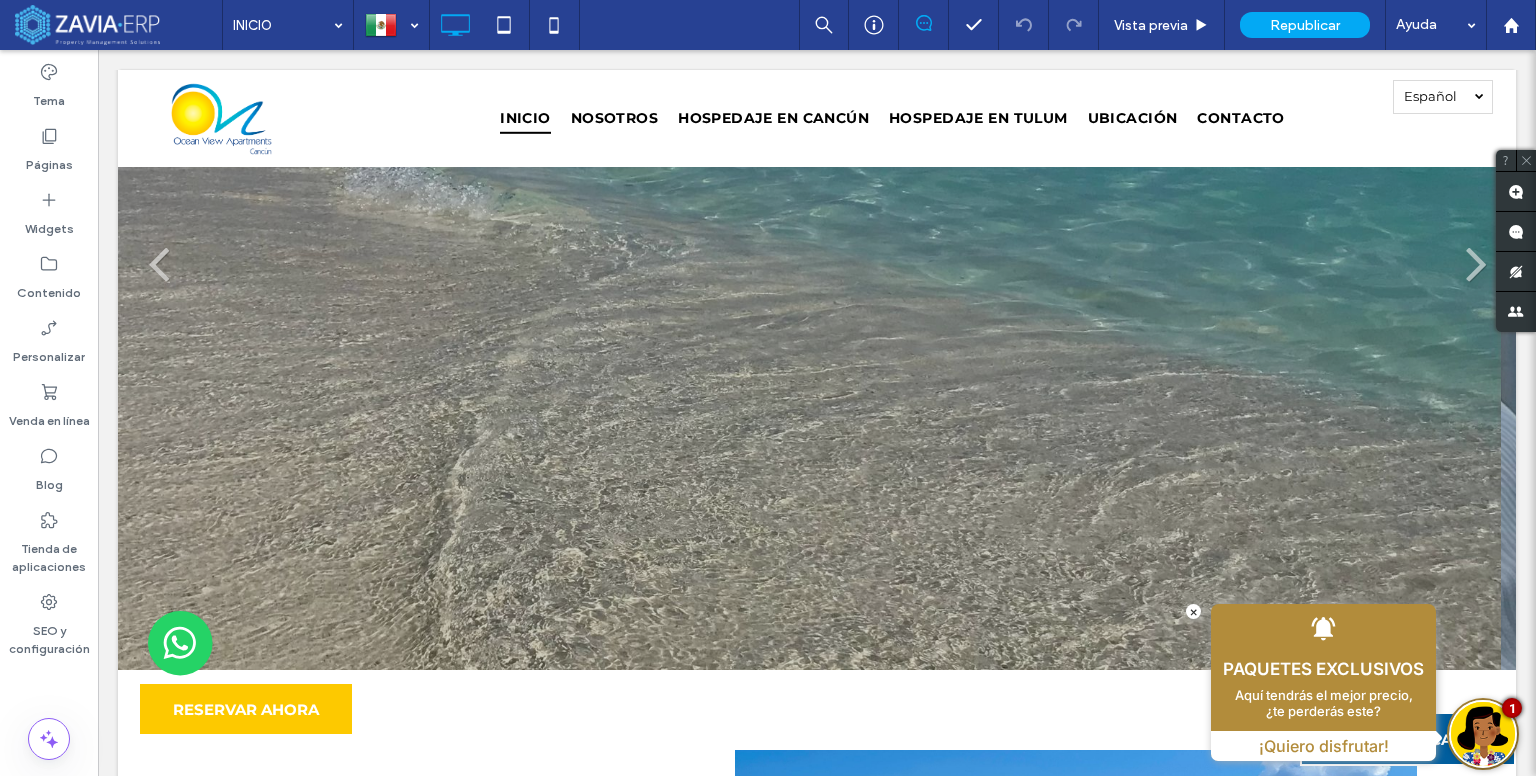 drag, startPoint x: 1450, startPoint y: 745, endPoint x: 1492, endPoint y: 728, distance: 45.310043 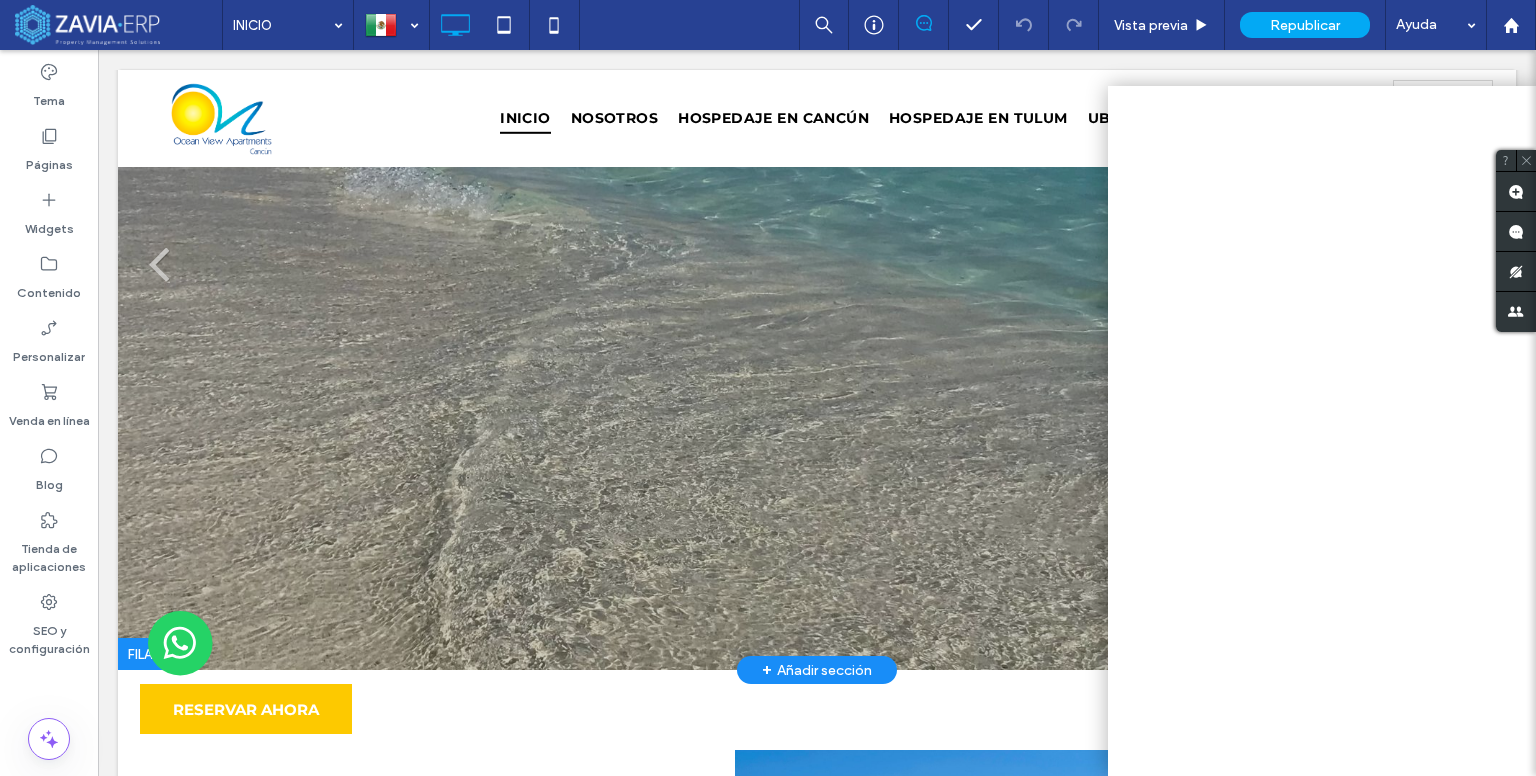 click on "Título de diapositiva
Escriba su subtítulo aquí
Botón" at bounding box center (809, 270) 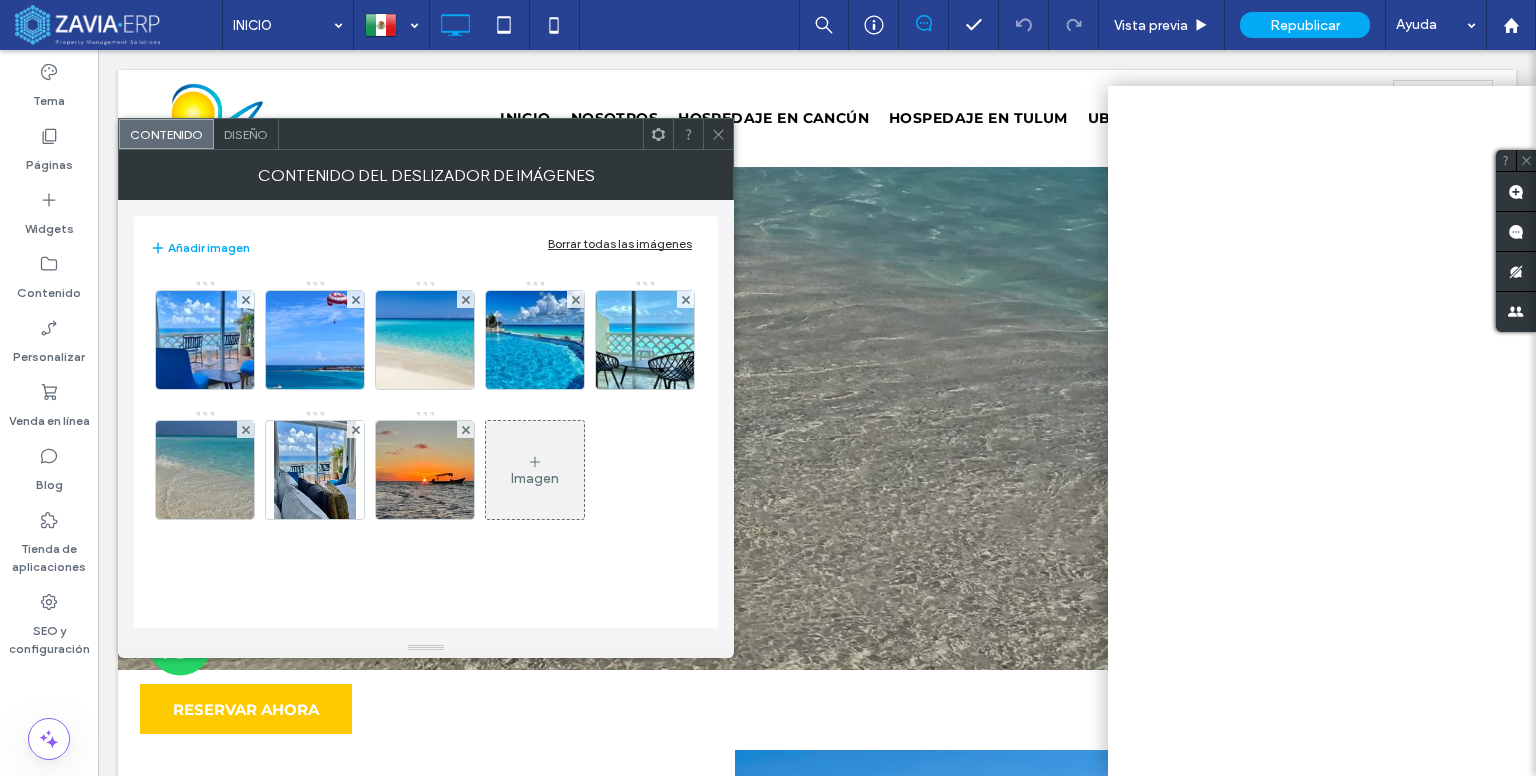 click at bounding box center [718, 134] 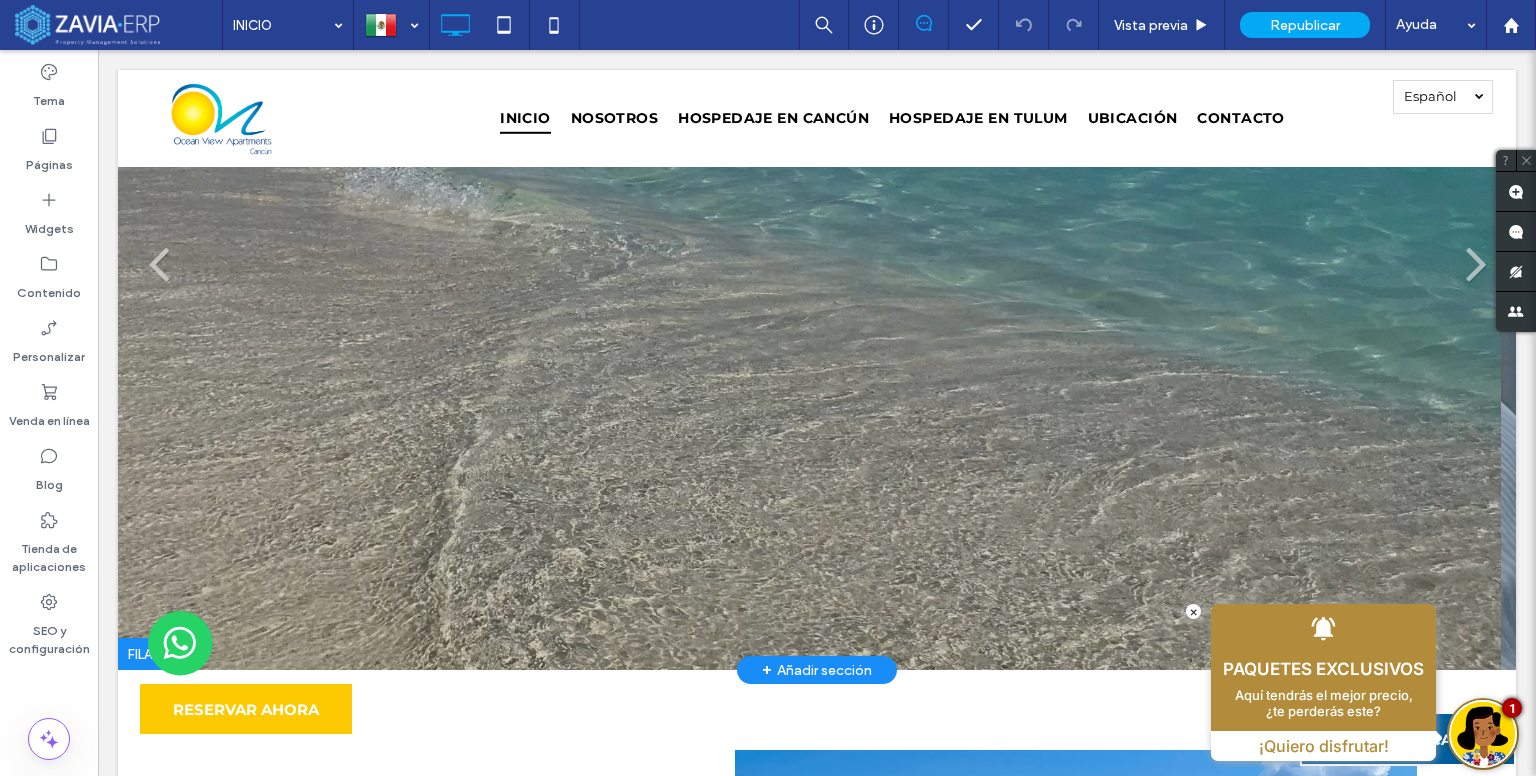 drag, startPoint x: 1399, startPoint y: 721, endPoint x: 1429, endPoint y: 450, distance: 272.65546 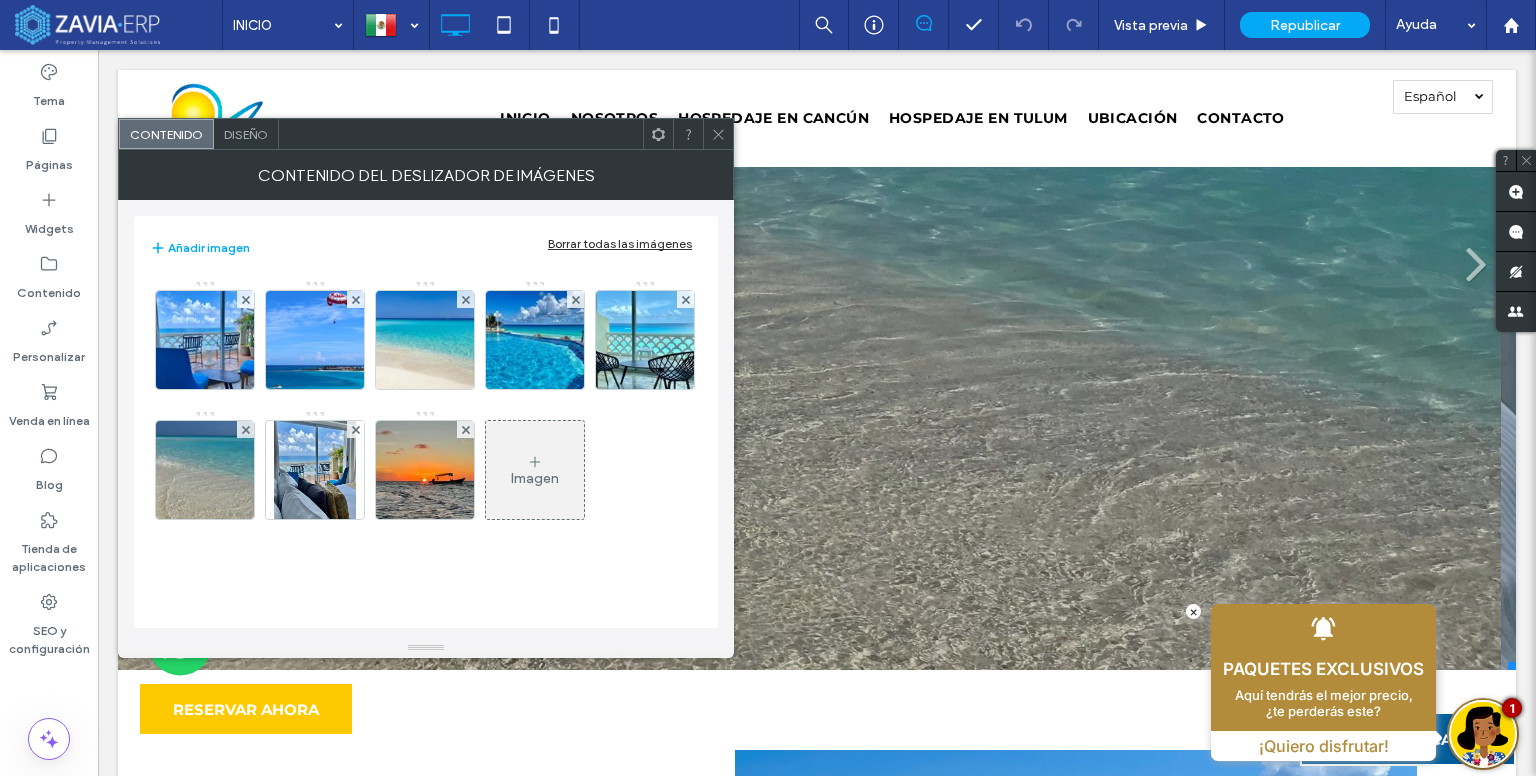 drag, startPoint x: 1458, startPoint y: 723, endPoint x: 1061, endPoint y: 653, distance: 403.12405 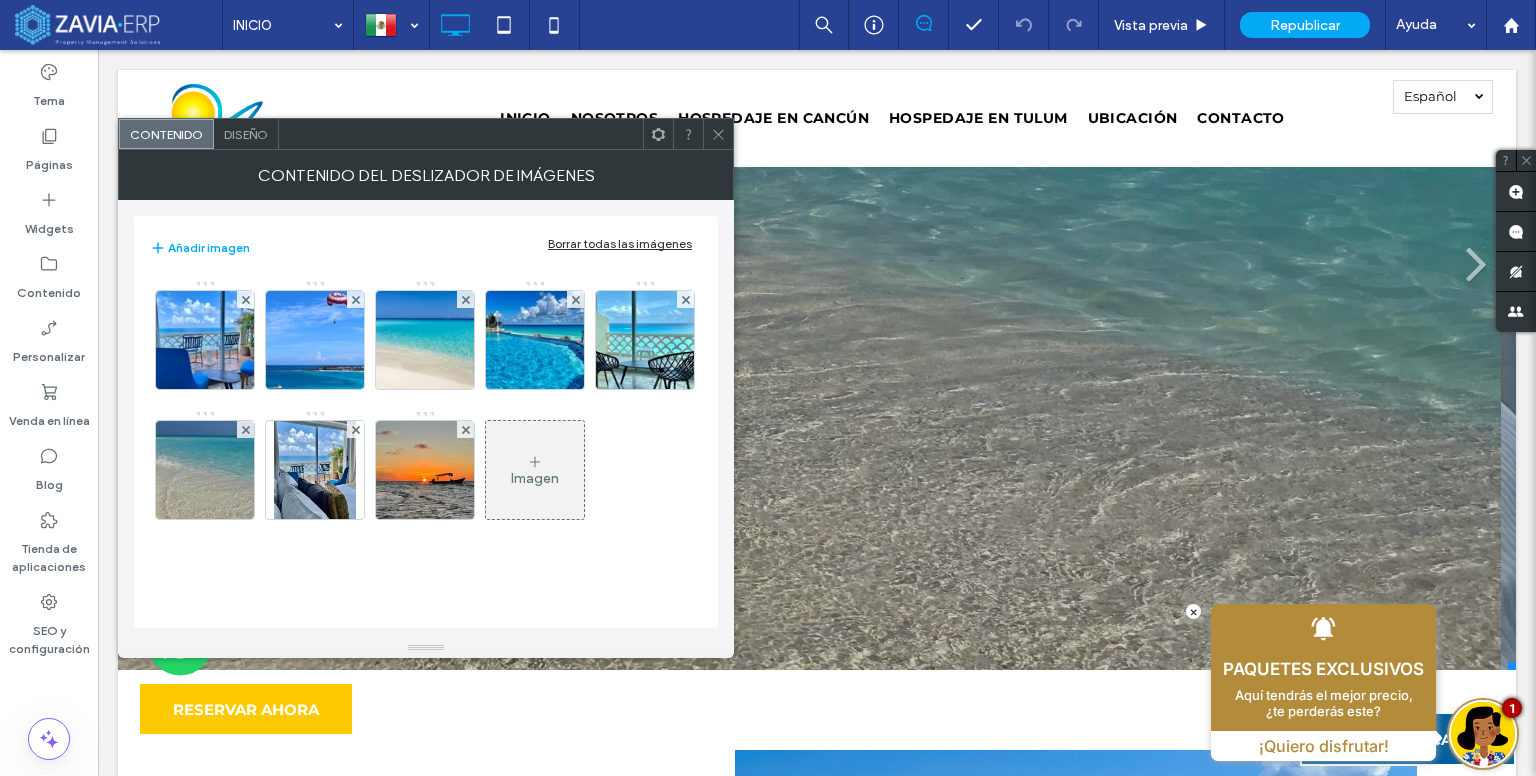 click at bounding box center (1483, 734) 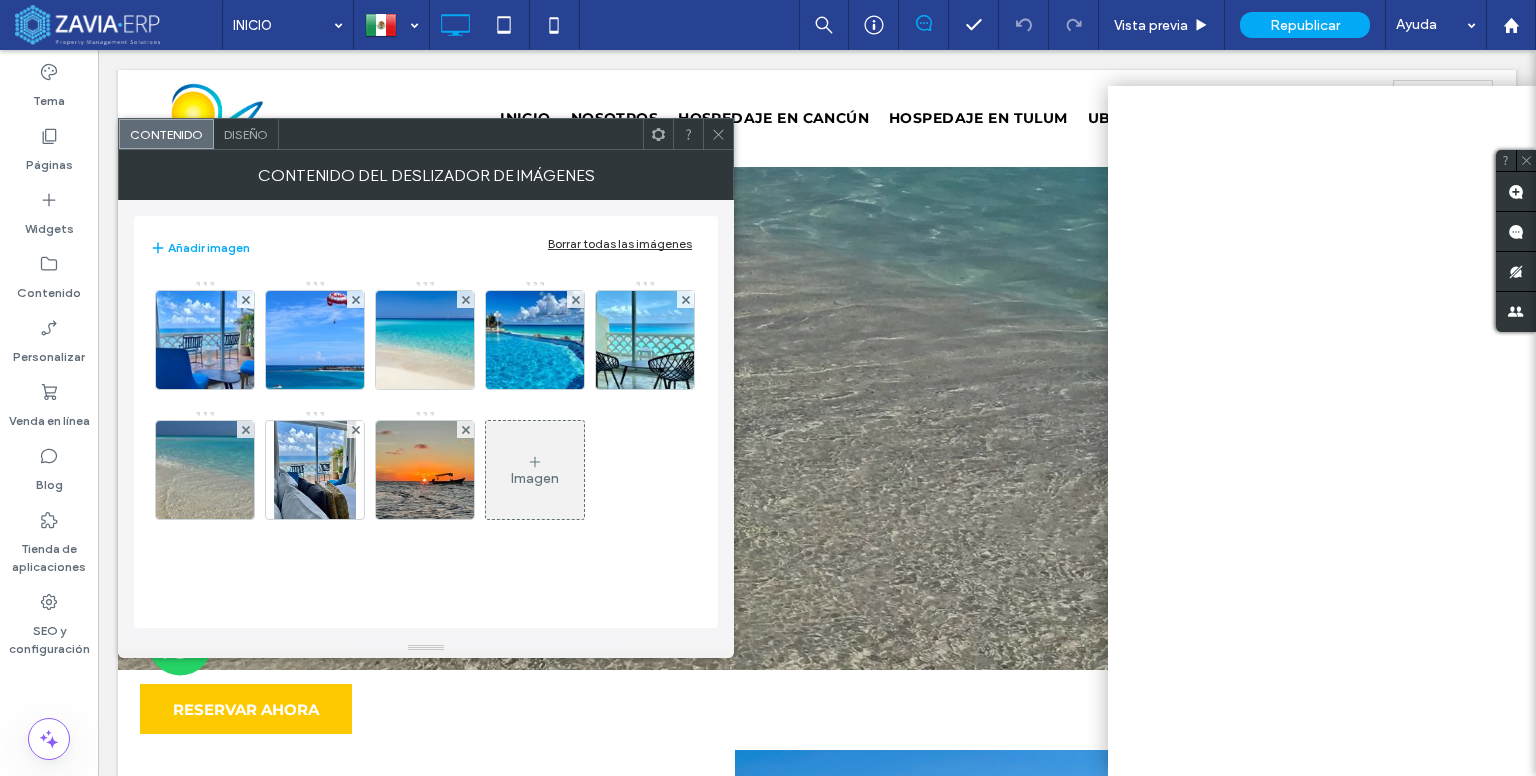 click on "Título de diapositiva
Escriba su subtítulo aquí
Botón" at bounding box center (809, 270) 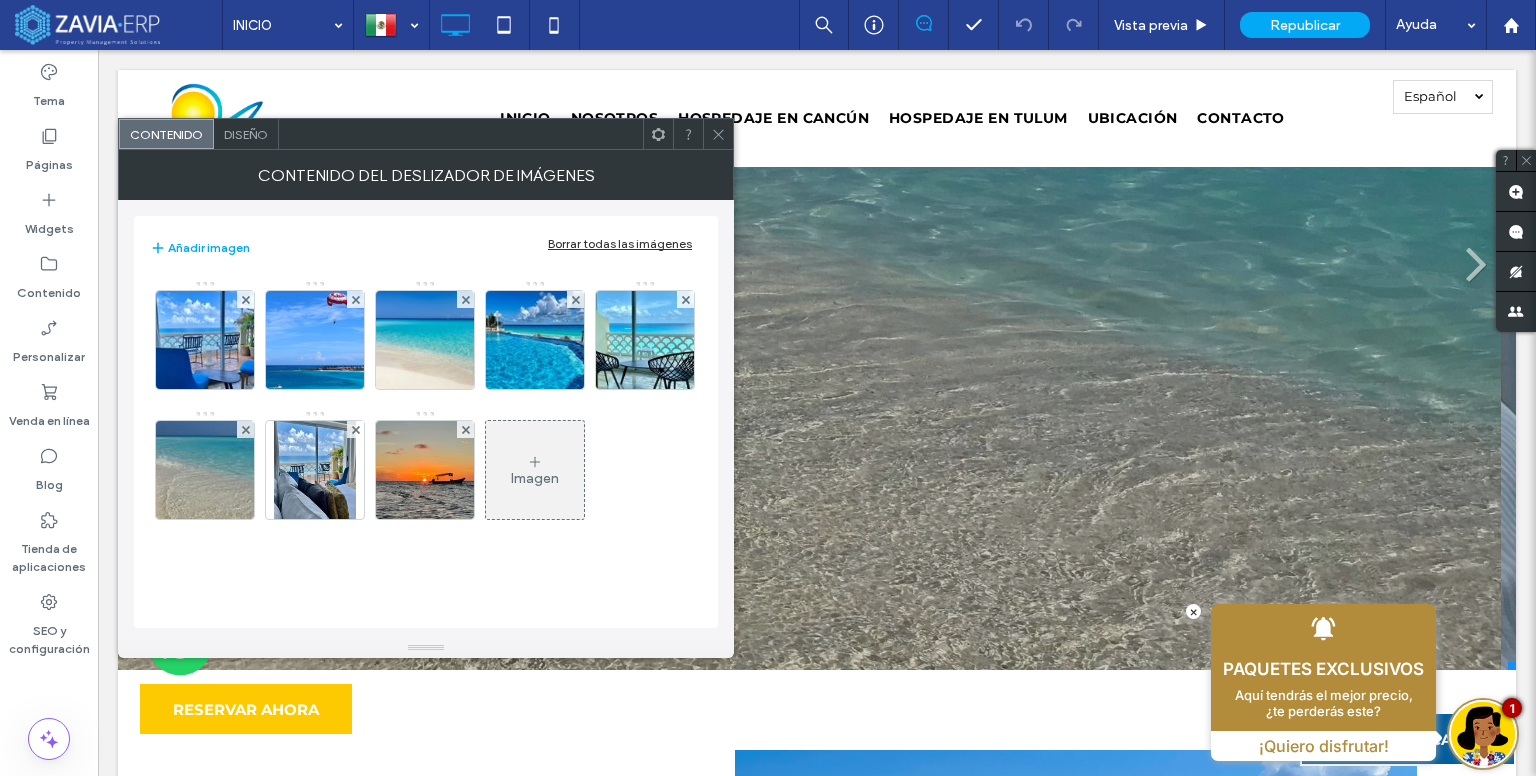 drag, startPoint x: 1486, startPoint y: 707, endPoint x: 1489, endPoint y: 717, distance: 10.440307 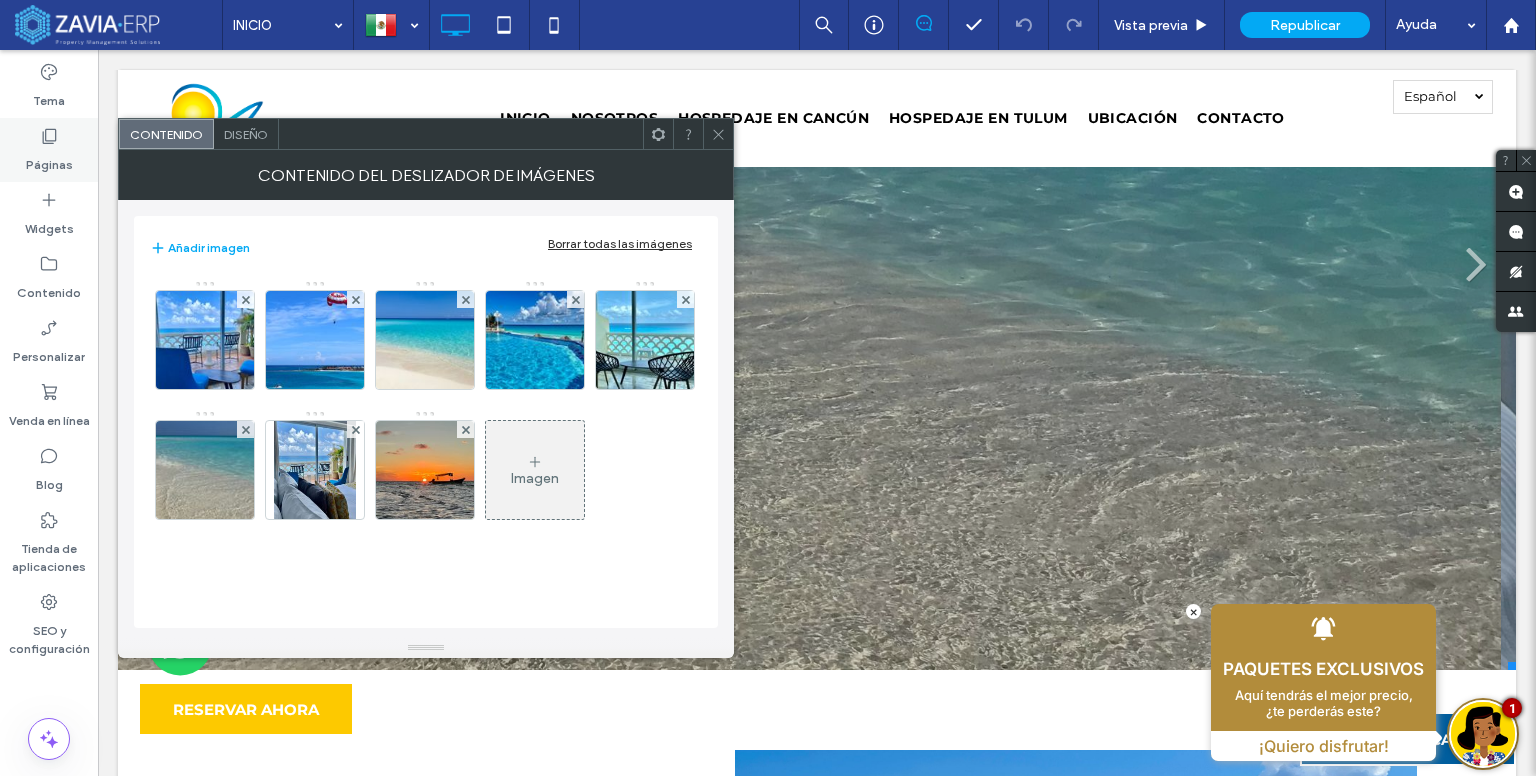 click 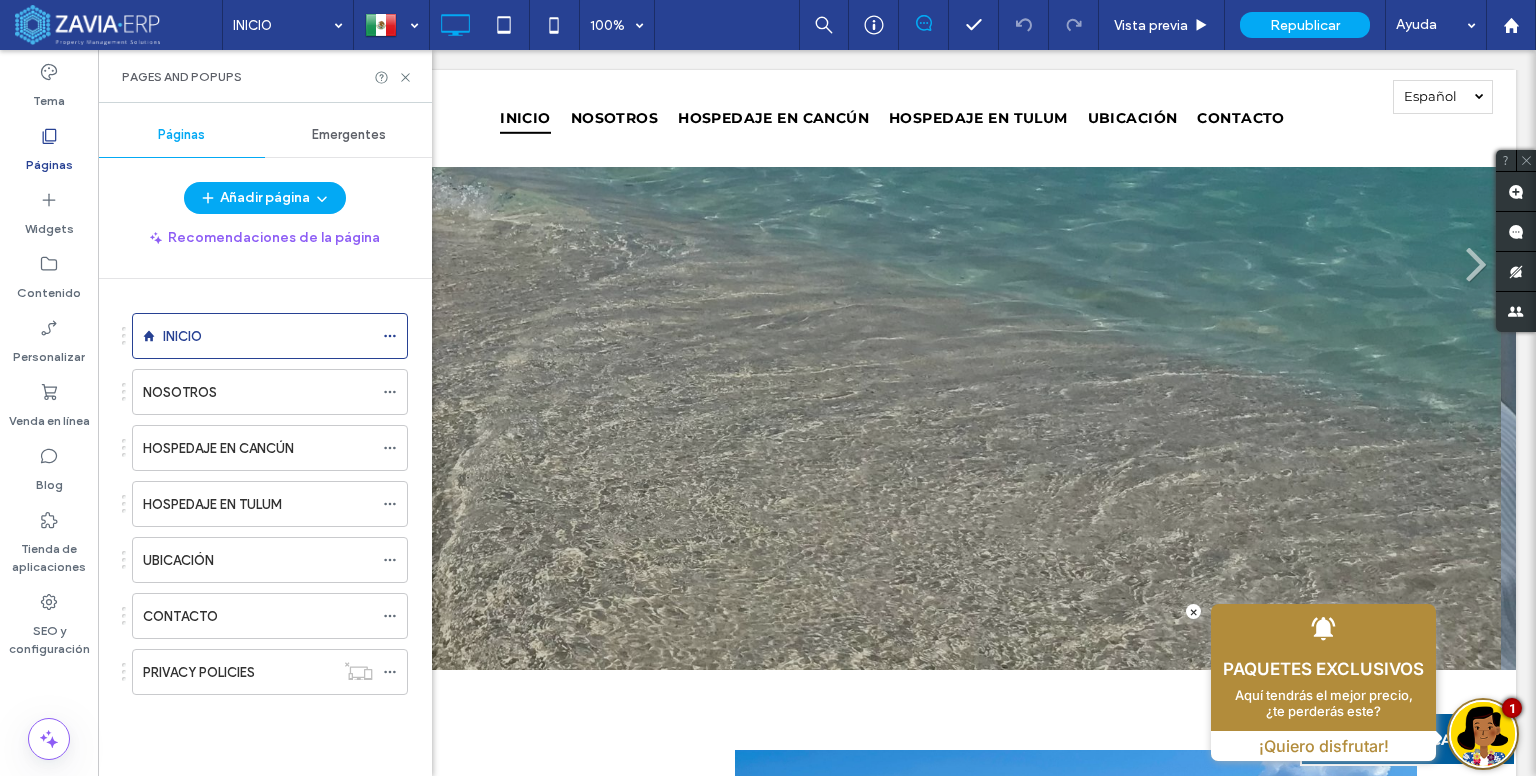 click on "Emergentes" at bounding box center (349, 135) 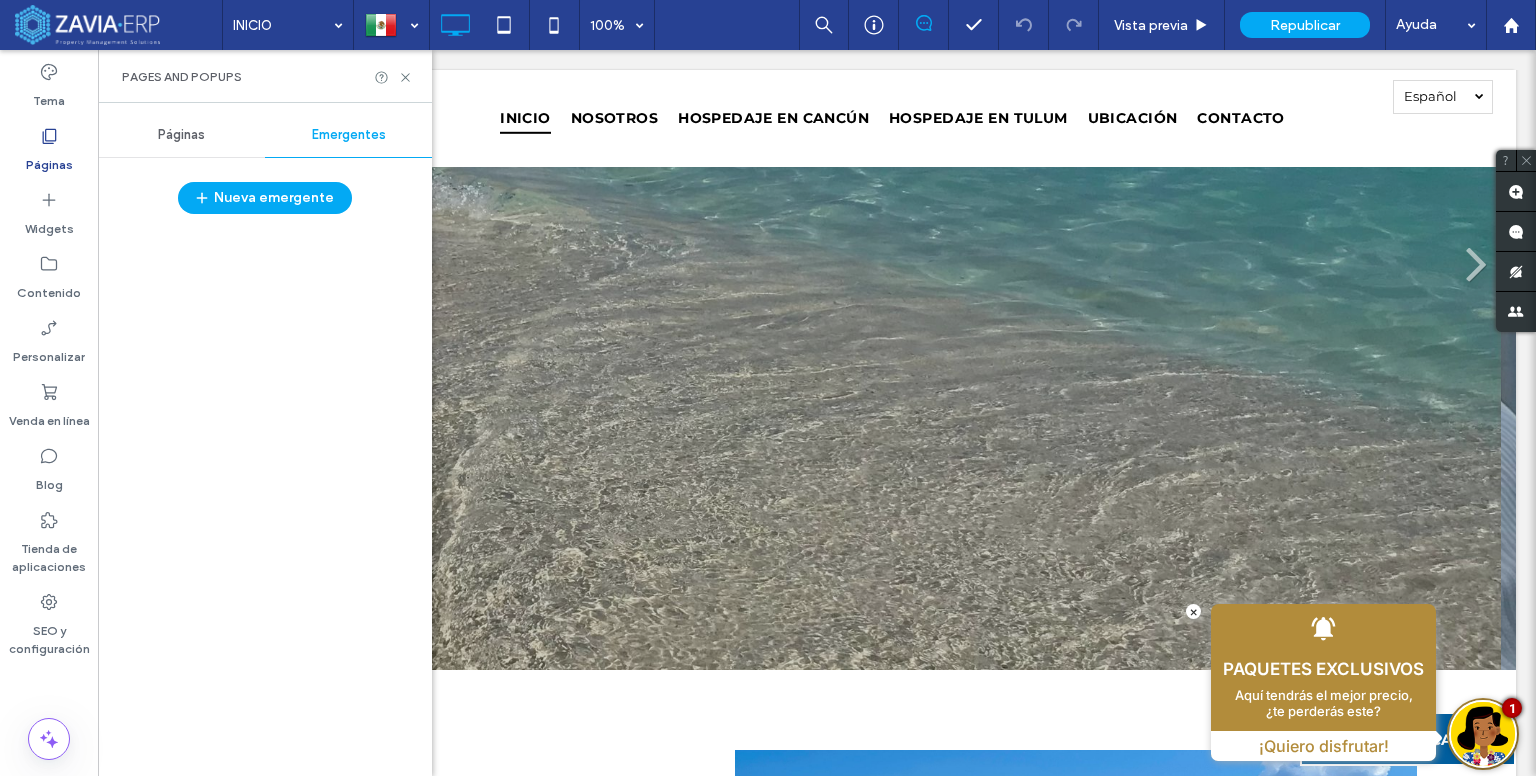 click on "Páginas" at bounding box center (181, 135) 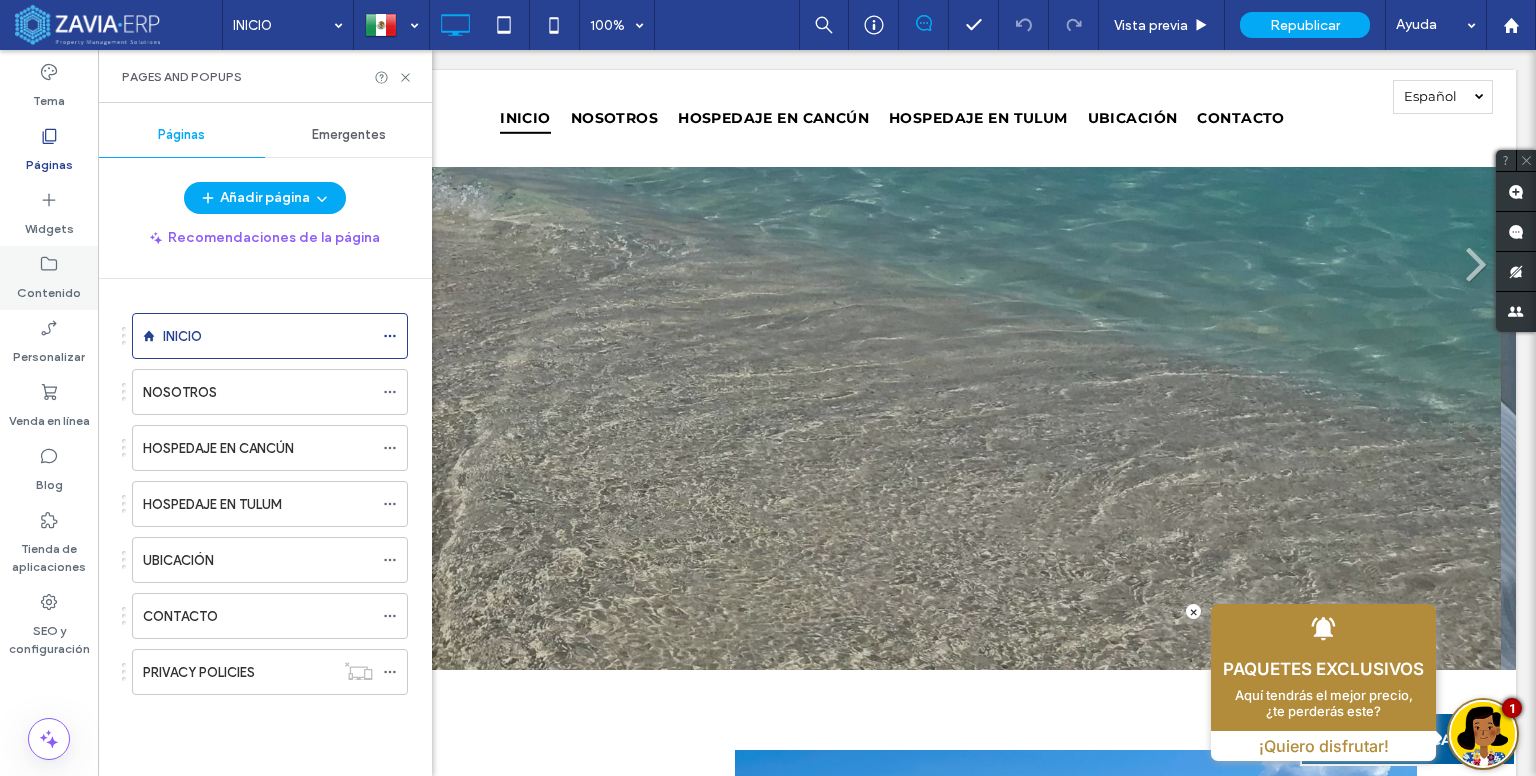 click on "Contenido" at bounding box center [49, 278] 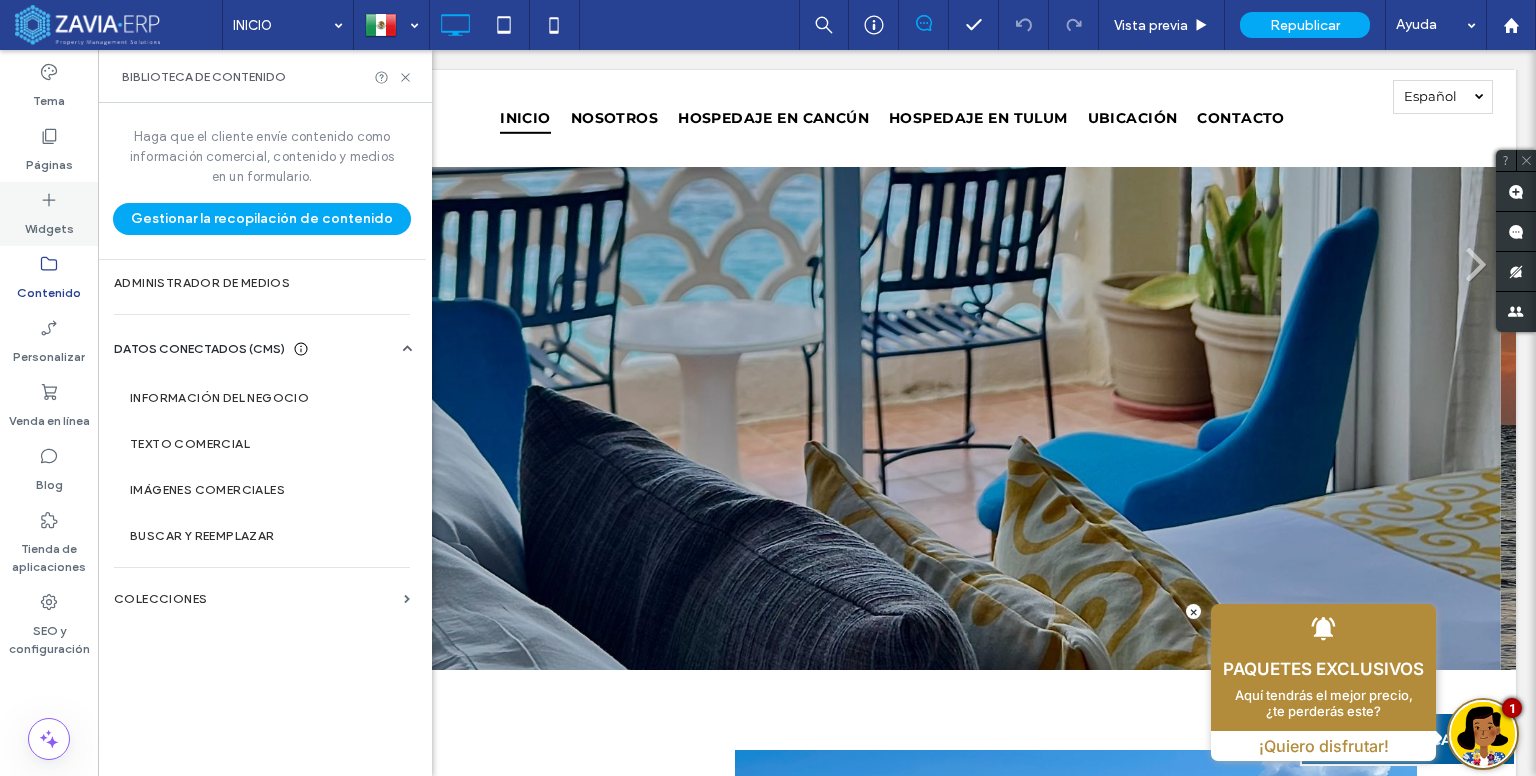 click 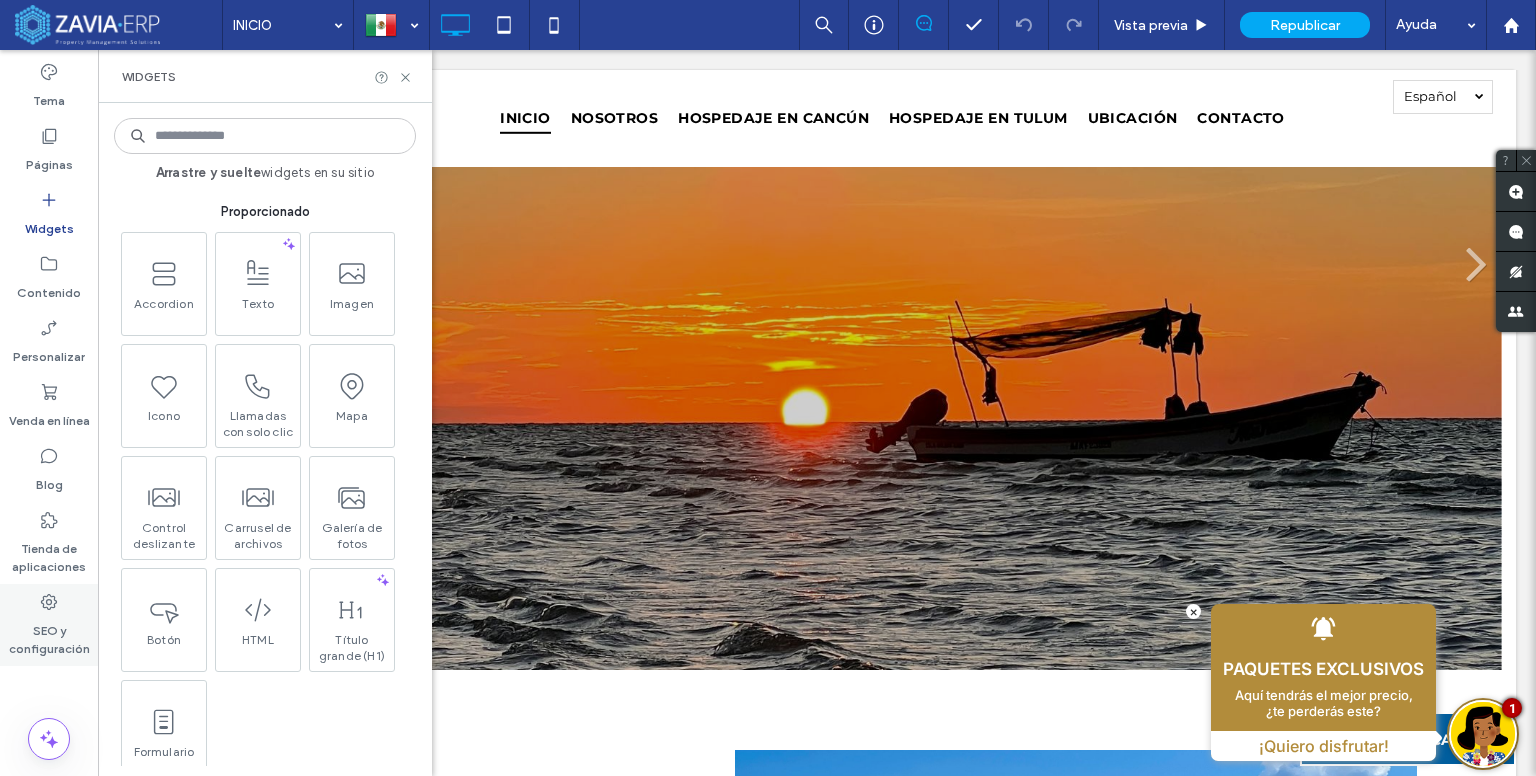 click on "SEO y configuración" at bounding box center [49, 635] 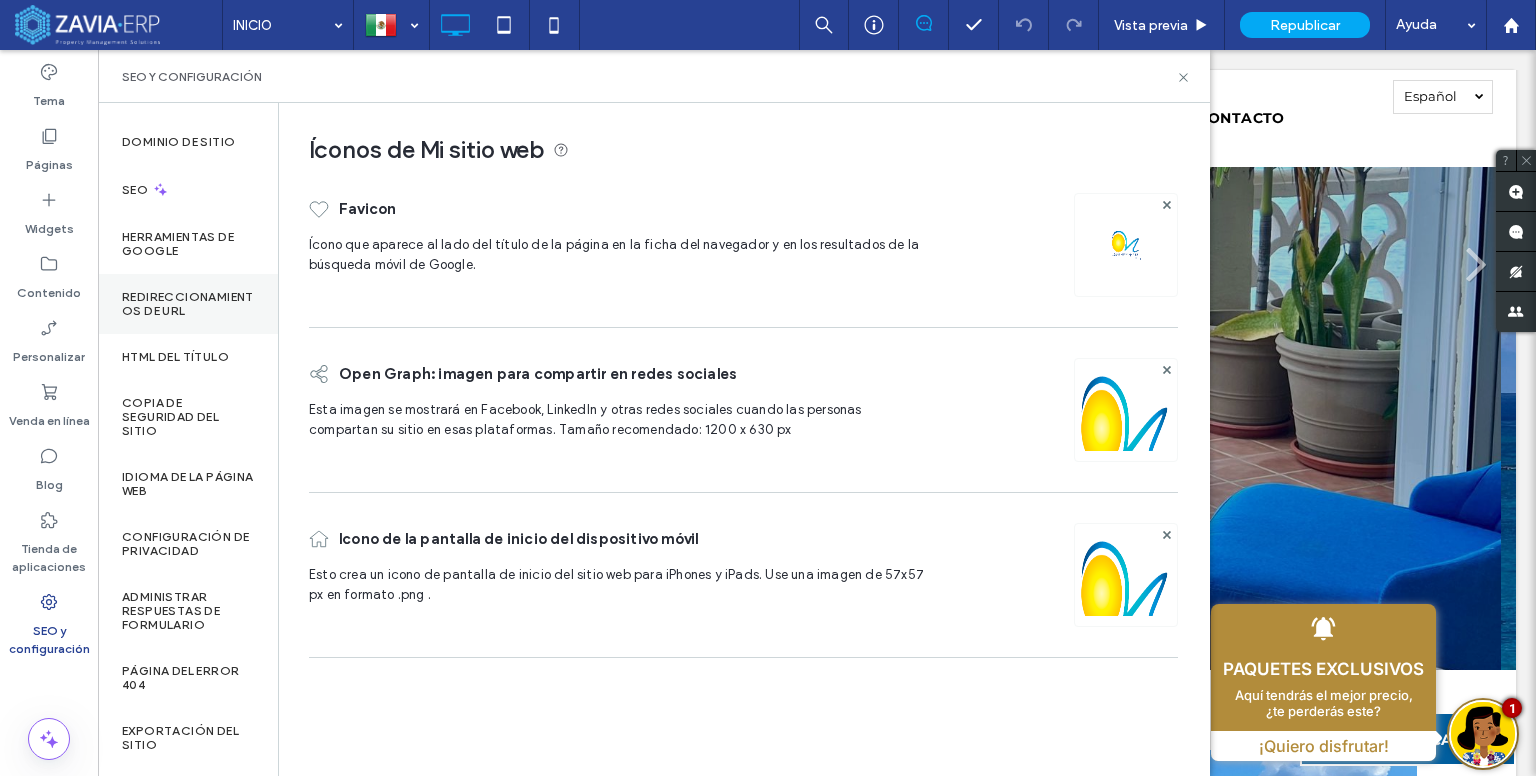 scroll, scrollTop: 9, scrollLeft: 0, axis: vertical 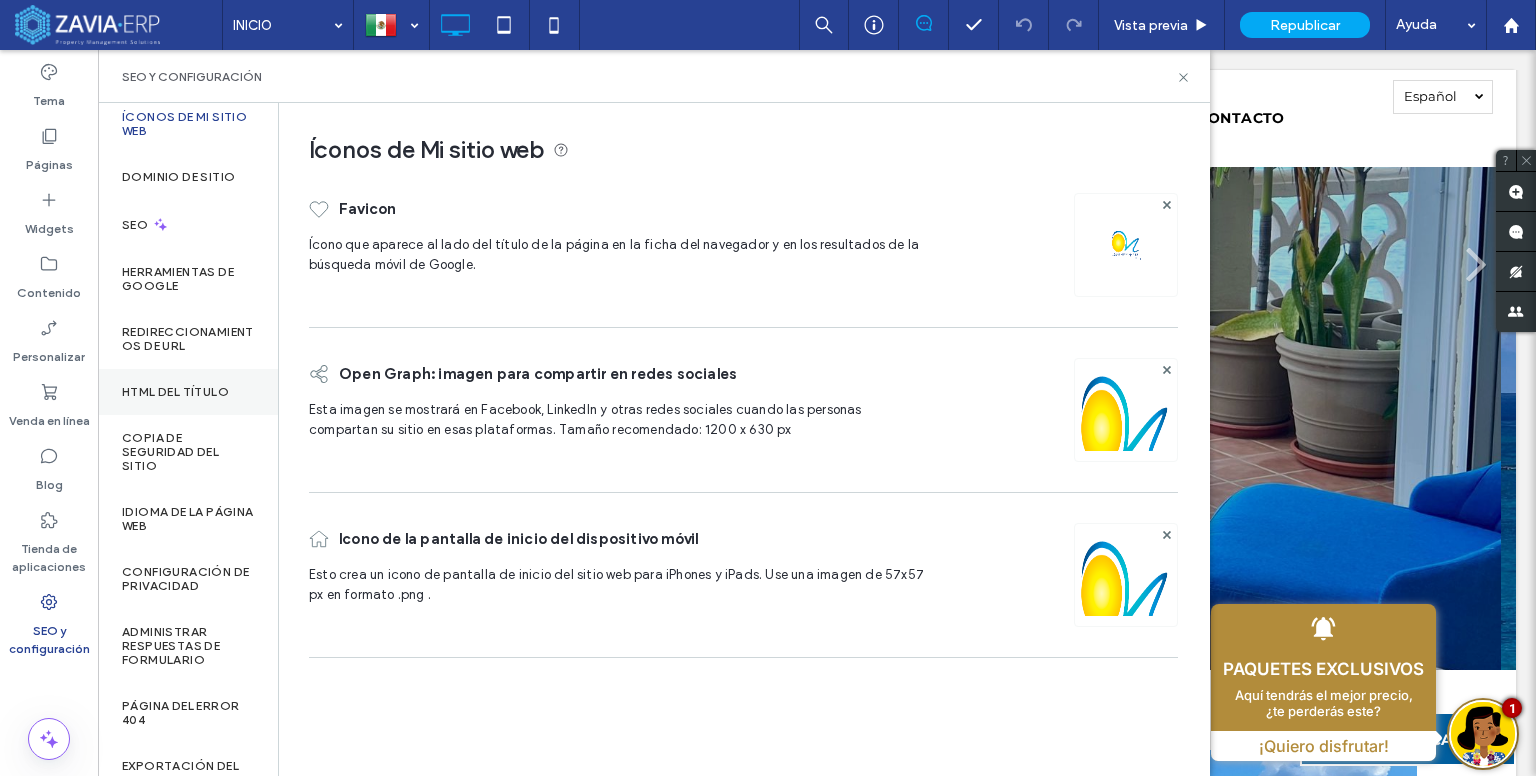 click on "HTML del título" at bounding box center (188, 392) 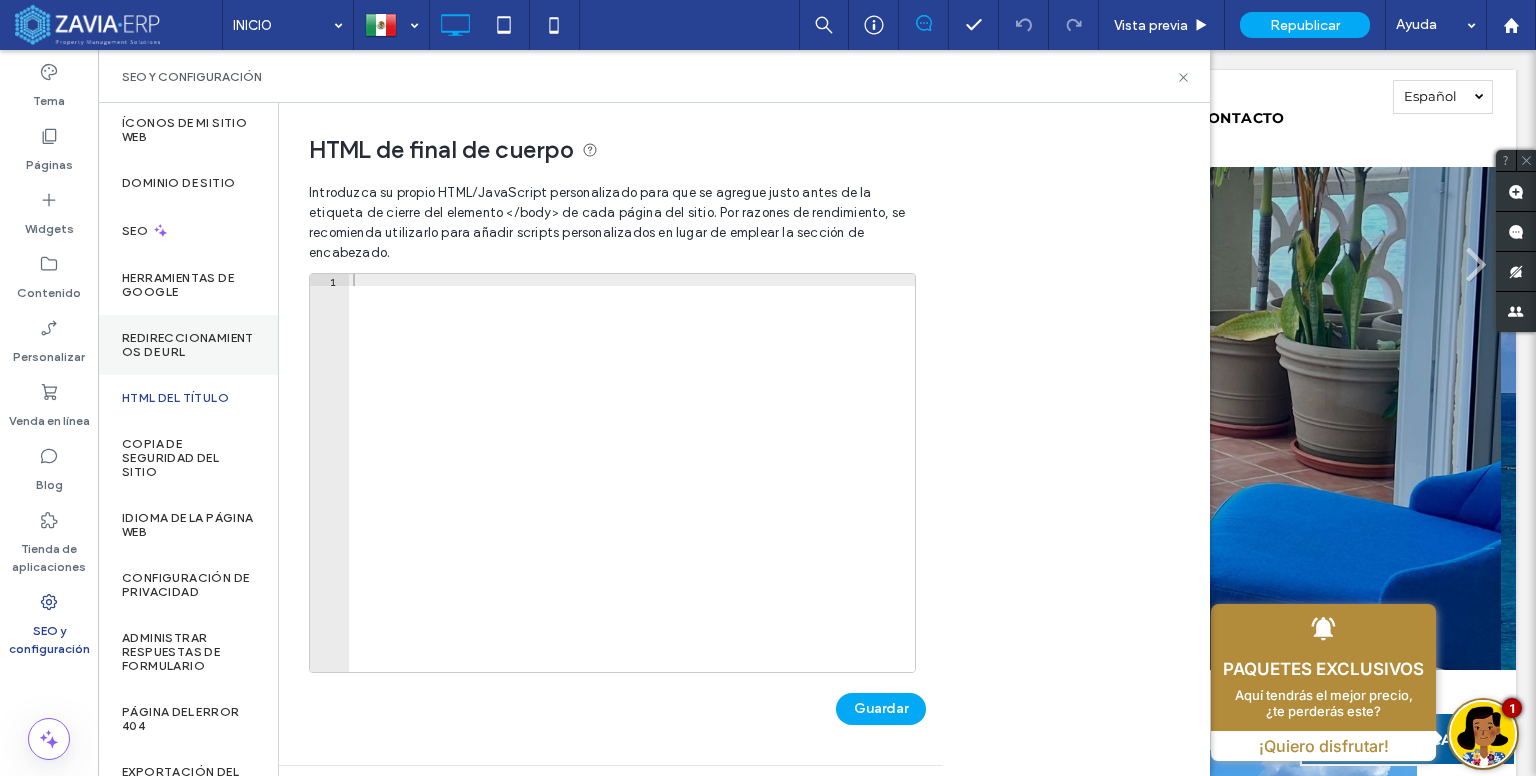scroll, scrollTop: 0, scrollLeft: 0, axis: both 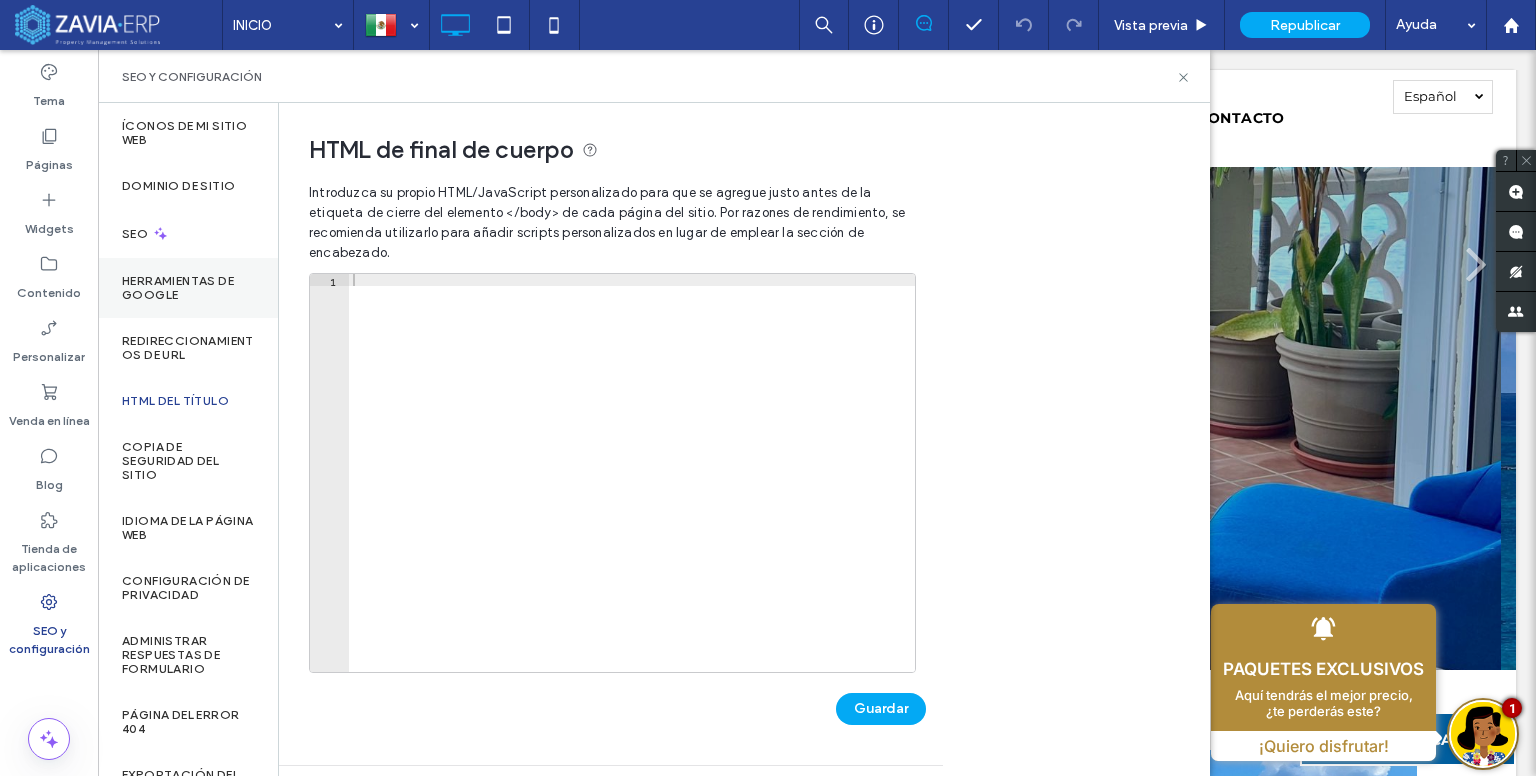 click on "Herramientas de Google" at bounding box center (188, 288) 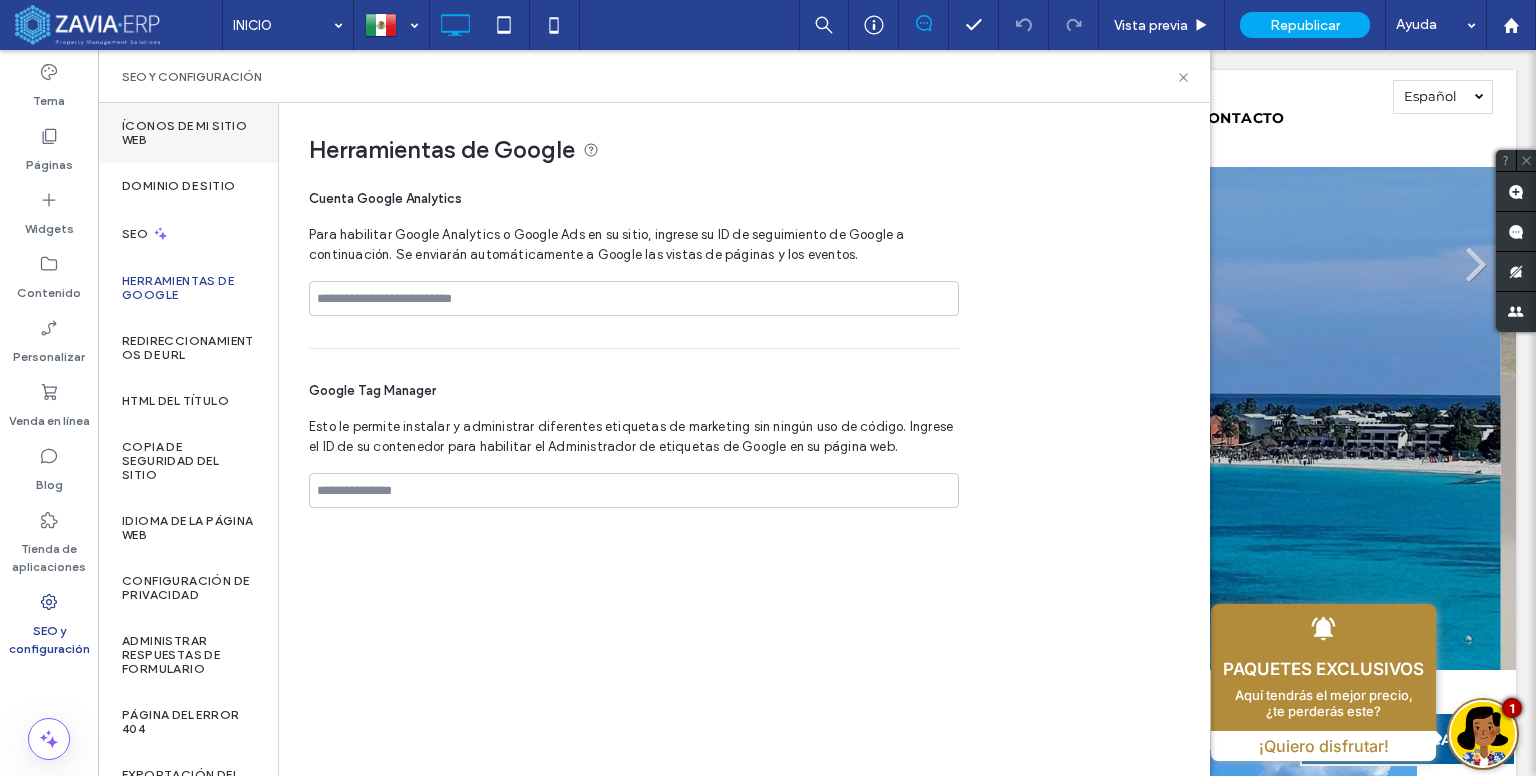 click on "Íconos de Mi sitio web" at bounding box center [188, 133] 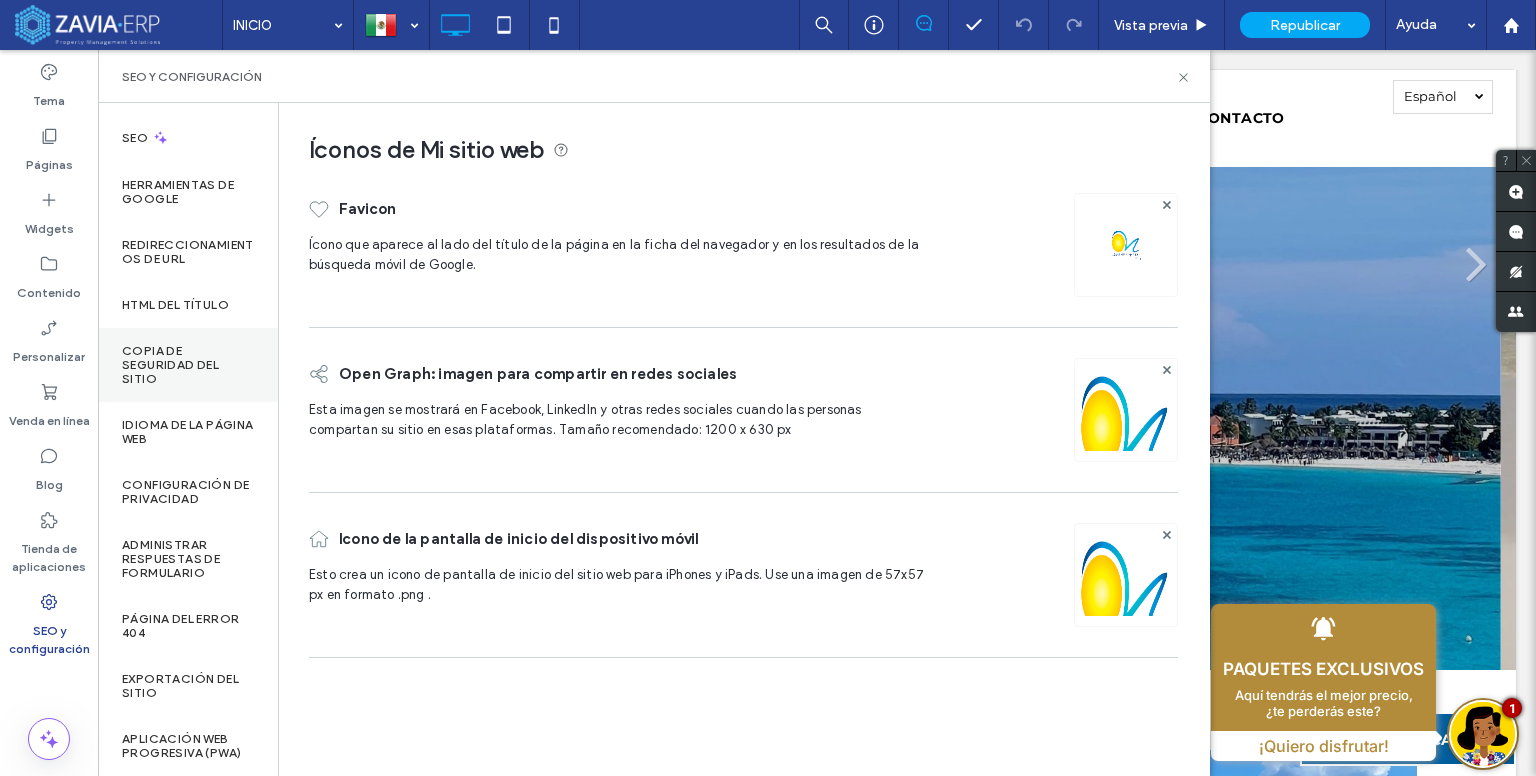 scroll, scrollTop: 109, scrollLeft: 0, axis: vertical 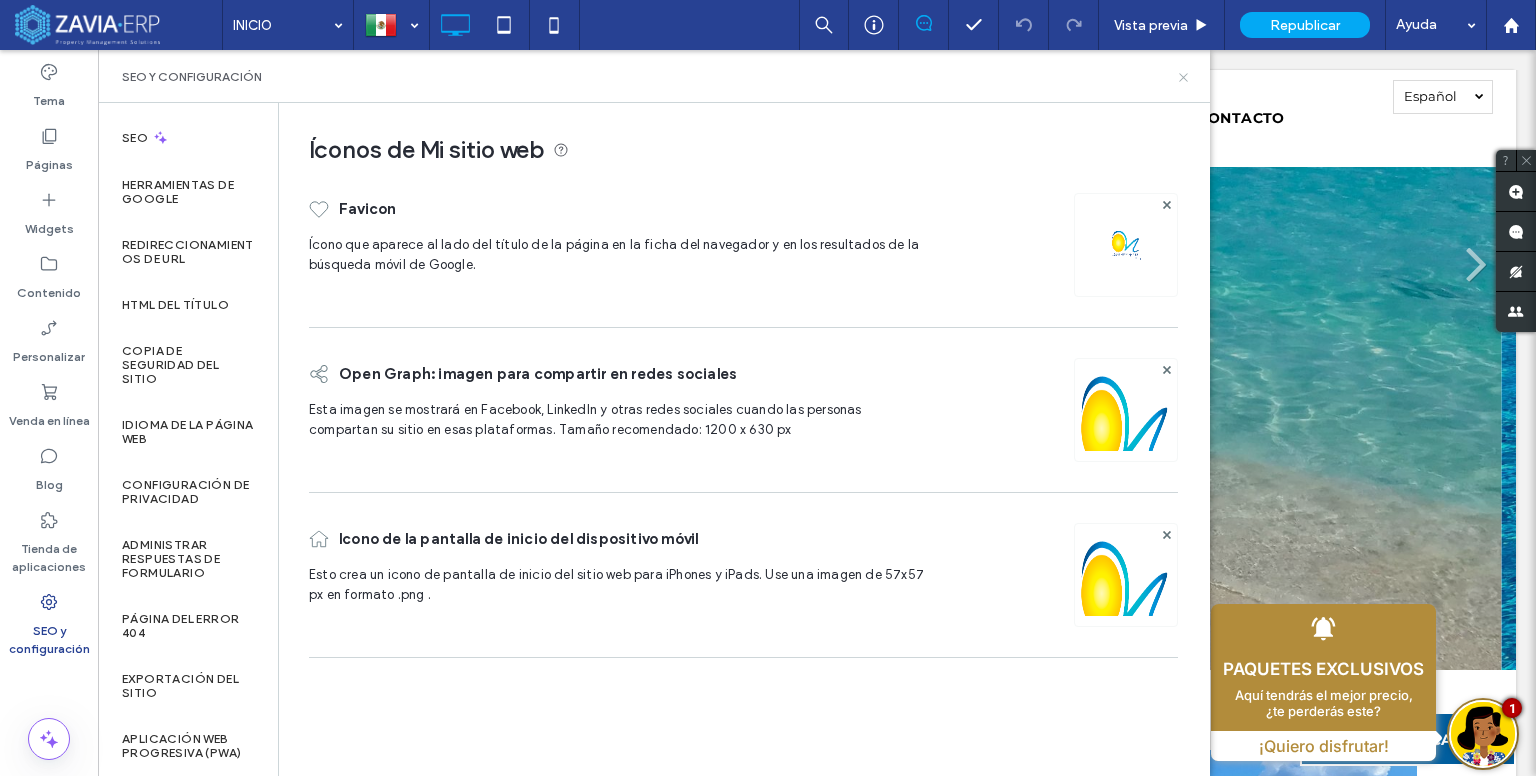 click 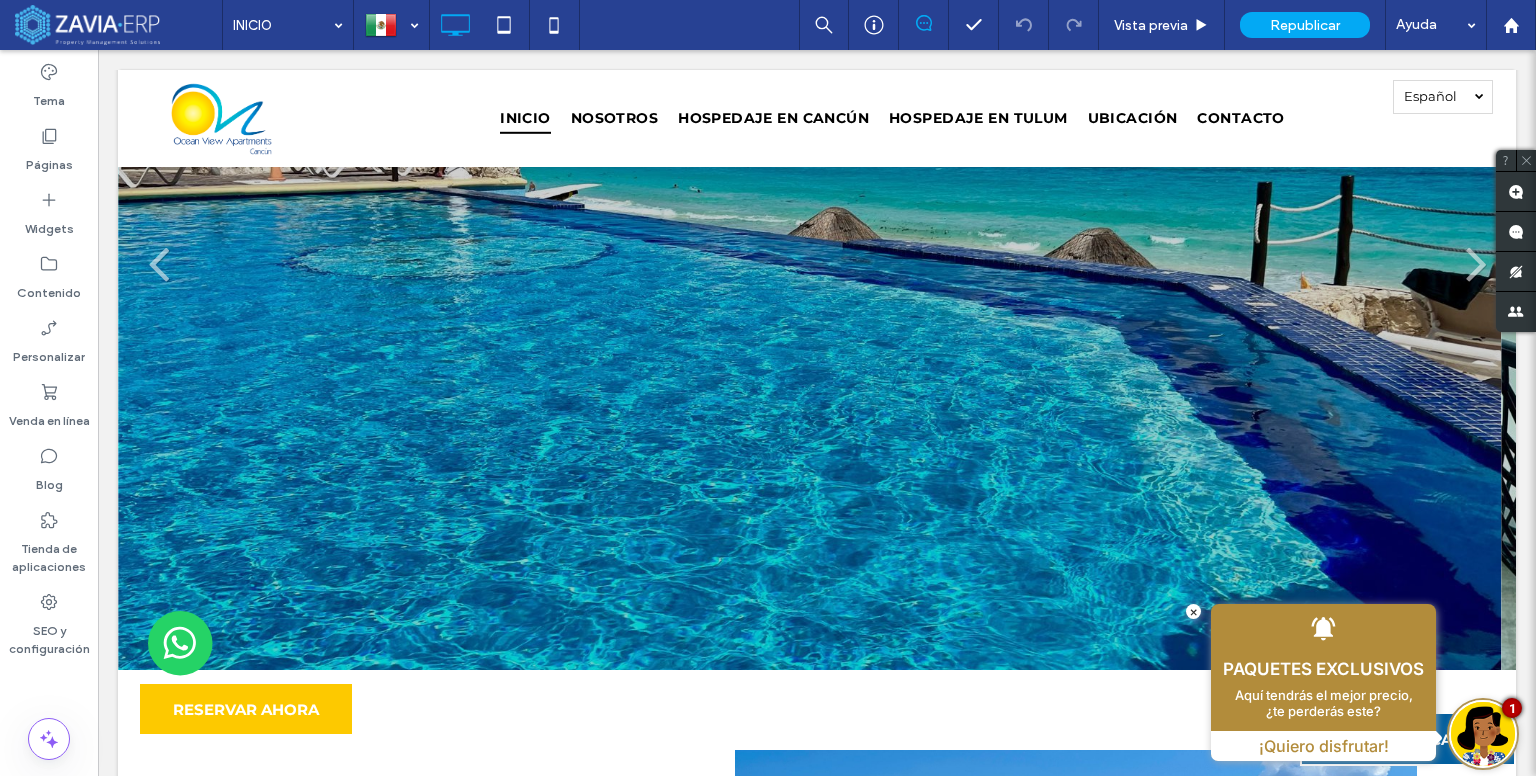 click at bounding box center [1483, 734] 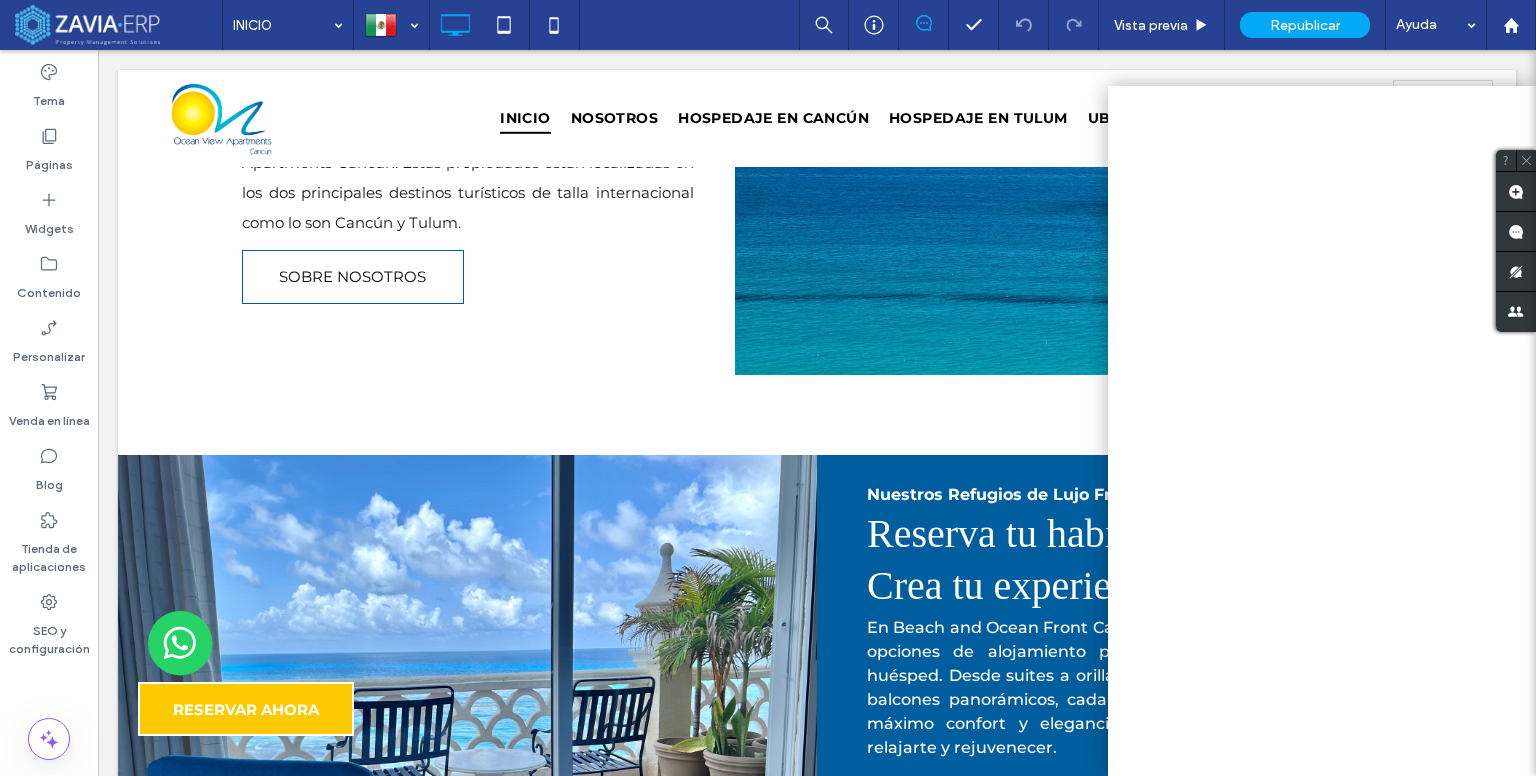 scroll, scrollTop: 1100, scrollLeft: 0, axis: vertical 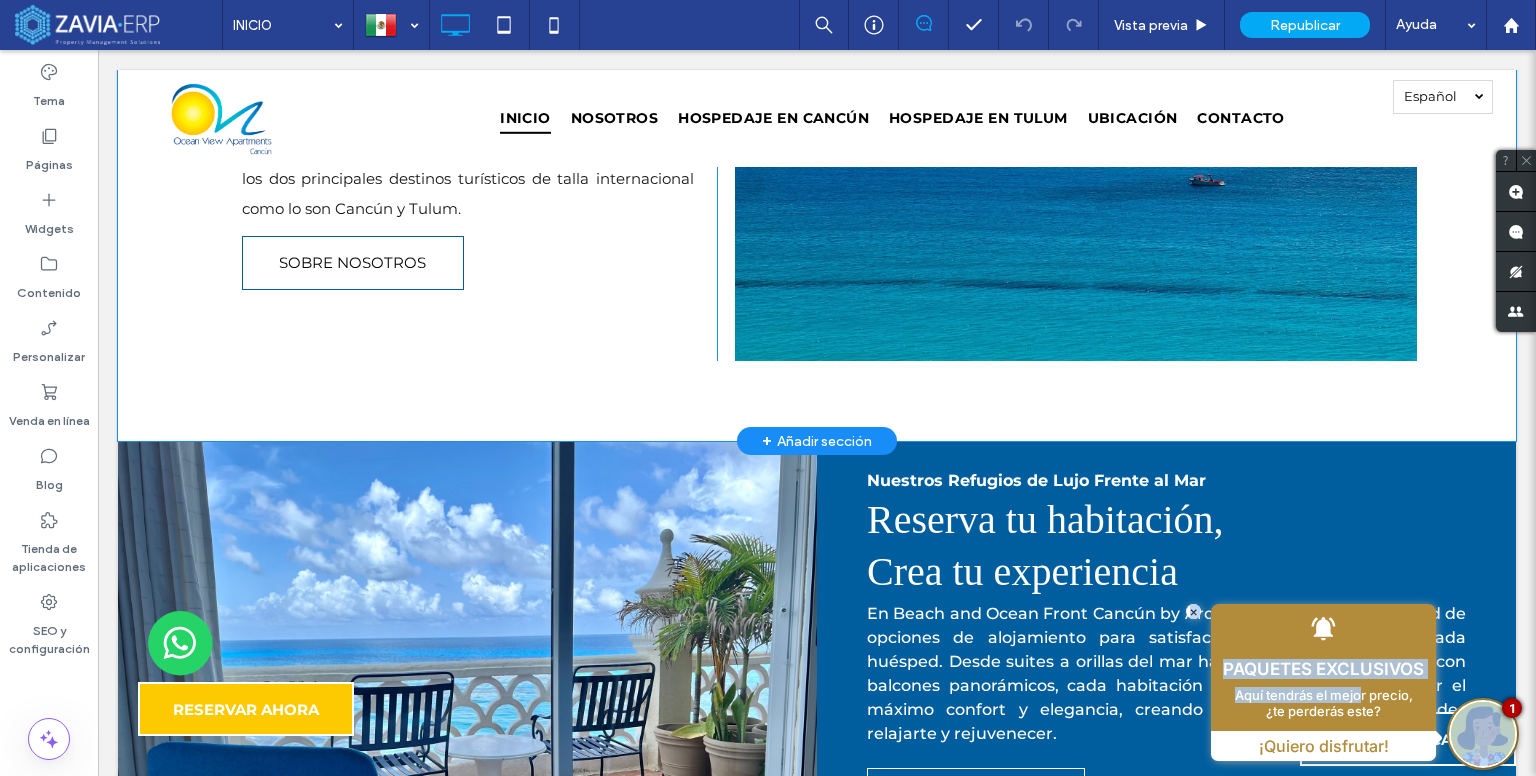 drag, startPoint x: 1342, startPoint y: 702, endPoint x: 952, endPoint y: 401, distance: 492.64694 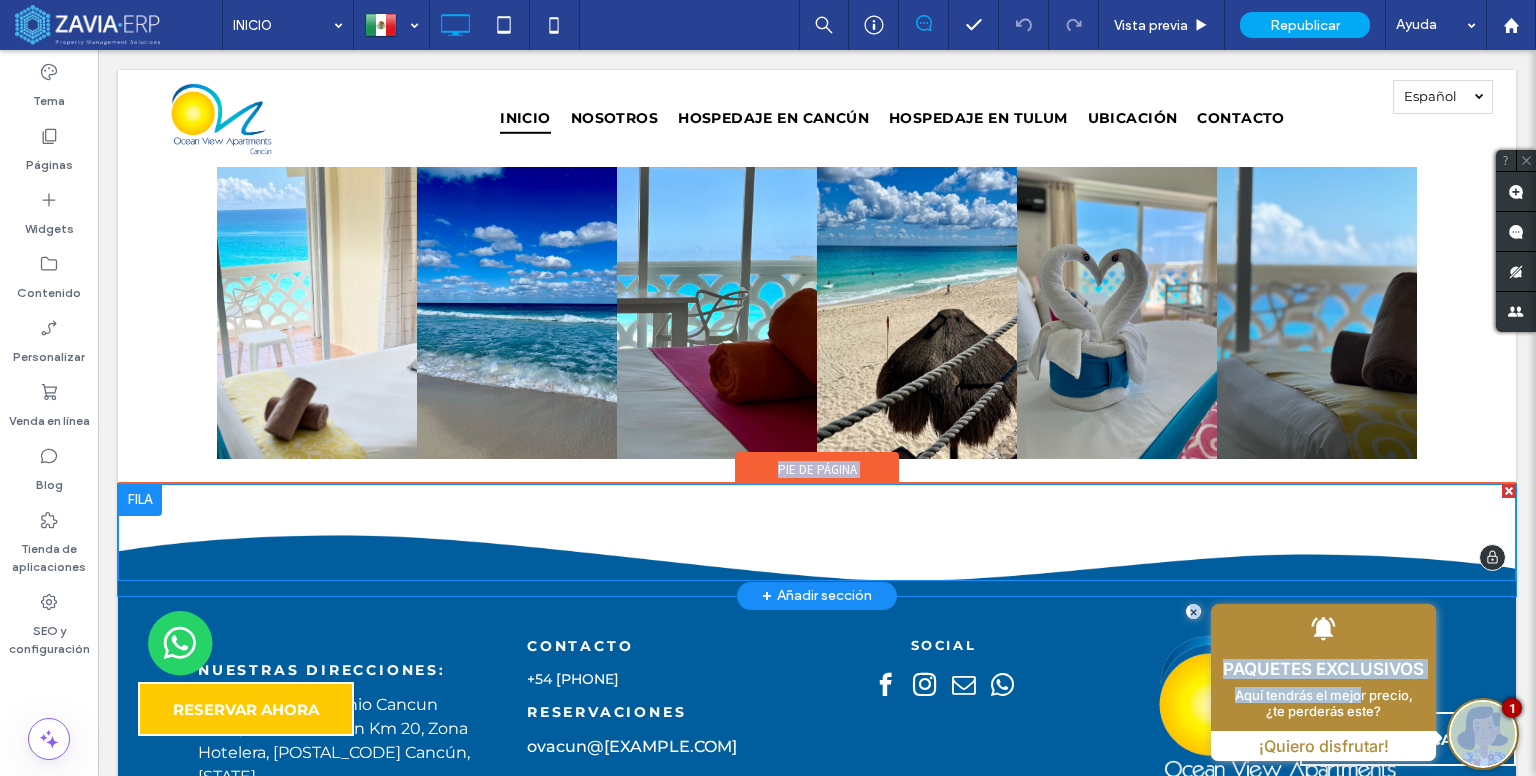 scroll, scrollTop: 3722, scrollLeft: 0, axis: vertical 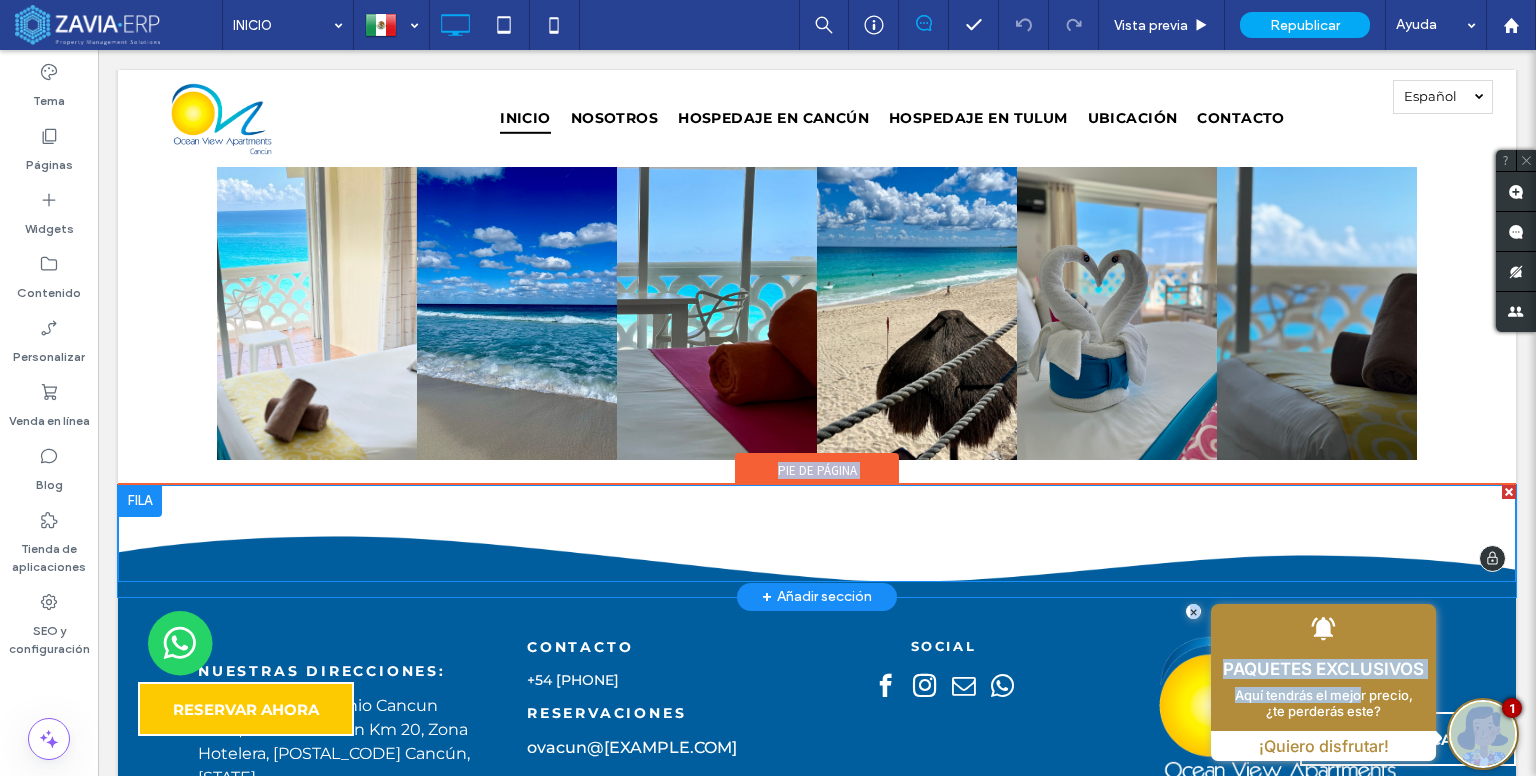 click at bounding box center (1492, 558) 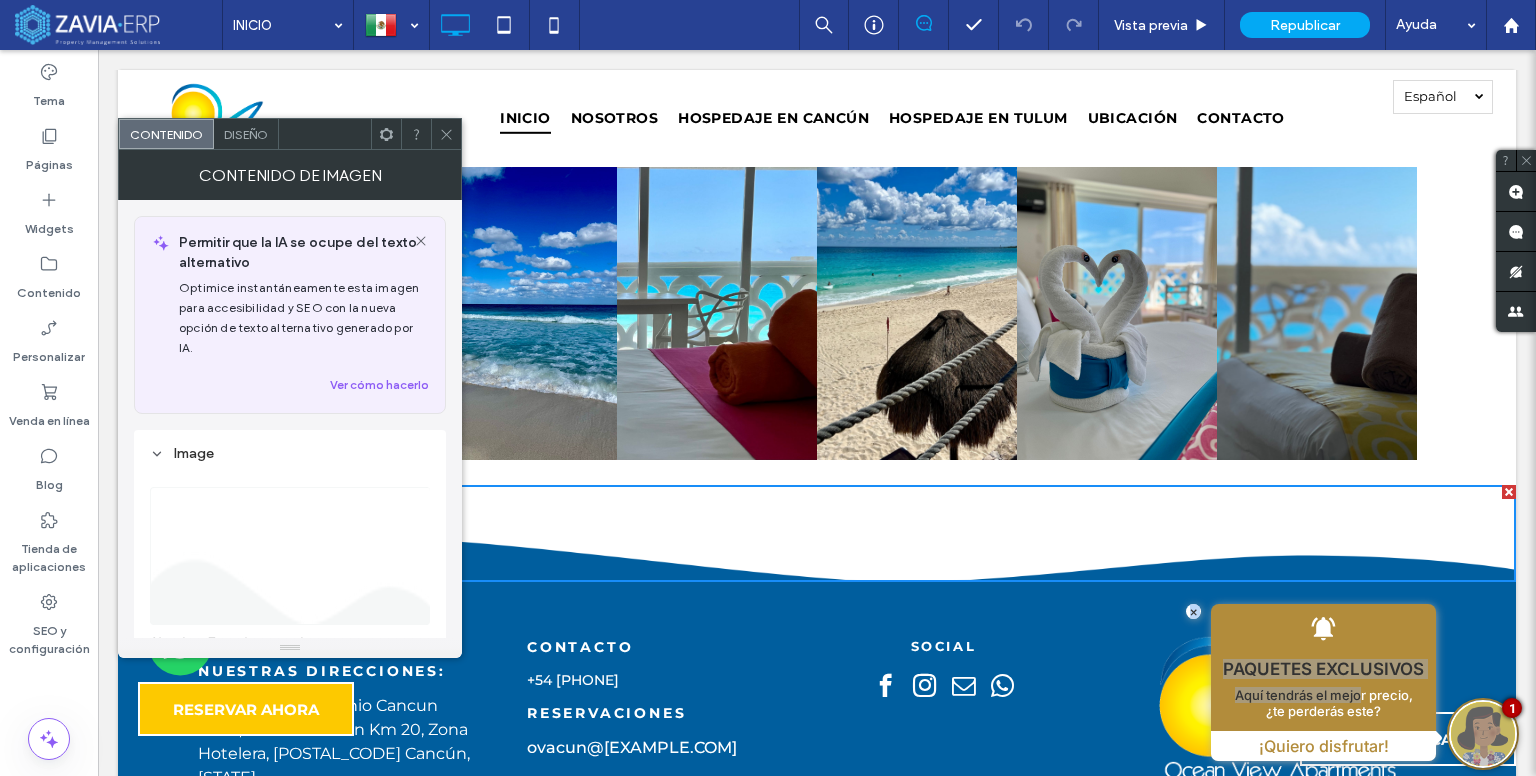 click at bounding box center (416, 134) 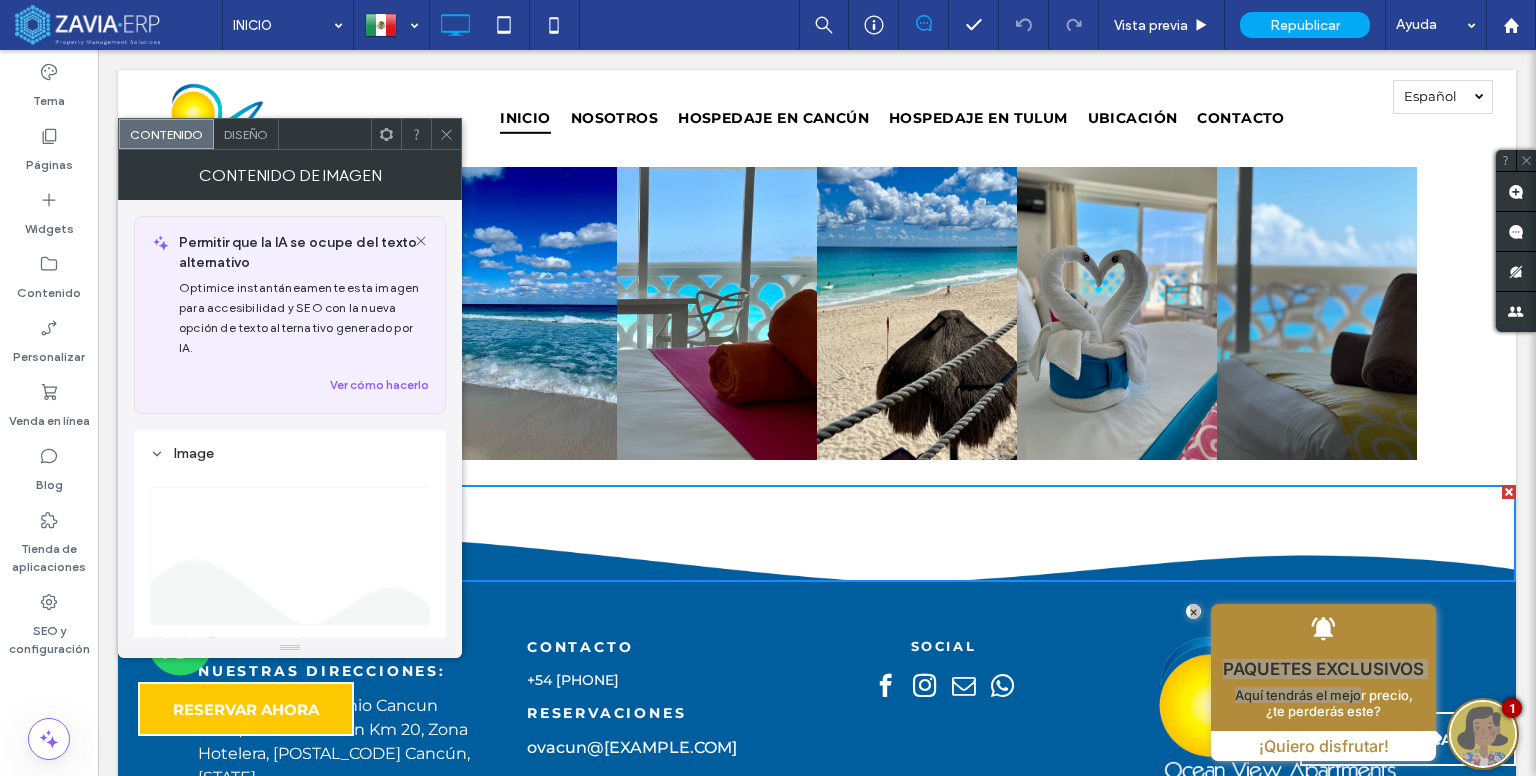 click 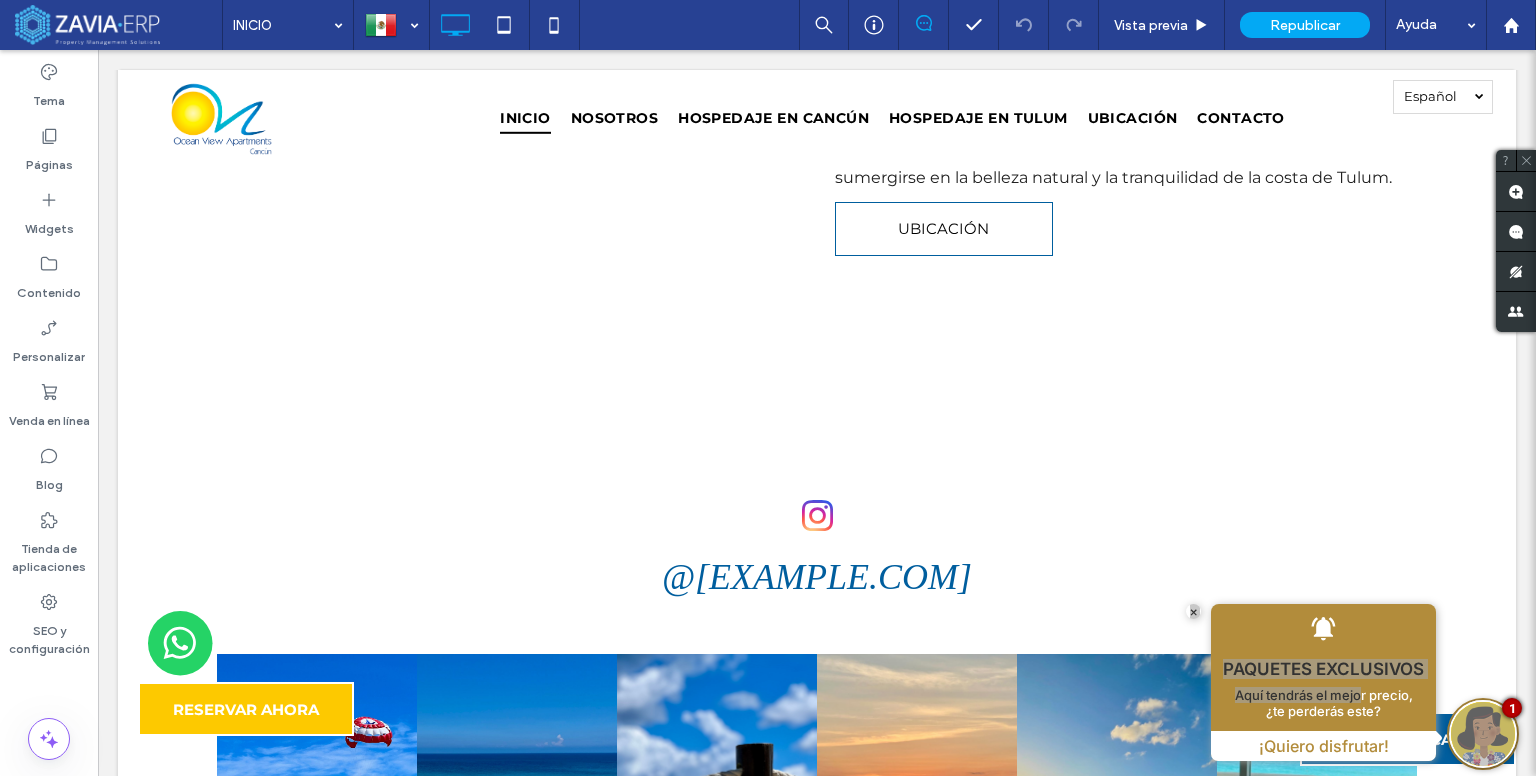 scroll, scrollTop: 2922, scrollLeft: 0, axis: vertical 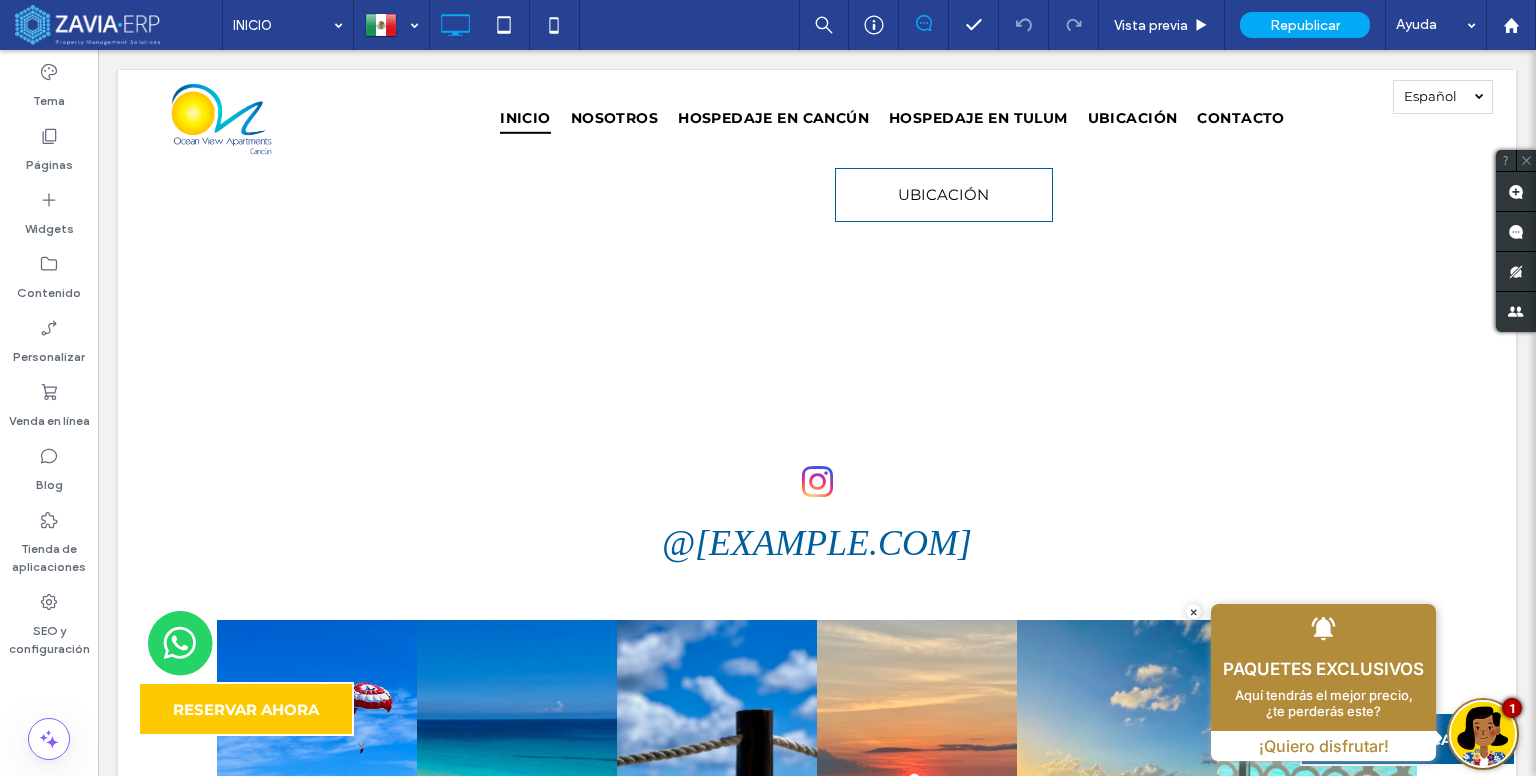 click on "Click To Paste
Fila
Español
es
English
en
INICIO
NOSOTROS
HOSPEDAJE EN CANCÚN
HOSPEDAJE EN TULUM
UBICACIÓN
CONTACTO
BOOK NOW
Click To Paste
Fila
Click To Paste
Fila
Menu
Click To Paste
encabezado
Click To Paste
INICIO
NOSOTROS
HOSPEDAJE EN CANCÚN
HOSPEDAJE EN TULUM
UBICACIÓN
CONTACTO
Click To Paste
Español
es
English
en
Click To Paste" at bounding box center (817, -482) 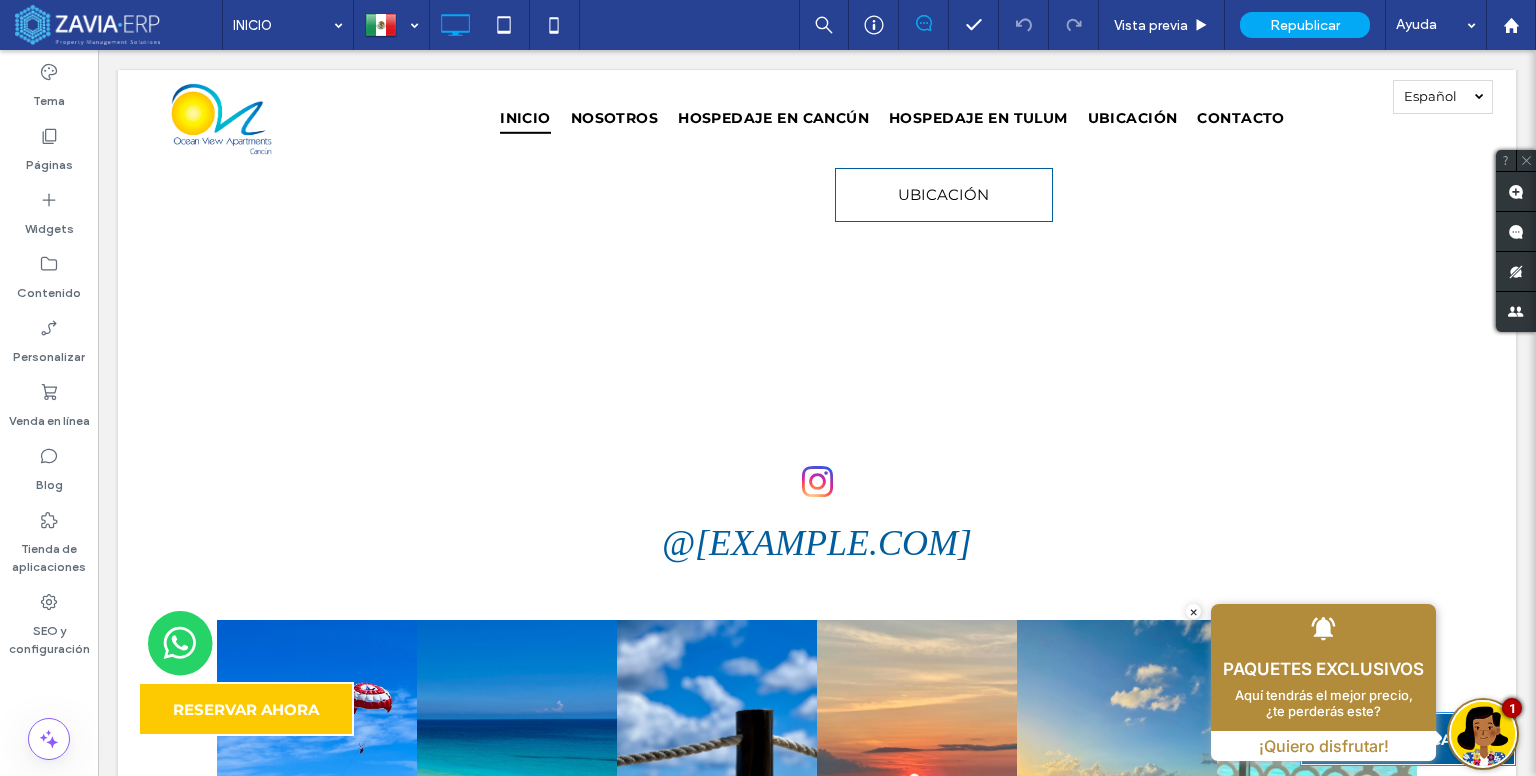 click on "RESERVAR EN CANCÚN" at bounding box center [1407, 739] 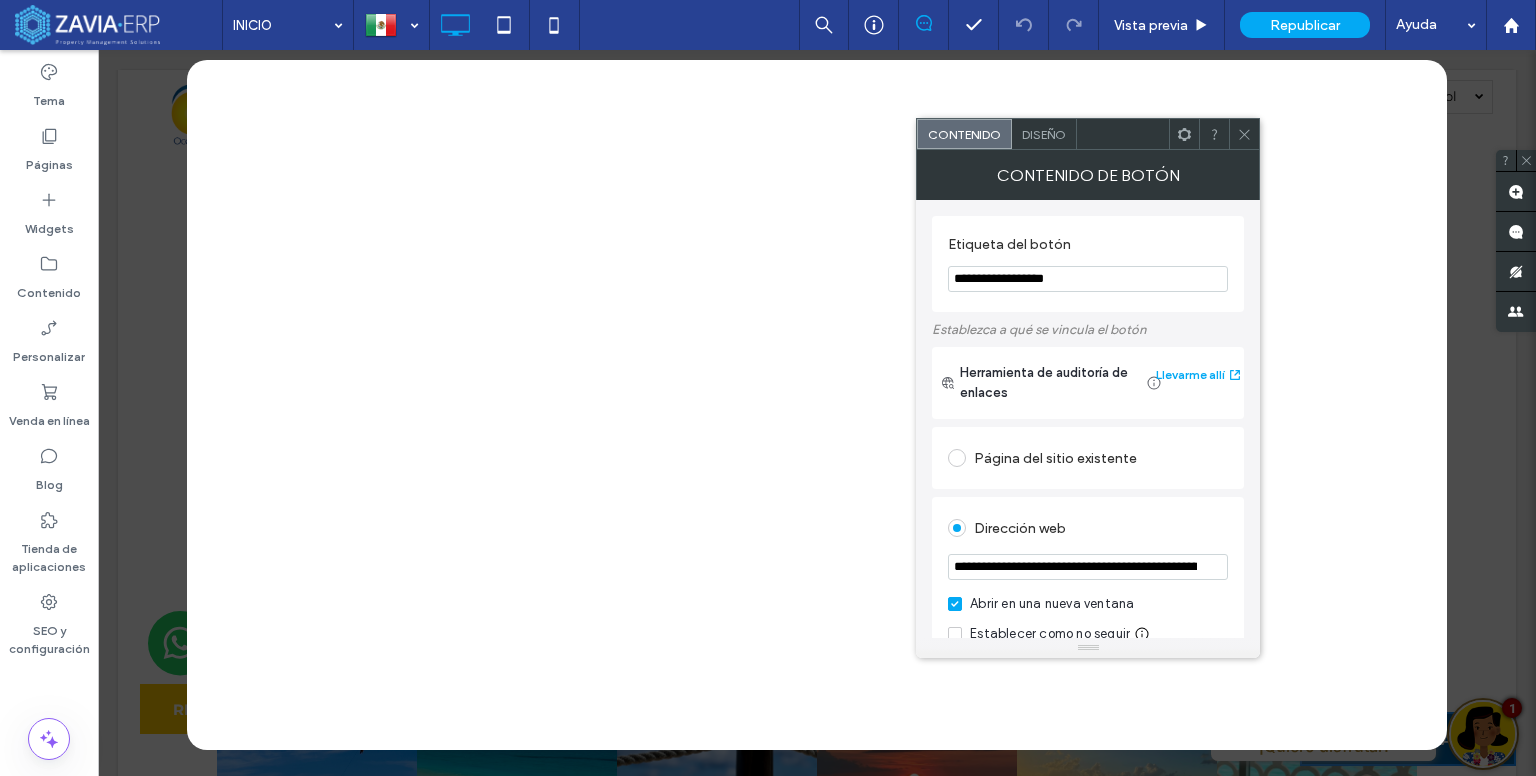 scroll, scrollTop: 2928, scrollLeft: 0, axis: vertical 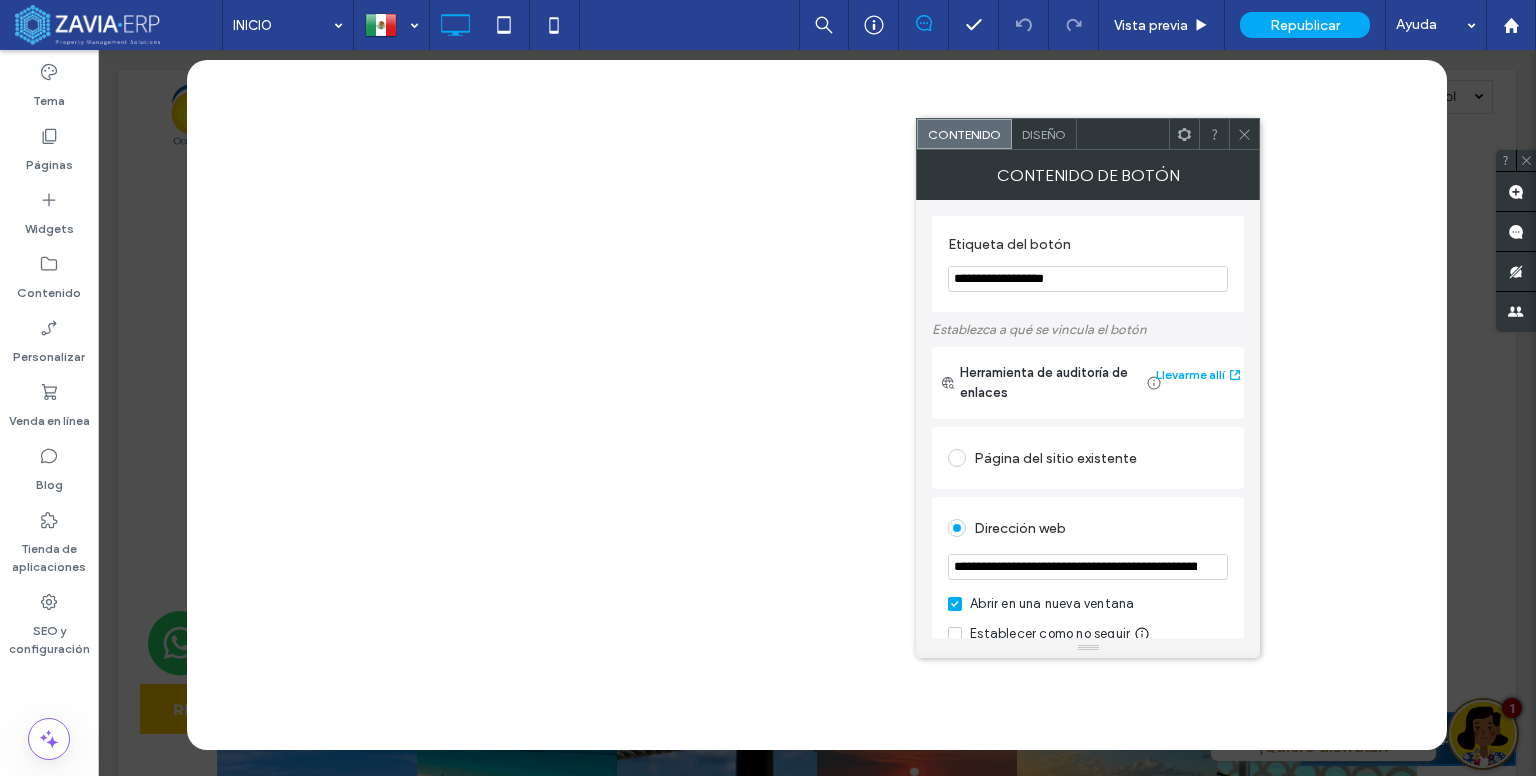 click on "Diseño" at bounding box center (1044, 134) 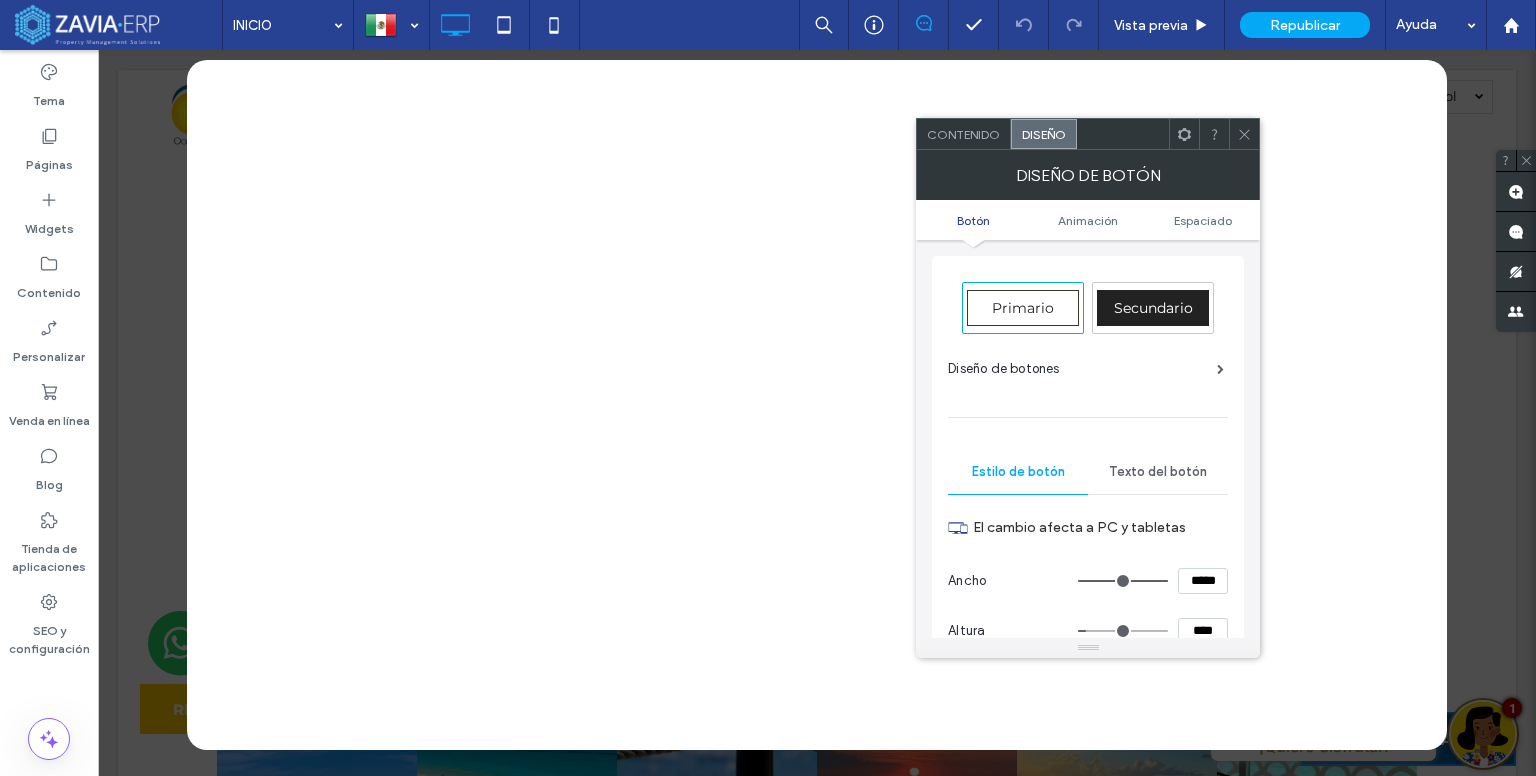 click 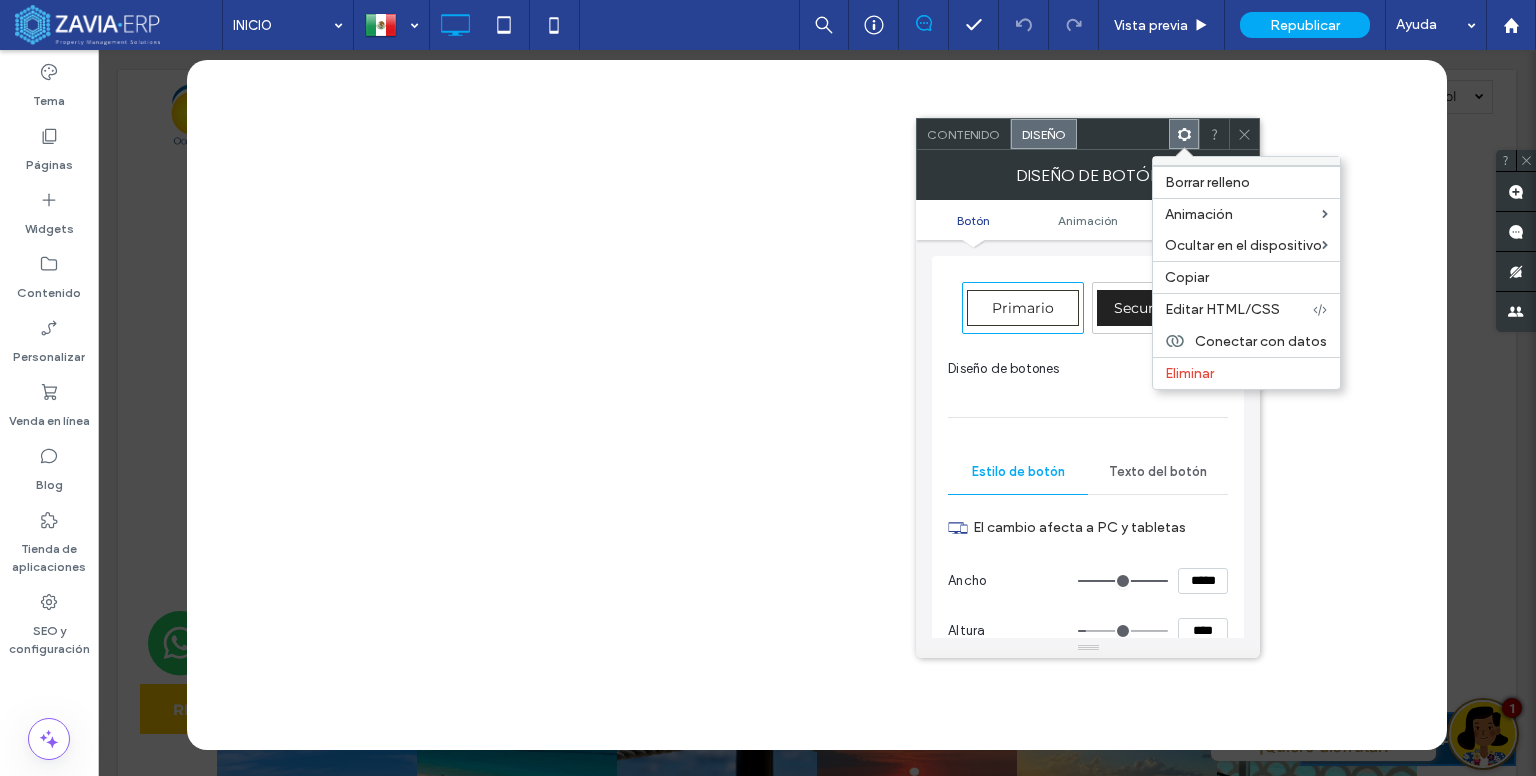click at bounding box center (1123, 134) 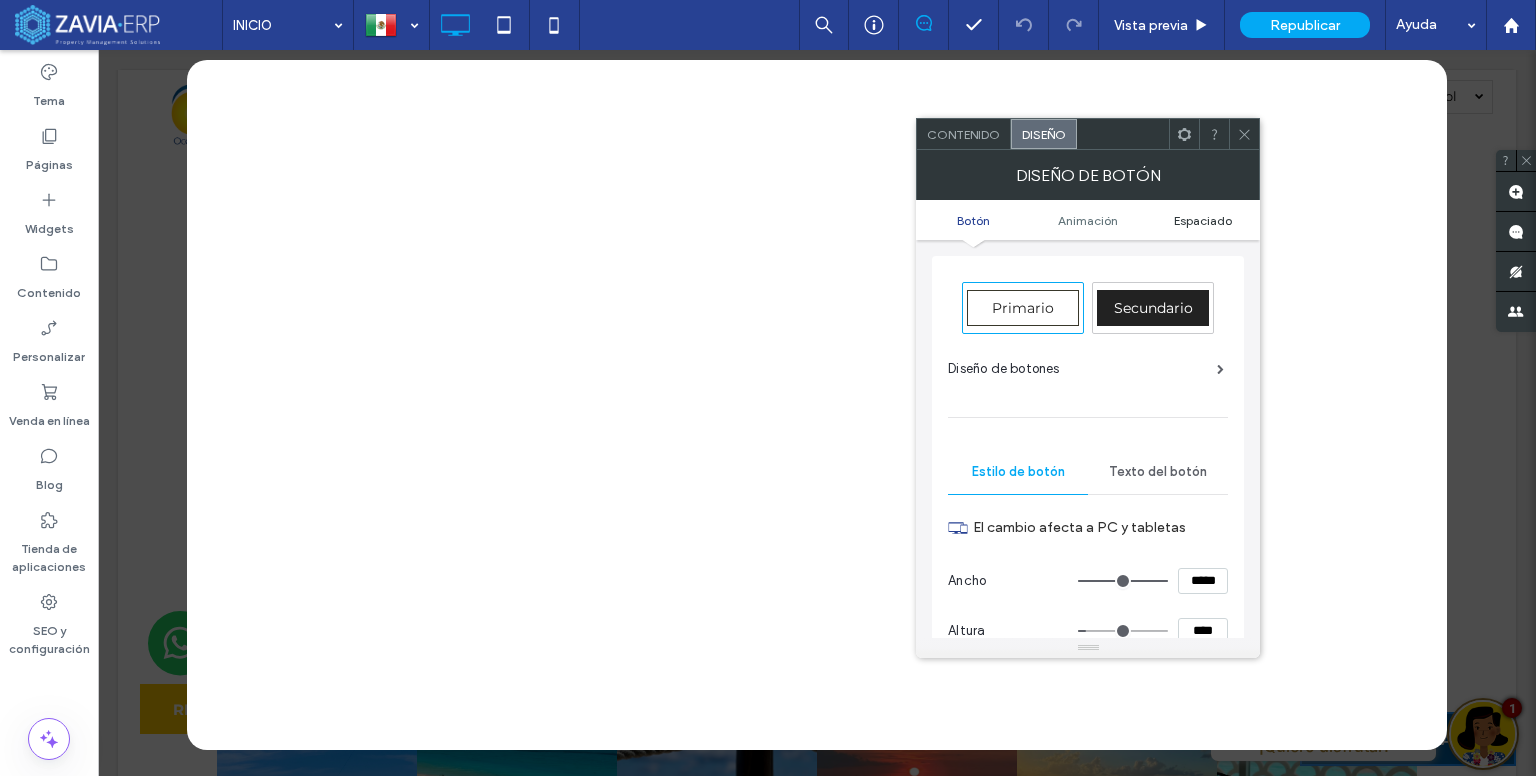 click on "Espaciado" at bounding box center (1203, 220) 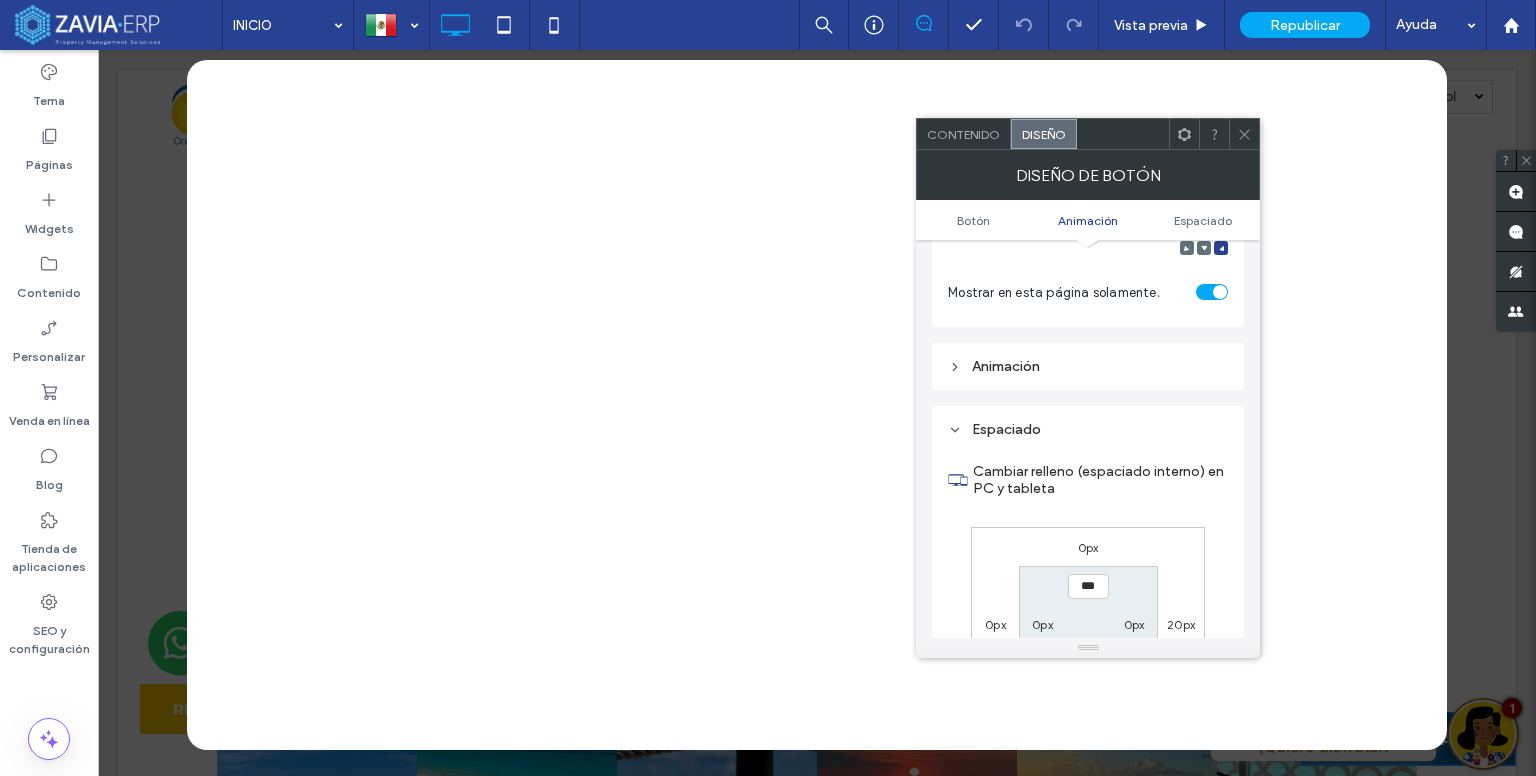 scroll, scrollTop: 1055, scrollLeft: 0, axis: vertical 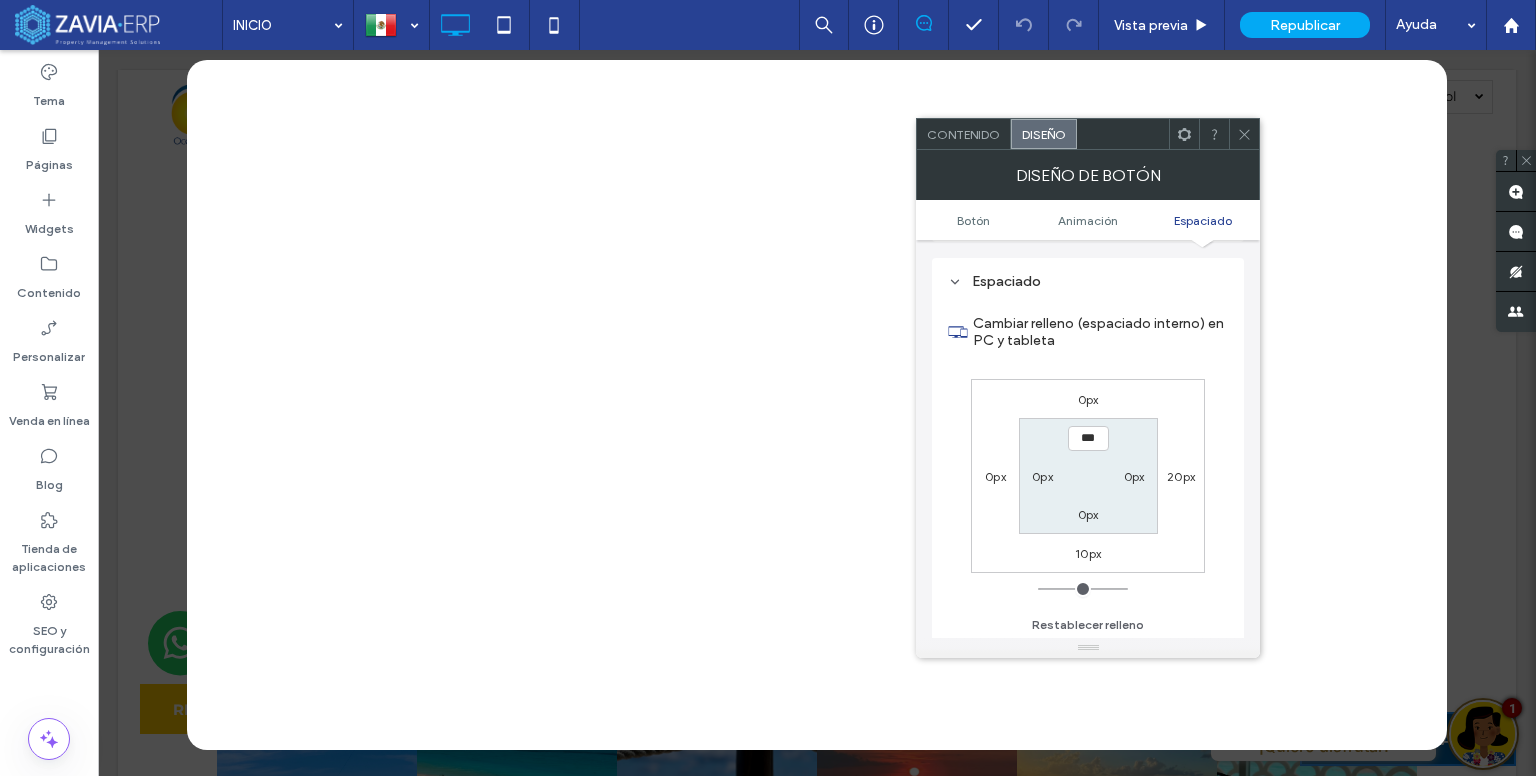 click on "0px" at bounding box center [1088, 514] 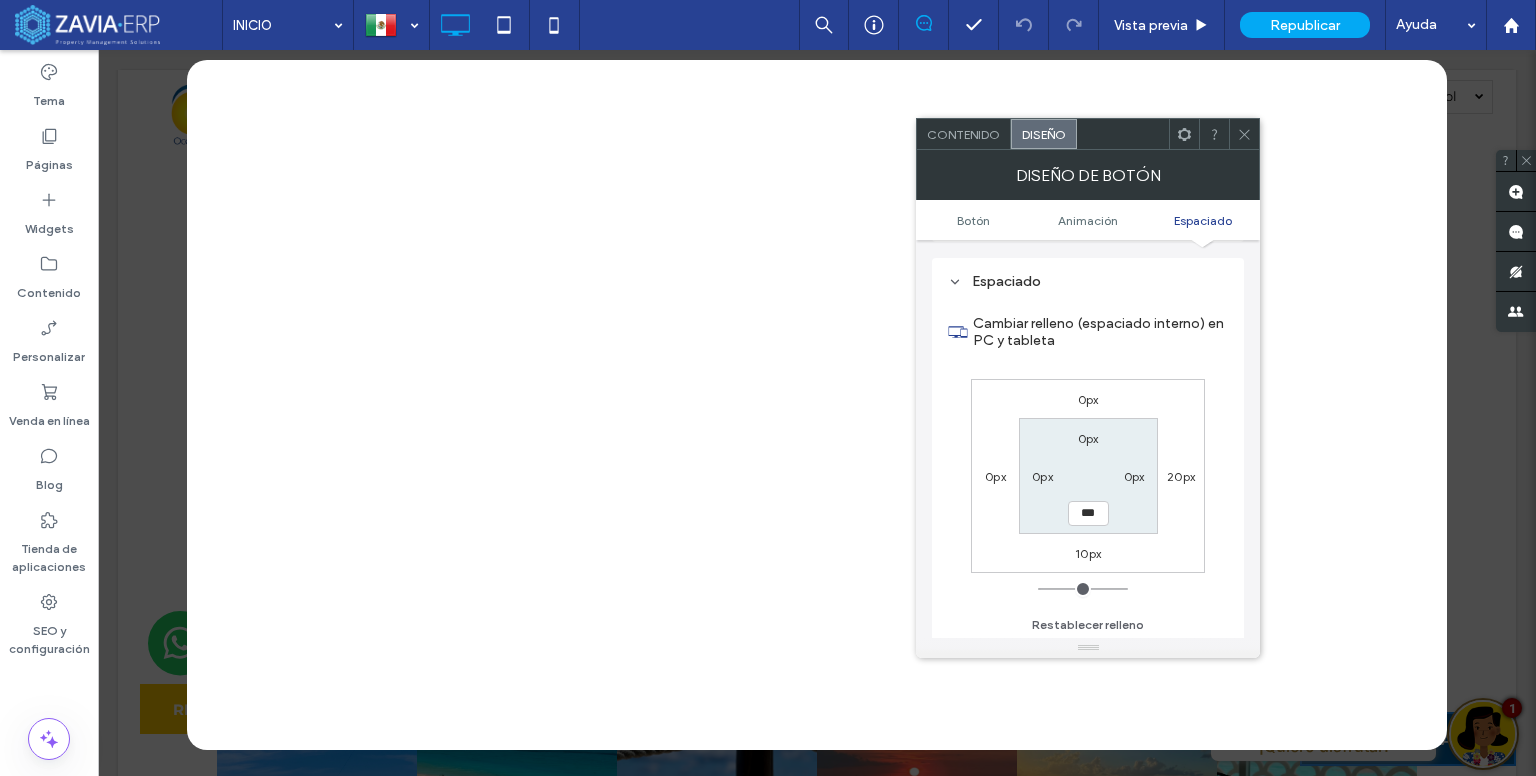 scroll, scrollTop: 2922, scrollLeft: 0, axis: vertical 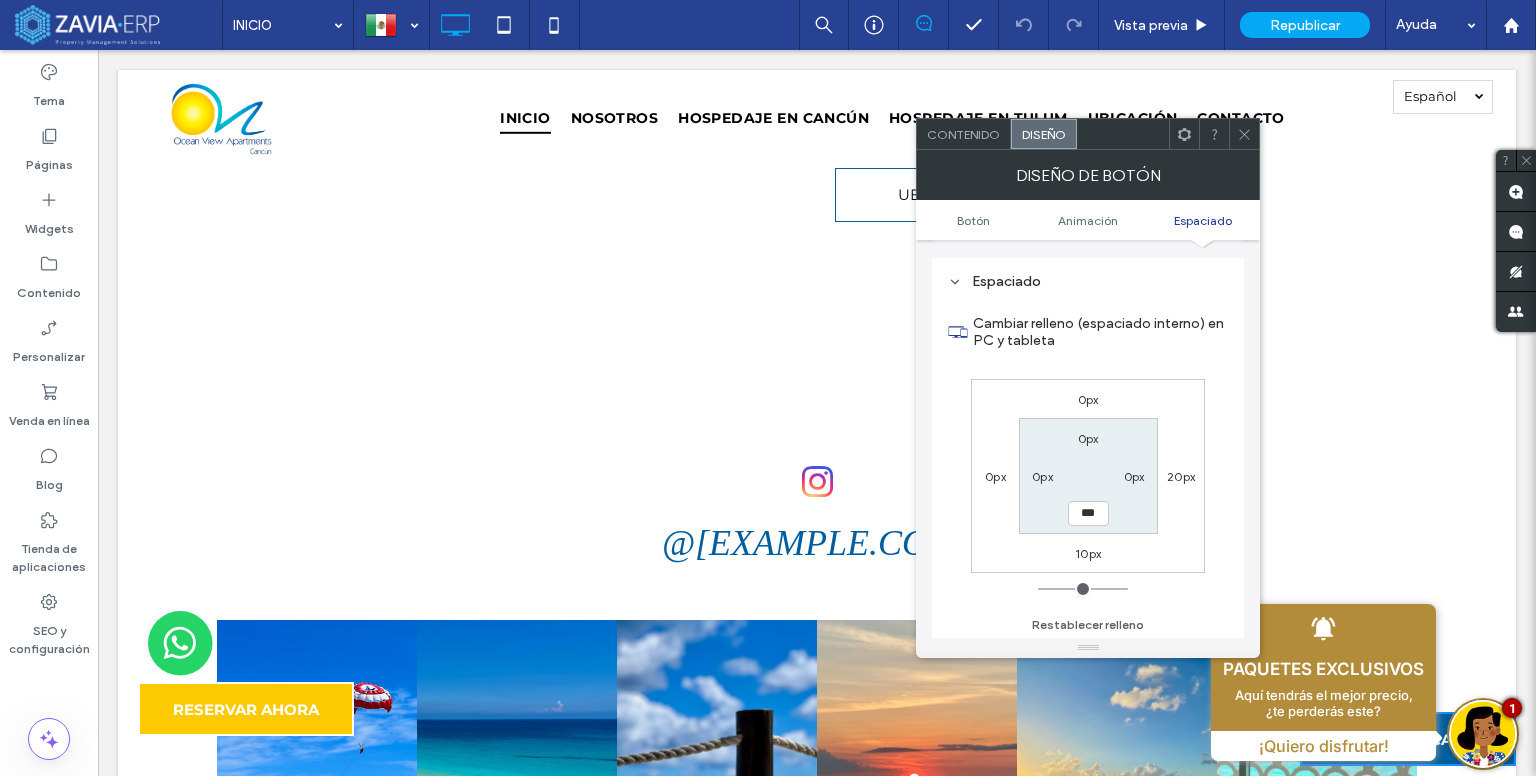 click on "10px" at bounding box center (1088, 553) 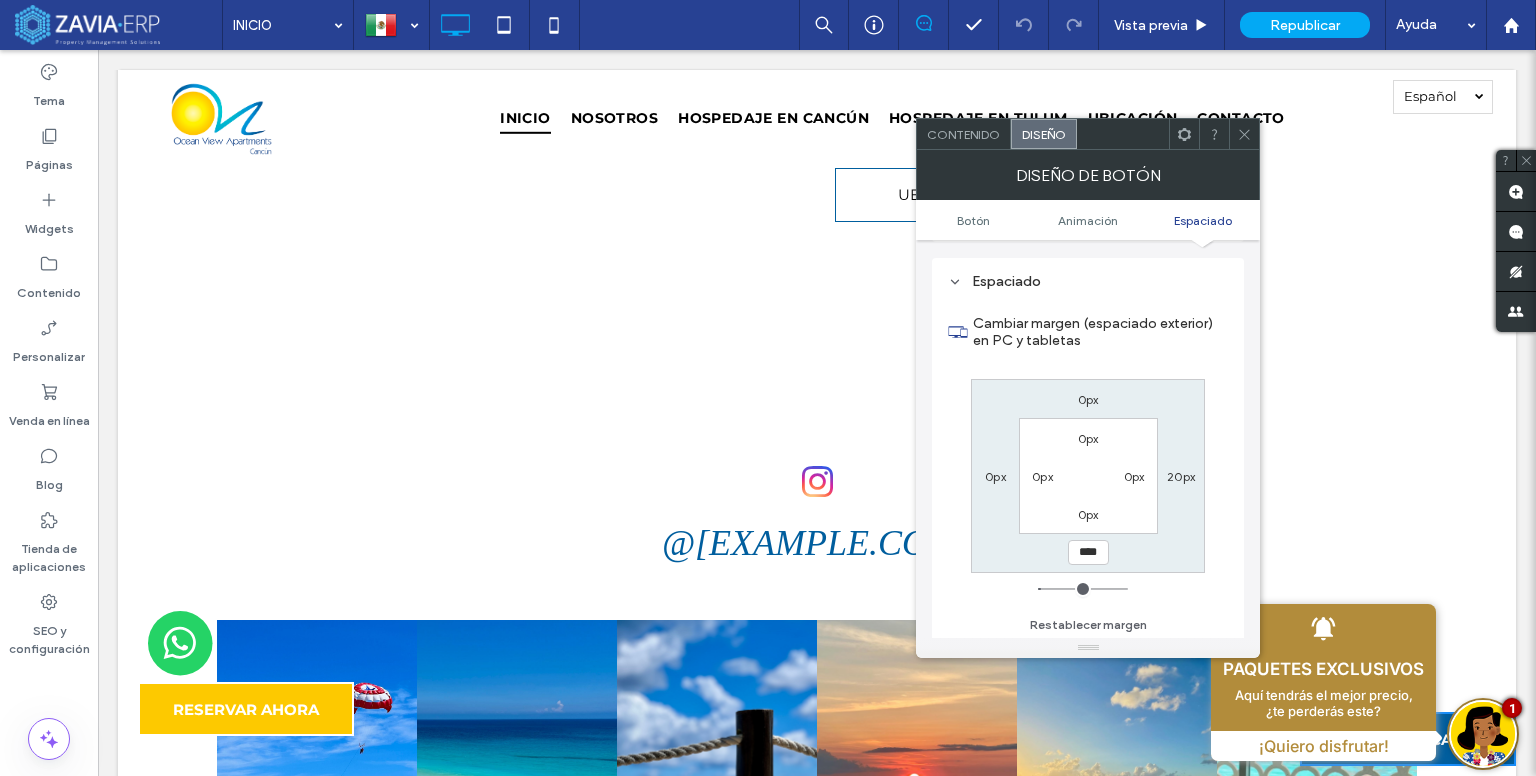 click on "****" at bounding box center (1088, 552) 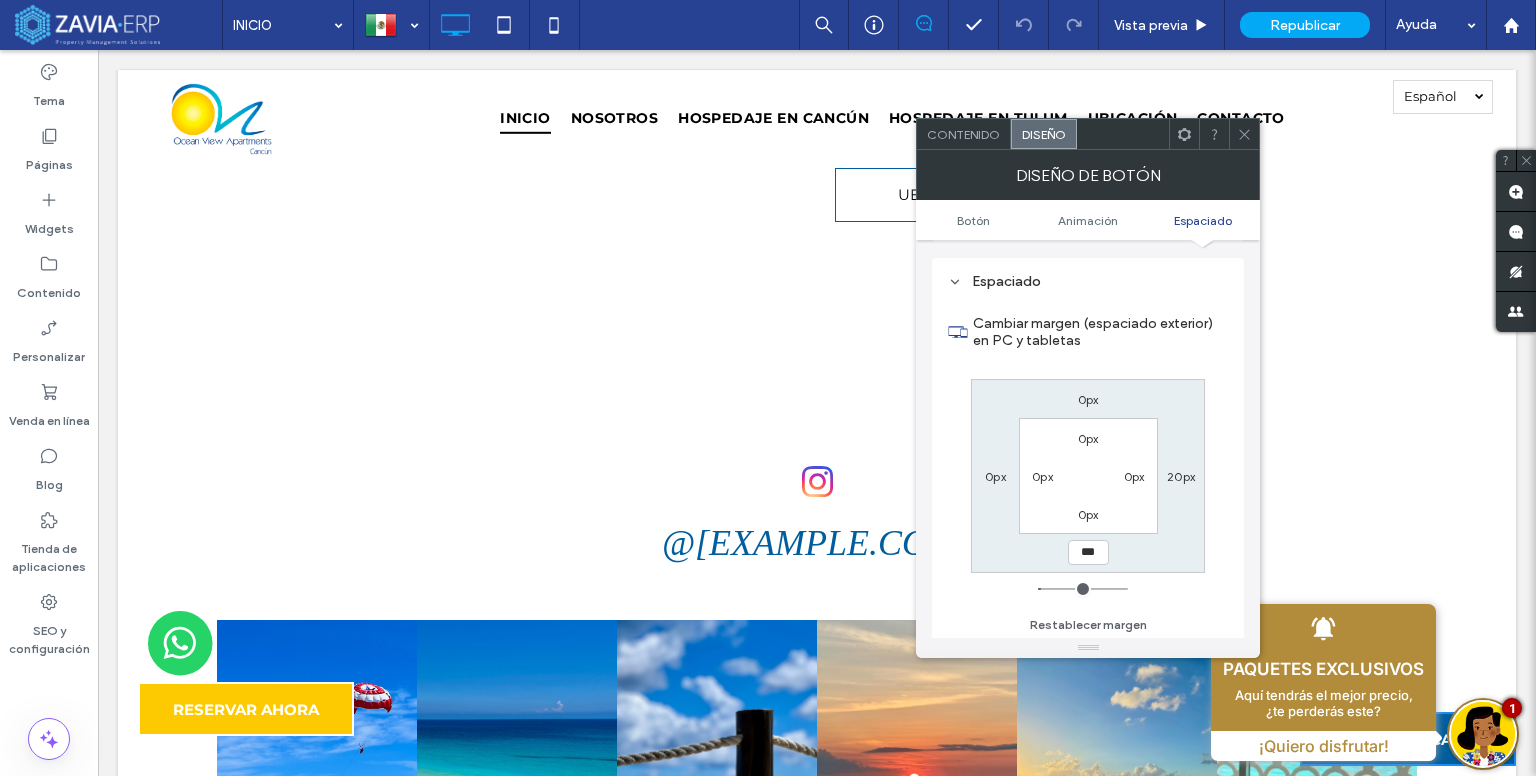 type on "***" 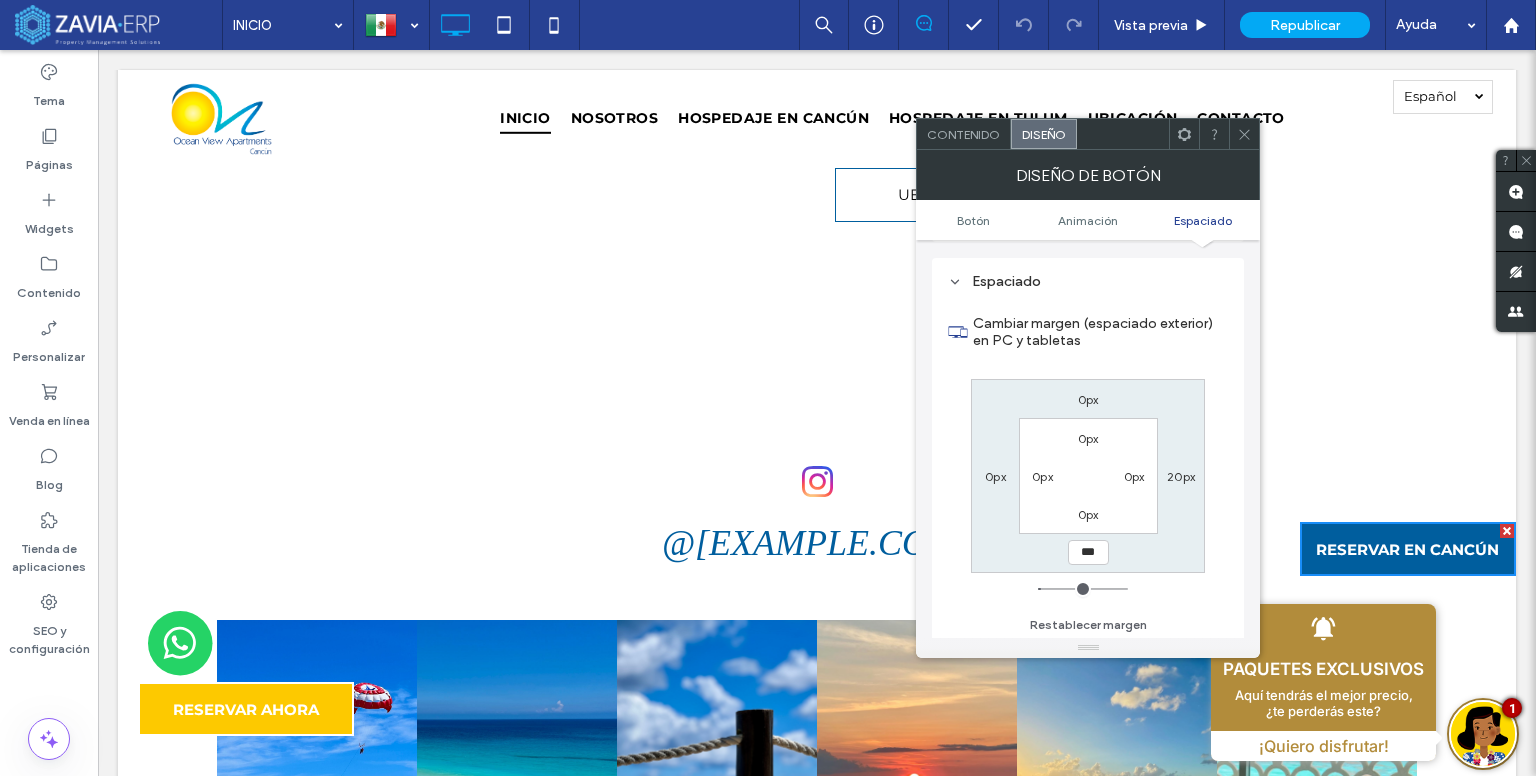 type on "***" 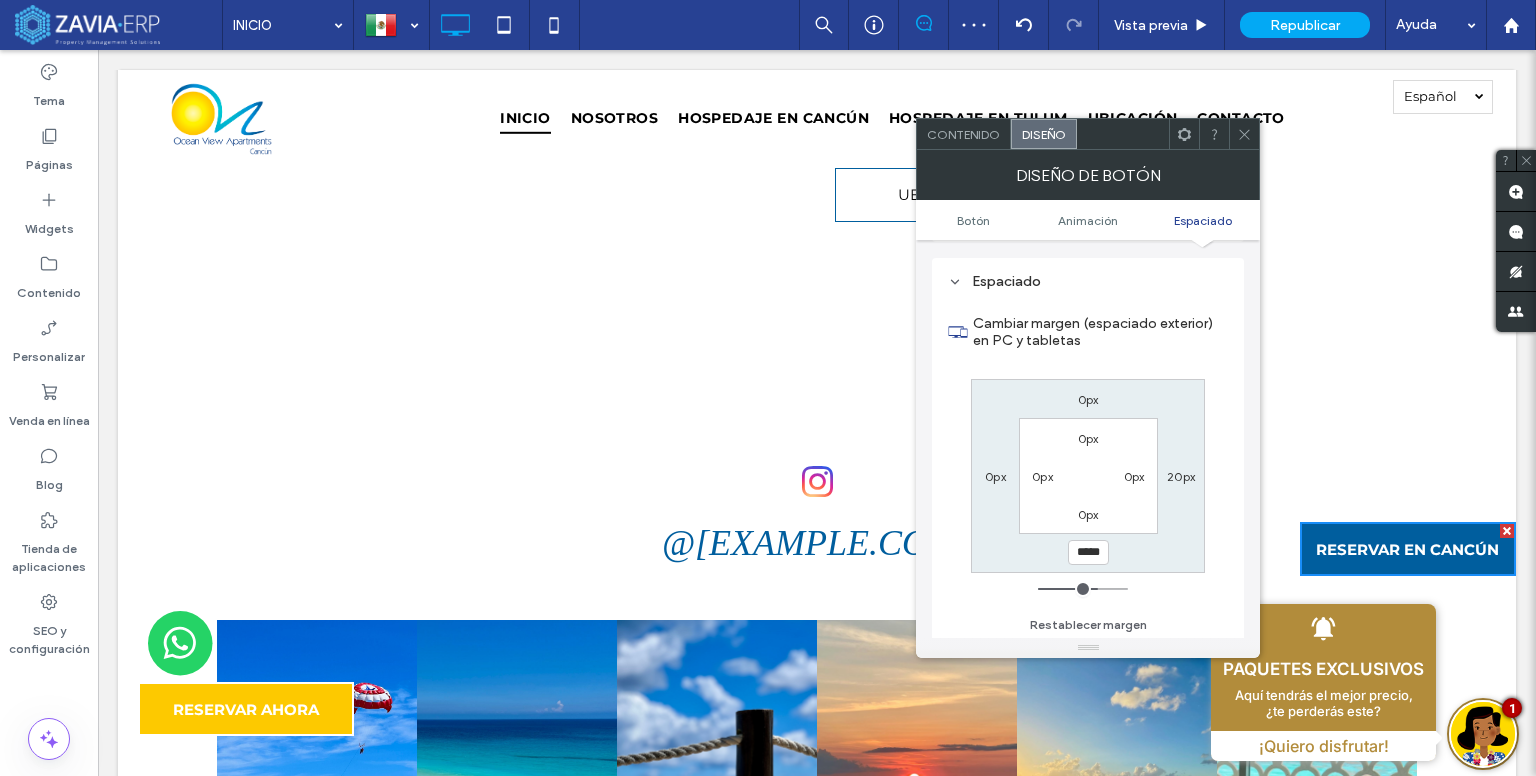 click on "20px" at bounding box center (1181, 476) 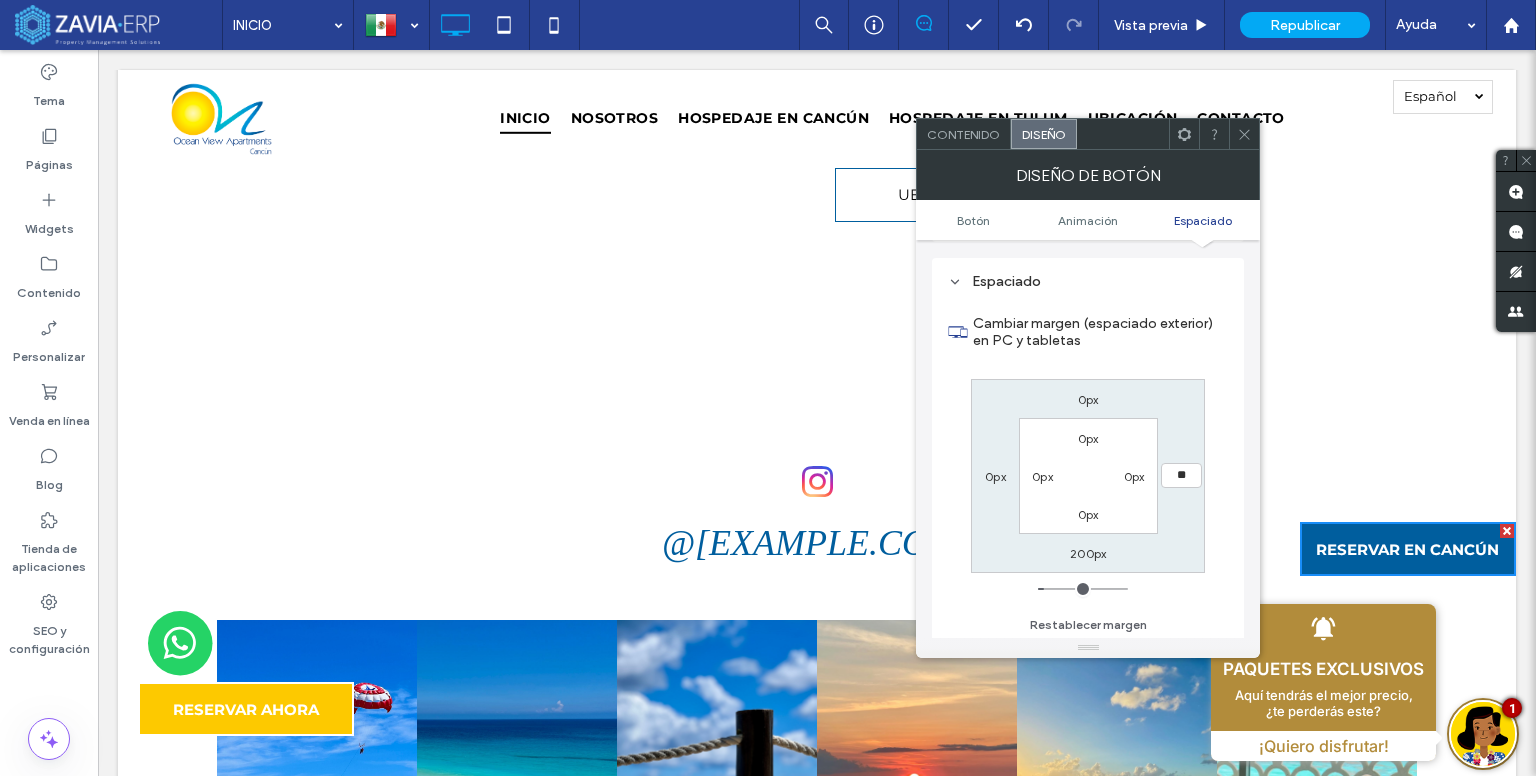 type on "**" 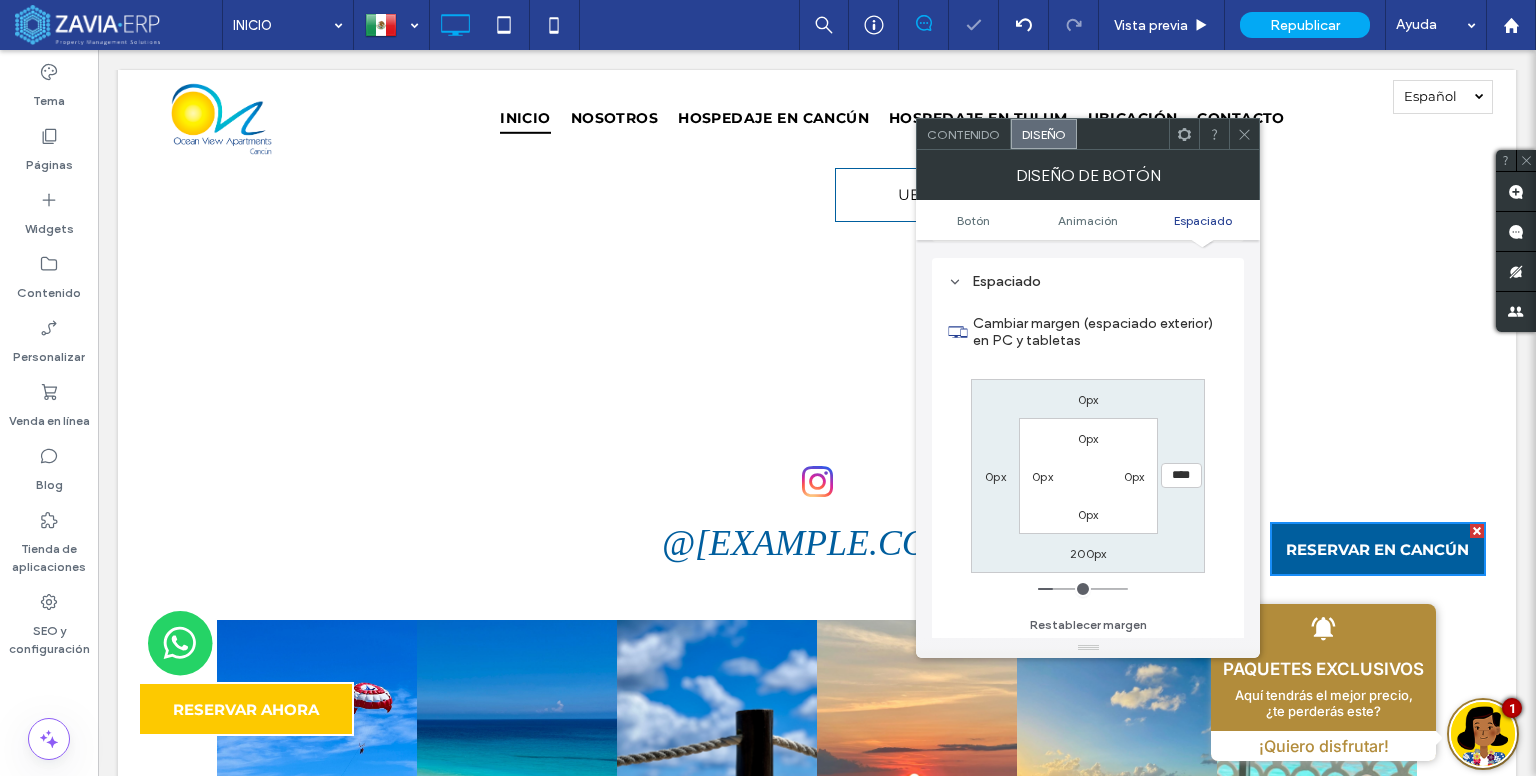 click on "****" at bounding box center (1181, 475) 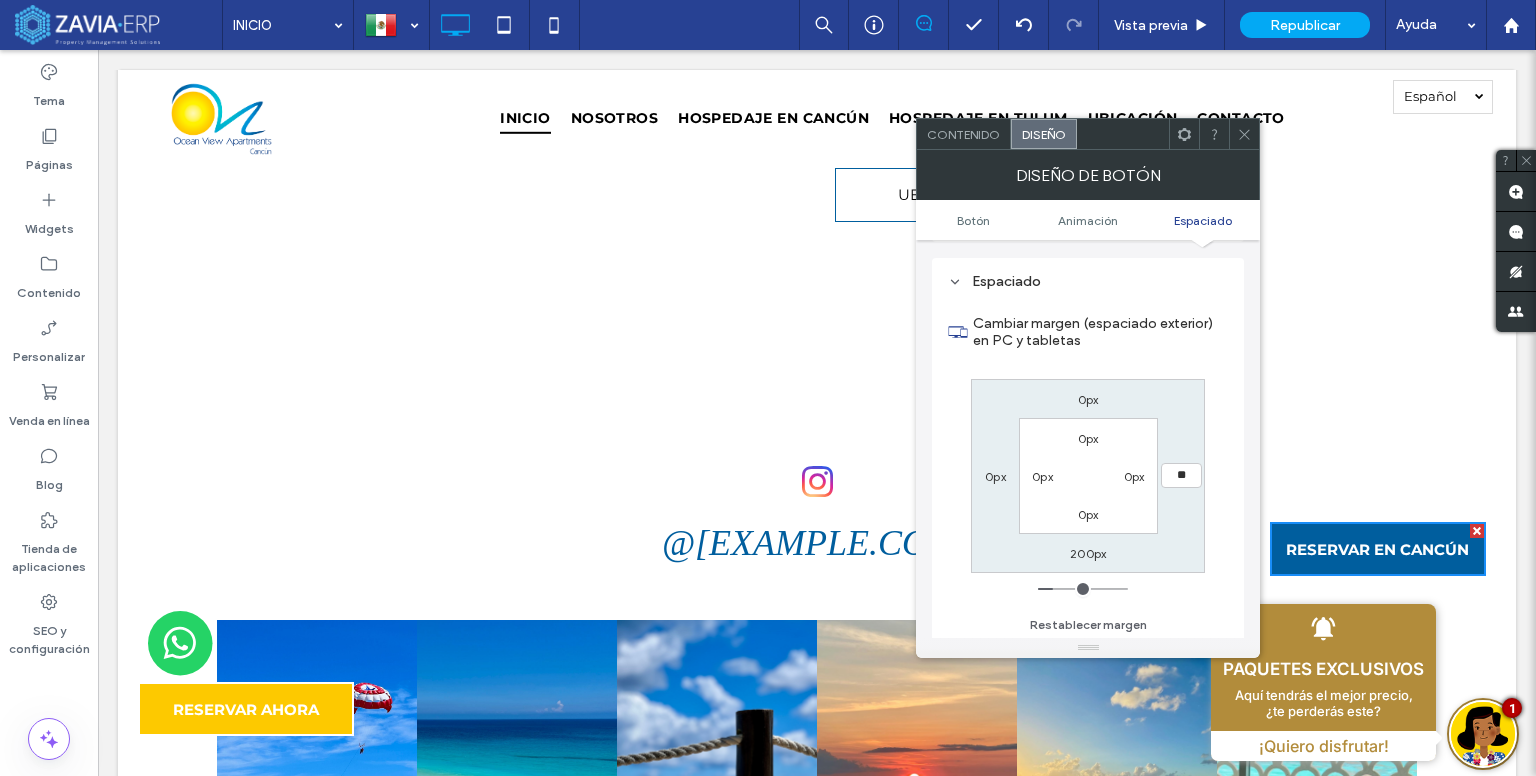 type on "**" 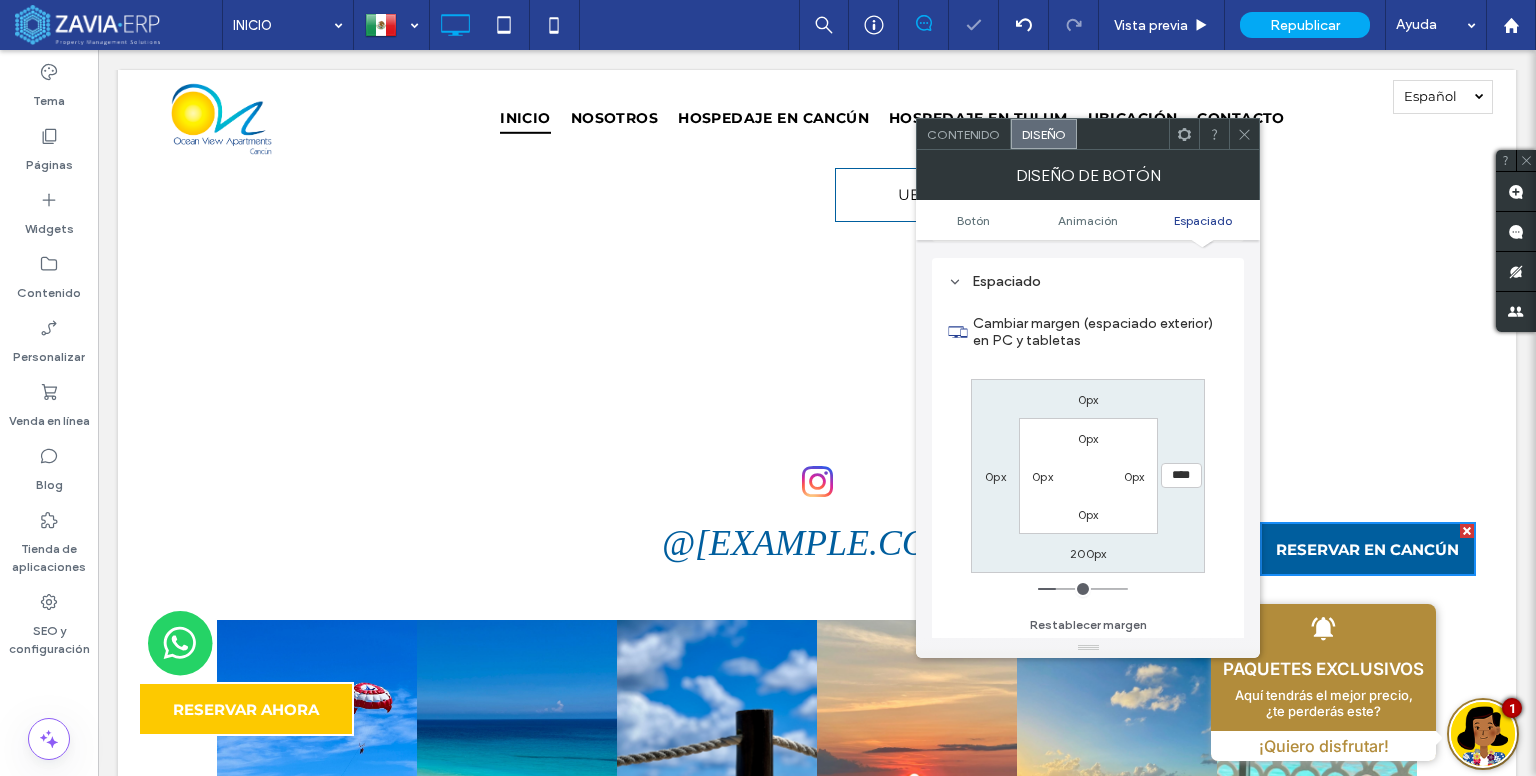 click on "****" at bounding box center [1181, 475] 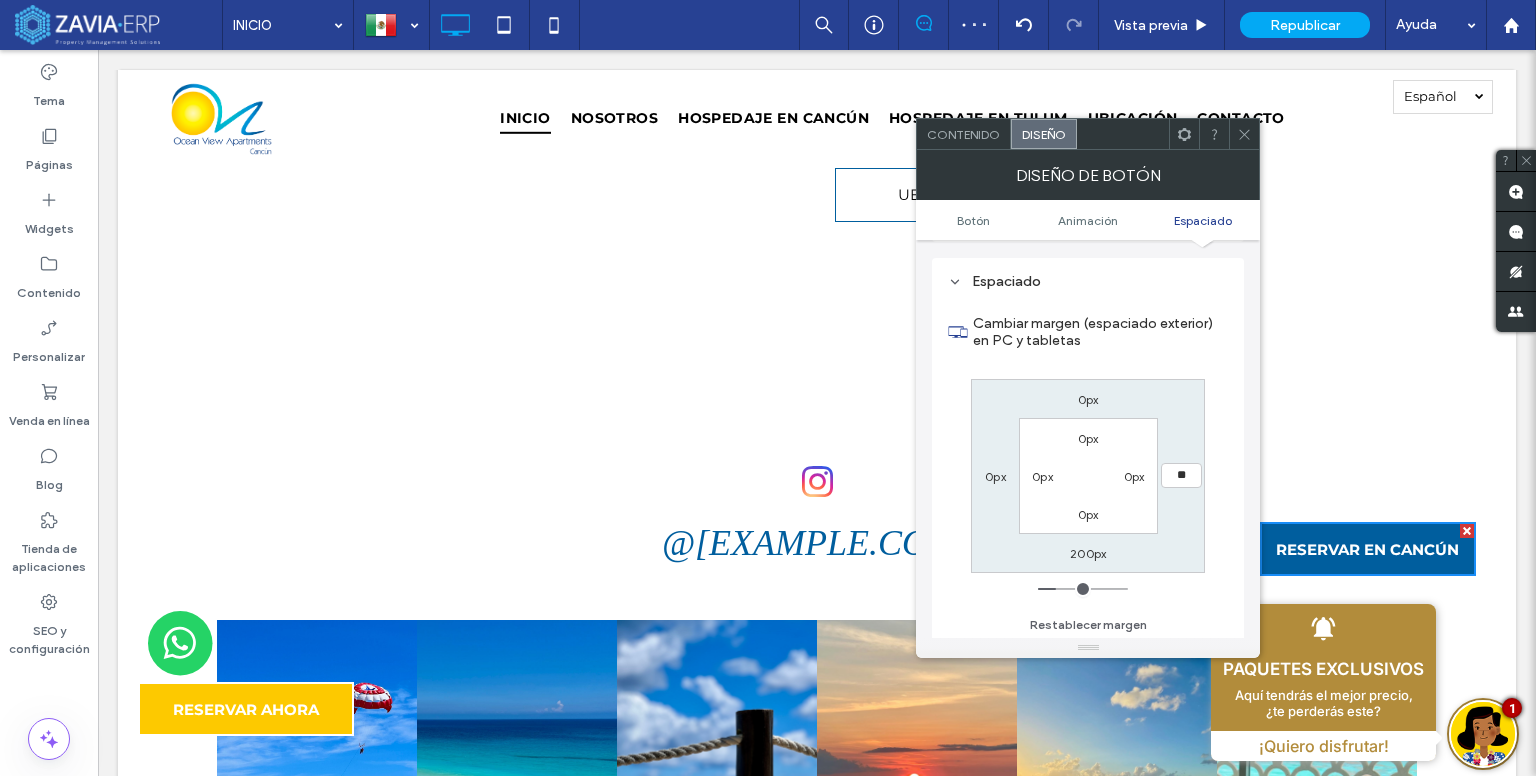 type on "**" 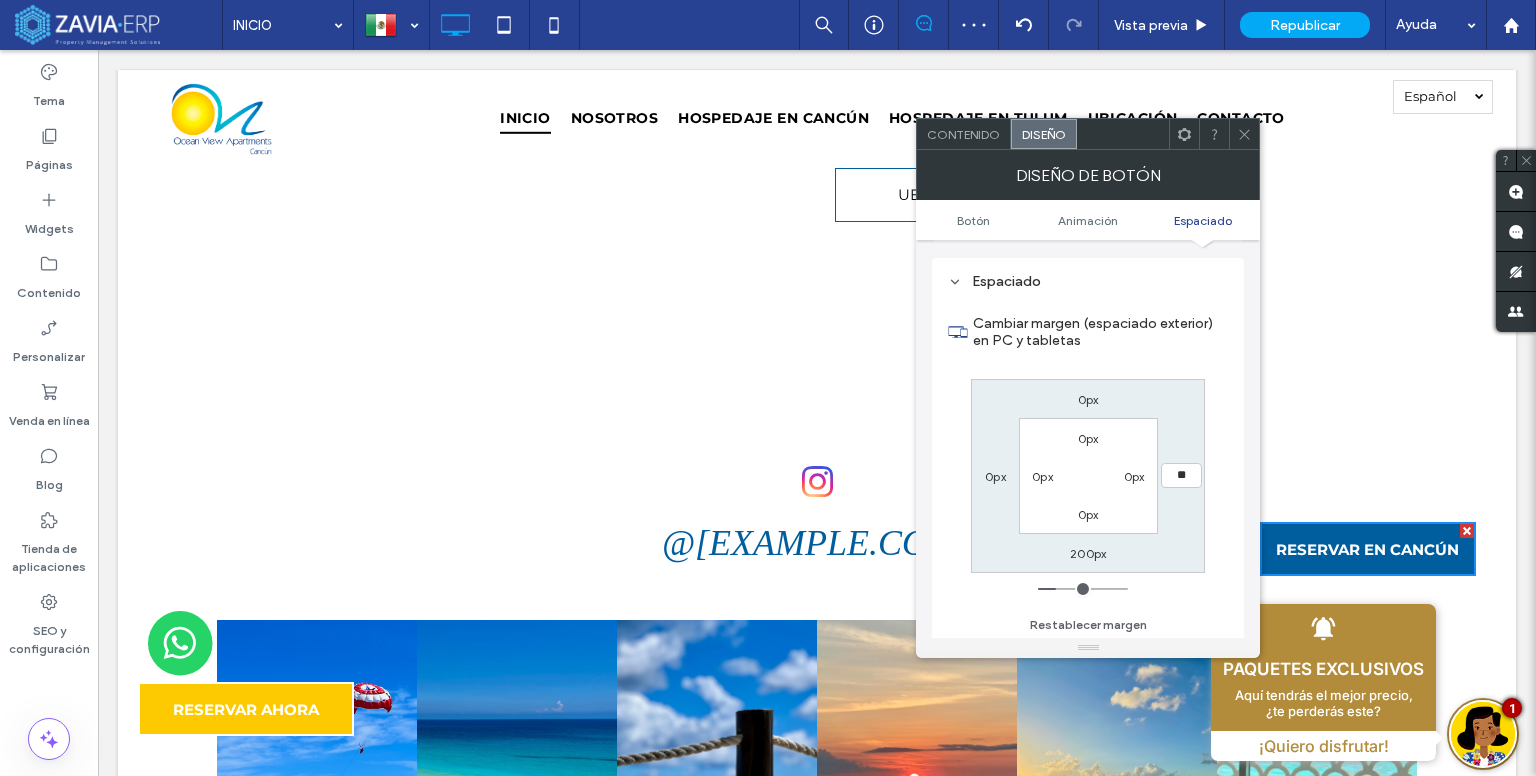 type on "**" 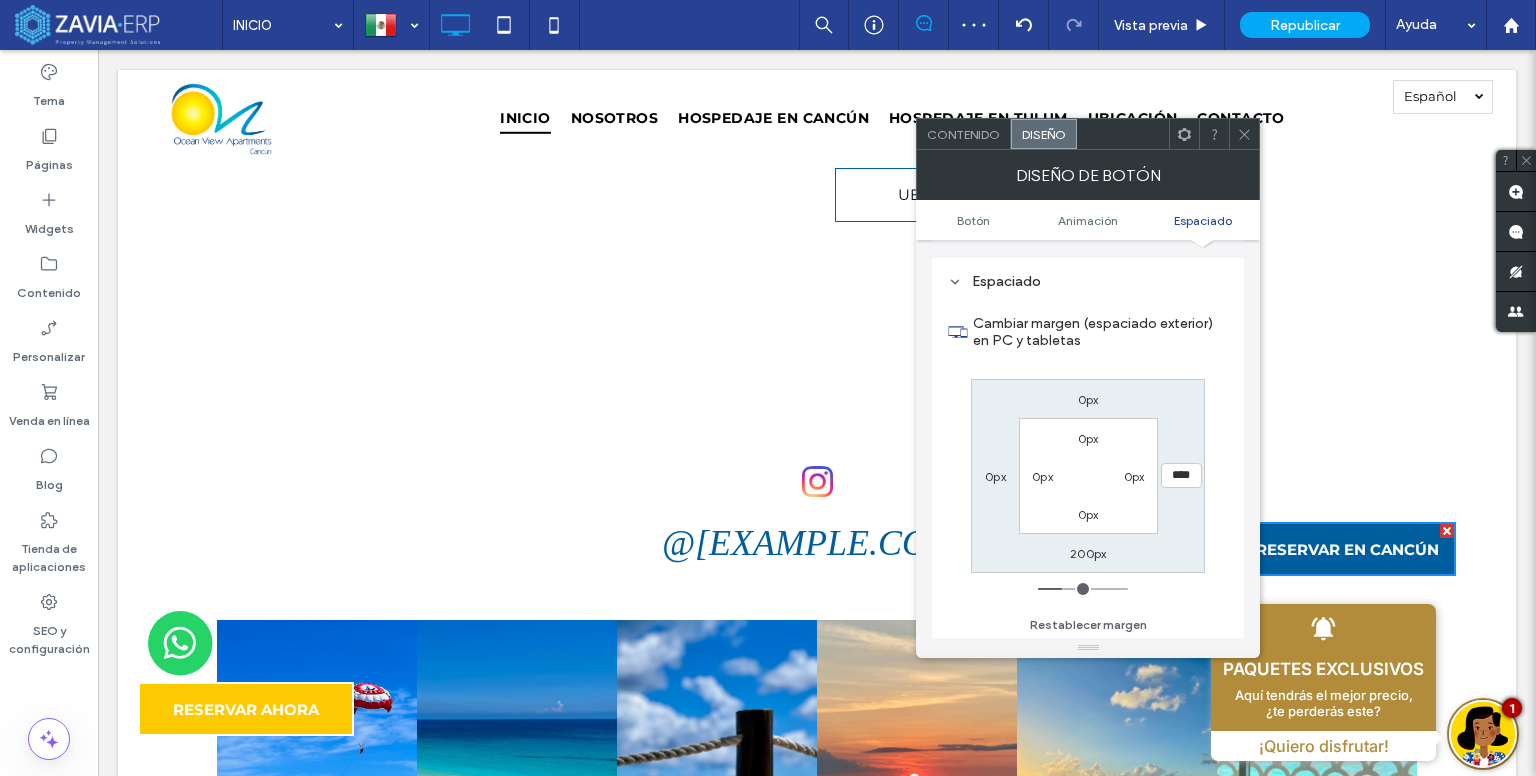 click 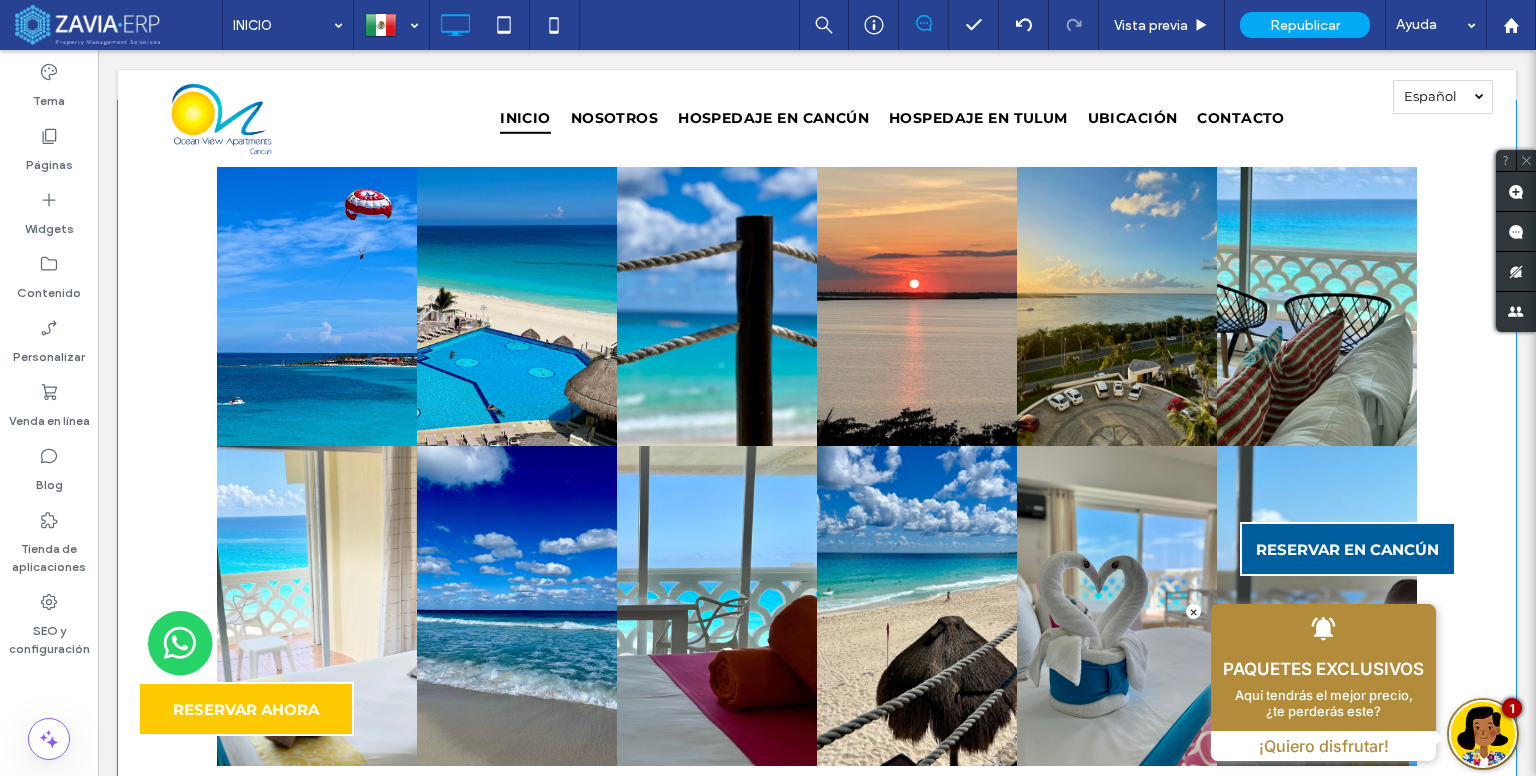scroll, scrollTop: 3322, scrollLeft: 0, axis: vertical 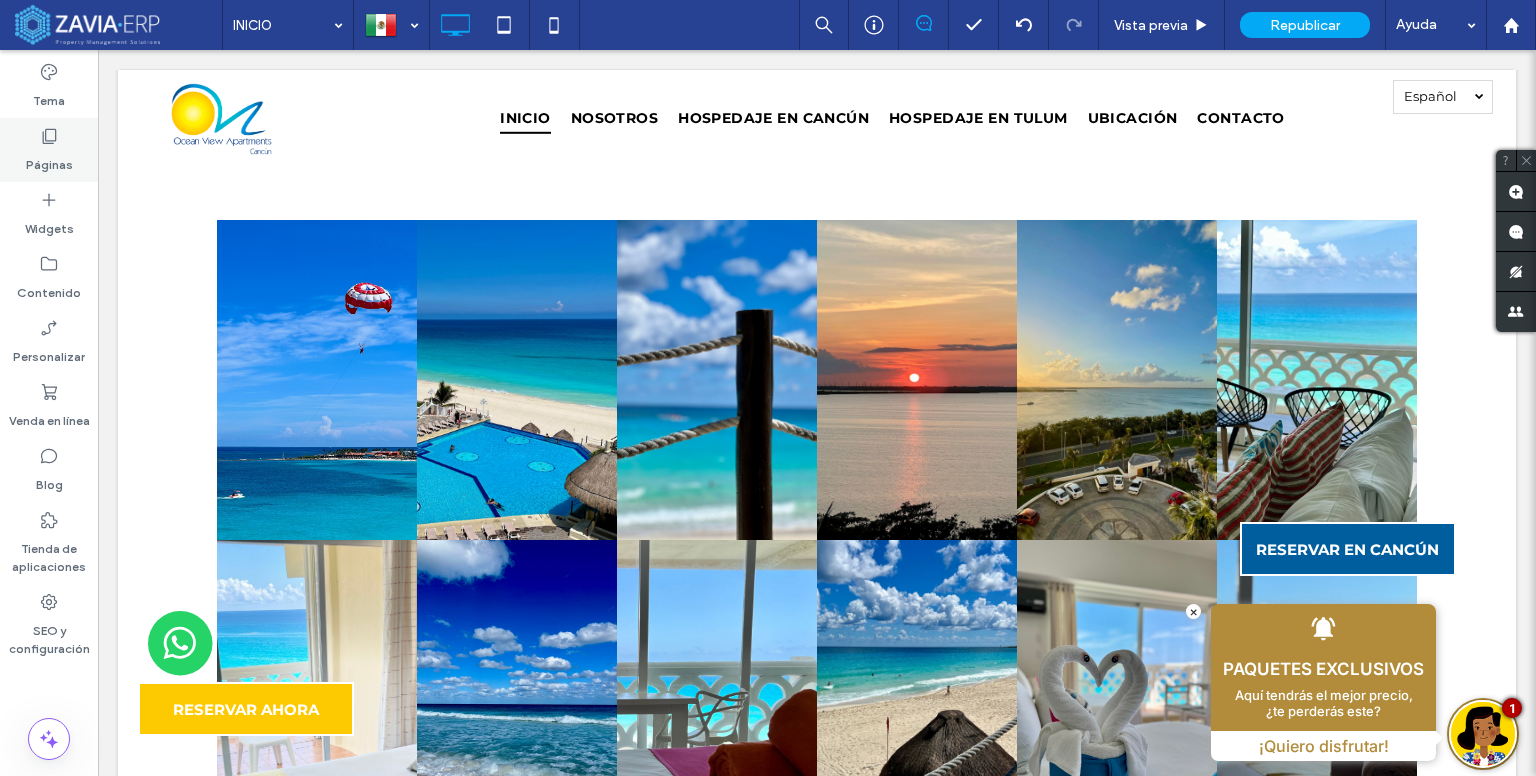 click on "Páginas" at bounding box center [49, 160] 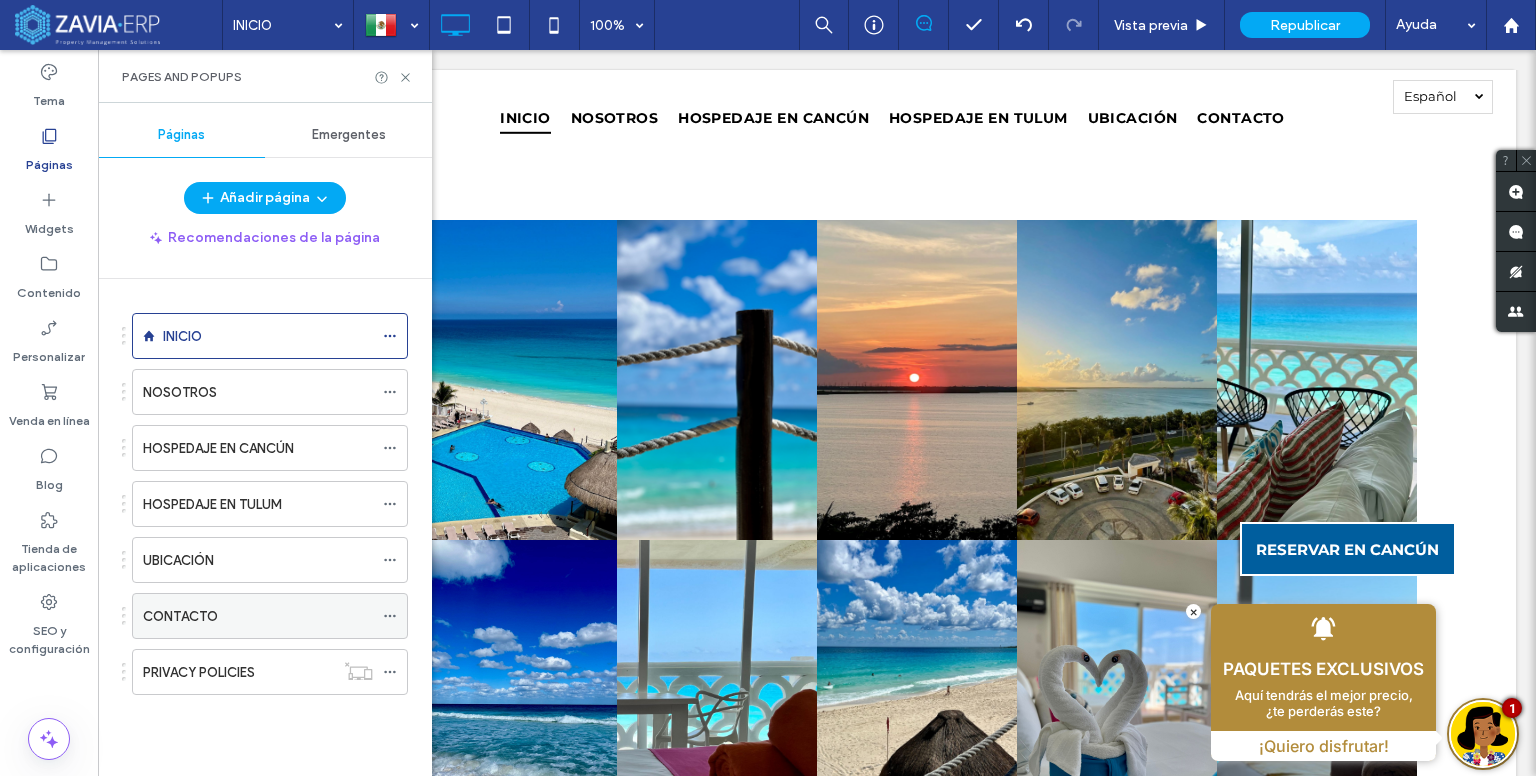 click on "CONTACTO" at bounding box center (180, 616) 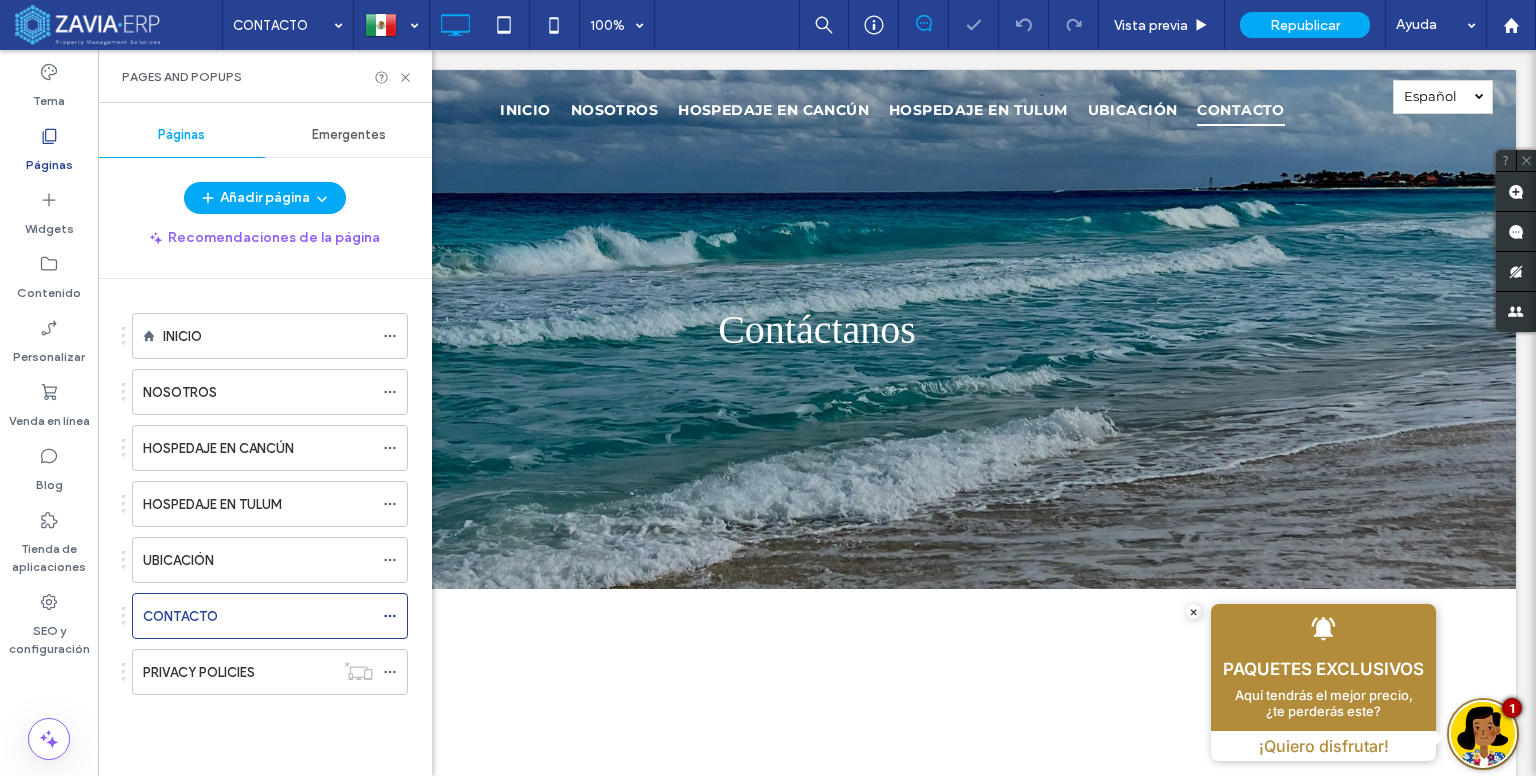 scroll, scrollTop: 0, scrollLeft: 0, axis: both 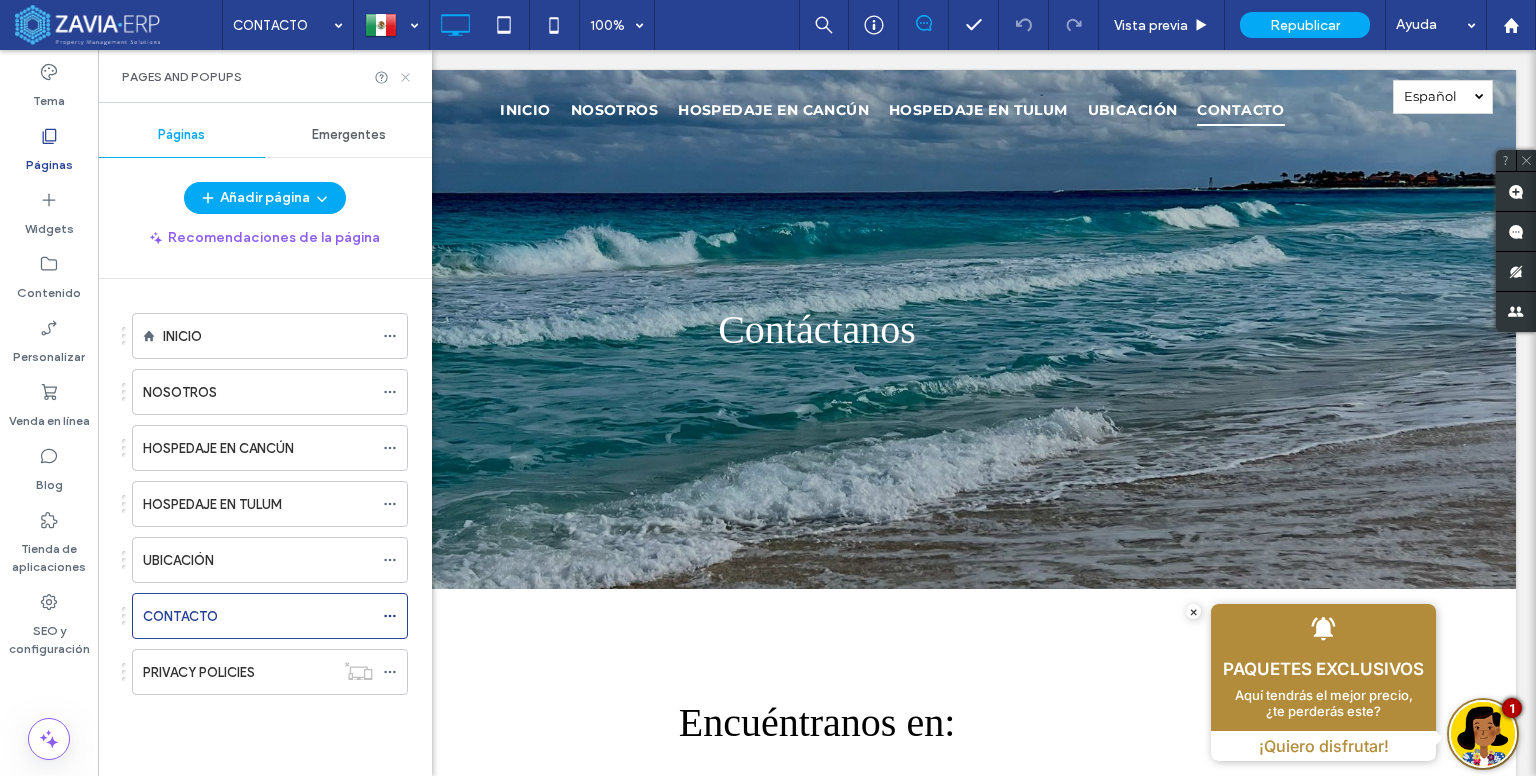 drag, startPoint x: 392, startPoint y: 77, endPoint x: 402, endPoint y: 75, distance: 10.198039 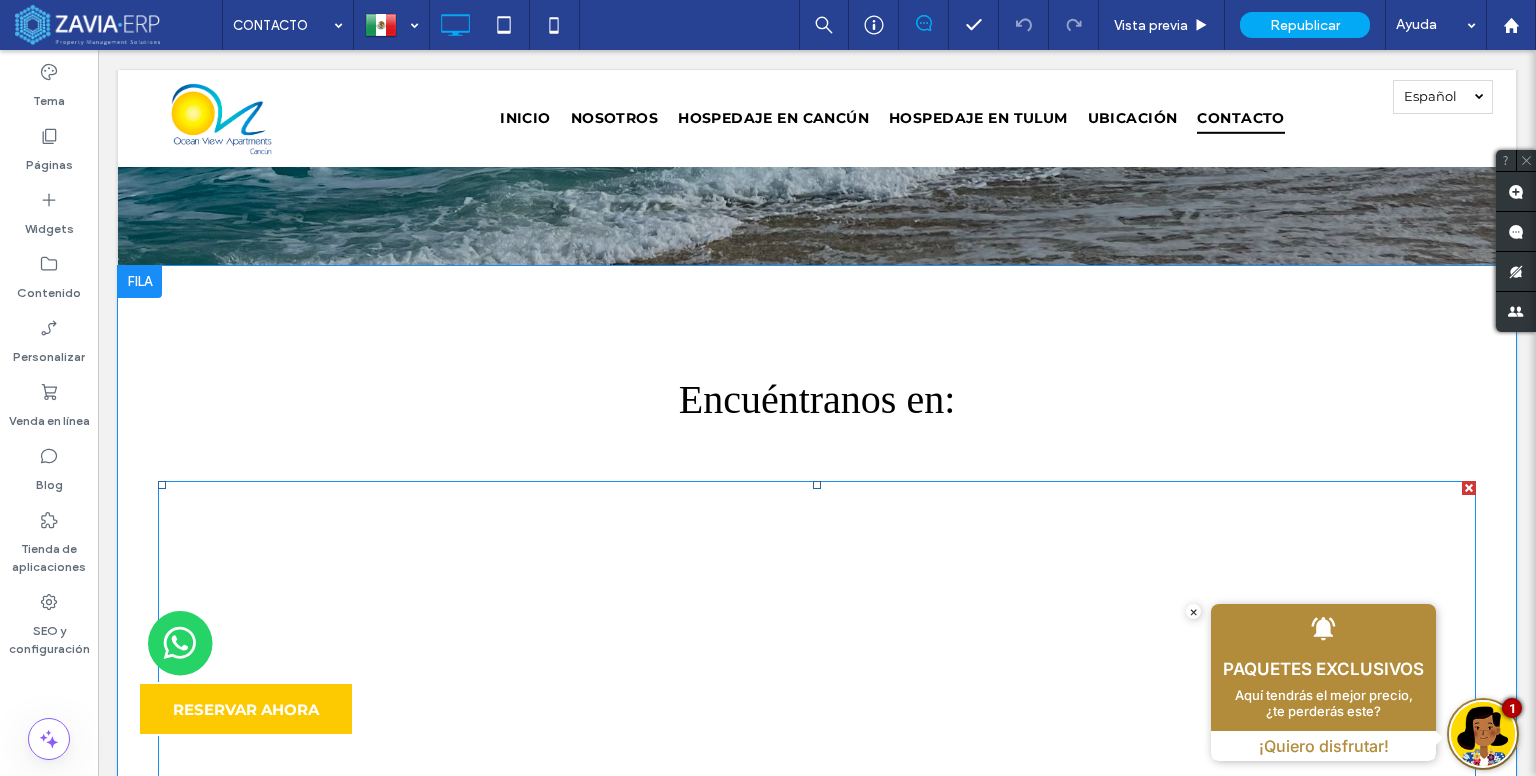 scroll, scrollTop: 100, scrollLeft: 0, axis: vertical 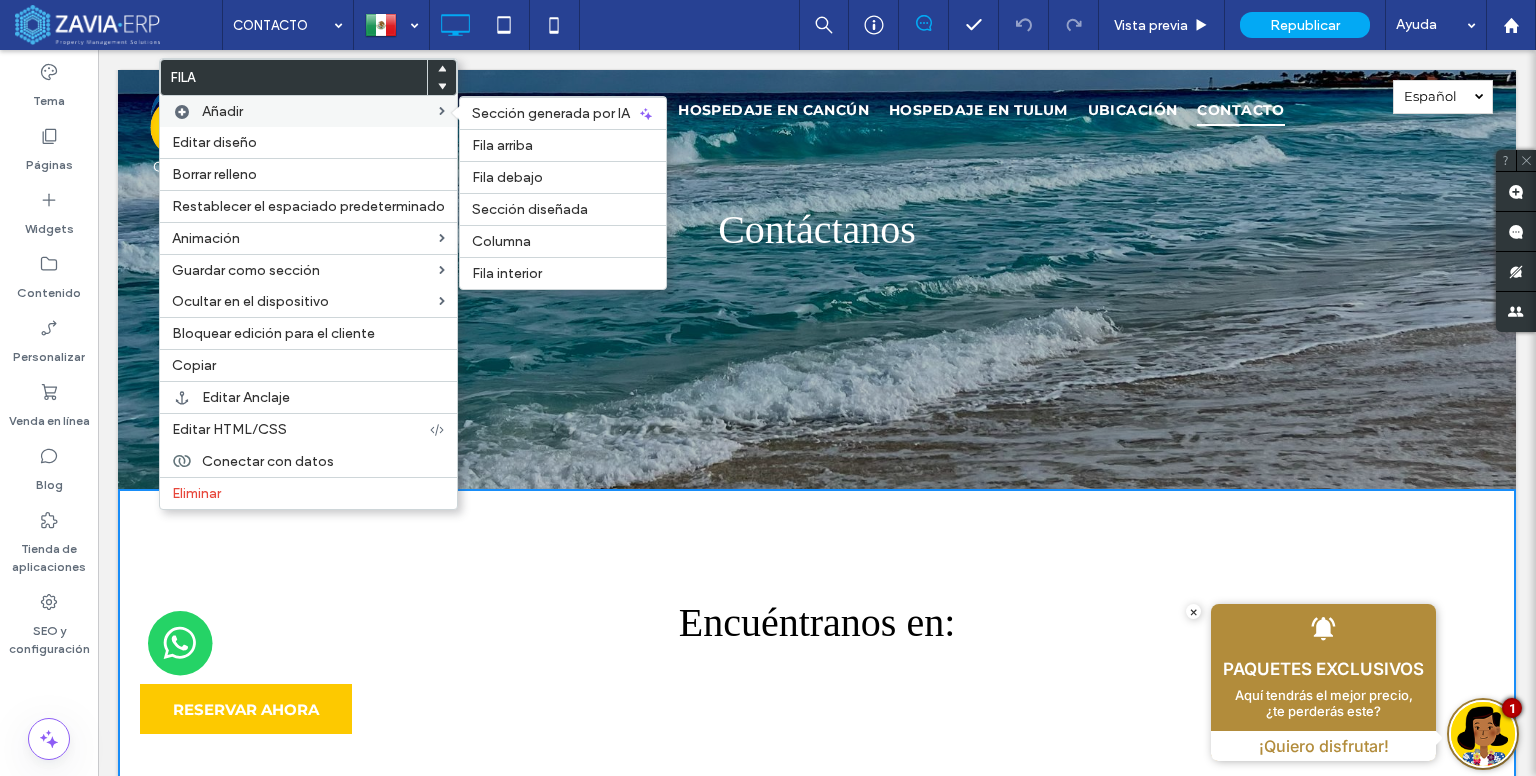 click on "Añadir Sección generada por IA Fila arriba Fila debajo Sección diseñada Columna Fila interior" at bounding box center (308, 111) 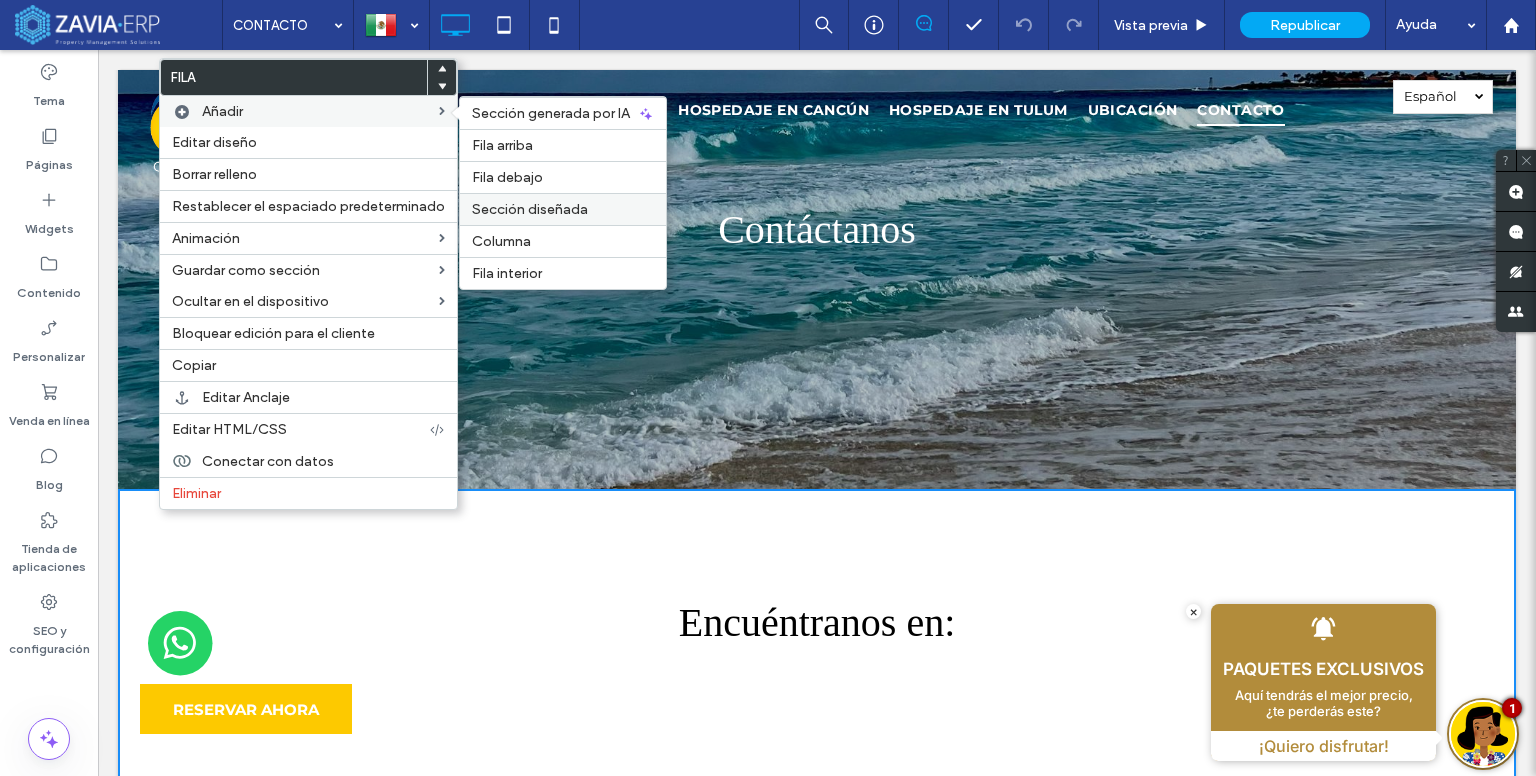 click on "Sección diseñada" at bounding box center [563, 209] 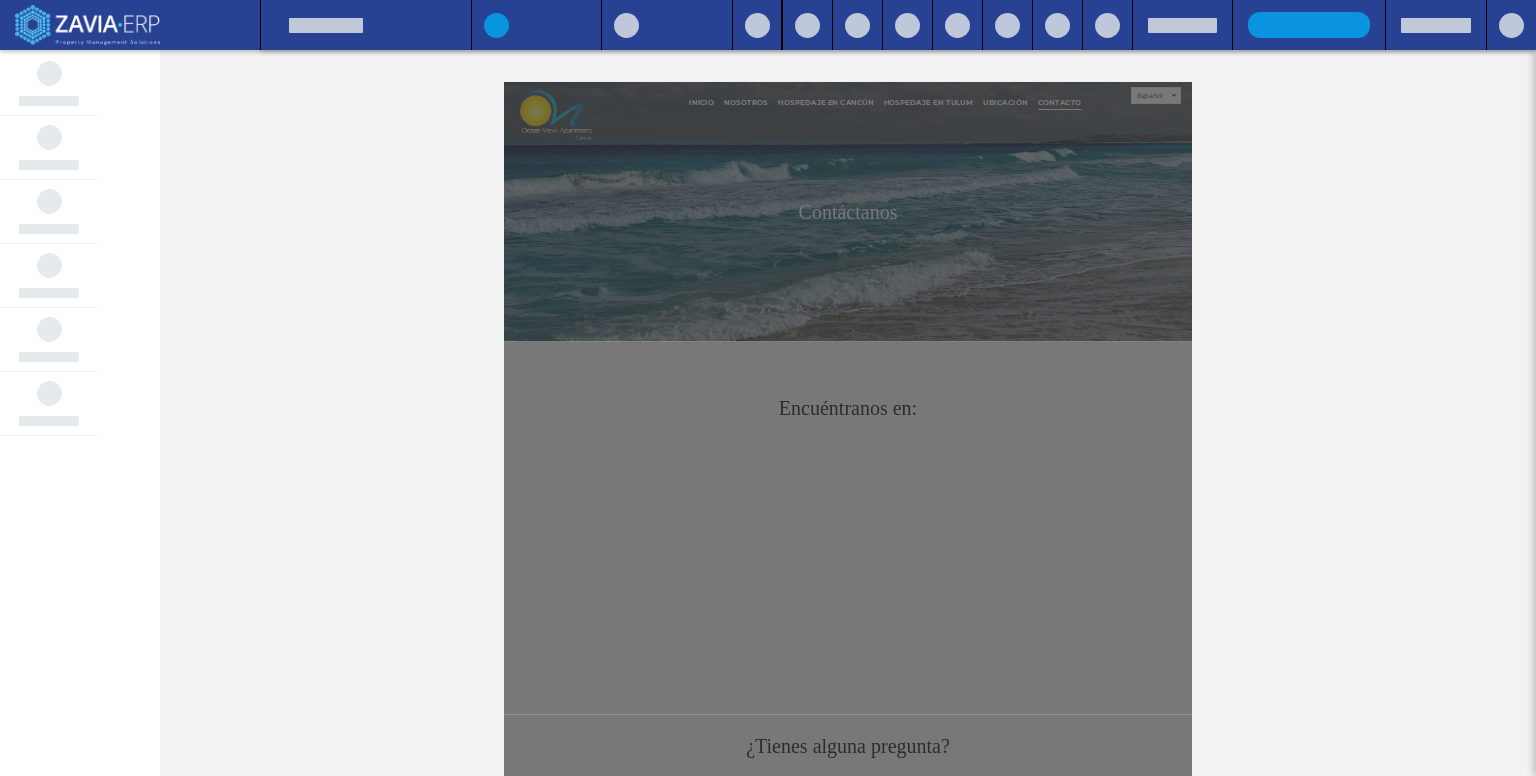 scroll, scrollTop: 0, scrollLeft: 0, axis: both 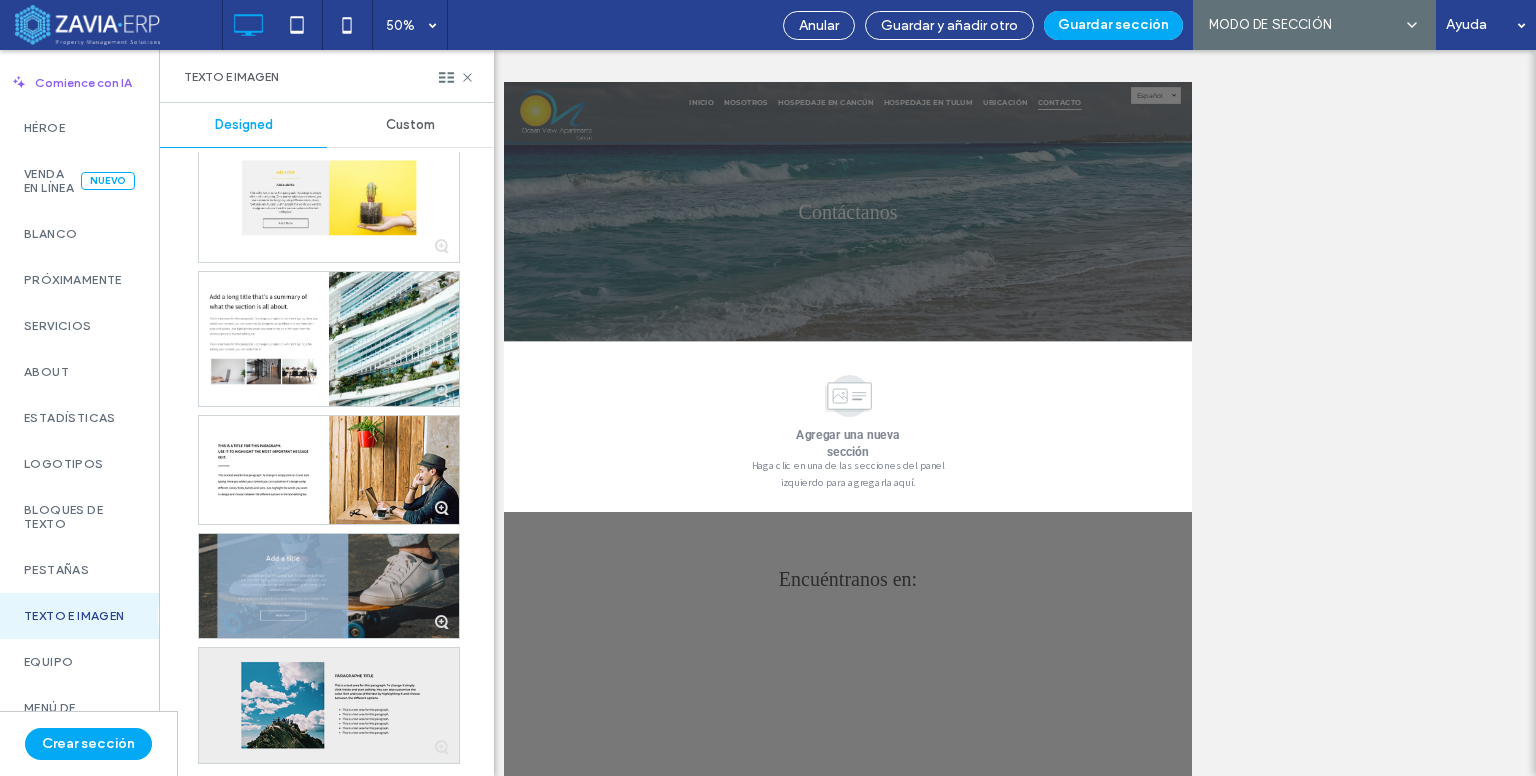 click at bounding box center (329, 706) 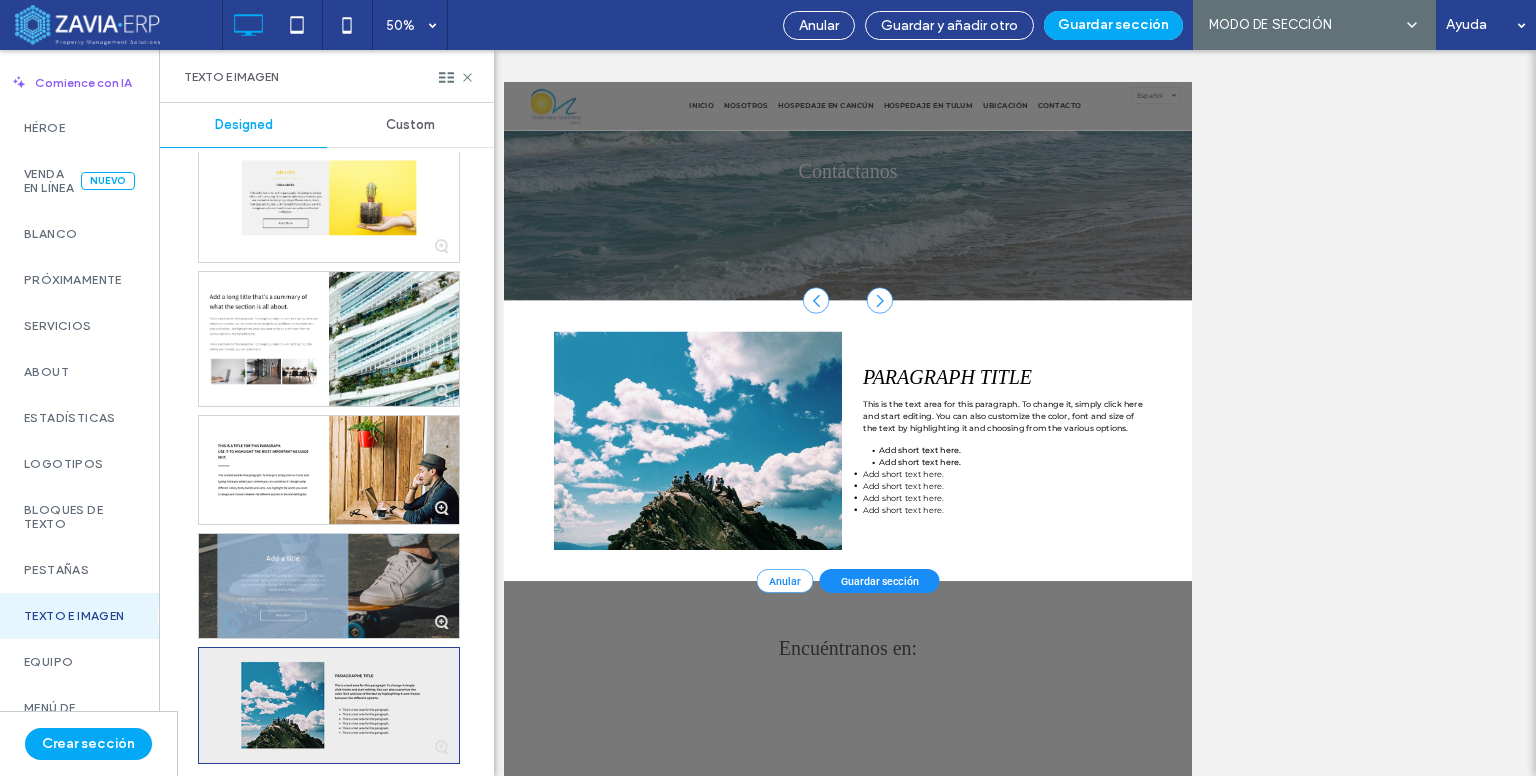 scroll, scrollTop: 359, scrollLeft: 0, axis: vertical 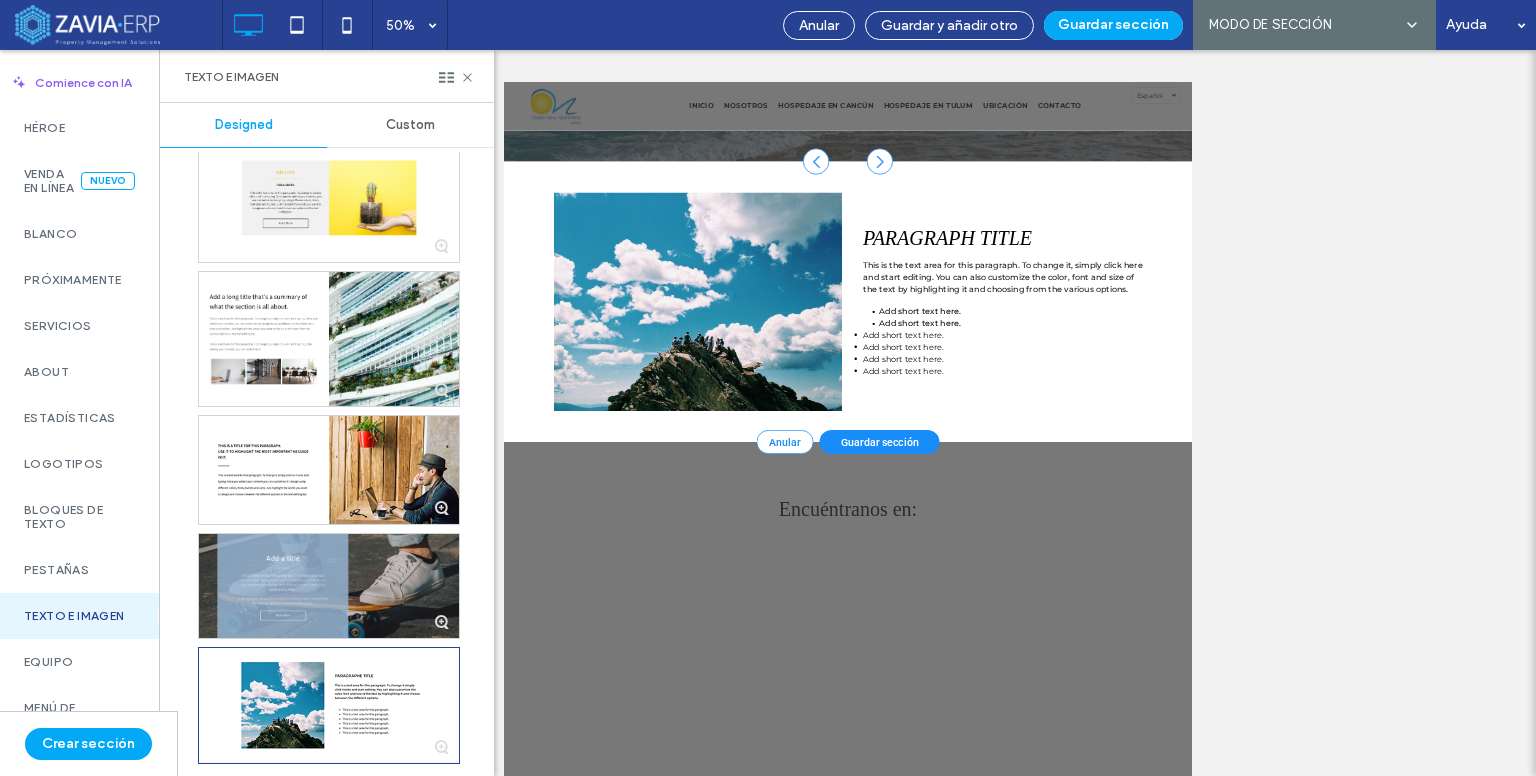 click on "Guardar sección" at bounding box center (1255, 803) 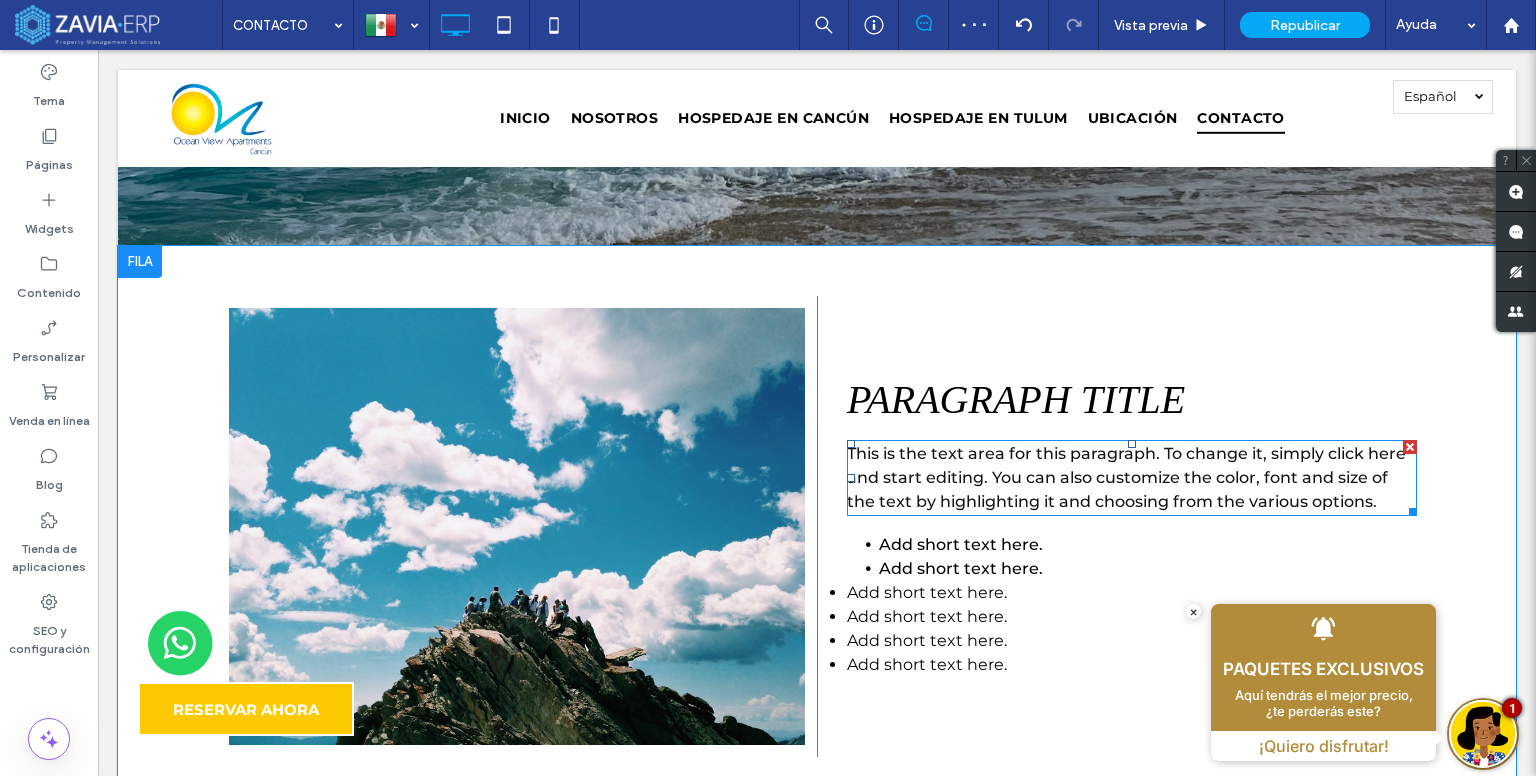 scroll, scrollTop: 359, scrollLeft: 0, axis: vertical 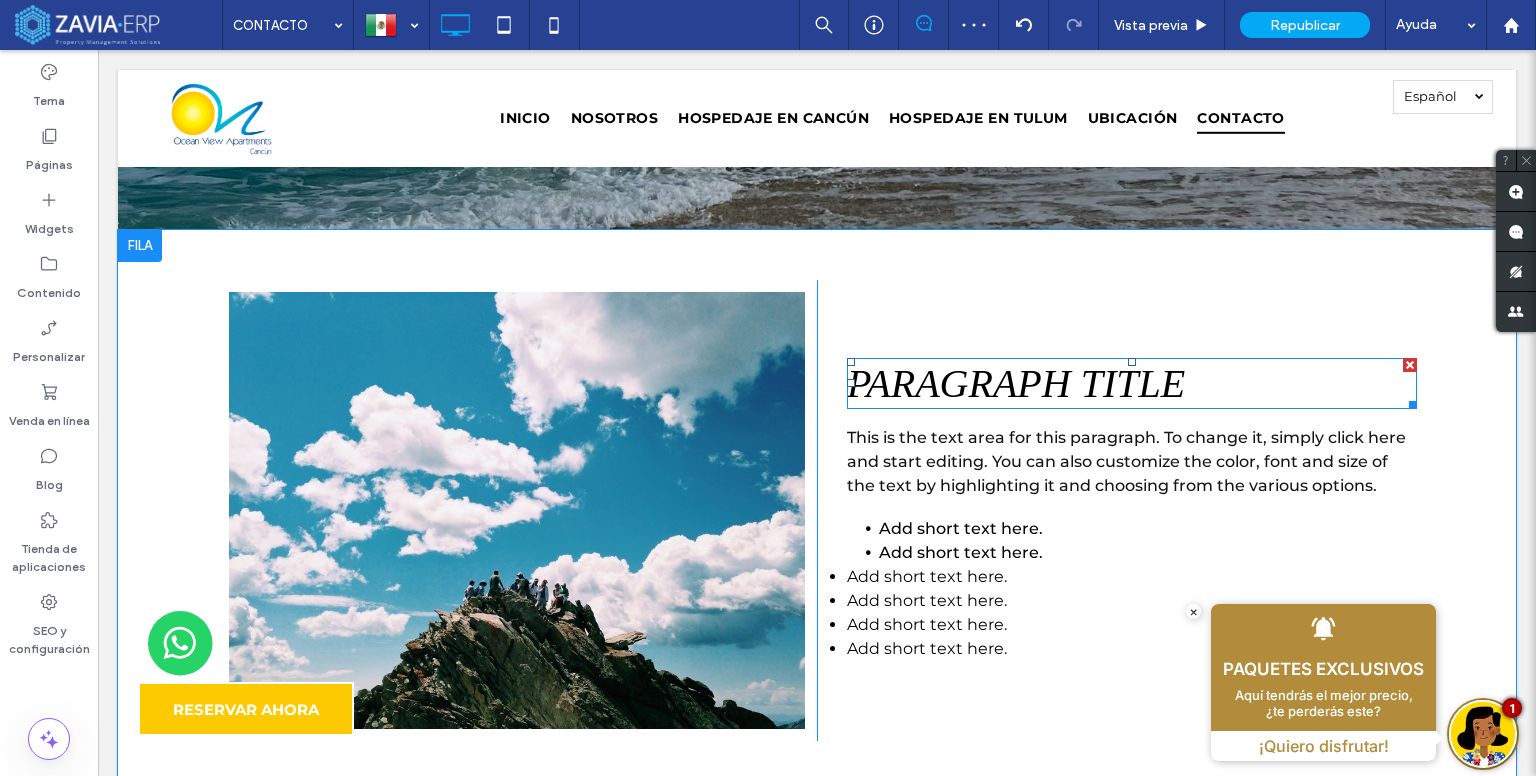 click on "PARAGRAPH TITLE" at bounding box center [1016, 383] 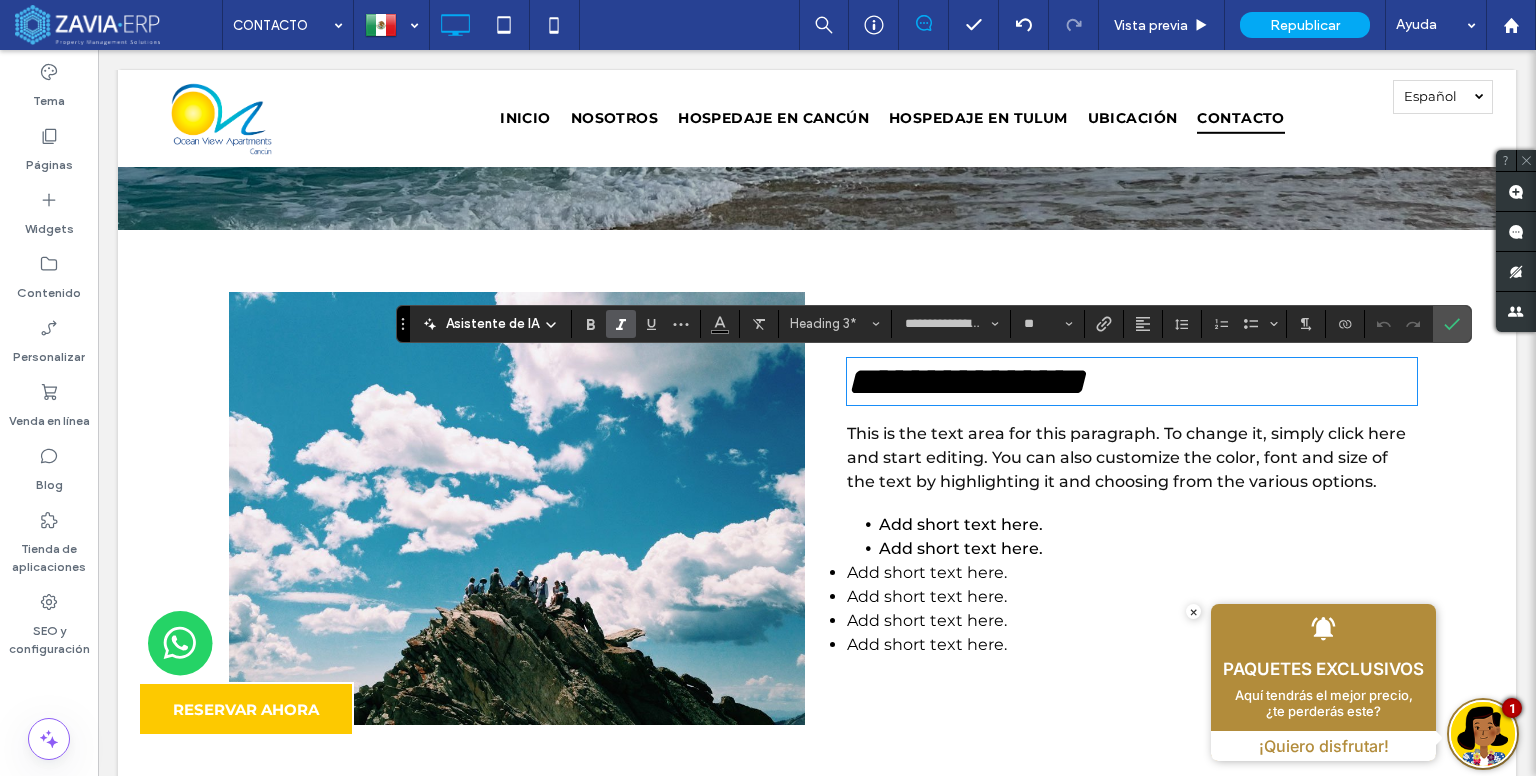 type 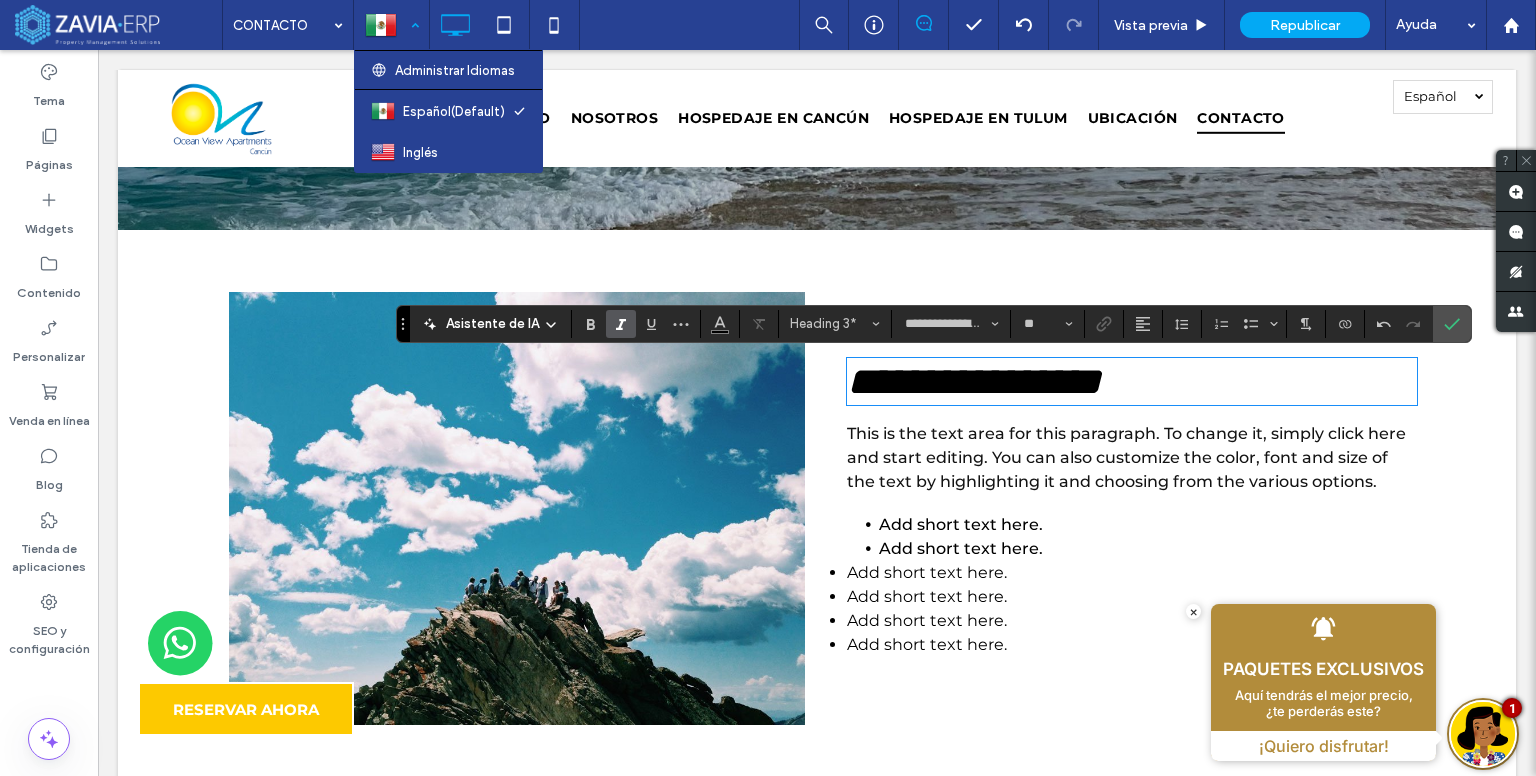 click at bounding box center [391, 25] 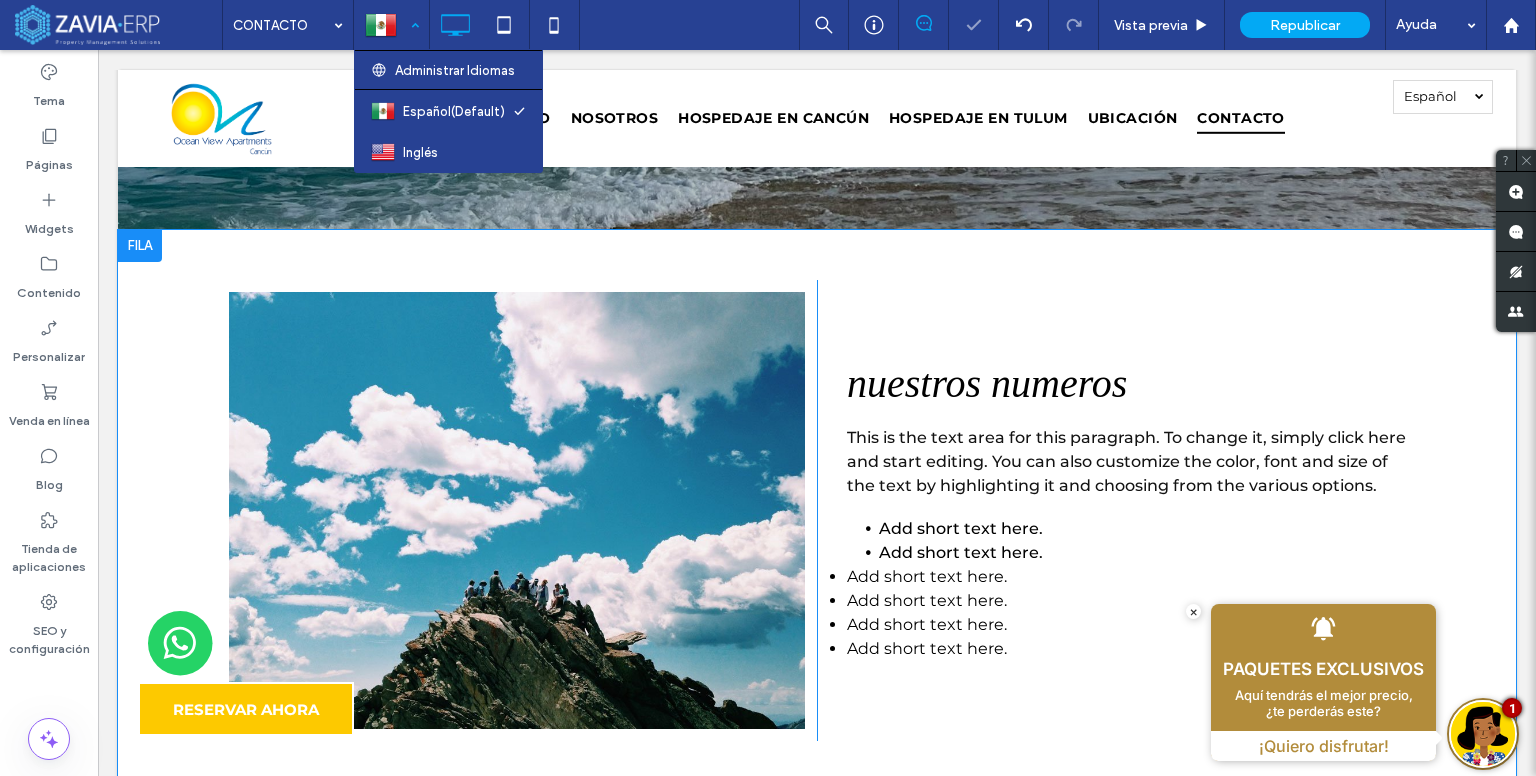 click at bounding box center [391, 25] 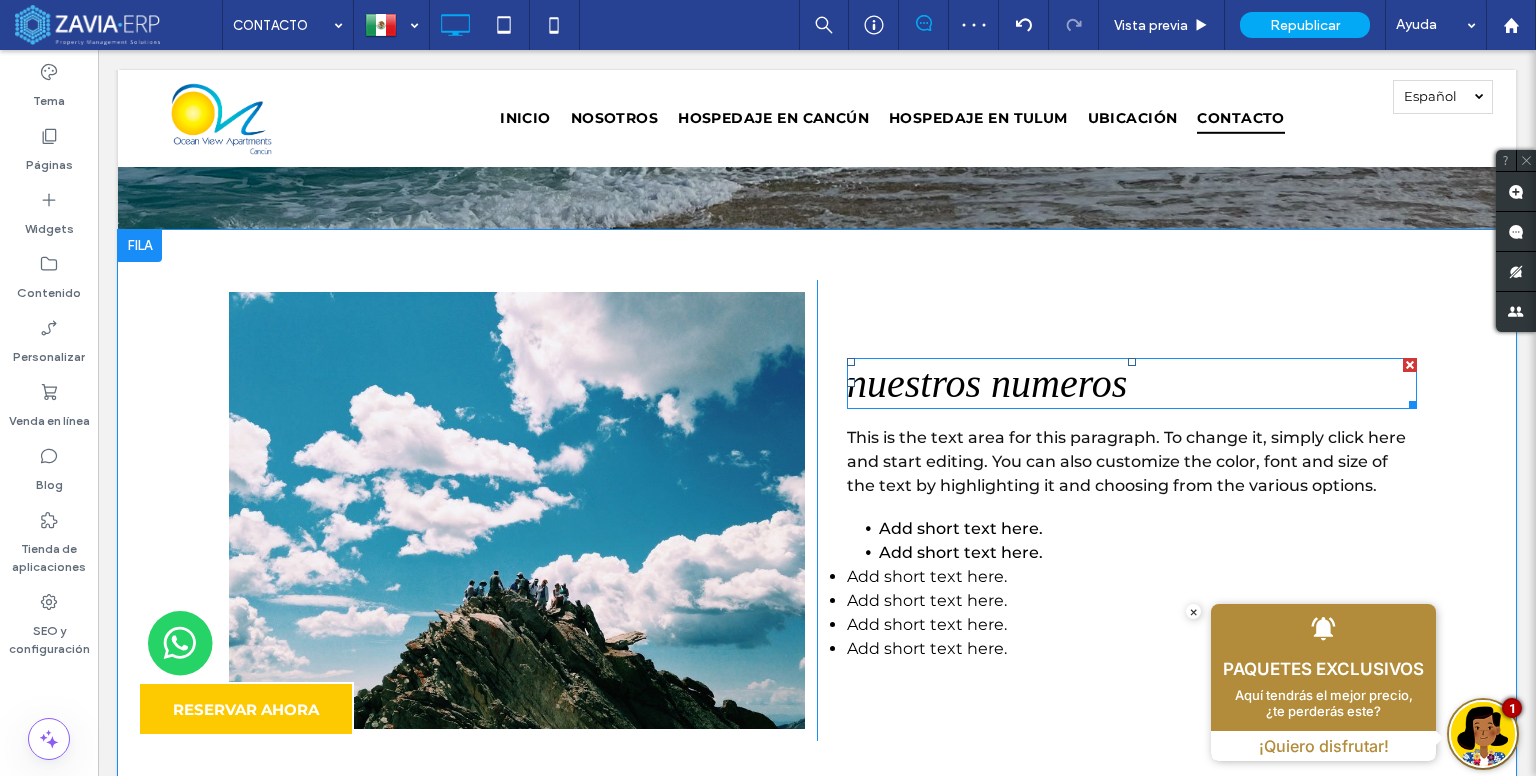 click on "nuestros numeros" at bounding box center (1132, 383) 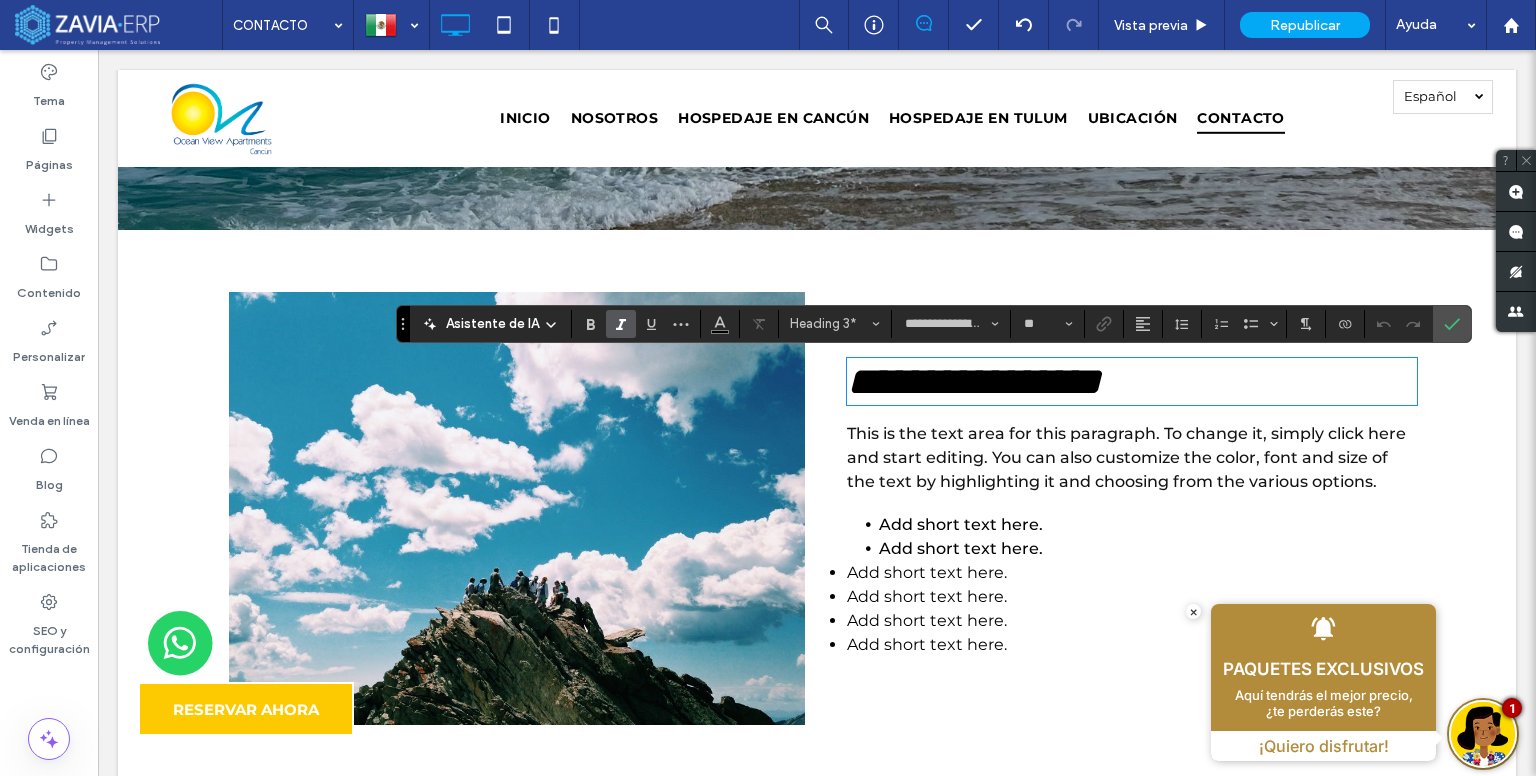 click on "**********" at bounding box center (974, 381) 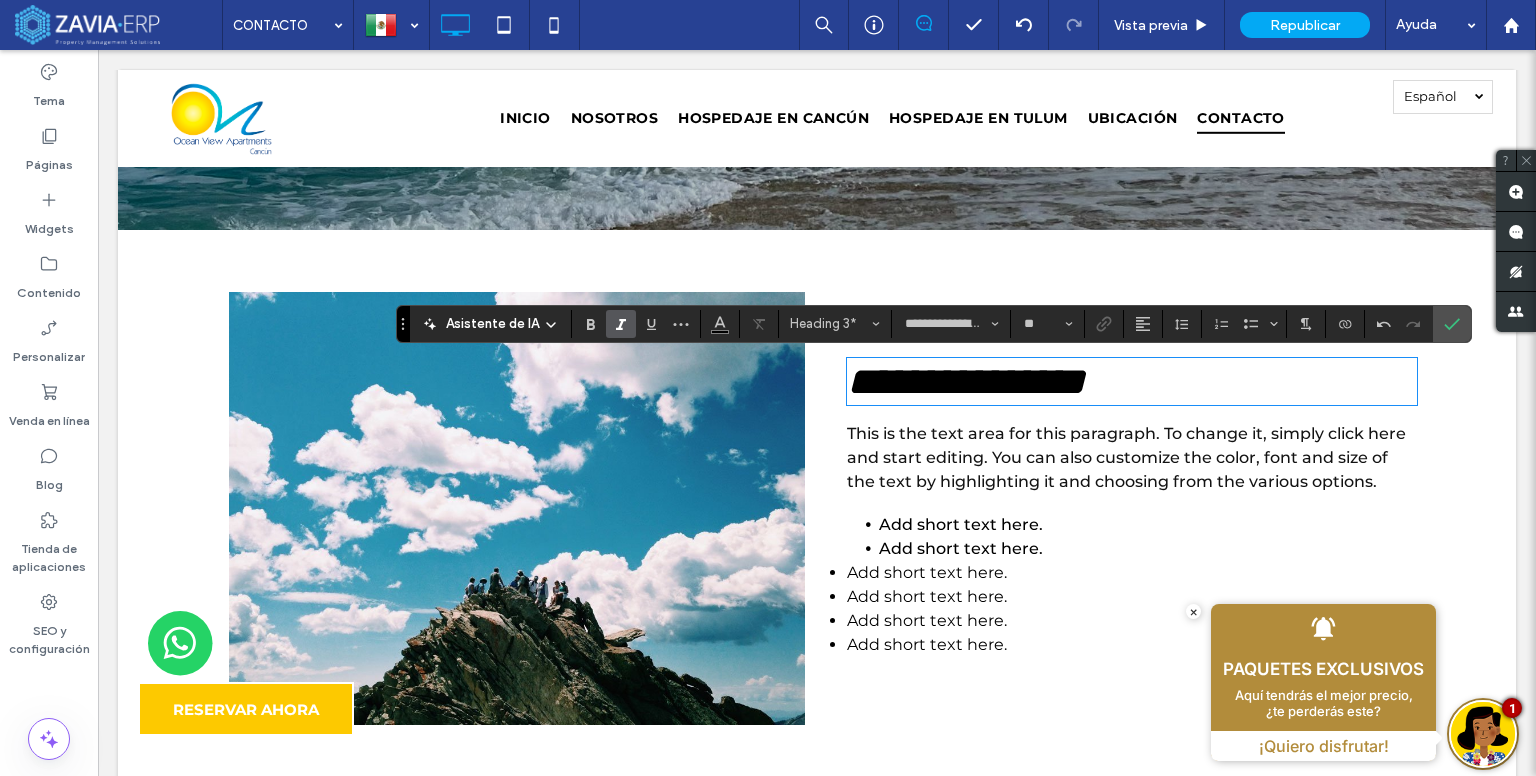 type 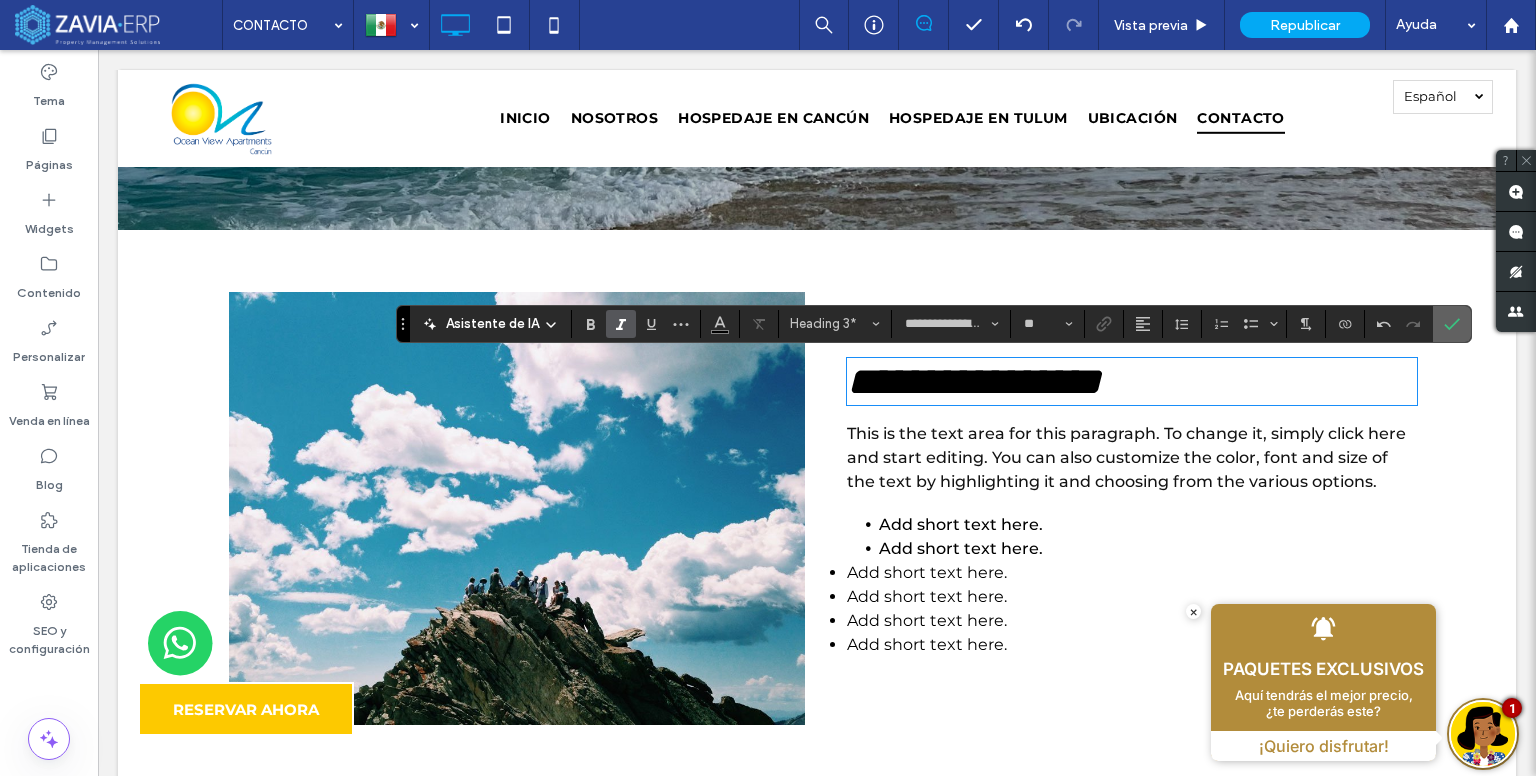 click 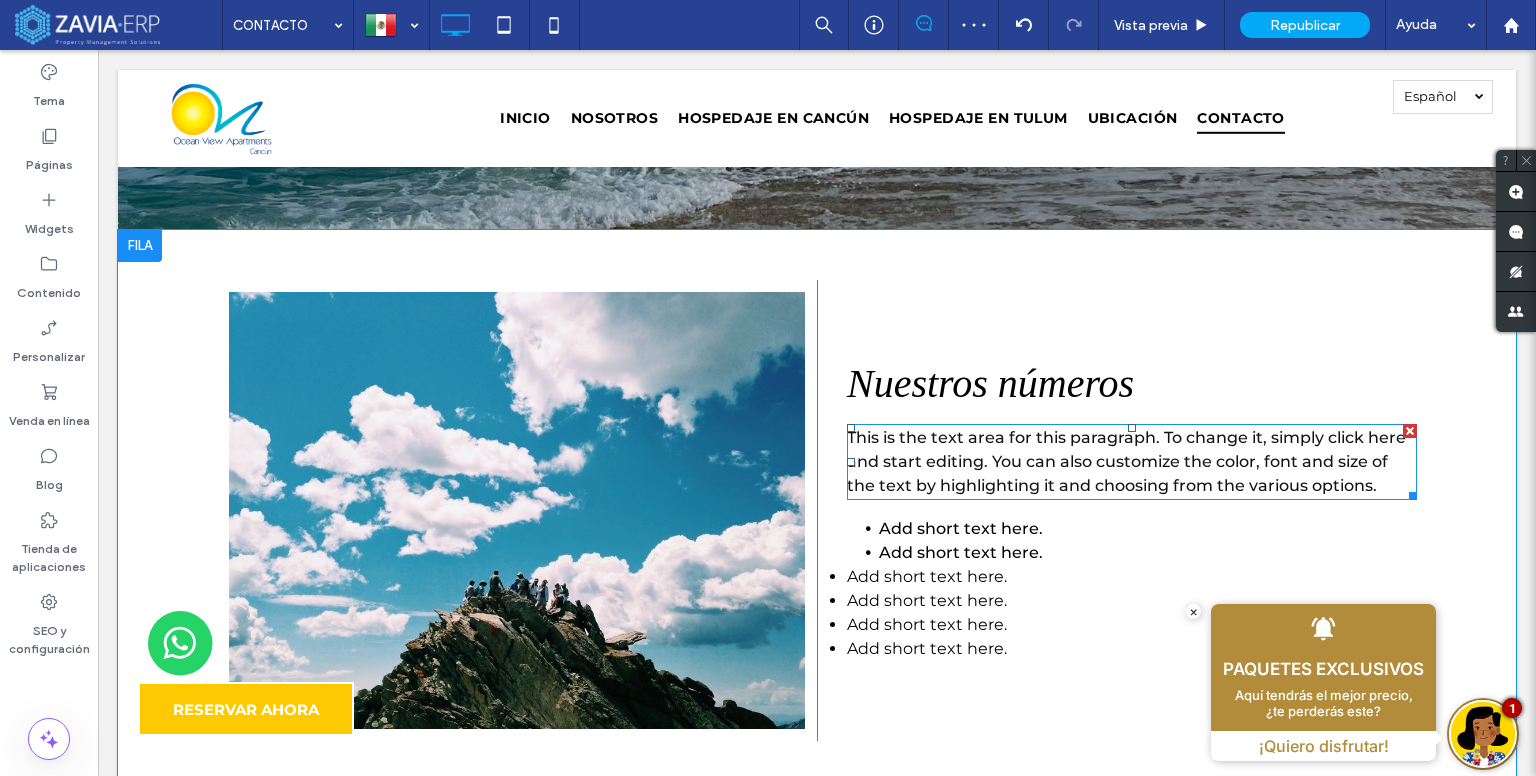 click at bounding box center (1410, 431) 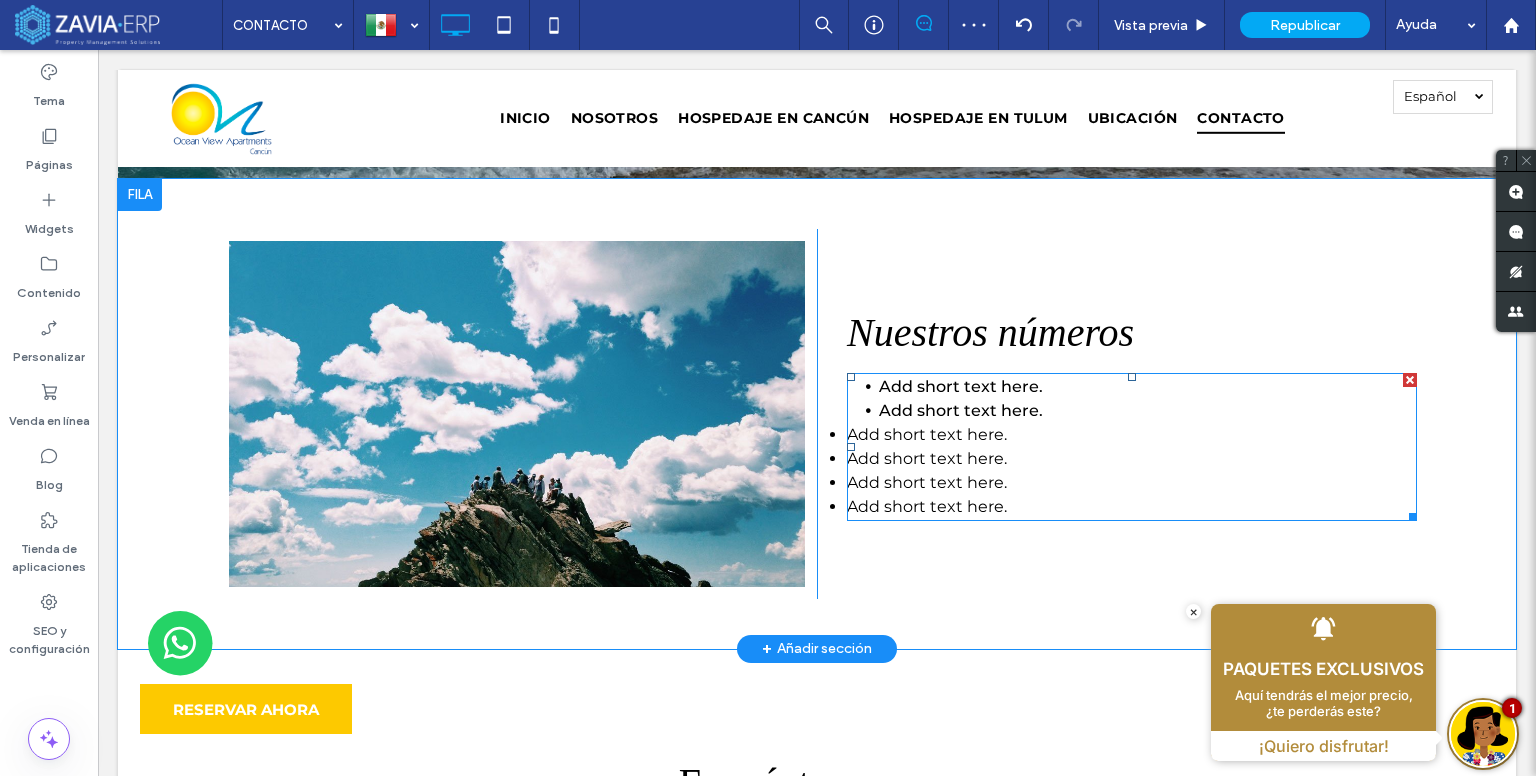 scroll, scrollTop: 459, scrollLeft: 0, axis: vertical 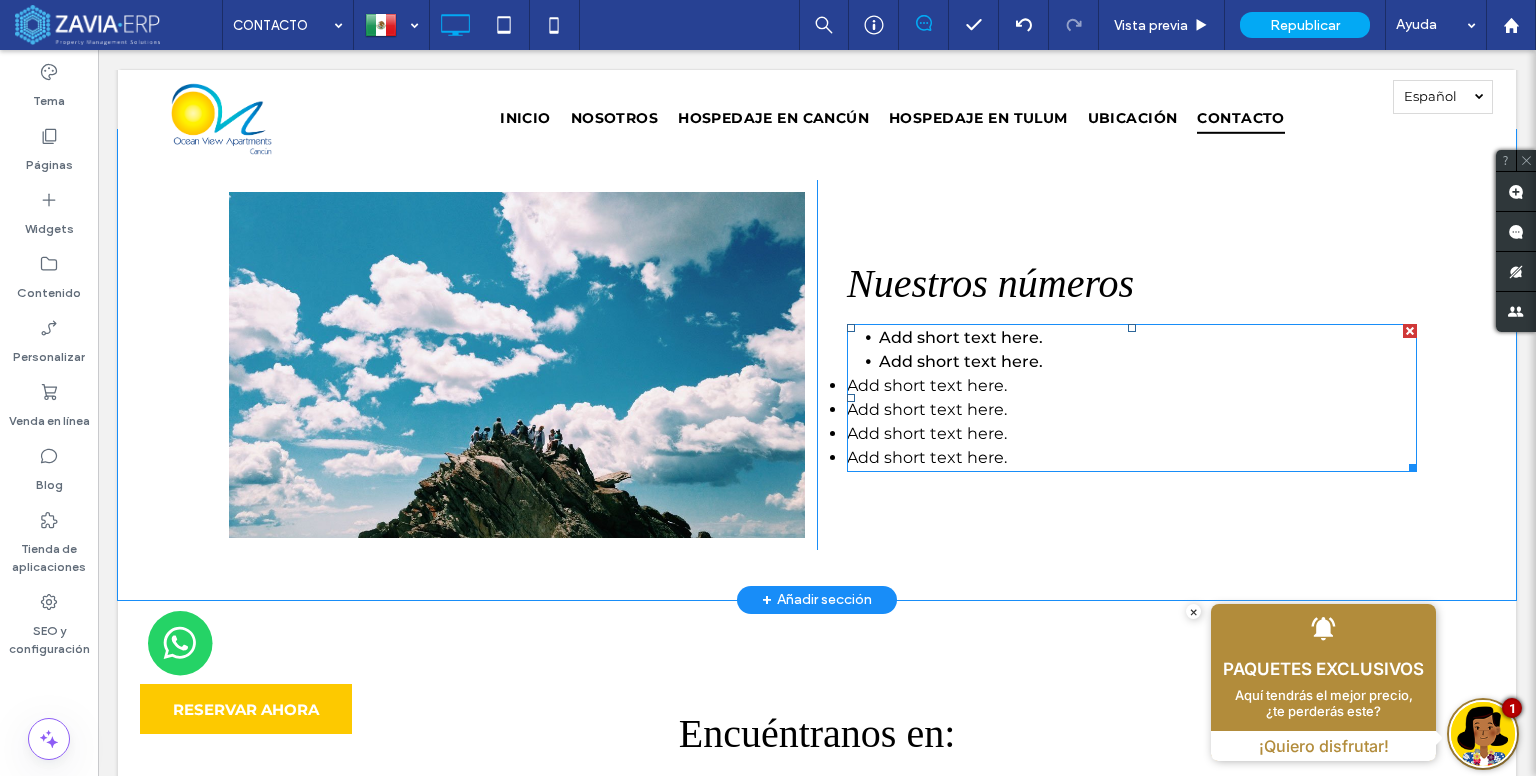 click on "Add short text here." at bounding box center [1148, 362] 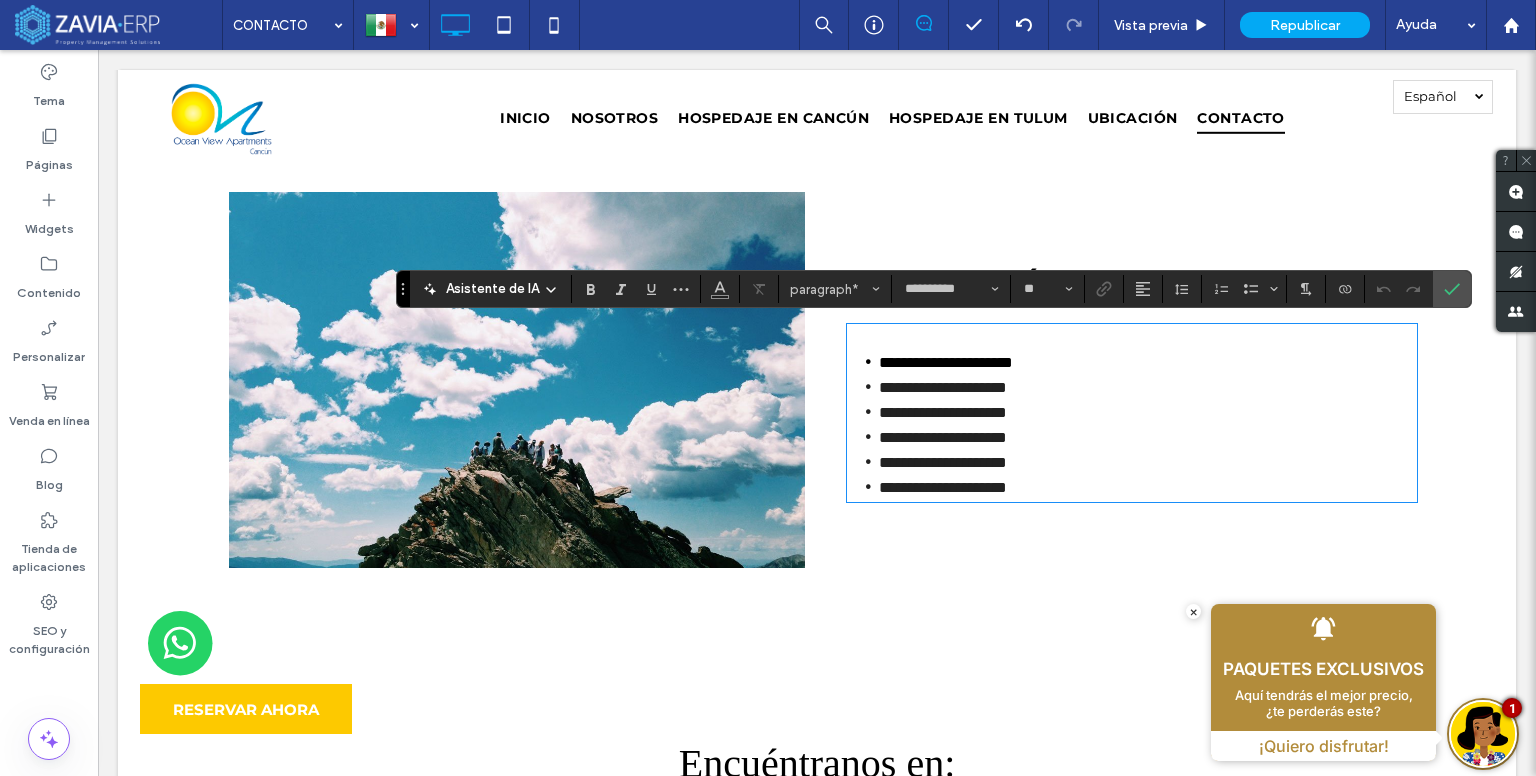 click on "**********" at bounding box center [1148, 437] 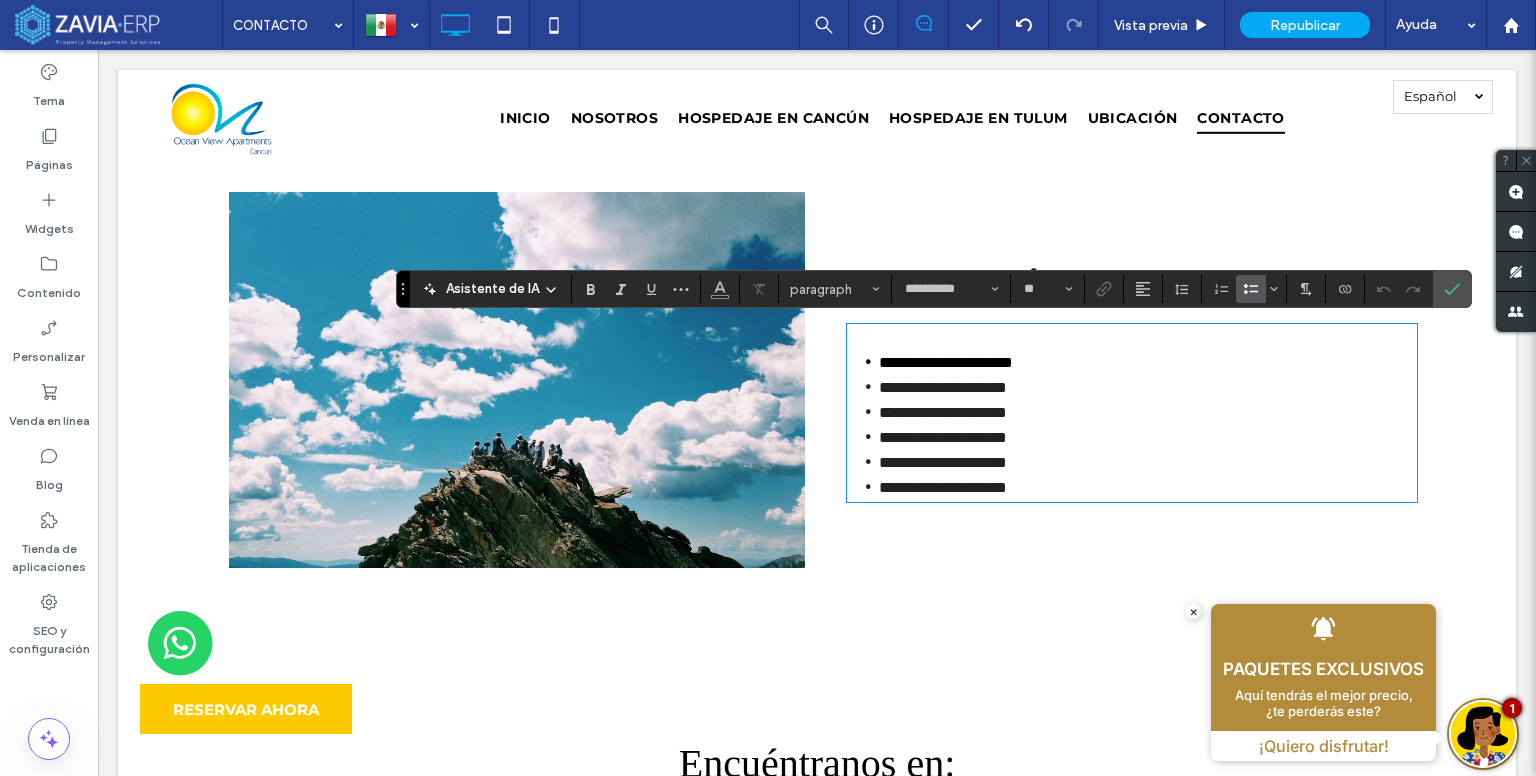 click on "﻿" at bounding box center (1132, 338) 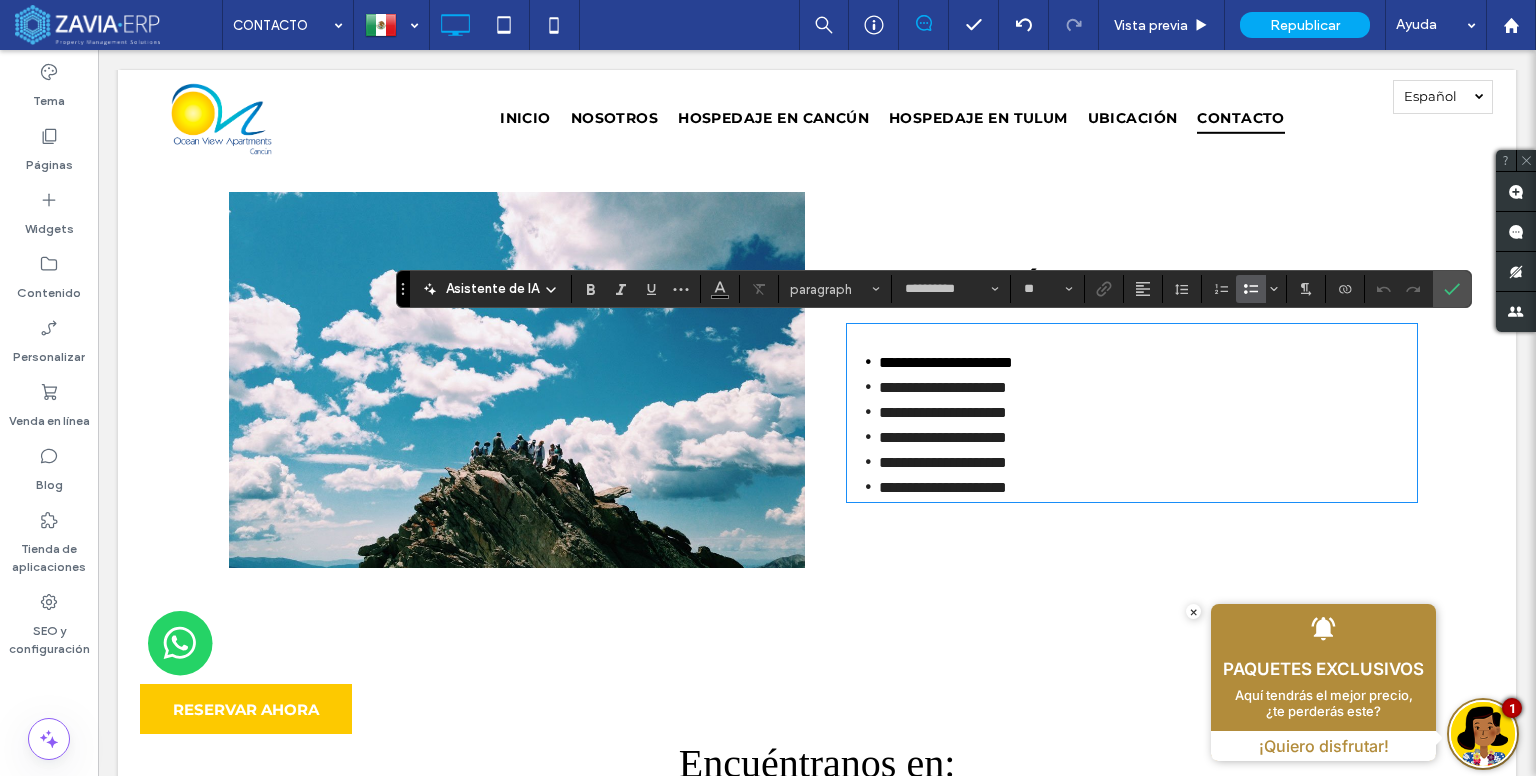 click on "**********" at bounding box center [946, 362] 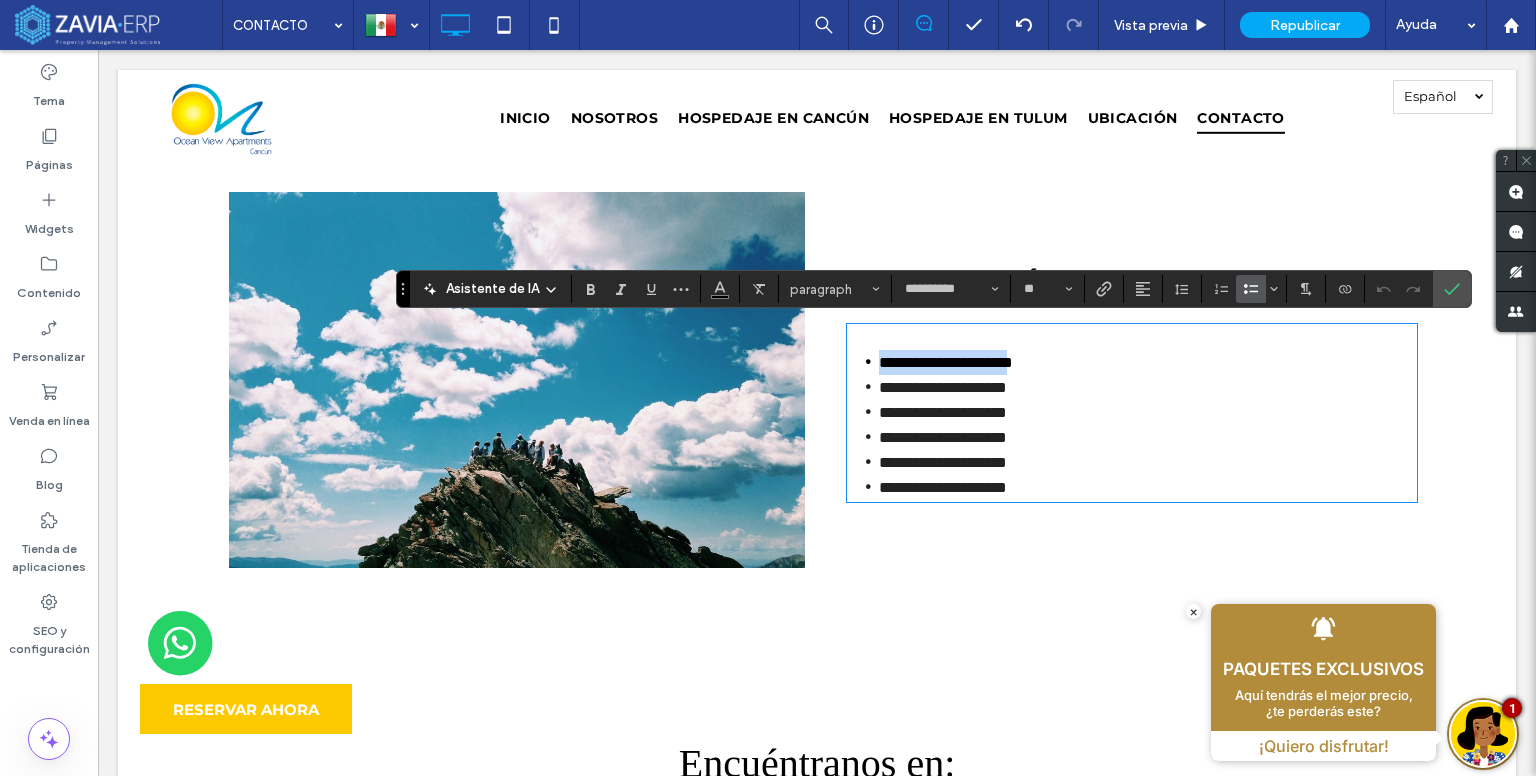 drag, startPoint x: 1036, startPoint y: 356, endPoint x: 876, endPoint y: 355, distance: 160.00313 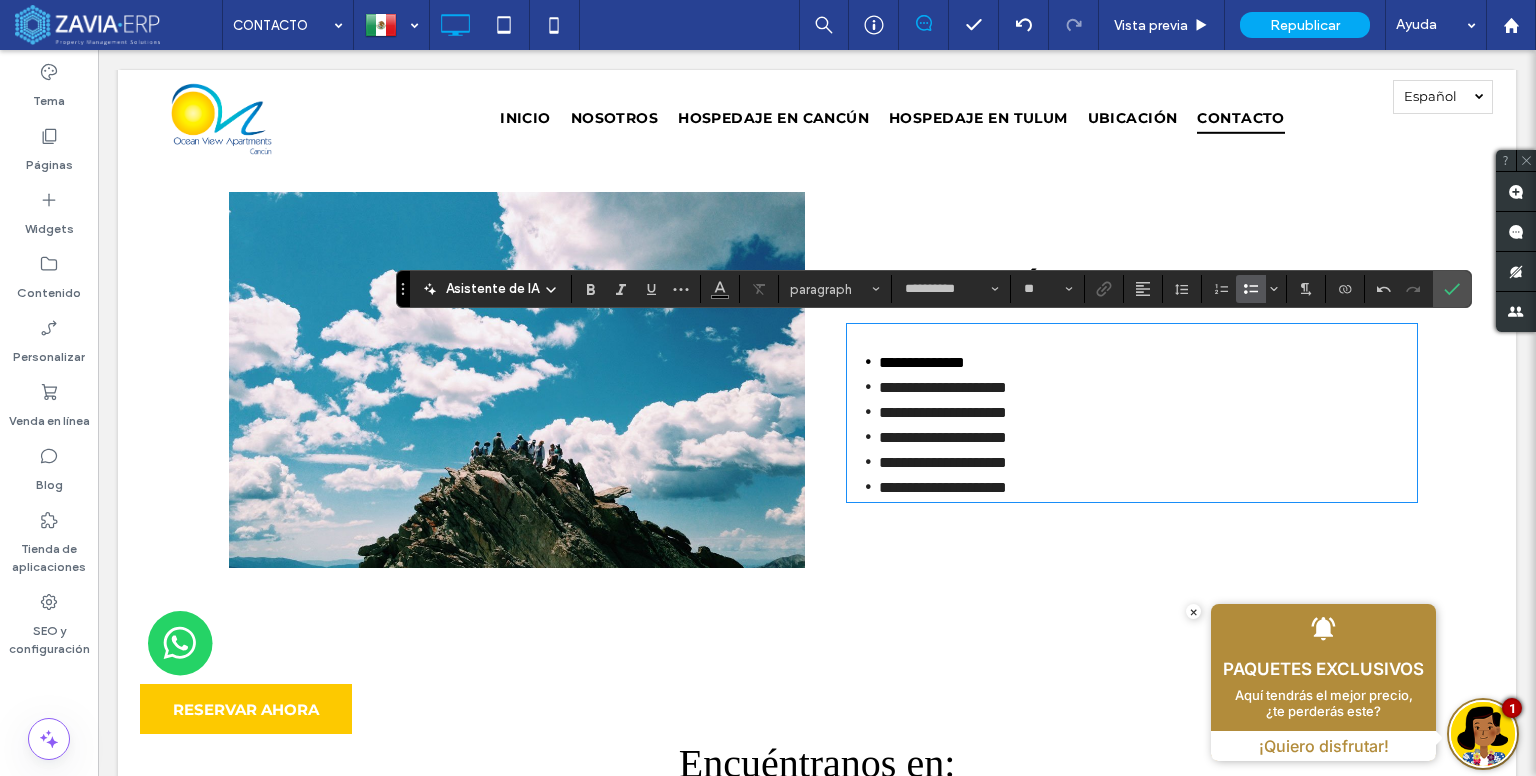 scroll, scrollTop: 0, scrollLeft: 0, axis: both 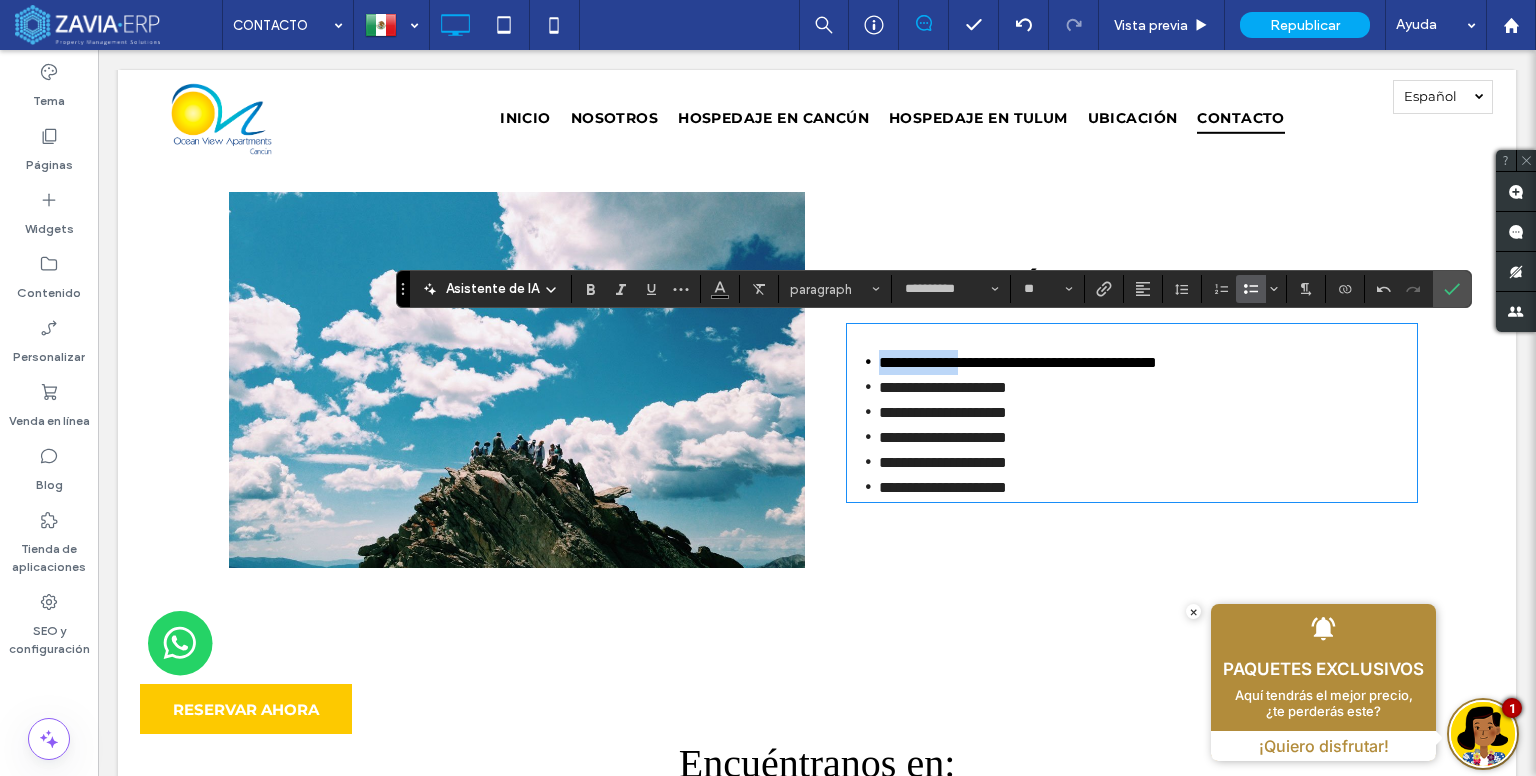 click on "**********" at bounding box center (1018, 362) 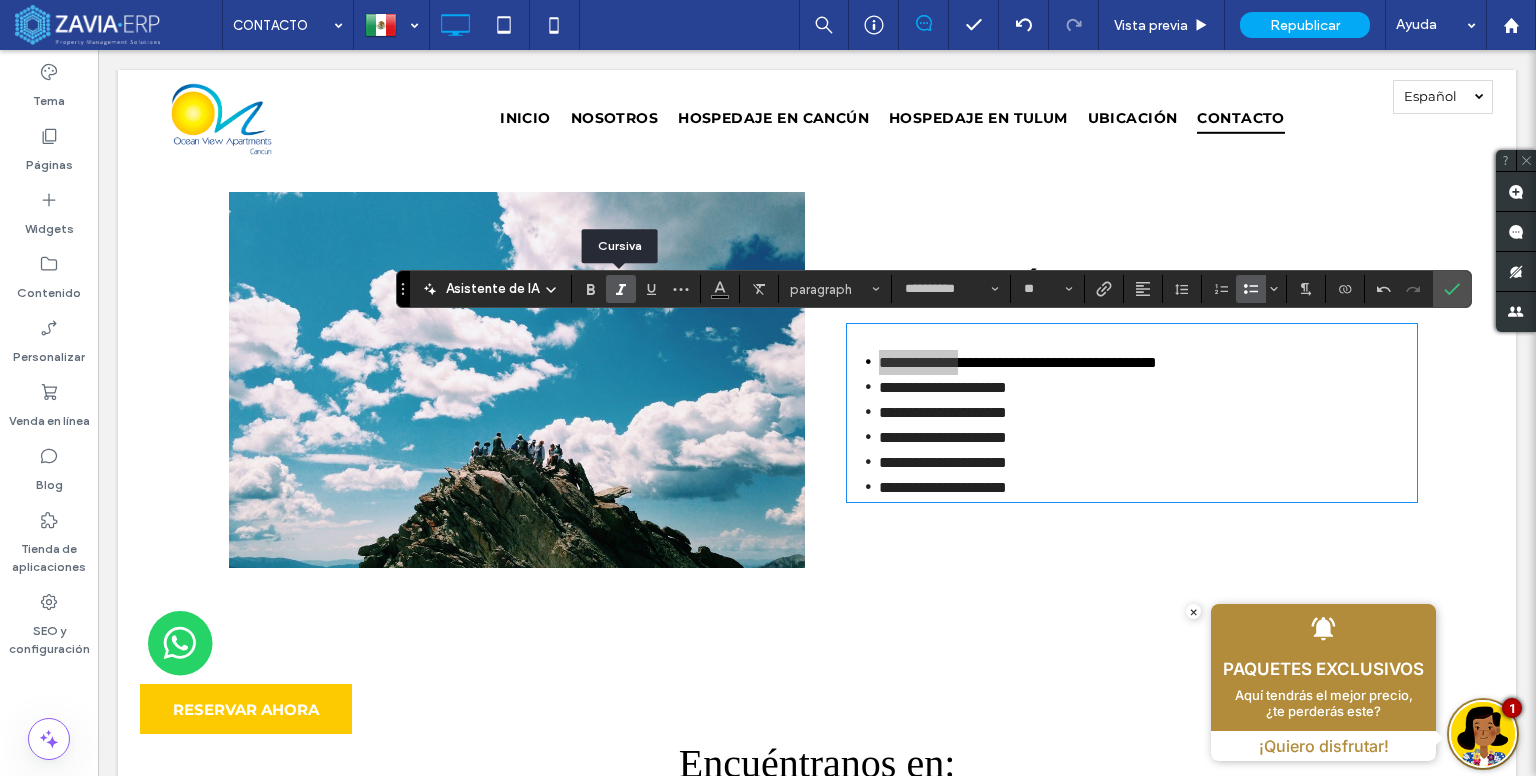 click 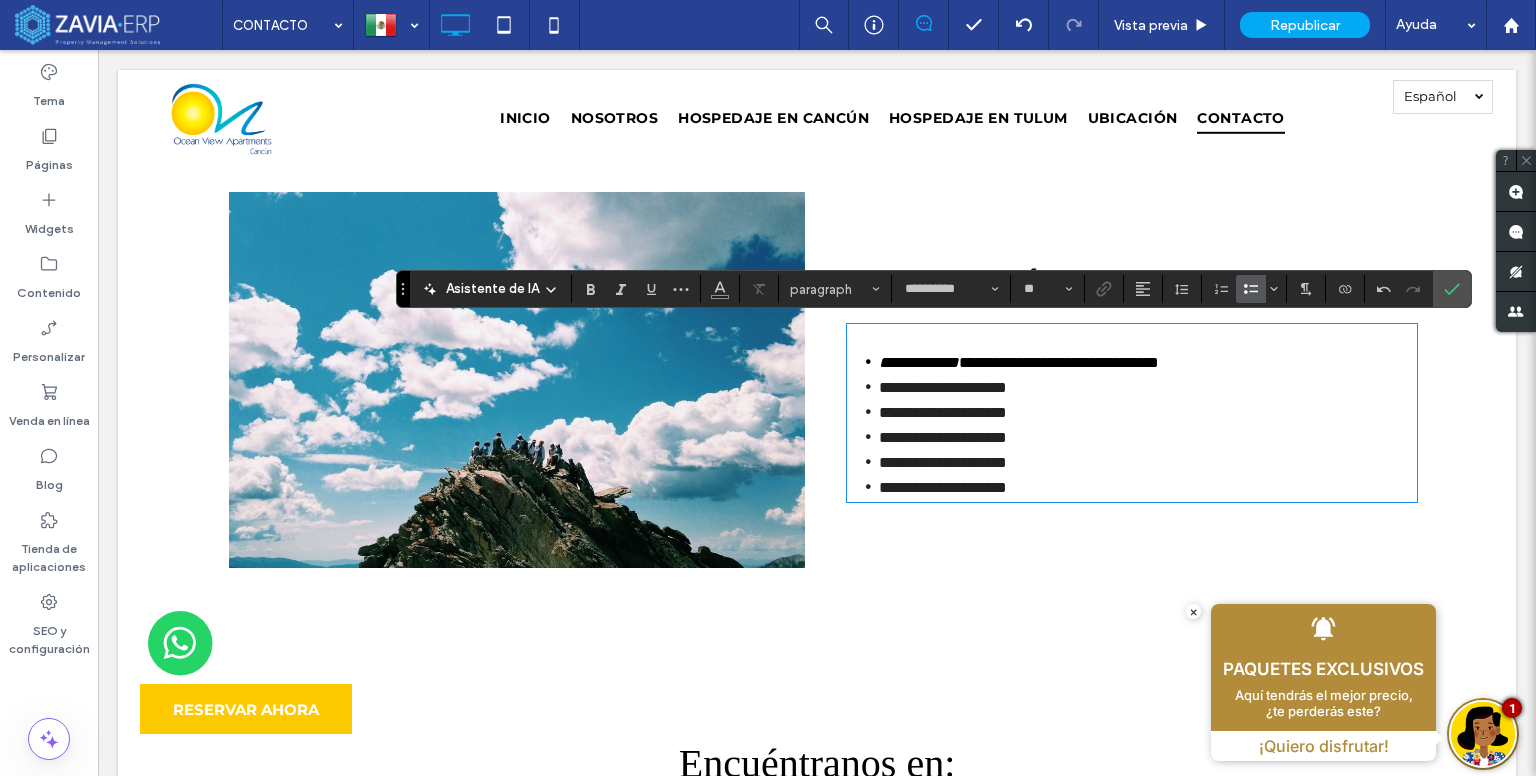 click on "**********" at bounding box center [1148, 387] 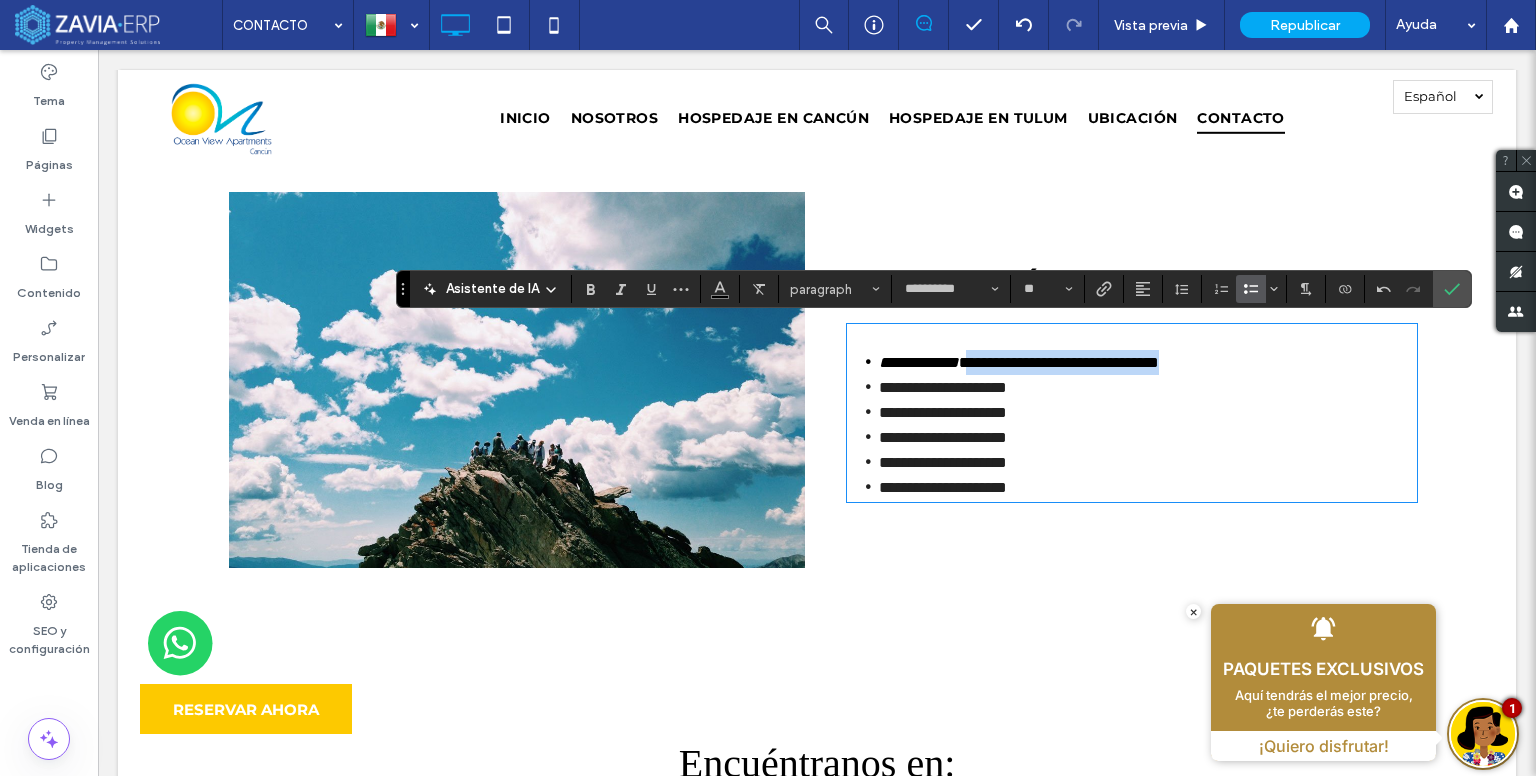 drag, startPoint x: 992, startPoint y: 359, endPoint x: 1273, endPoint y: 365, distance: 281.06406 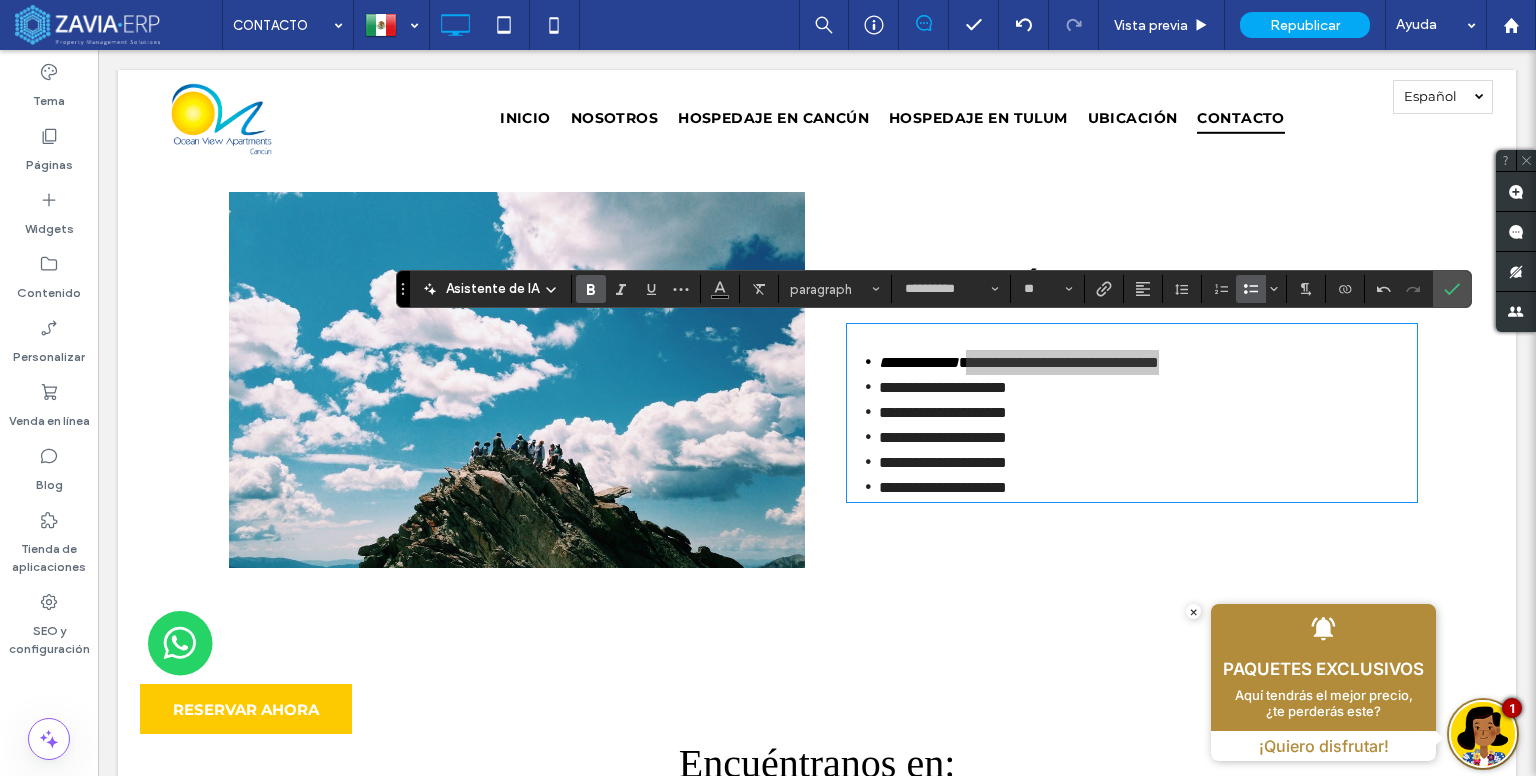 click 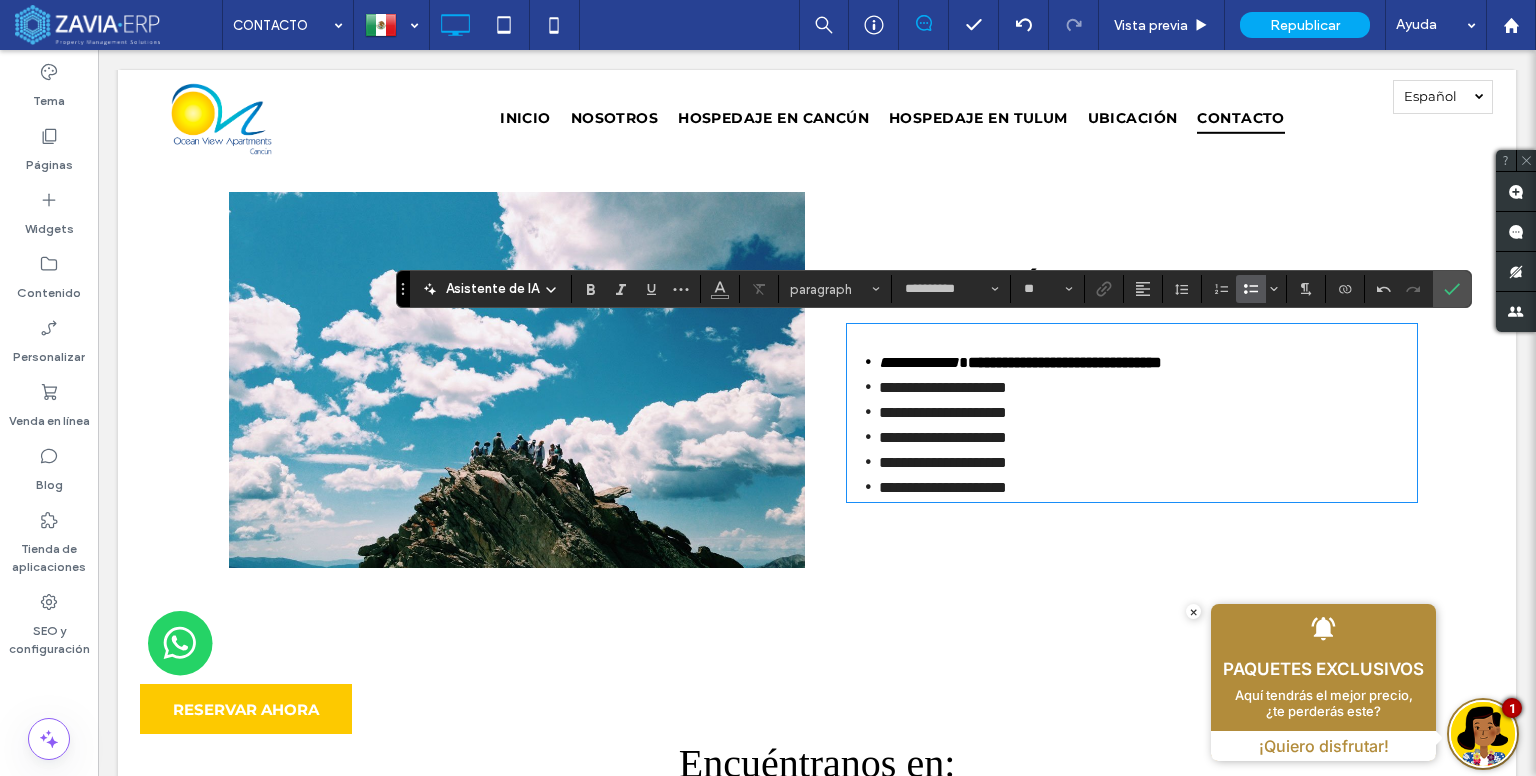 click on "**********" at bounding box center (1148, 387) 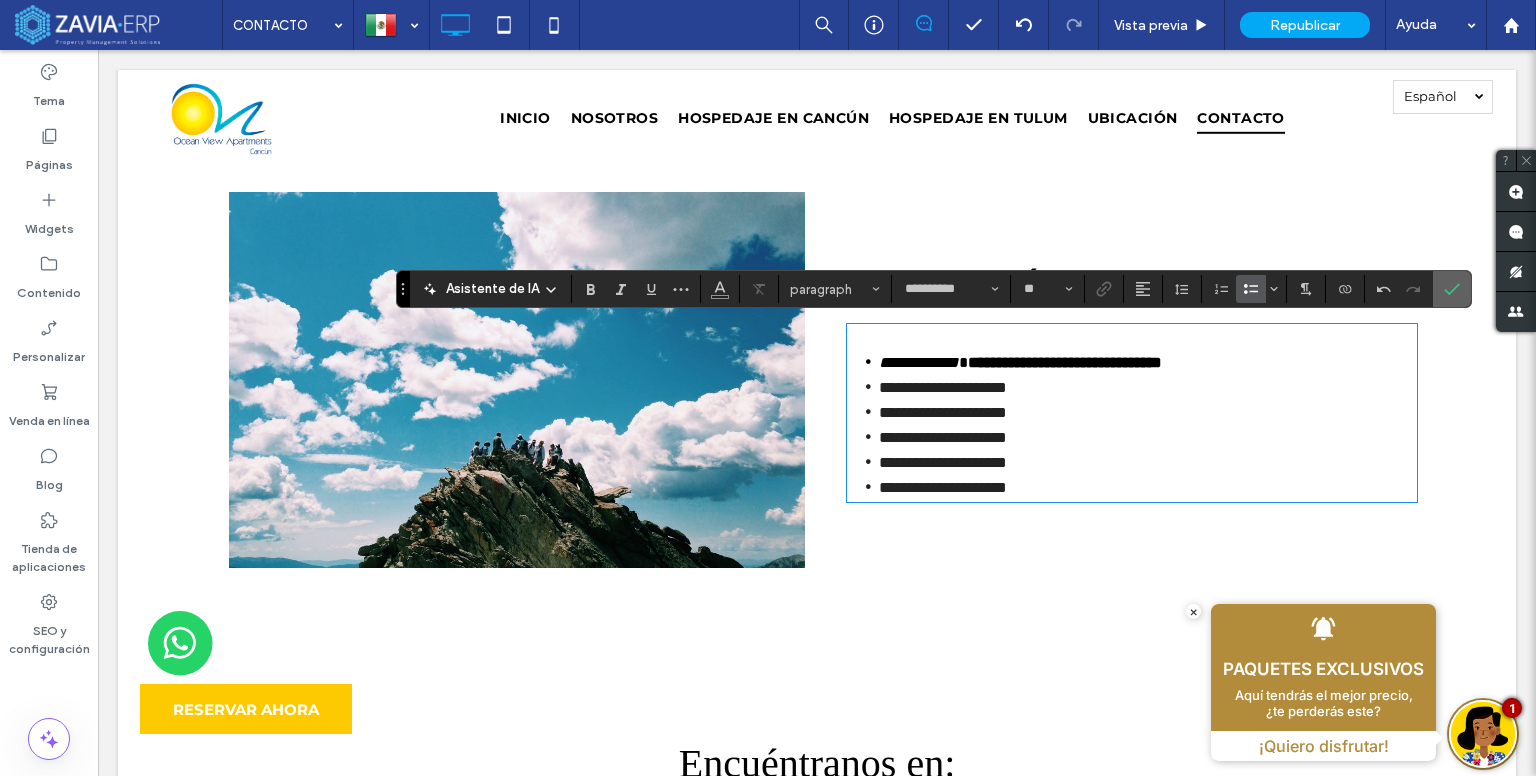 click 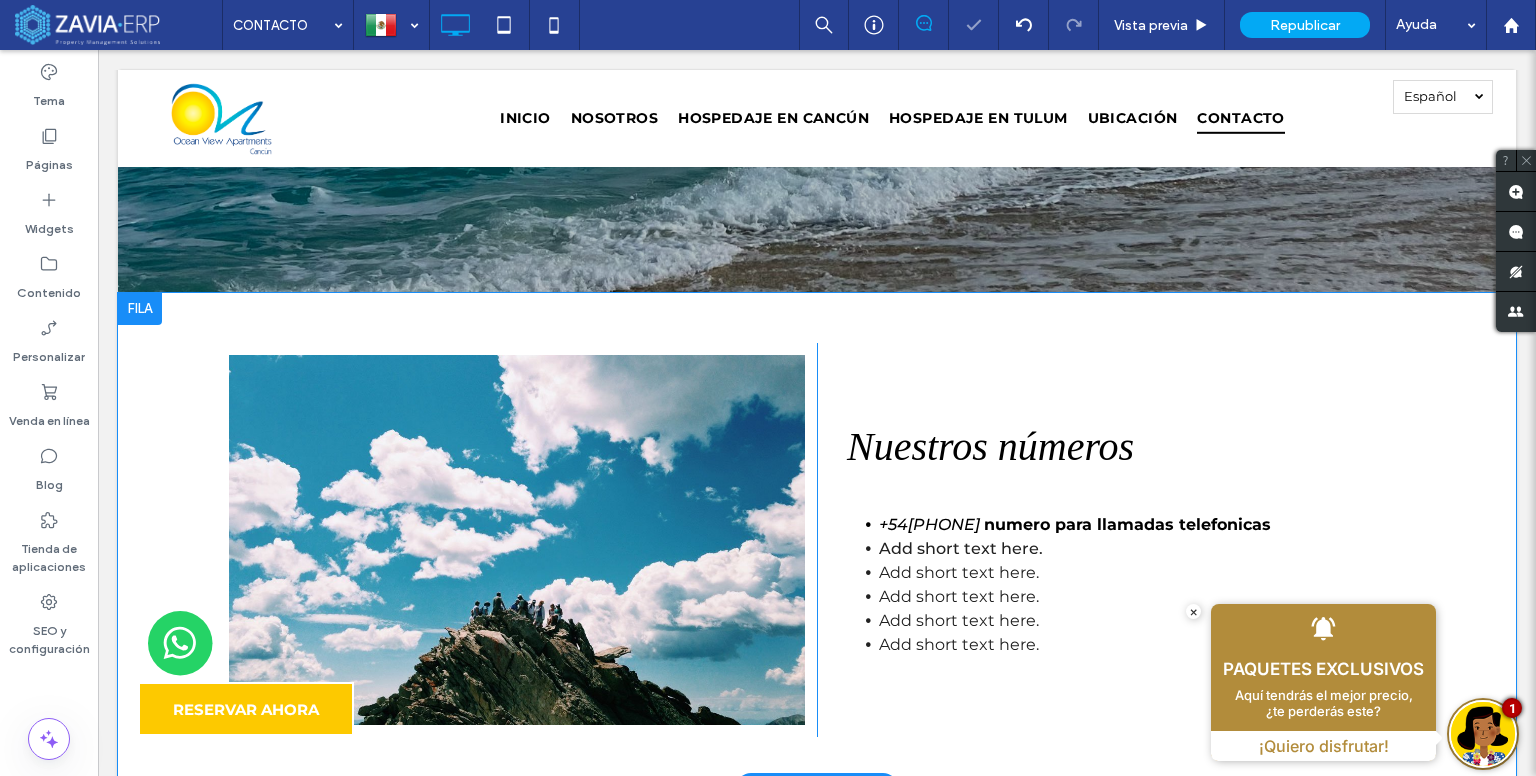 scroll, scrollTop: 300, scrollLeft: 0, axis: vertical 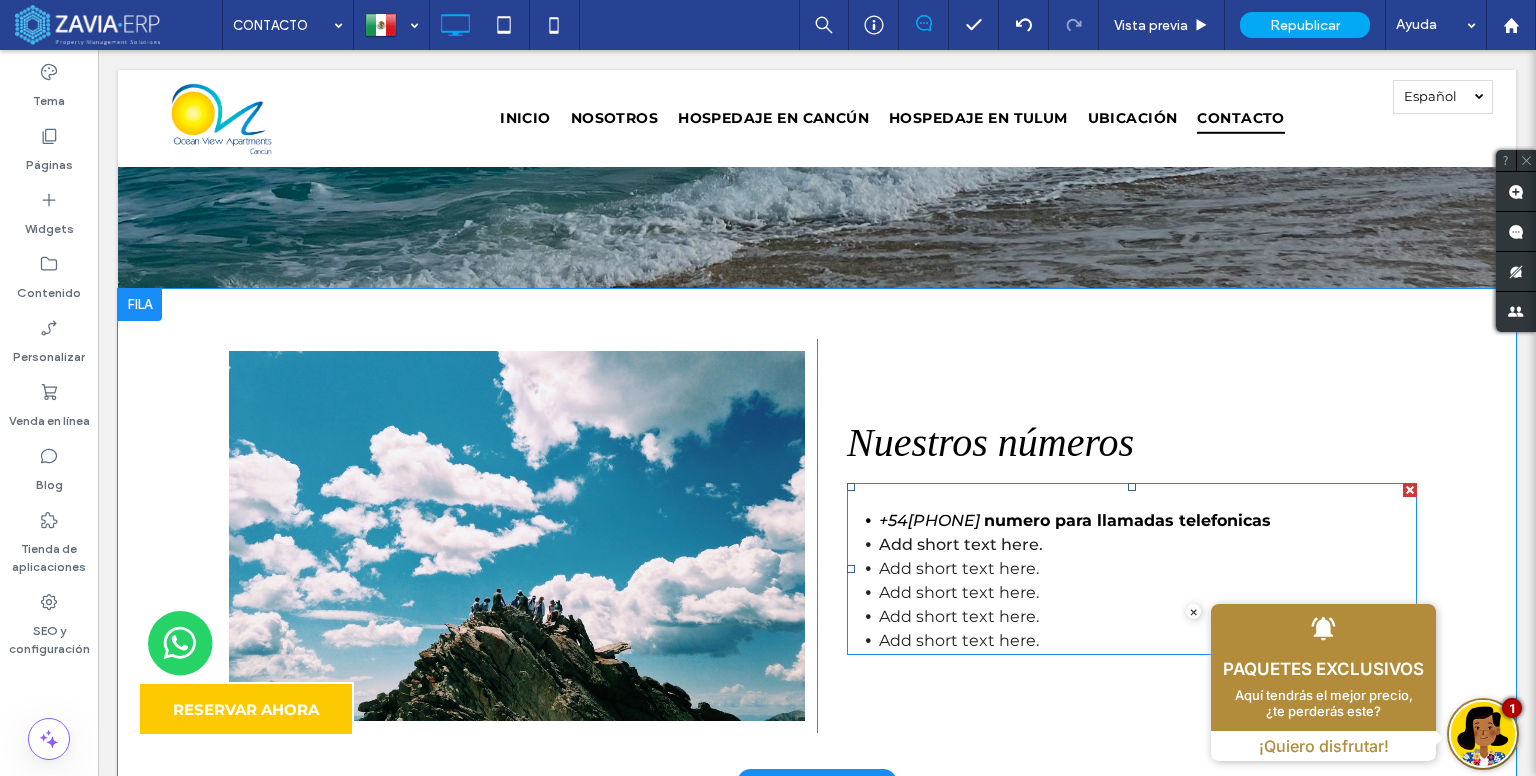 click on "numero para llamadas telefonicas" at bounding box center (1127, 520) 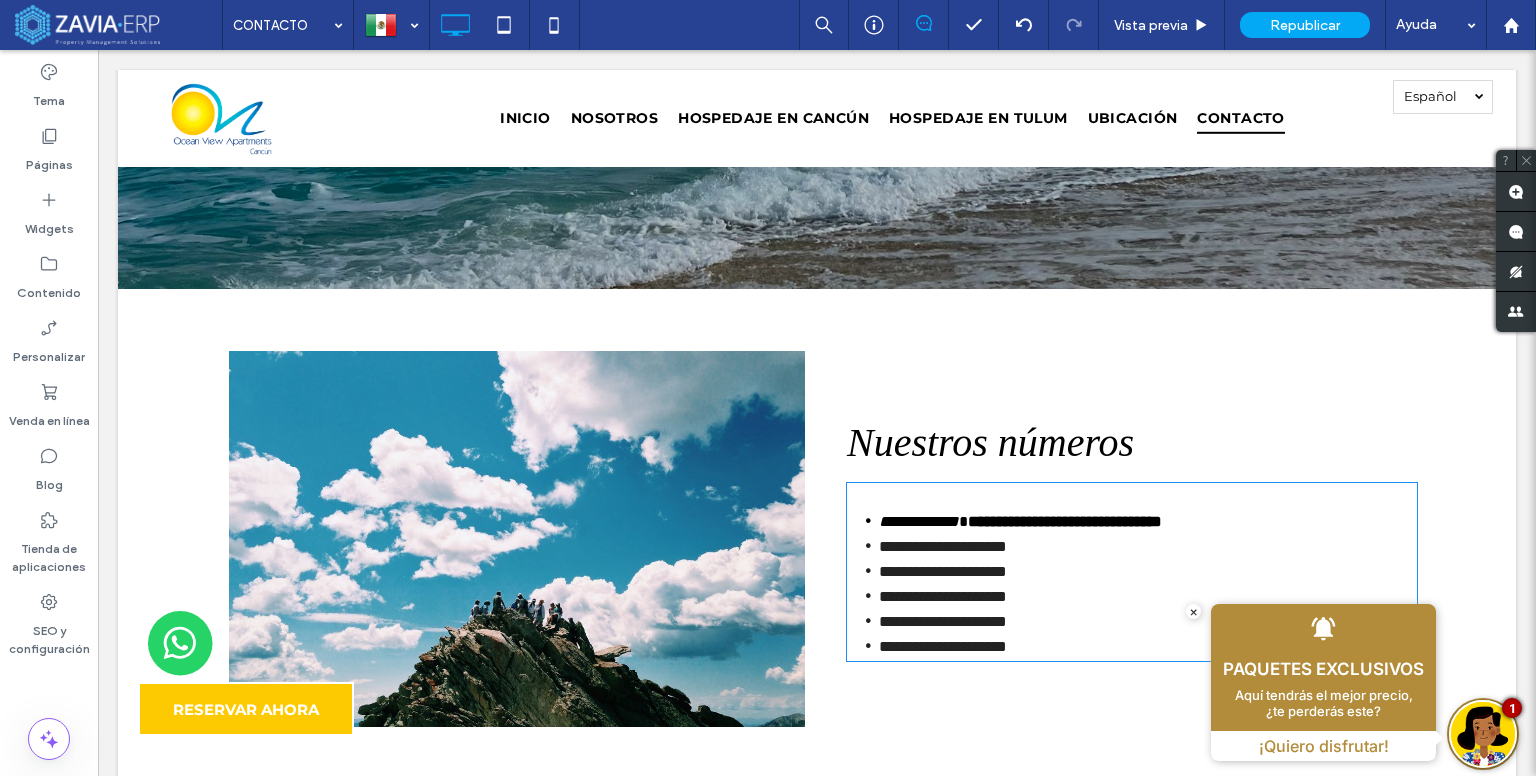 type on "**********" 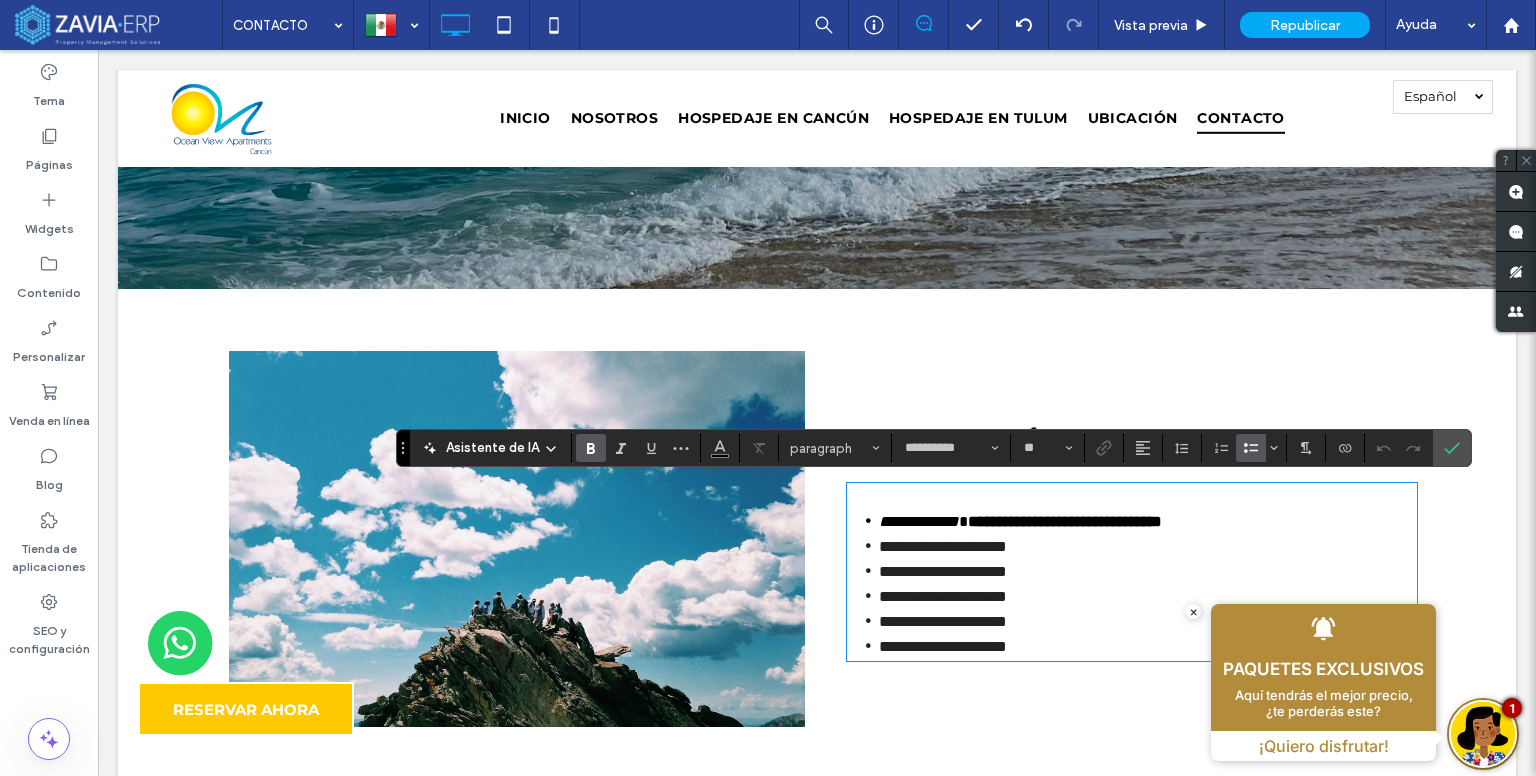 click on "**********" at bounding box center [1148, 521] 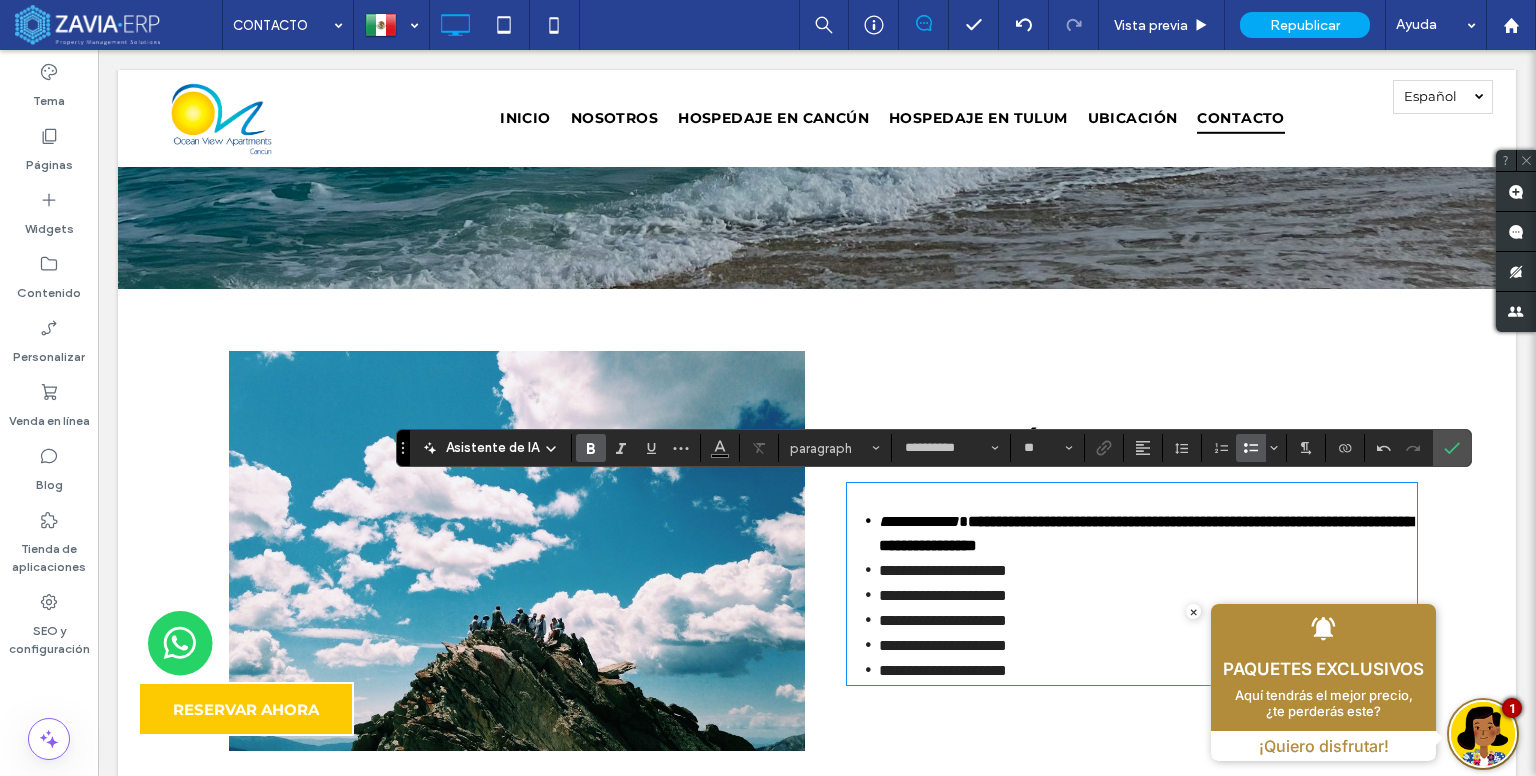 click on "**********" at bounding box center [1146, 533] 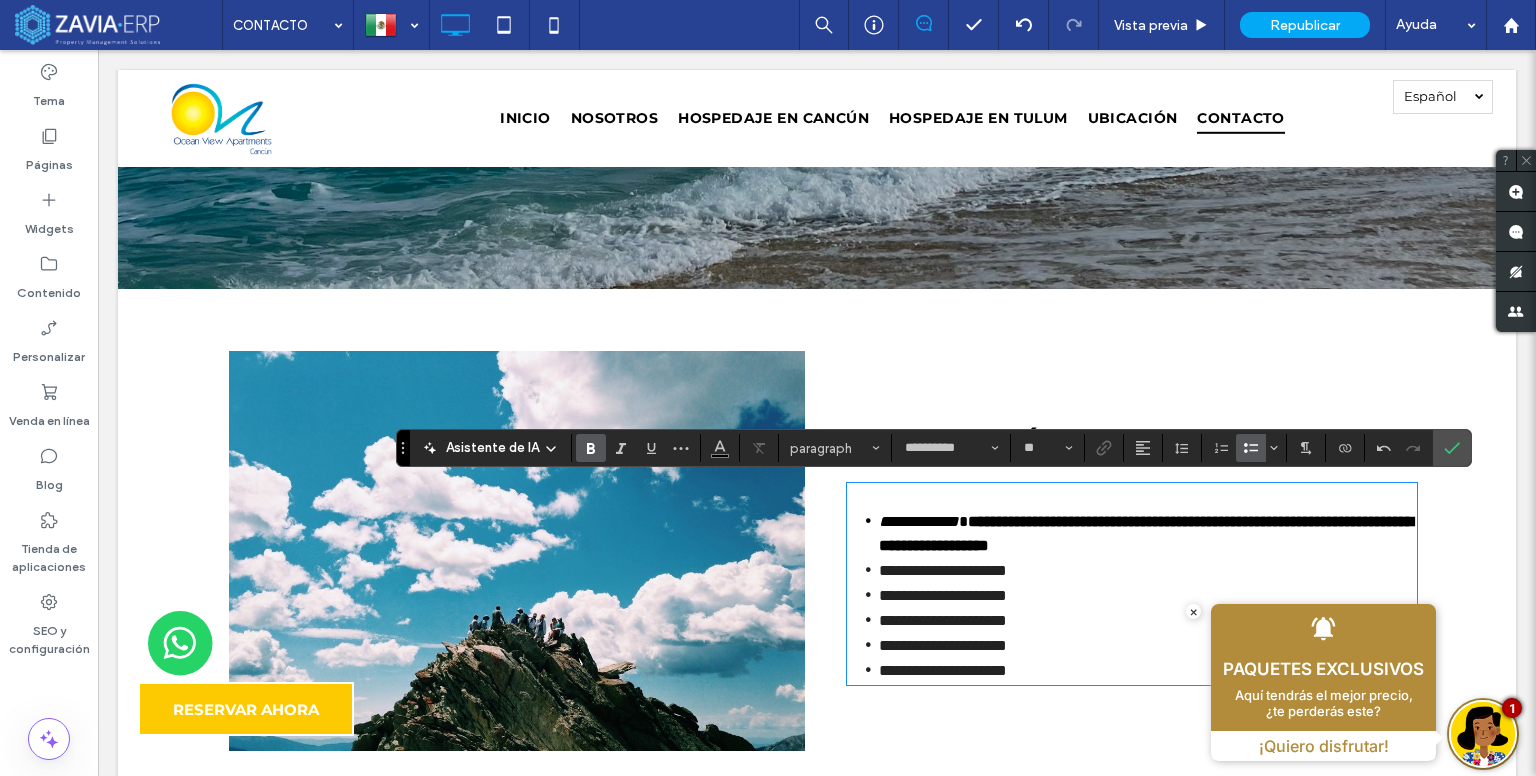 click on "**********" at bounding box center (1146, 533) 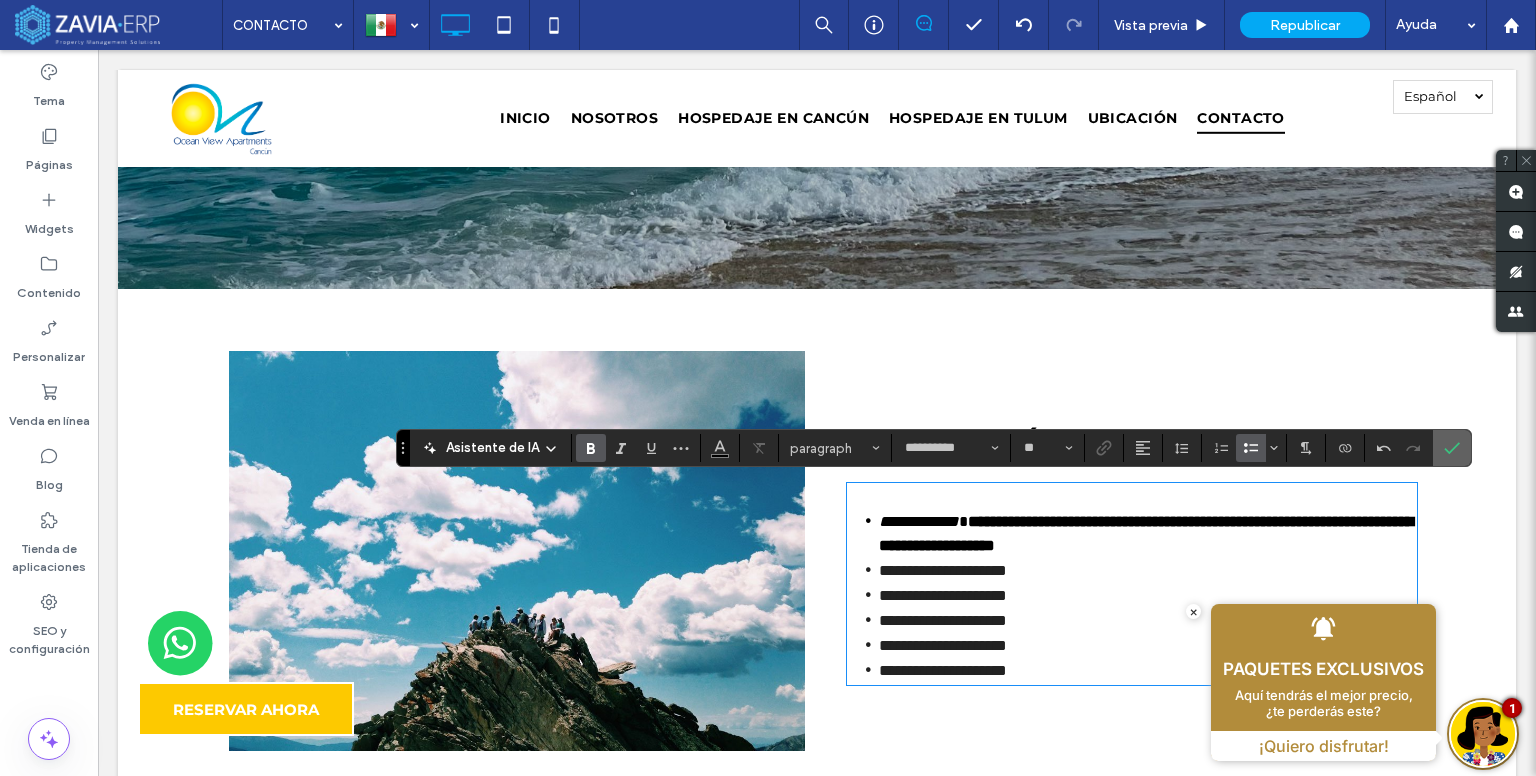 click 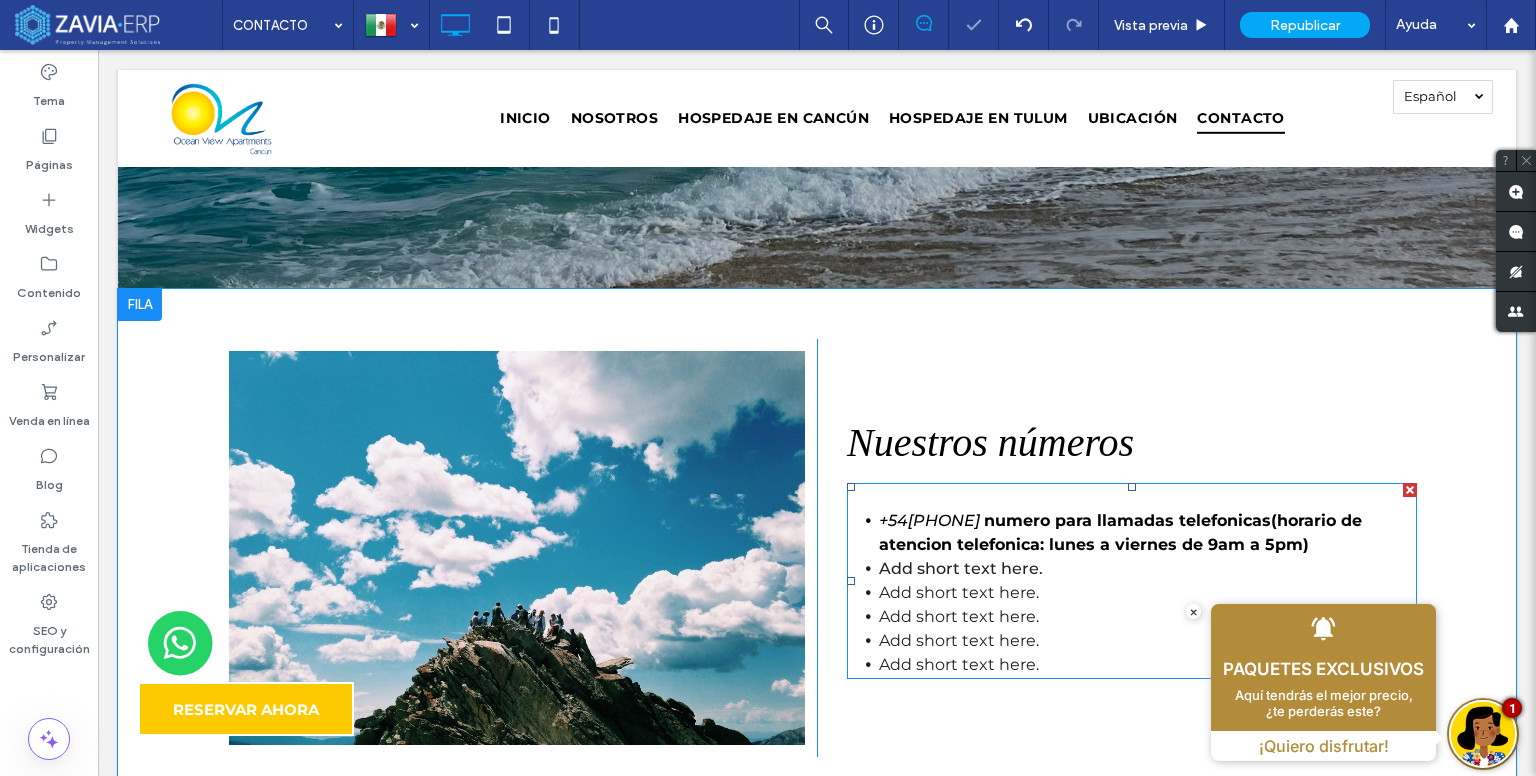 click on "Add short text here." at bounding box center (1148, 641) 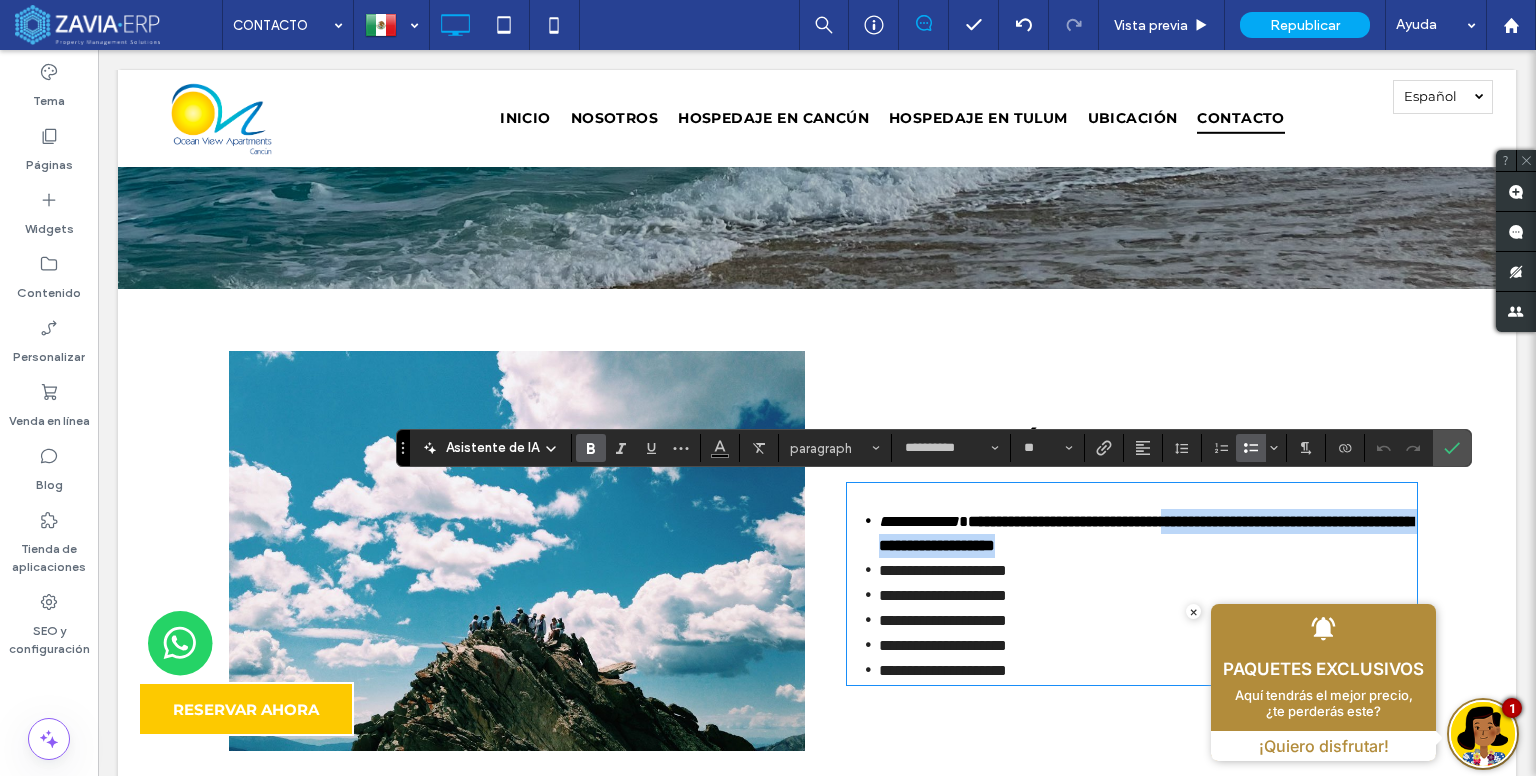 drag, startPoint x: 1274, startPoint y: 517, endPoint x: 1303, endPoint y: 545, distance: 40.311287 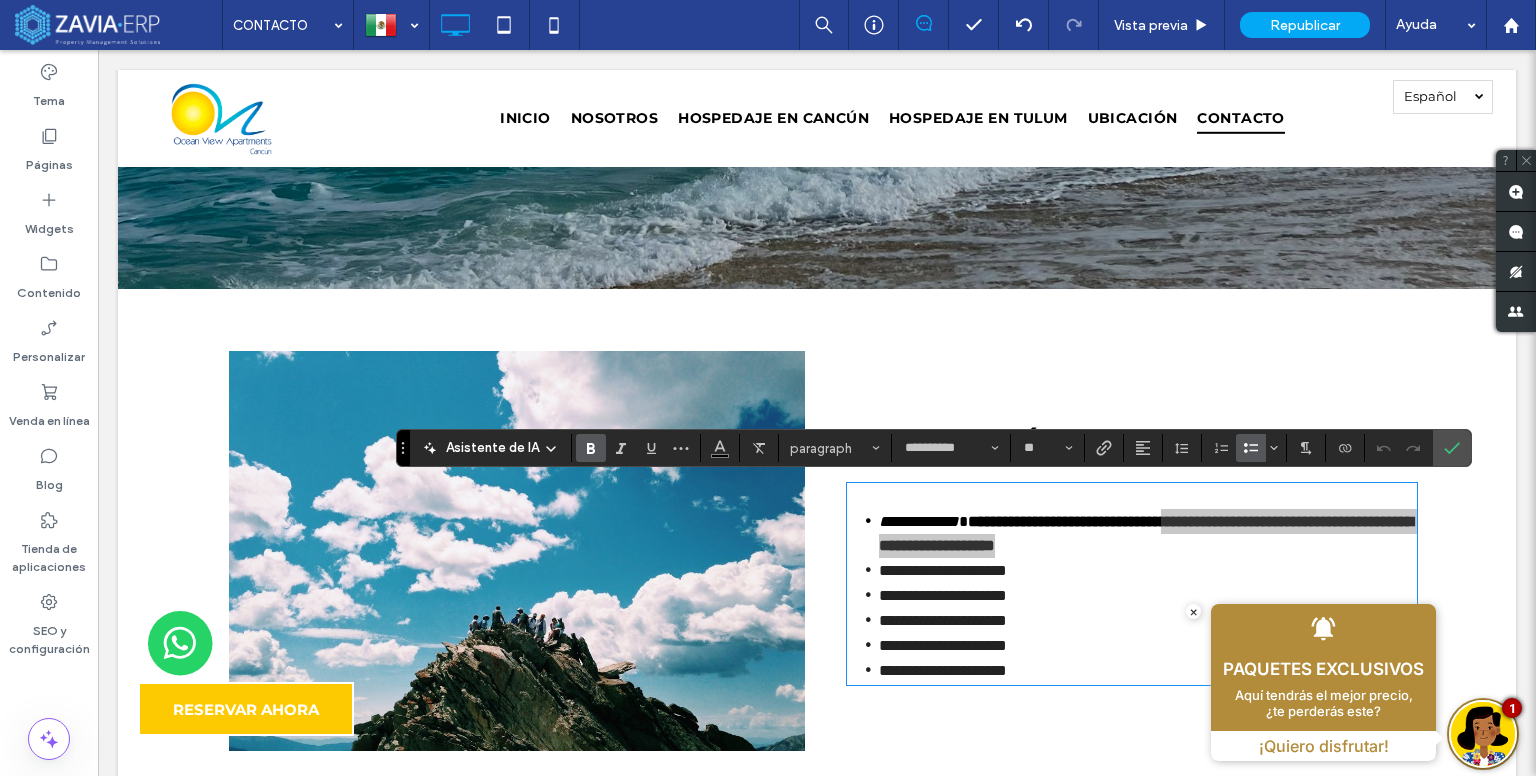 click 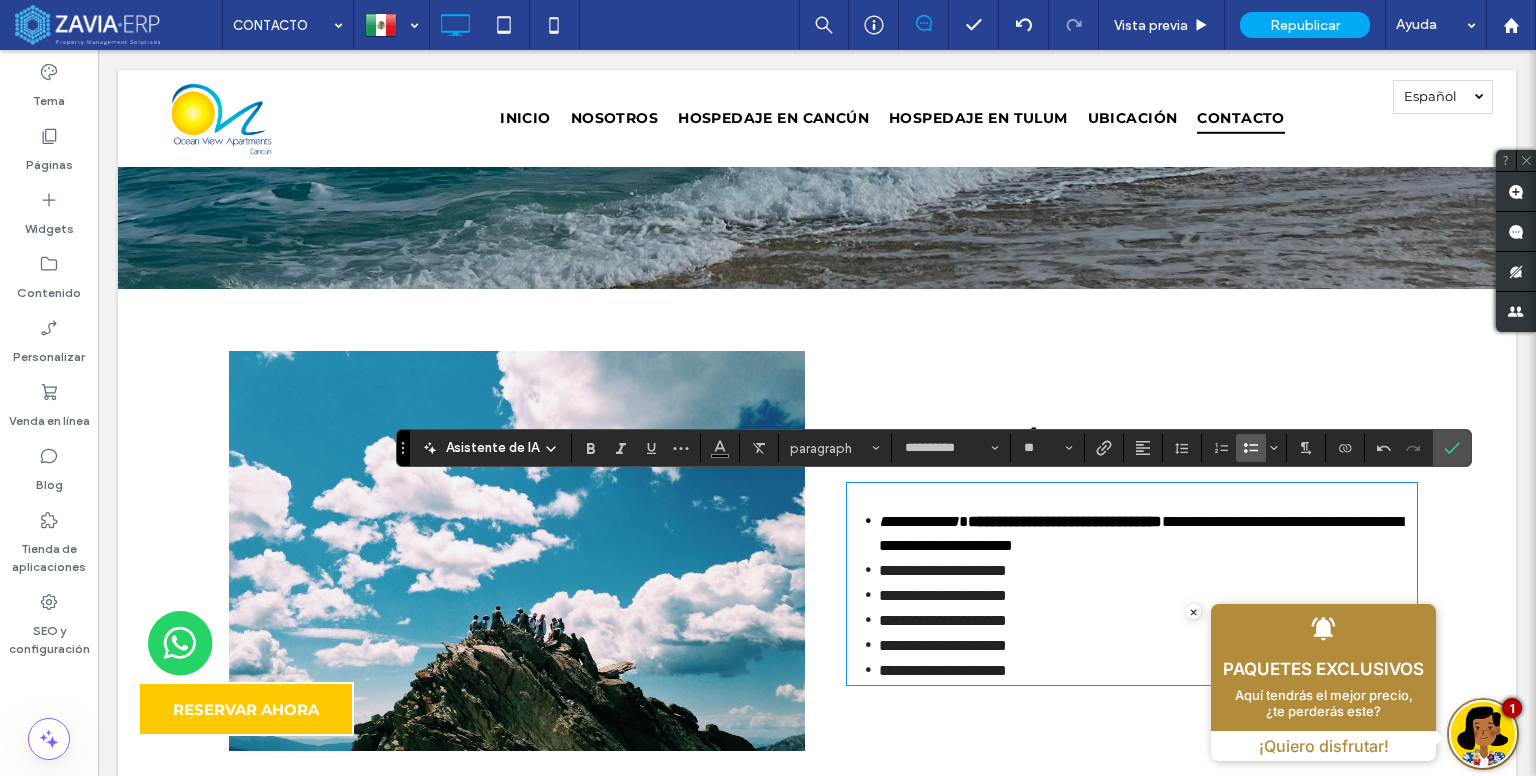 click on "**********" at bounding box center (1148, 570) 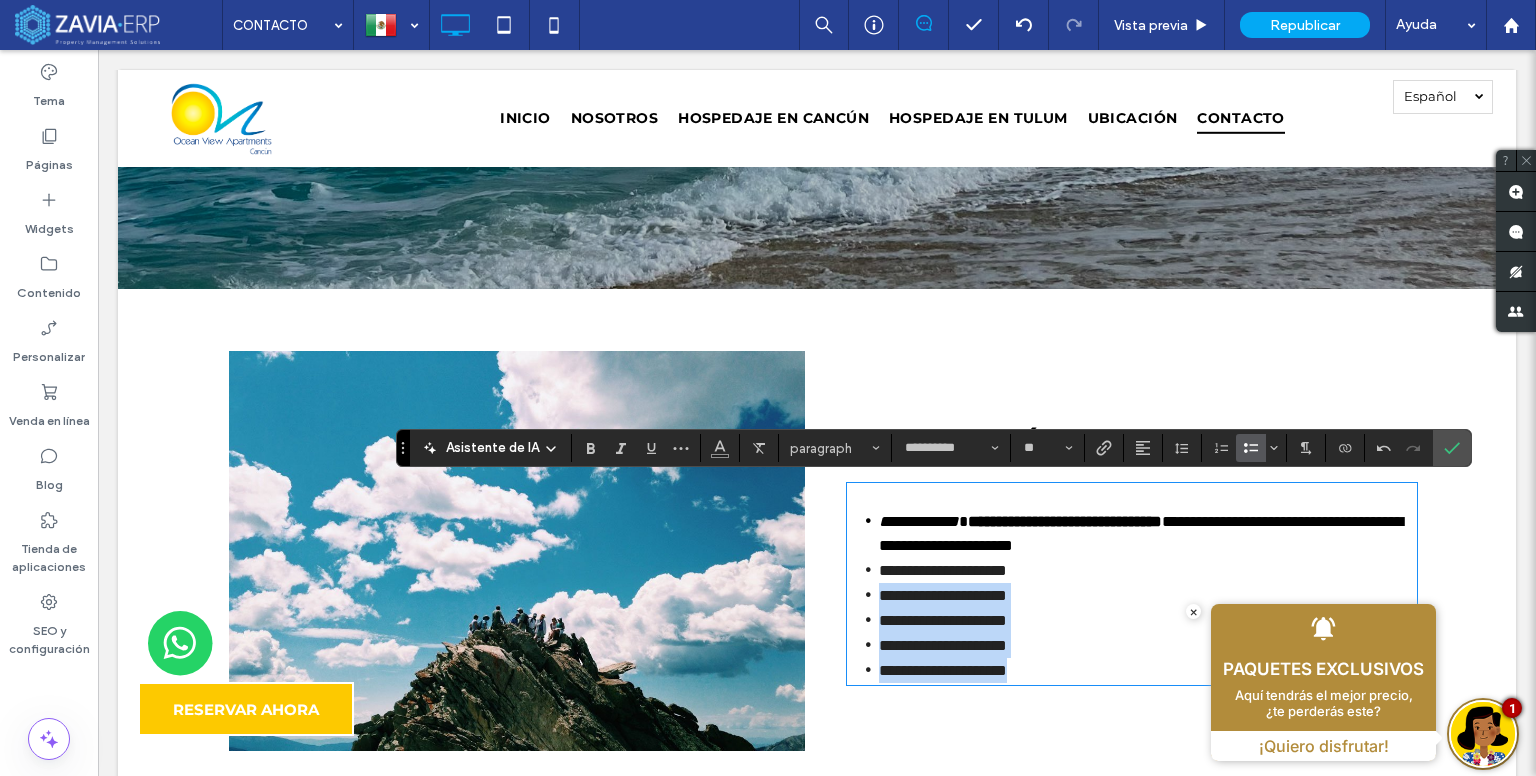 drag, startPoint x: 1042, startPoint y: 675, endPoint x: 856, endPoint y: 580, distance: 208.85641 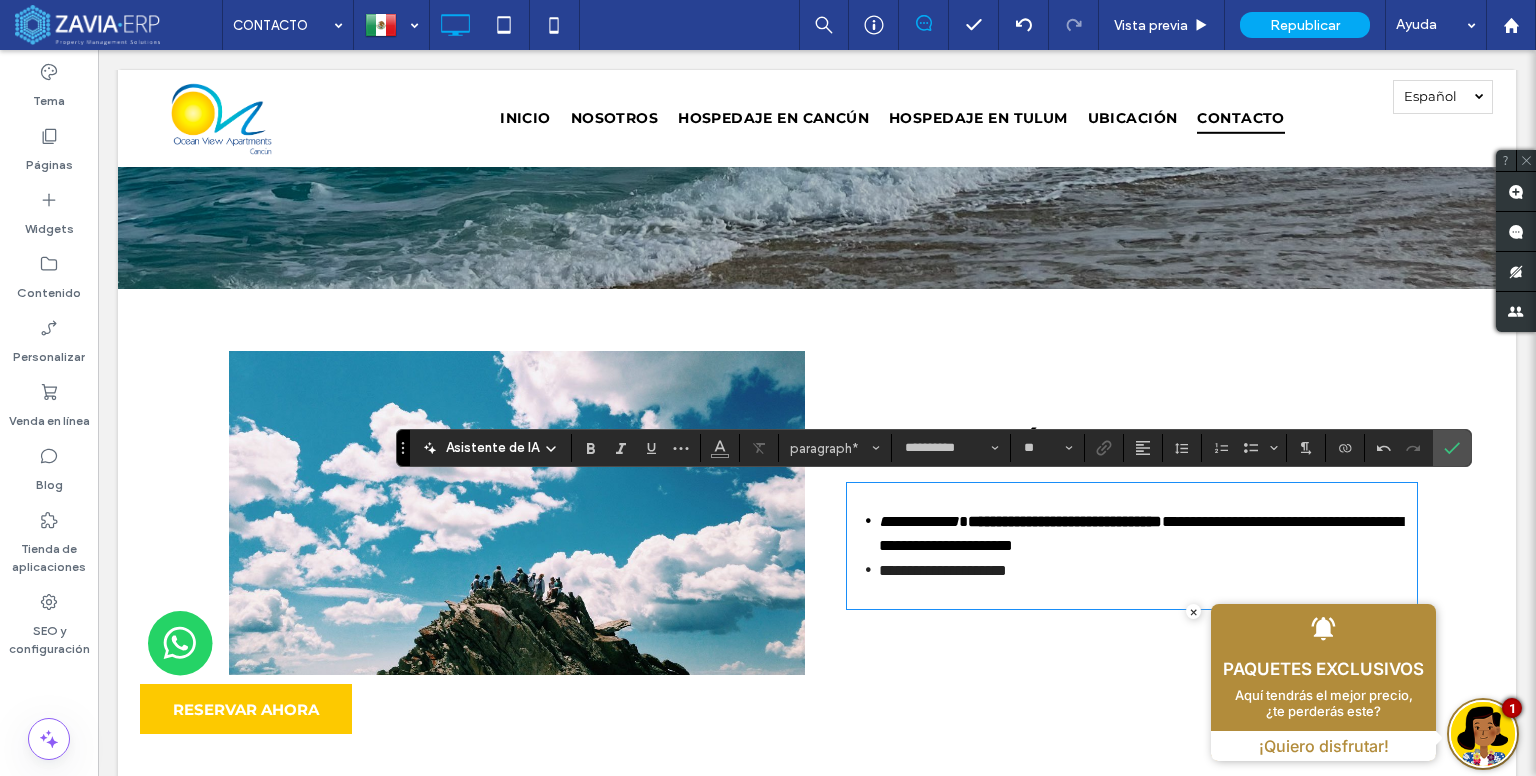 click on "**********" at bounding box center [1148, 533] 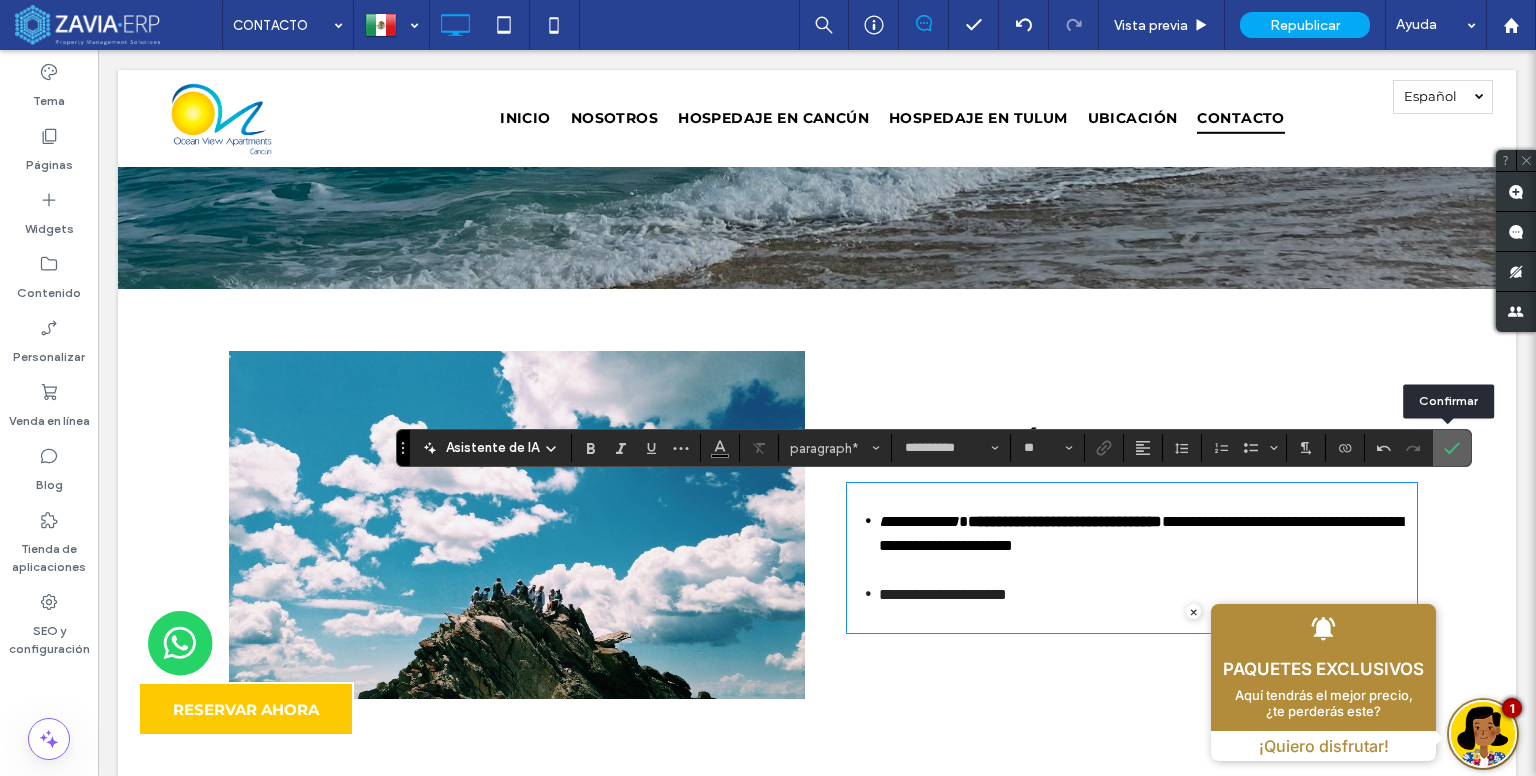 click at bounding box center (1452, 448) 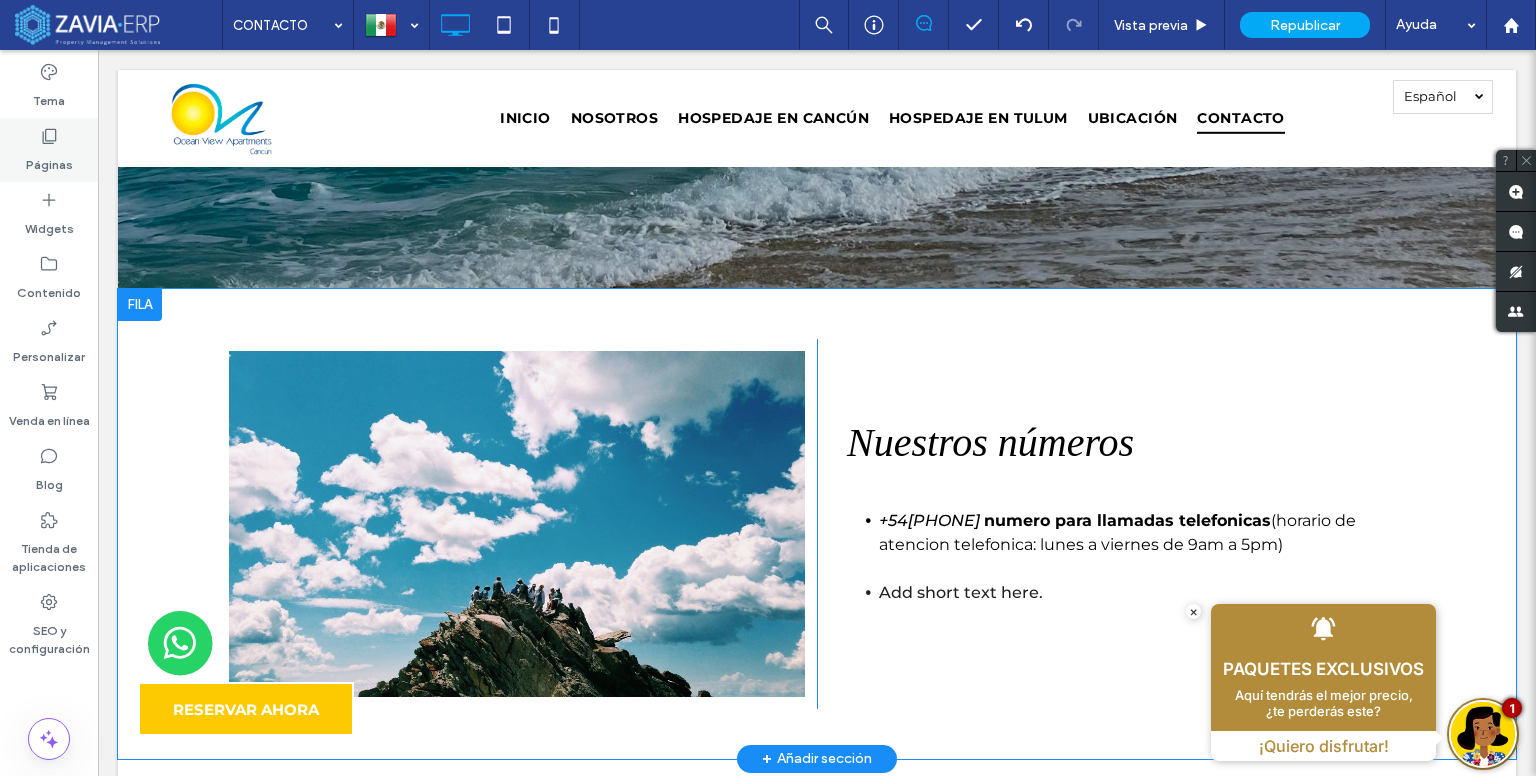 drag, startPoint x: 8, startPoint y: 113, endPoint x: 49, endPoint y: 143, distance: 50.803543 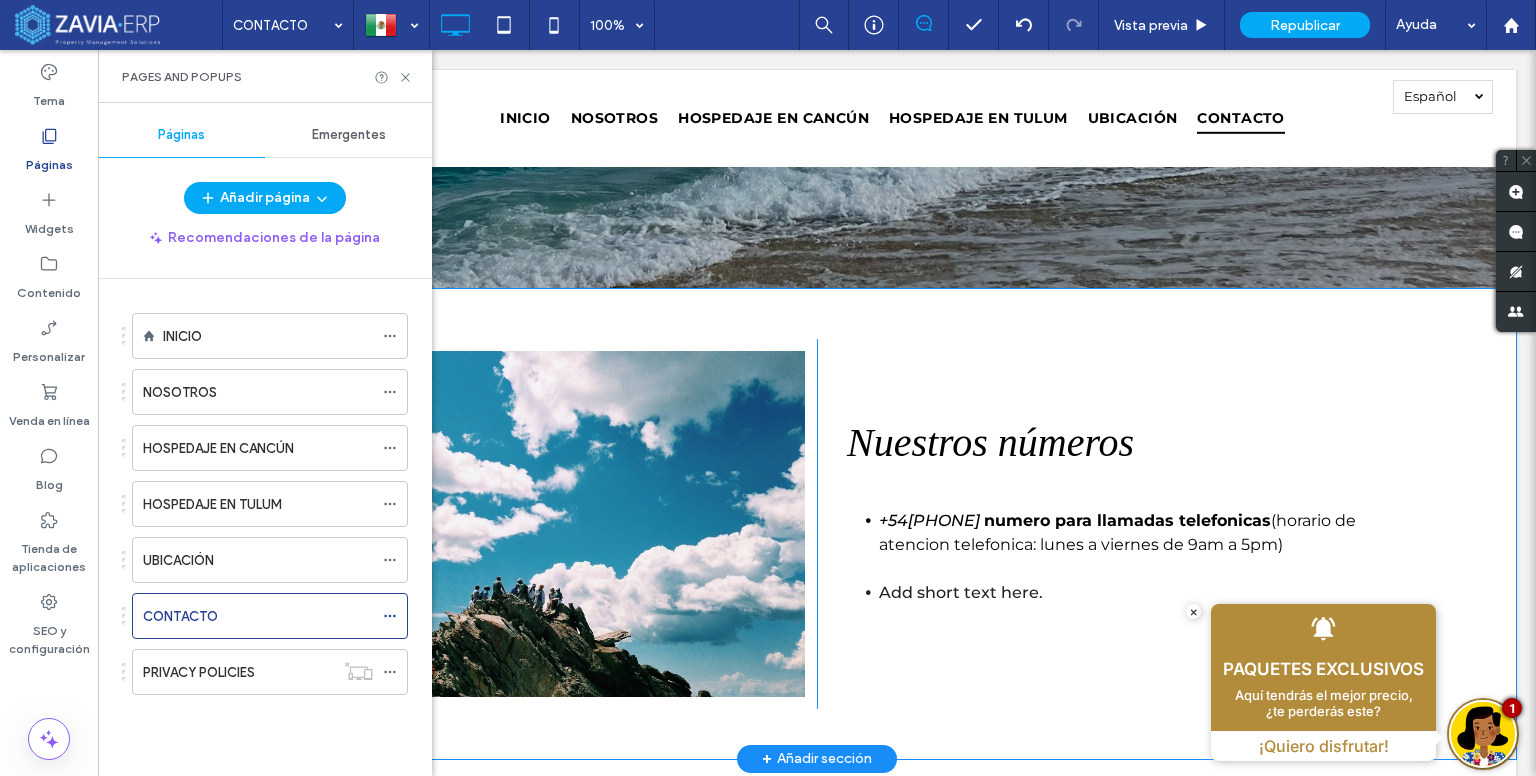 drag, startPoint x: 212, startPoint y: 317, endPoint x: 280, endPoint y: 328, distance: 68.88396 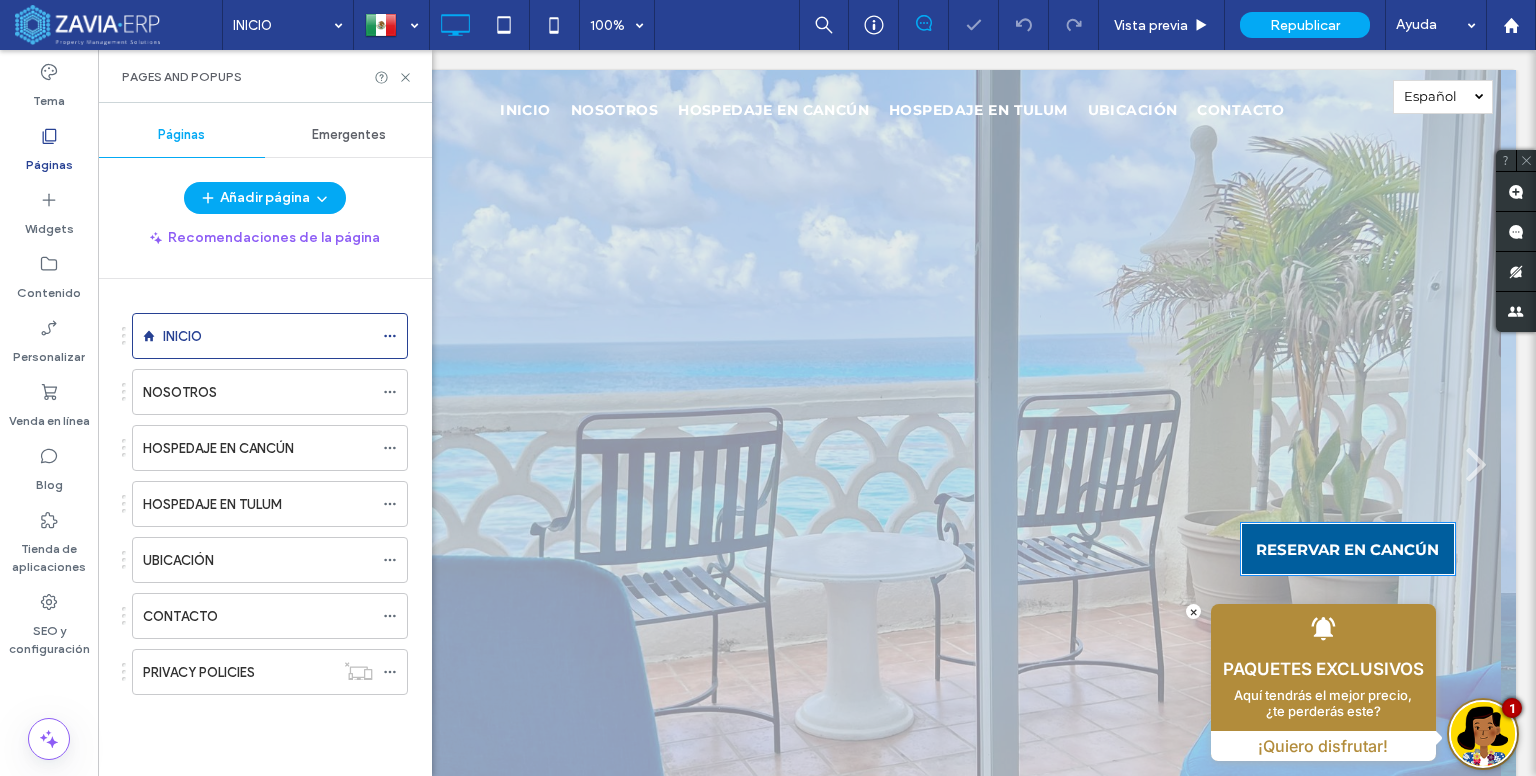 scroll, scrollTop: 0, scrollLeft: 0, axis: both 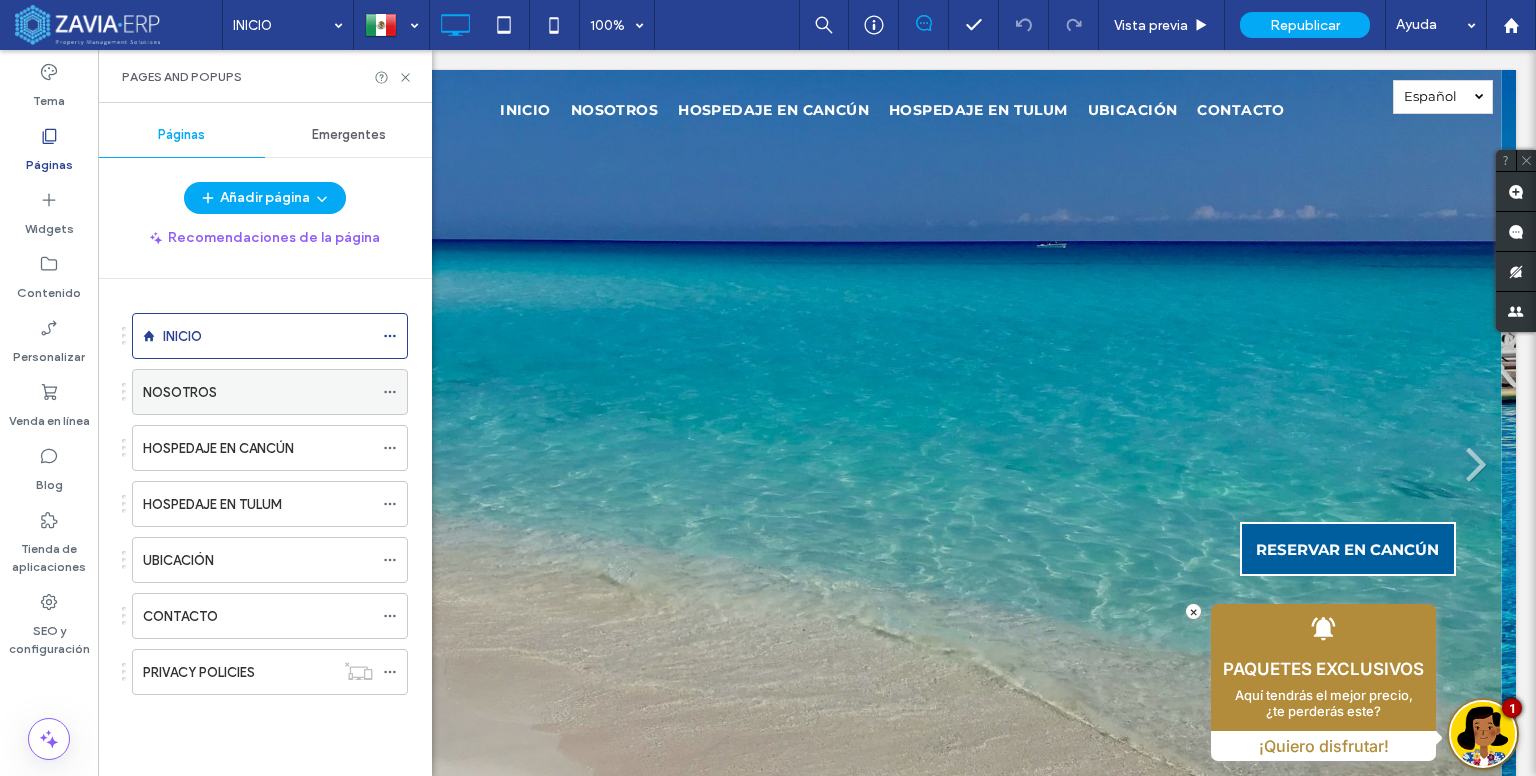 click on "NOSOTROS" at bounding box center [258, 392] 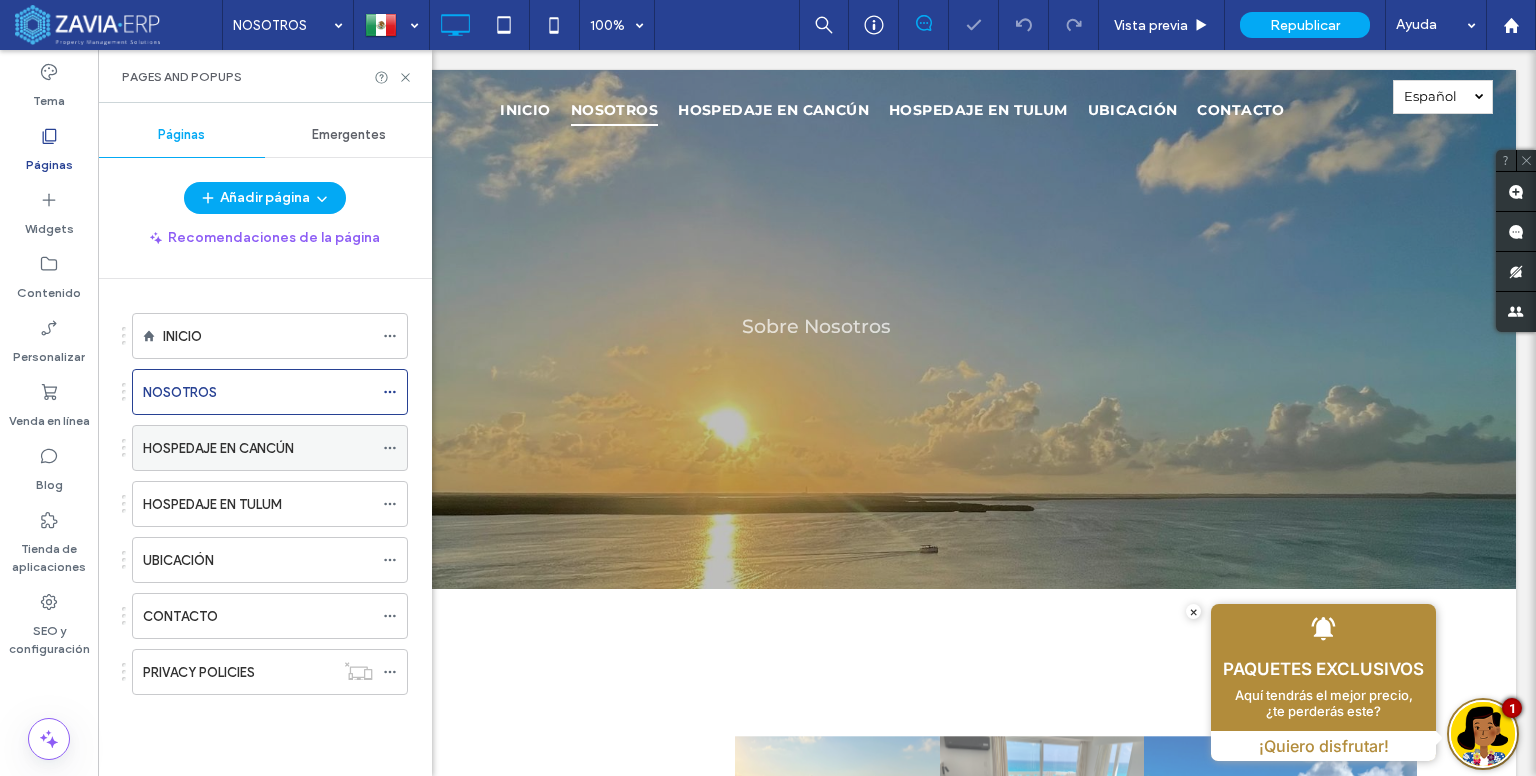 scroll, scrollTop: 0, scrollLeft: 0, axis: both 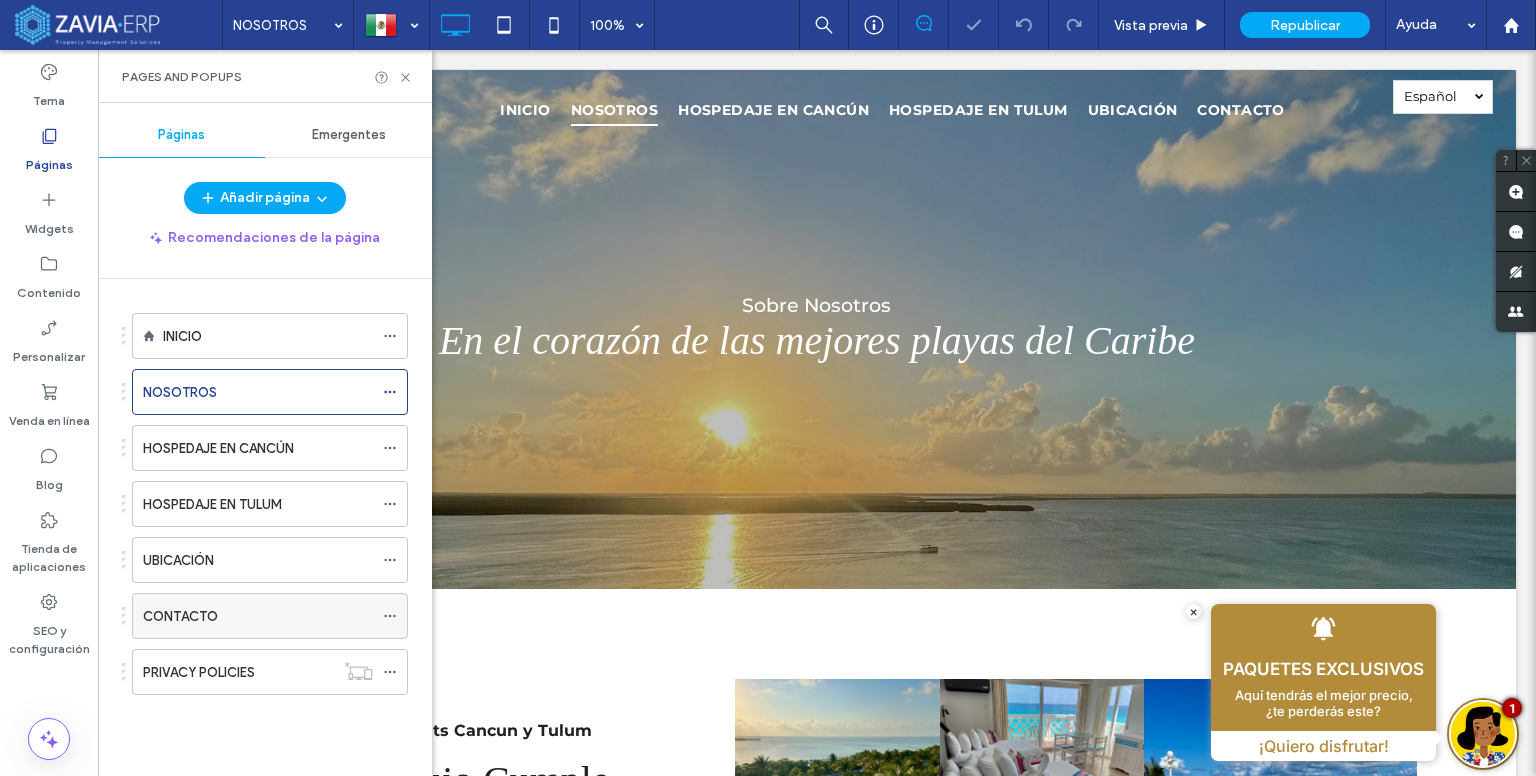 click on "CONTACTO" at bounding box center [258, 616] 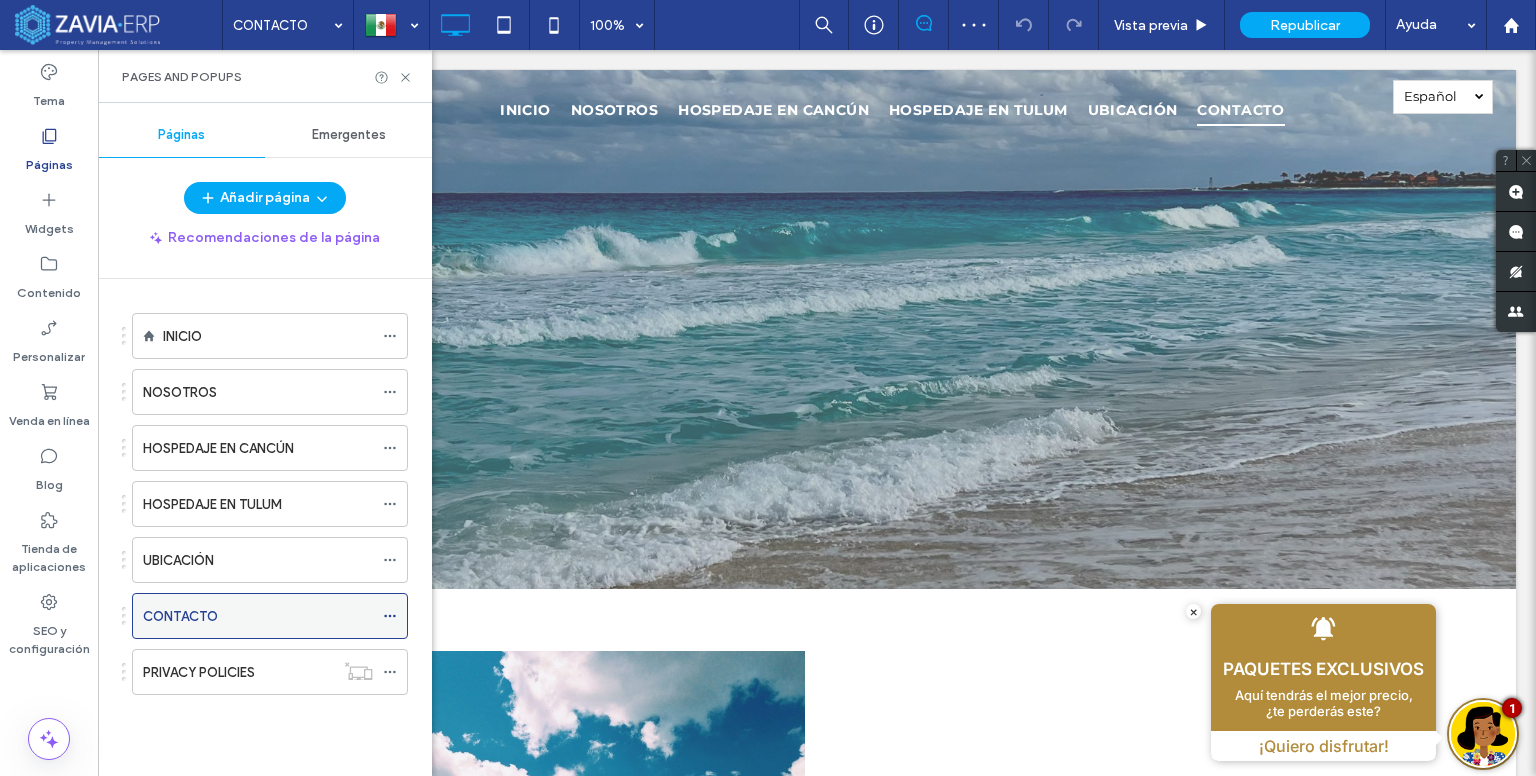 scroll, scrollTop: 0, scrollLeft: 0, axis: both 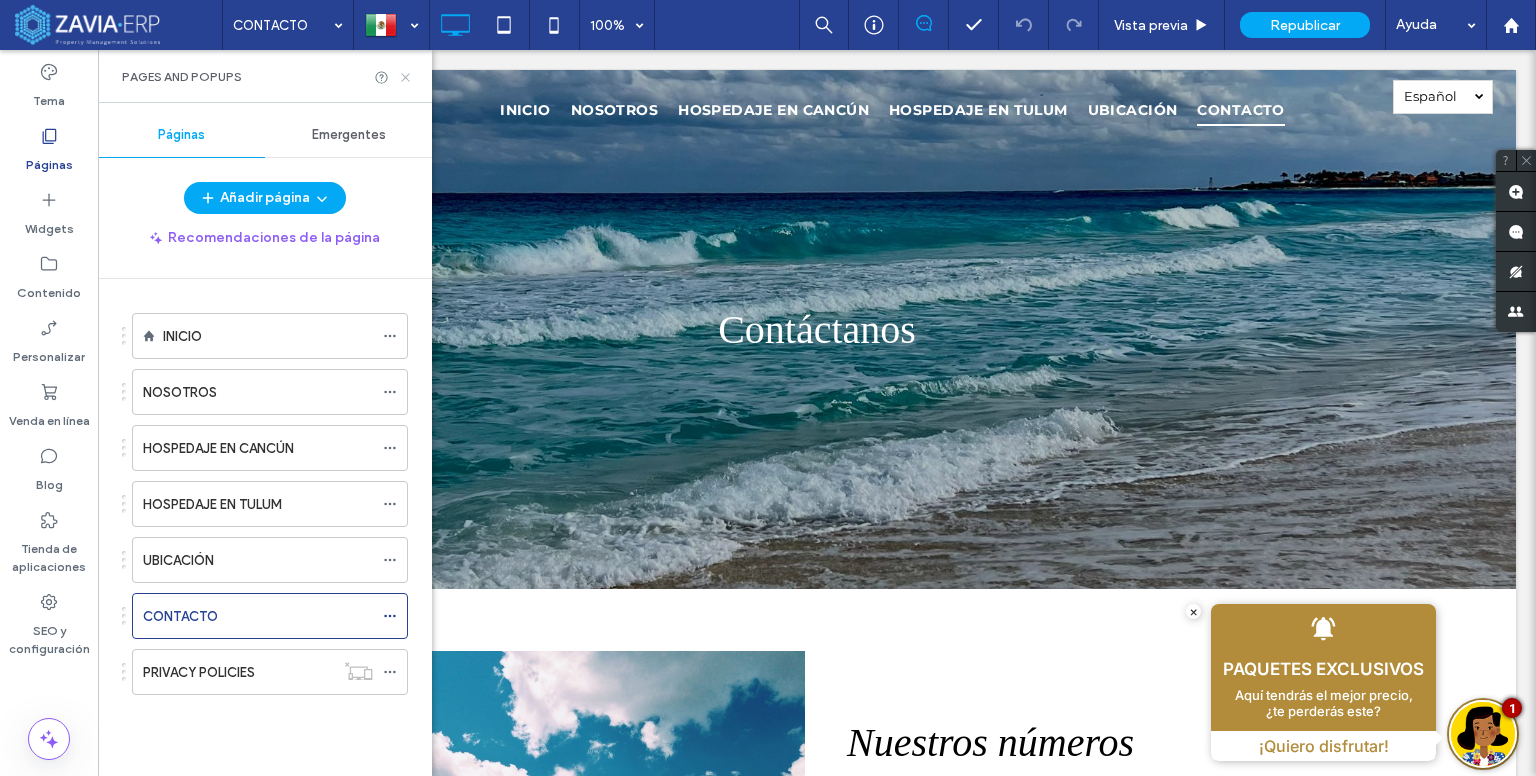 click 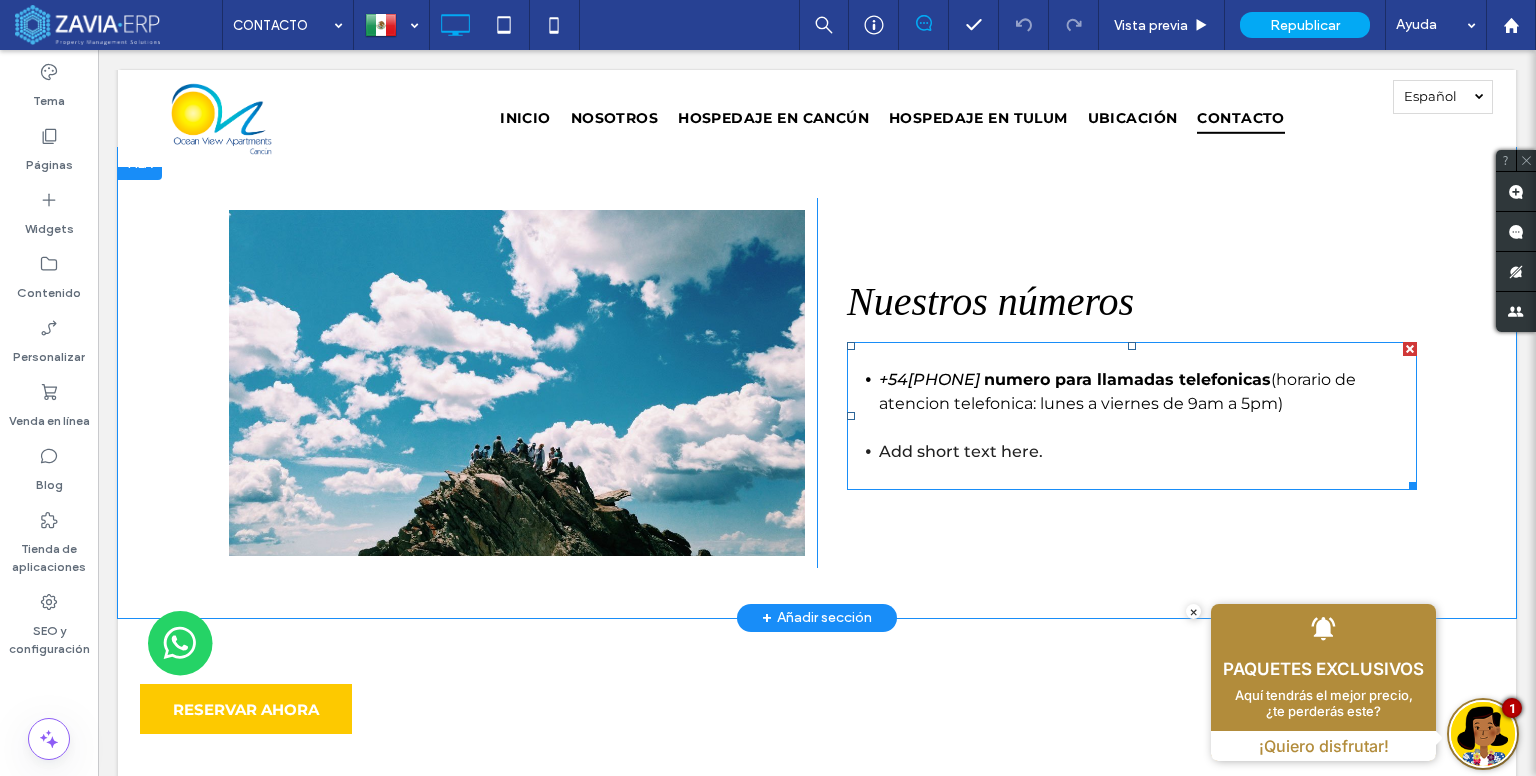 scroll, scrollTop: 500, scrollLeft: 0, axis: vertical 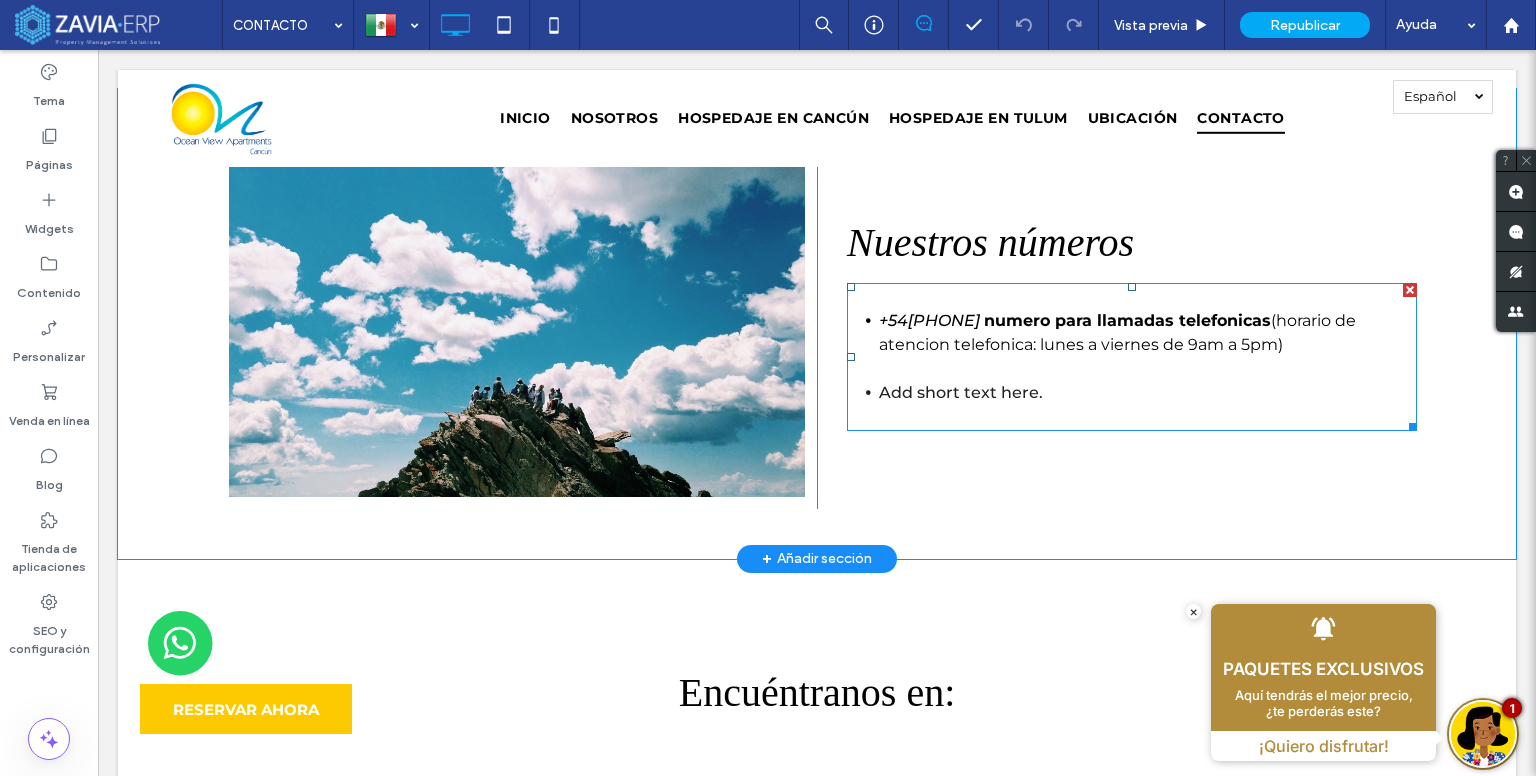 click on "(horario de atencion telefonica: lunes a viernes de 9am a 5pm)" at bounding box center (1117, 332) 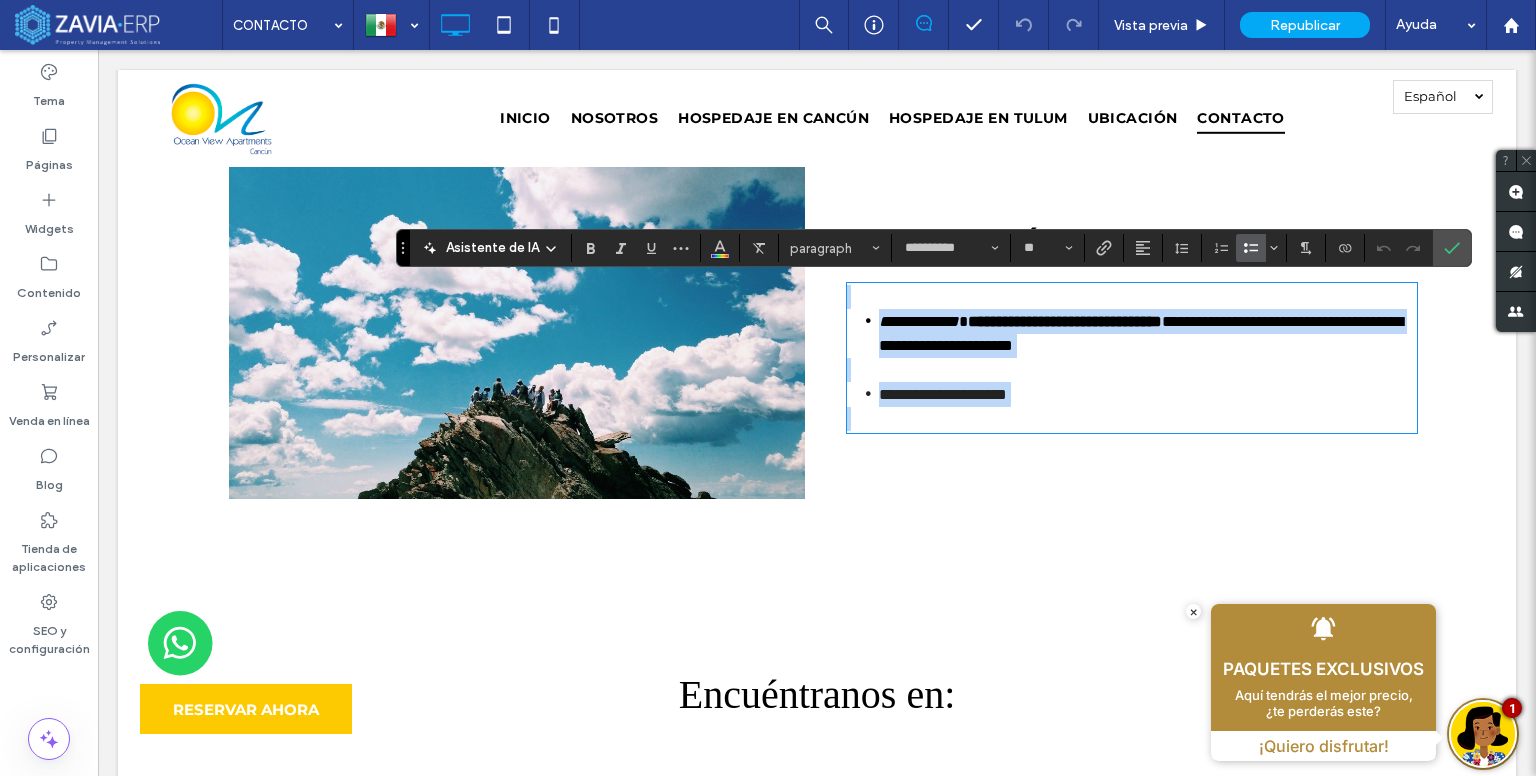 click on "**********" at bounding box center (1148, 333) 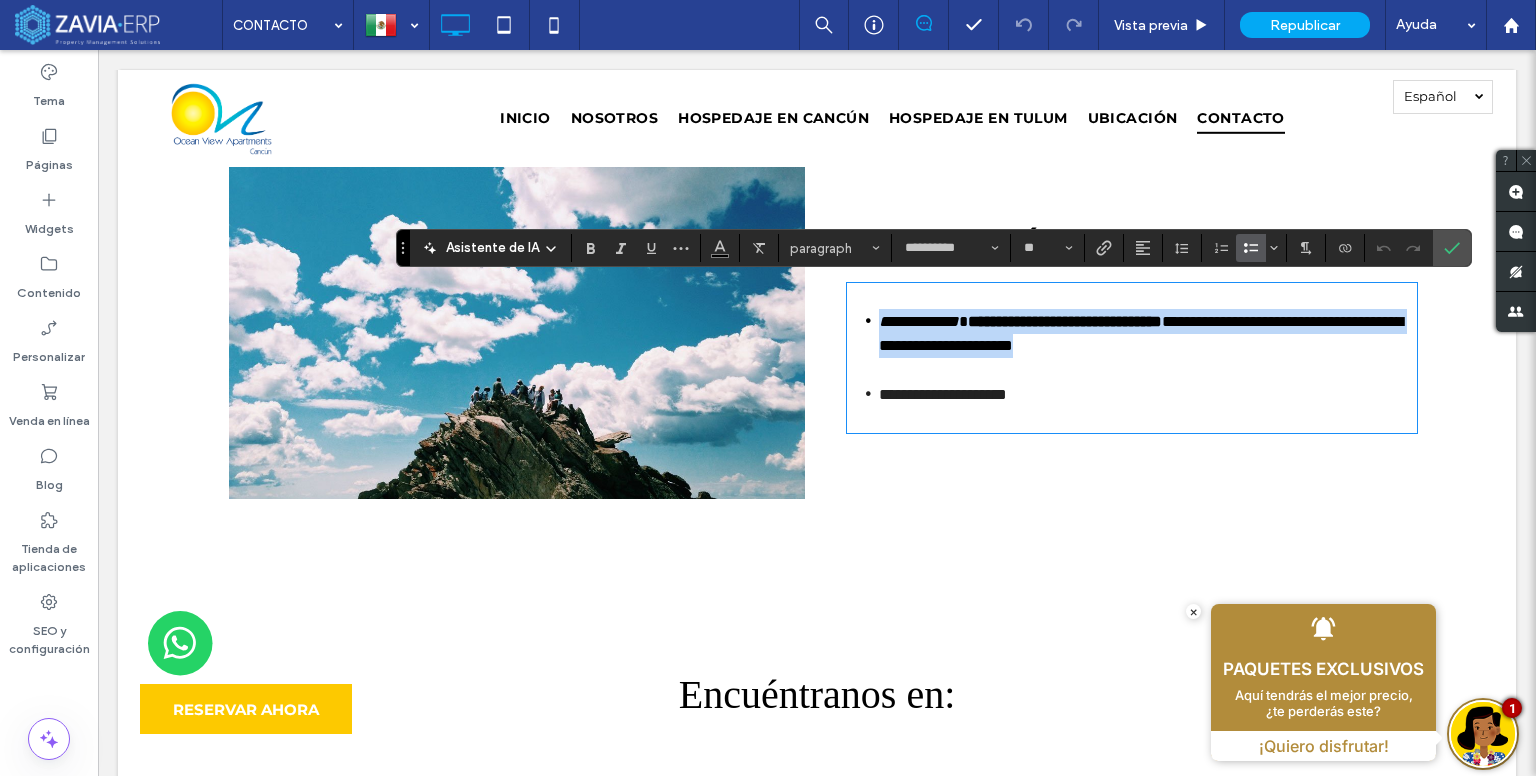 drag, startPoint x: 1294, startPoint y: 354, endPoint x: 871, endPoint y: 329, distance: 423.73813 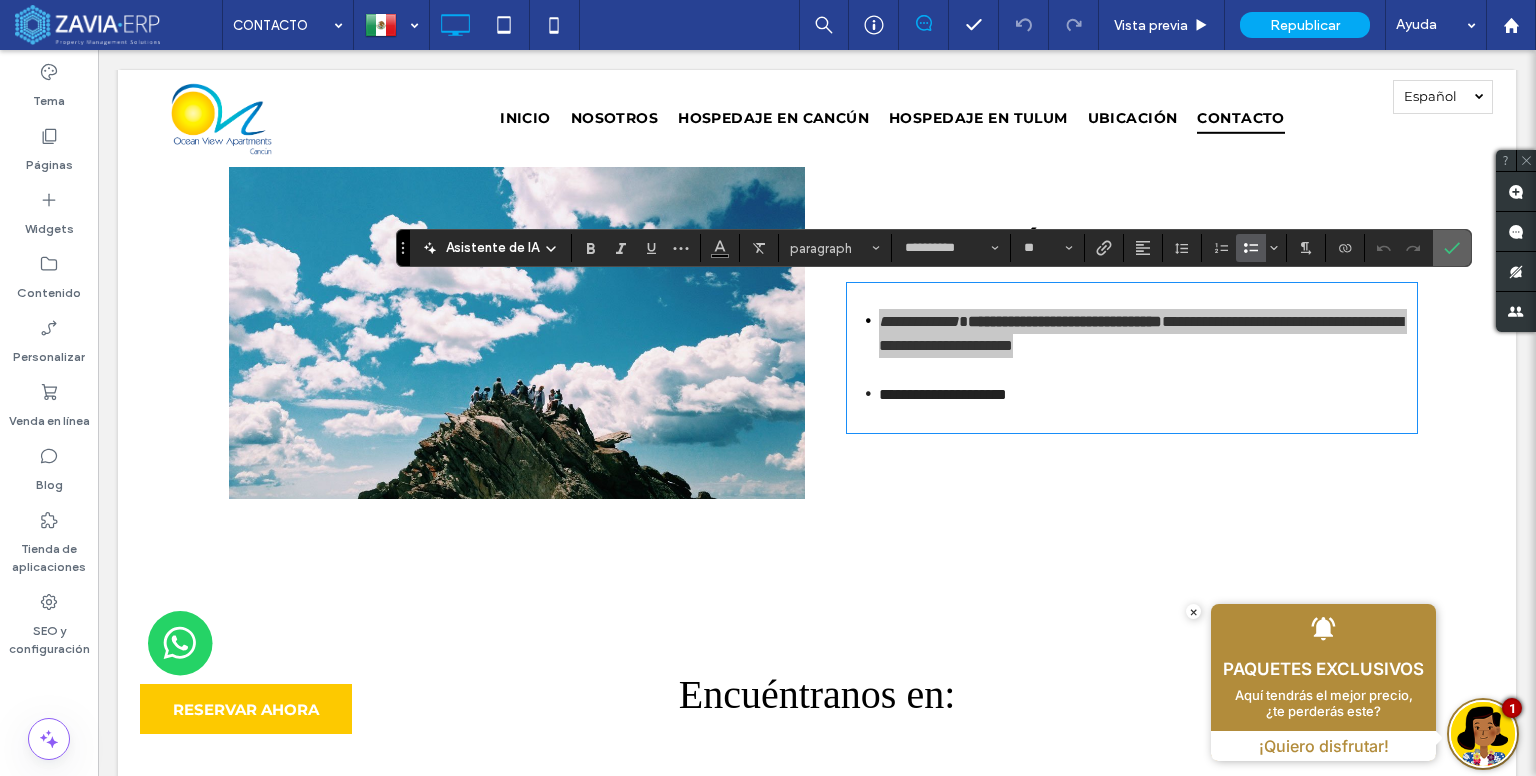 drag, startPoint x: 1442, startPoint y: 247, endPoint x: 1342, endPoint y: 197, distance: 111.8034 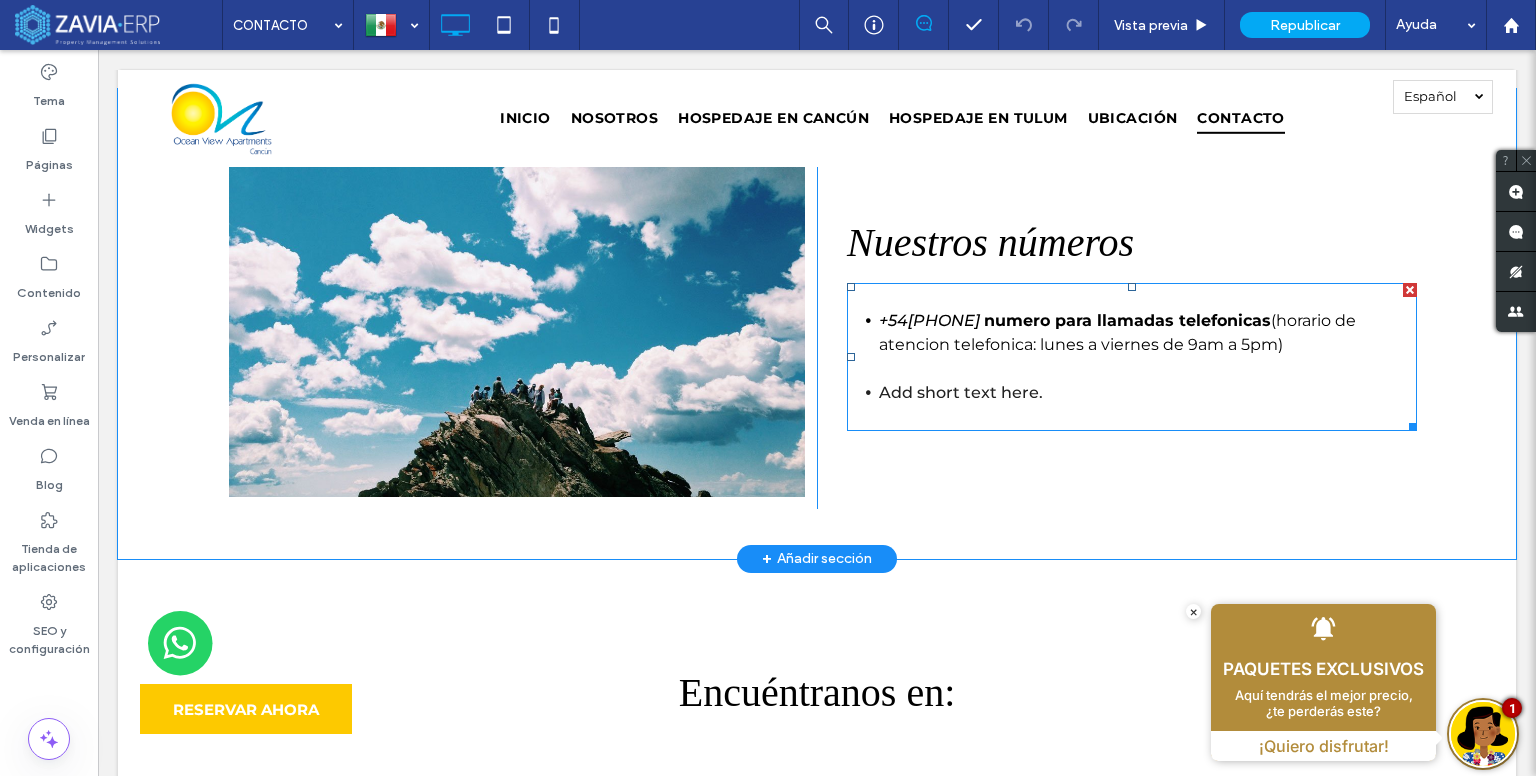 click on "numero para llamadas telefonicas" at bounding box center (1127, 320) 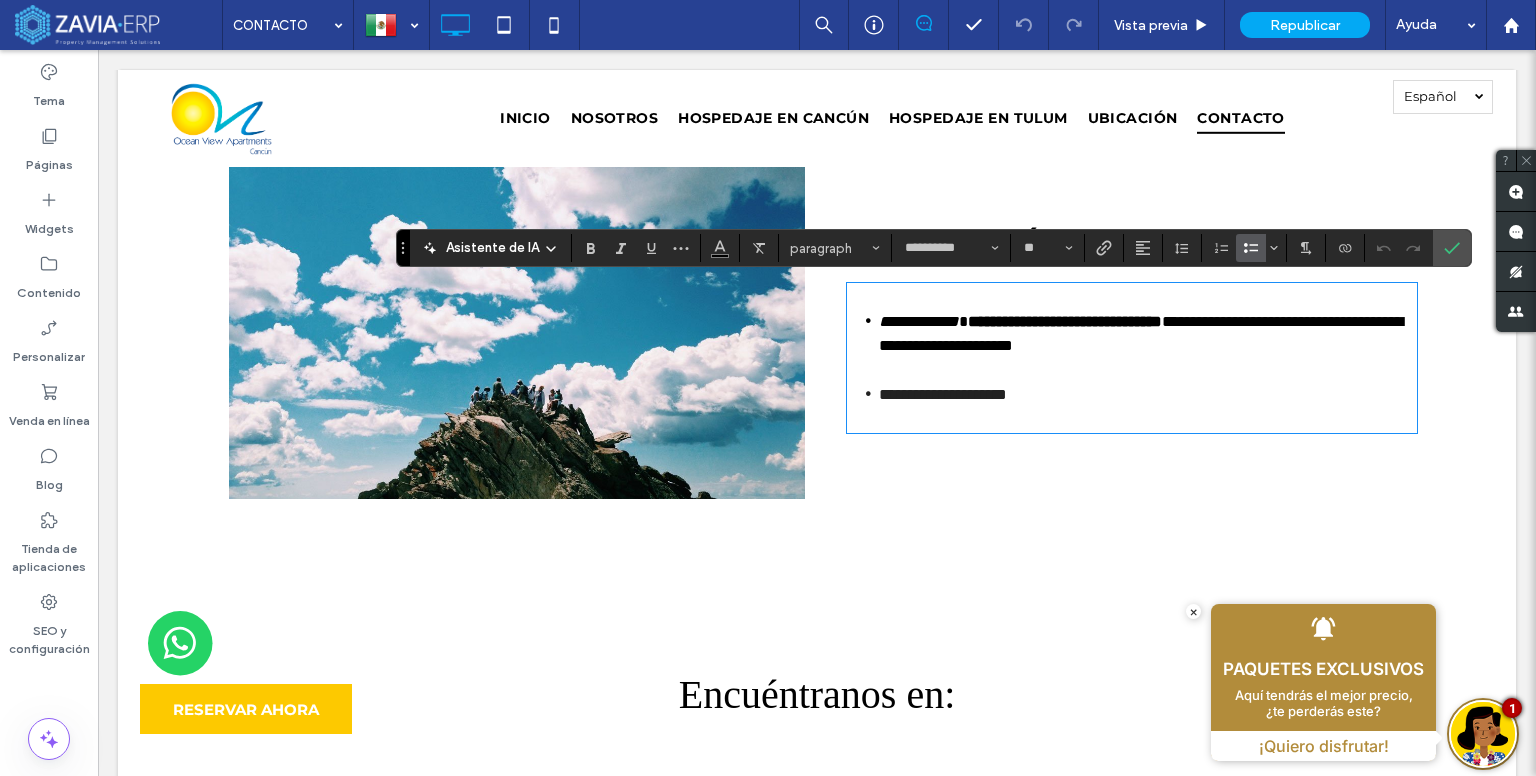 click on "**********" at bounding box center (1141, 333) 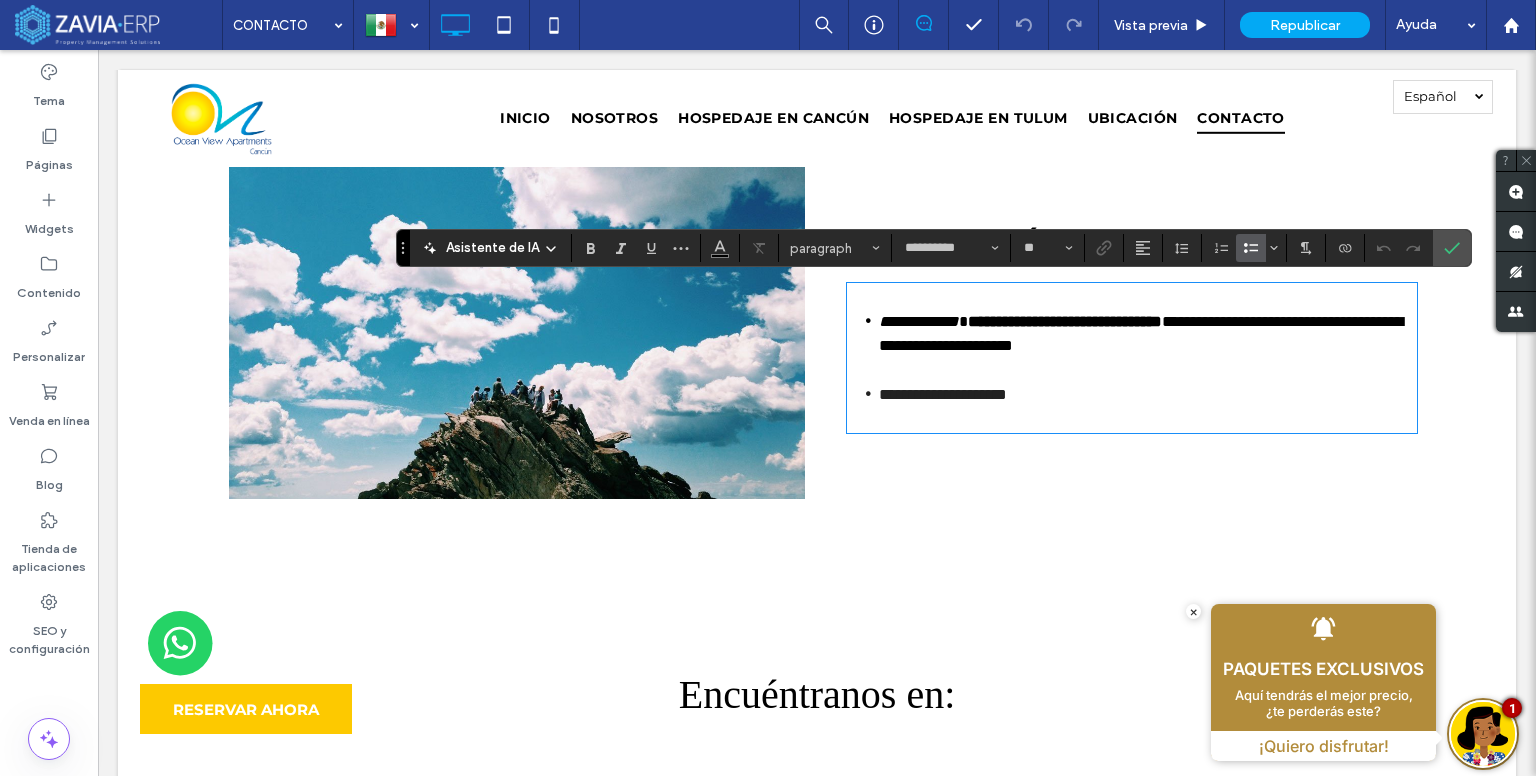 click on "**********" at bounding box center (1141, 333) 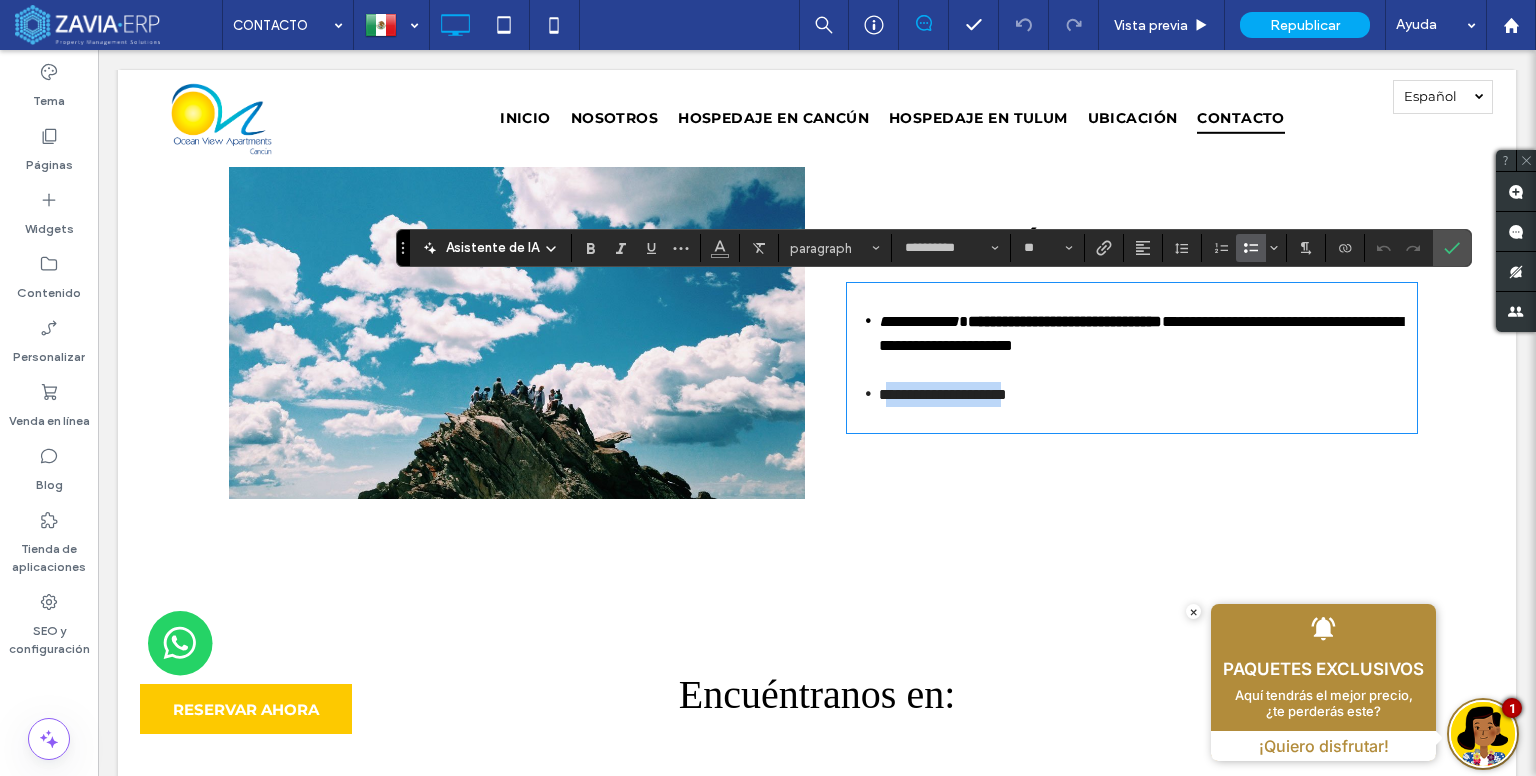 drag, startPoint x: 1031, startPoint y: 400, endPoint x: 879, endPoint y: 388, distance: 152.47295 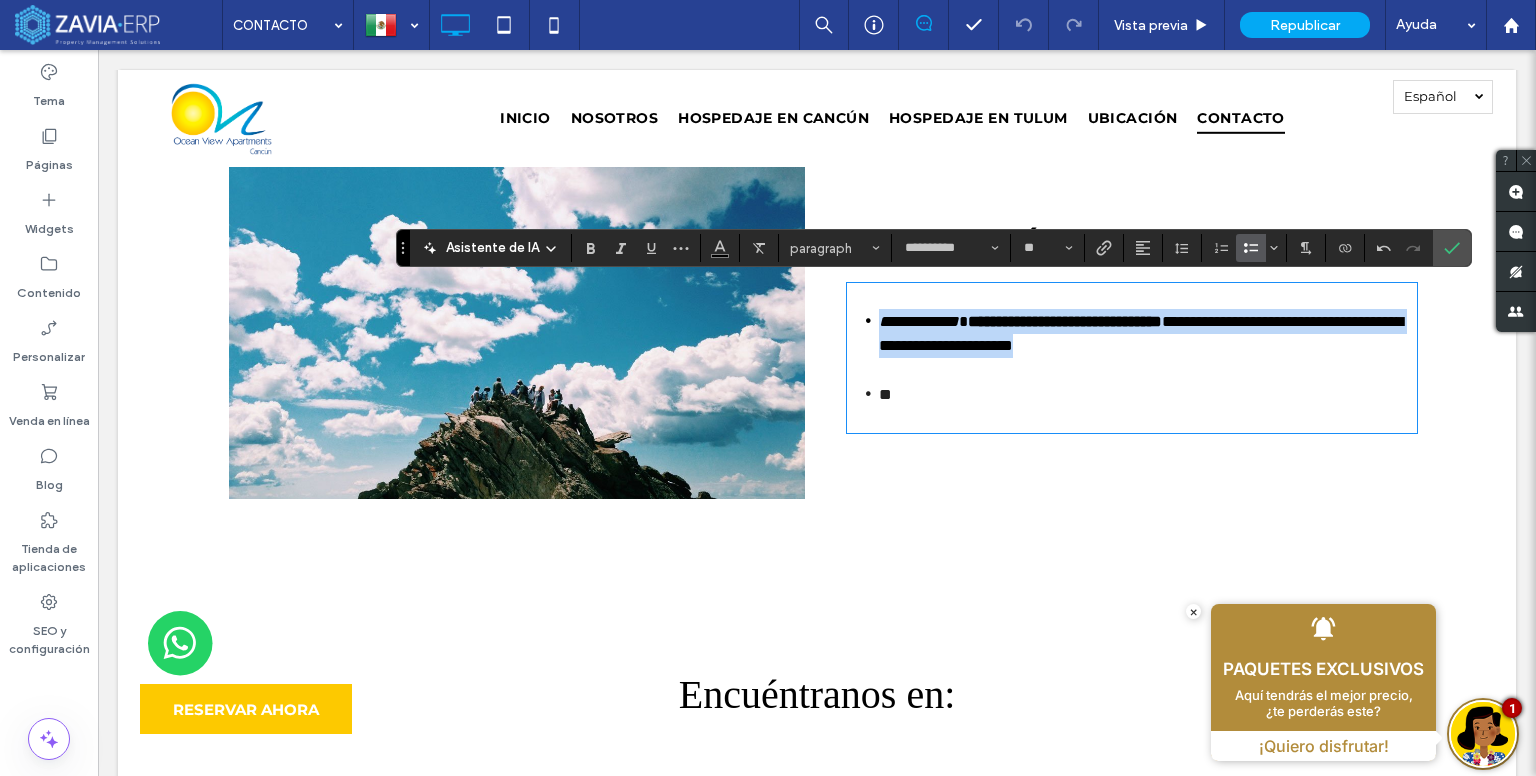 drag, startPoint x: 1295, startPoint y: 357, endPoint x: 876, endPoint y: 324, distance: 420.29752 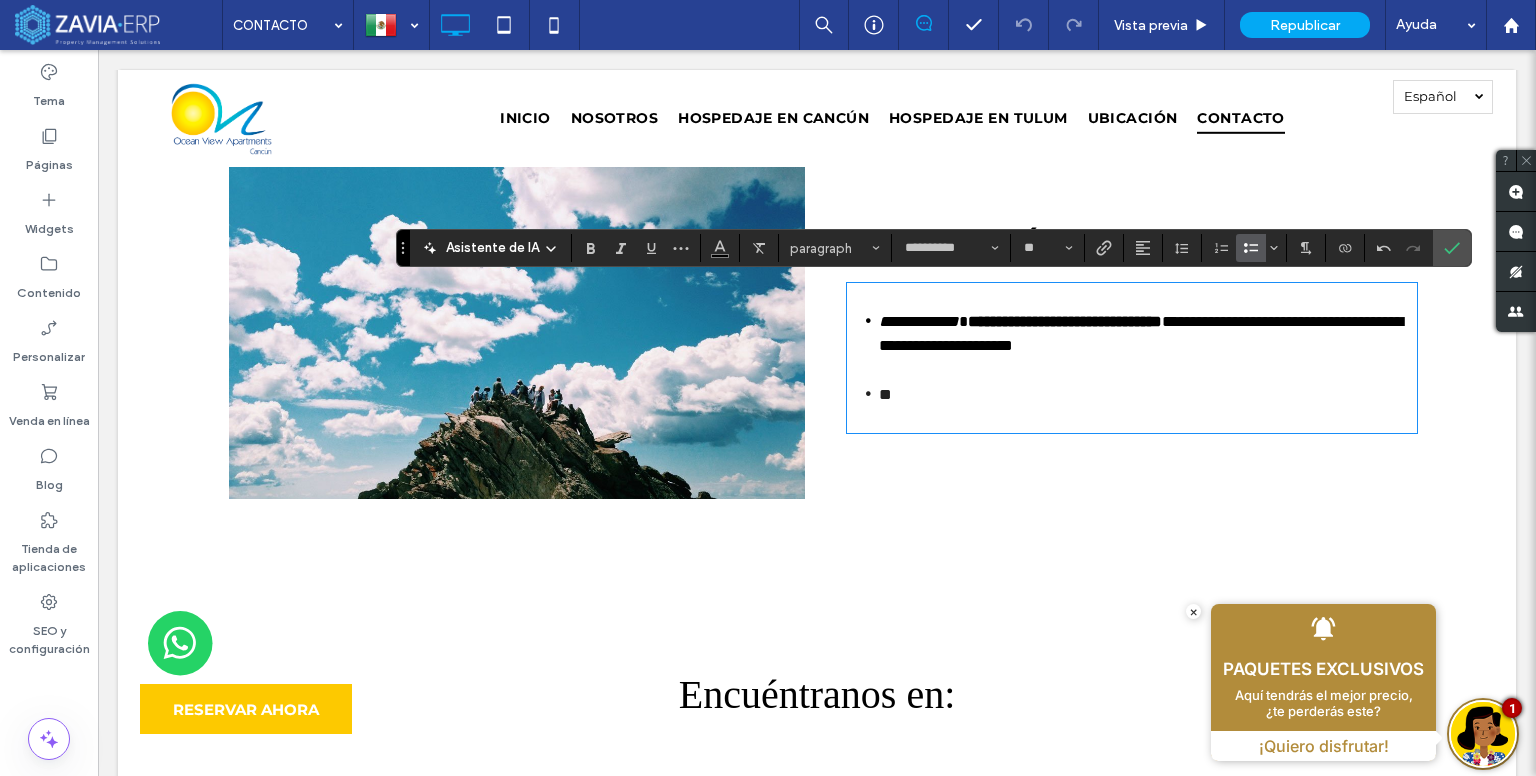 click on "*" at bounding box center (1148, 394) 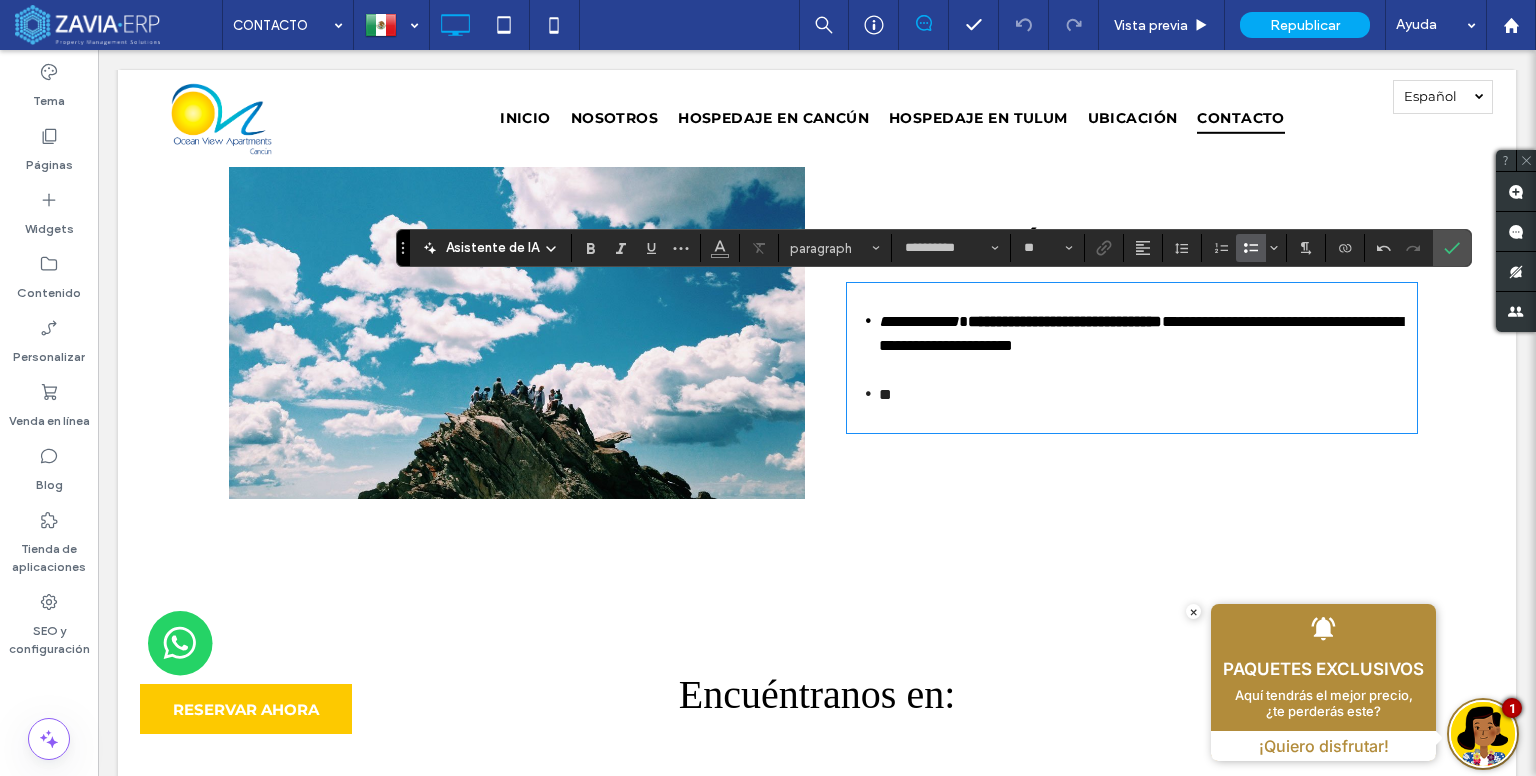 scroll, scrollTop: 0, scrollLeft: 0, axis: both 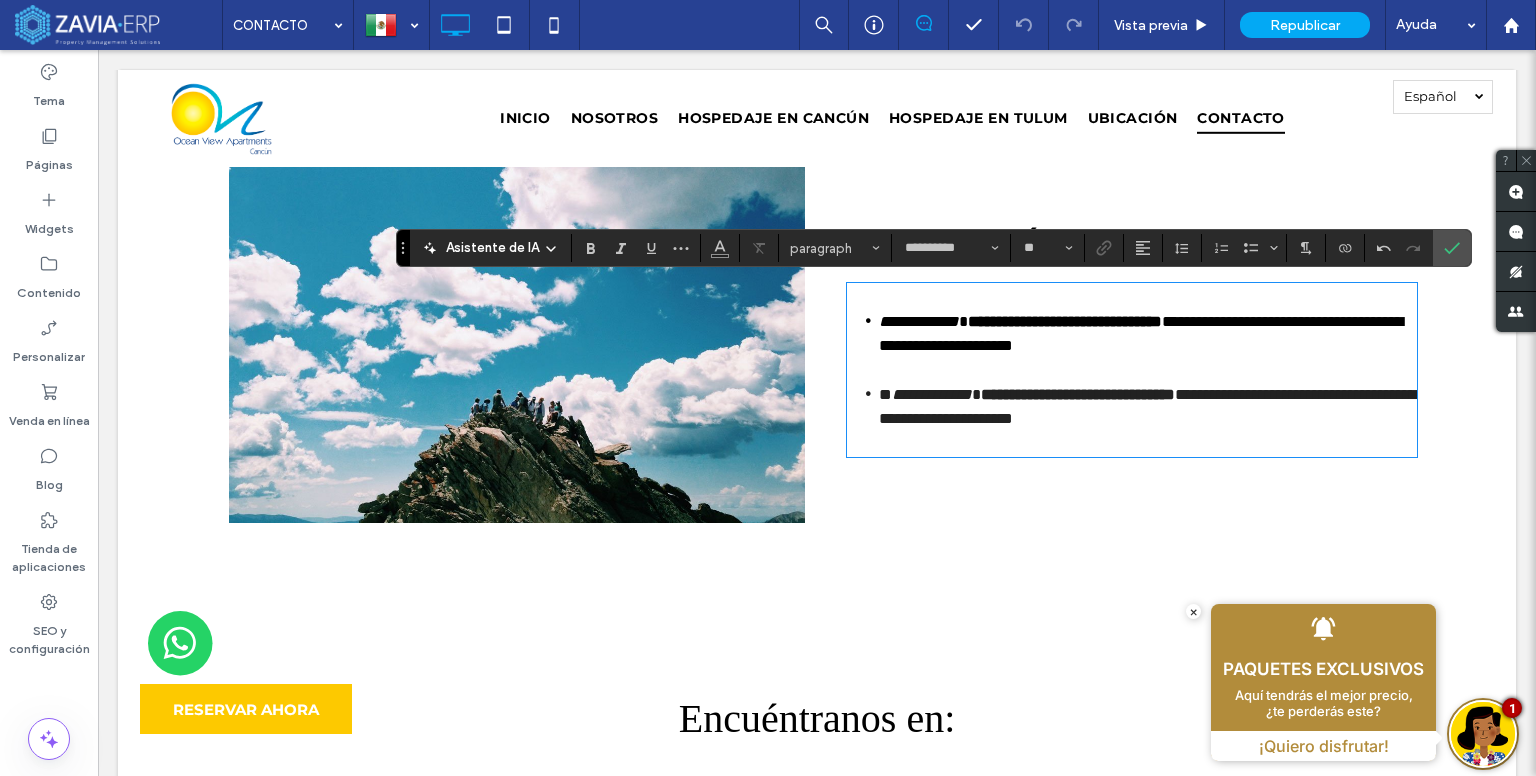 click on "**********" at bounding box center [932, 394] 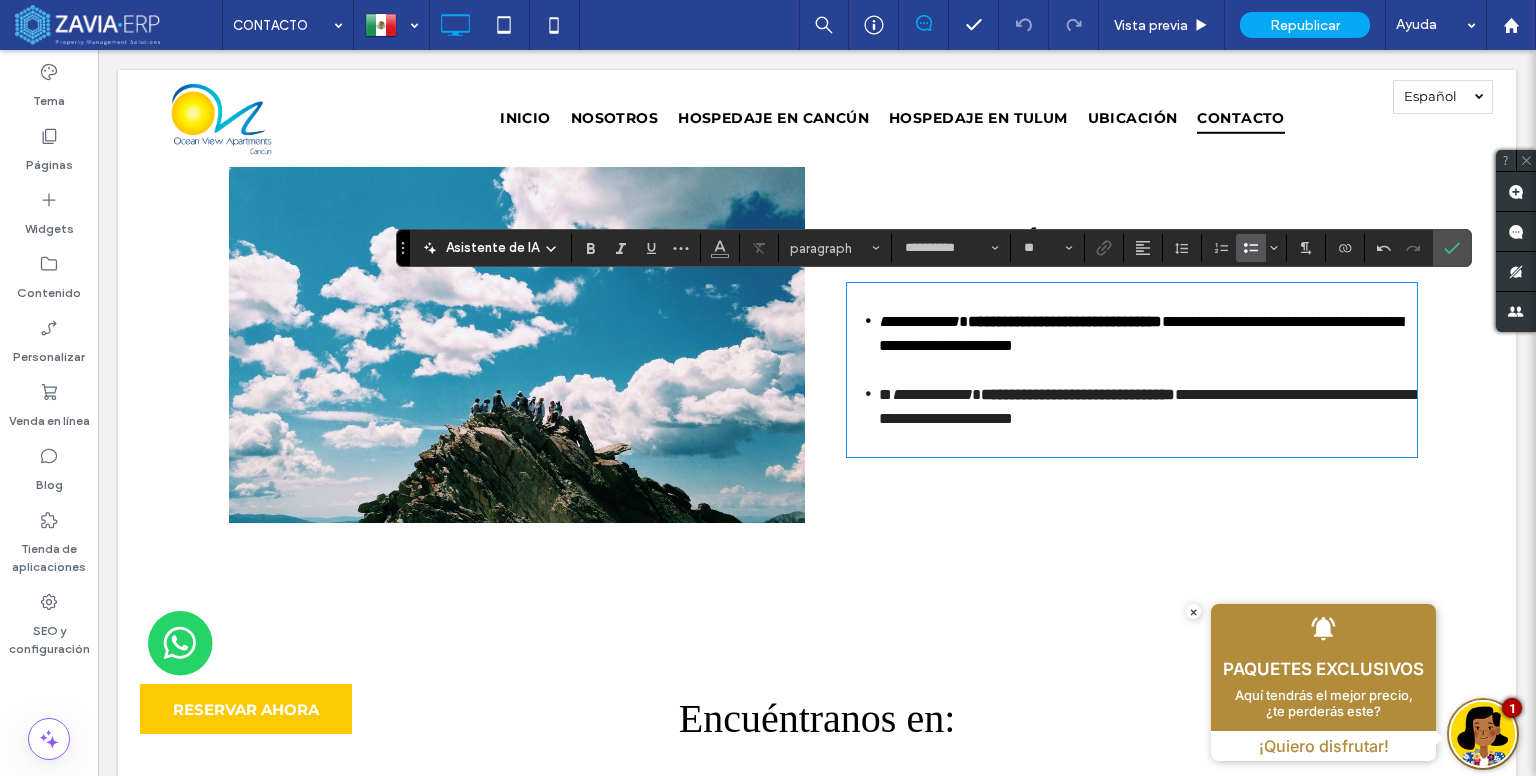 type 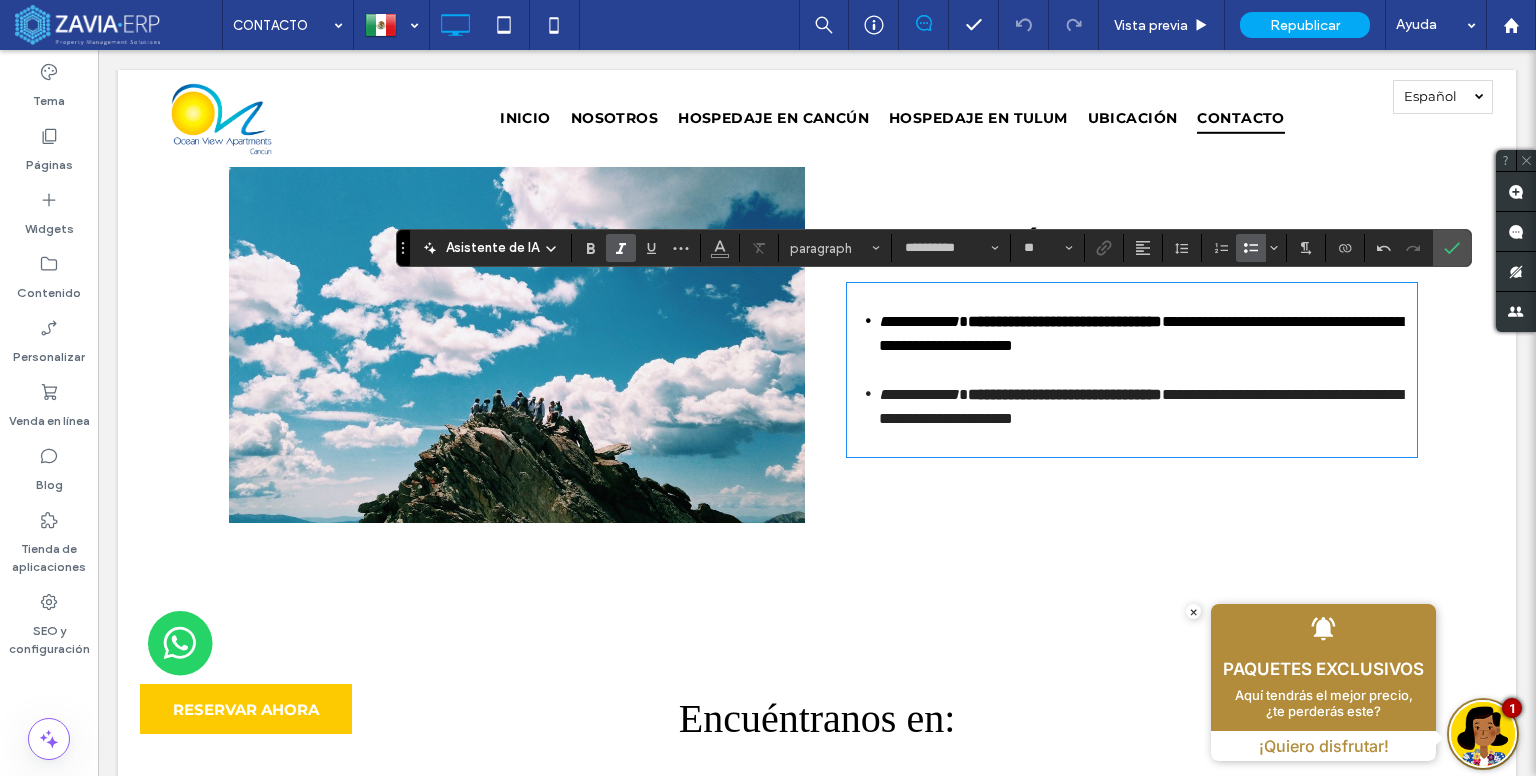 click on "**********" at bounding box center [919, 394] 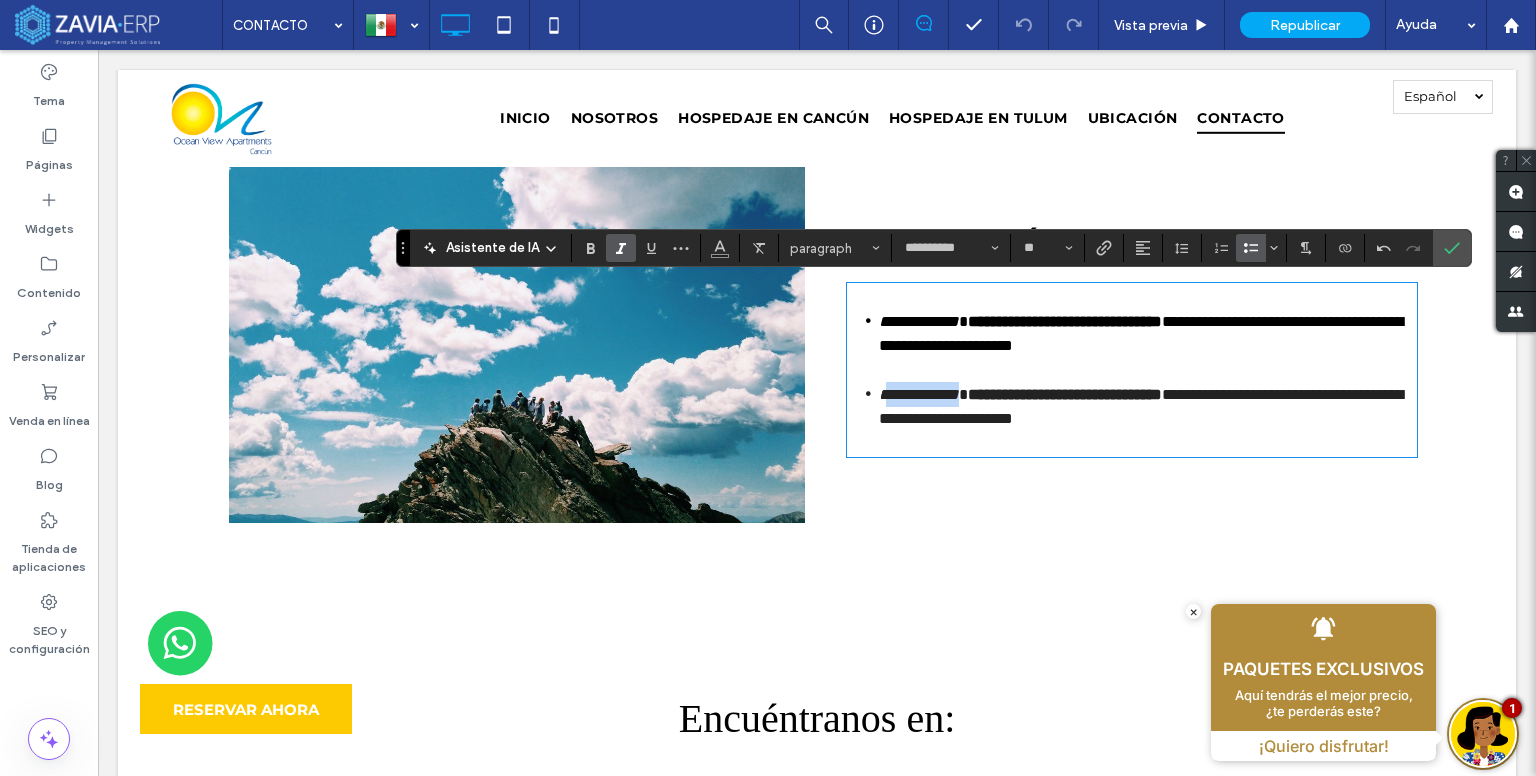 drag, startPoint x: 988, startPoint y: 387, endPoint x: 881, endPoint y: 397, distance: 107.46627 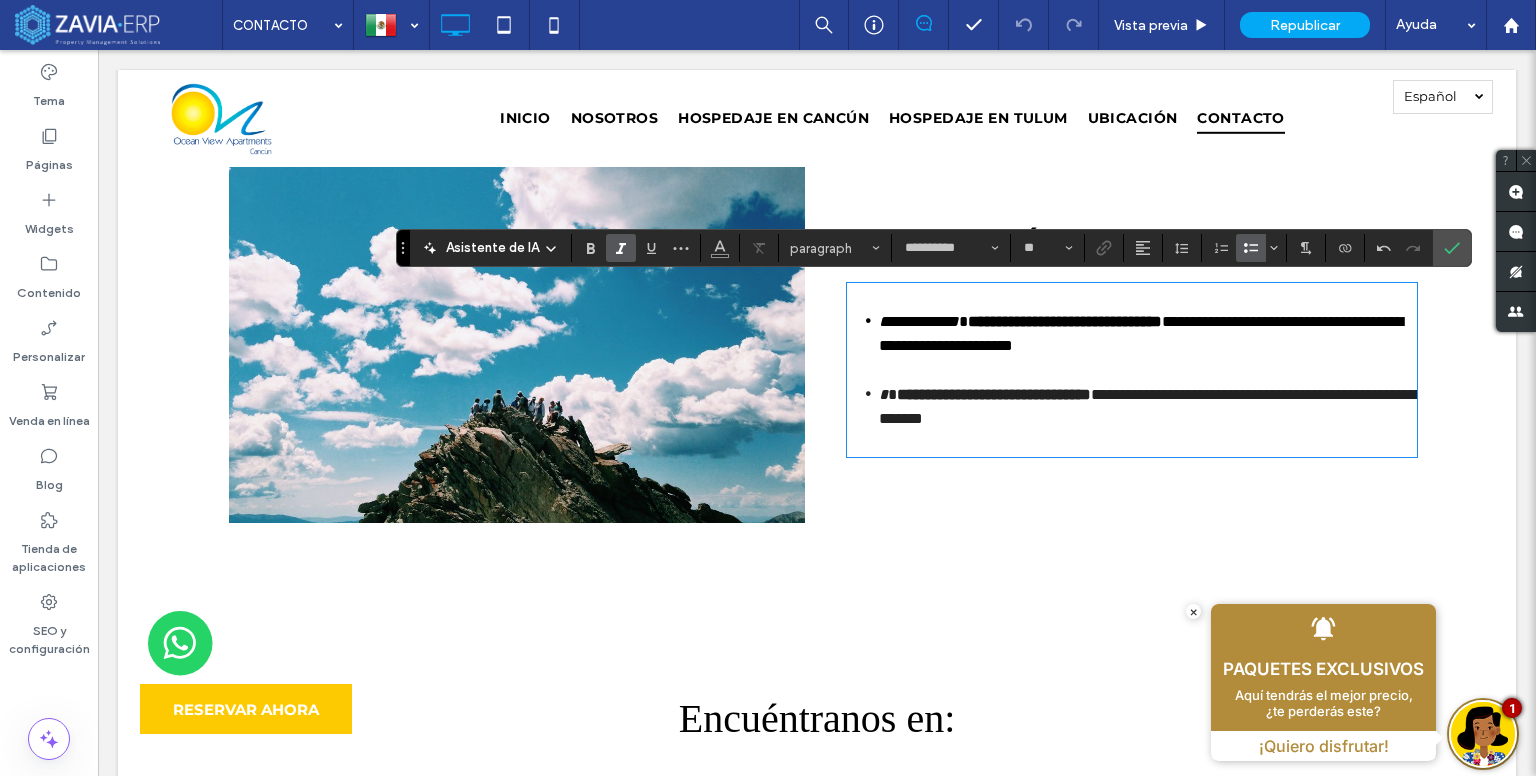 scroll, scrollTop: 0, scrollLeft: 0, axis: both 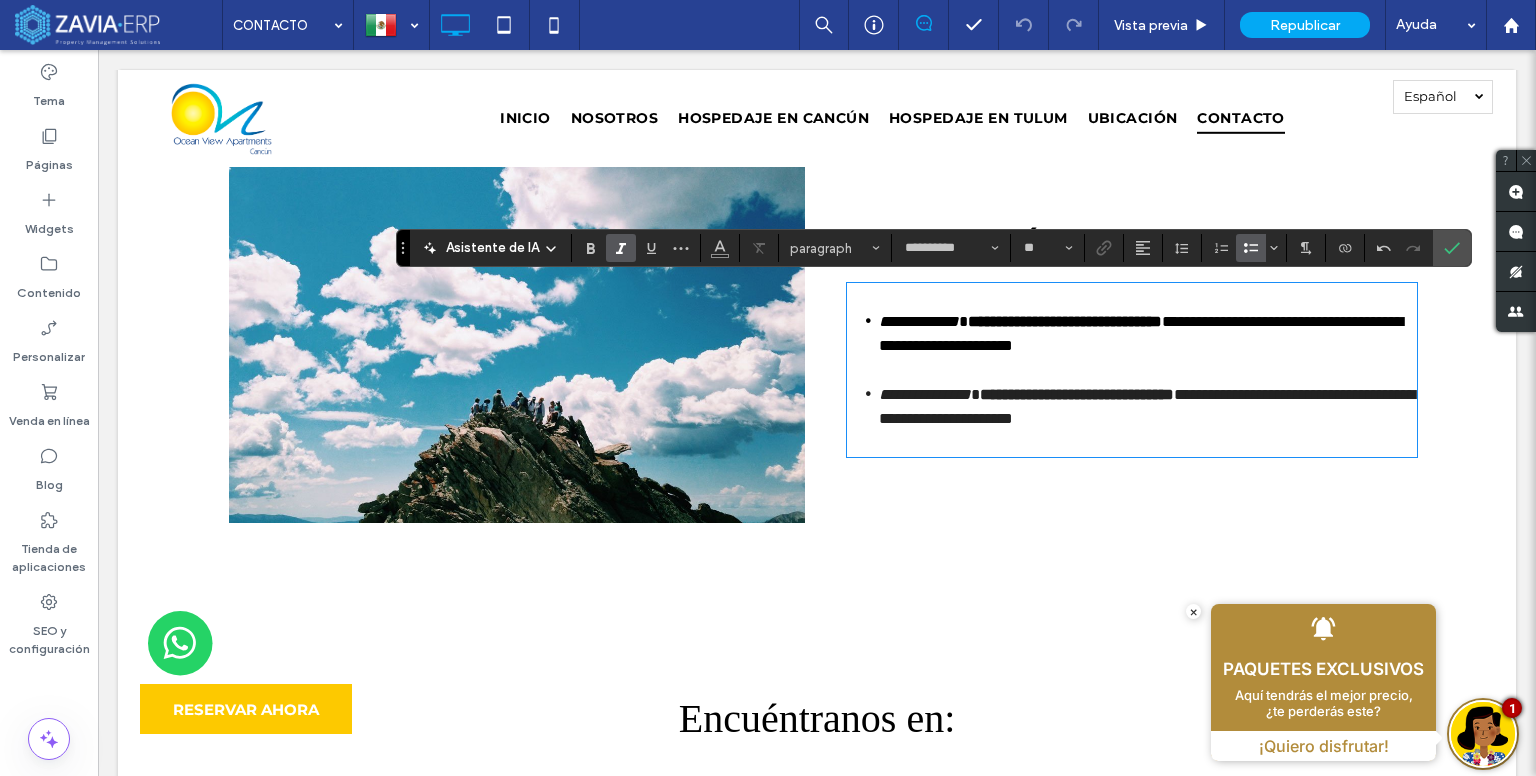 click on "**********" at bounding box center [925, 394] 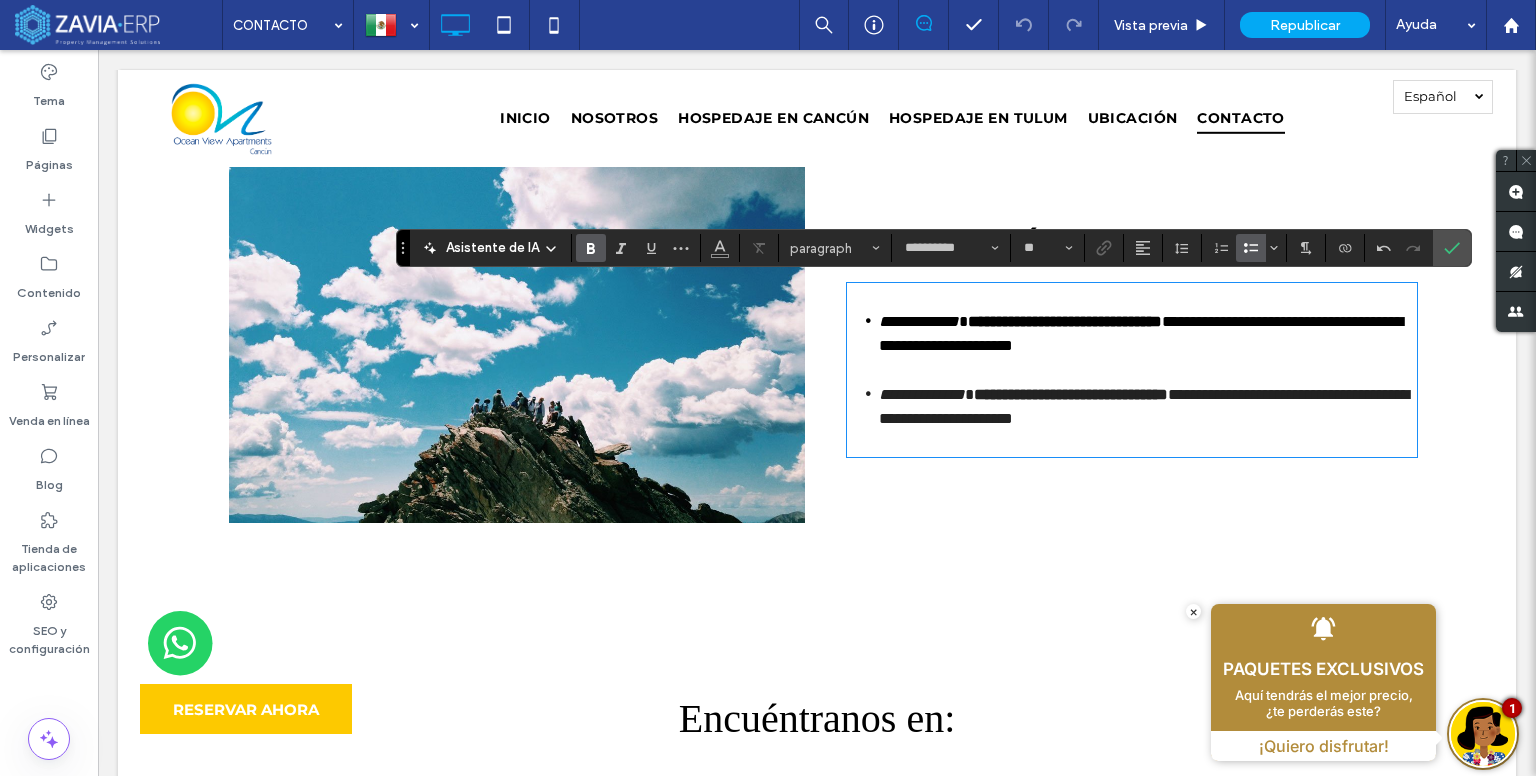 click on "**********" at bounding box center [1071, 394] 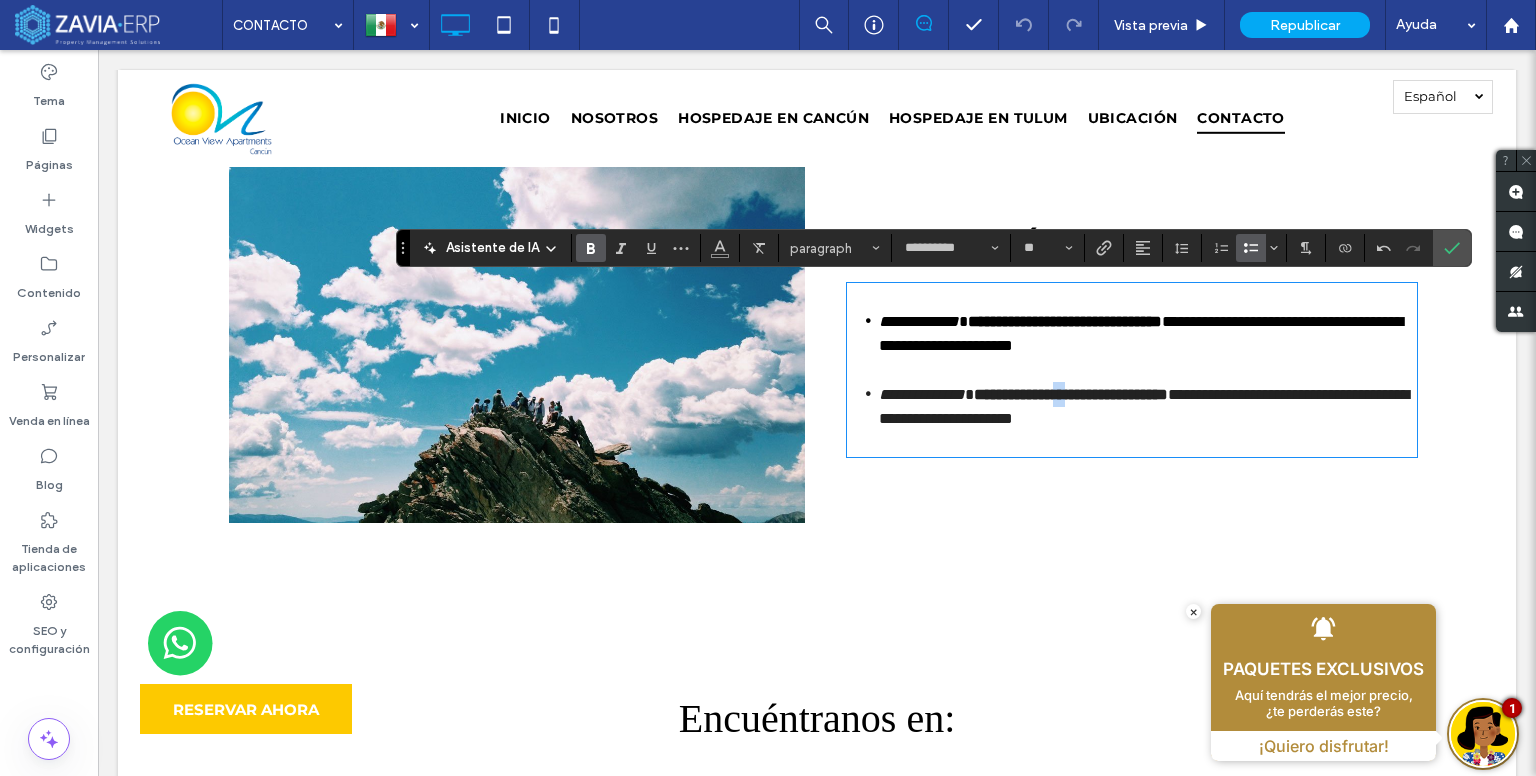 drag, startPoint x: 1123, startPoint y: 395, endPoint x: 1146, endPoint y: 395, distance: 23 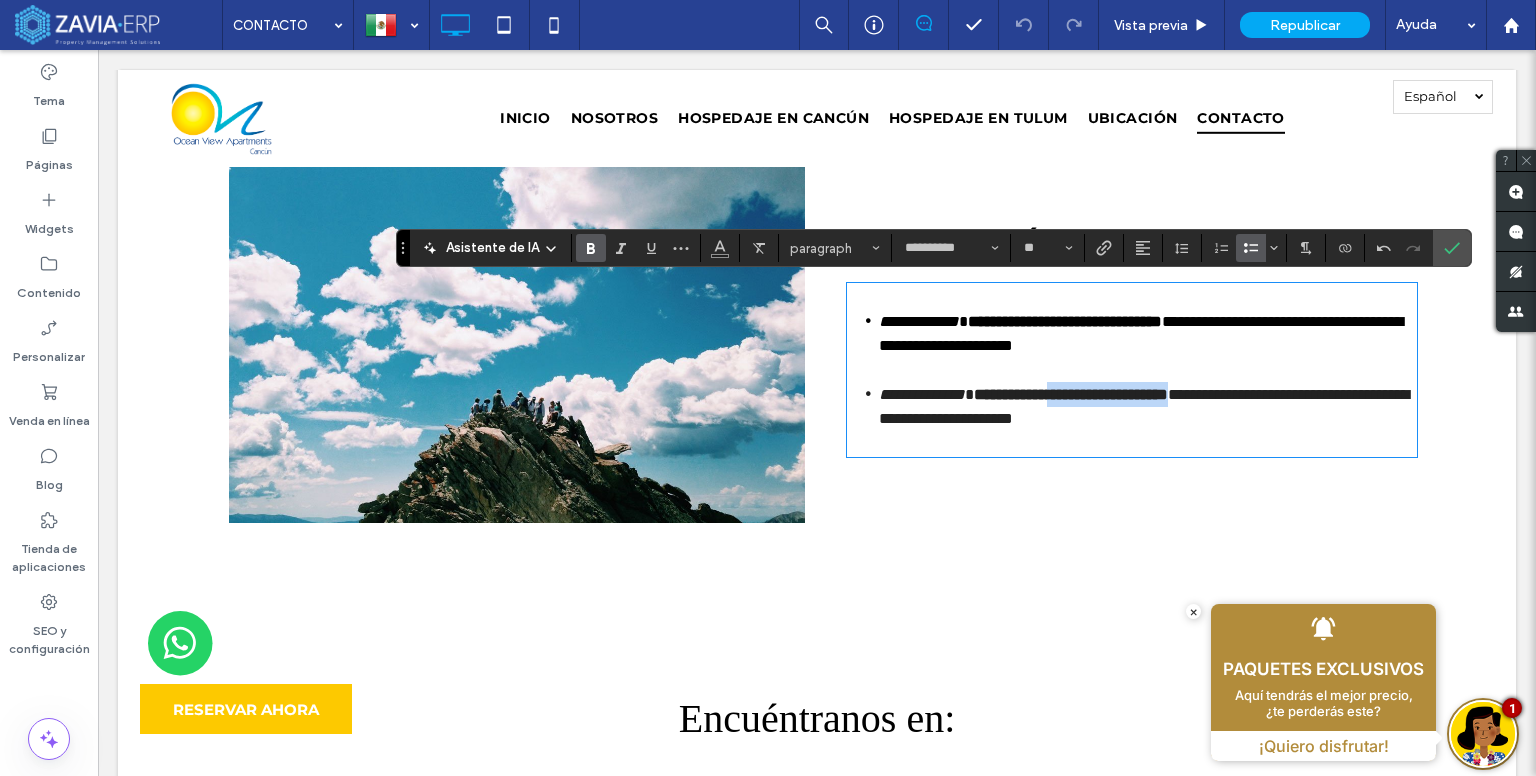drag, startPoint x: 1288, startPoint y: 394, endPoint x: 1120, endPoint y: 386, distance: 168.19037 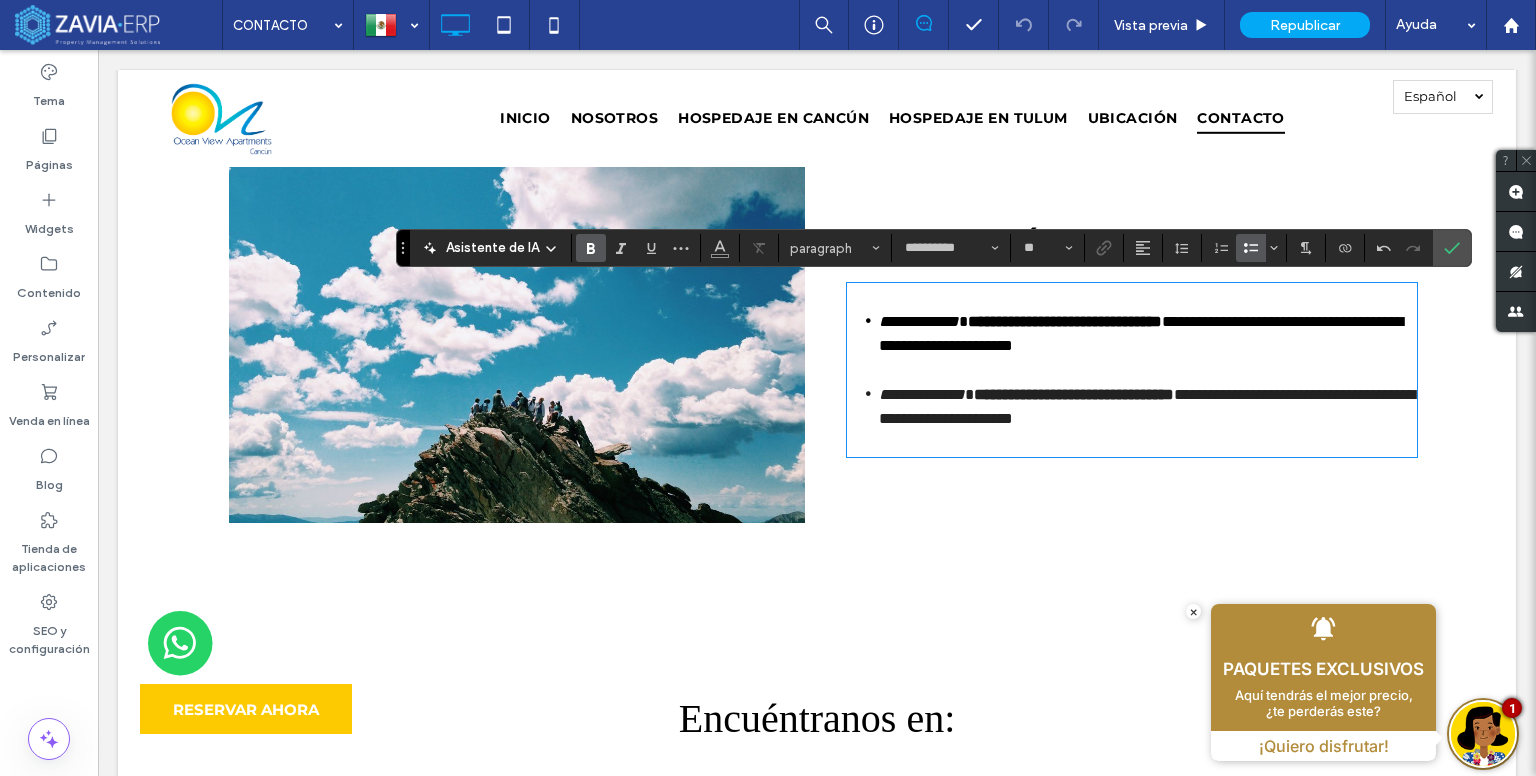 scroll, scrollTop: 0, scrollLeft: 0, axis: both 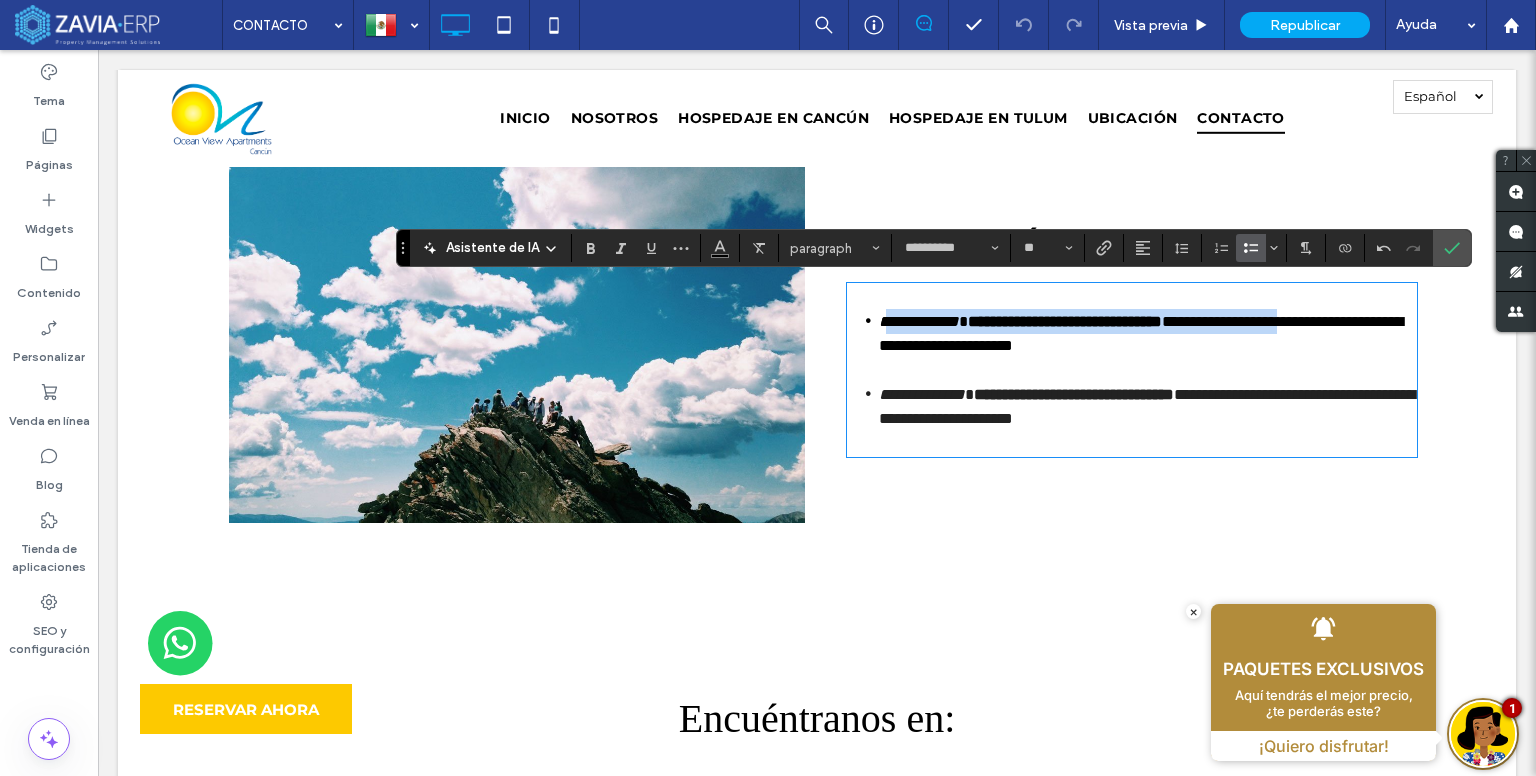 drag, startPoint x: 1316, startPoint y: 423, endPoint x: 872, endPoint y: 311, distance: 457.9083 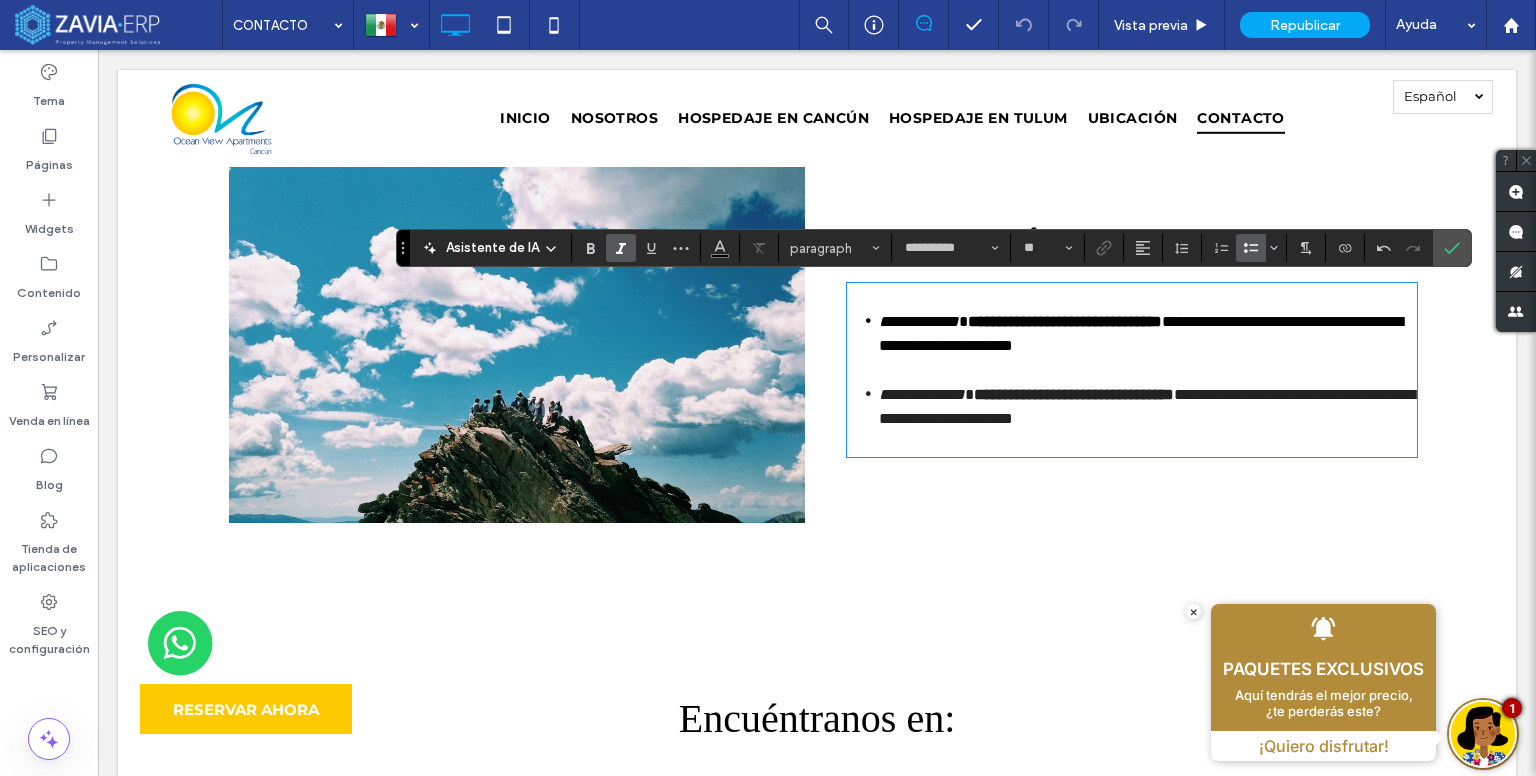 click on "**********" at bounding box center [919, 321] 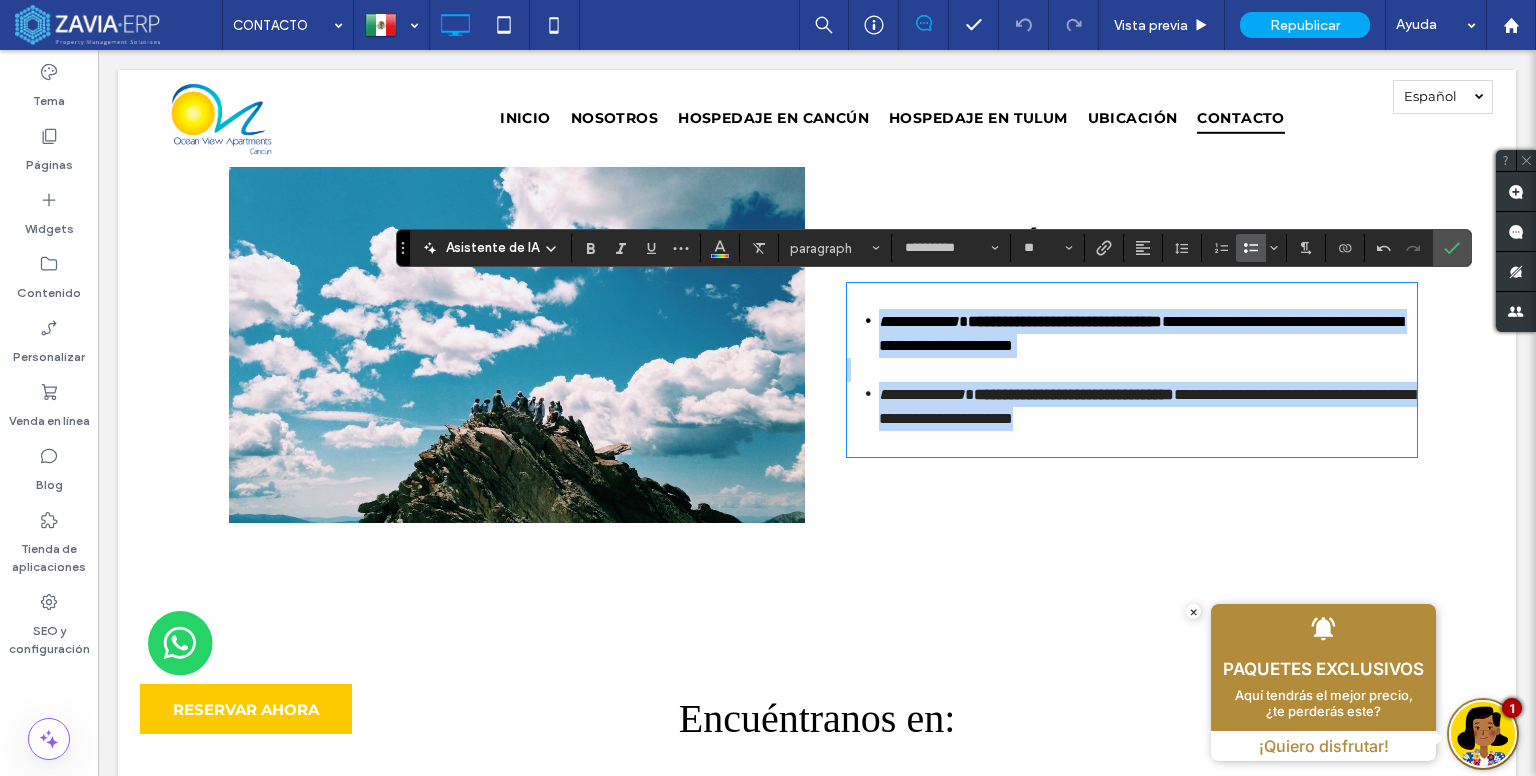 drag, startPoint x: 859, startPoint y: 310, endPoint x: 1347, endPoint y: 423, distance: 500.91217 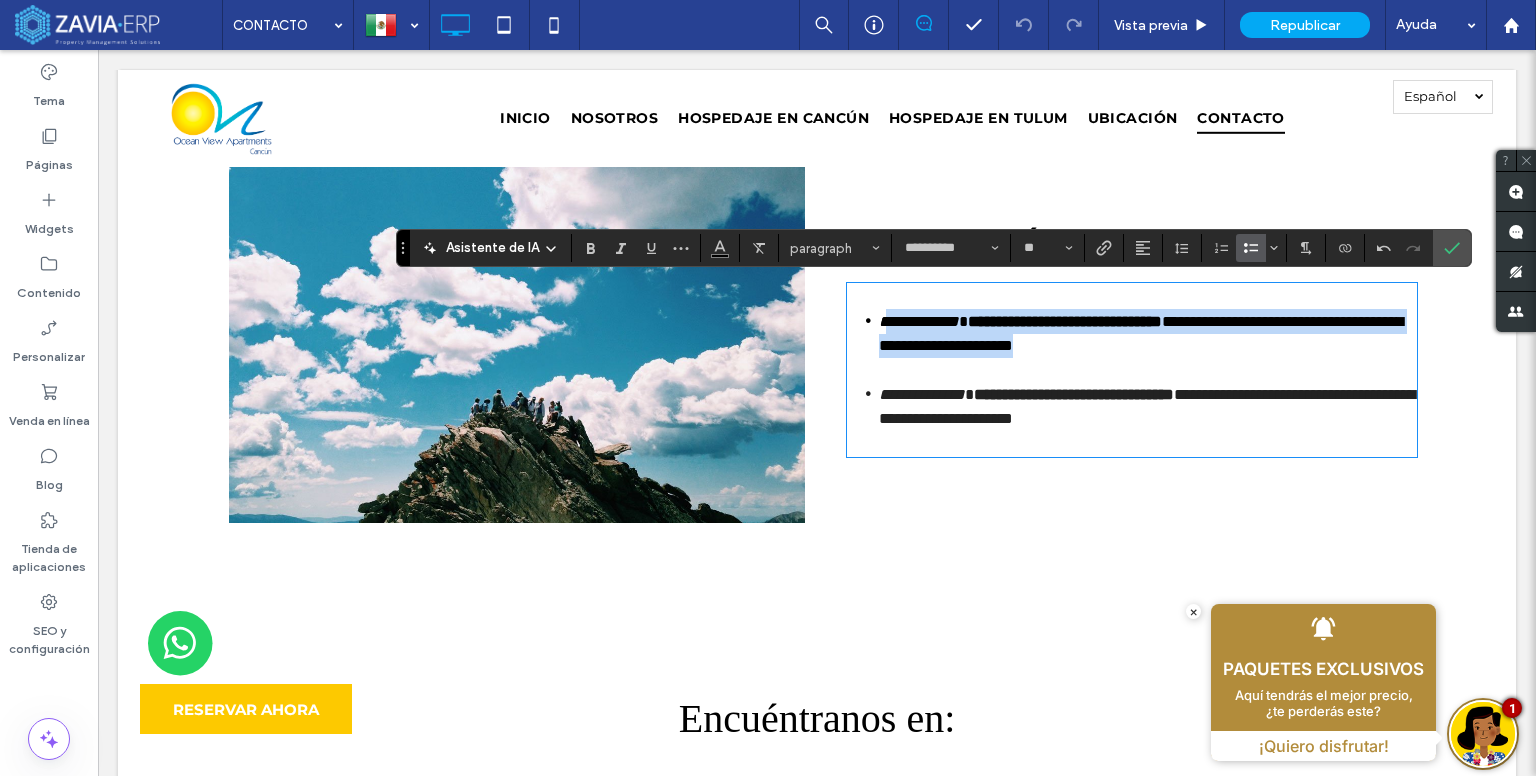 drag, startPoint x: 1317, startPoint y: 347, endPoint x: 876, endPoint y: 317, distance: 442.01923 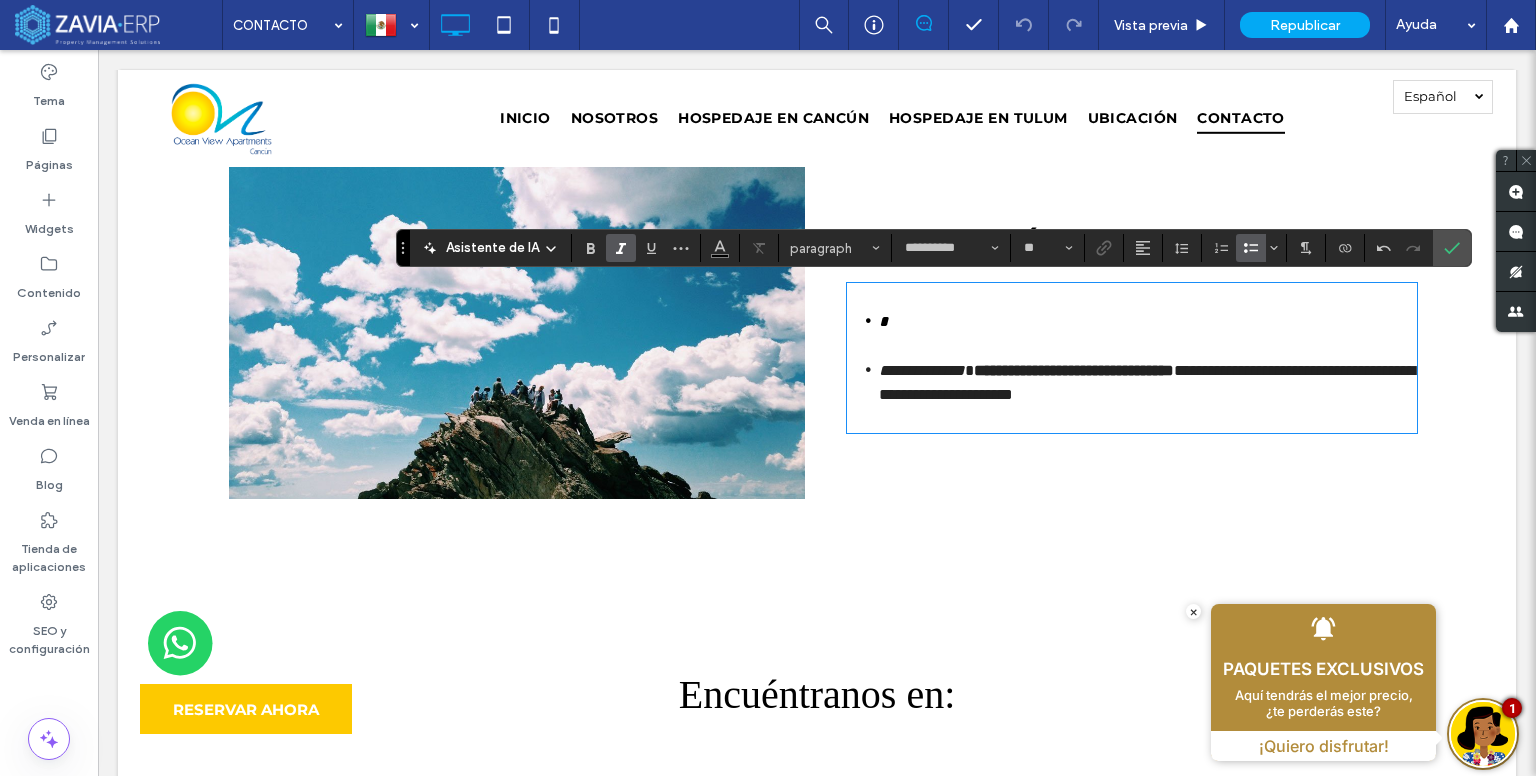 scroll, scrollTop: 0, scrollLeft: 0, axis: both 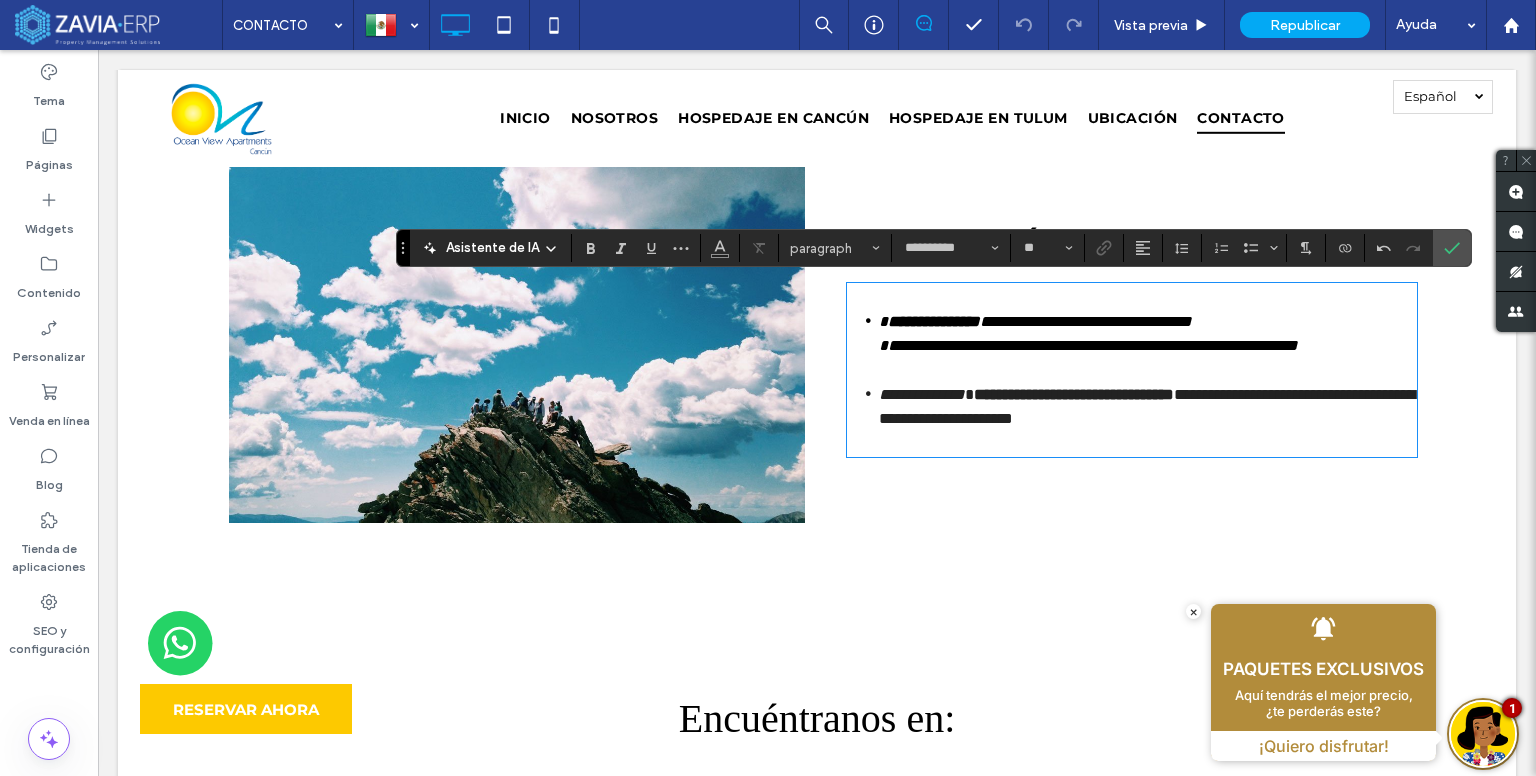 click on "*" at bounding box center [883, 321] 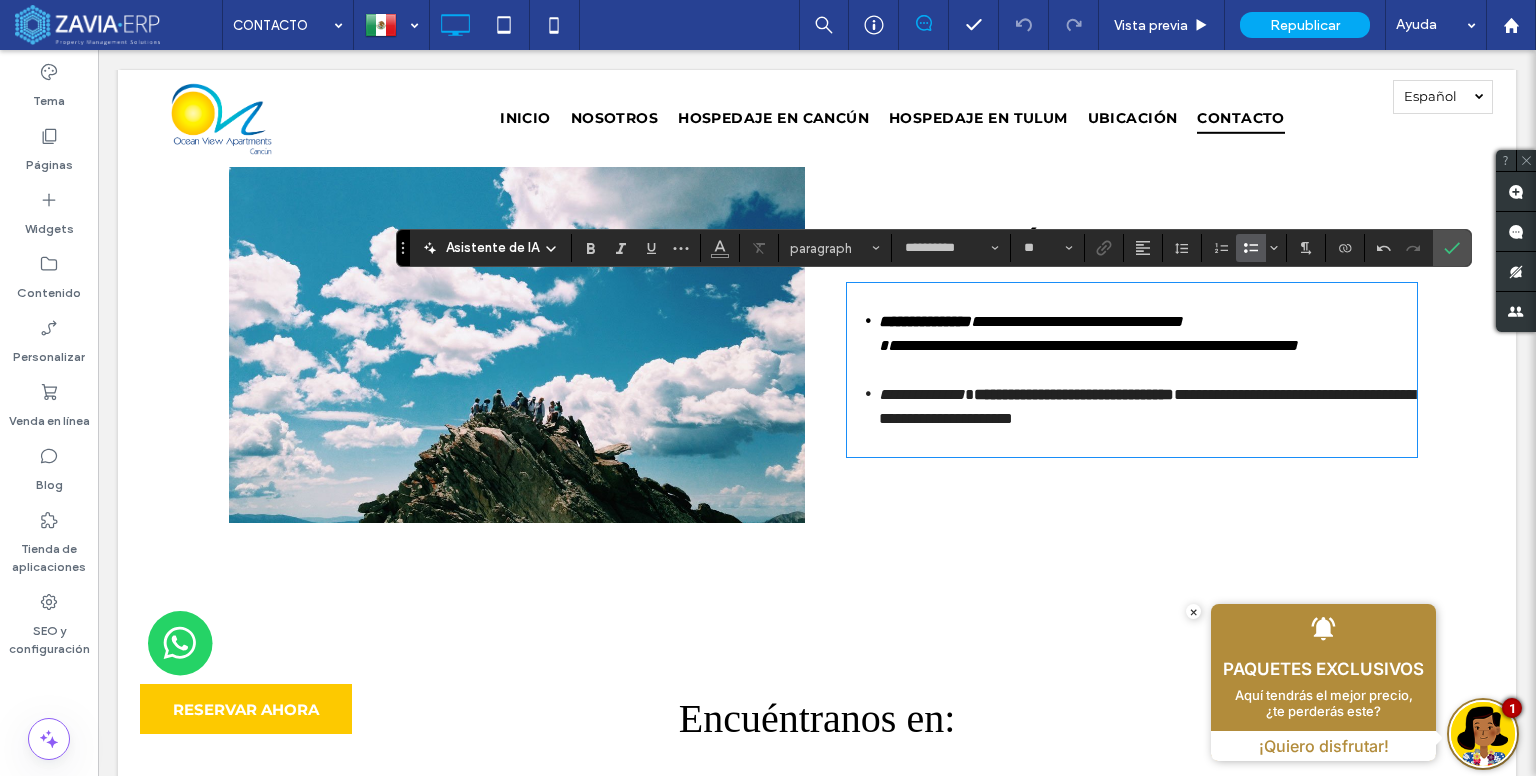 click on "**********" at bounding box center [1147, 406] 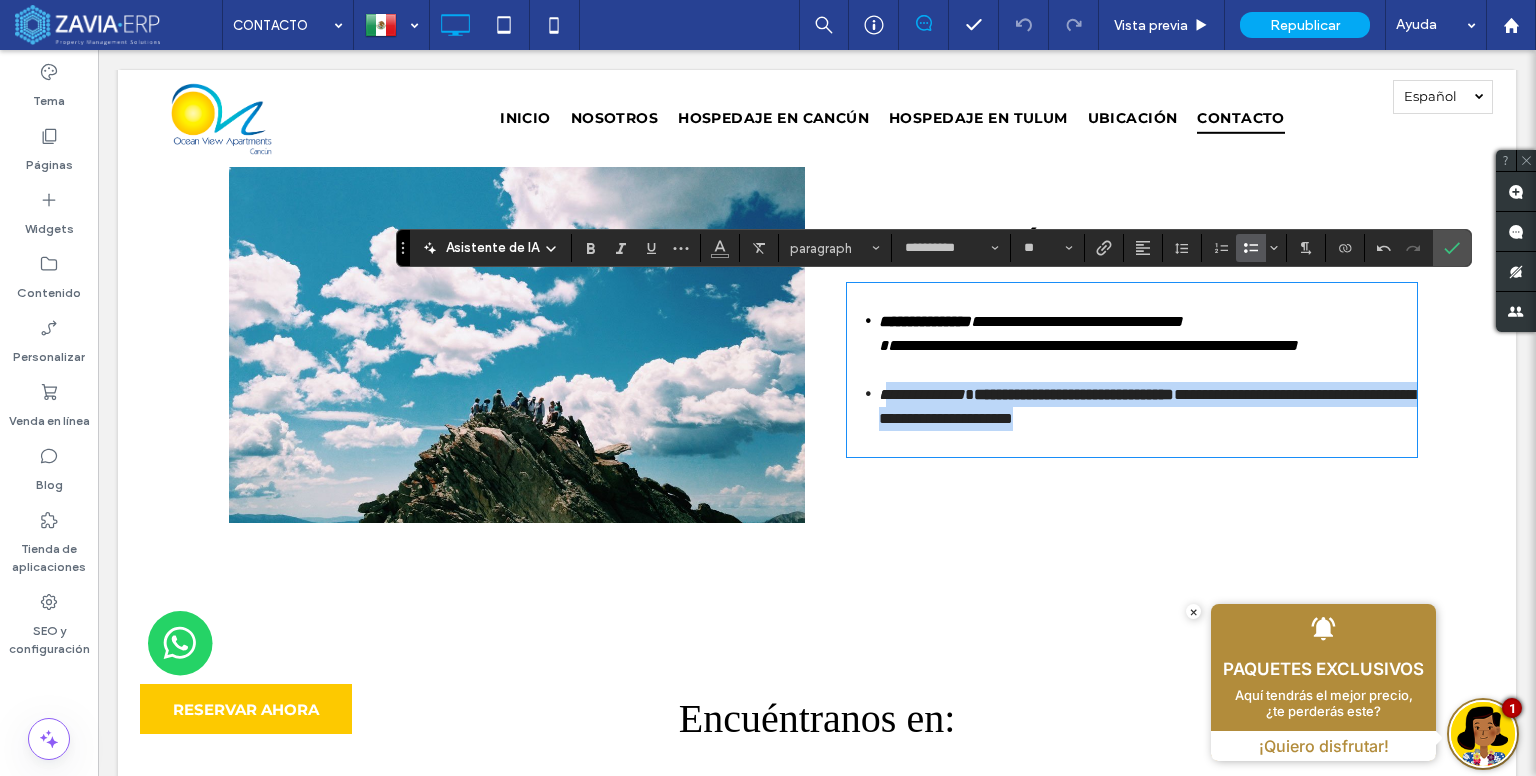 drag, startPoint x: 1321, startPoint y: 441, endPoint x: 880, endPoint y: 414, distance: 441.82574 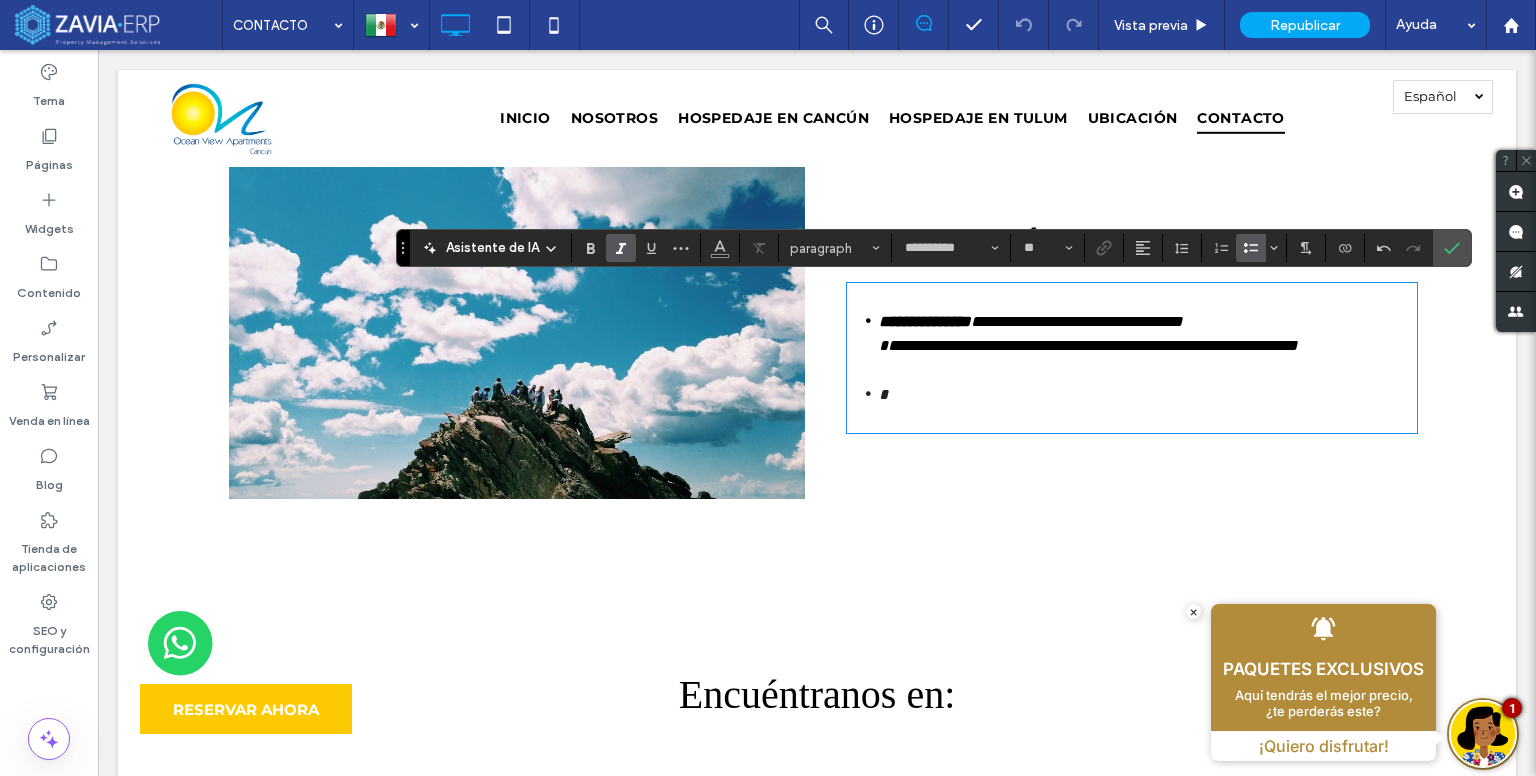 scroll, scrollTop: 0, scrollLeft: 0, axis: both 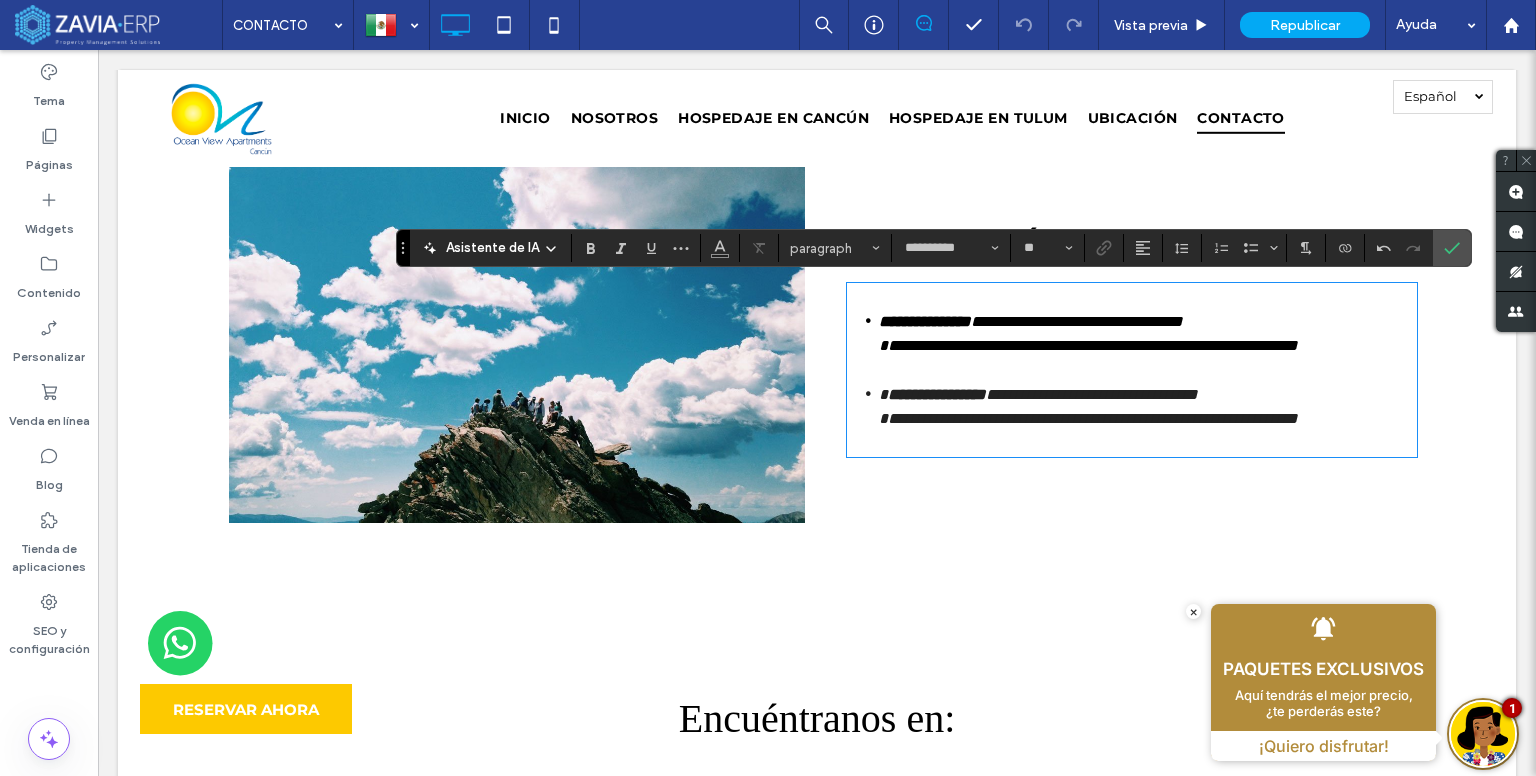 click on "**********" at bounding box center [1088, 418] 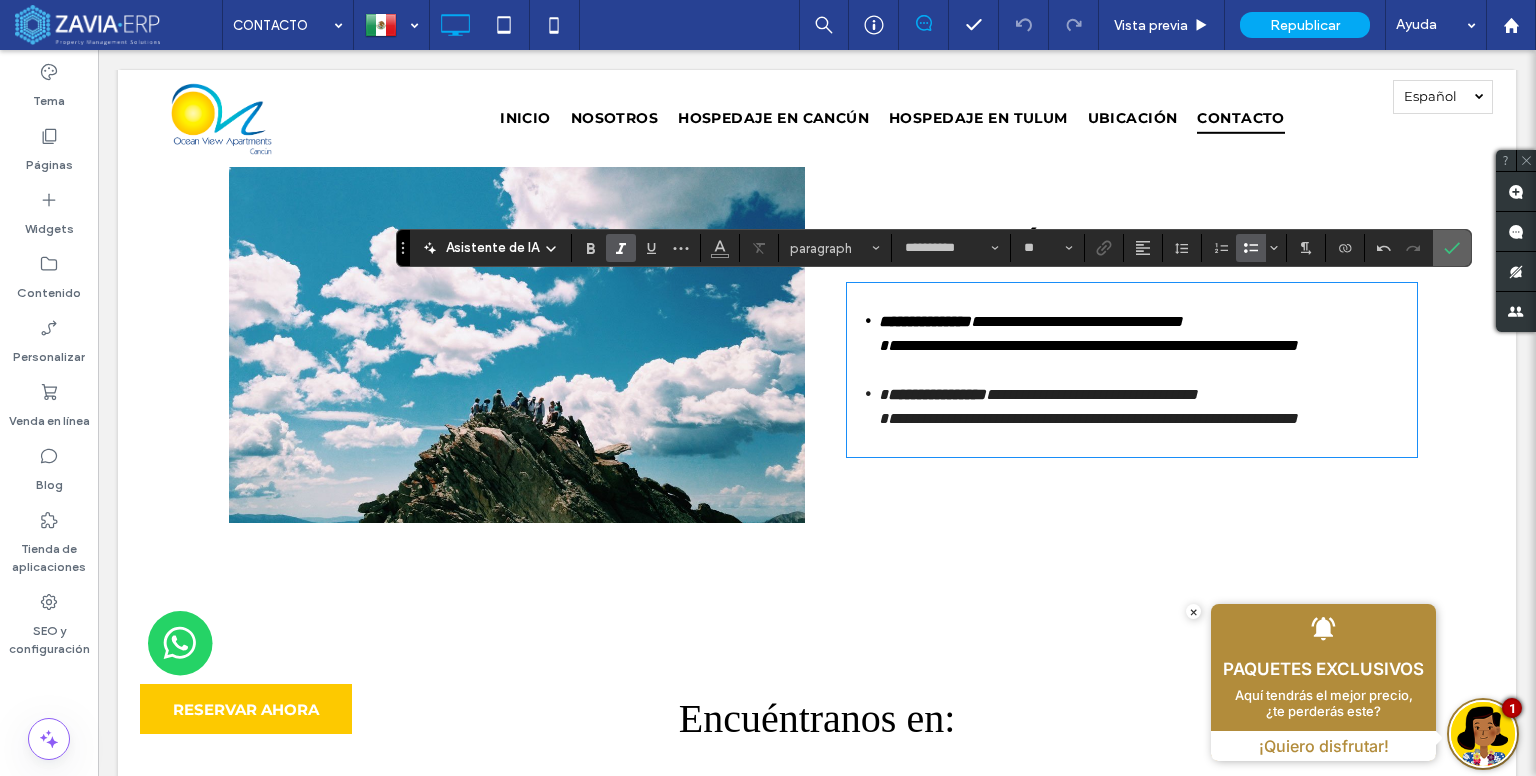 drag, startPoint x: 1461, startPoint y: 259, endPoint x: 1239, endPoint y: 332, distance: 233.69424 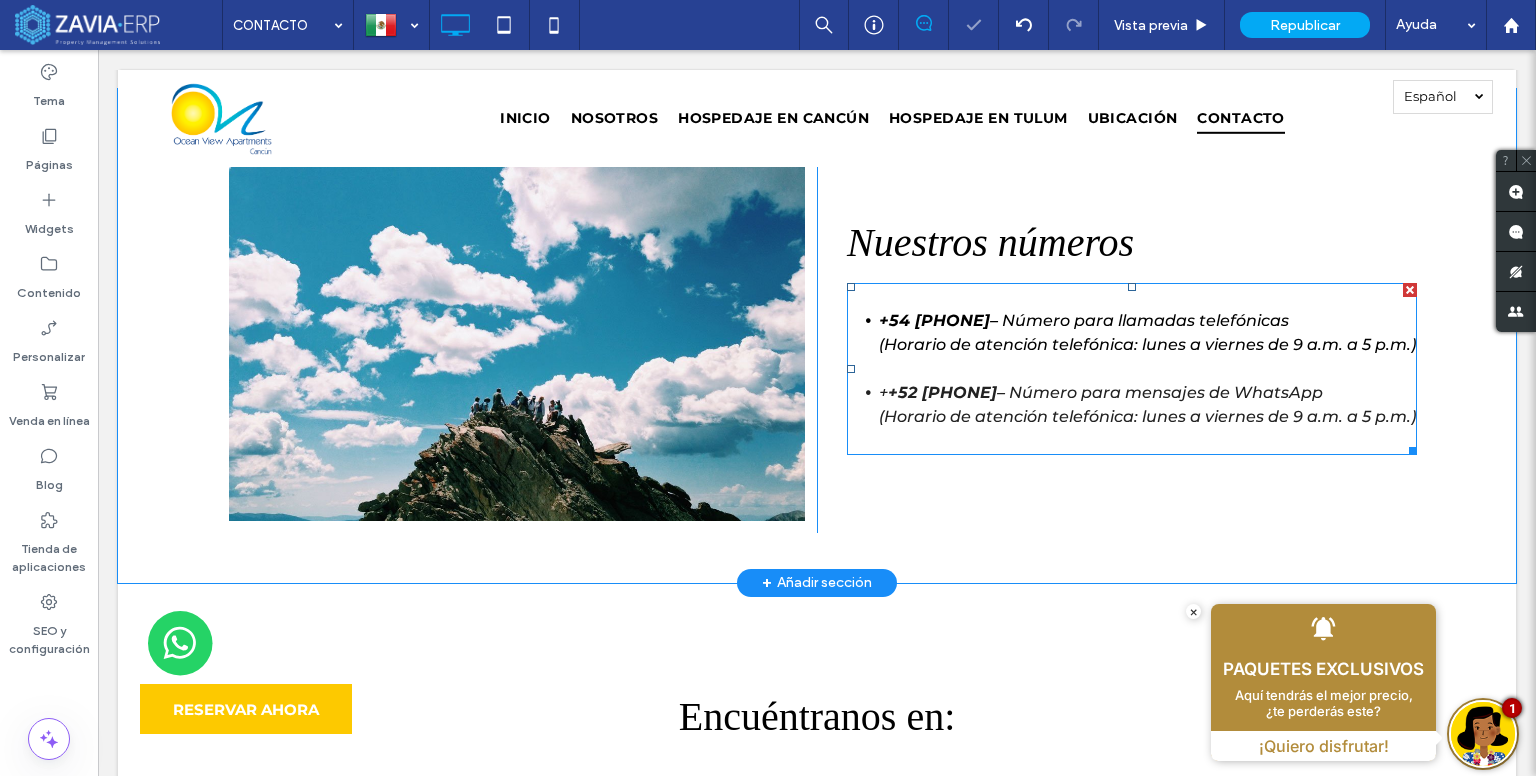 click on "+ +52 998 482 4785  – Número para mensajes de WhatsApp  (Horario de atención telefónica: lunes a viernes de 9 a.m. a 5 p.m.)" at bounding box center (1148, 405) 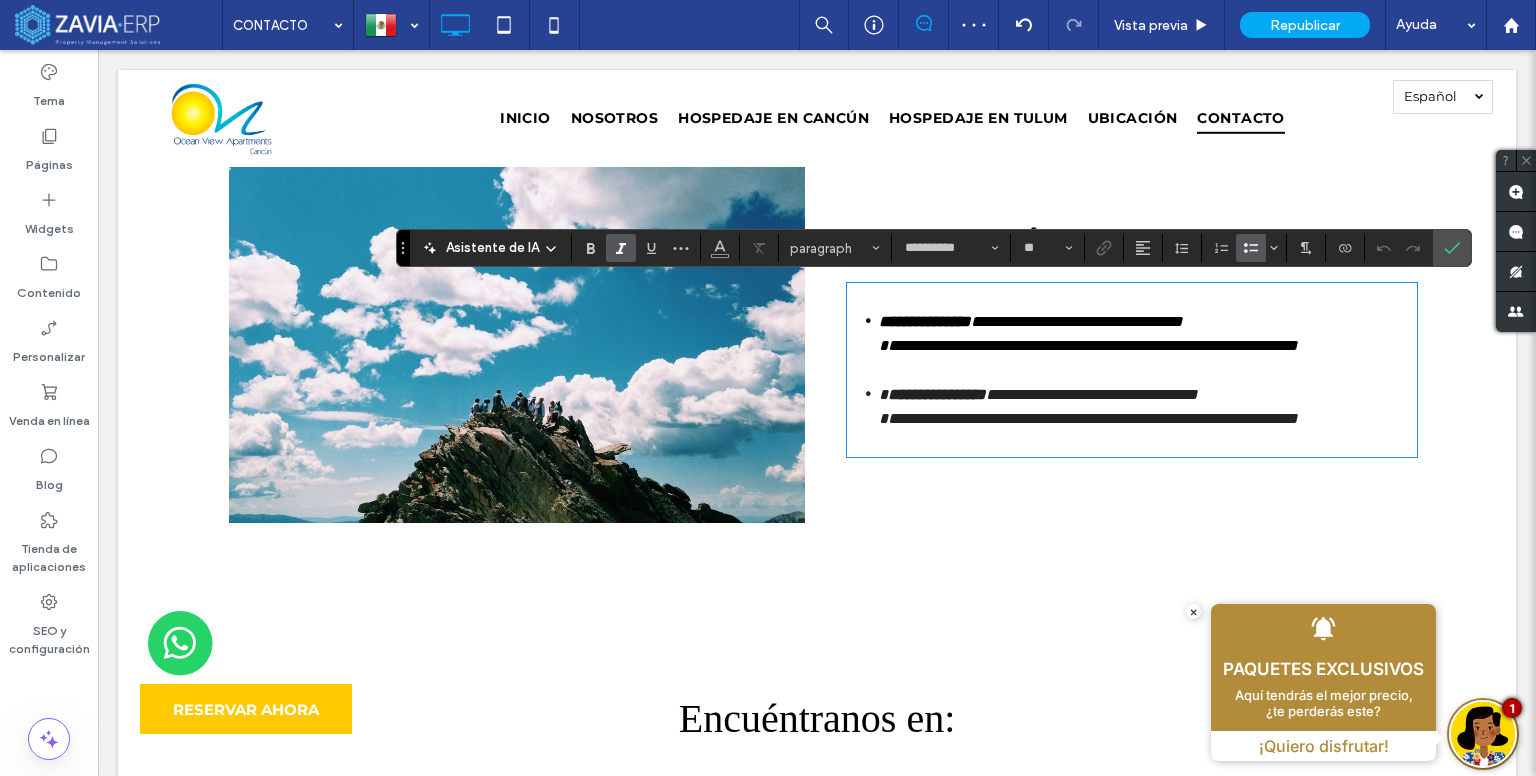 click on "**********" at bounding box center (937, 394) 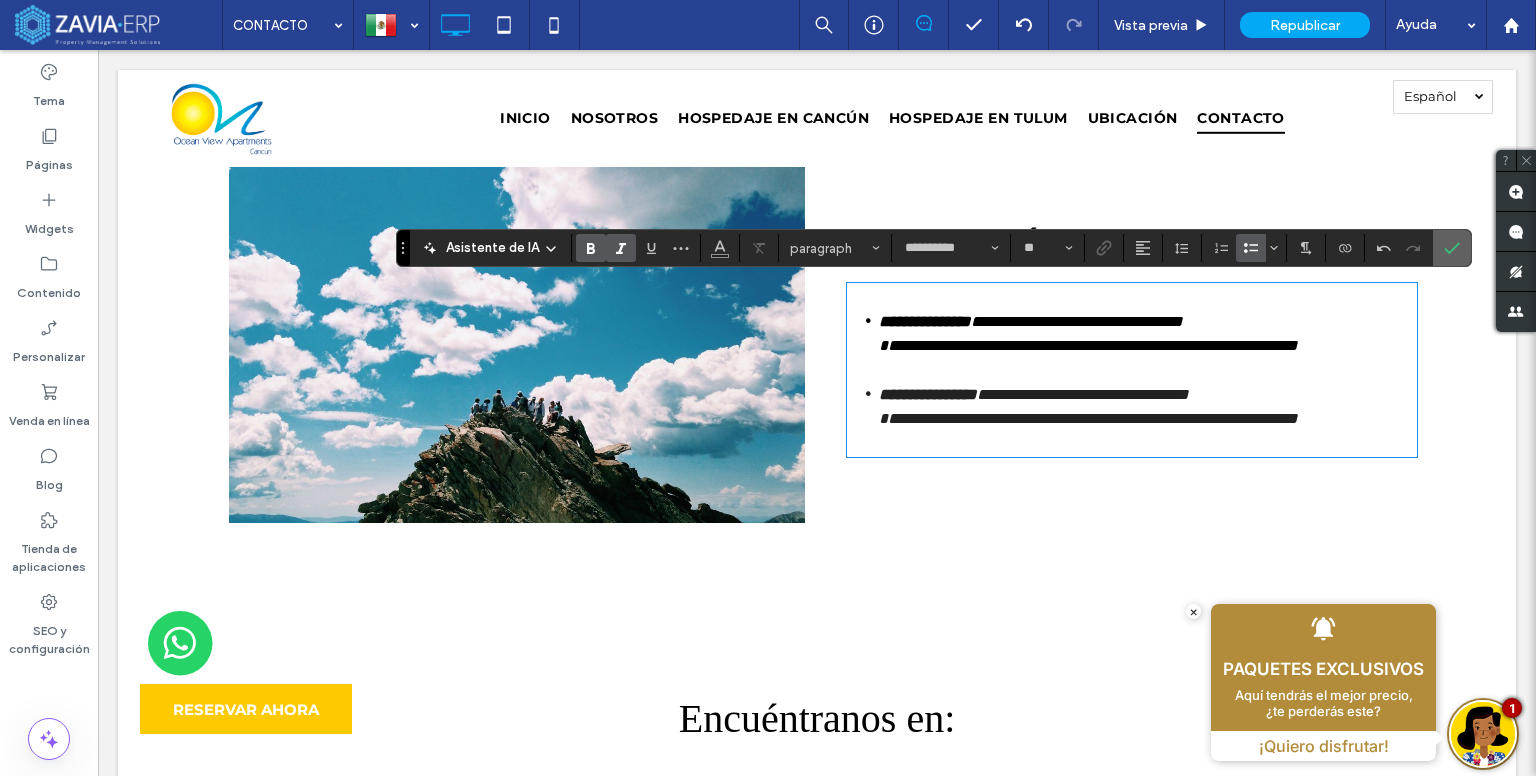 click 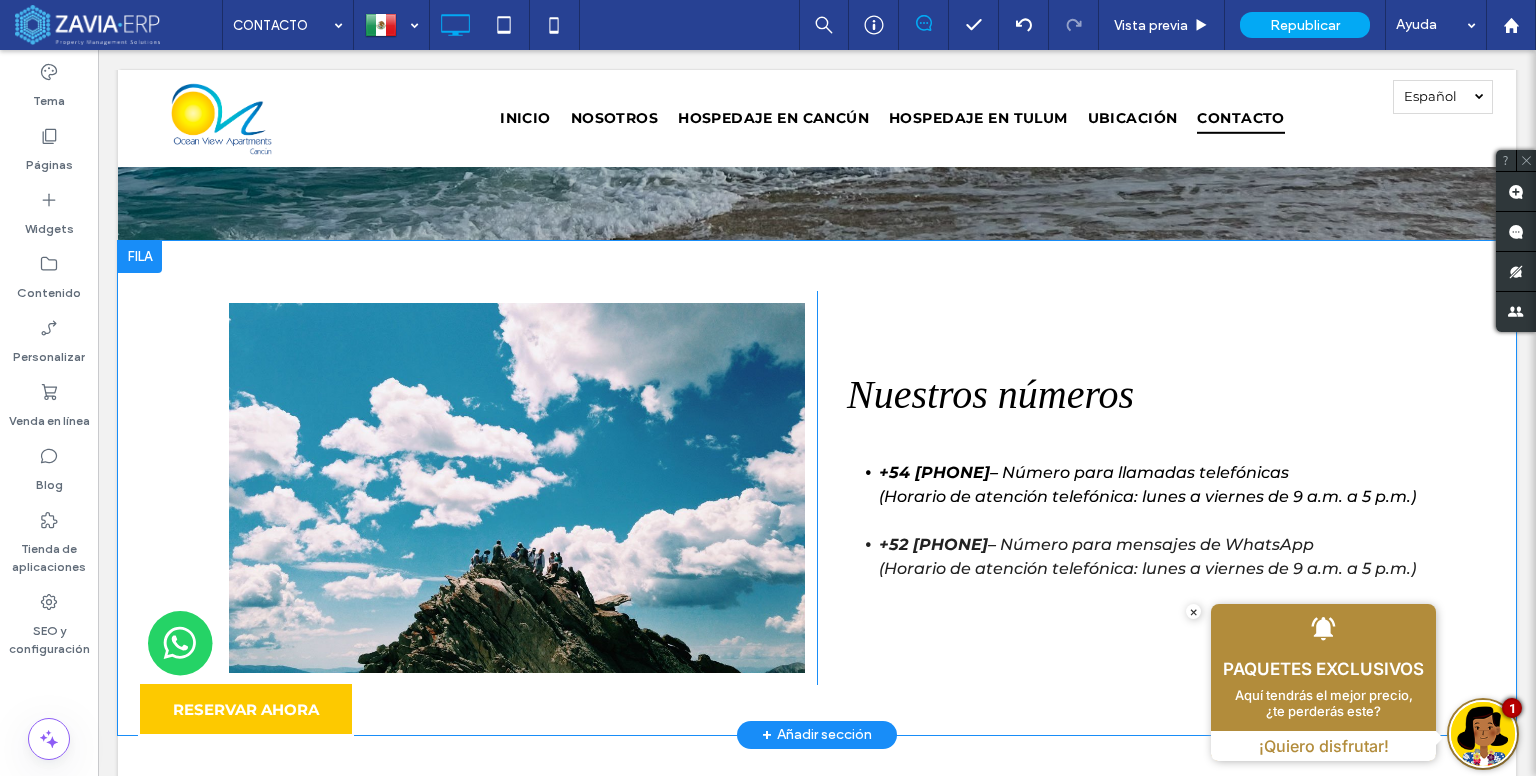 scroll, scrollTop: 300, scrollLeft: 0, axis: vertical 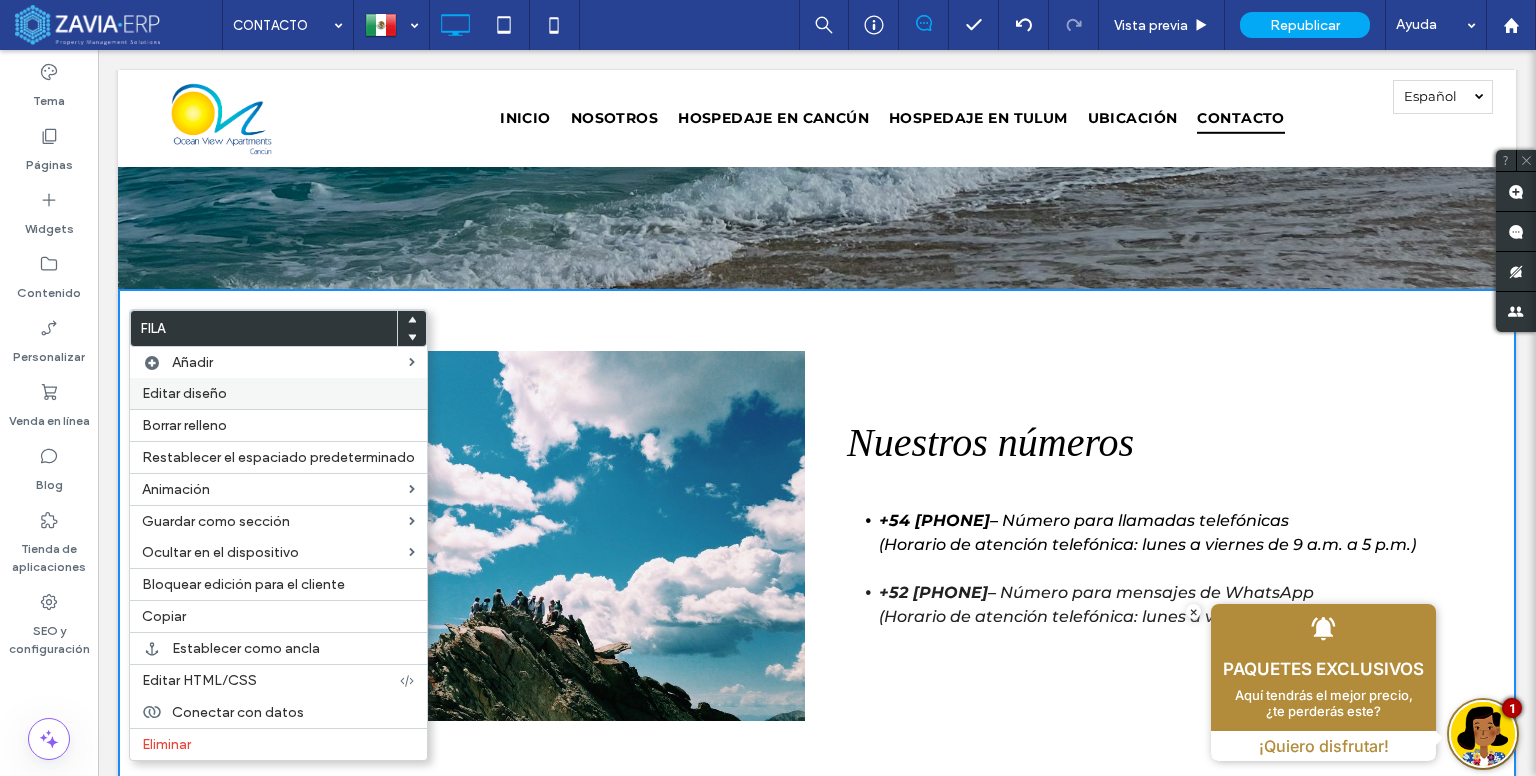 click on "Editar diseño" at bounding box center (184, 393) 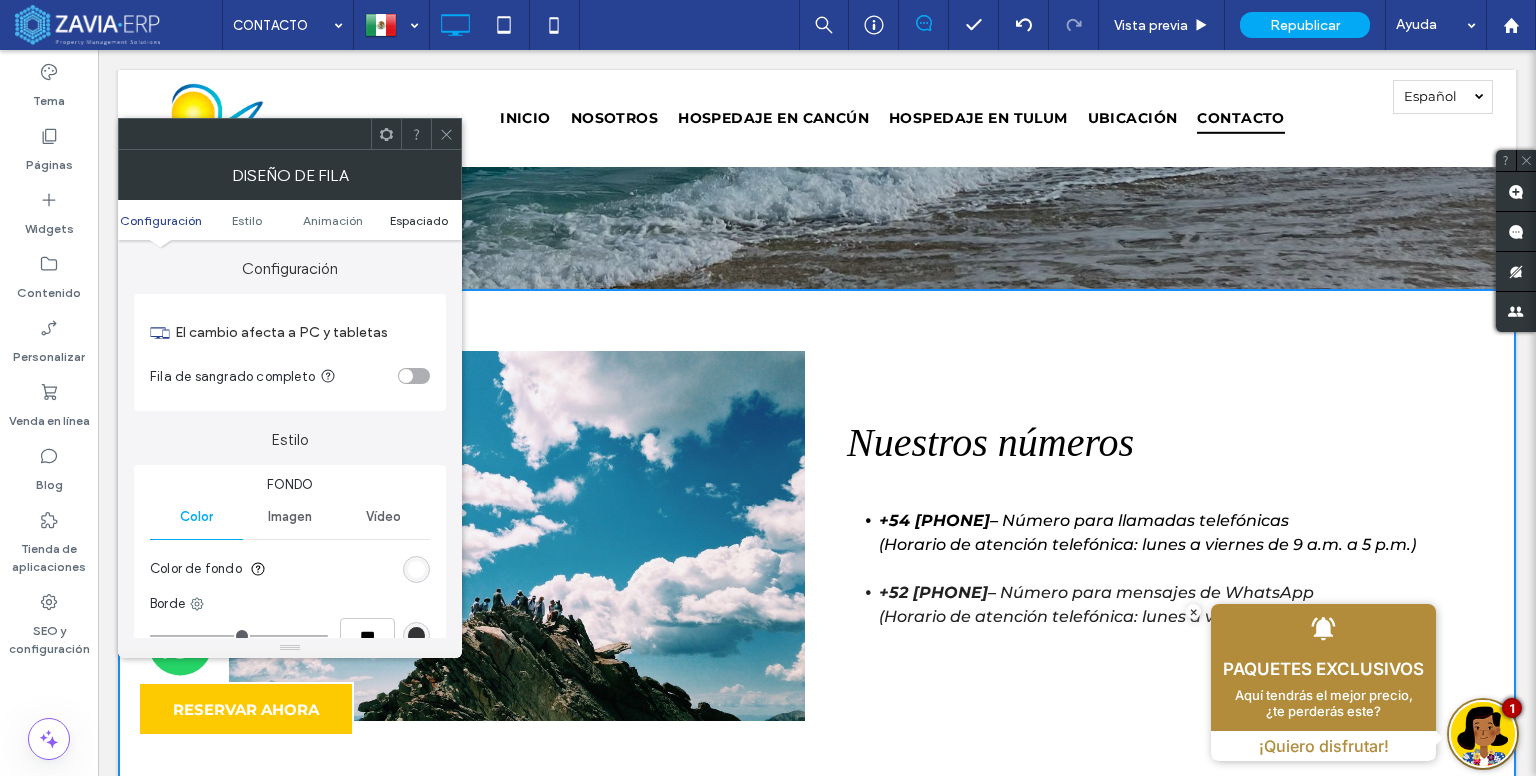 click on "Espaciado" at bounding box center (419, 220) 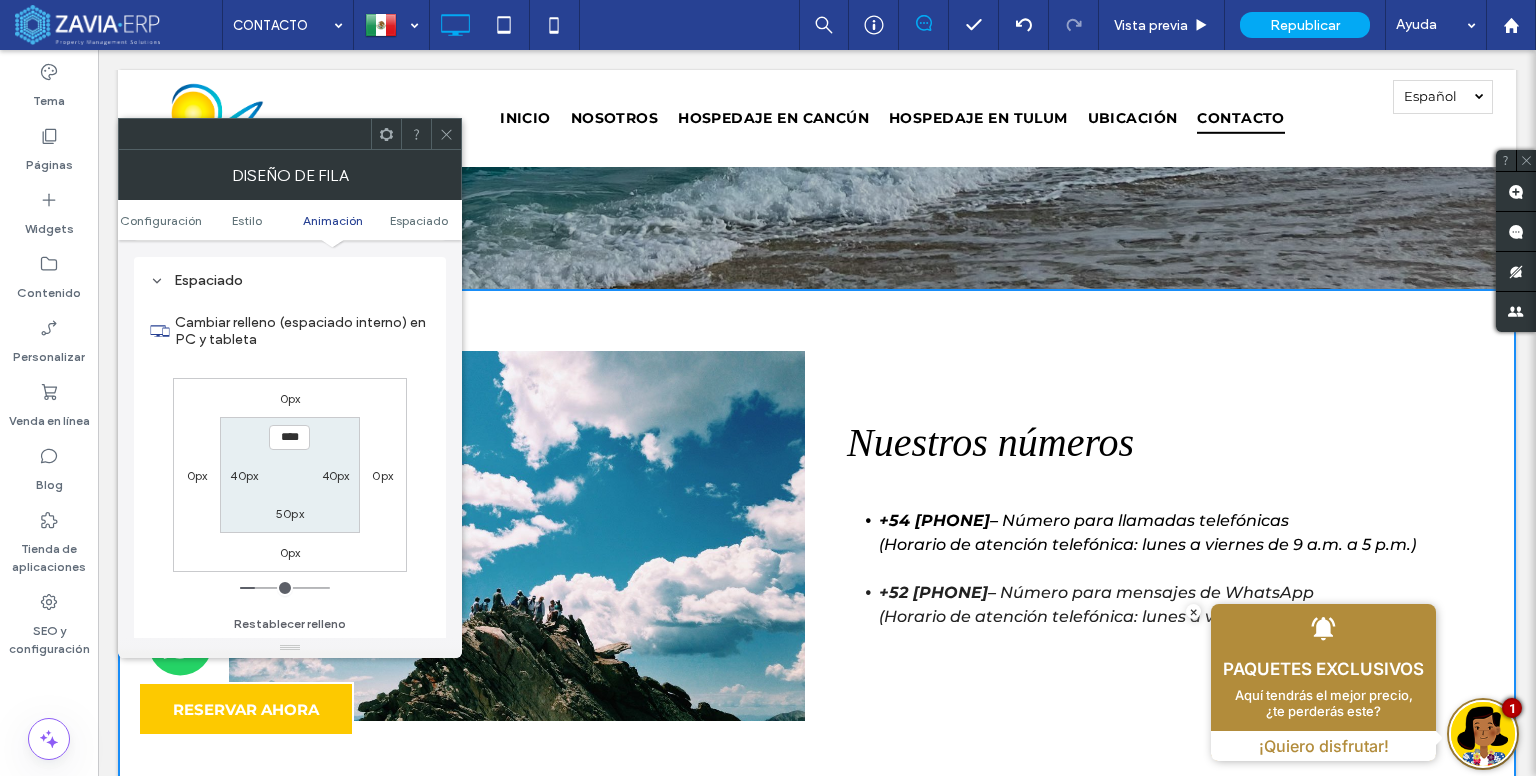 scroll, scrollTop: 564, scrollLeft: 0, axis: vertical 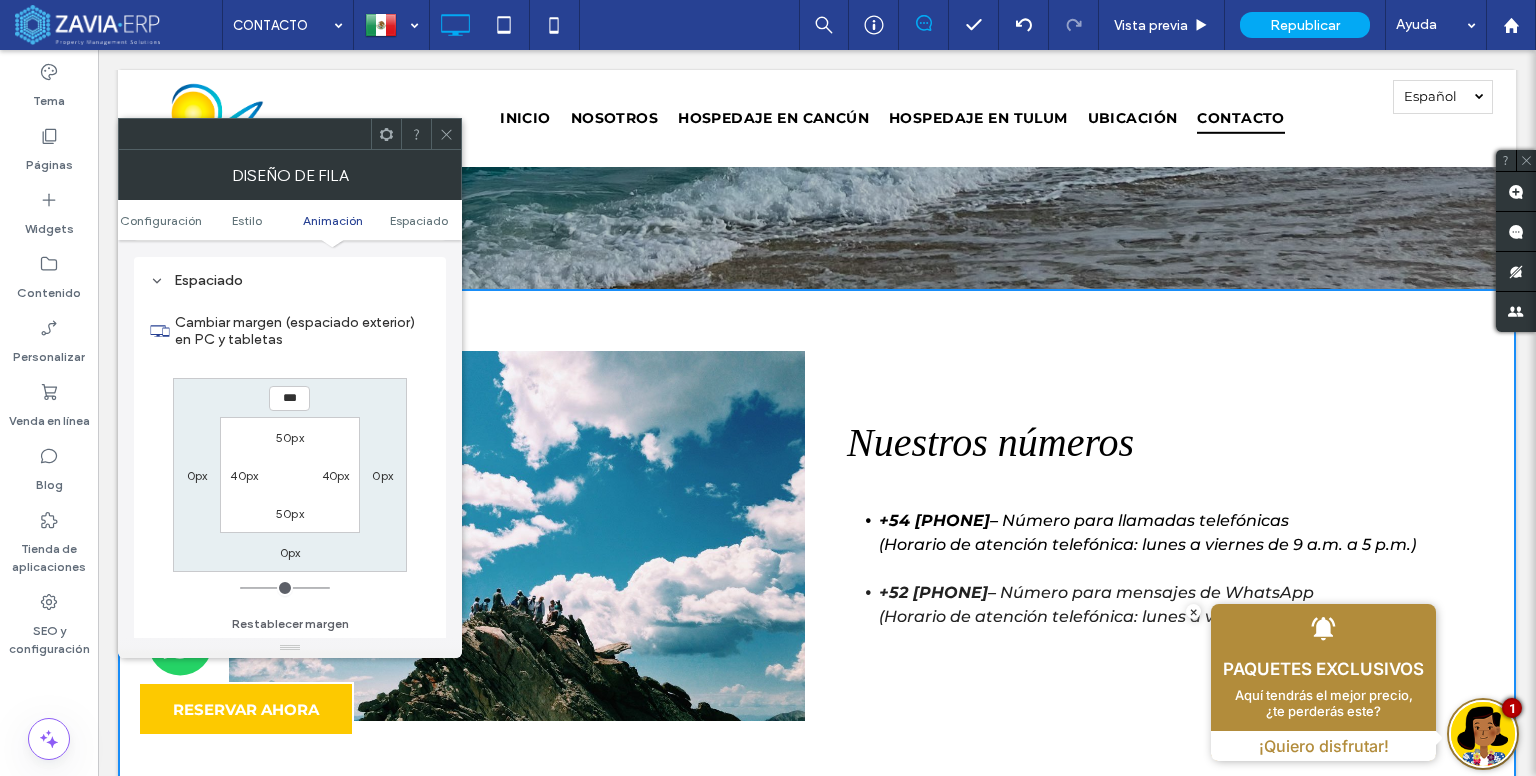 type on "***" 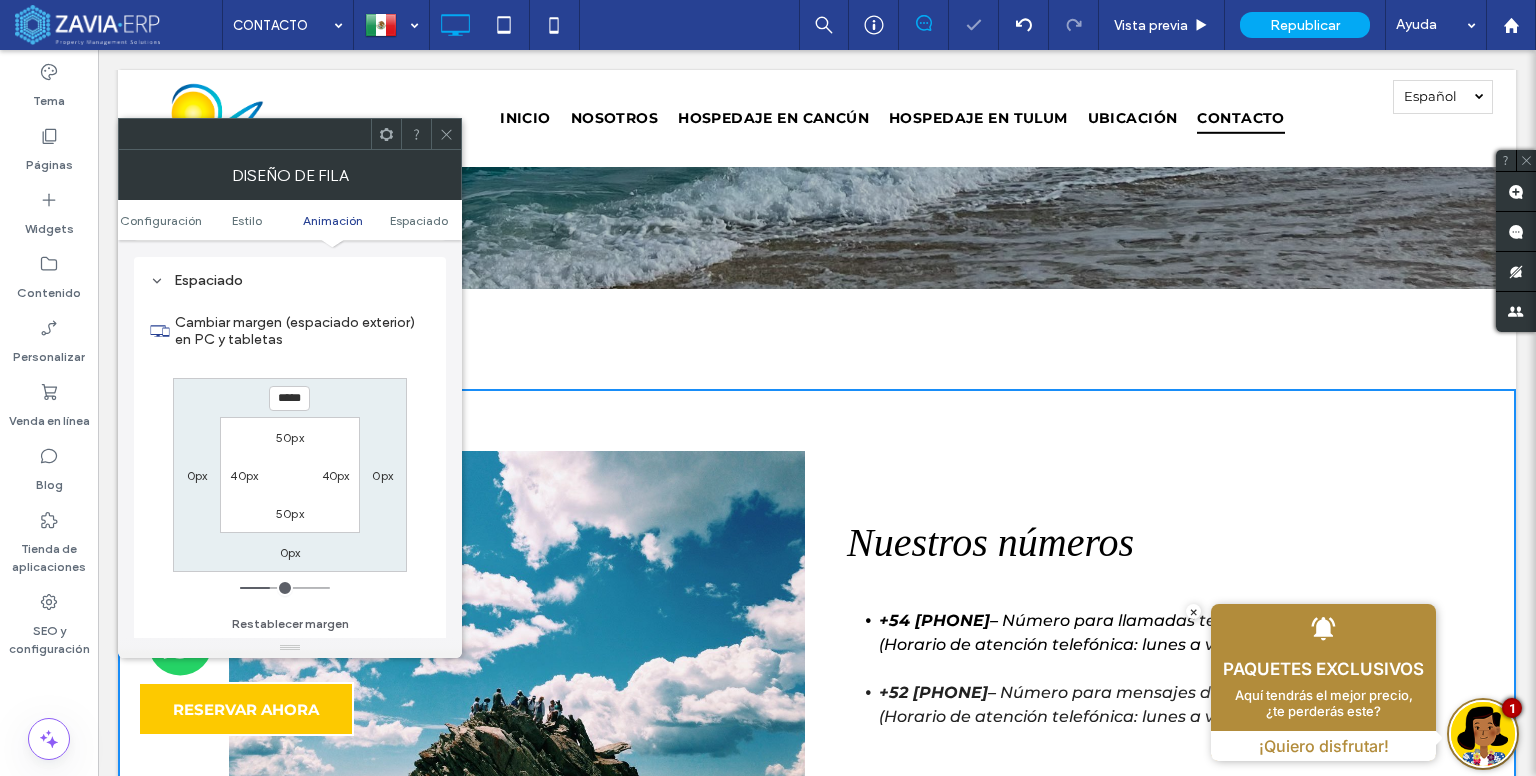 click 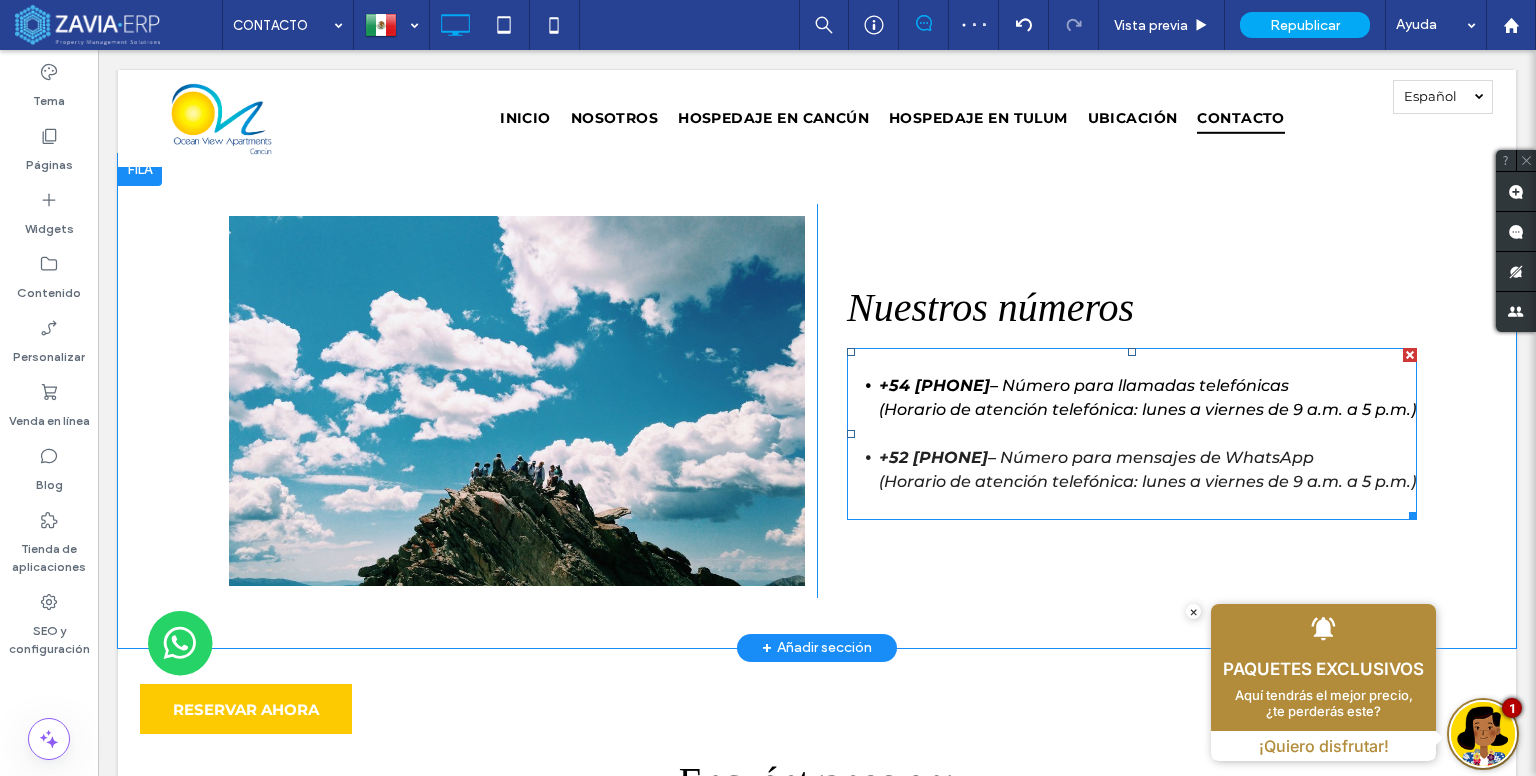 scroll, scrollTop: 500, scrollLeft: 0, axis: vertical 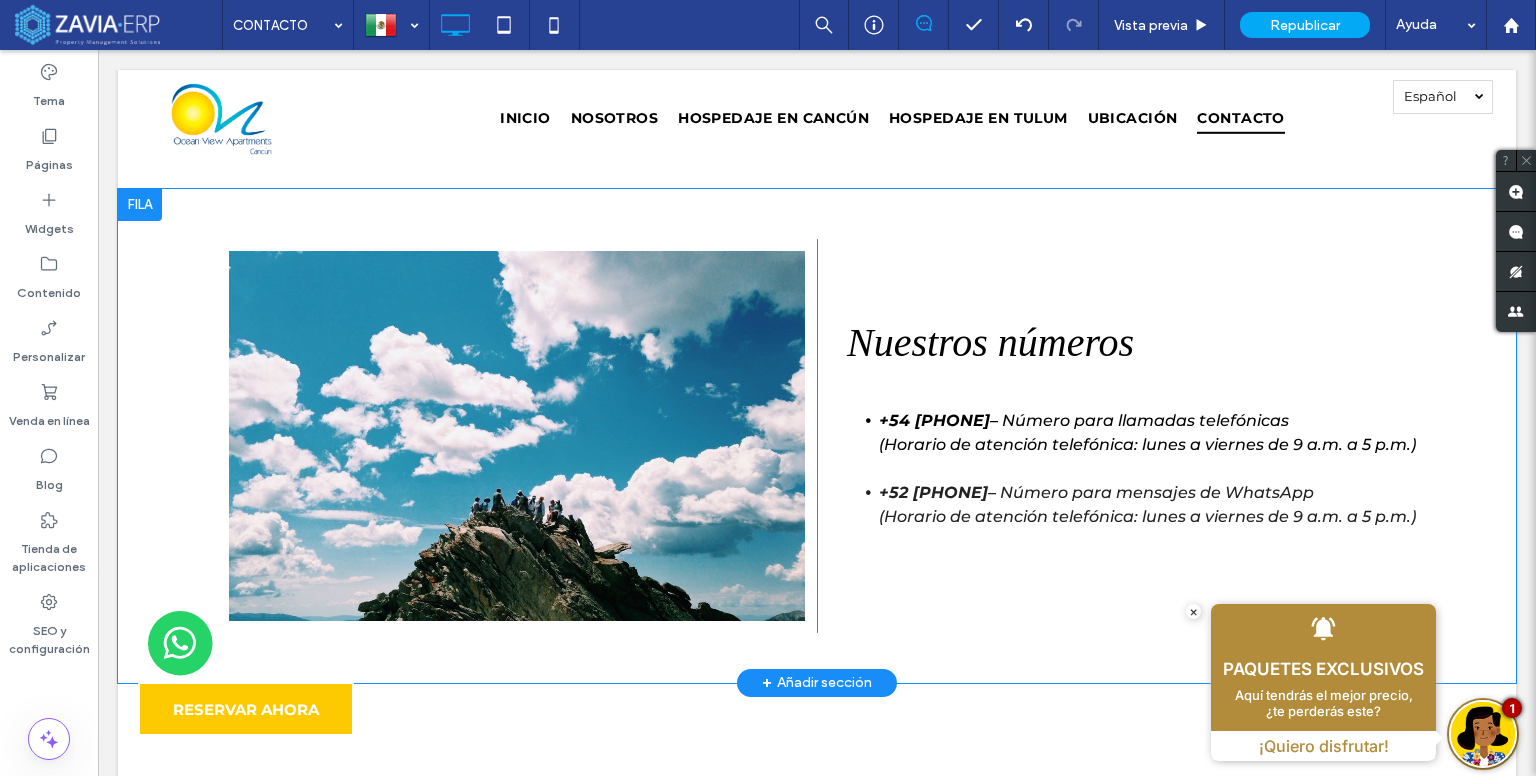 click on "Click To Paste" at bounding box center (517, 436) 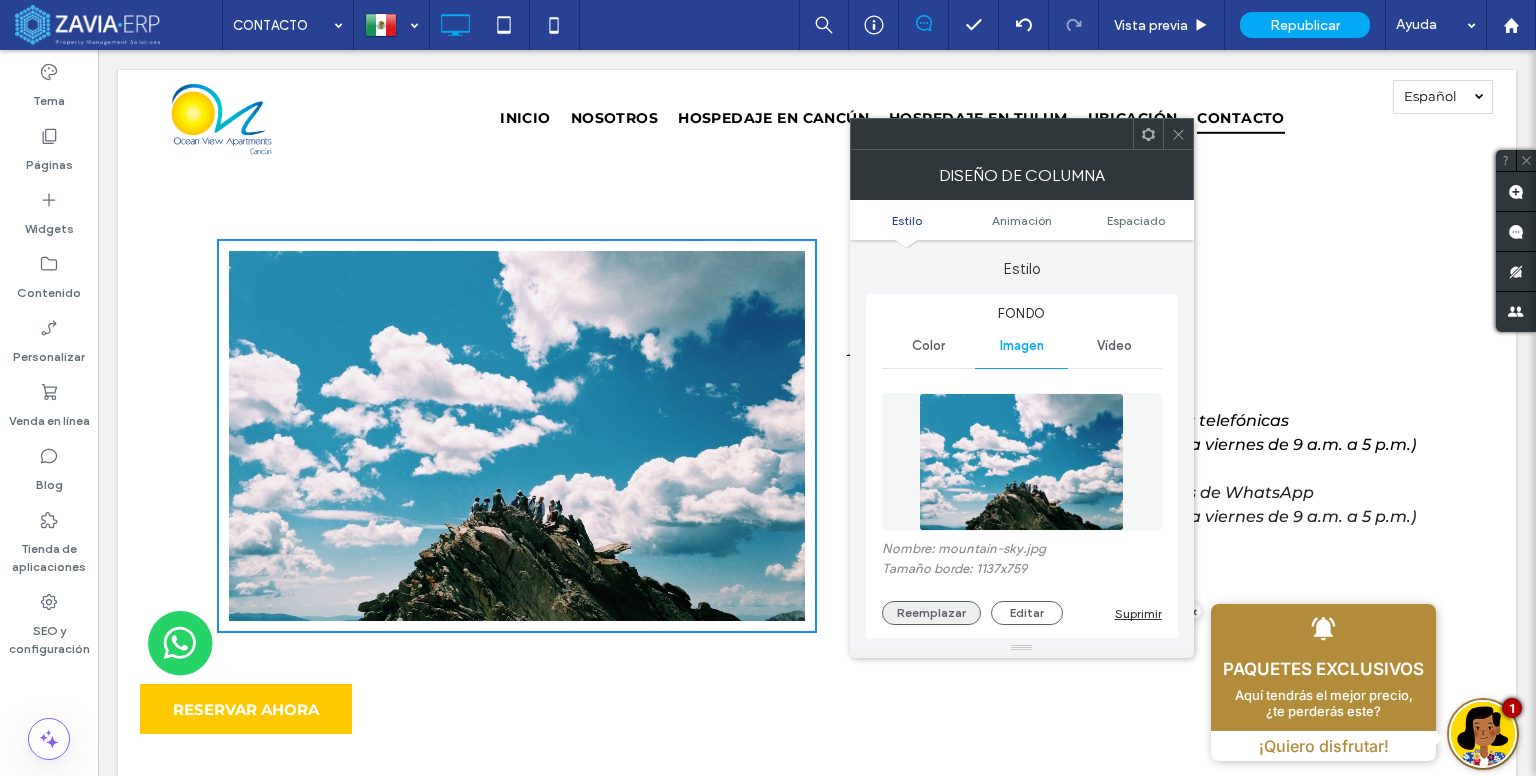click on "Reemplazar" at bounding box center (931, 613) 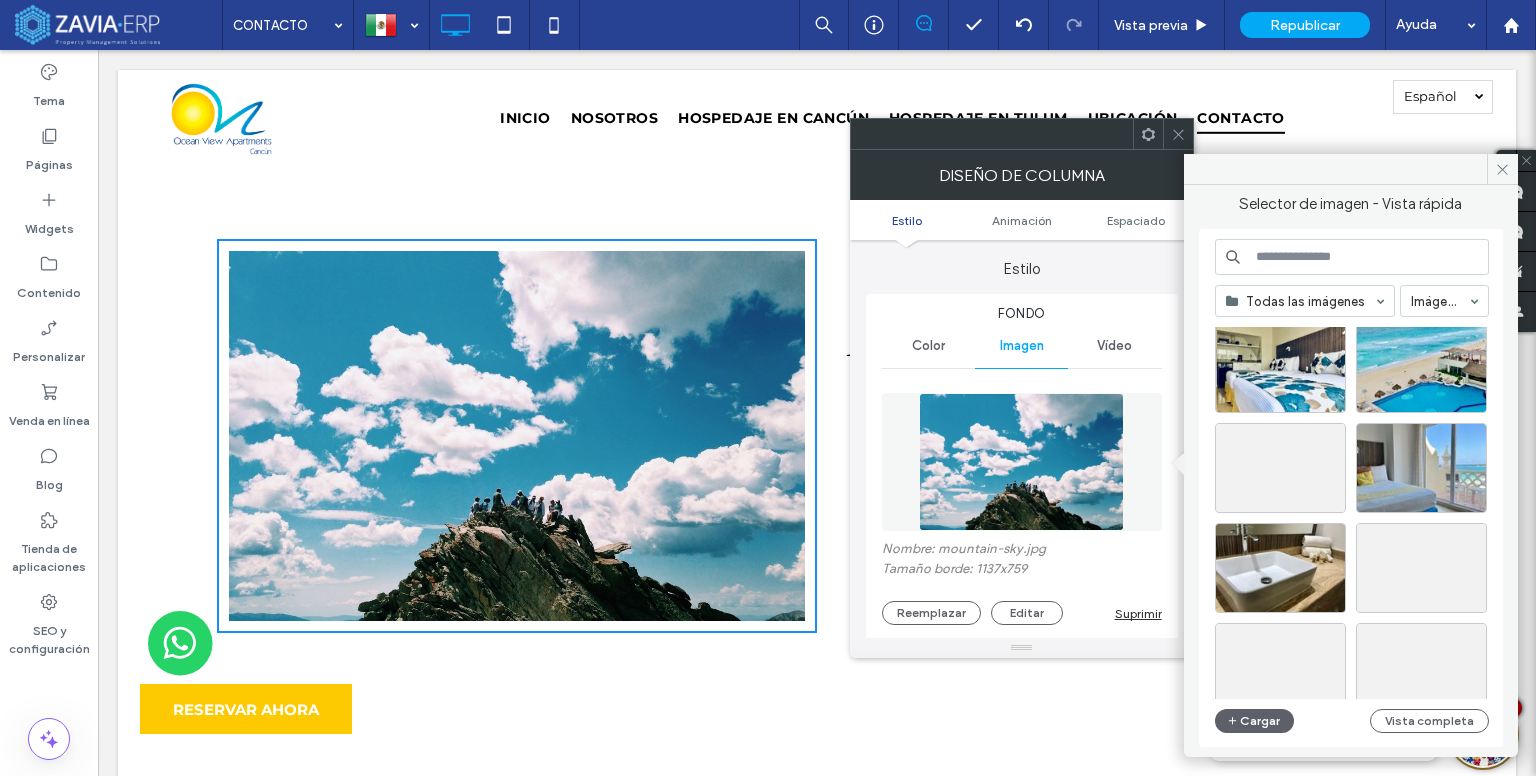 scroll, scrollTop: 700, scrollLeft: 0, axis: vertical 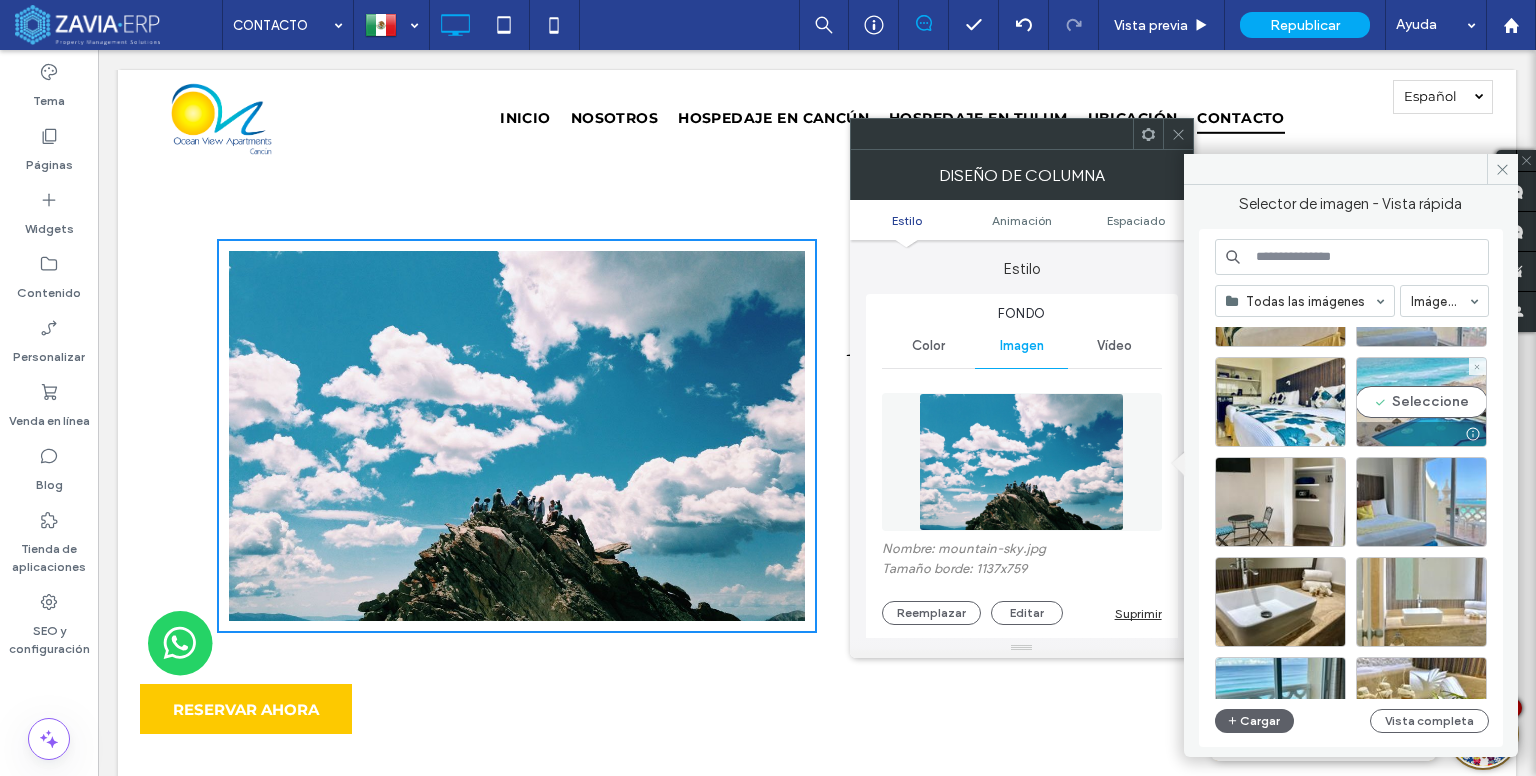 click on "Seleccione" at bounding box center (1421, 402) 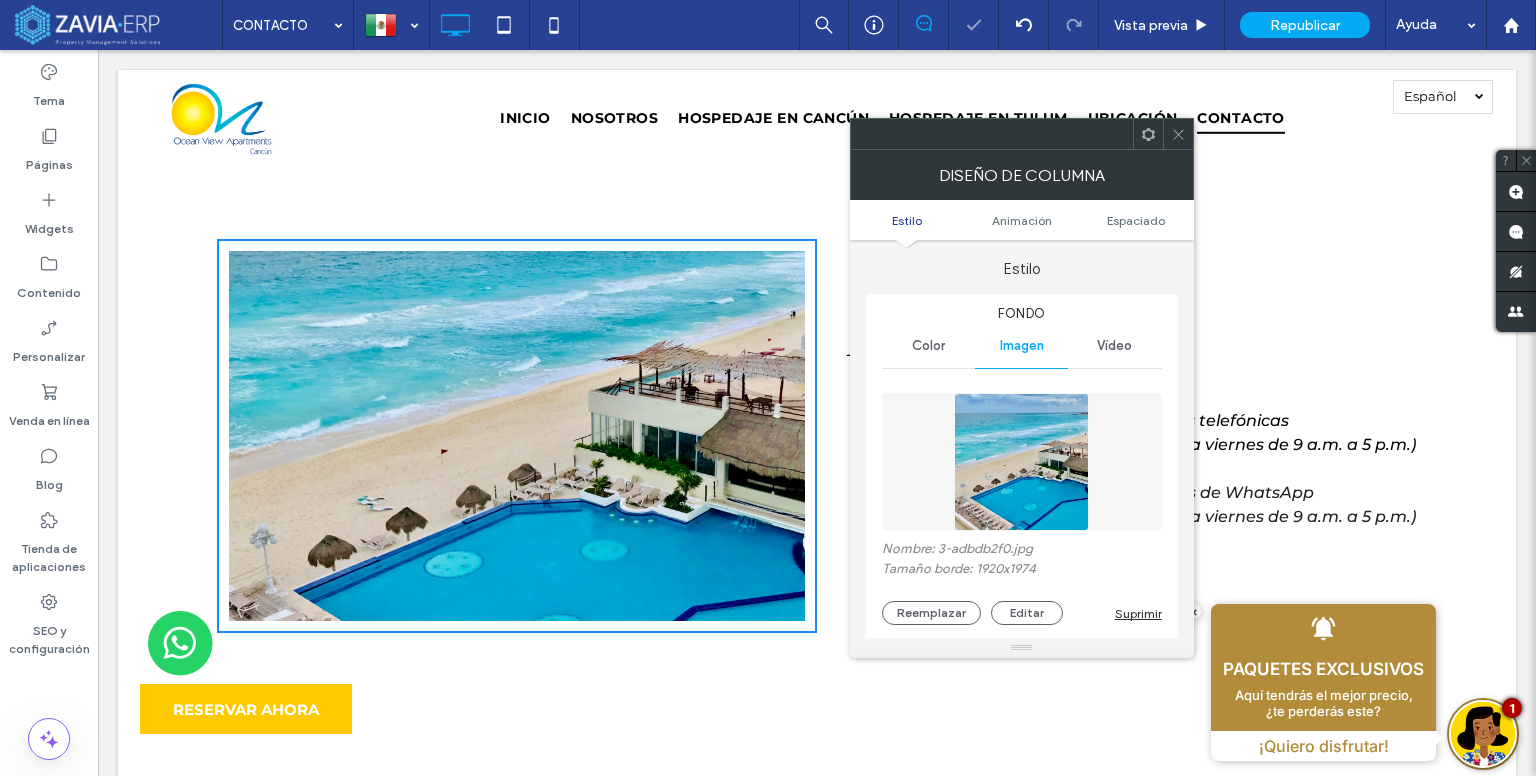 click 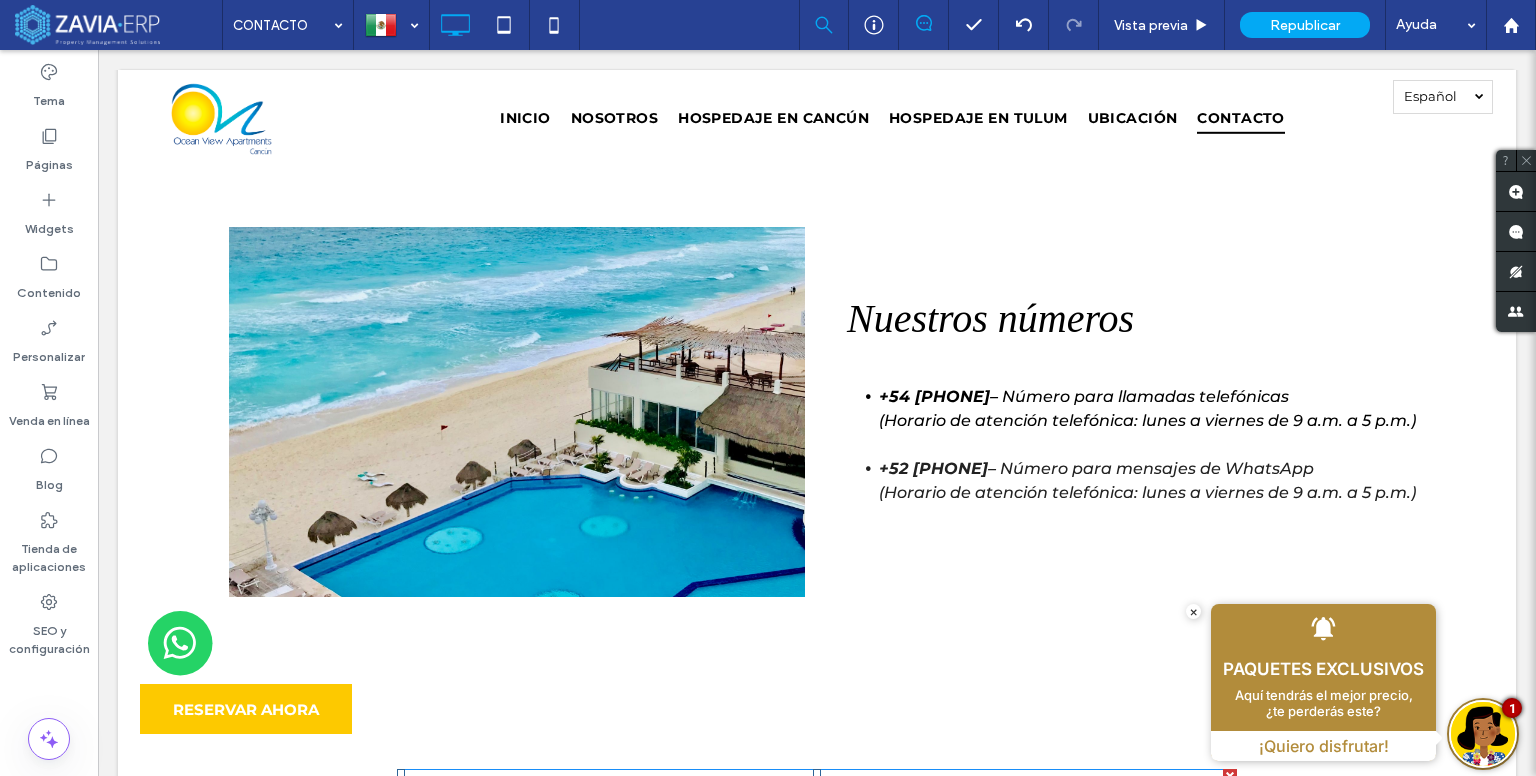 scroll, scrollTop: 500, scrollLeft: 0, axis: vertical 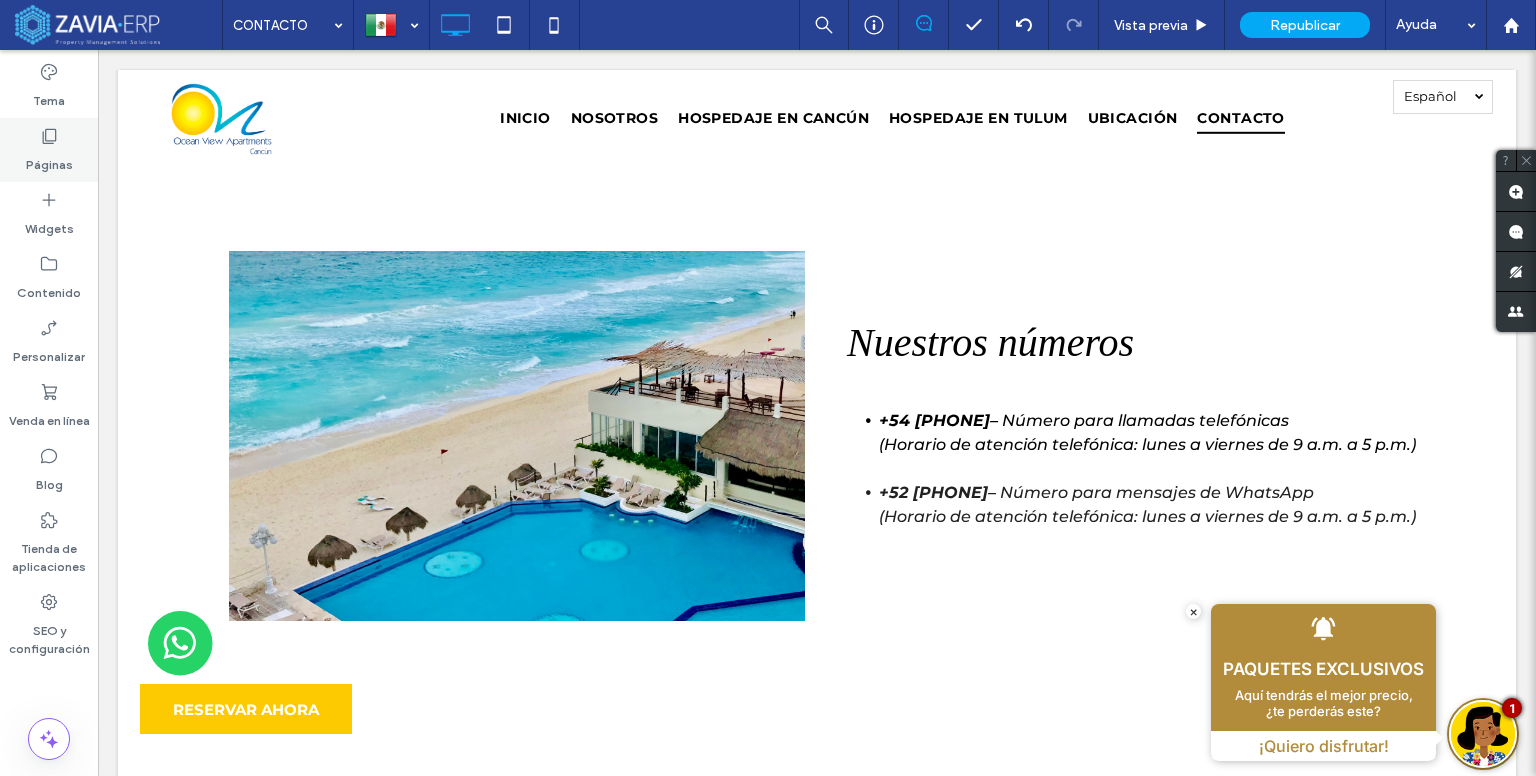 click on "Páginas" at bounding box center (49, 160) 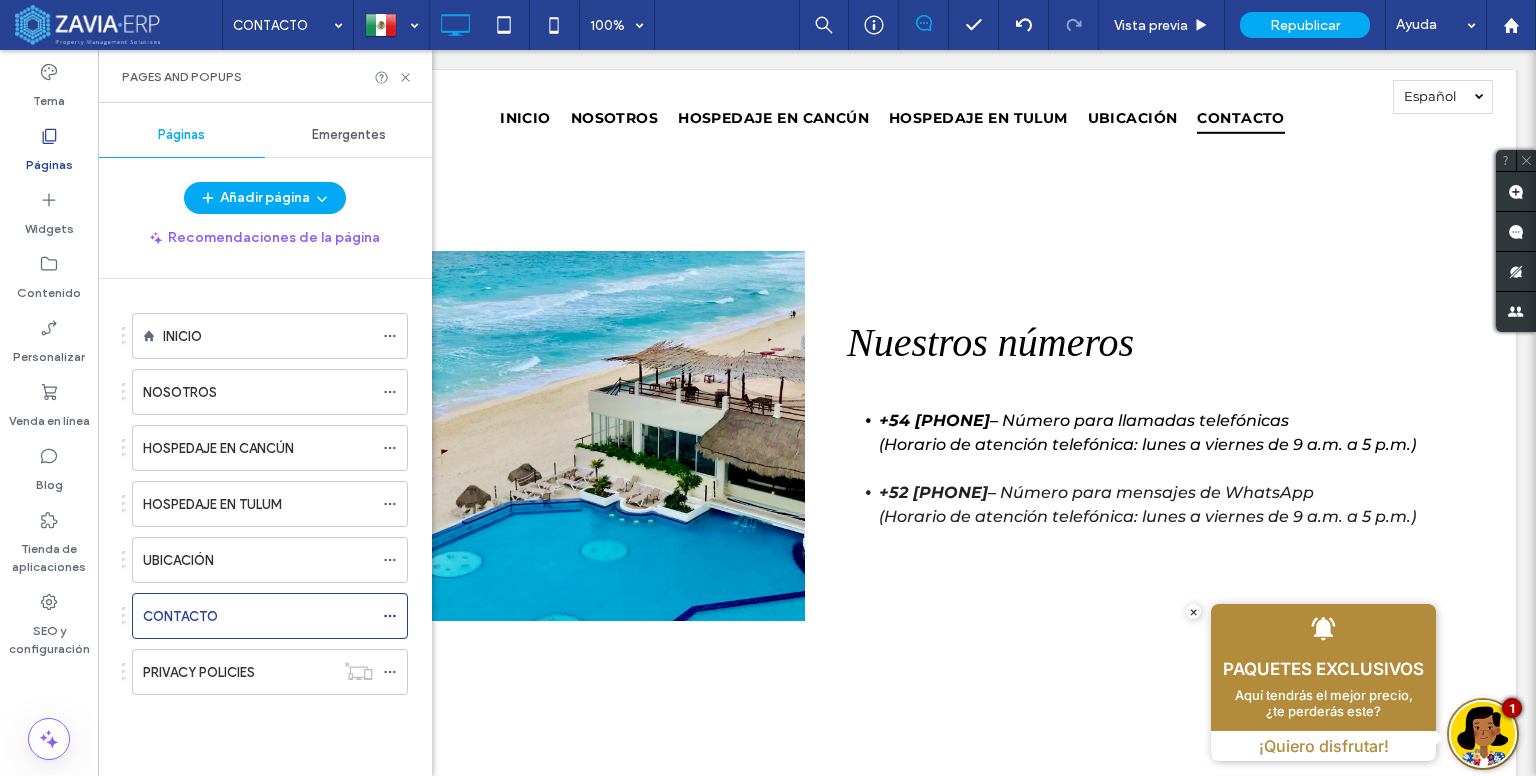 click on "INICIO" at bounding box center [268, 336] 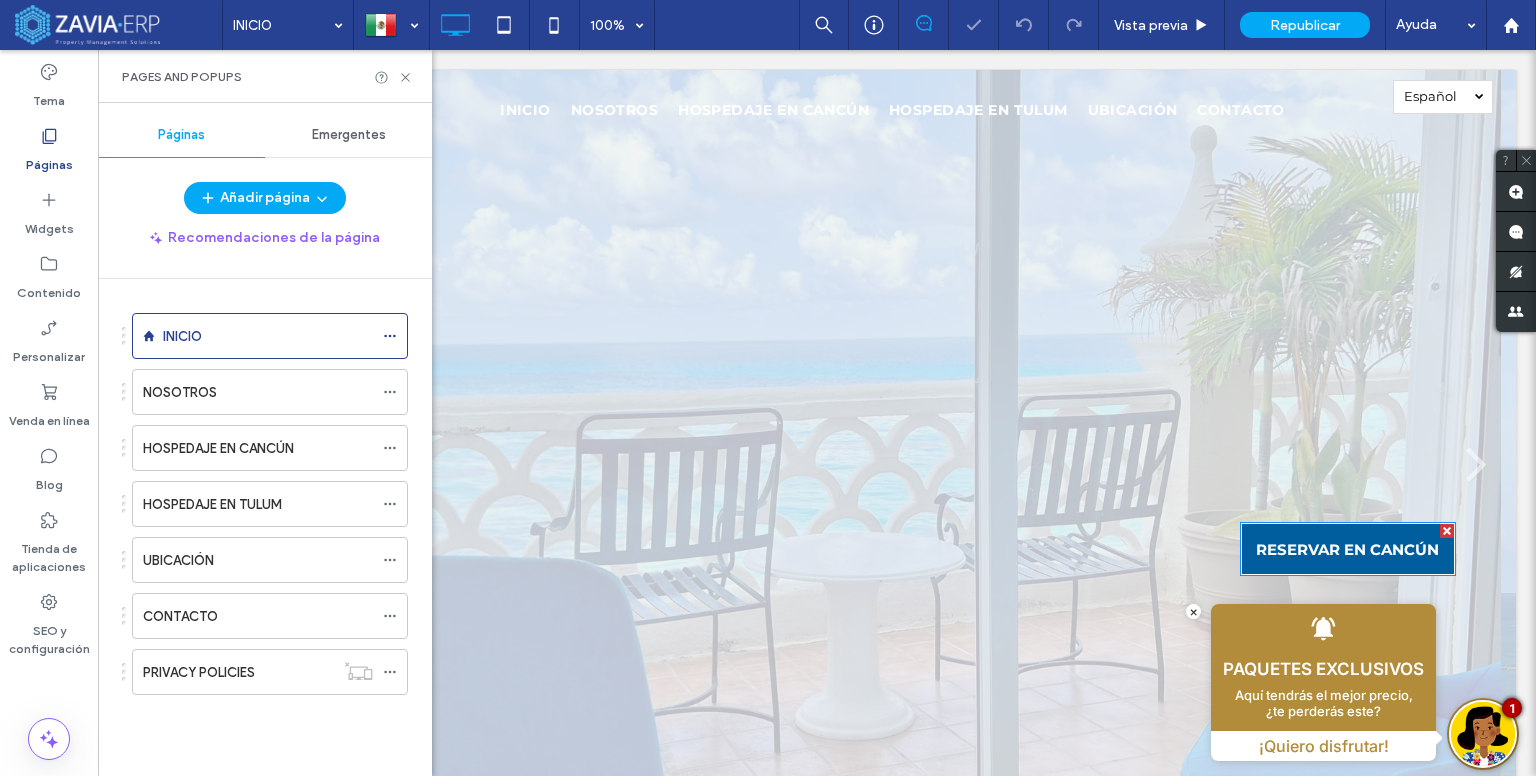 scroll, scrollTop: 0, scrollLeft: 0, axis: both 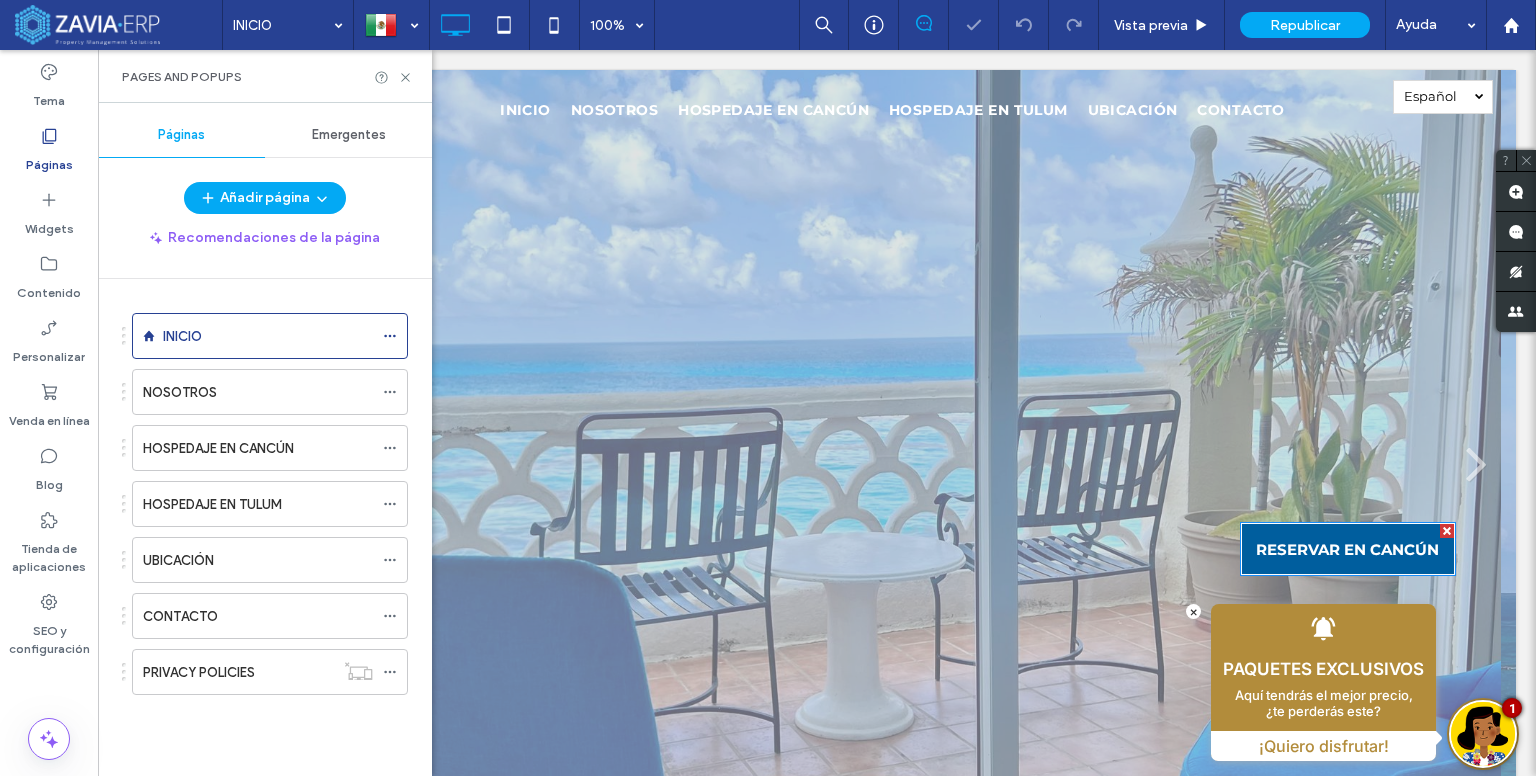 click on "RESERVAR EN CANCÚN" at bounding box center [1347, 549] 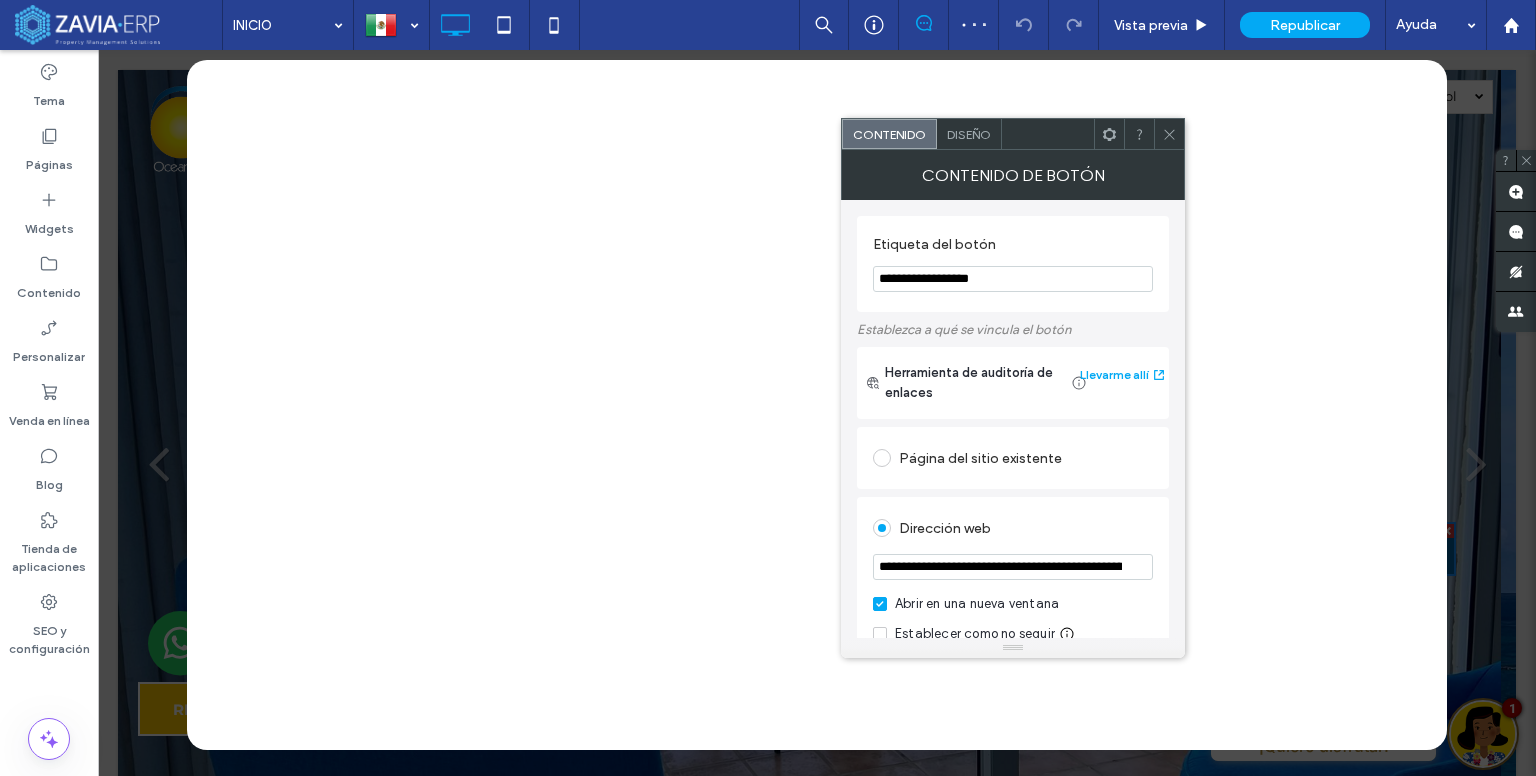 scroll, scrollTop: 100, scrollLeft: 0, axis: vertical 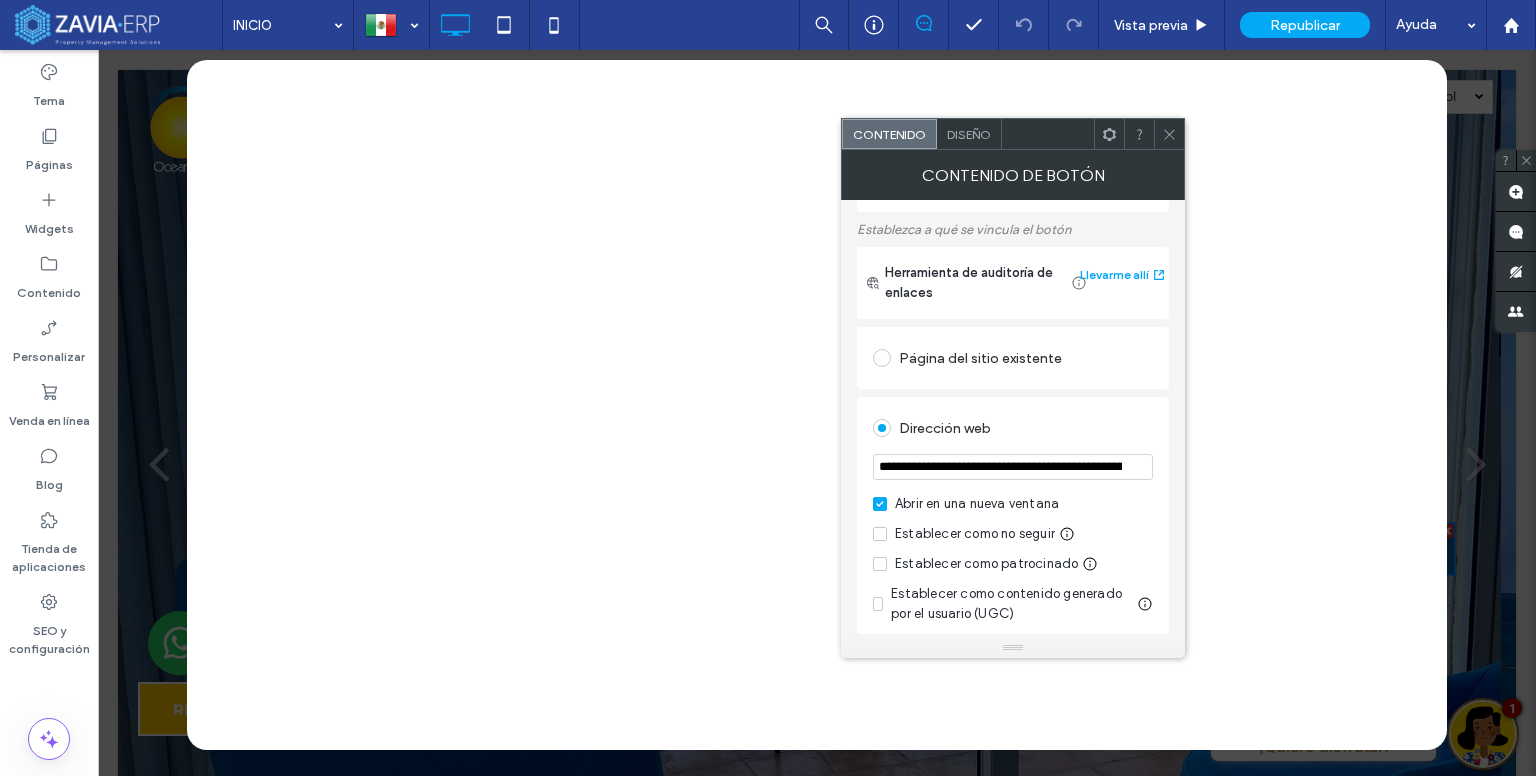 click 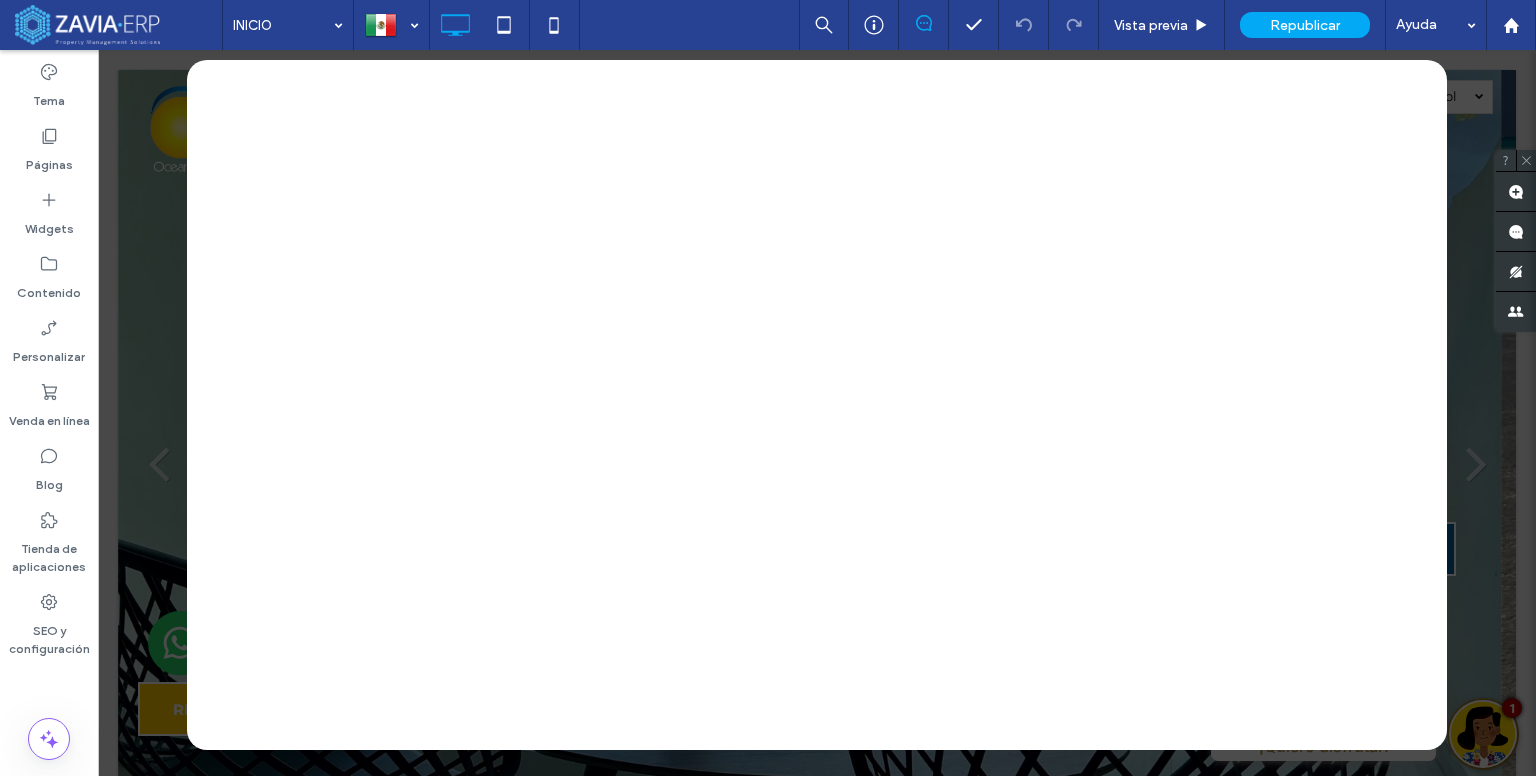click at bounding box center (817, 413) 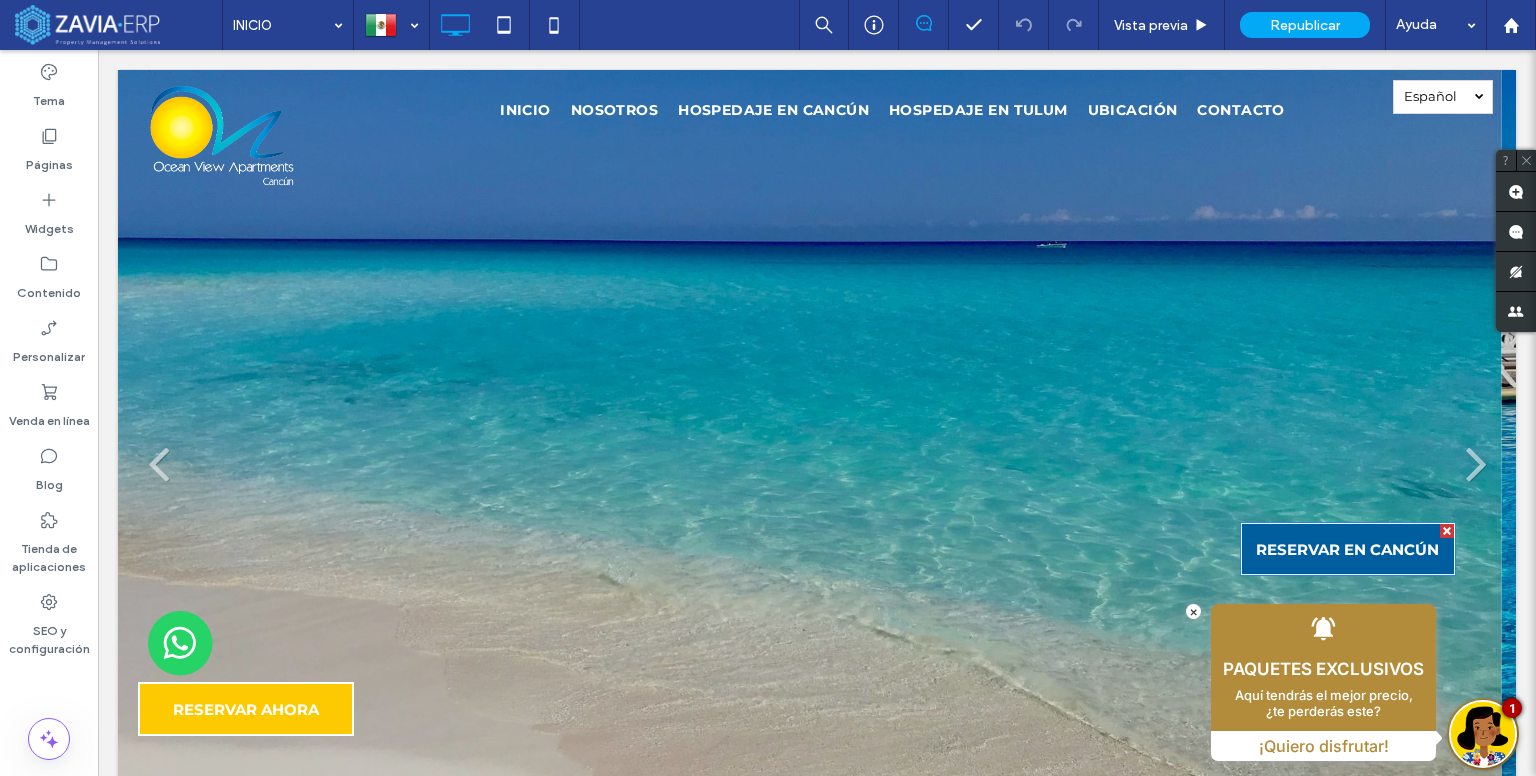 click on "RESERVAR EN CANCÚN" at bounding box center [1347, 549] 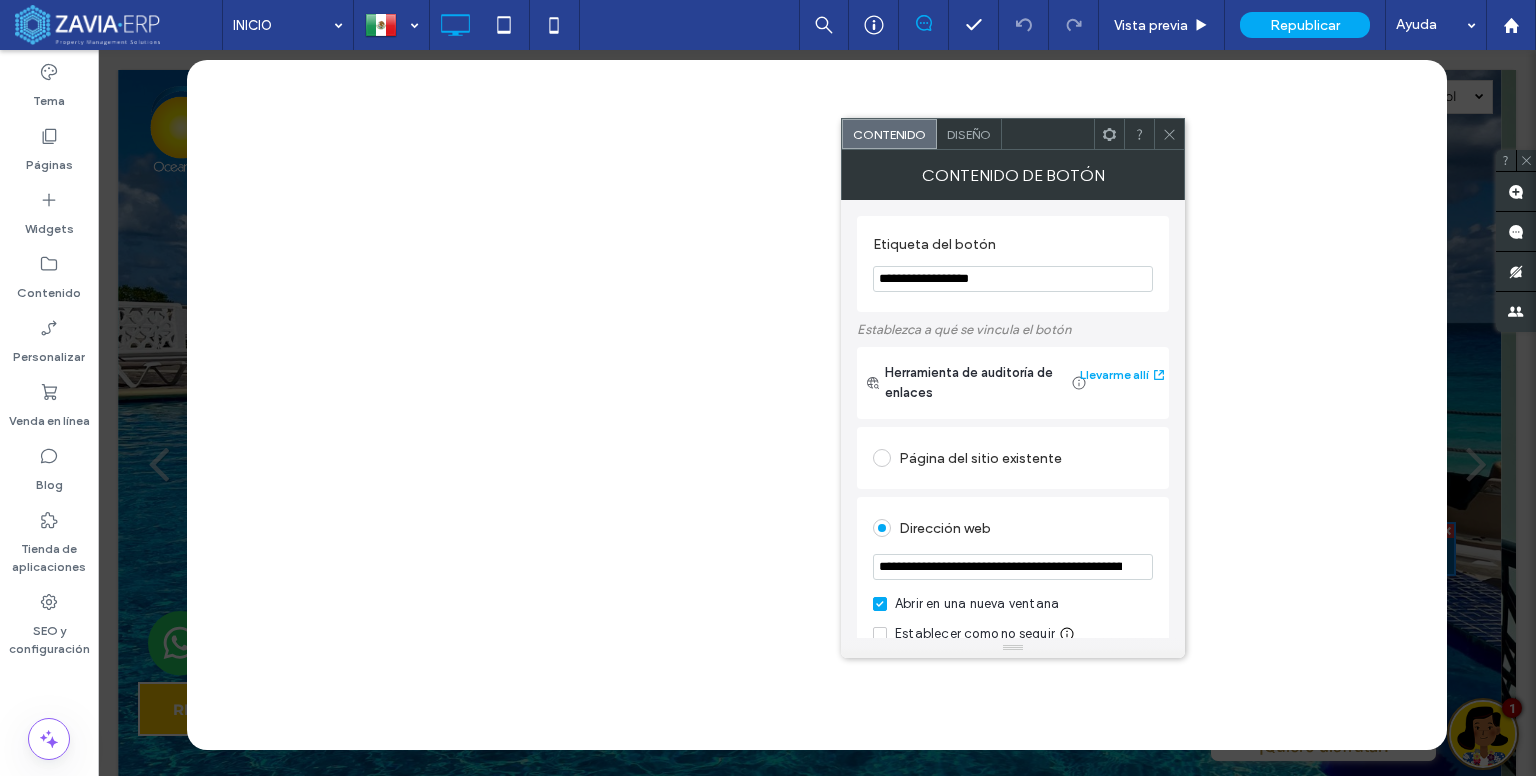 click 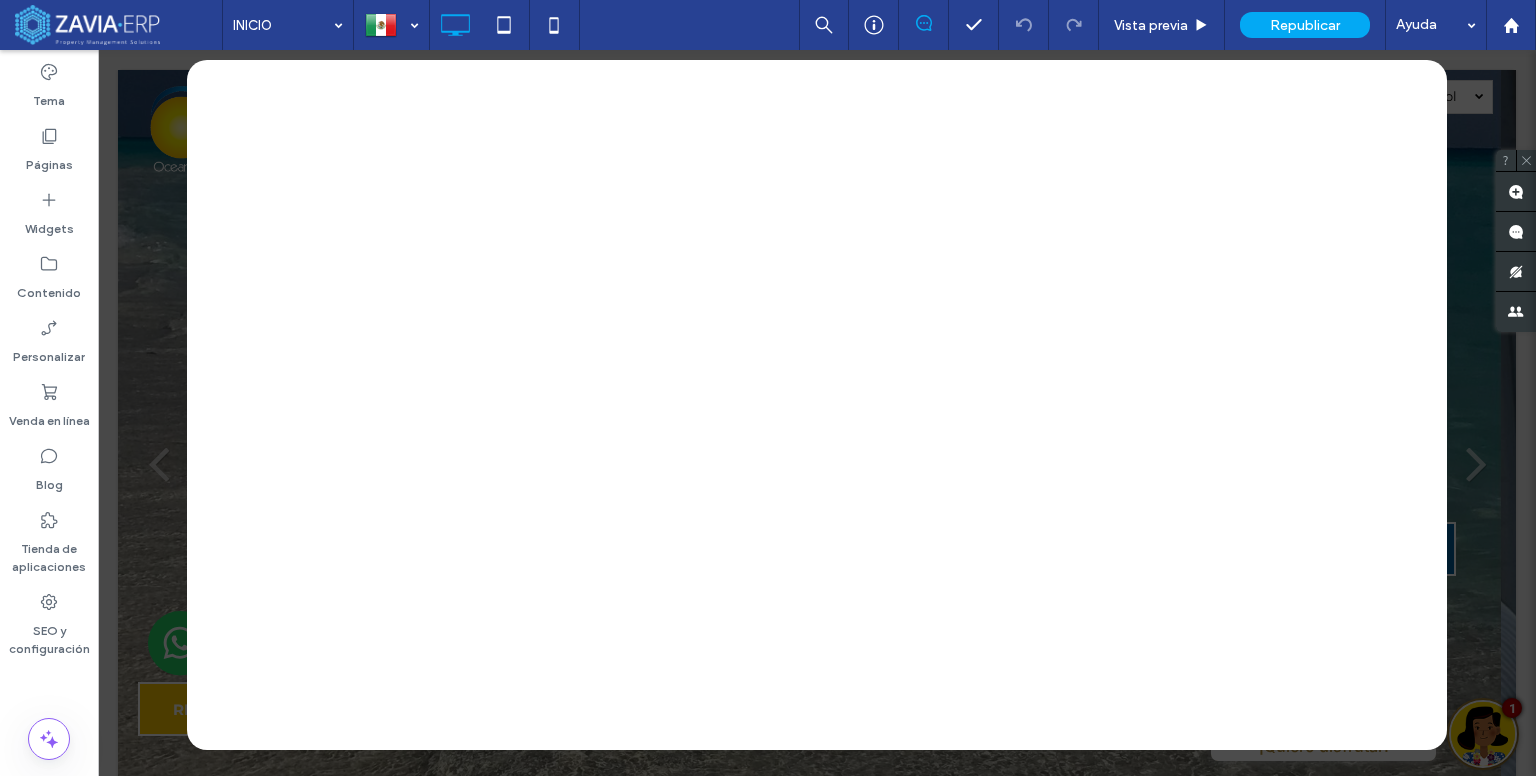 click at bounding box center (817, 413) 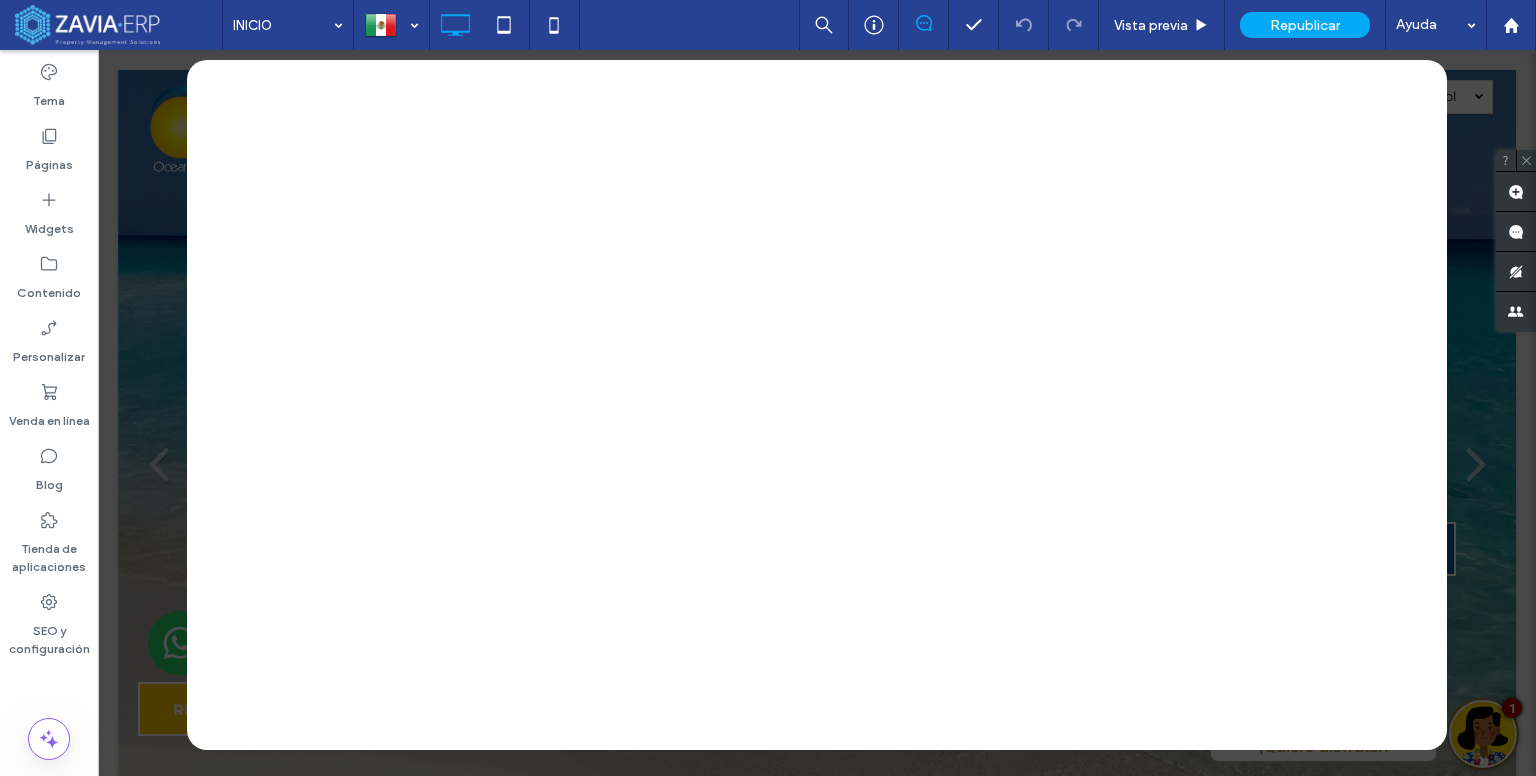 drag, startPoint x: 185, startPoint y: 183, endPoint x: 182, endPoint y: 263, distance: 80.05623 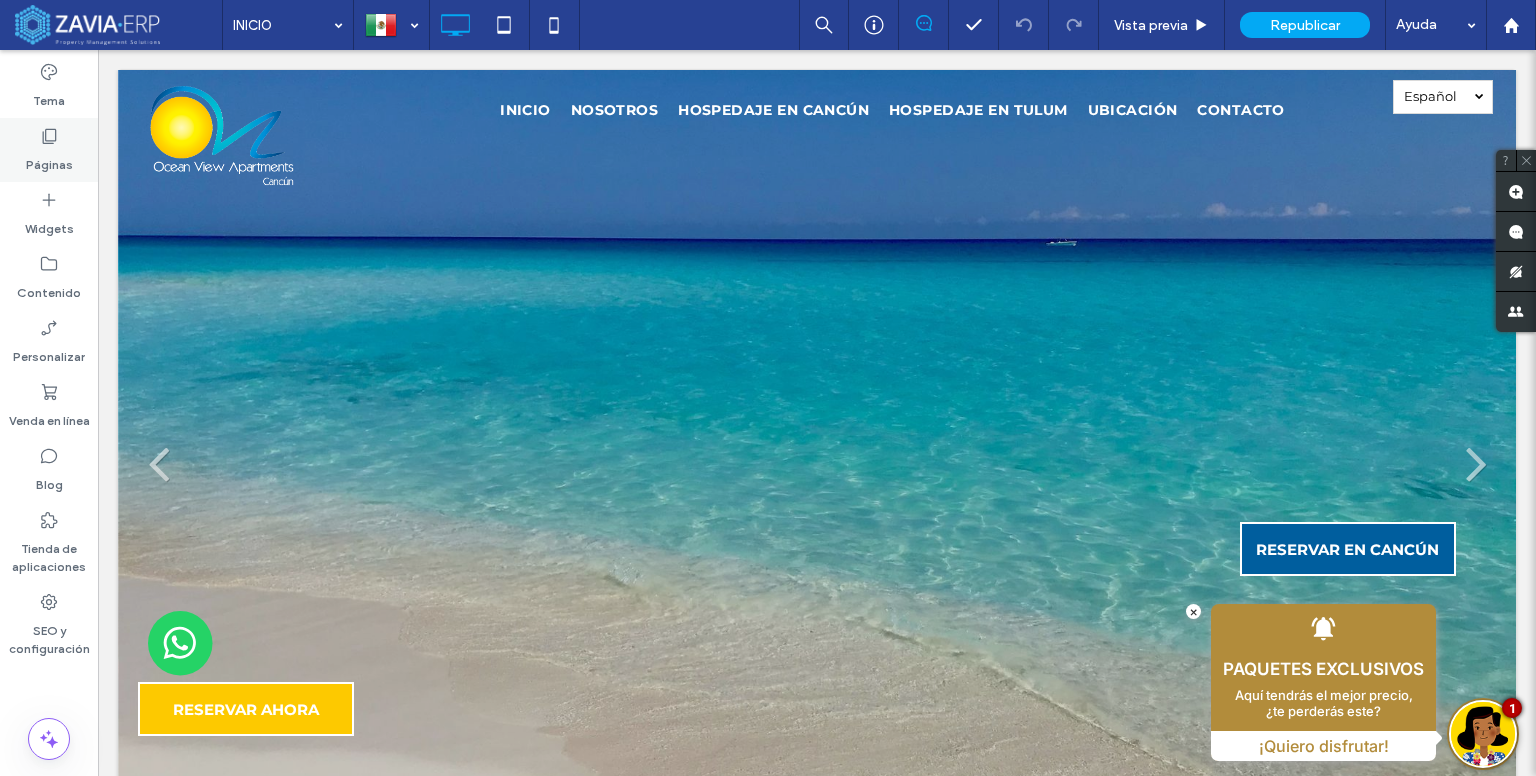 drag, startPoint x: 50, startPoint y: 145, endPoint x: 213, endPoint y: 179, distance: 166.50826 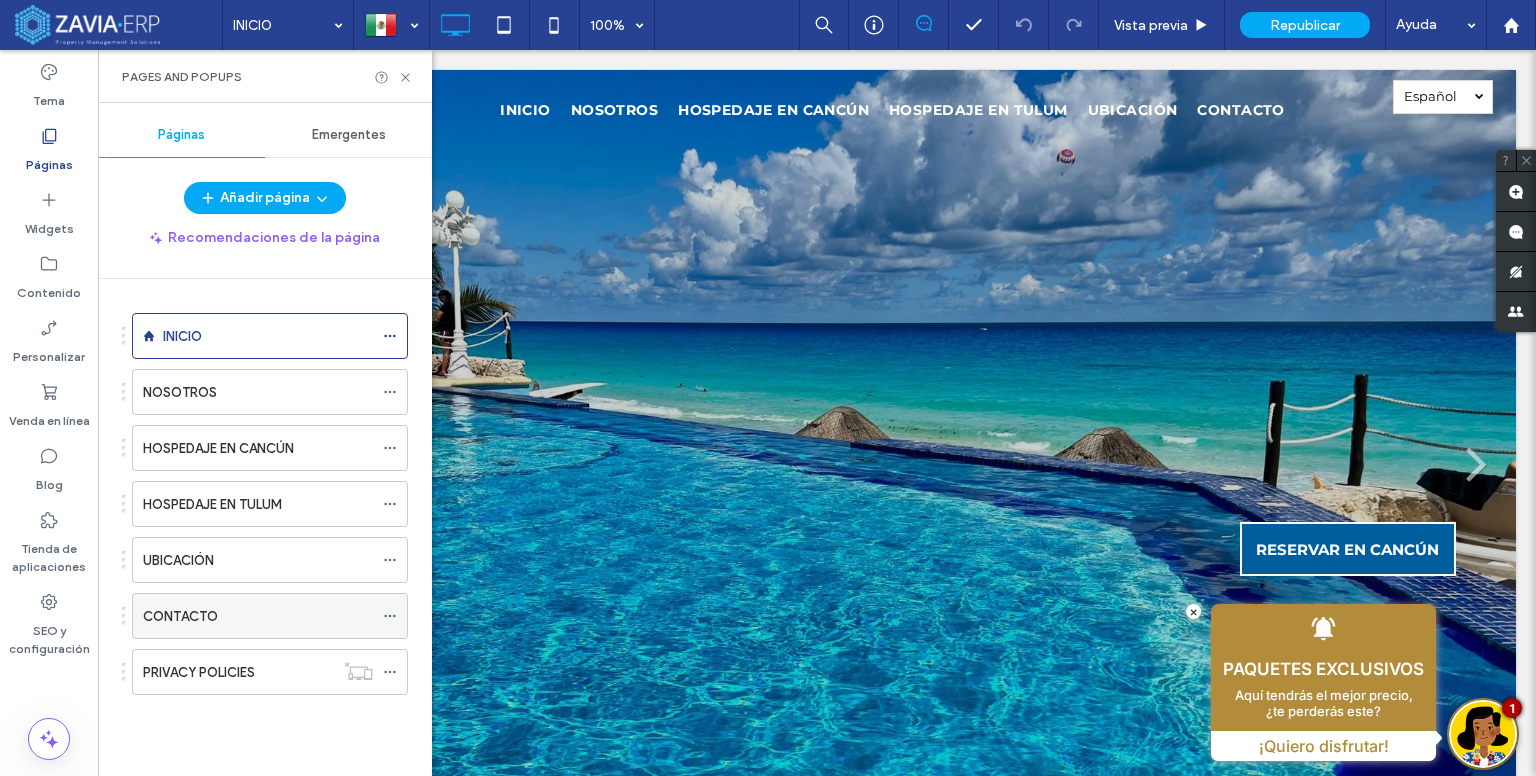 click on "CONTACTO" at bounding box center [258, 616] 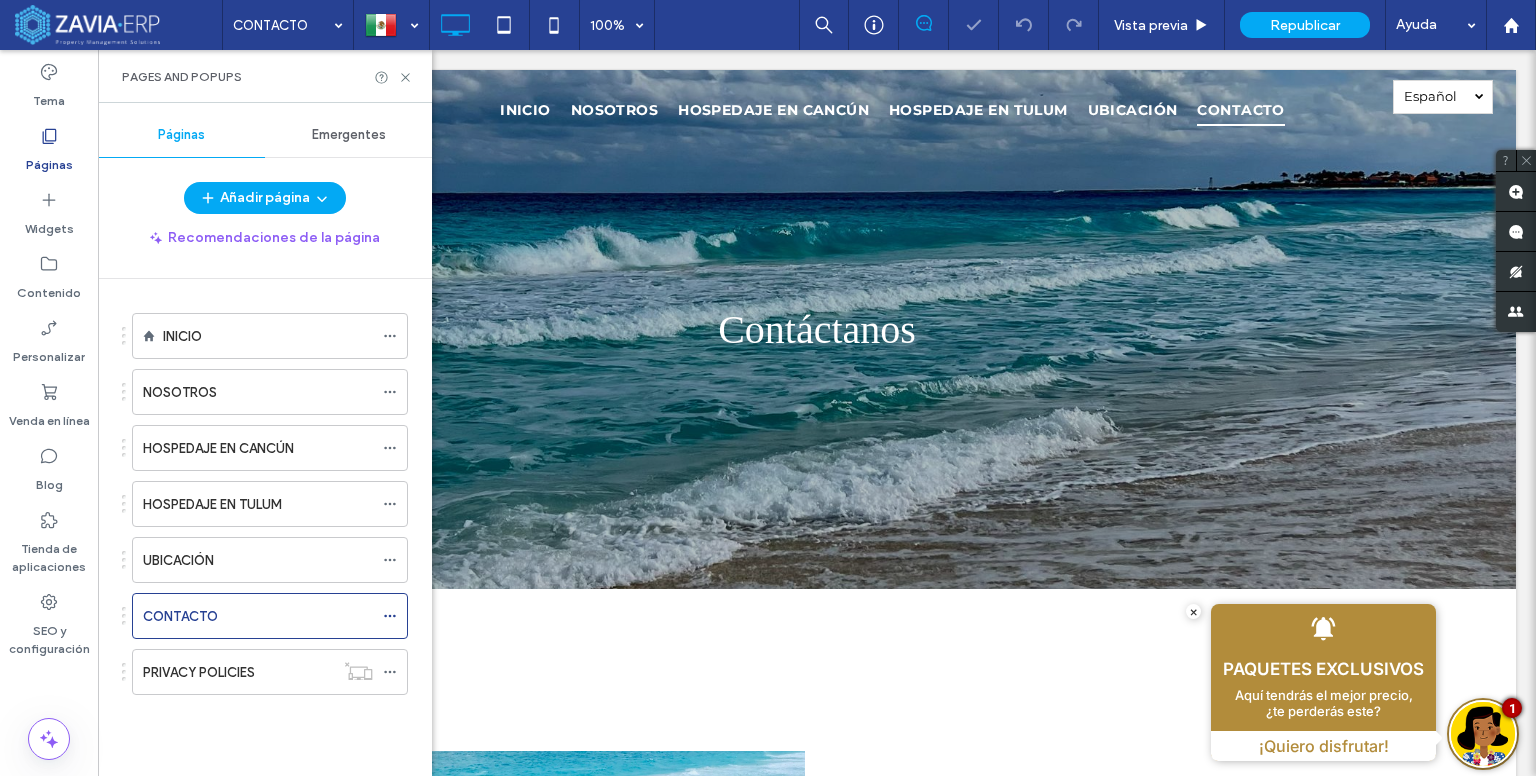 scroll, scrollTop: 0, scrollLeft: 0, axis: both 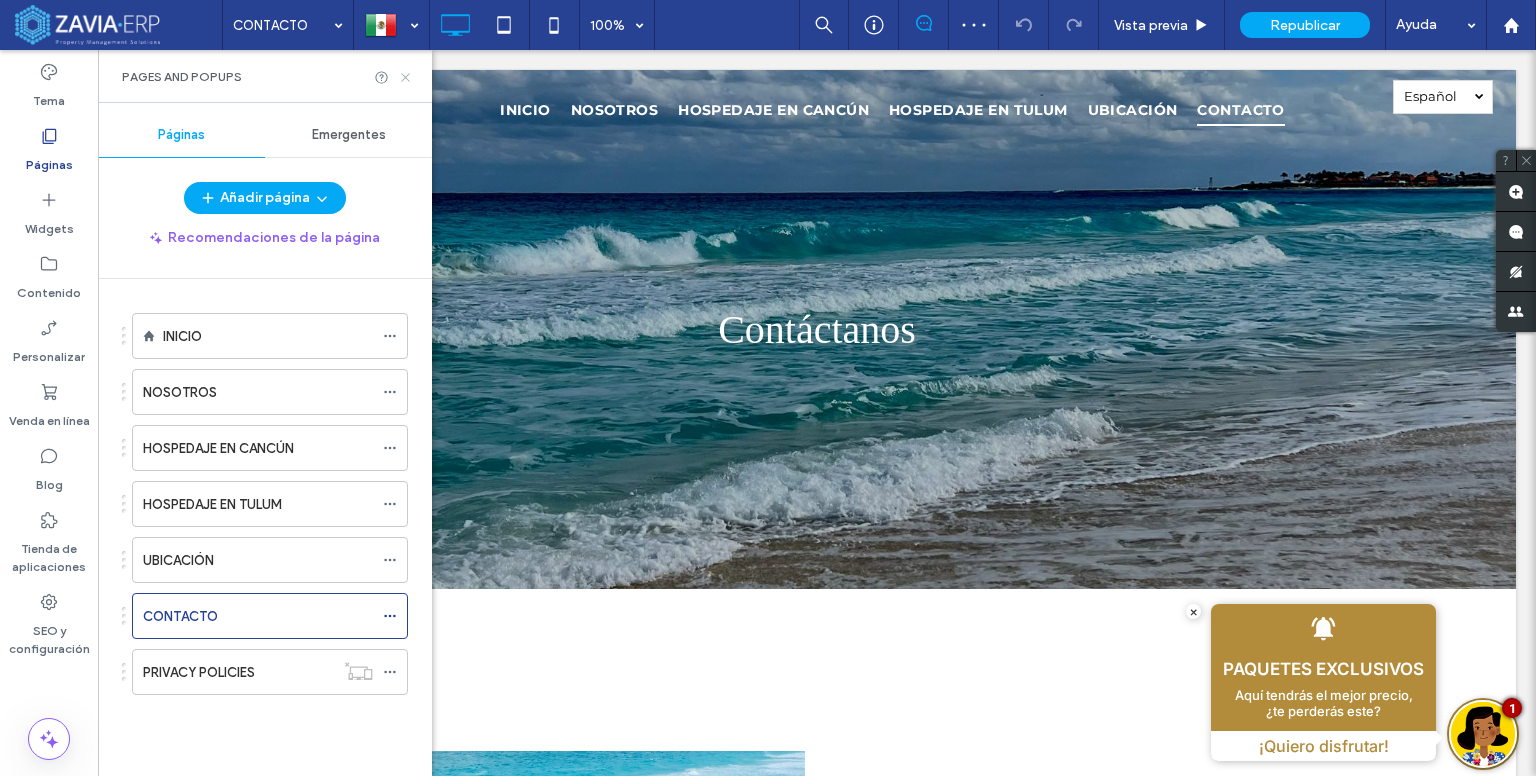 click 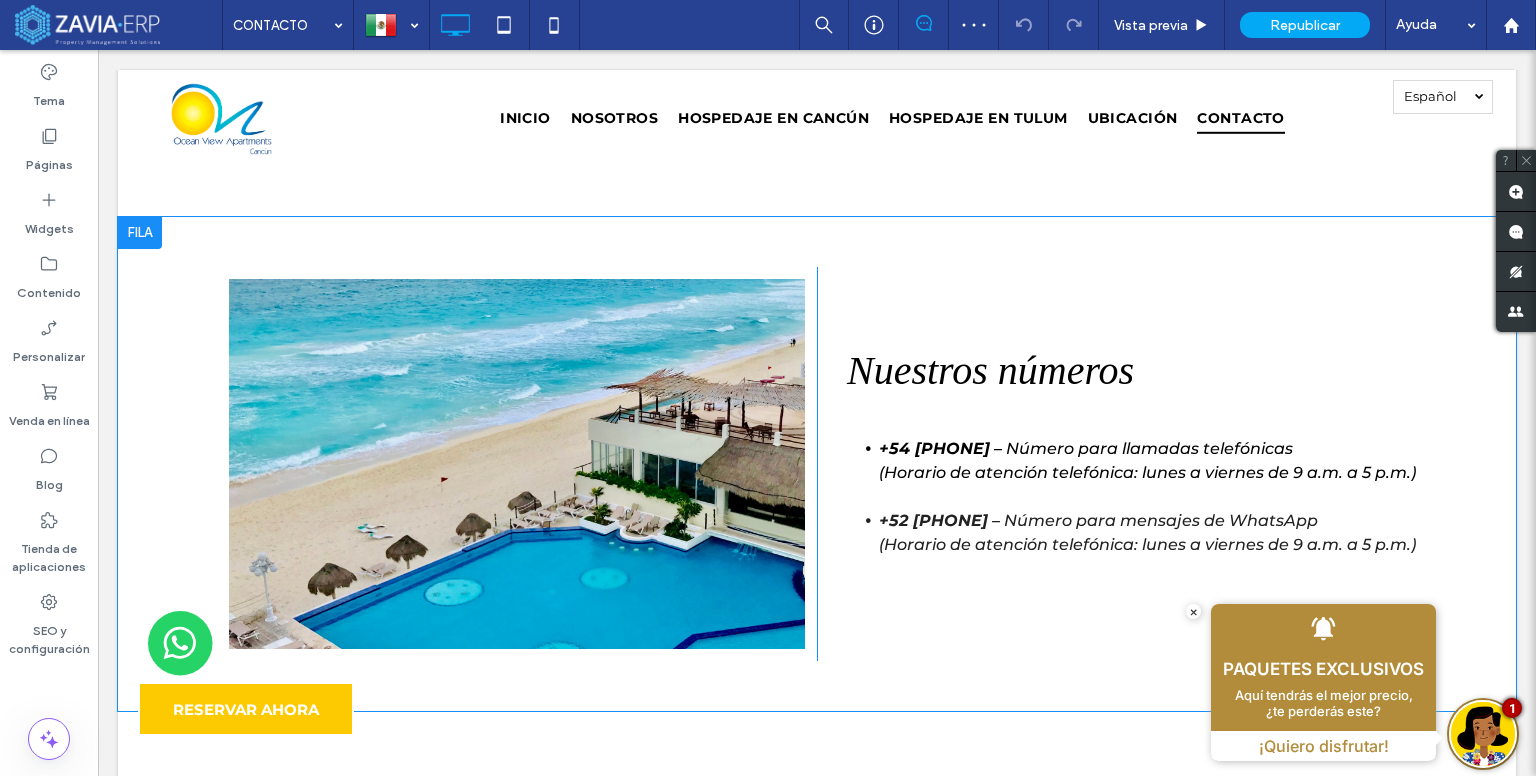 scroll, scrollTop: 500, scrollLeft: 0, axis: vertical 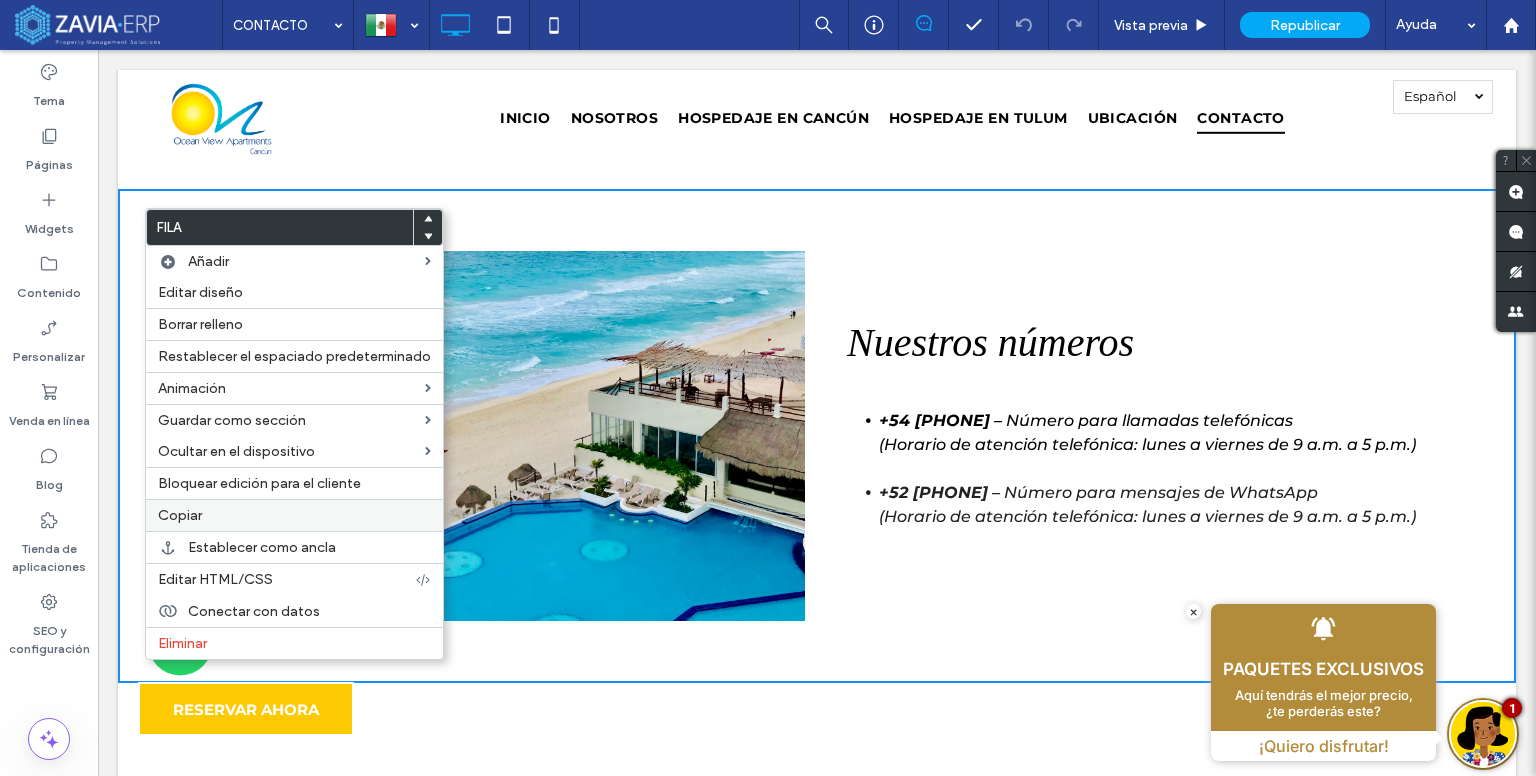 click on "Copiar" at bounding box center [180, 515] 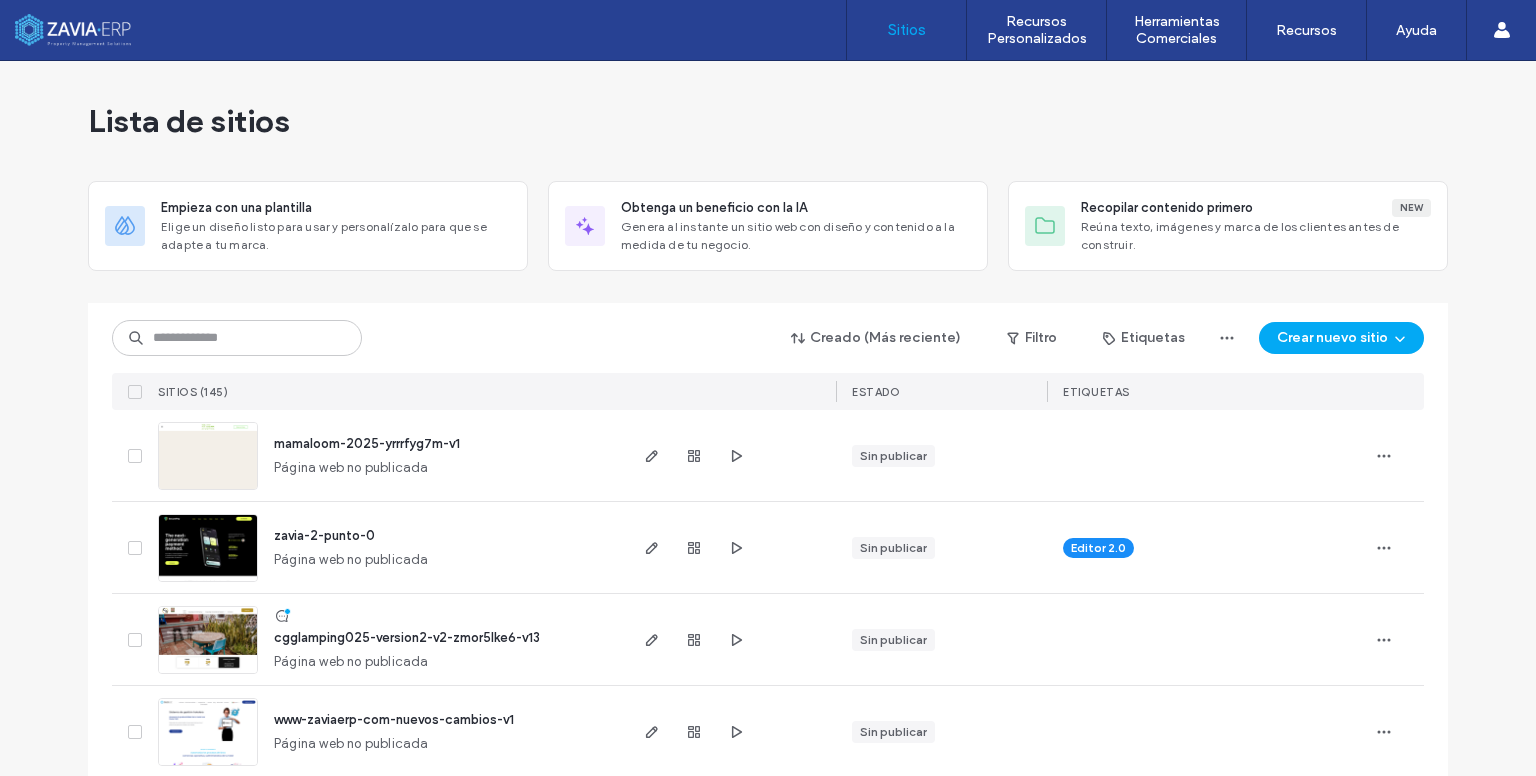 scroll, scrollTop: 0, scrollLeft: 0, axis: both 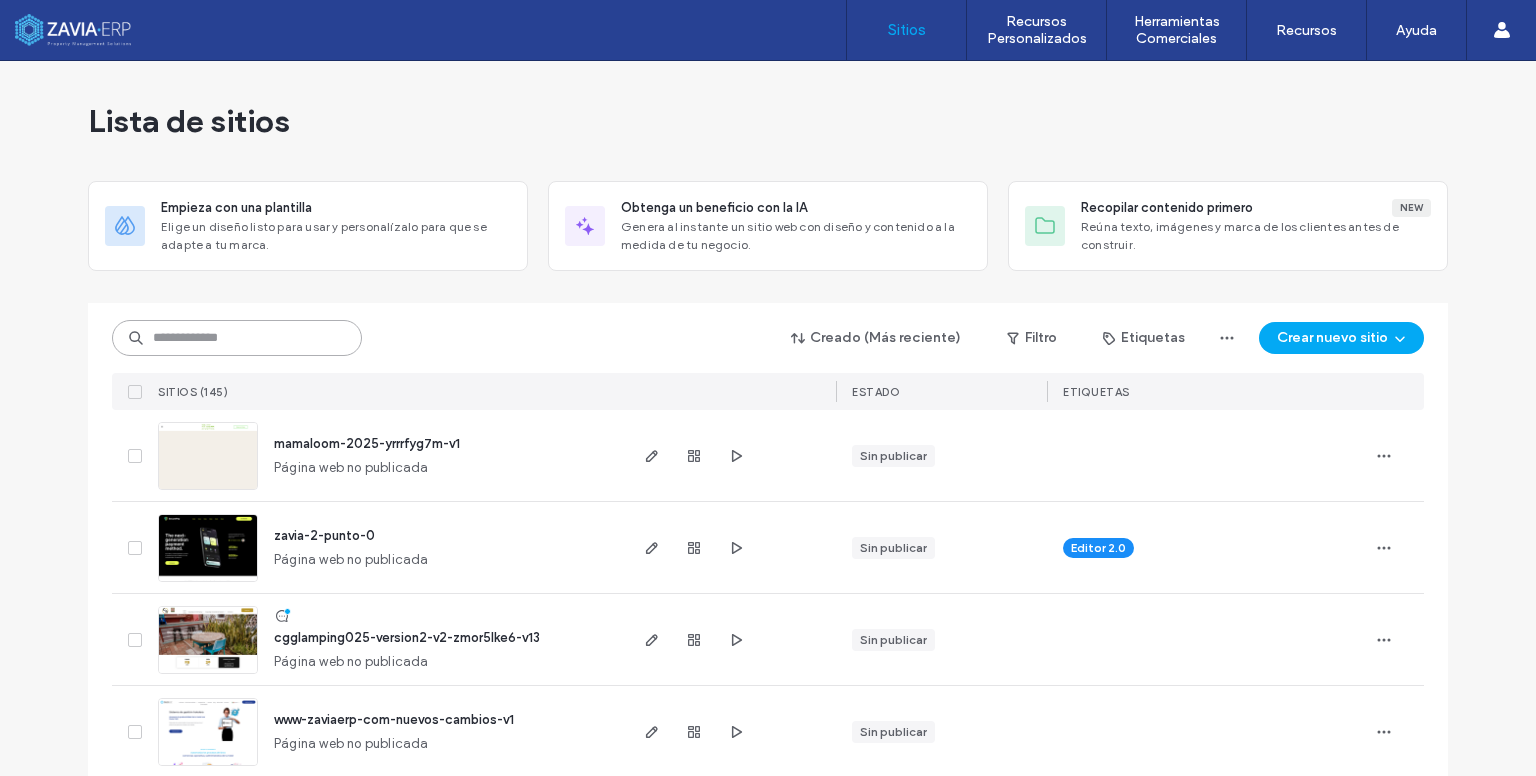 click at bounding box center [237, 338] 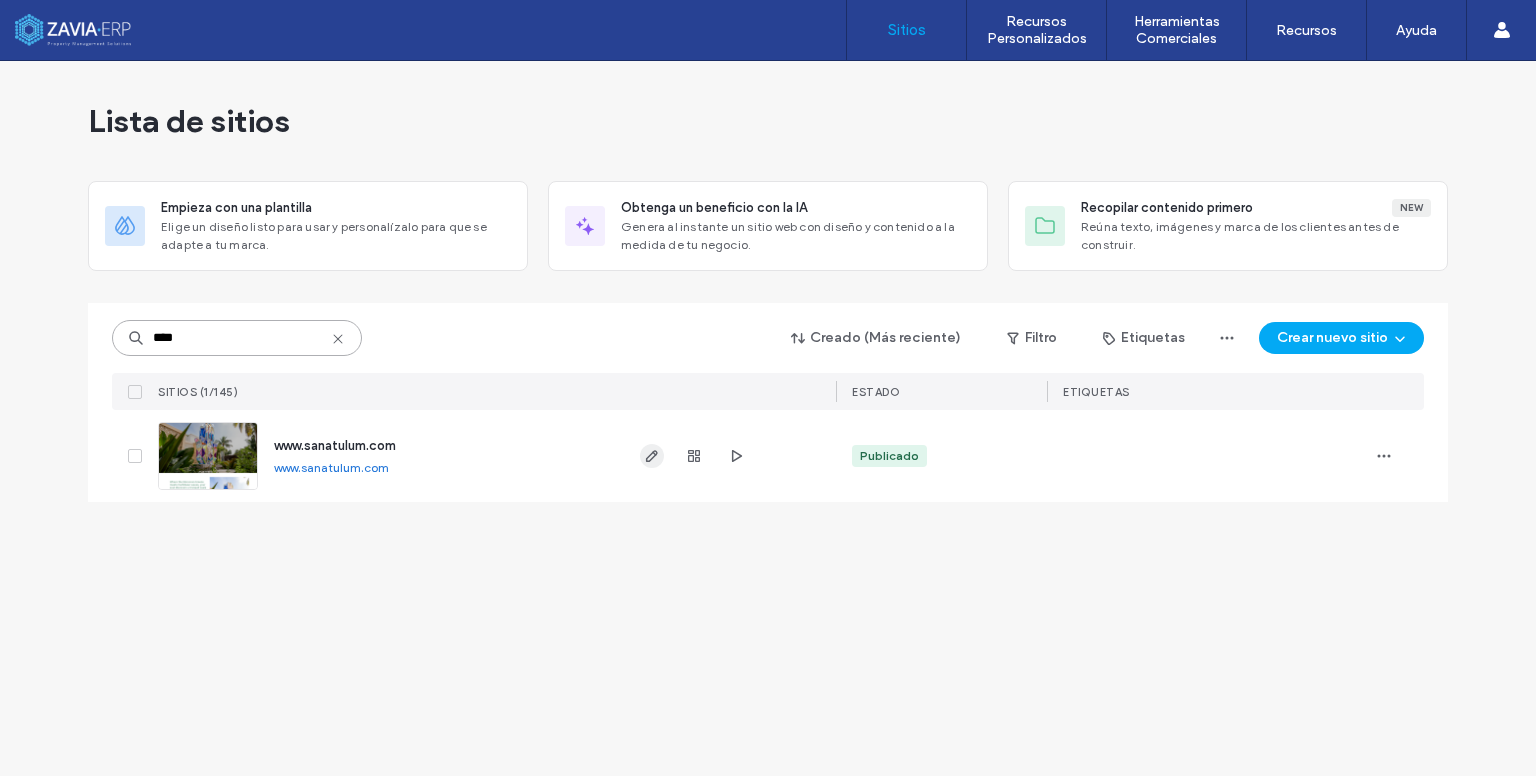 type on "****" 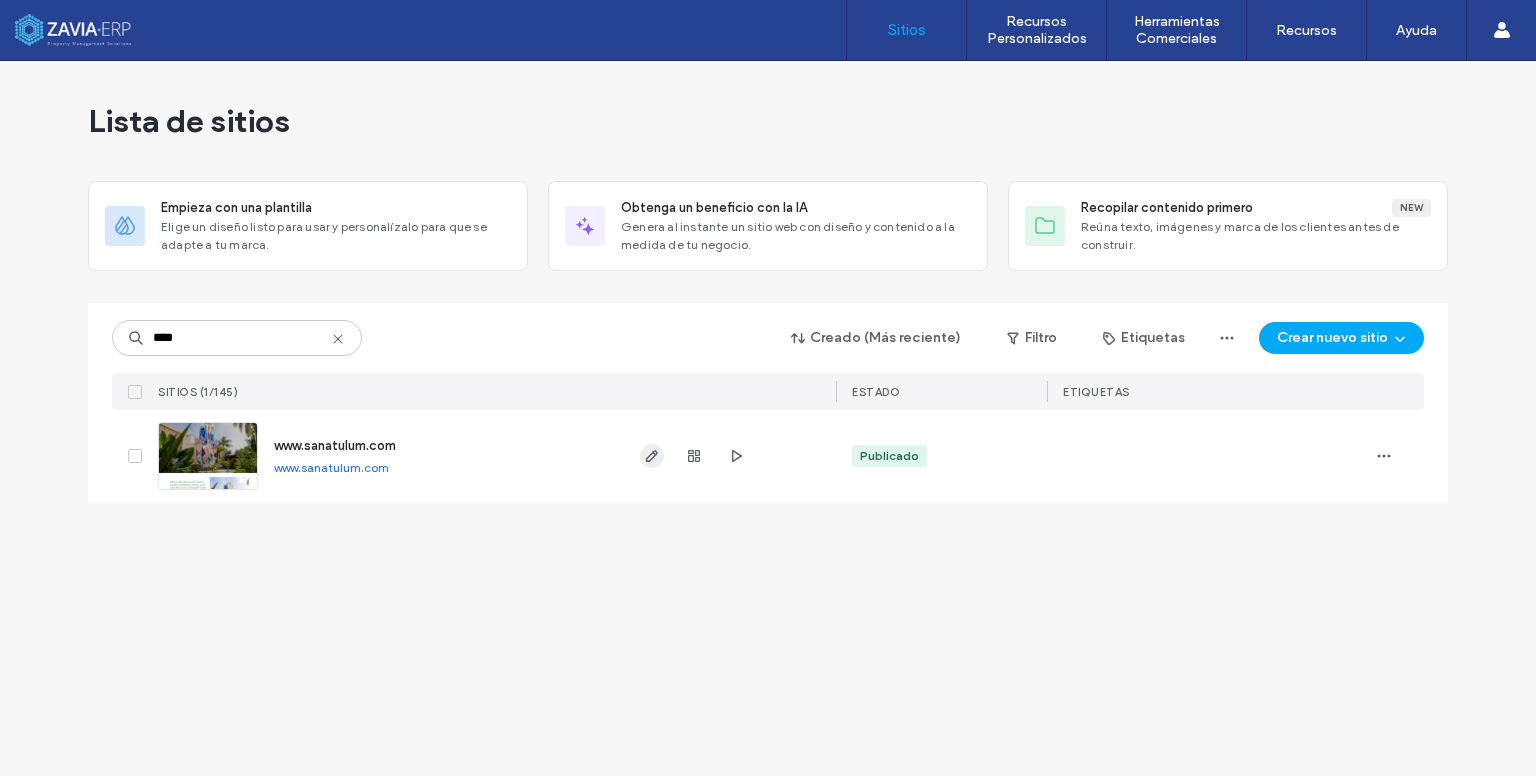 click 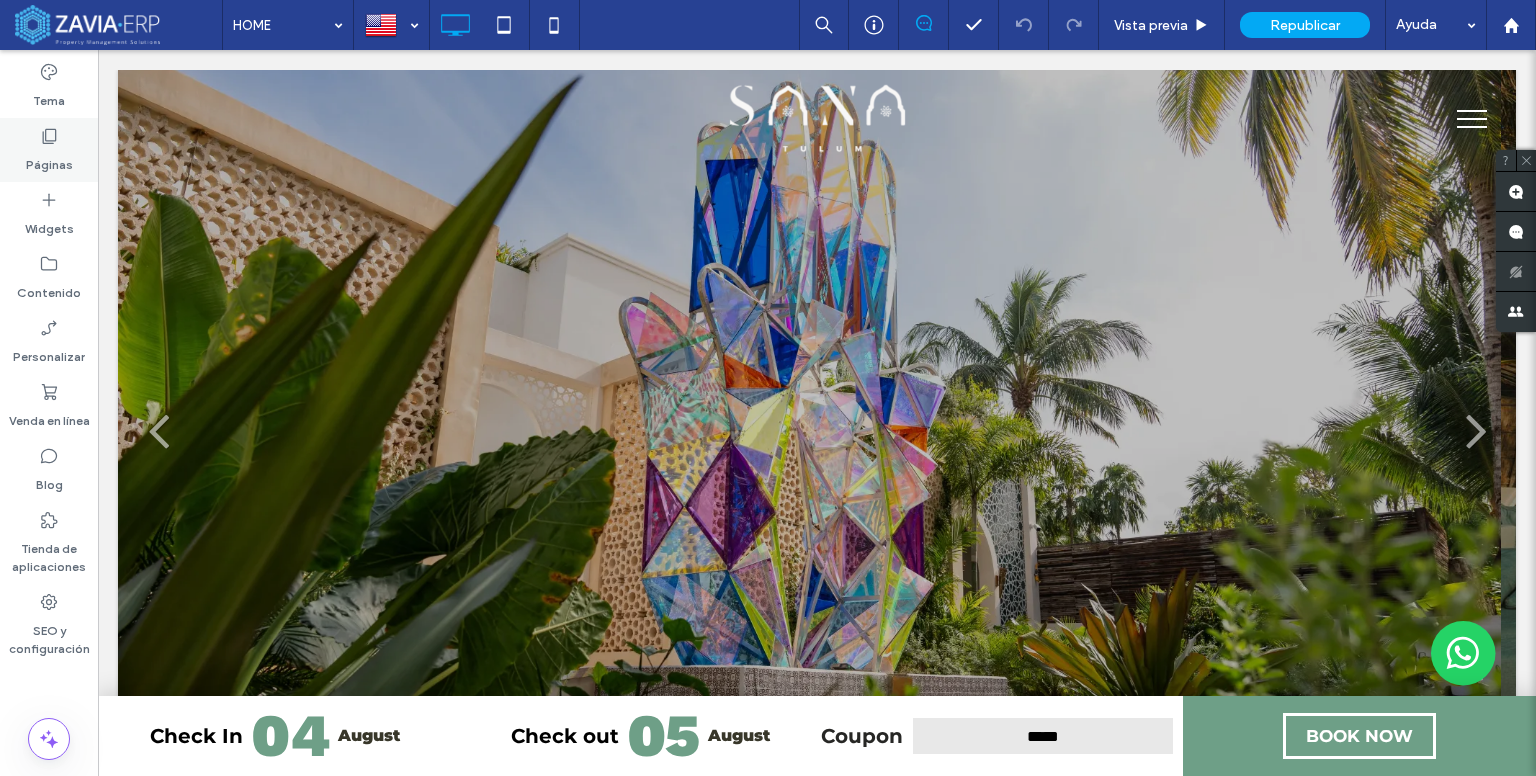 scroll, scrollTop: 0, scrollLeft: 0, axis: both 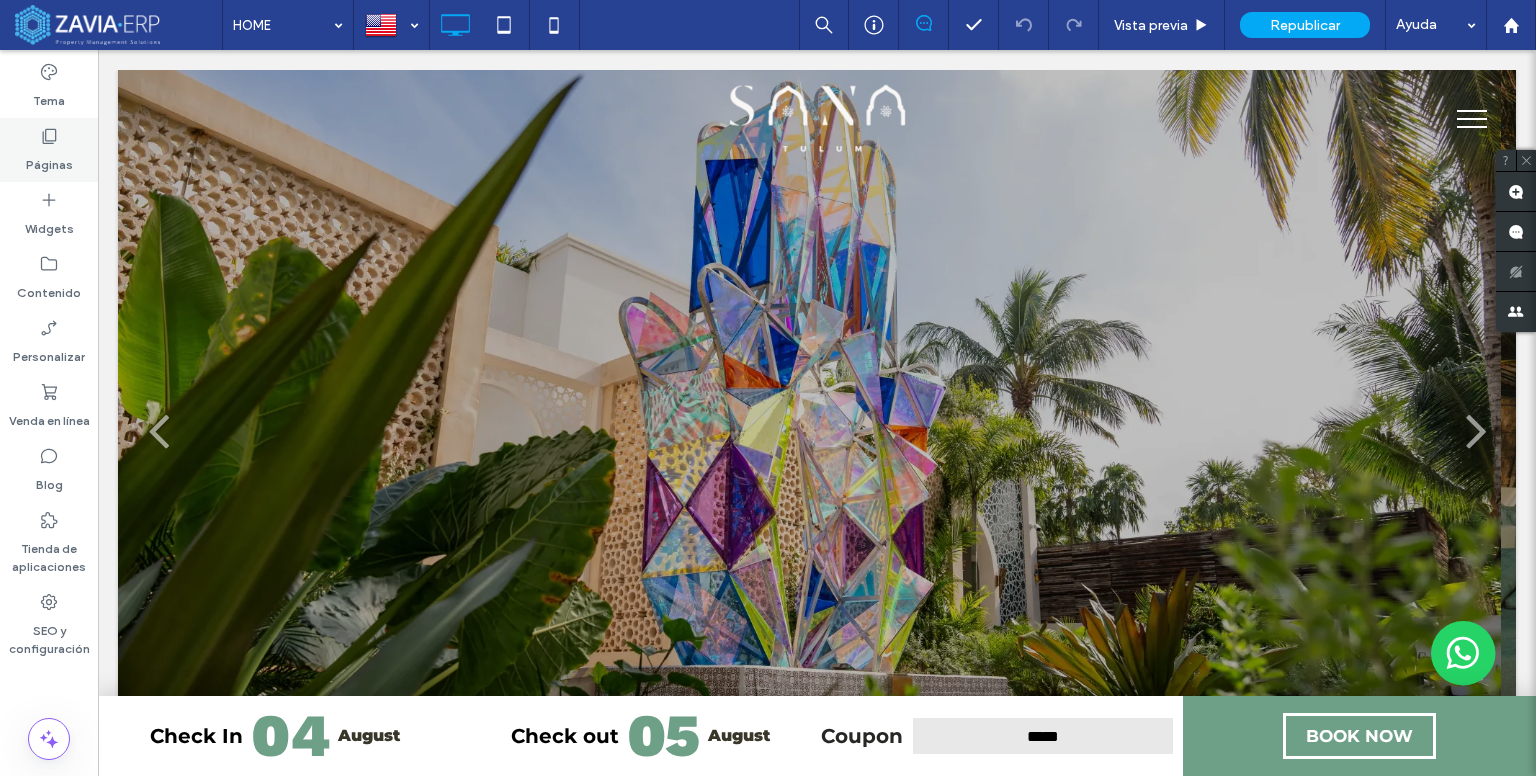 click on "Páginas" at bounding box center [49, 160] 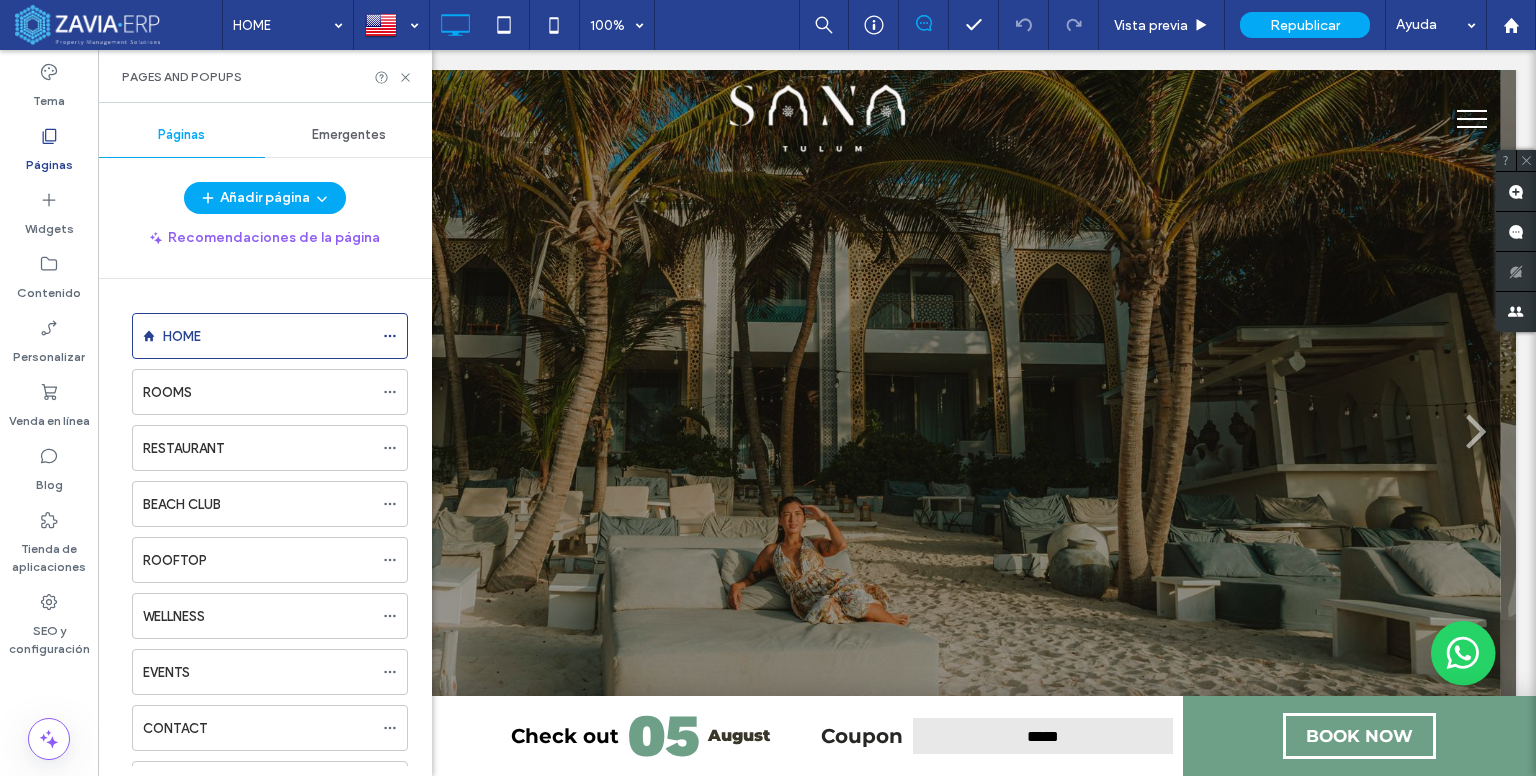 click on "Emergentes" at bounding box center [349, 135] 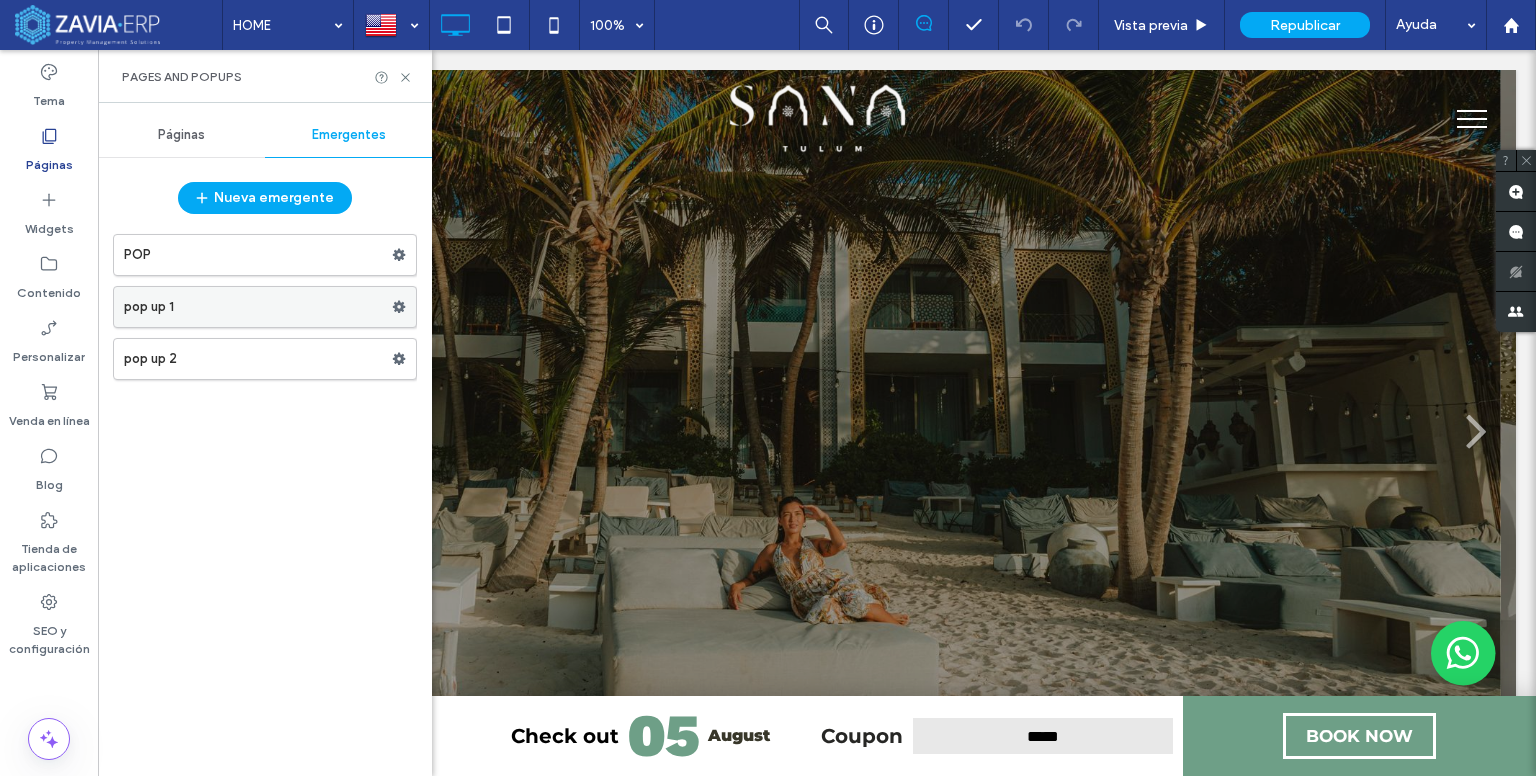 click 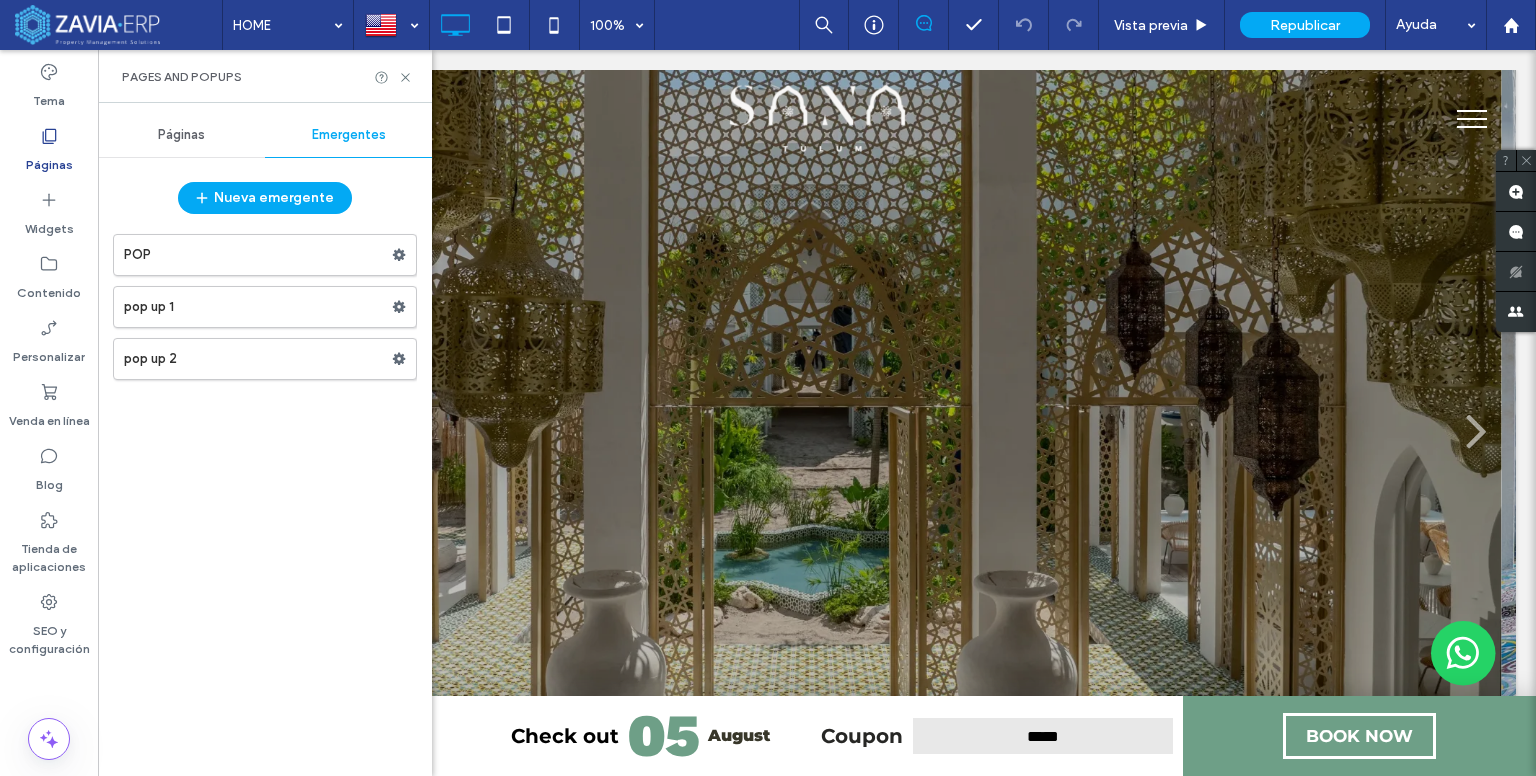 click on "POP pop up 1 pop up 2" at bounding box center (265, 495) 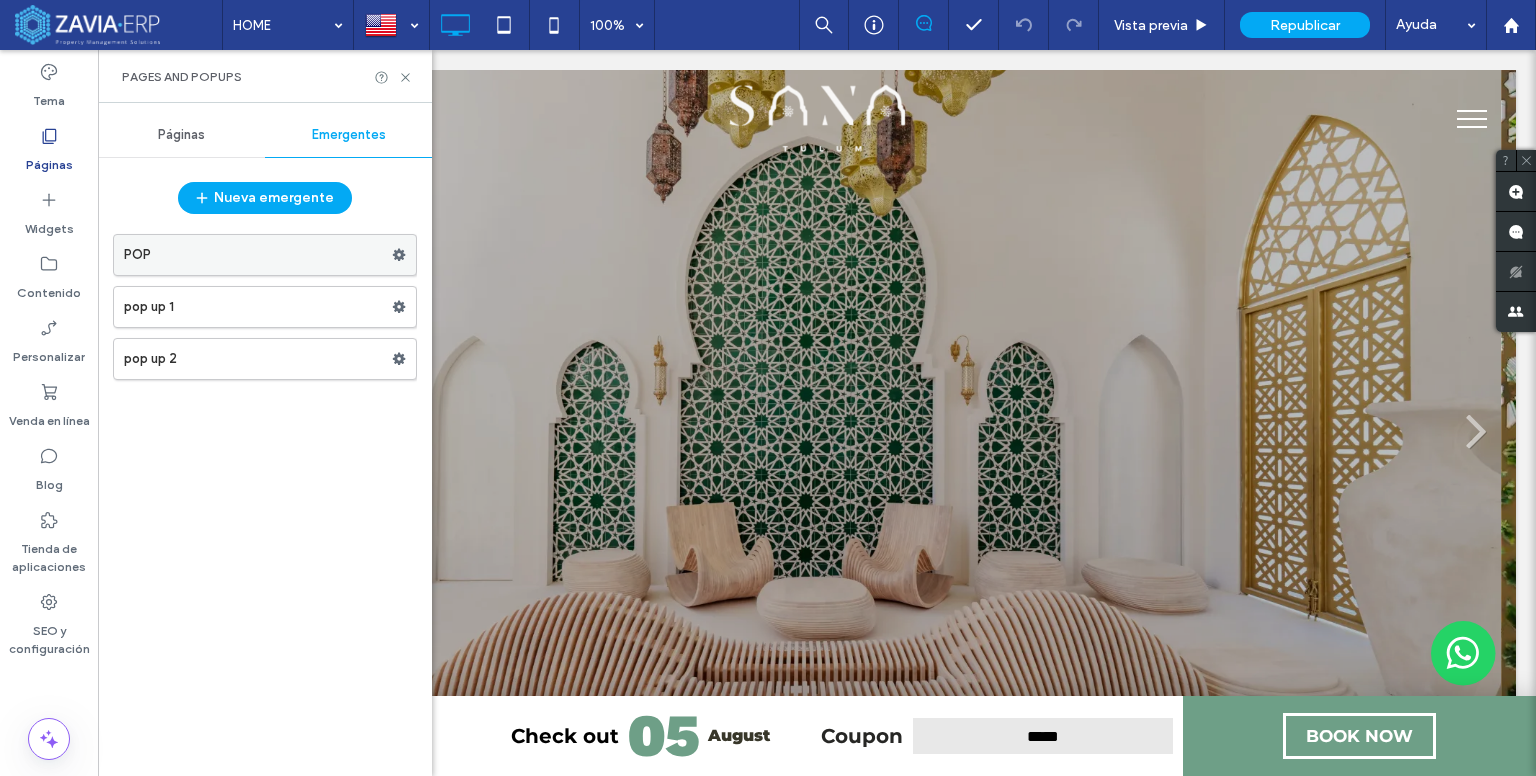 click on "POP" at bounding box center [258, 255] 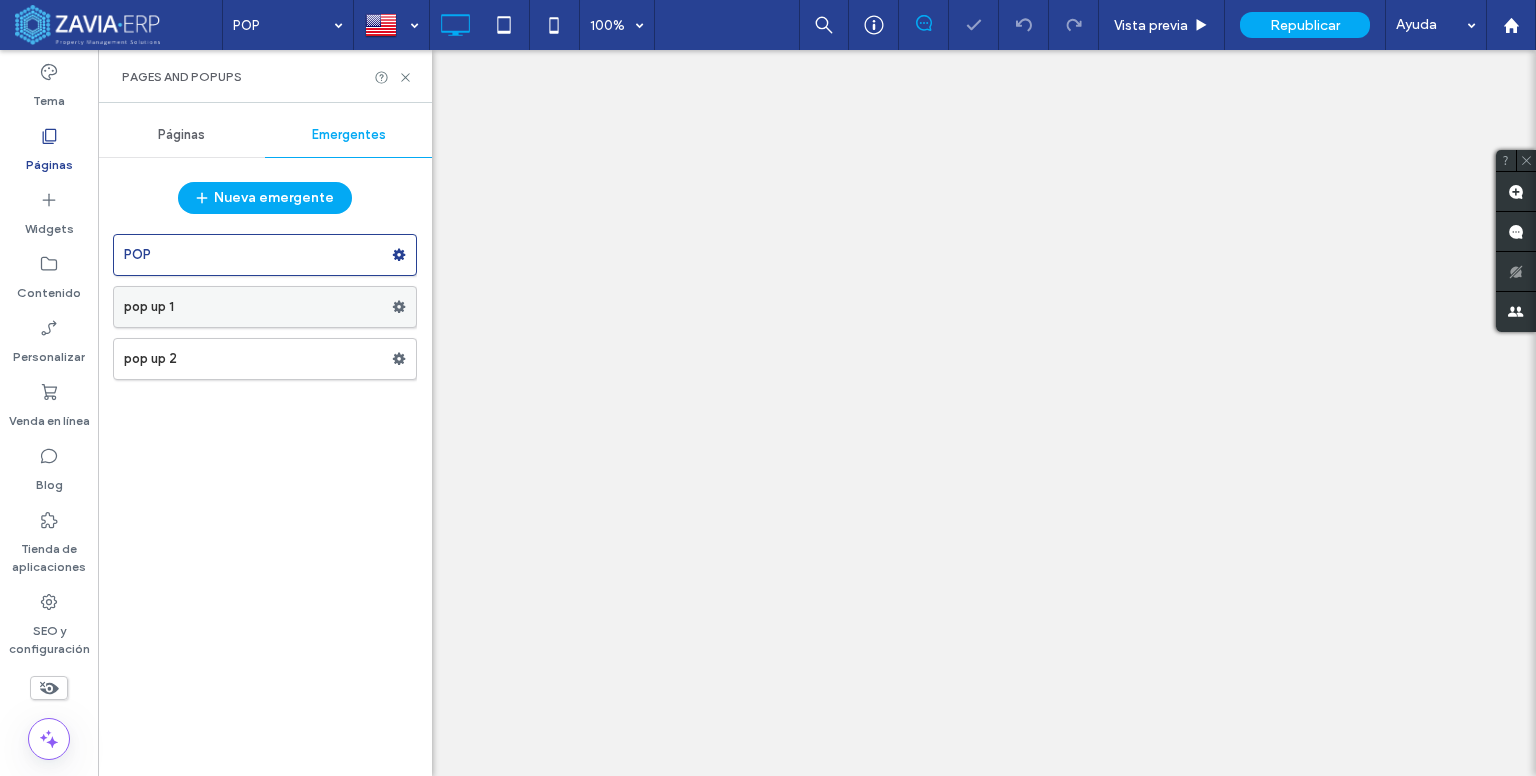 click on "pop up 1" at bounding box center [258, 307] 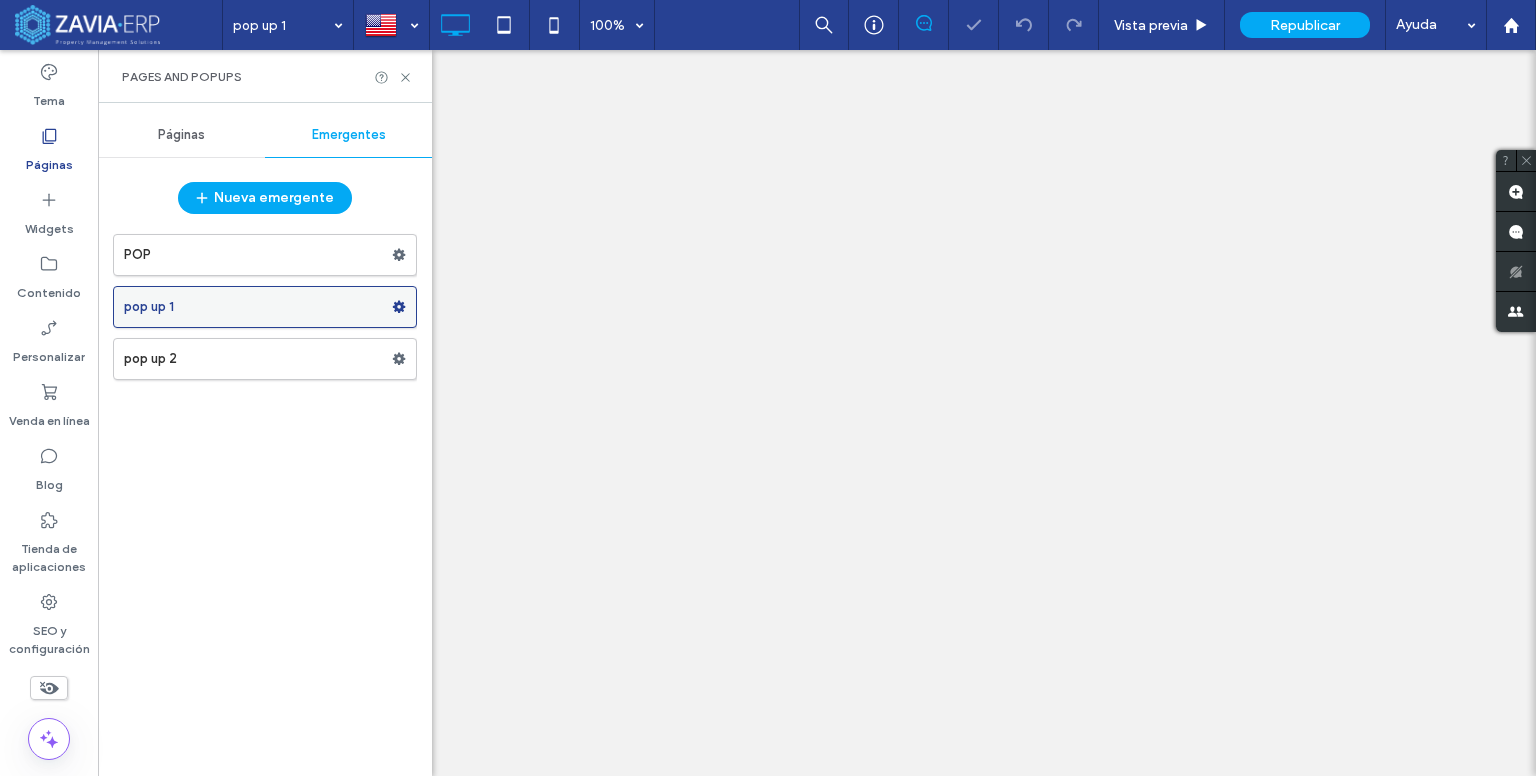 scroll, scrollTop: 0, scrollLeft: 0, axis: both 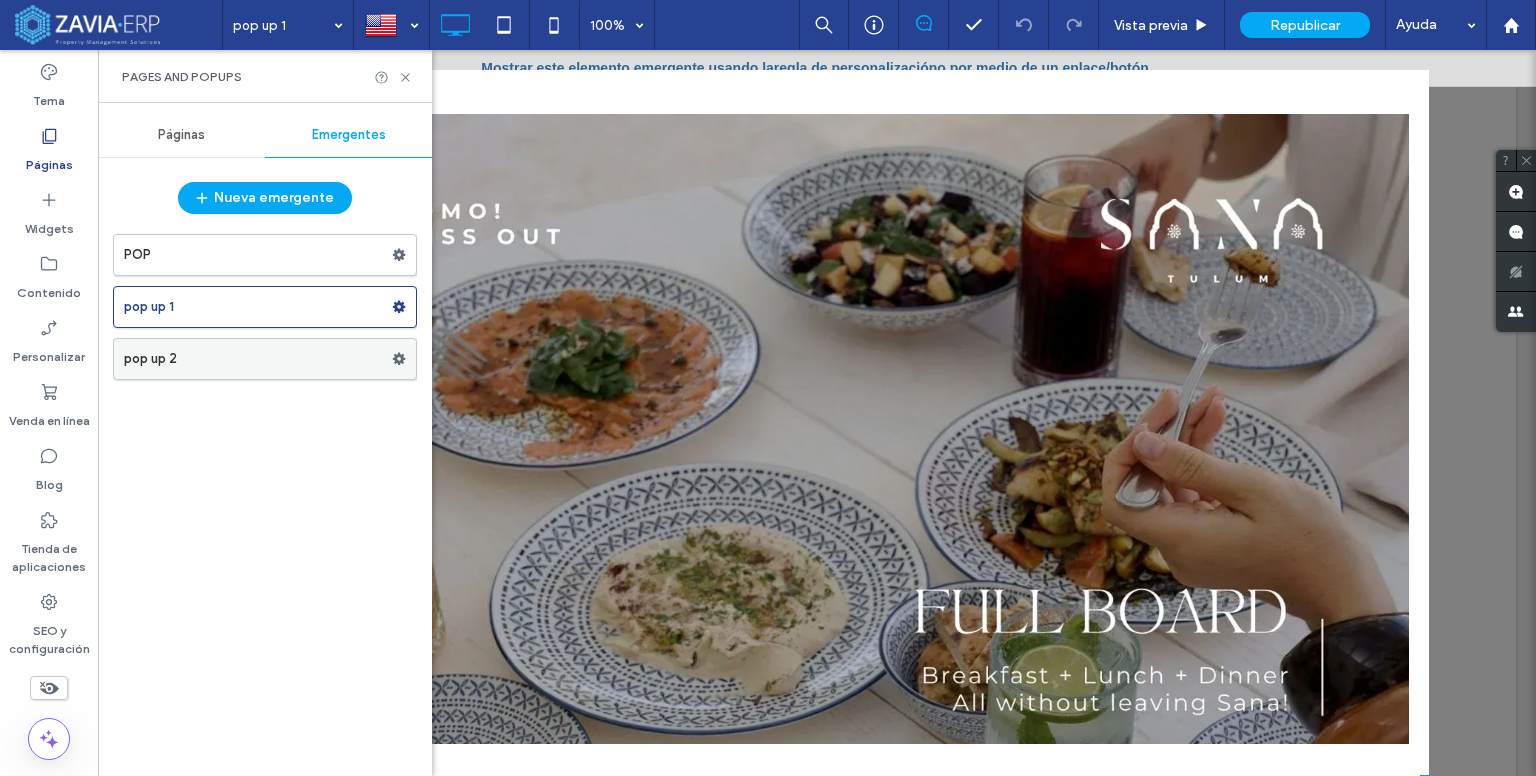 click on "pop up 2" at bounding box center [258, 359] 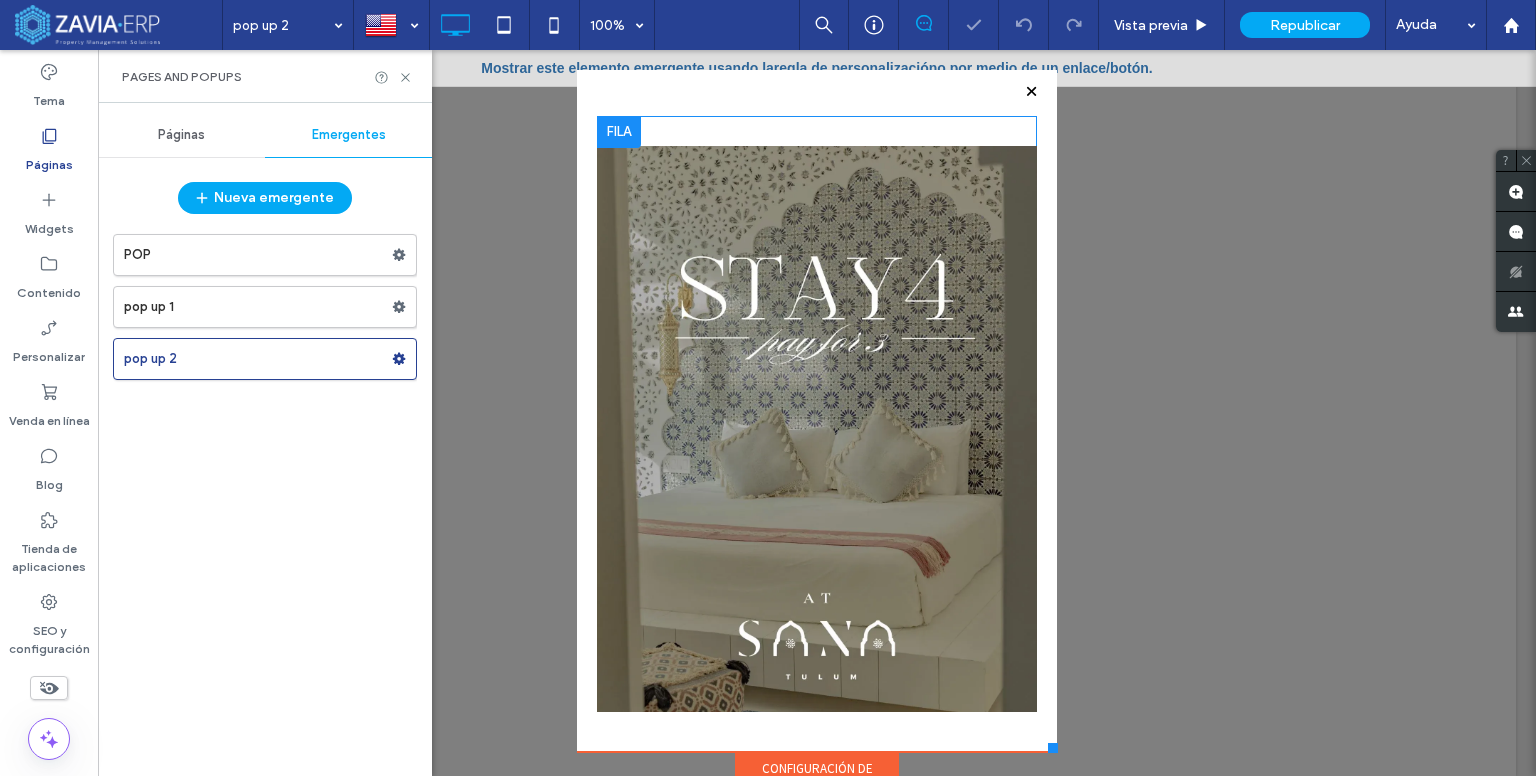 scroll, scrollTop: 0, scrollLeft: 0, axis: both 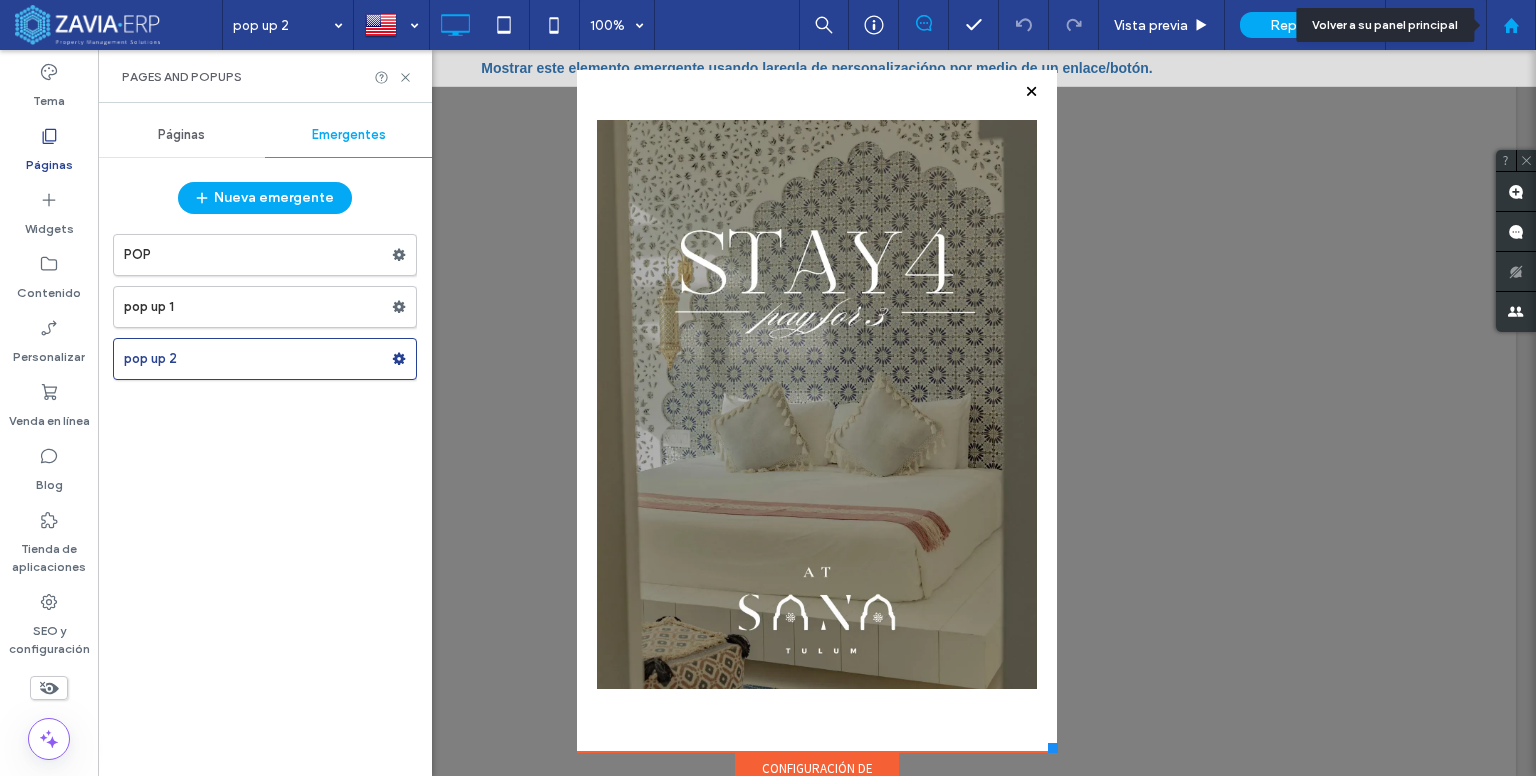 click at bounding box center (1511, 25) 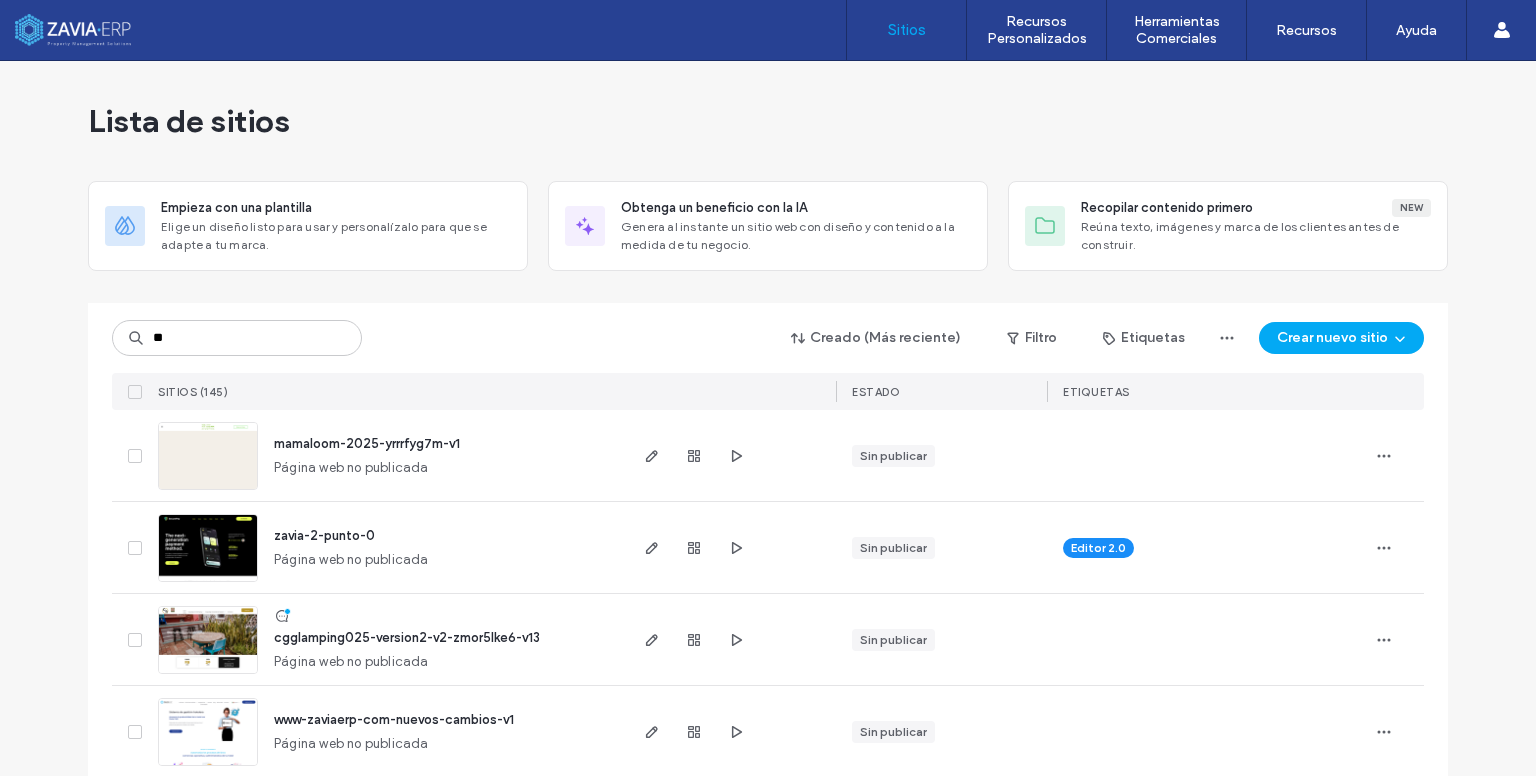 scroll, scrollTop: 0, scrollLeft: 0, axis: both 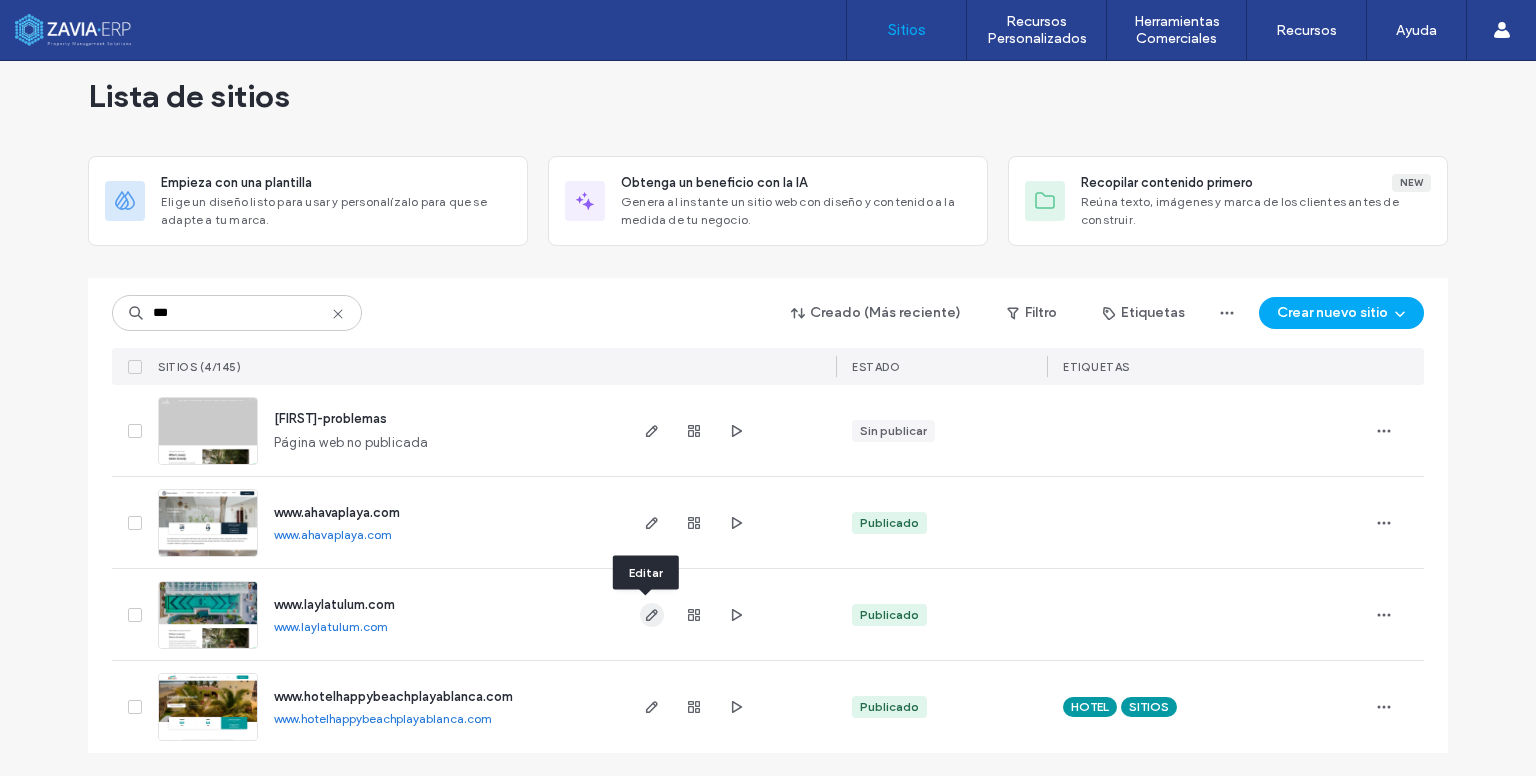 type on "***" 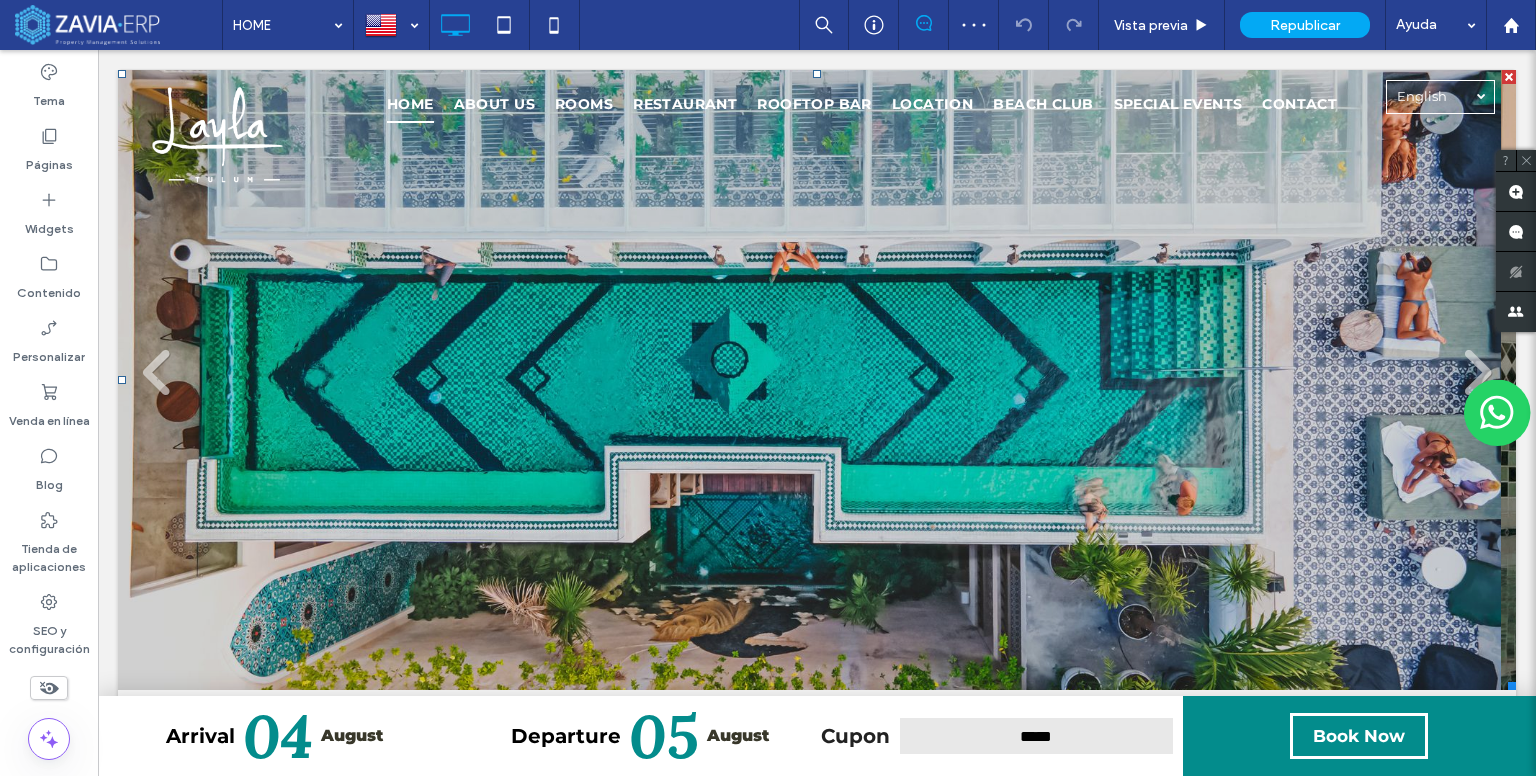 scroll, scrollTop: 0, scrollLeft: 0, axis: both 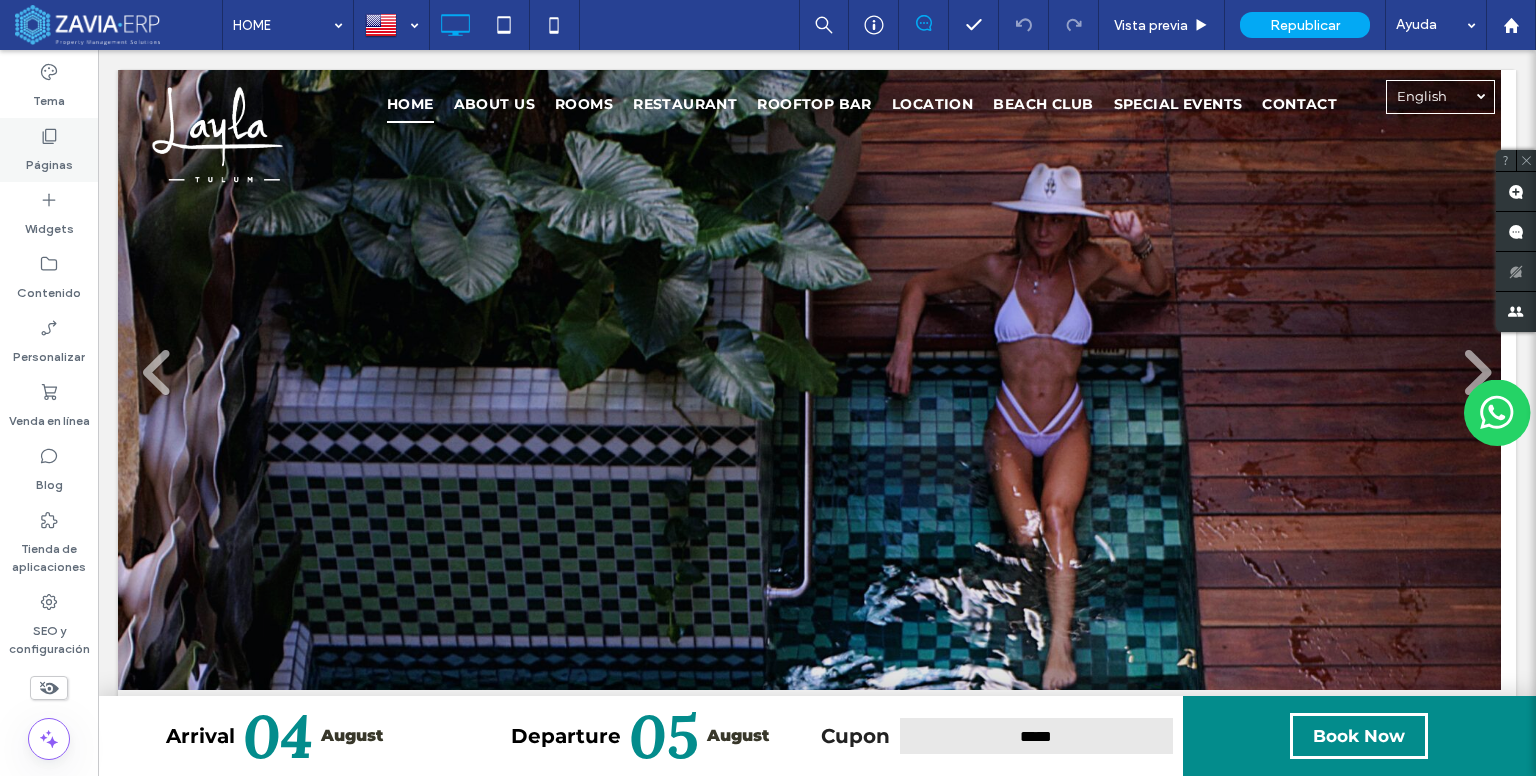 click on "Páginas" at bounding box center (49, 150) 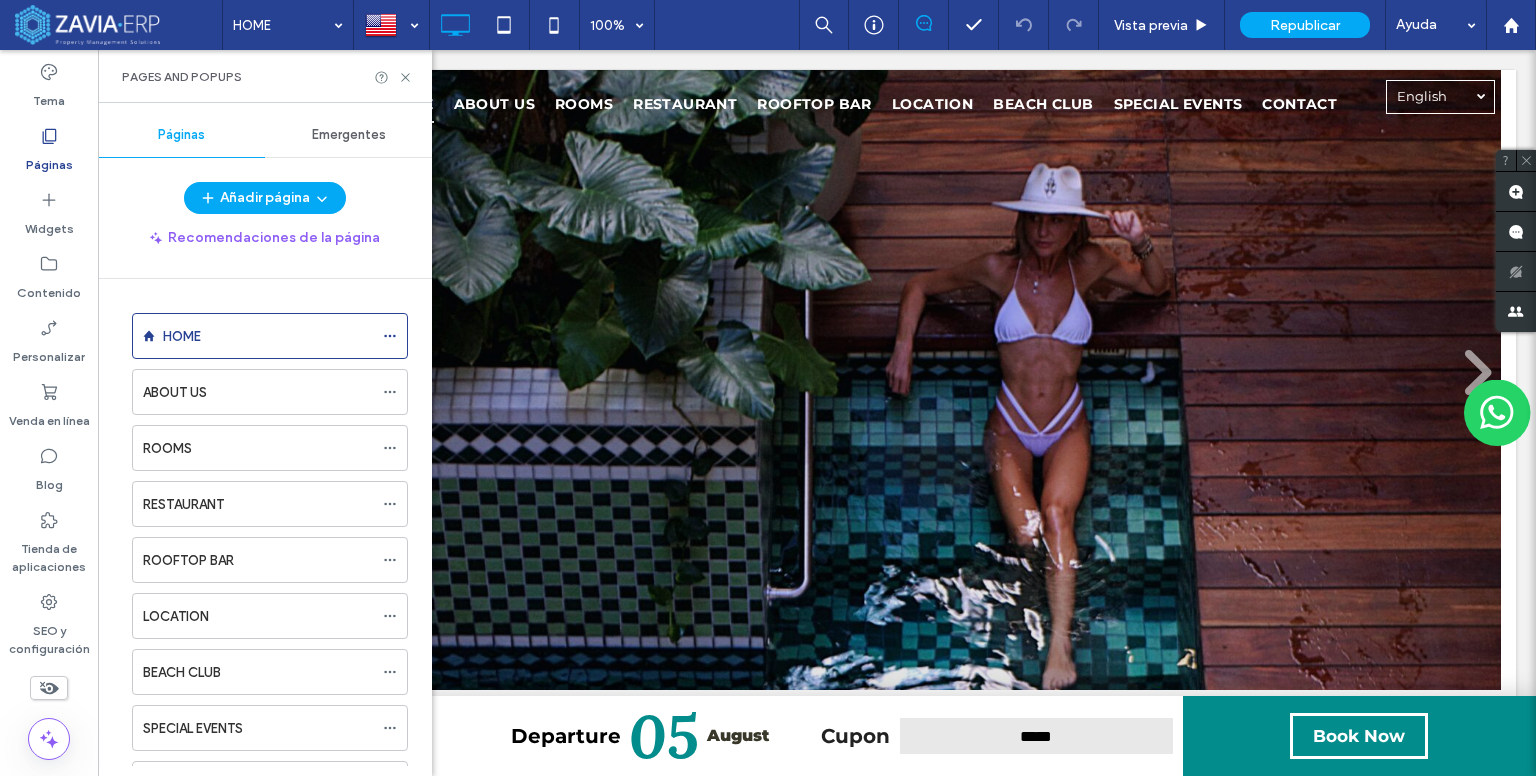 click on "Emergentes" at bounding box center (349, 135) 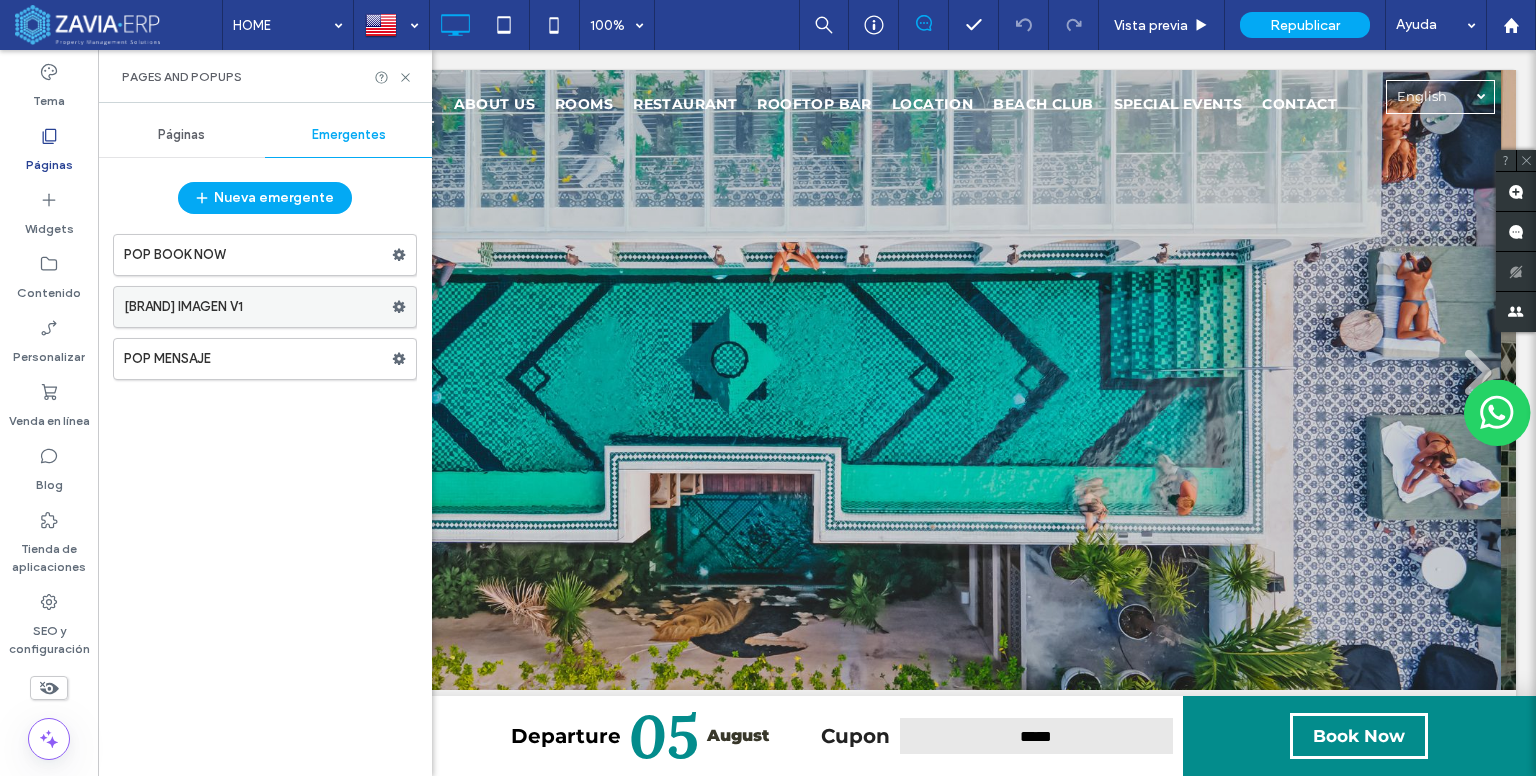 click on "[BRAND] IMAGEN V1" at bounding box center (258, 307) 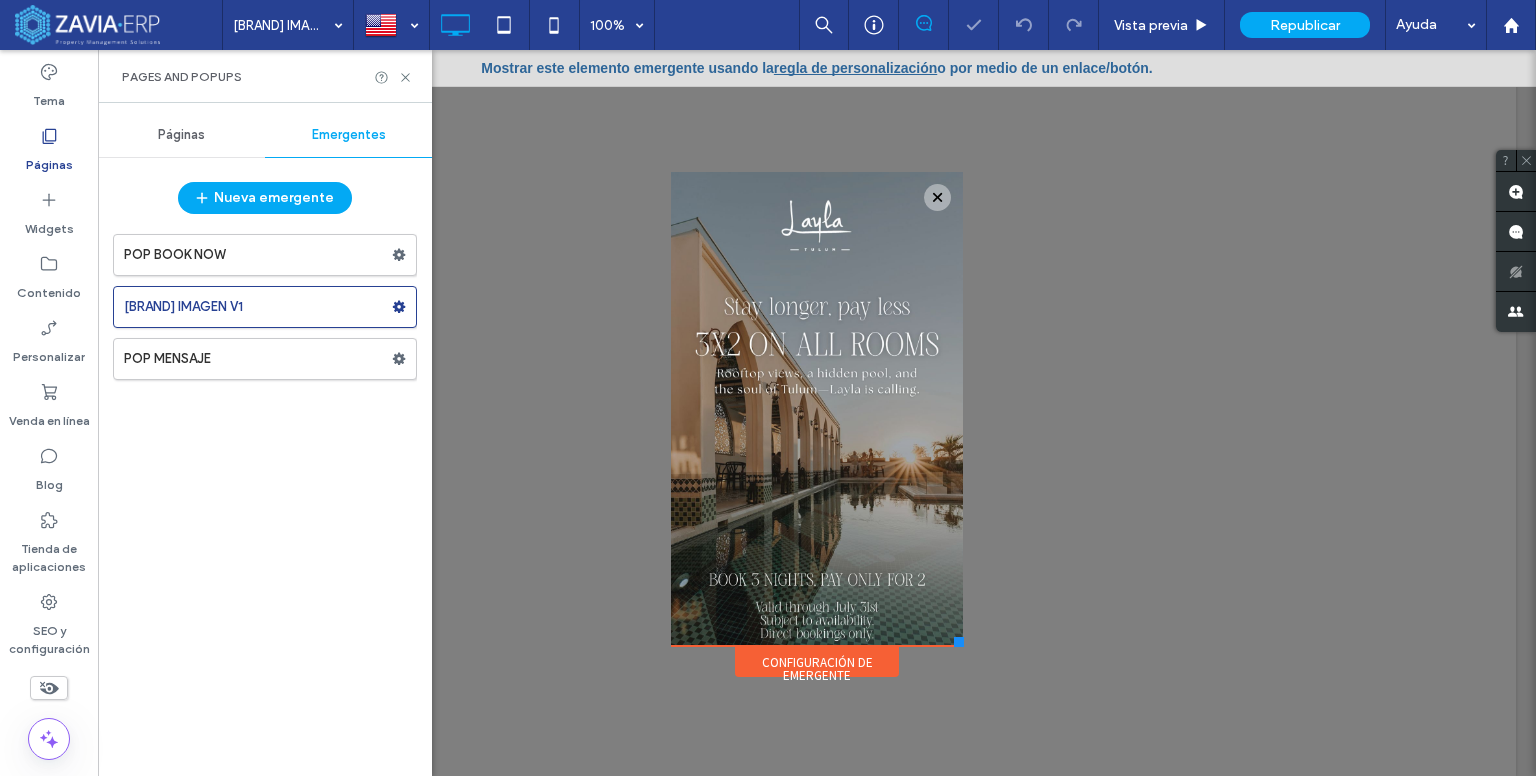scroll, scrollTop: 0, scrollLeft: 0, axis: both 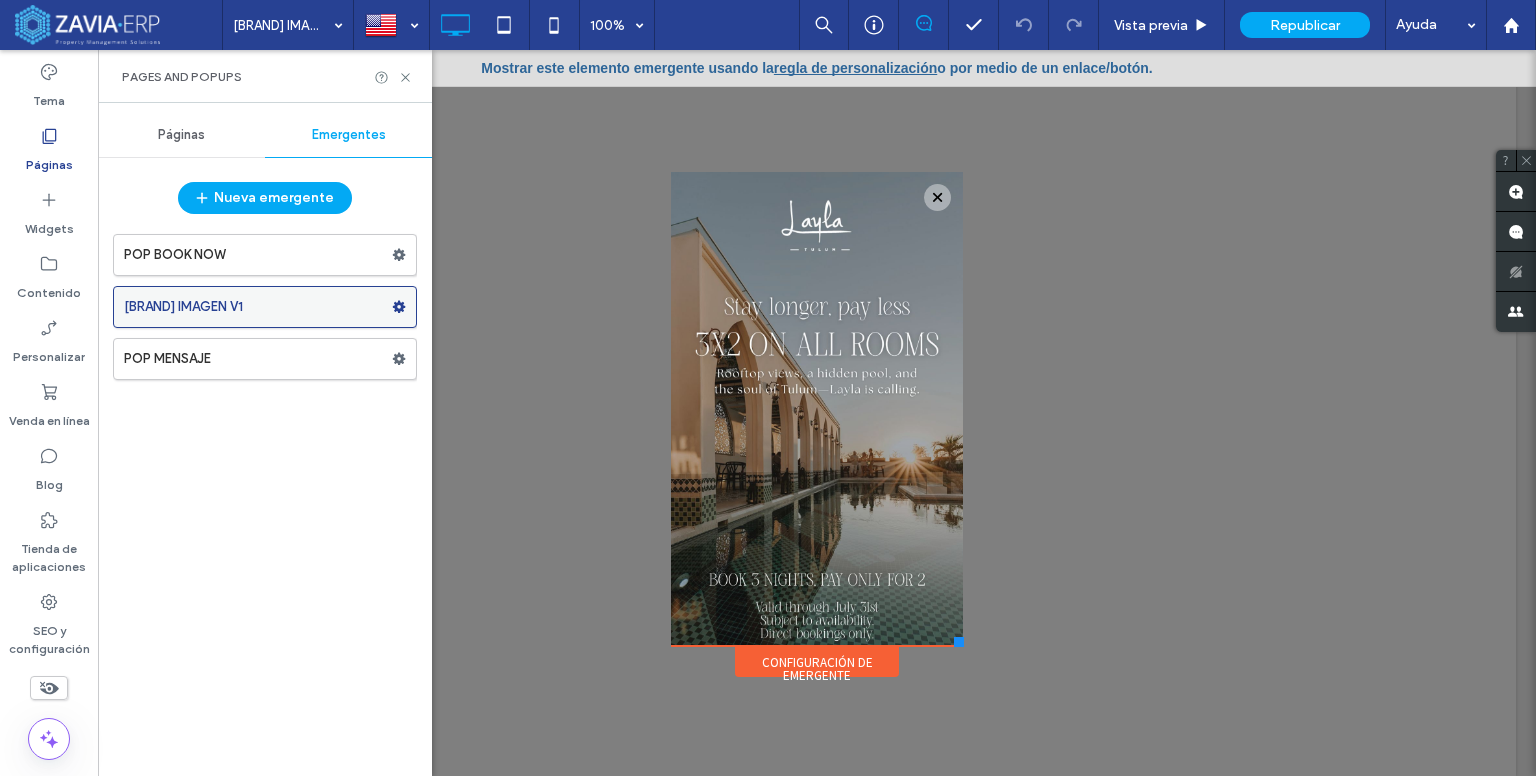 click 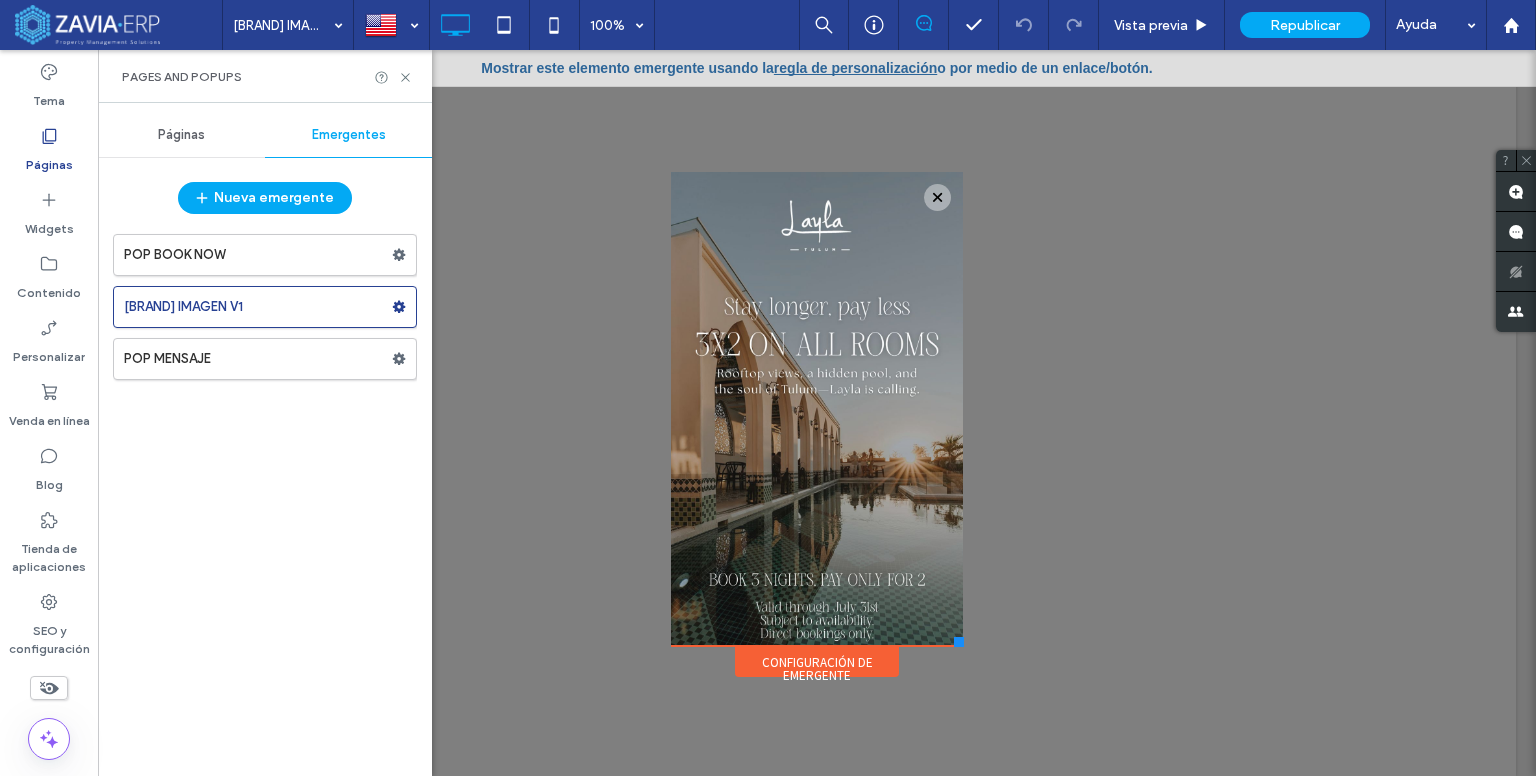 click on "regla de personalización" at bounding box center [855, 68] 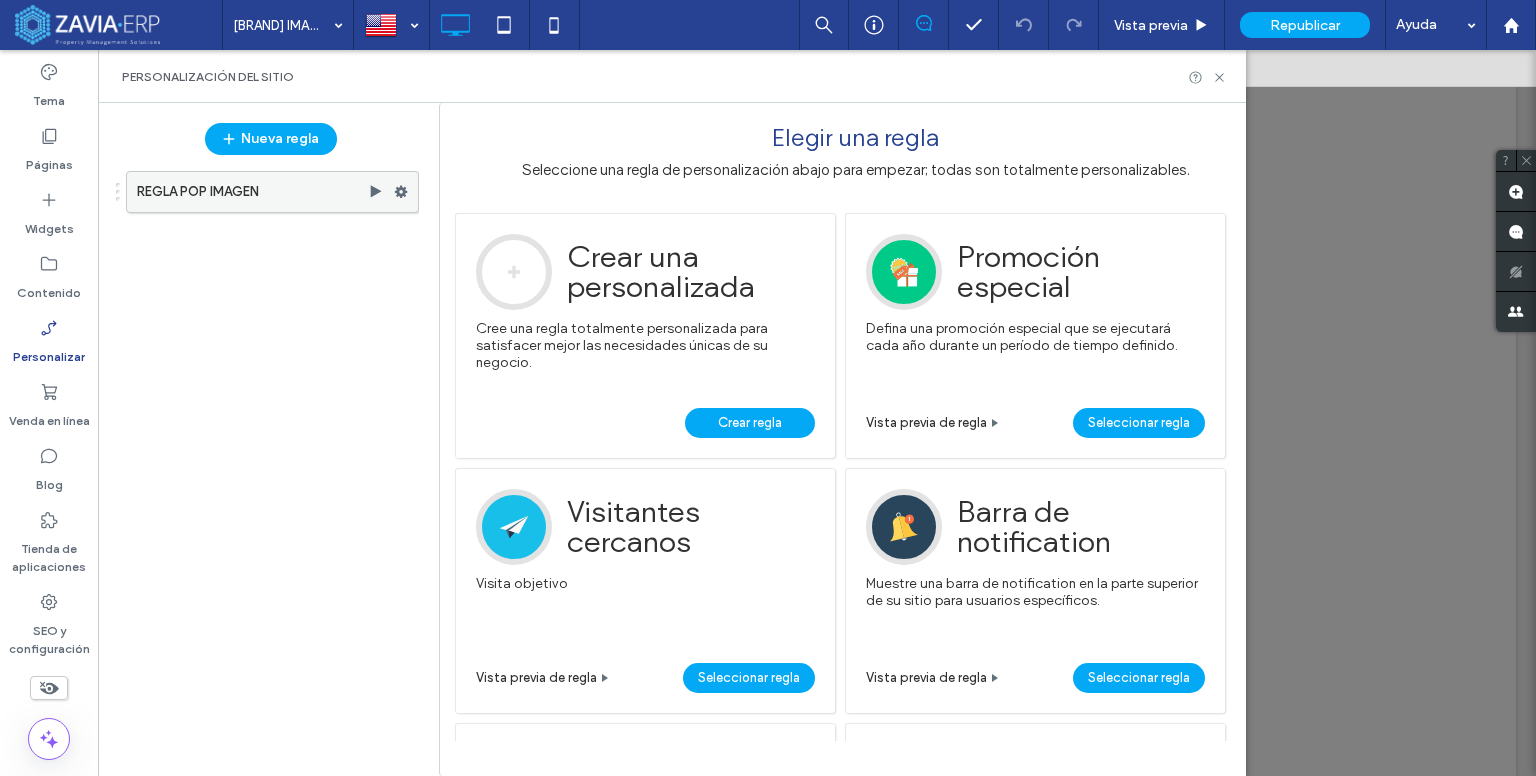 click 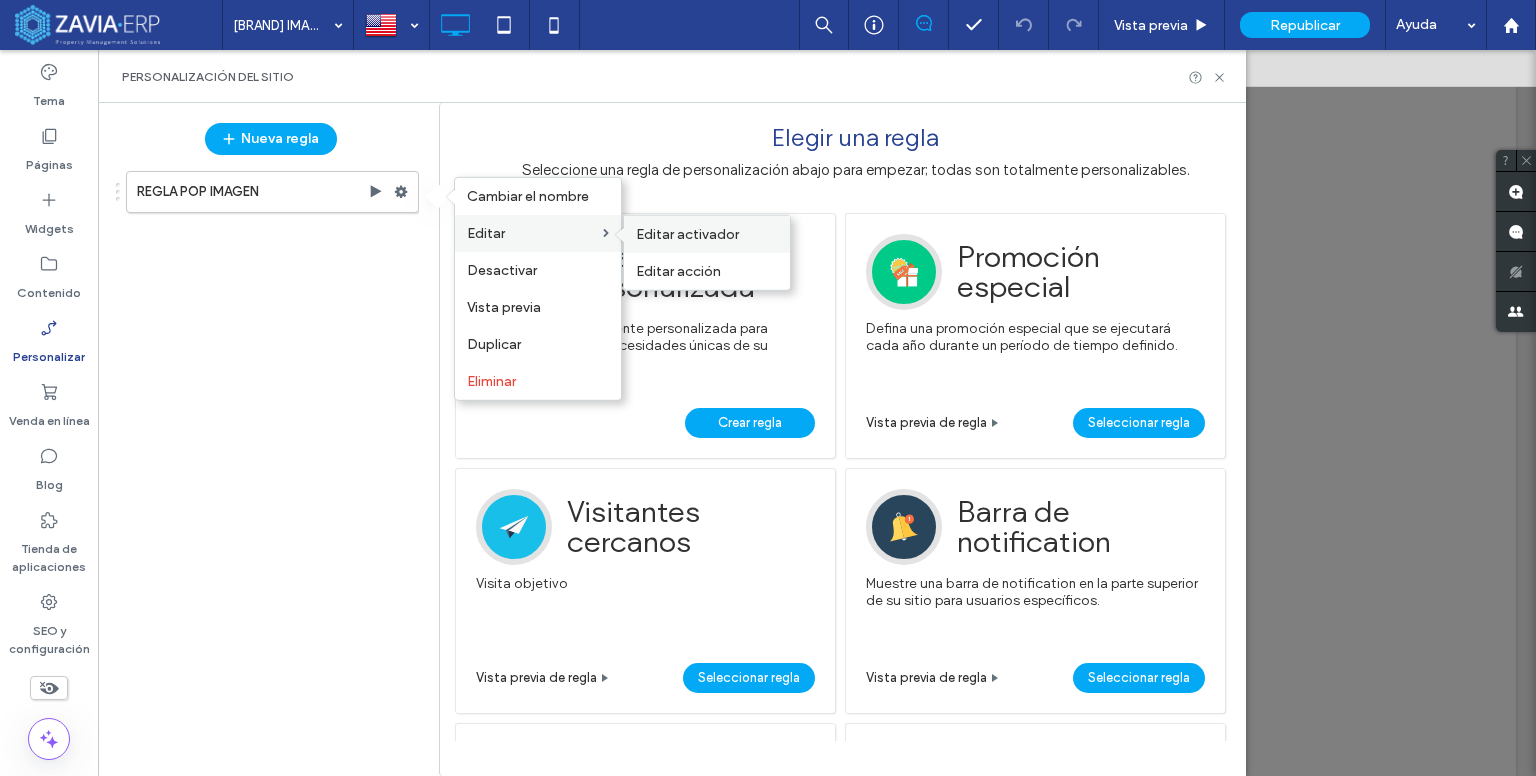 click on "Editar activador" at bounding box center (707, 234) 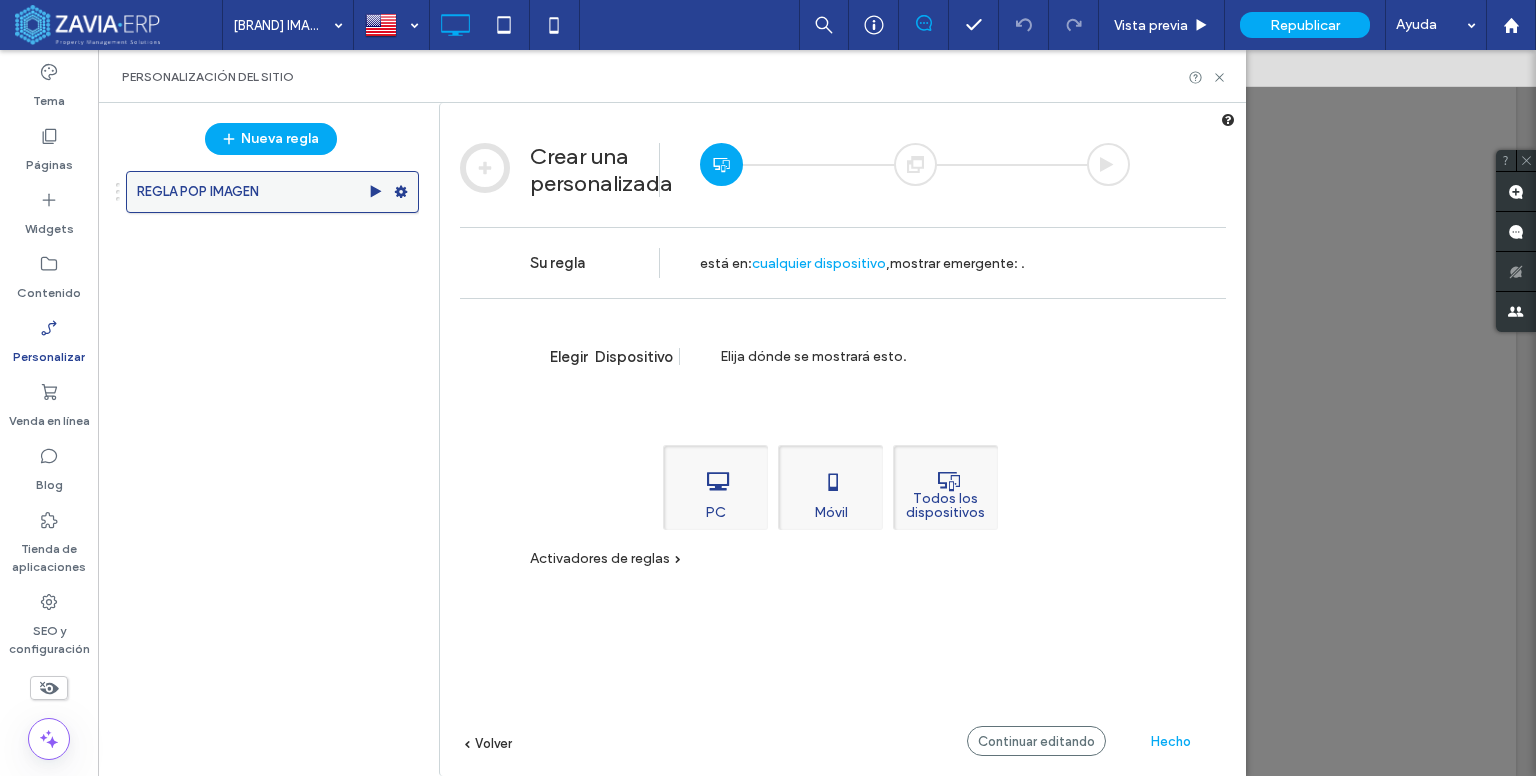 click 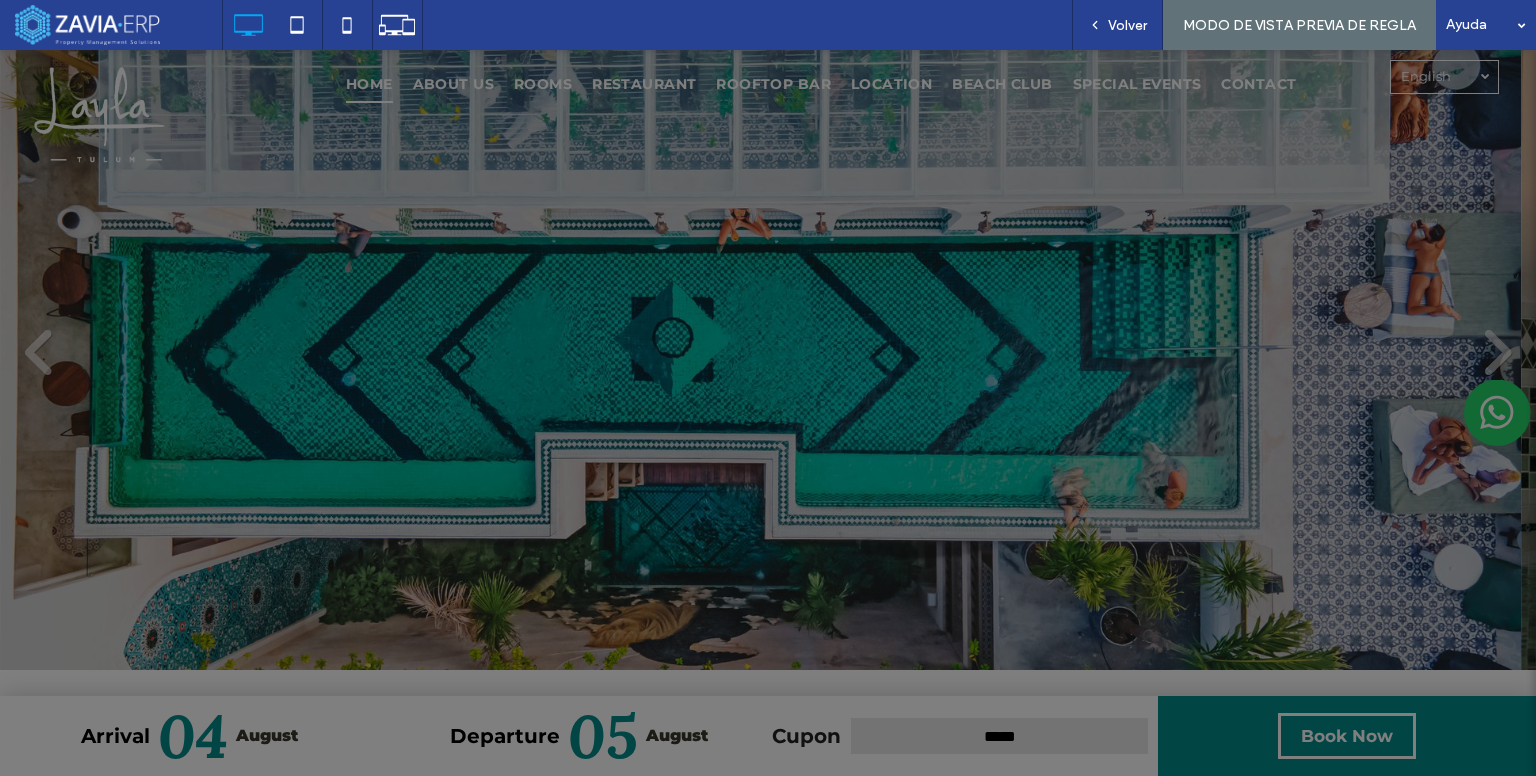 scroll, scrollTop: 0, scrollLeft: 0, axis: both 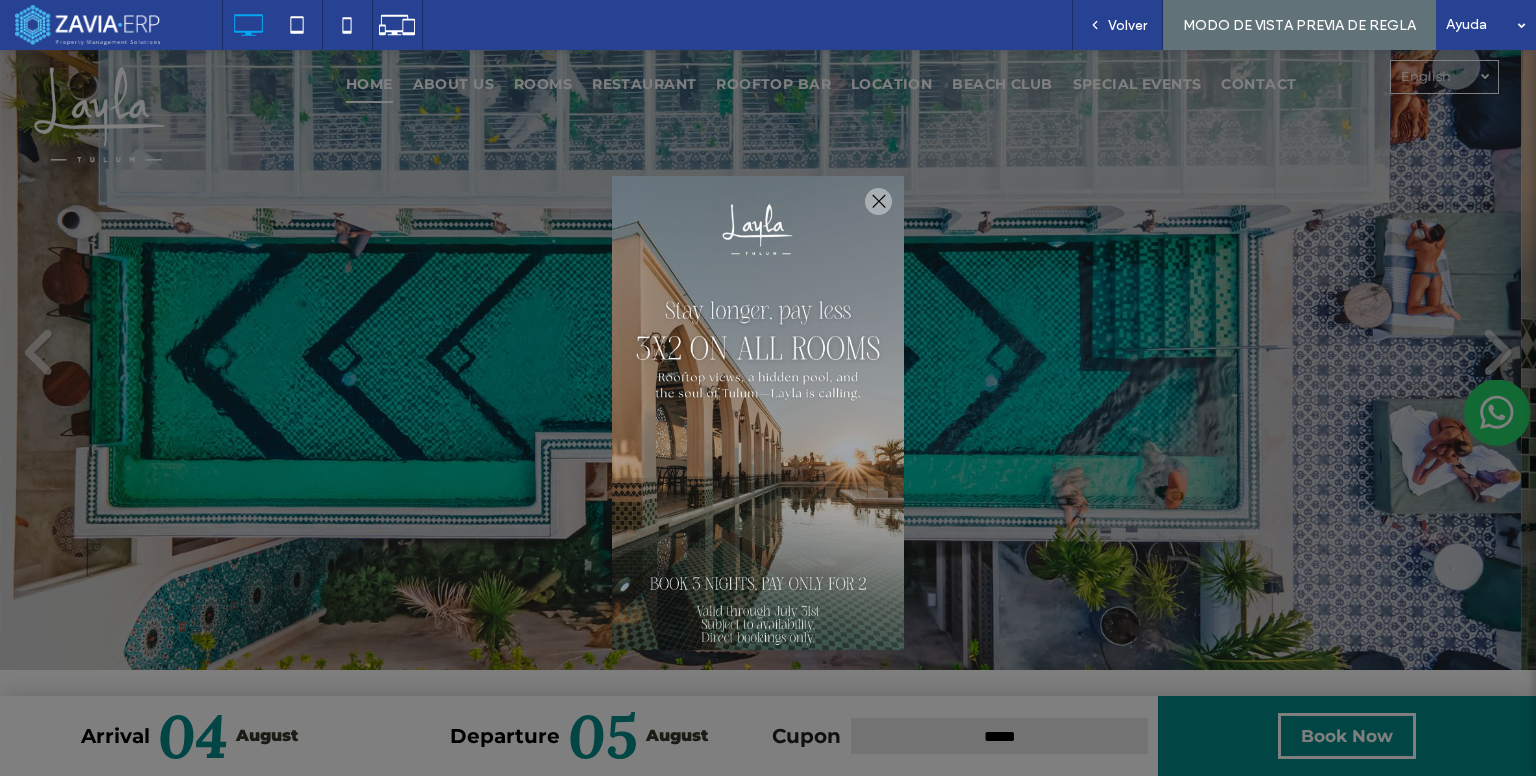 click on "MODO DE VISTA PREVIA DE REGLA" at bounding box center [1299, 25] 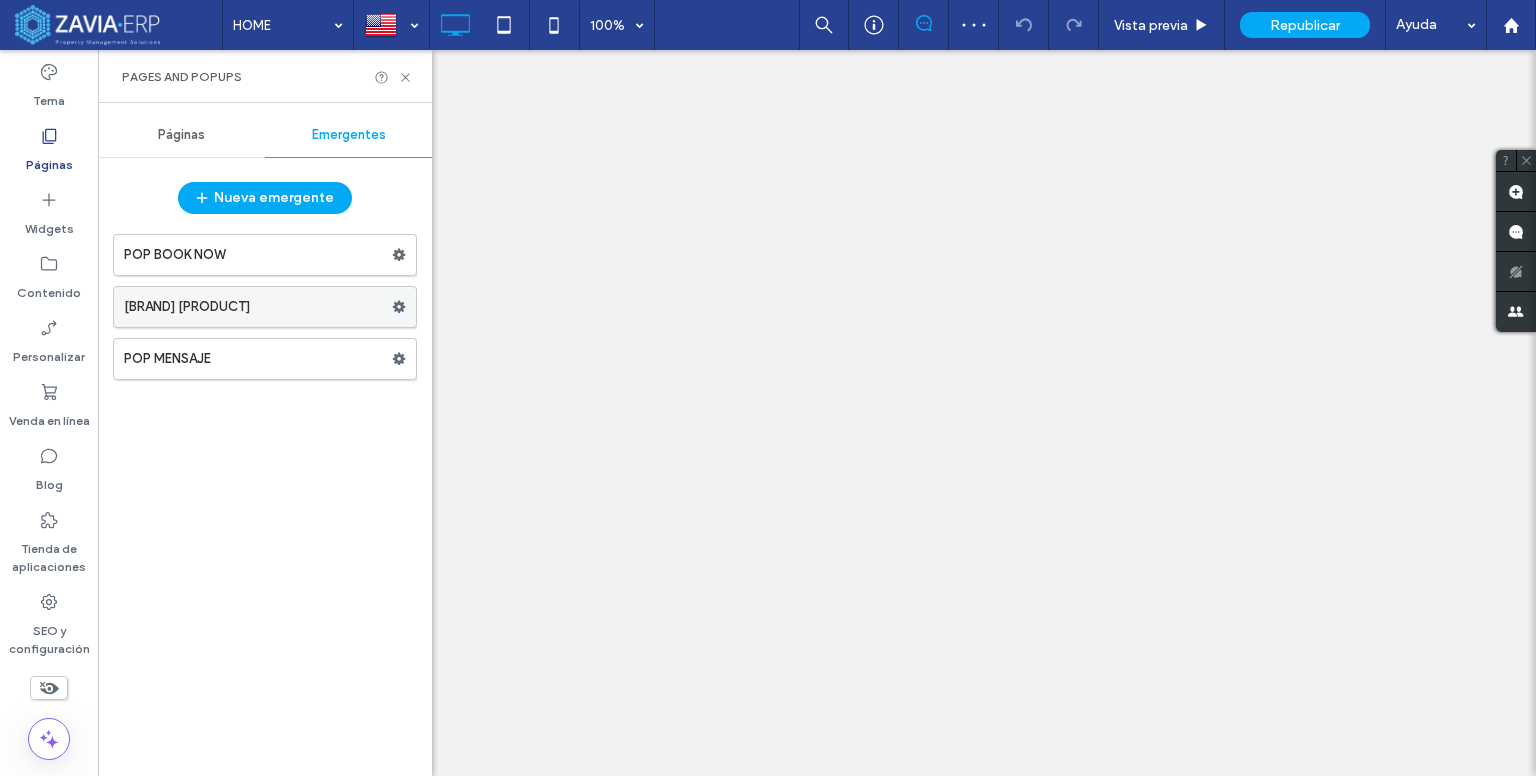 scroll, scrollTop: 0, scrollLeft: 0, axis: both 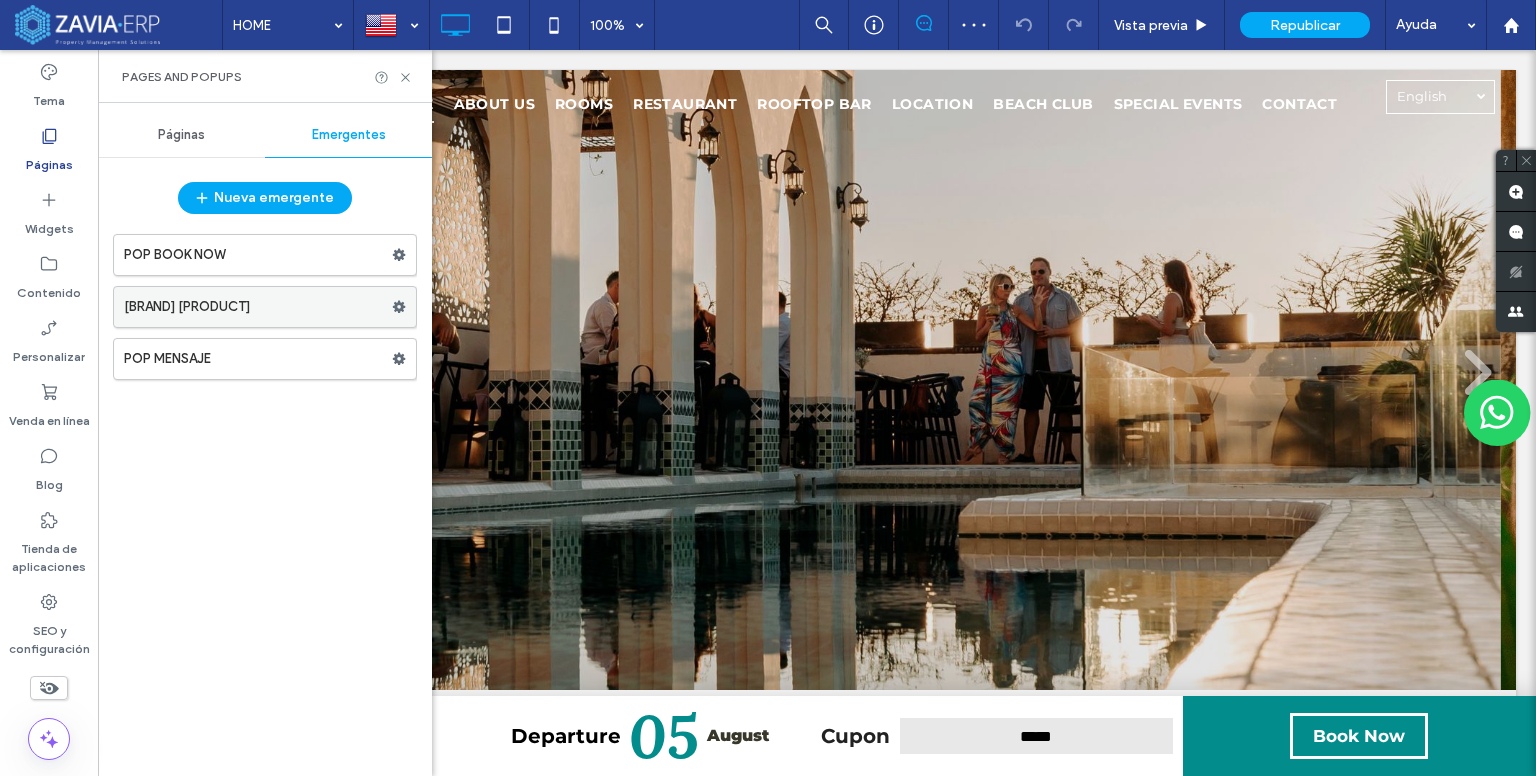 click on "[BRAND] [PRODUCT]" at bounding box center [258, 307] 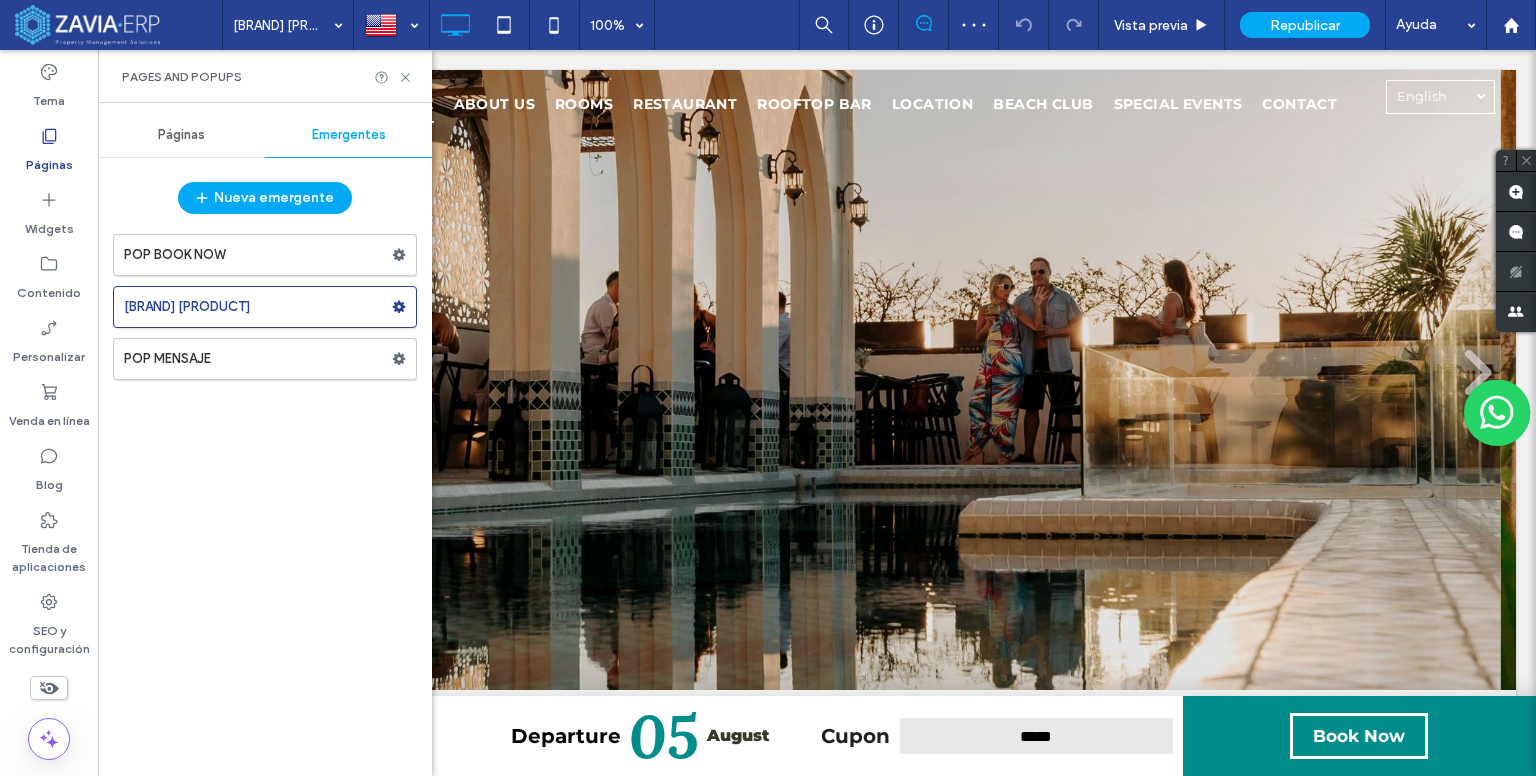 scroll, scrollTop: 0, scrollLeft: 0, axis: both 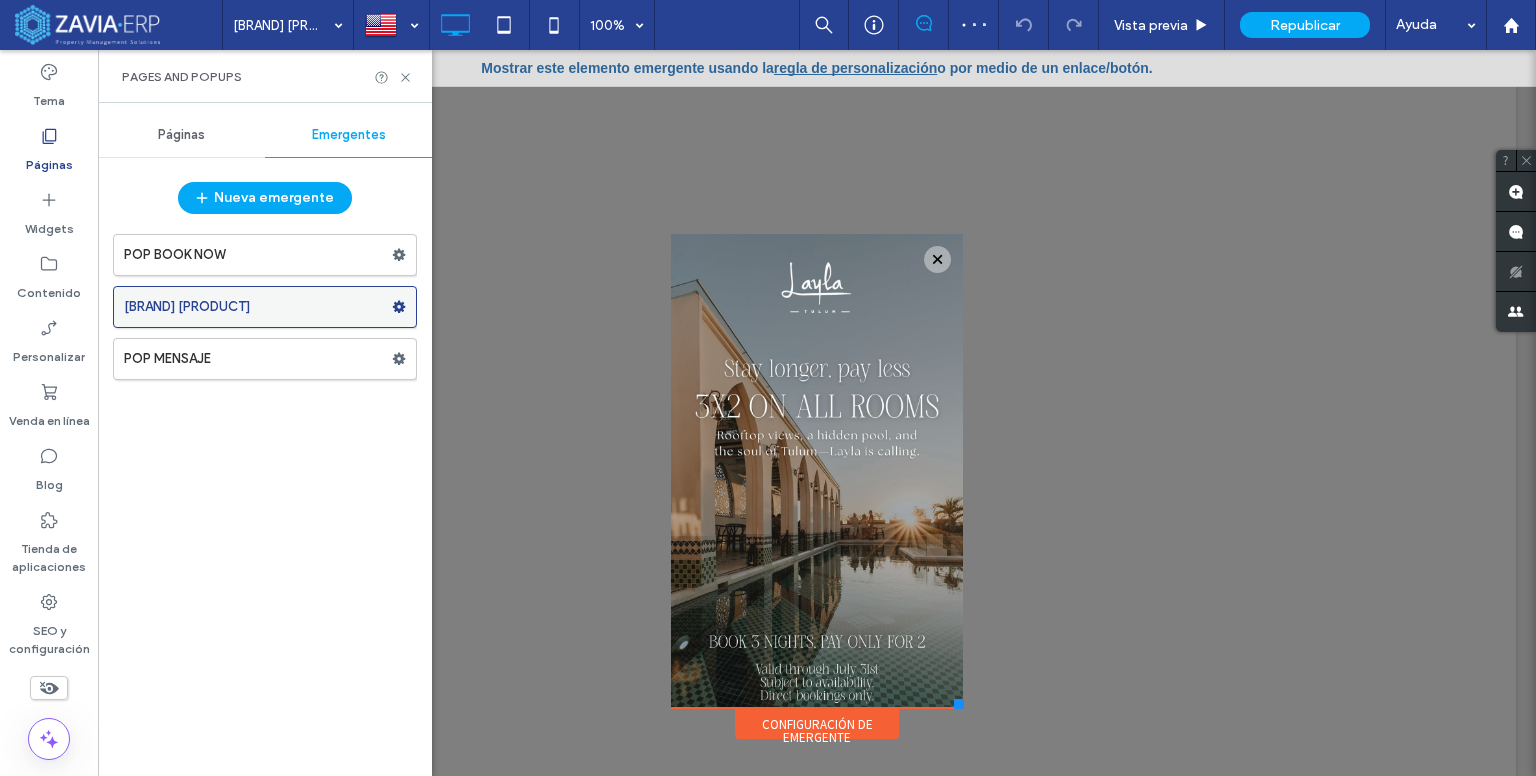 drag, startPoint x: 331, startPoint y: 309, endPoint x: 271, endPoint y: 305, distance: 60.133186 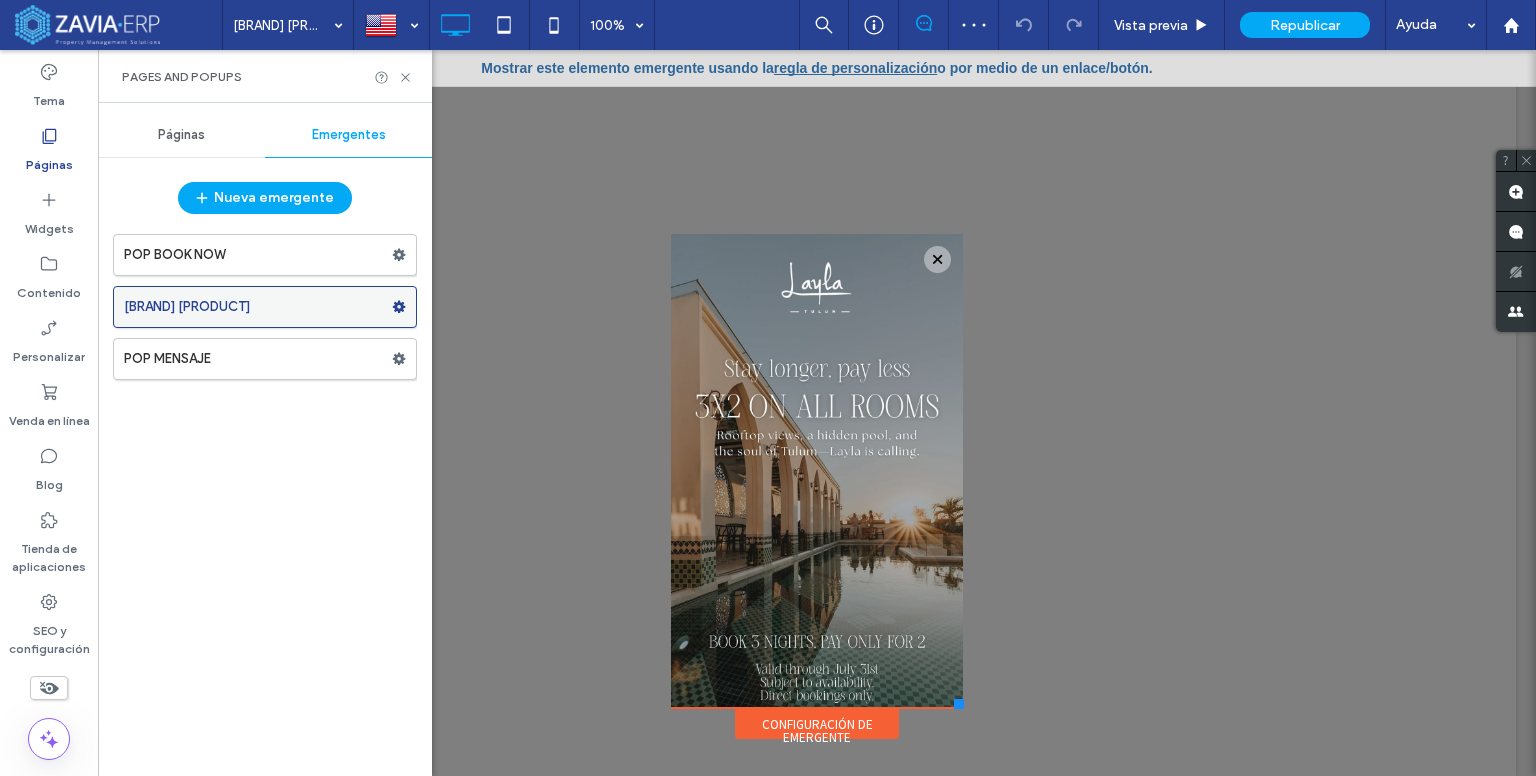 click on "[BRAND] [PRODUCT]" at bounding box center (258, 307) 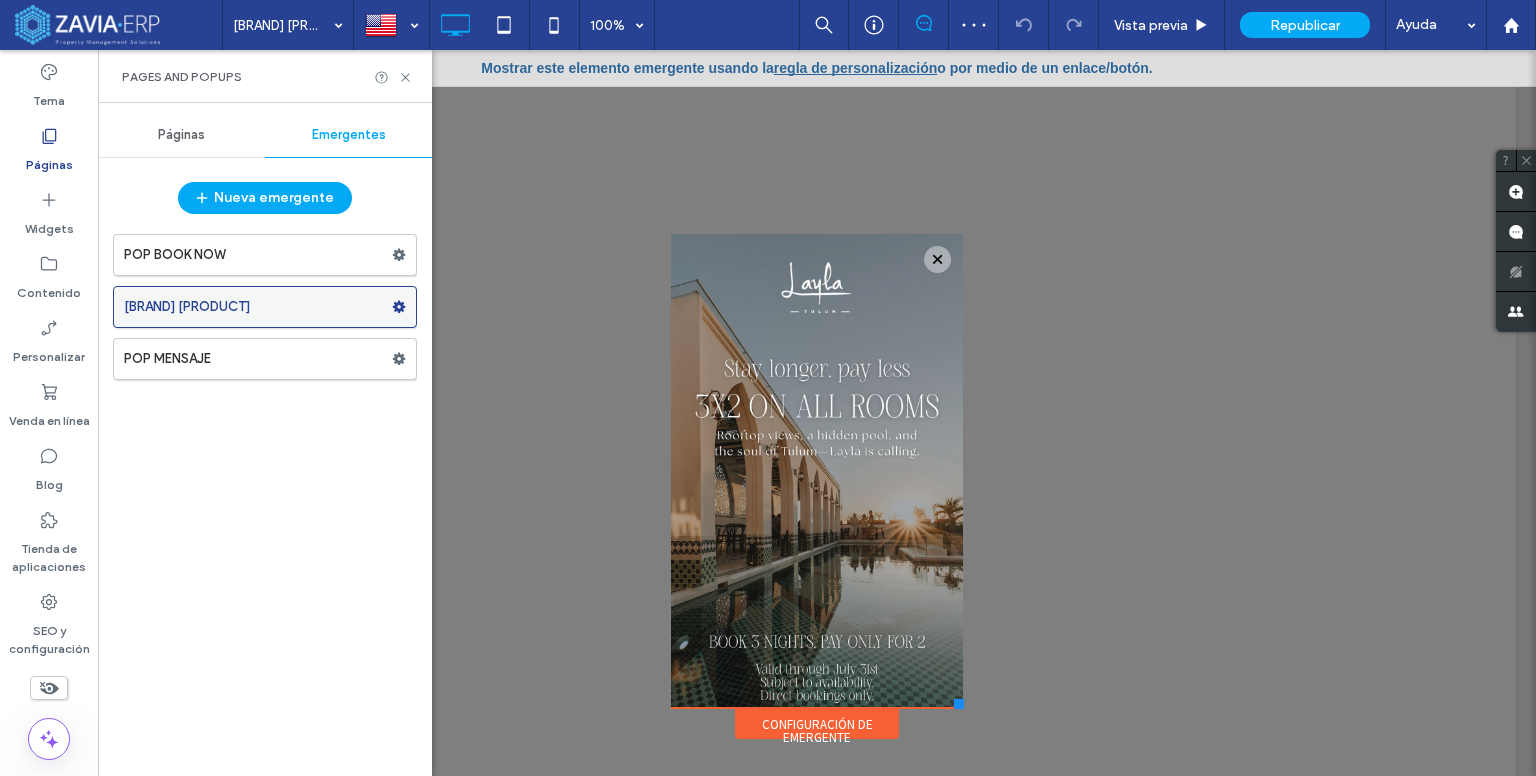 scroll, scrollTop: 0, scrollLeft: 0, axis: both 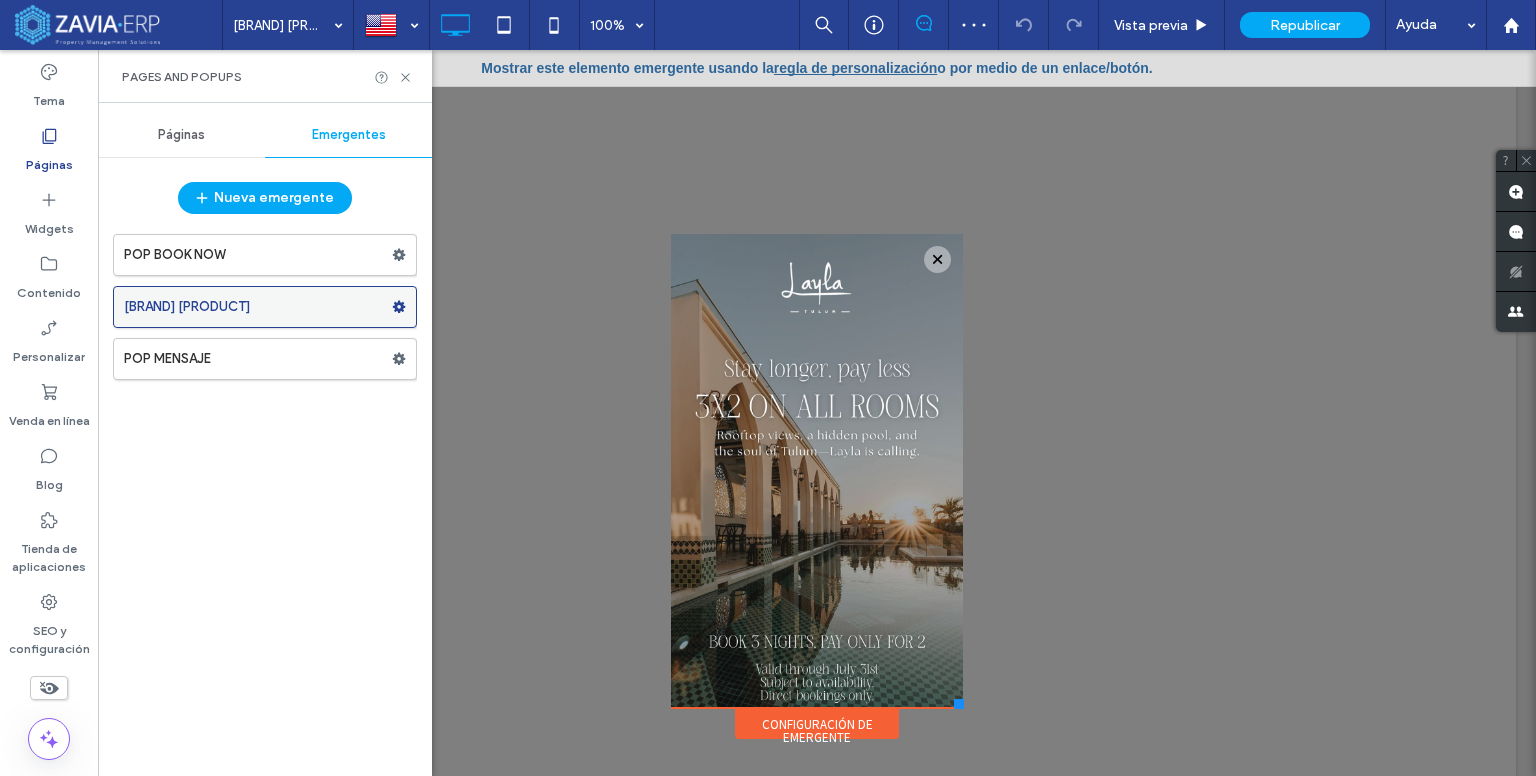 click 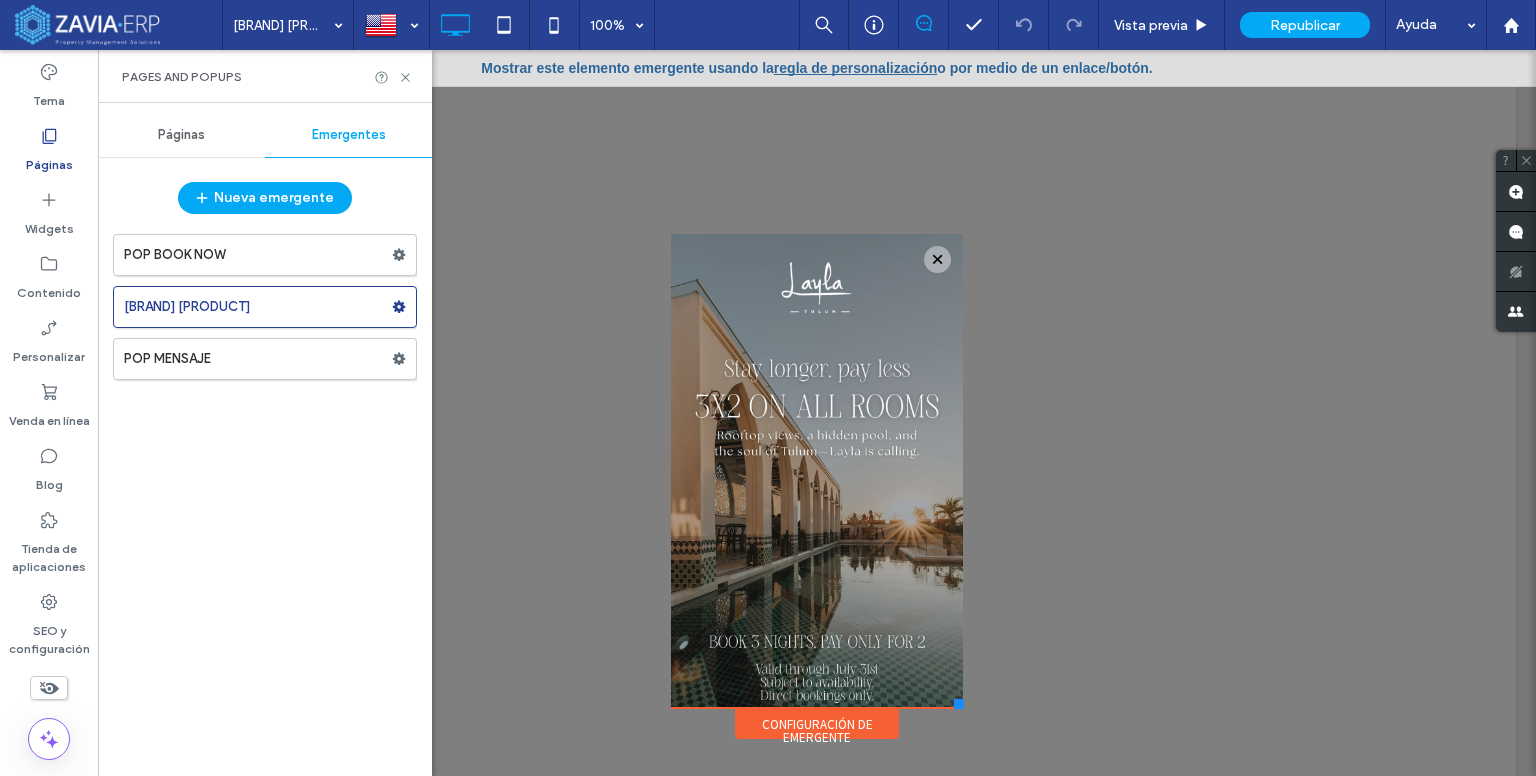 click on "Nueva emergente" at bounding box center (265, 203) 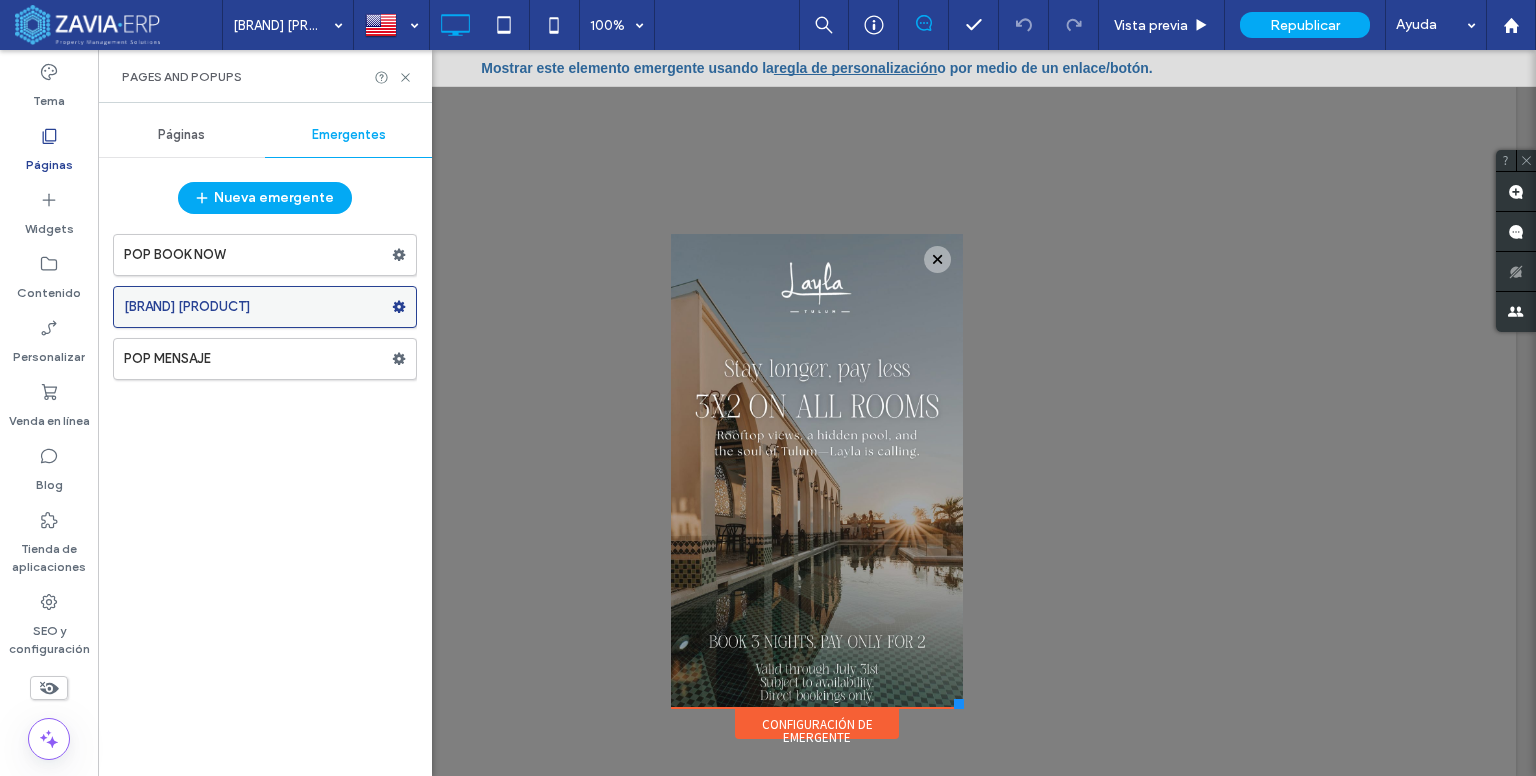 click 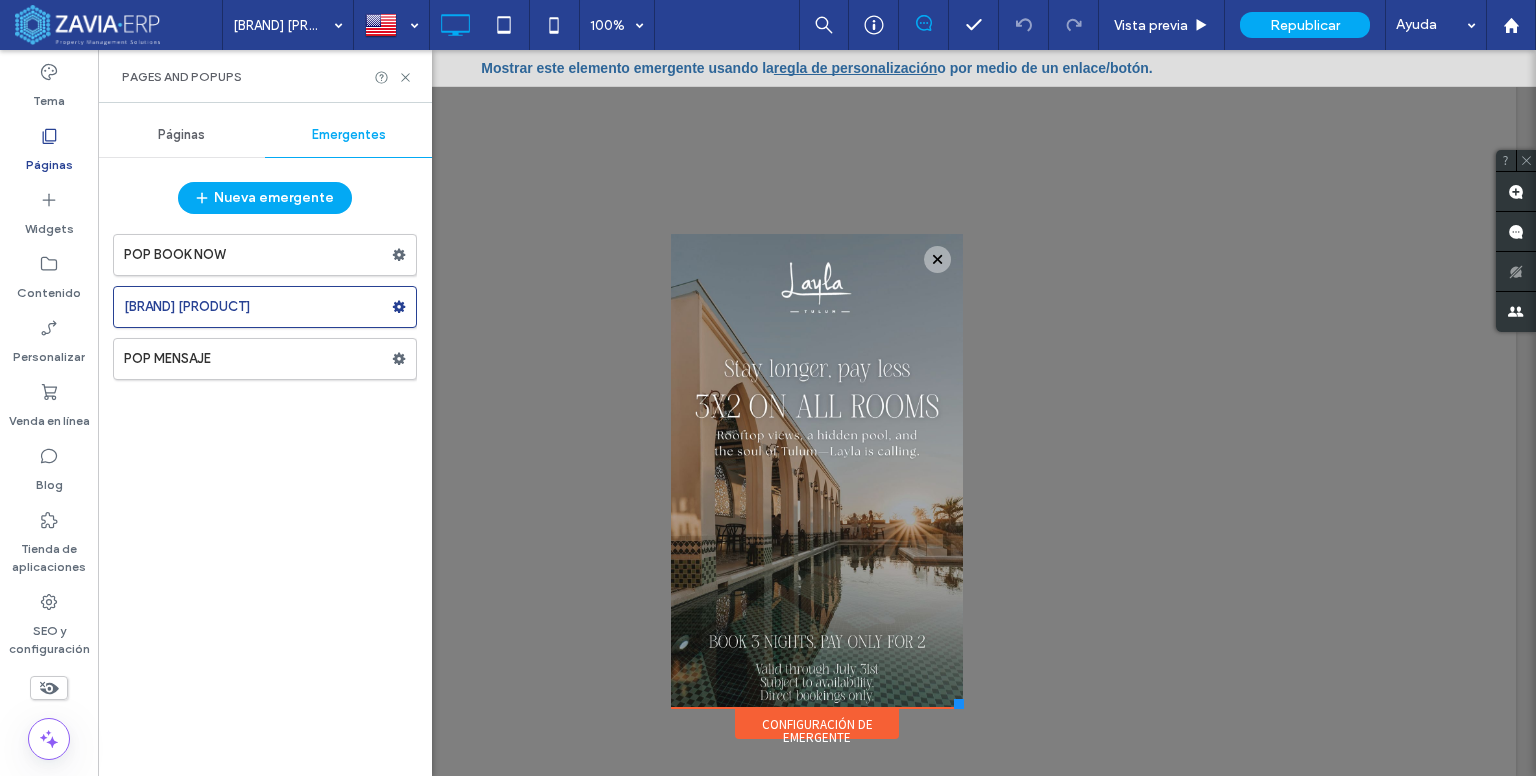click on "regla de personalización" at bounding box center [855, 68] 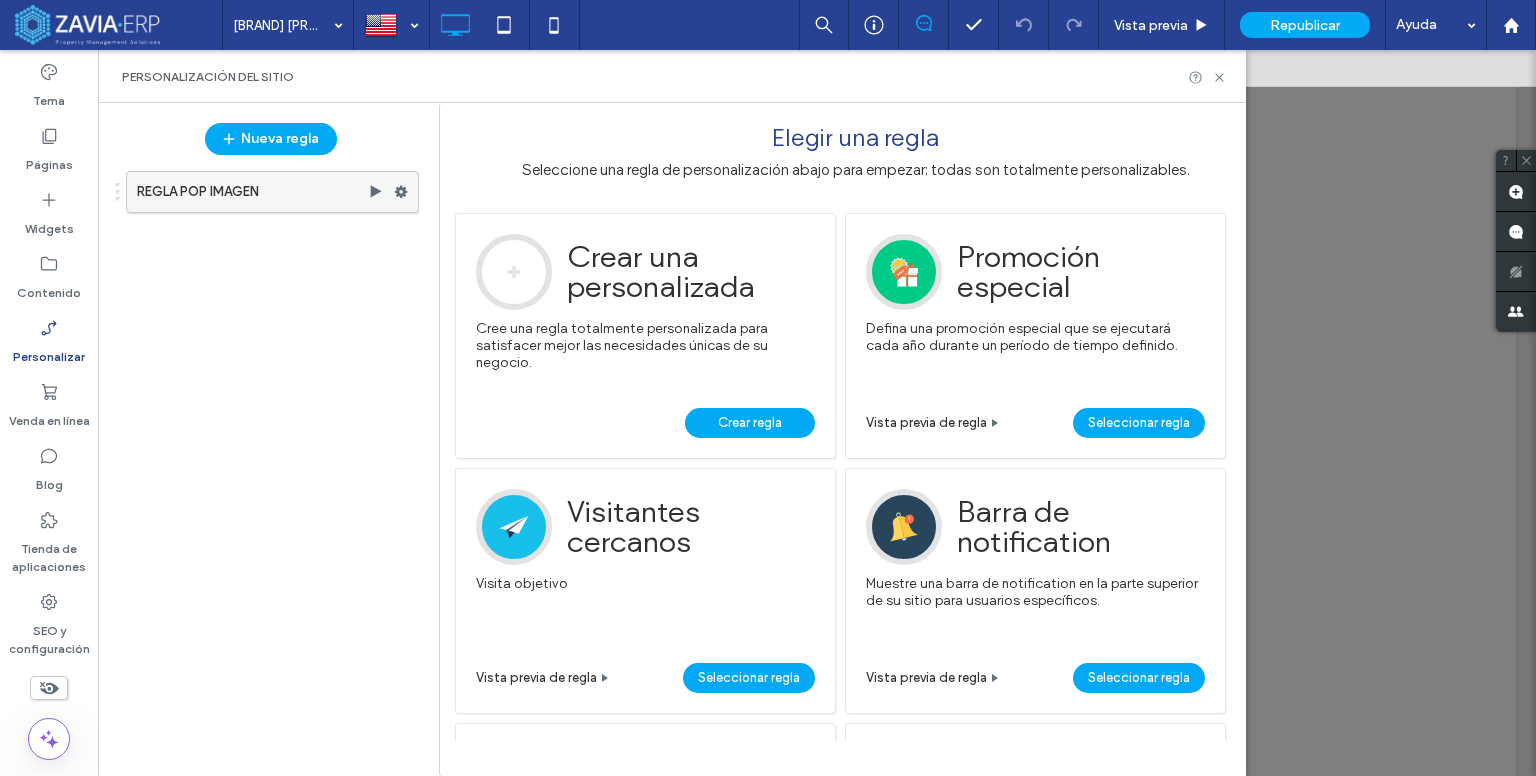 click 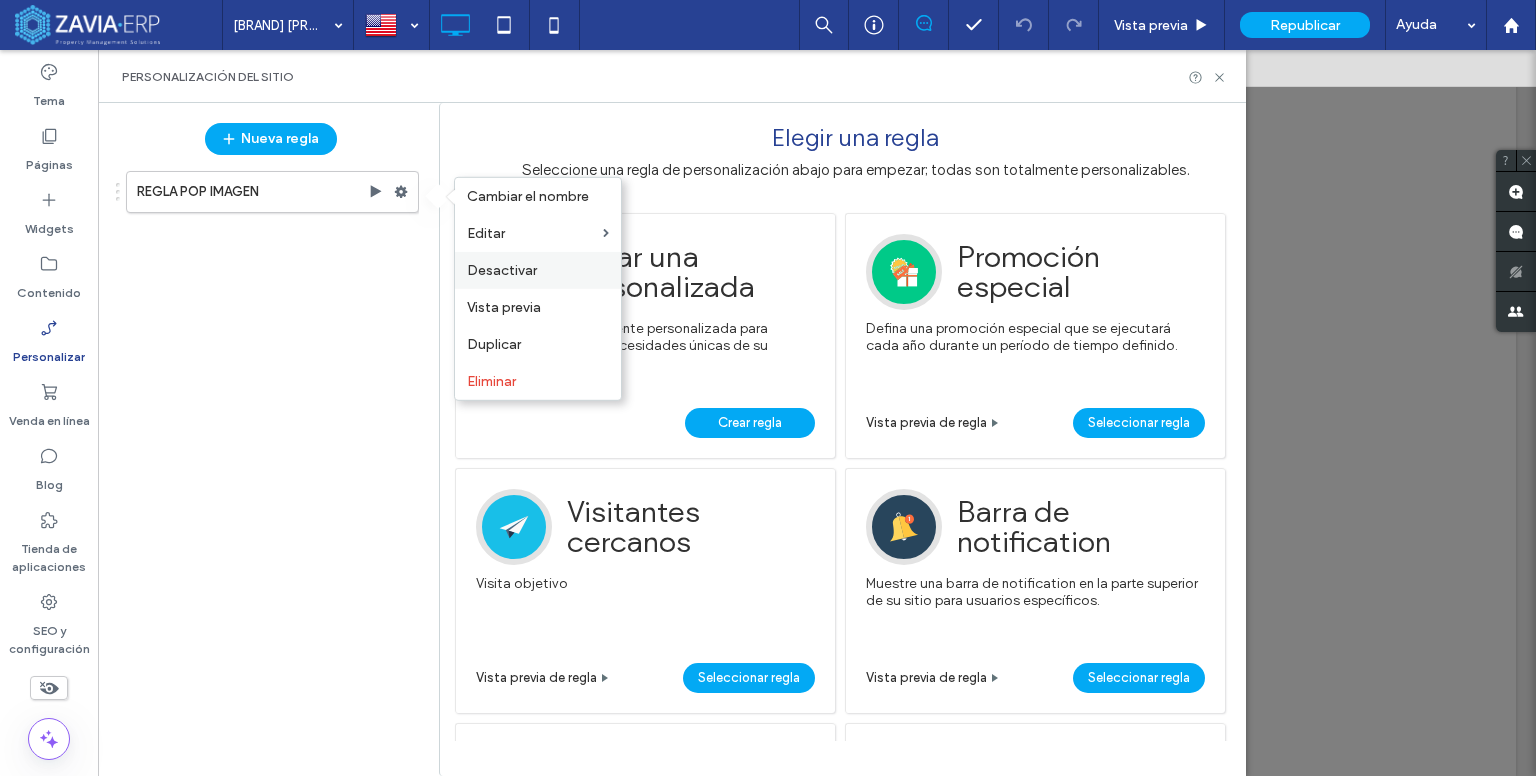 click on "Desactivar" at bounding box center [538, 270] 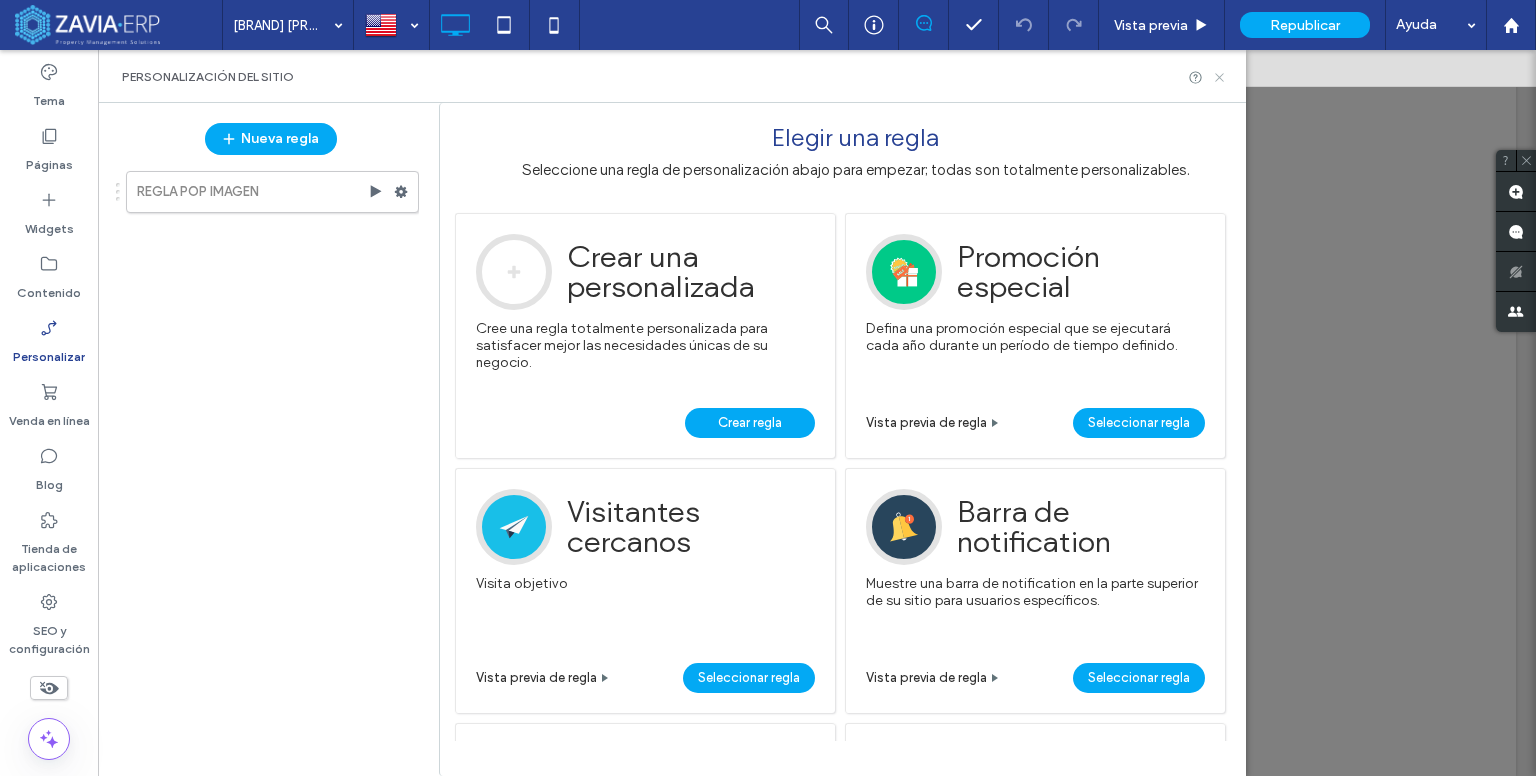 drag, startPoint x: 1225, startPoint y: 83, endPoint x: 1127, endPoint y: 33, distance: 110.01818 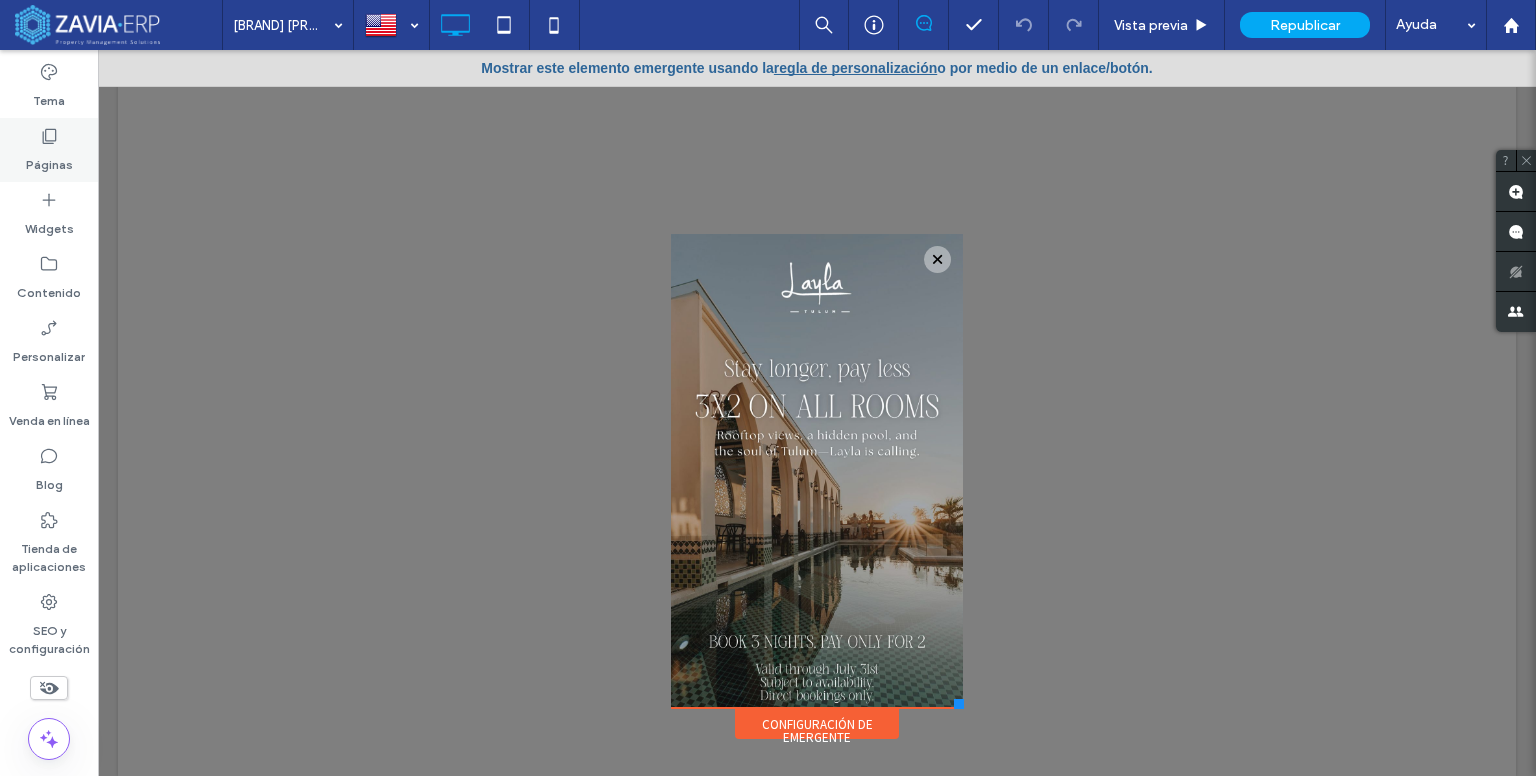click on "Páginas" at bounding box center (49, 160) 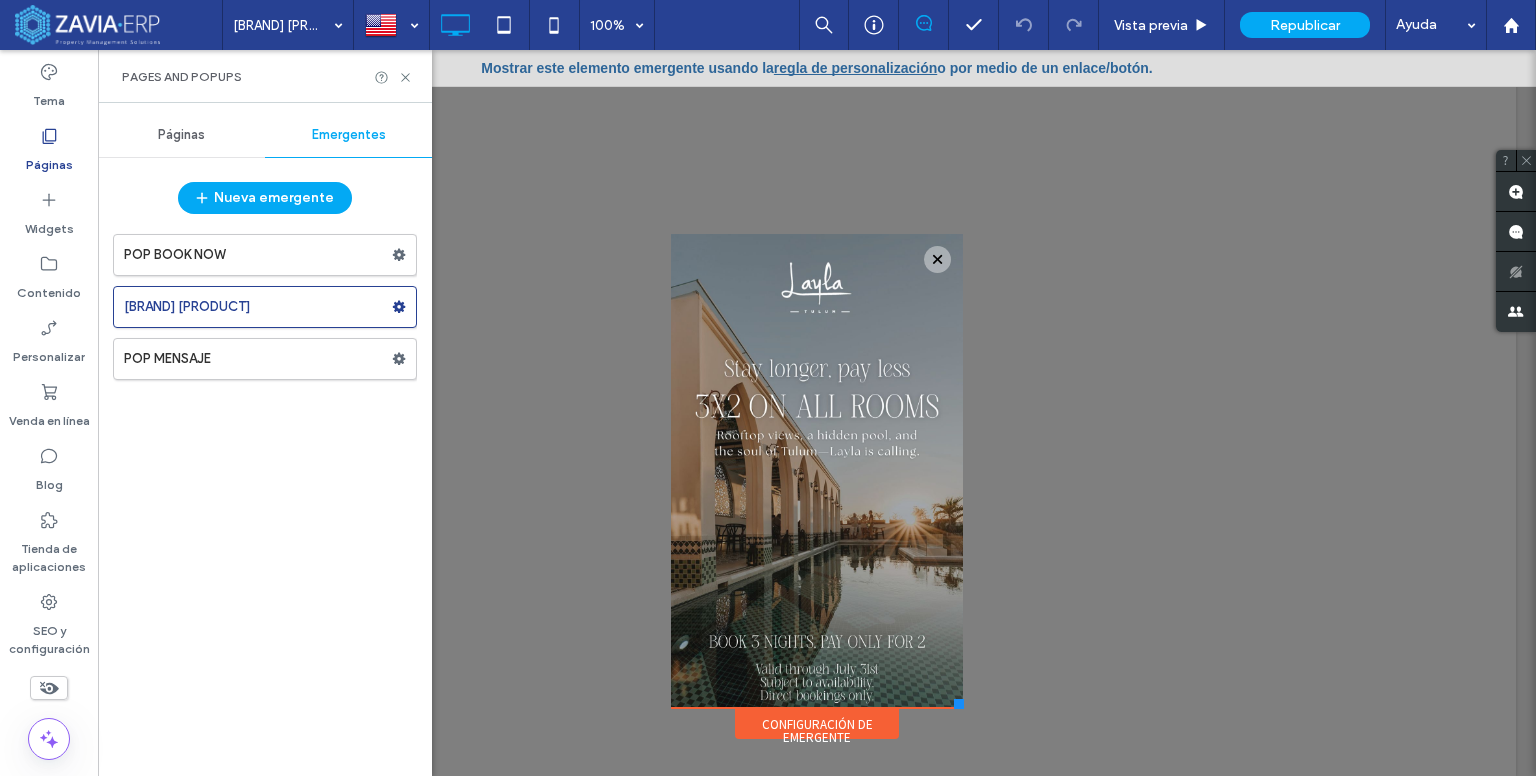 click on "Páginas" at bounding box center [181, 135] 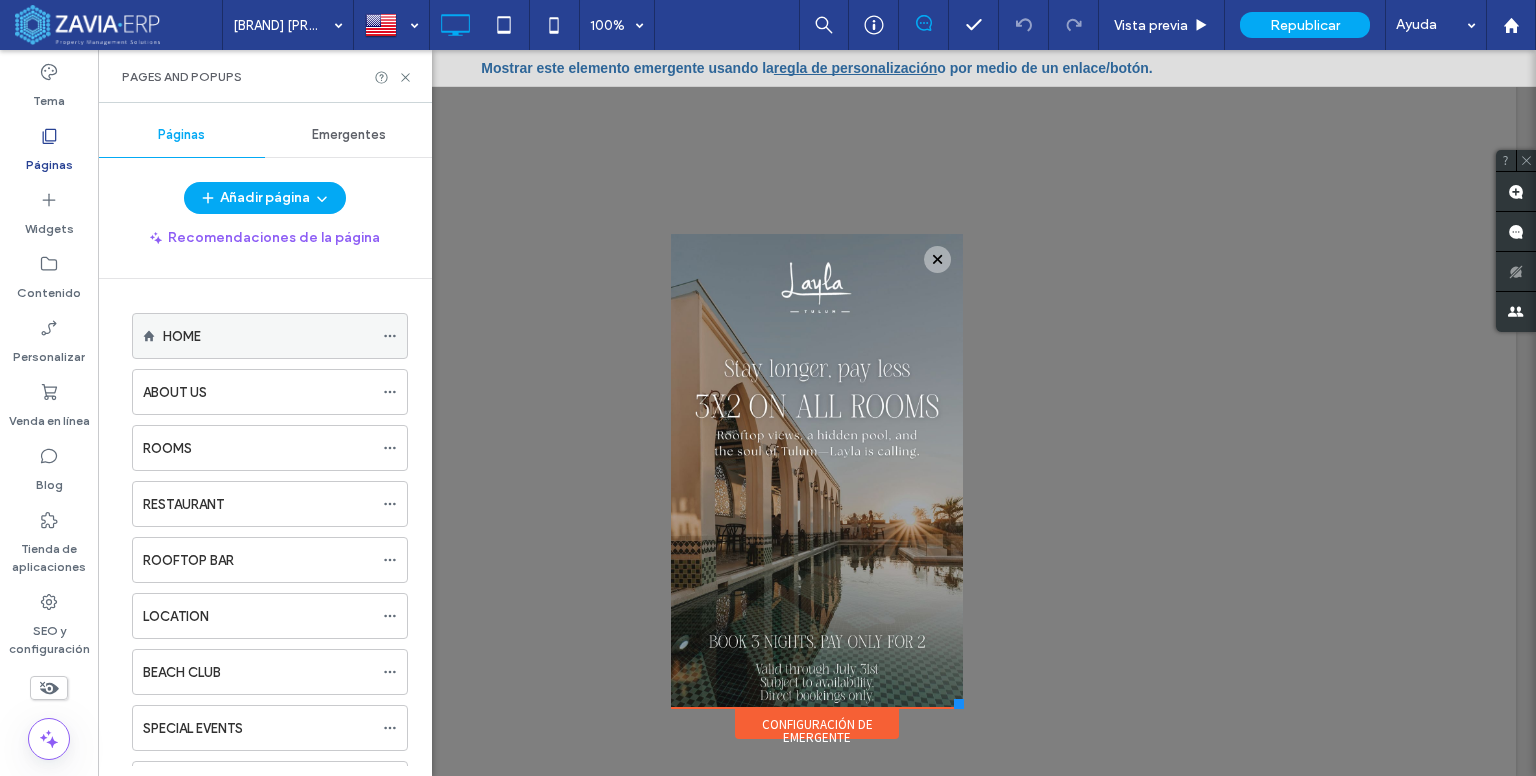 click on "HOME" at bounding box center [268, 336] 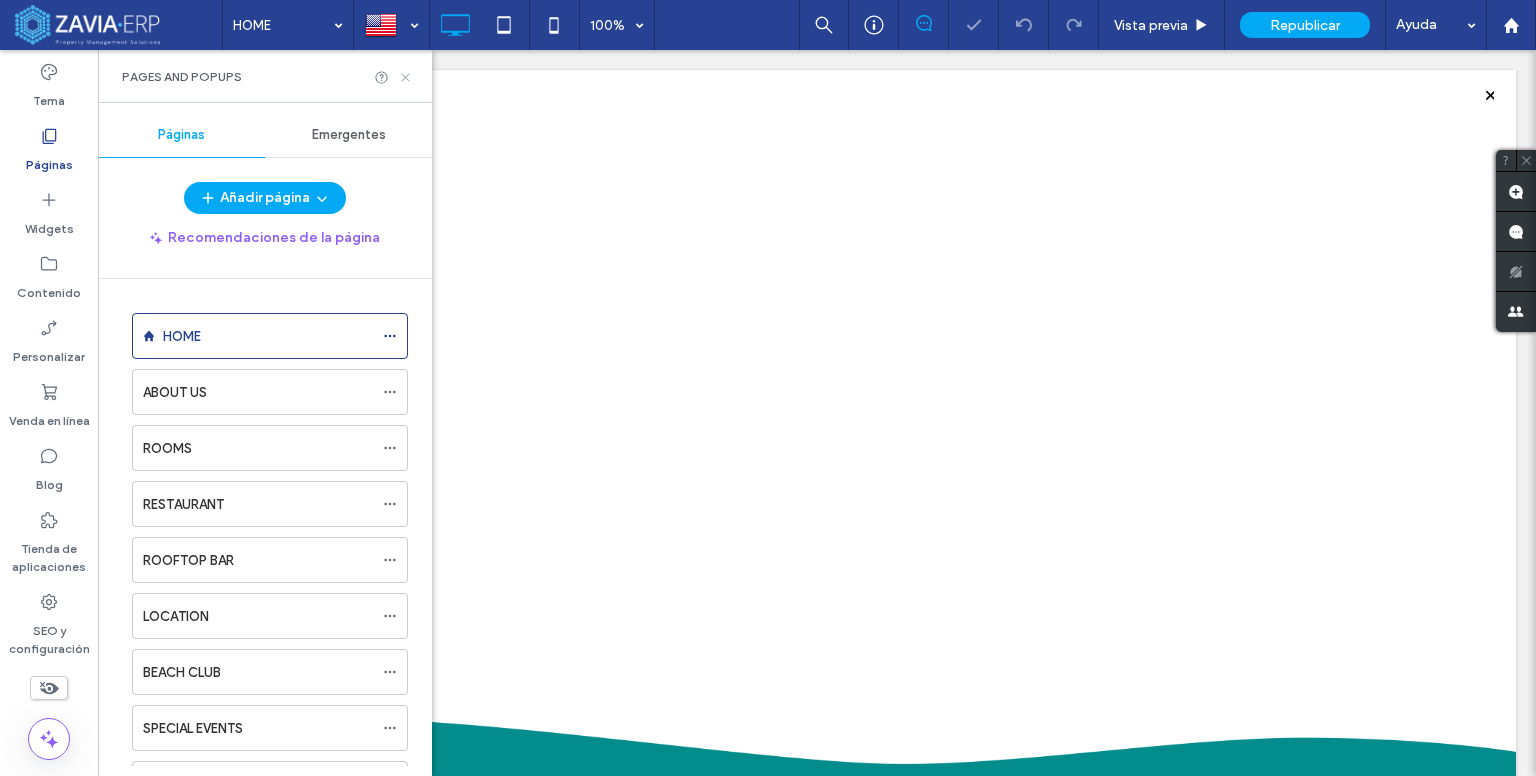 click 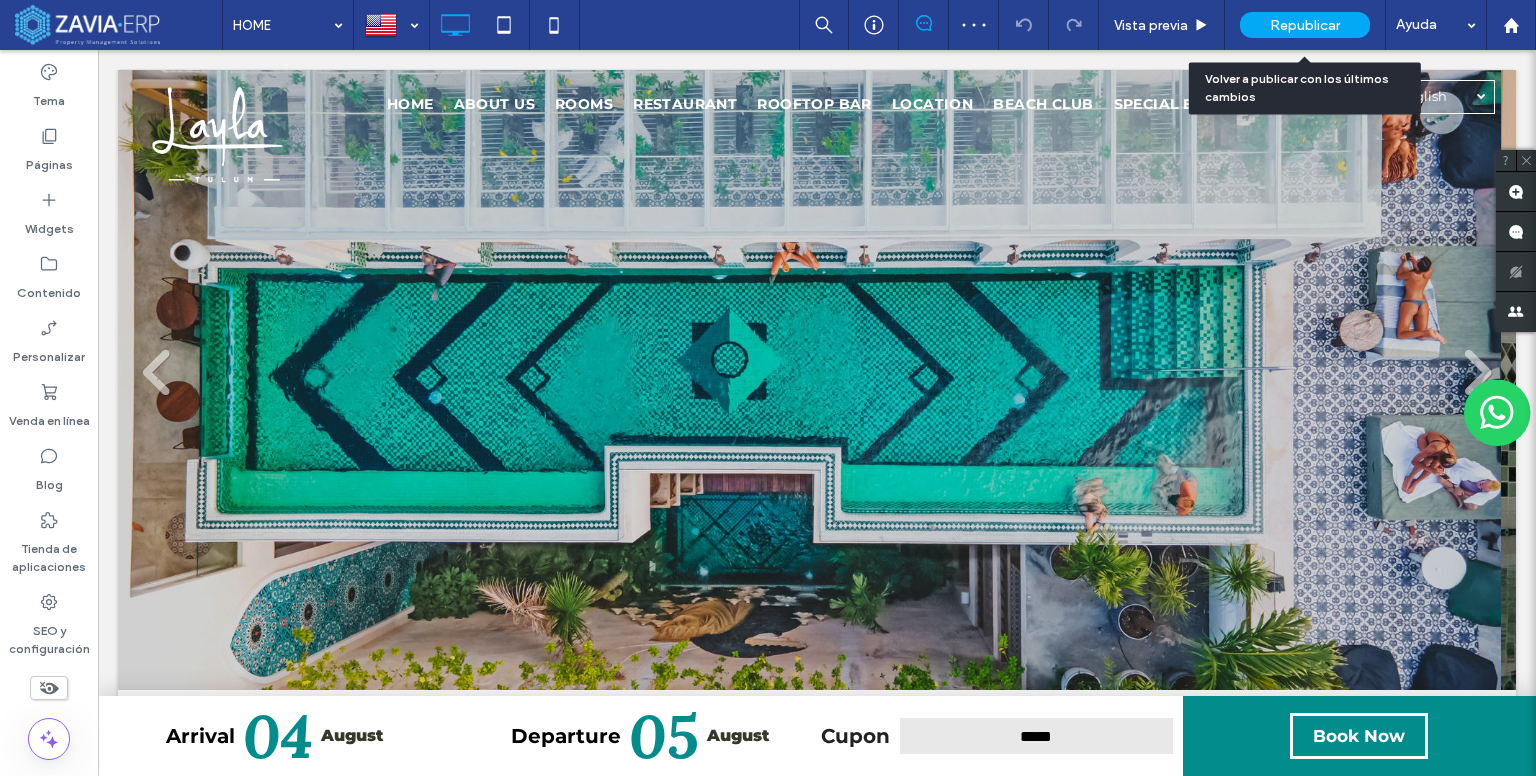 scroll, scrollTop: 0, scrollLeft: 0, axis: both 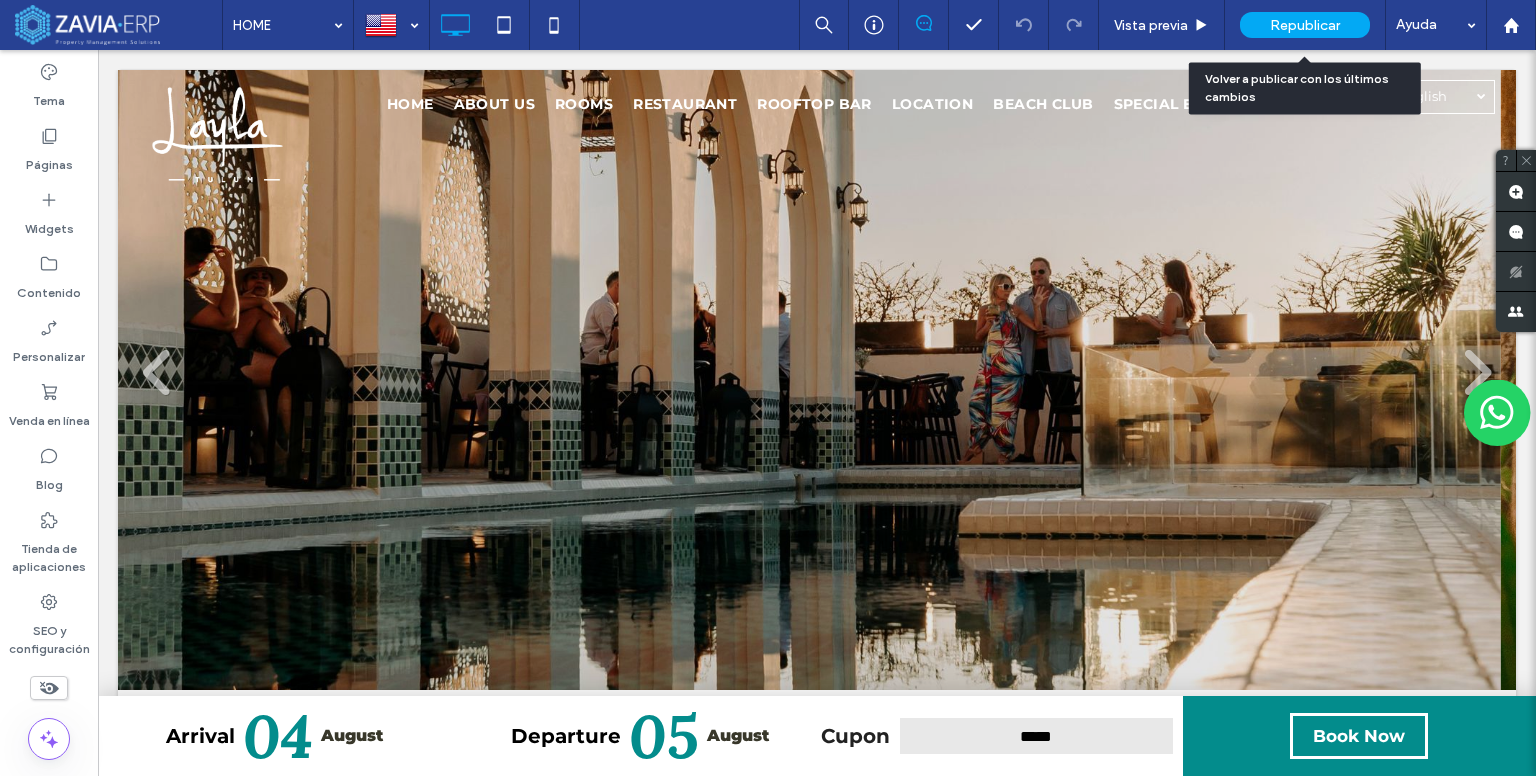 click on "Republicar" at bounding box center [1305, 25] 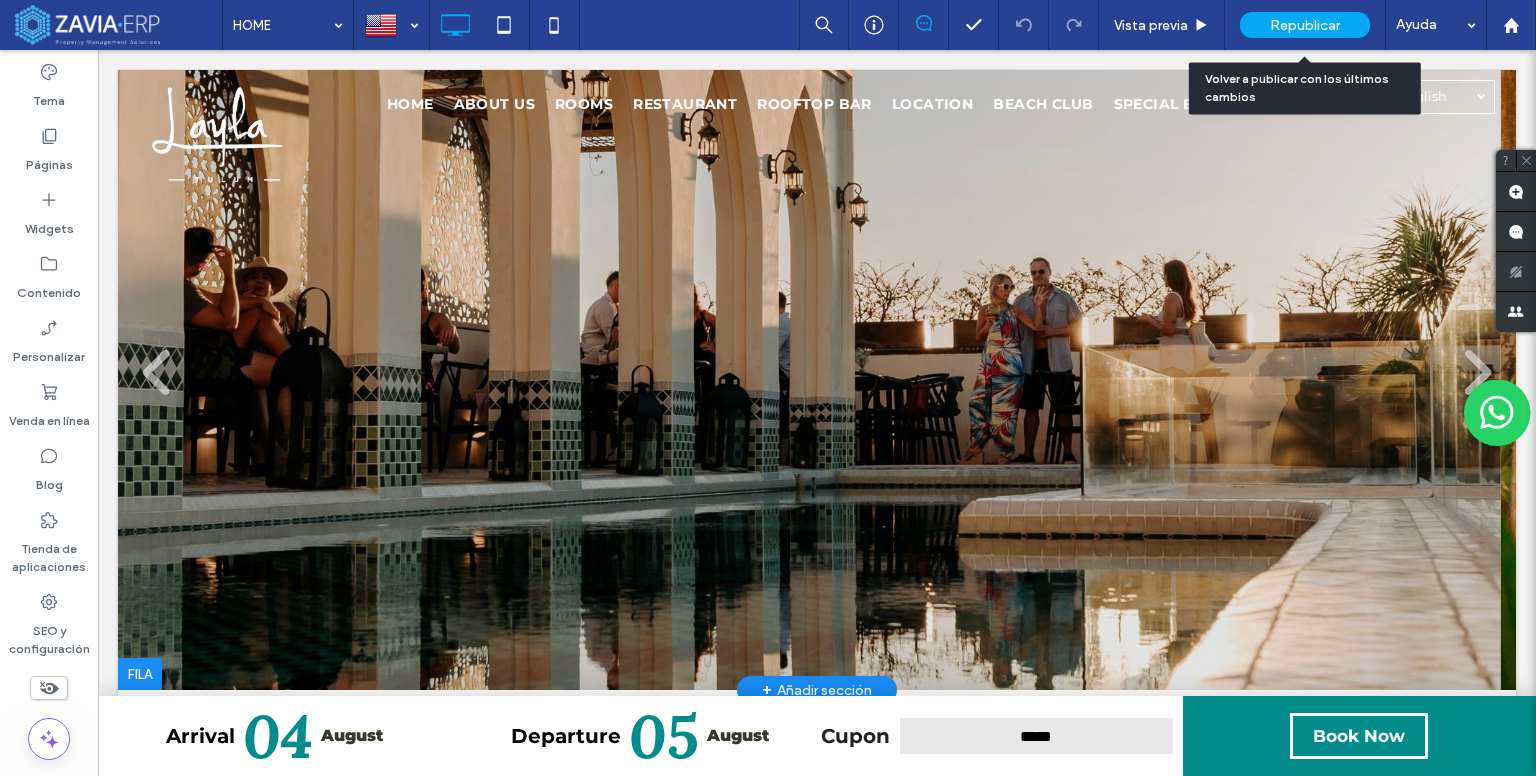 click on "Republicar" at bounding box center [1305, 25] 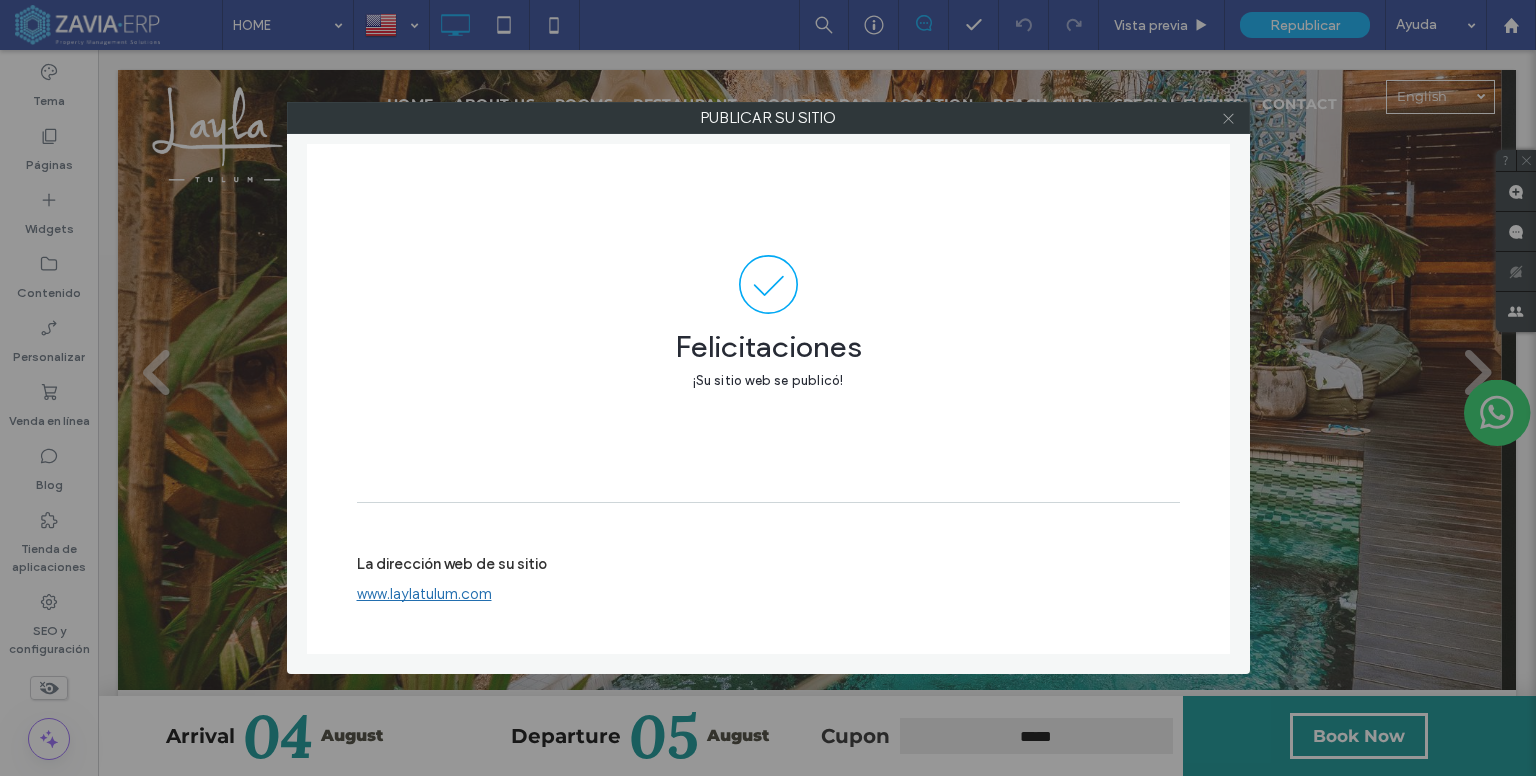 click 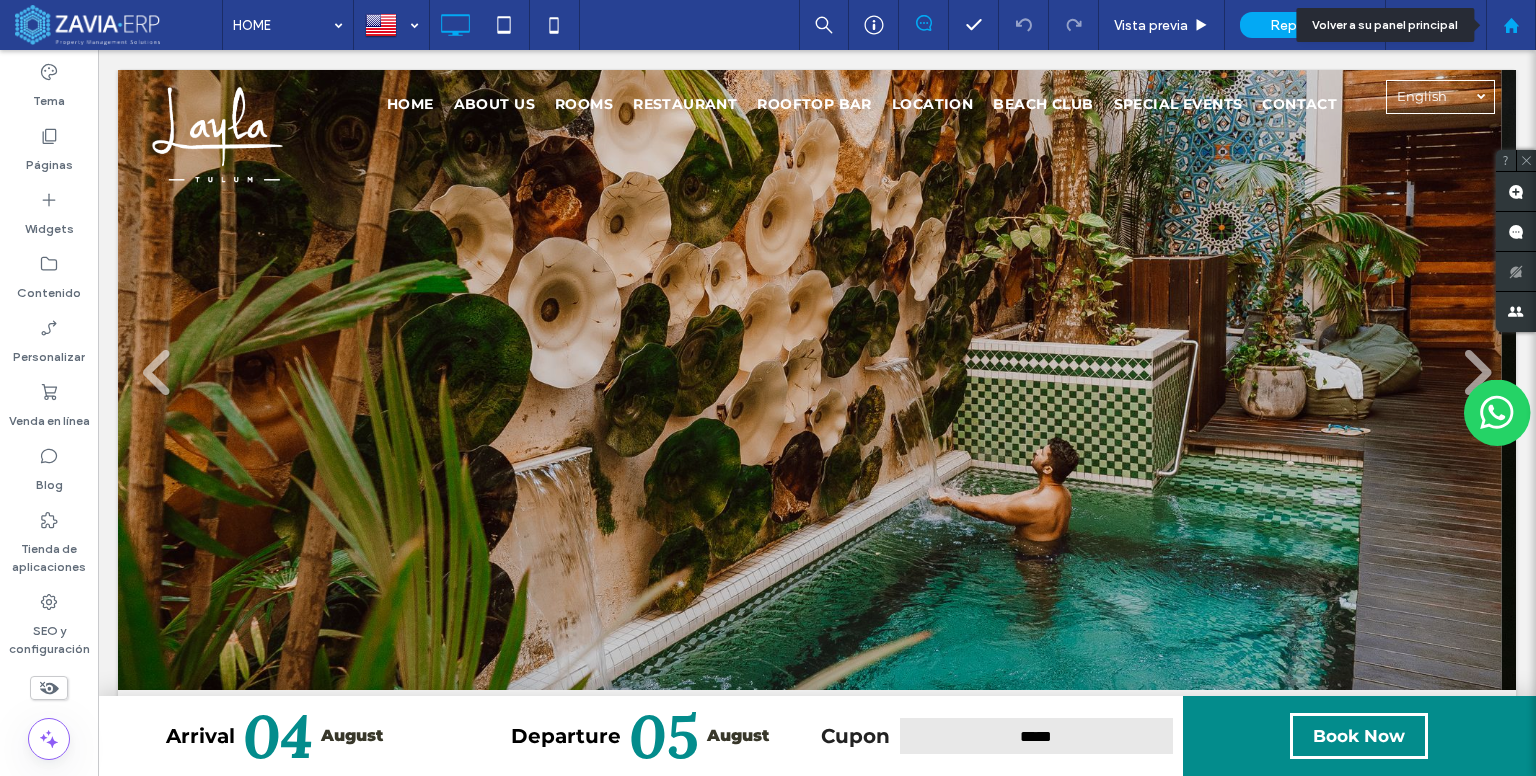 click at bounding box center [1511, 25] 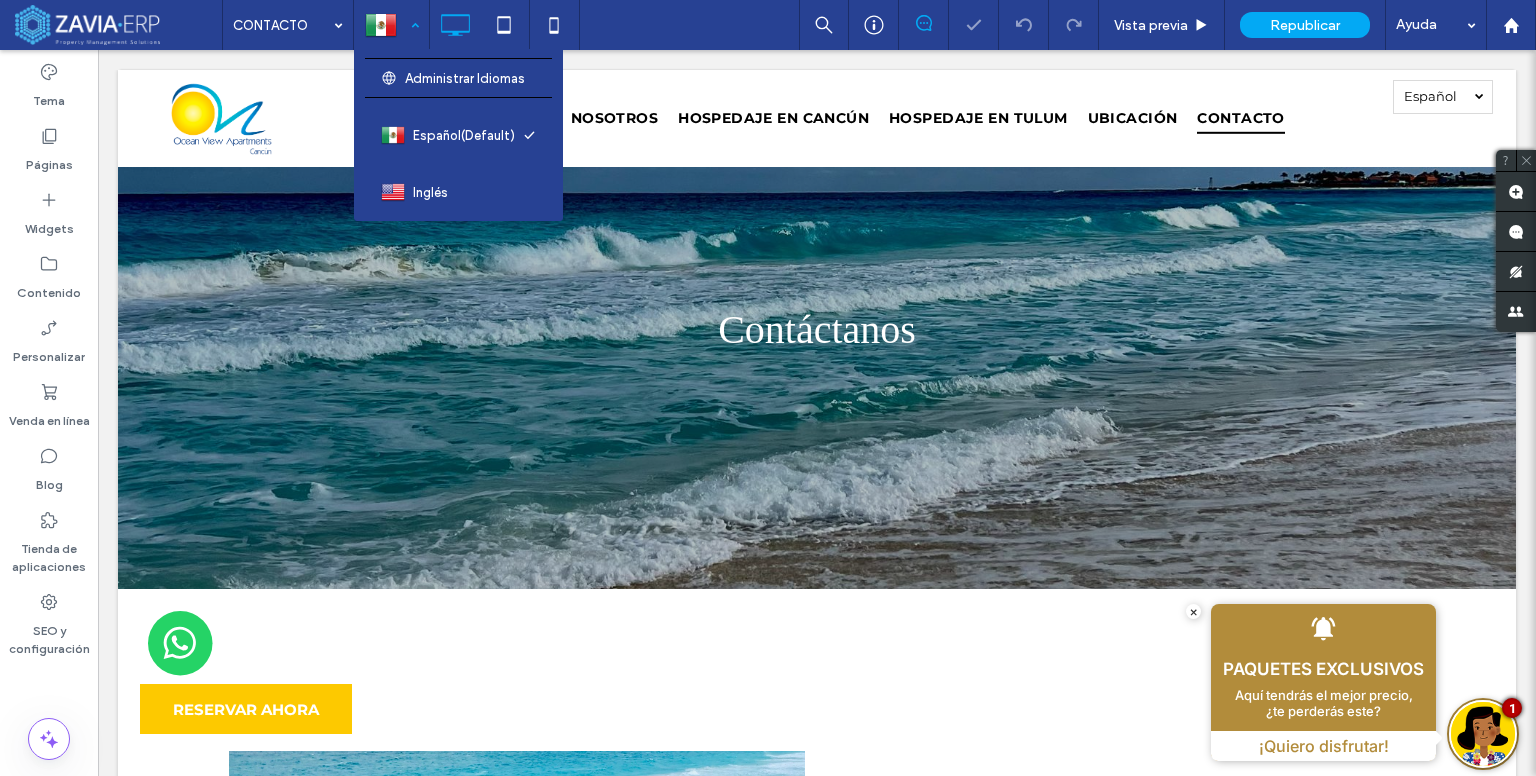 scroll, scrollTop: 500, scrollLeft: 0, axis: vertical 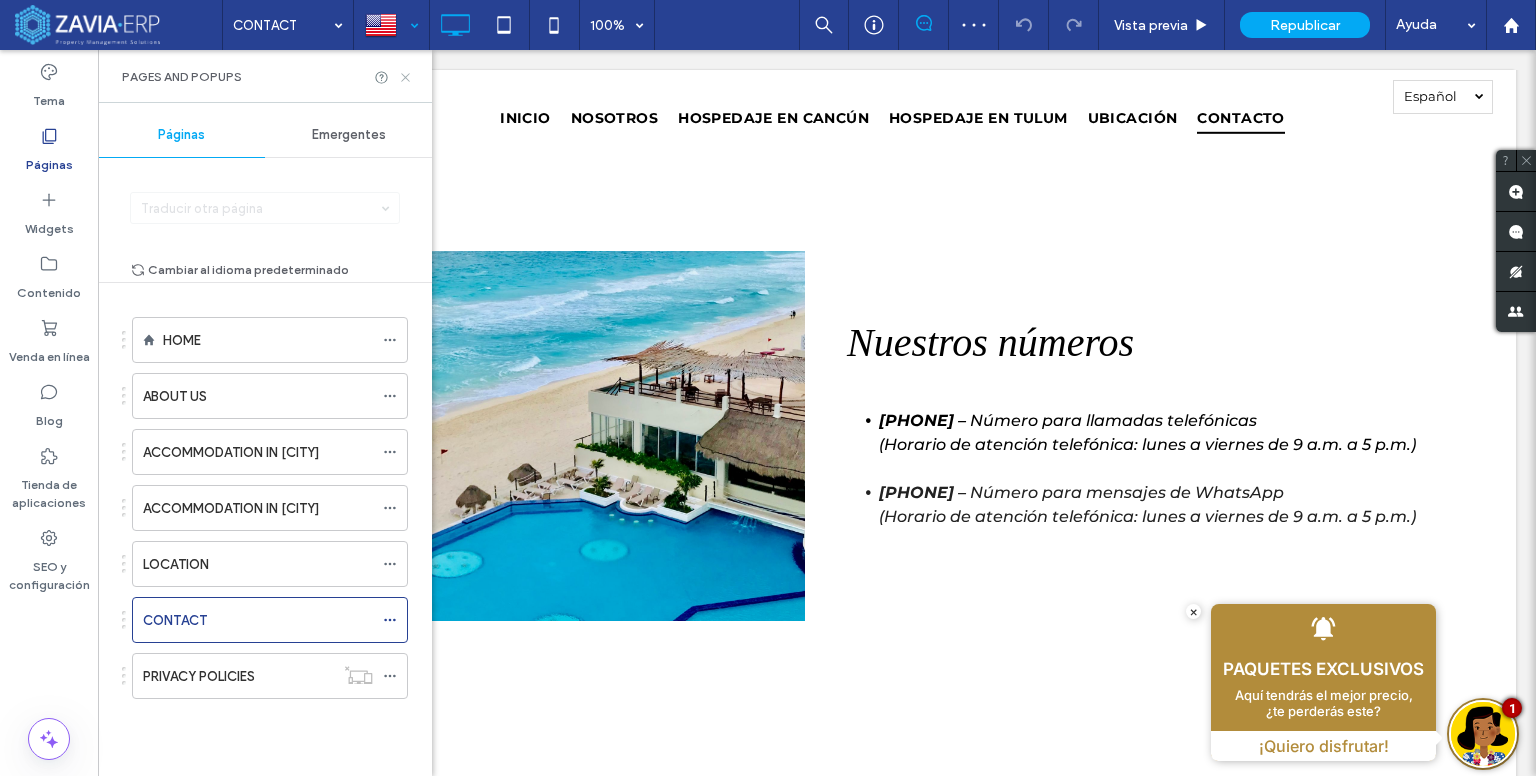 click 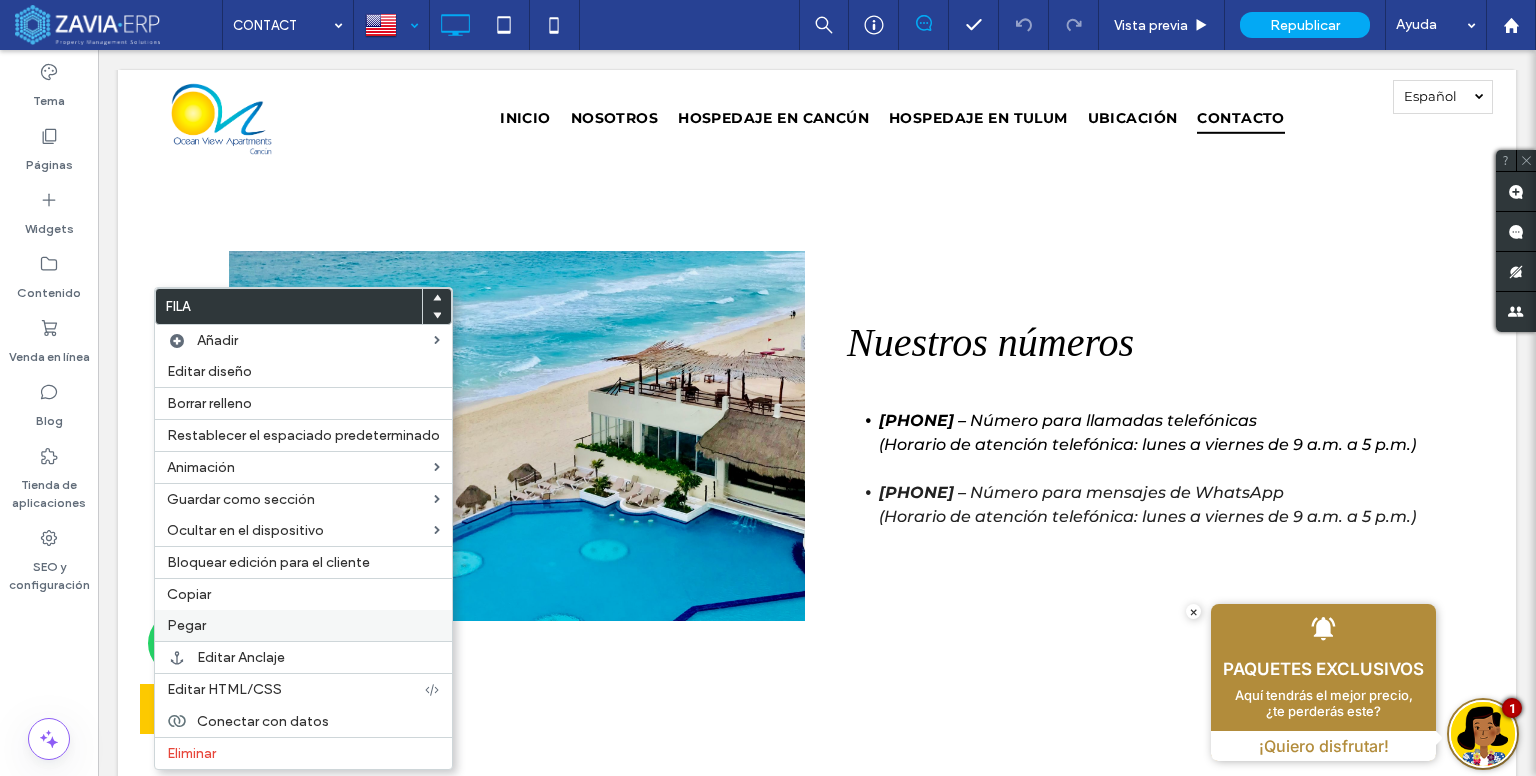click on "Pegar" at bounding box center [303, 625] 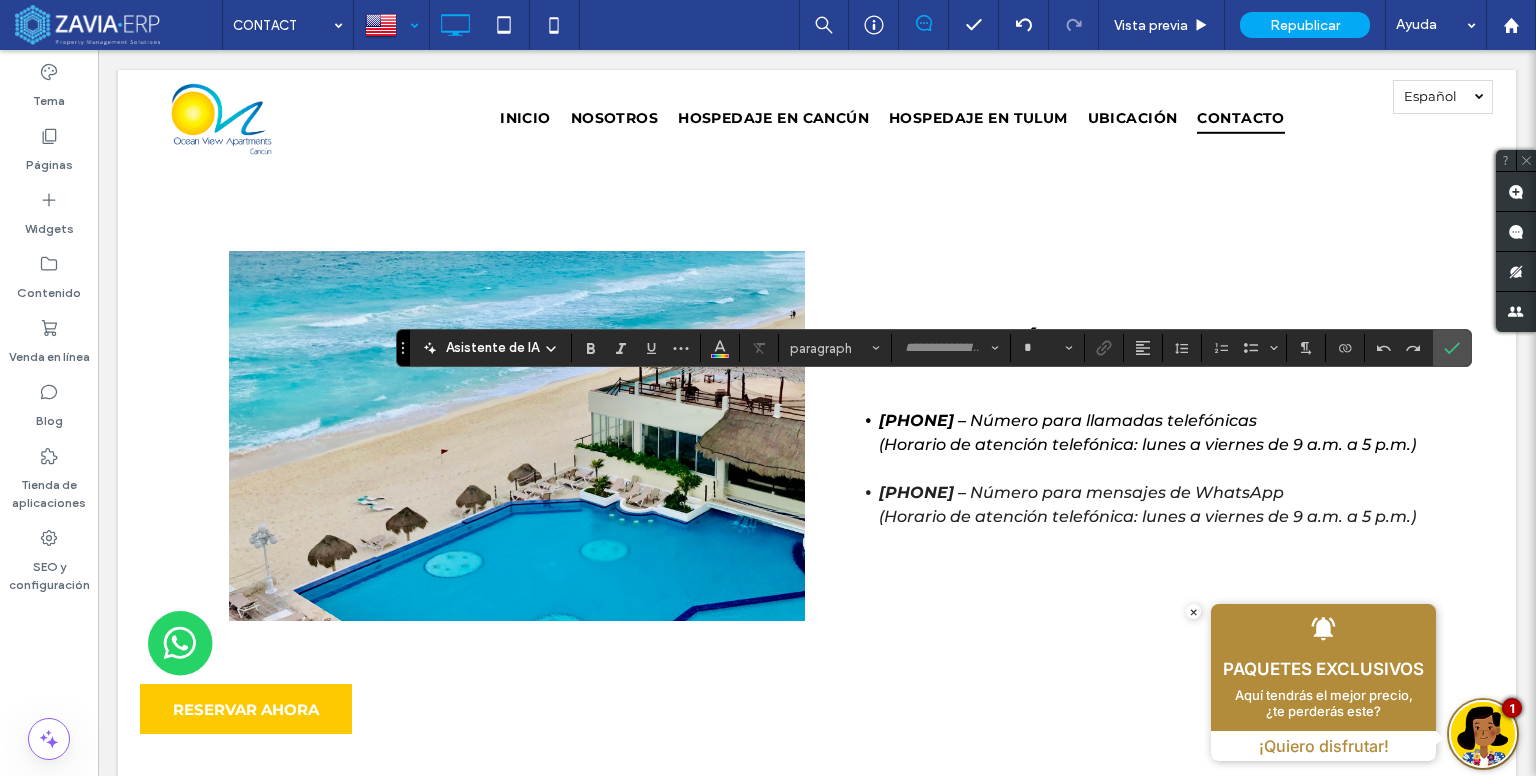 type on "**********" 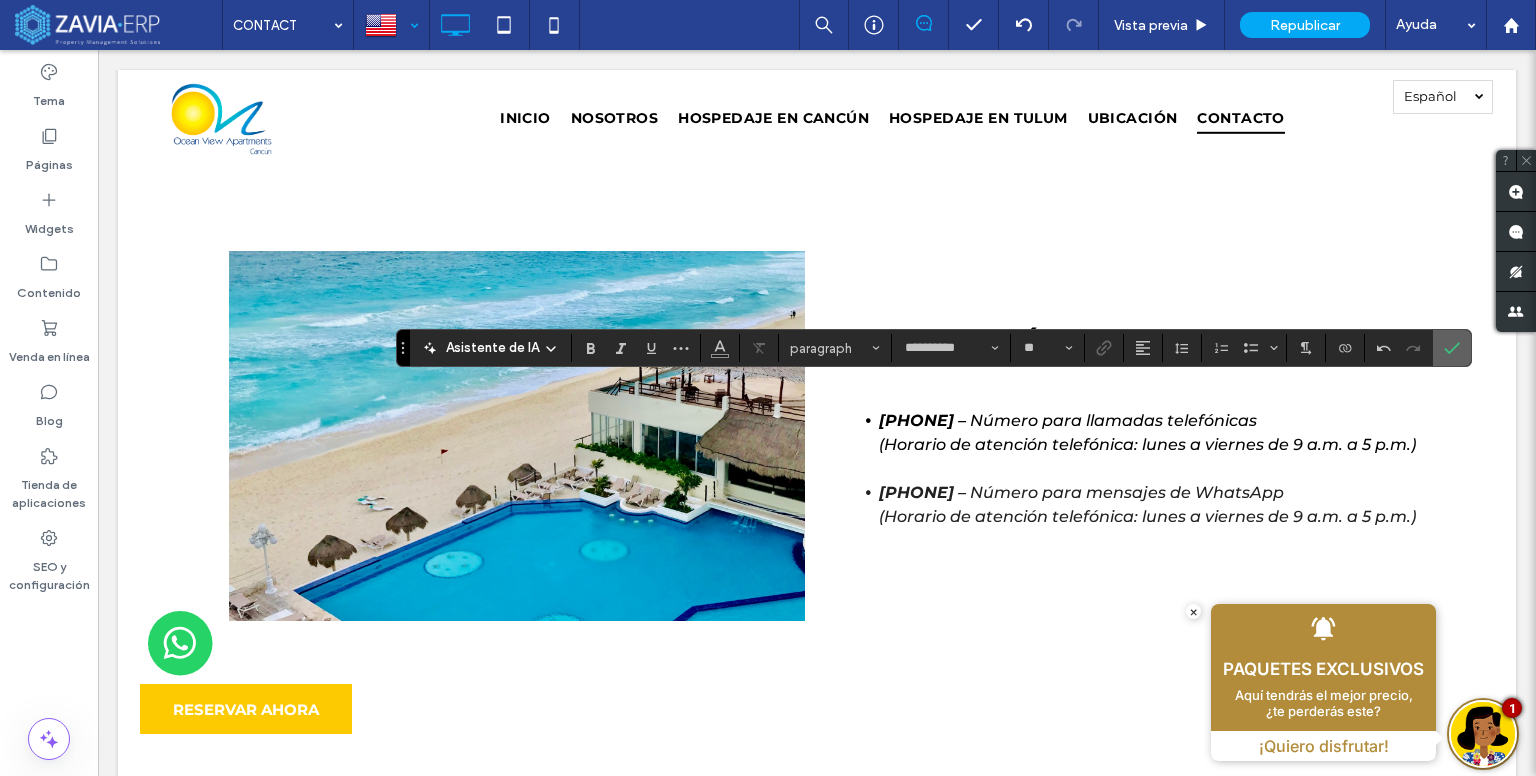 click 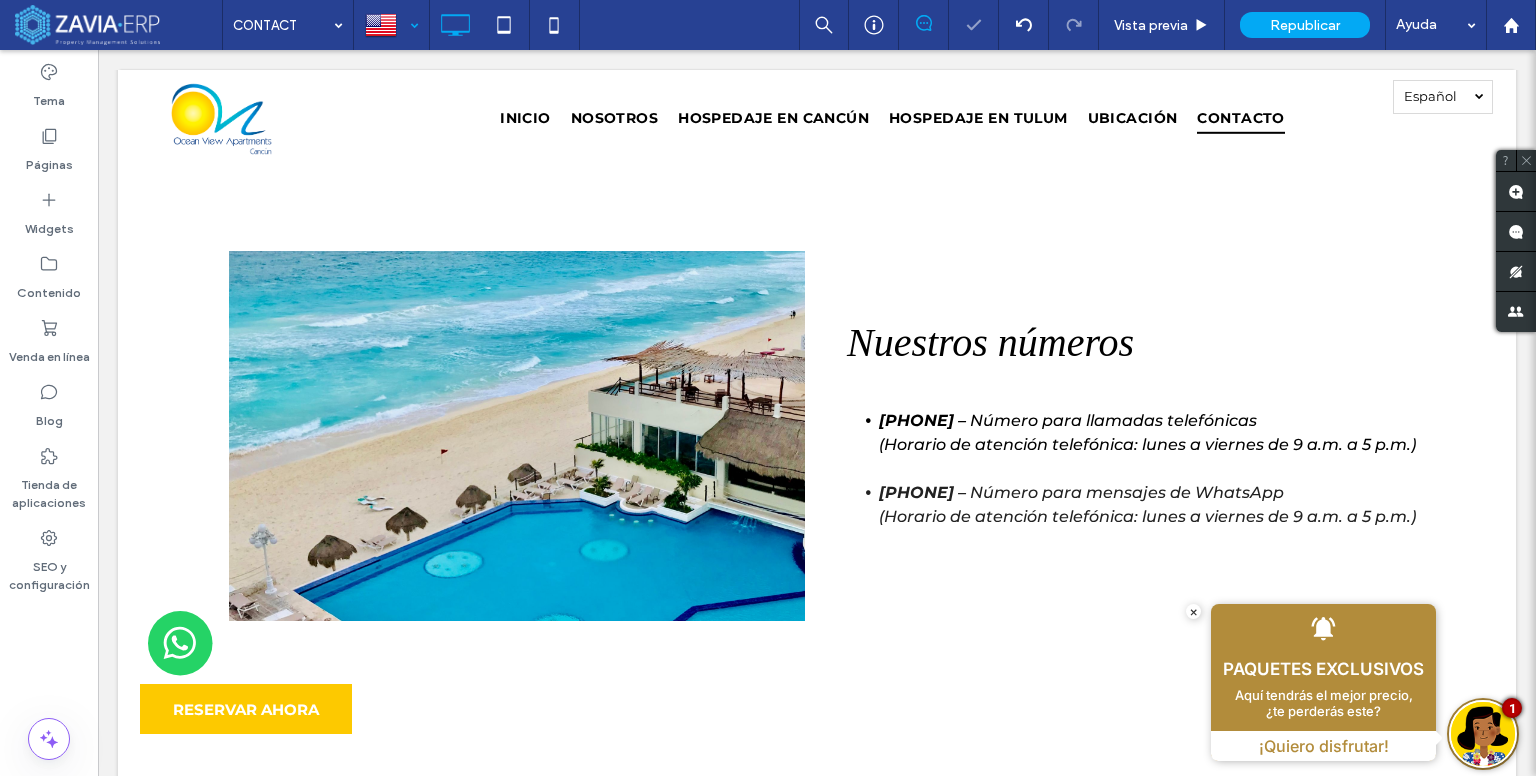 type on "**********" 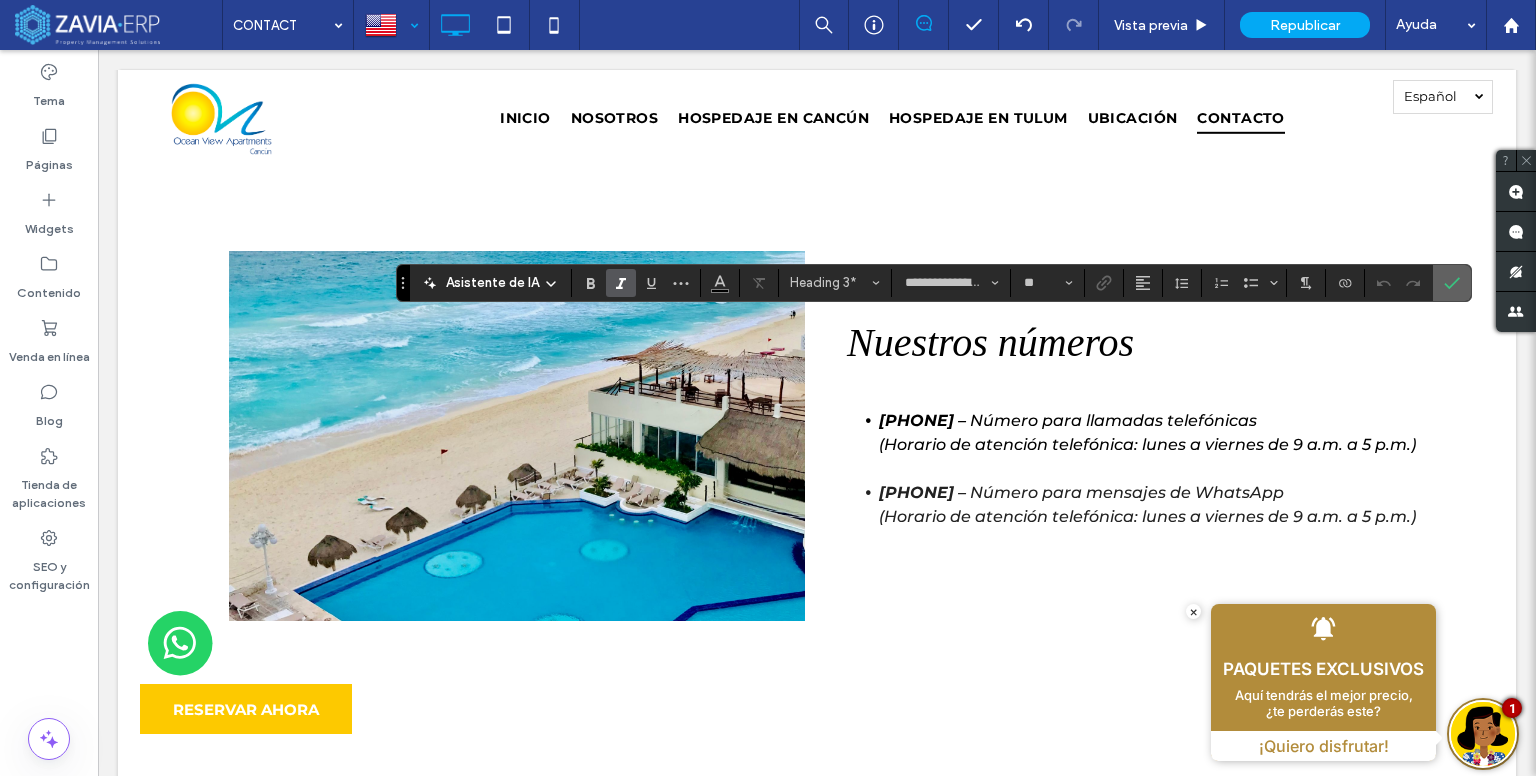 click at bounding box center [1452, 283] 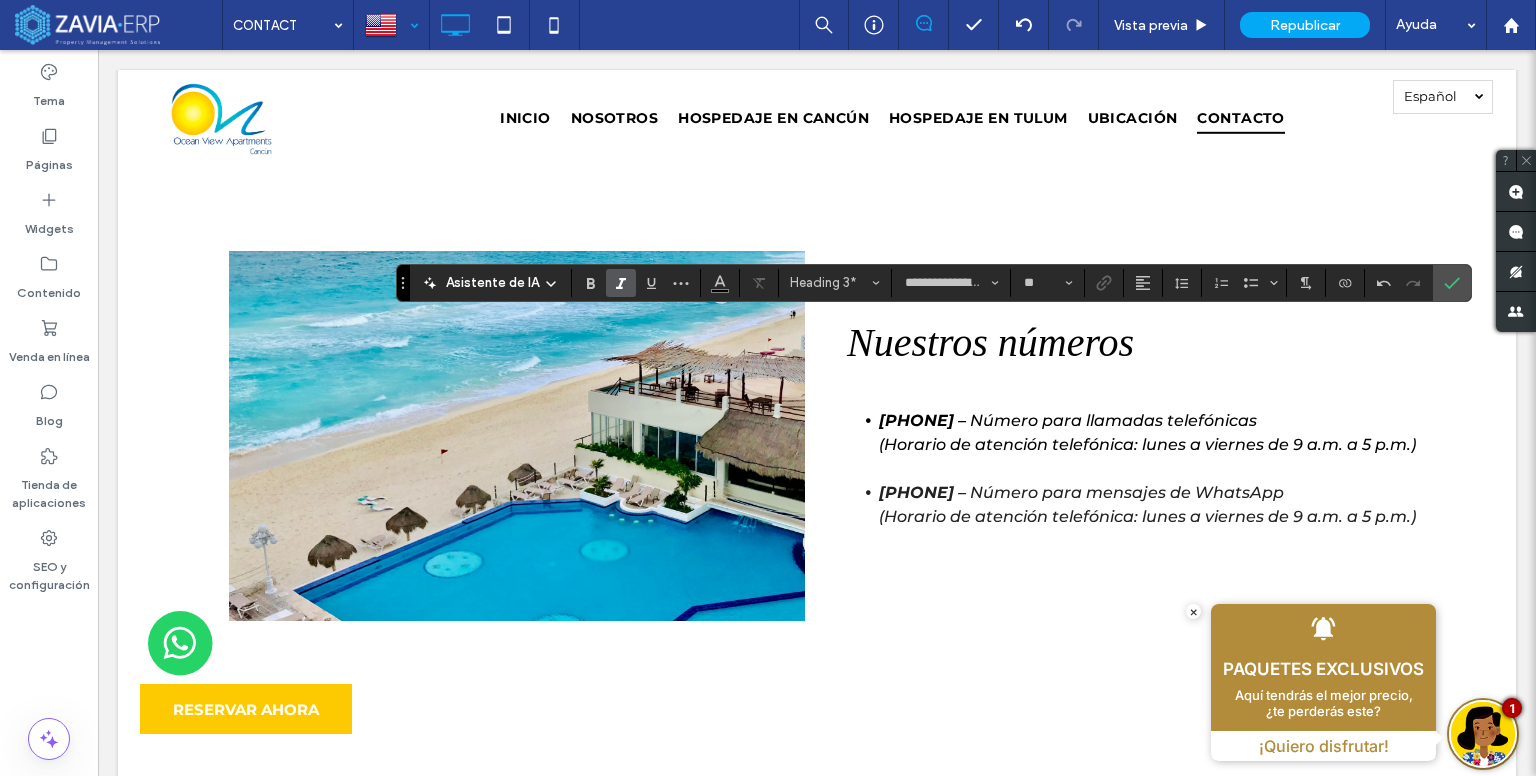 type on "**********" 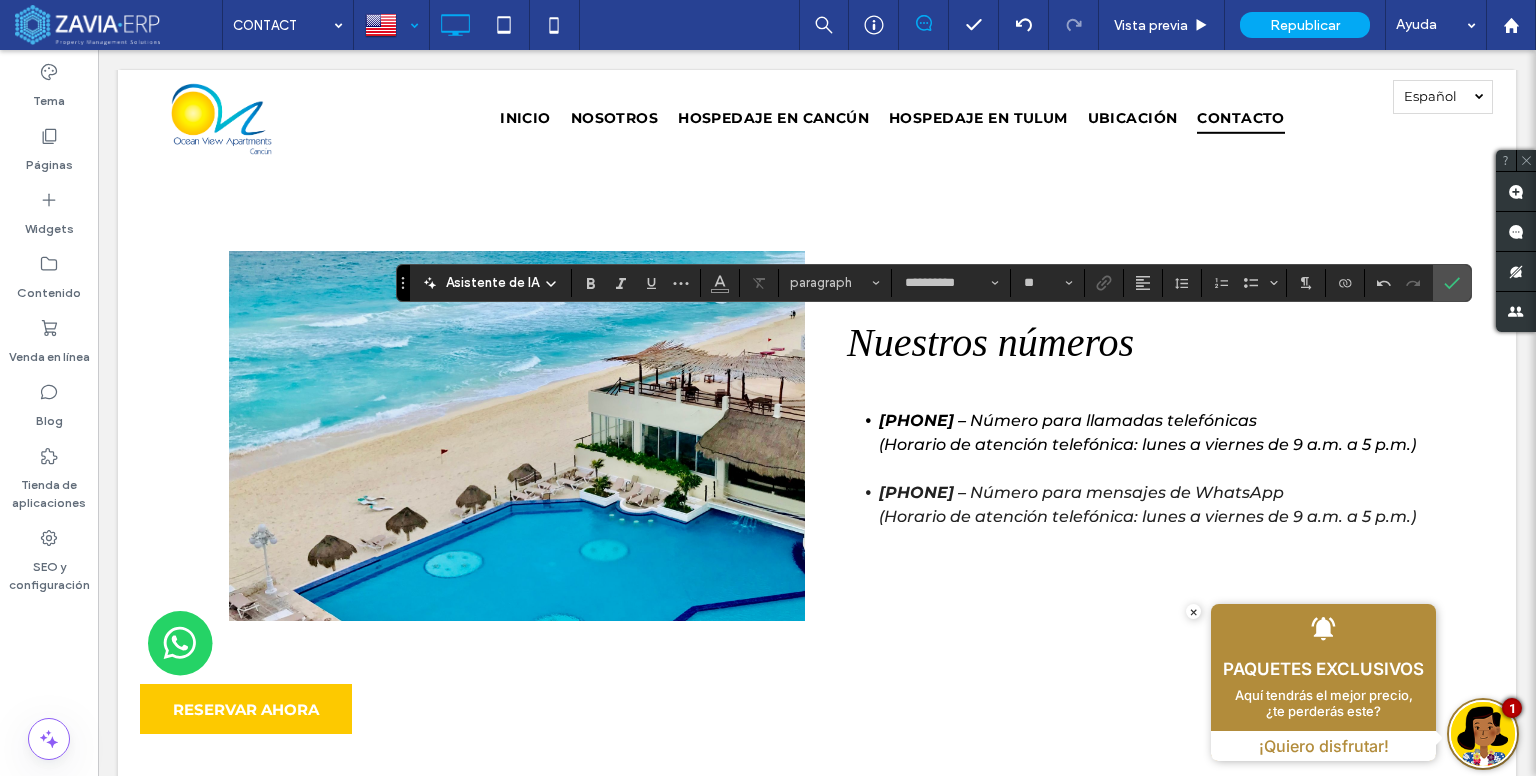 type on "**********" 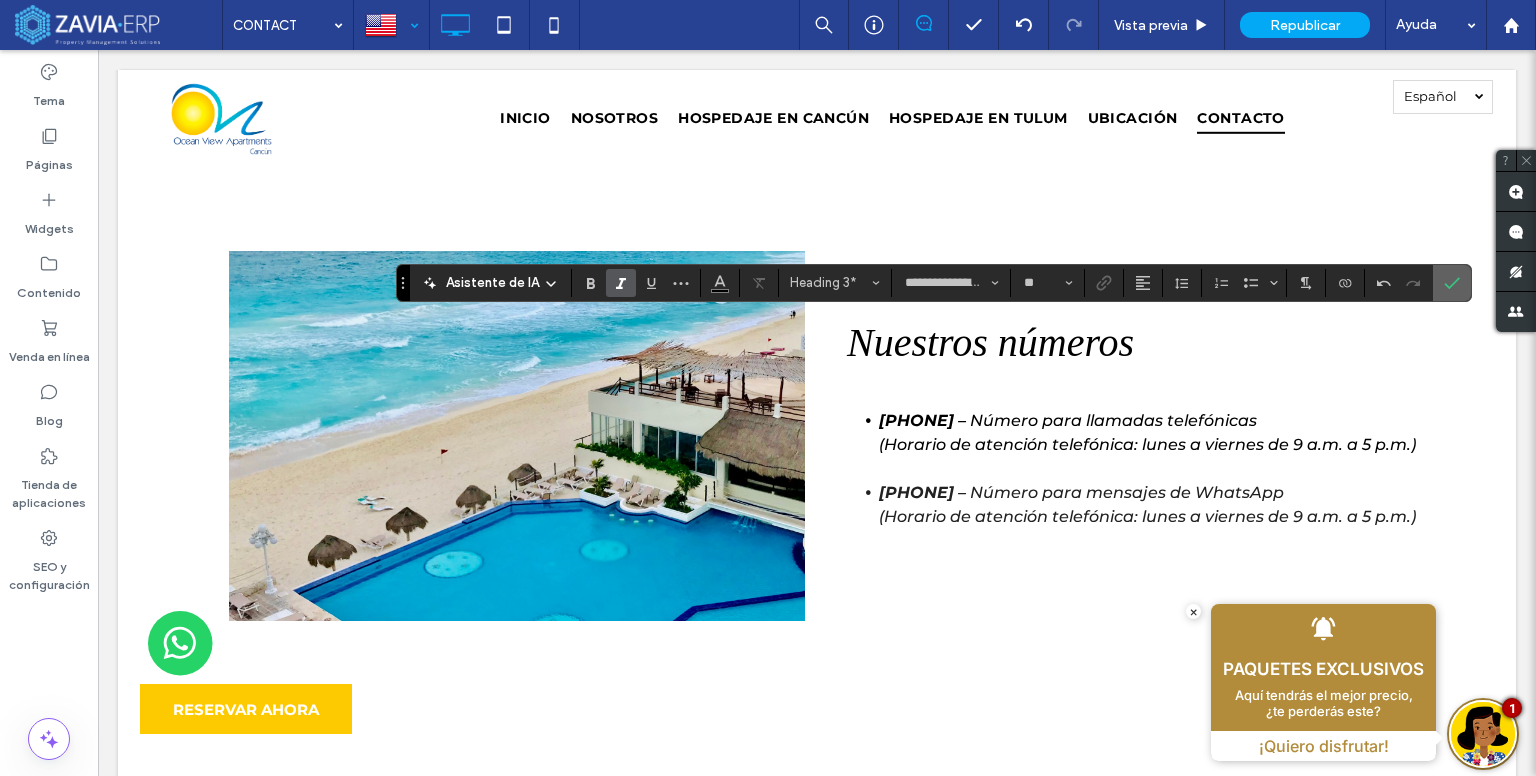click at bounding box center [1448, 283] 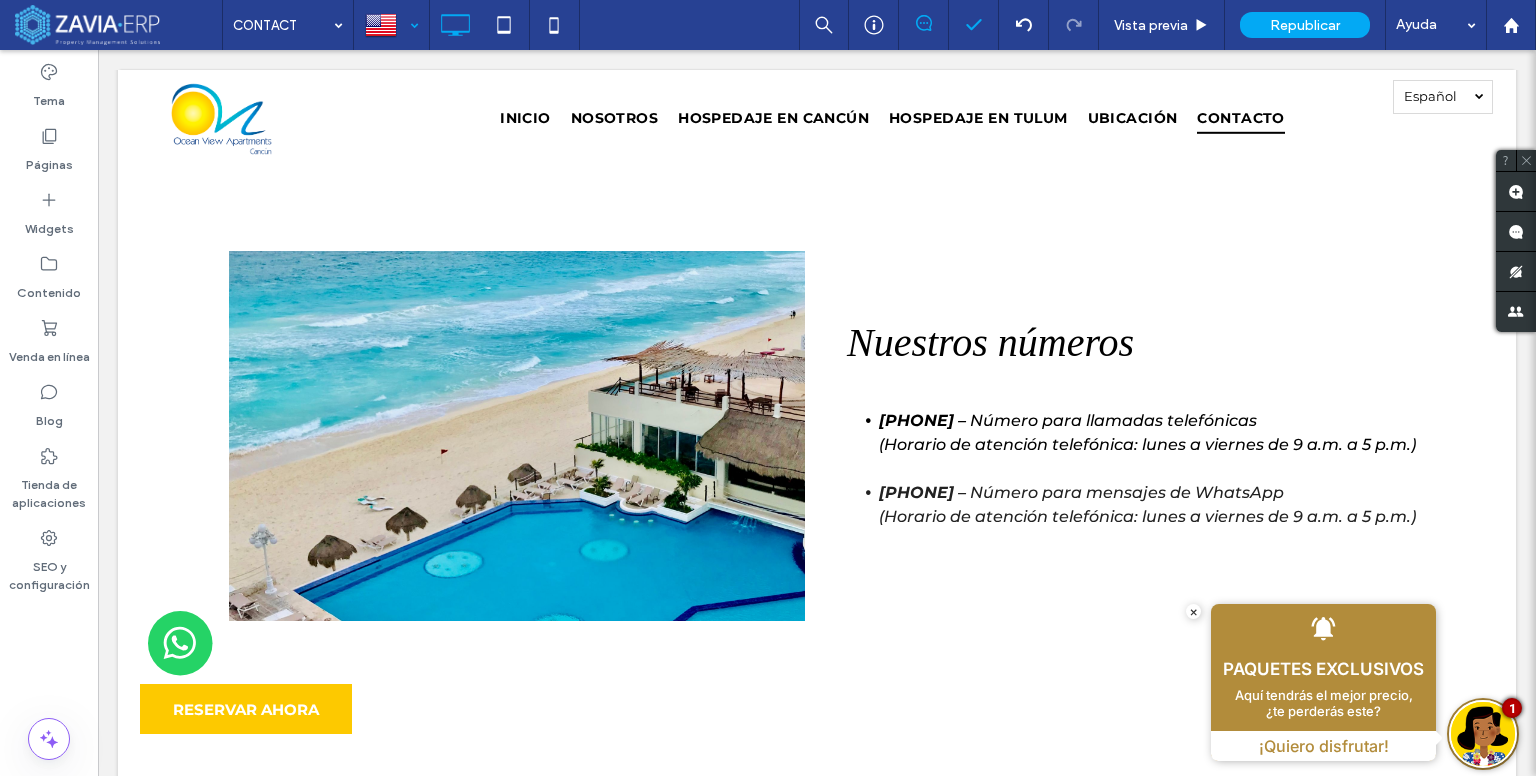 scroll, scrollTop: 0, scrollLeft: 0, axis: both 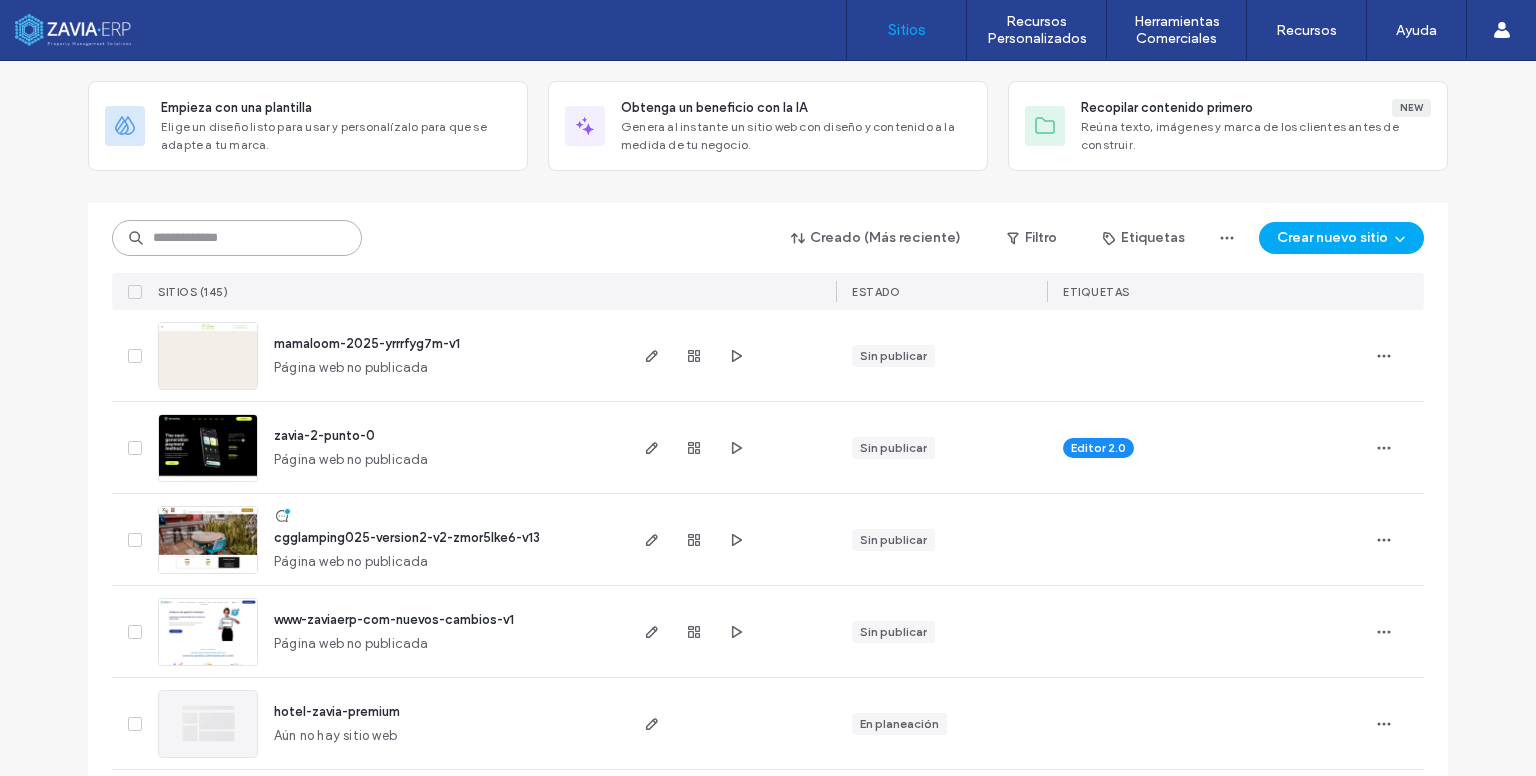click at bounding box center (237, 238) 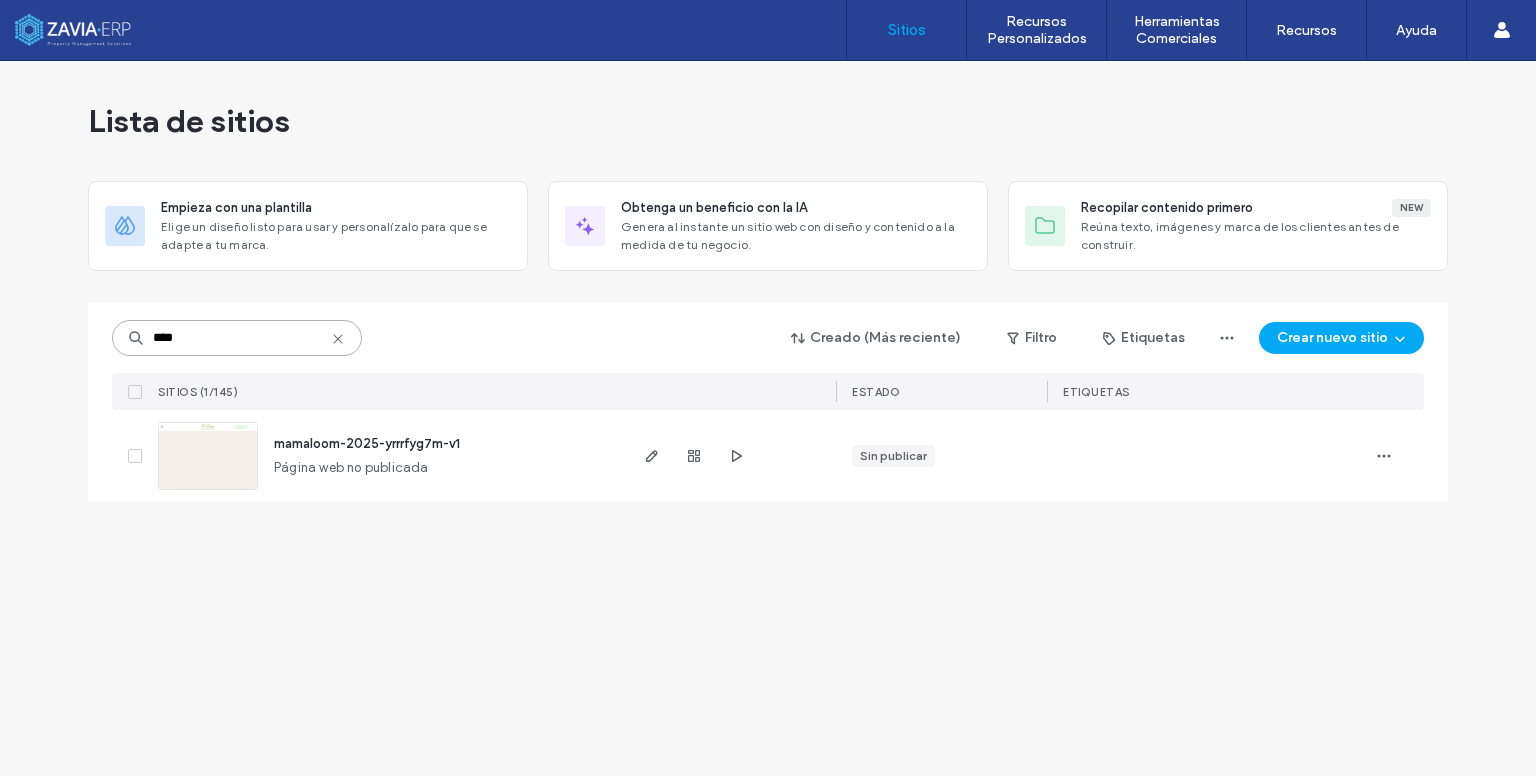 scroll, scrollTop: 0, scrollLeft: 0, axis: both 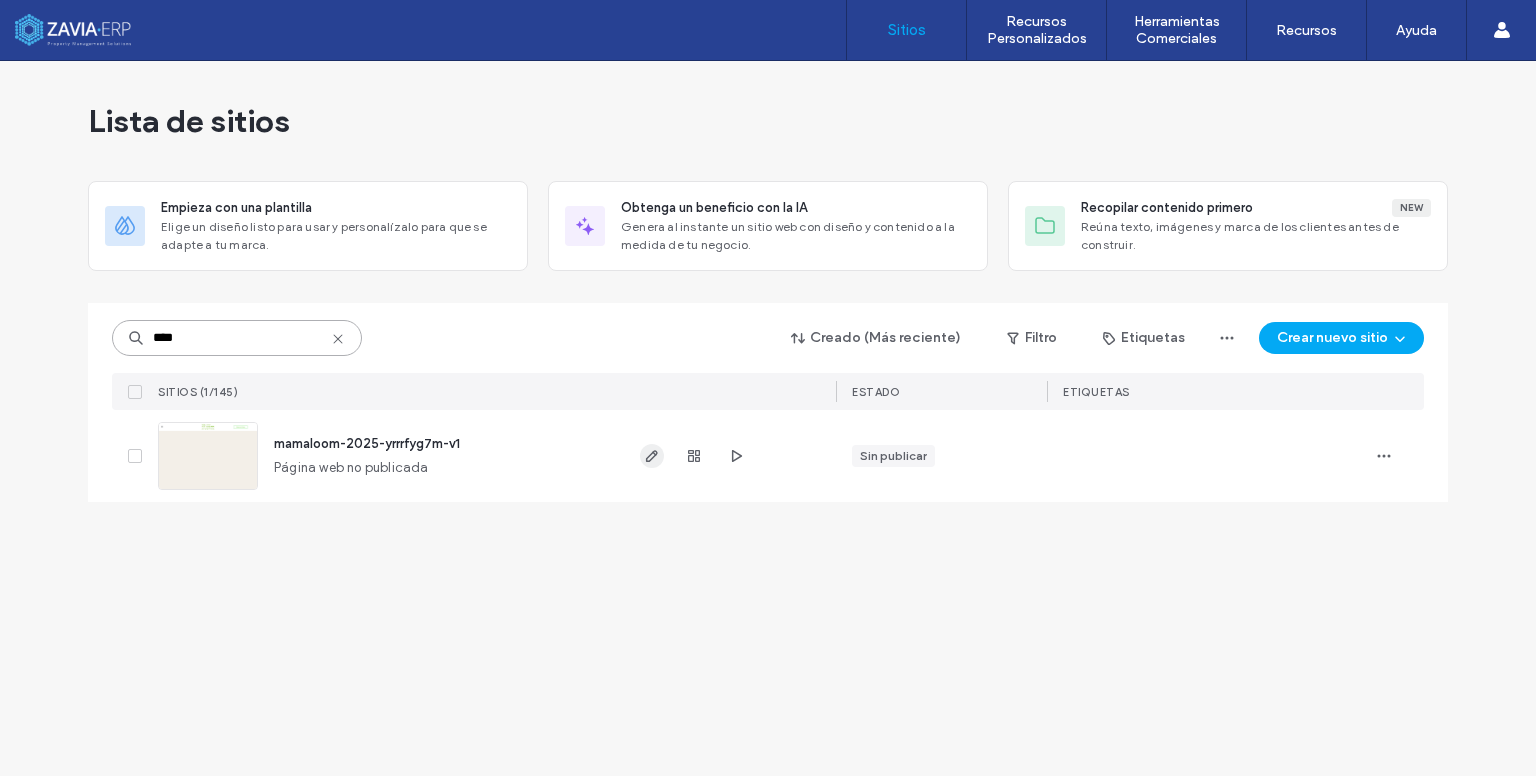 type on "****" 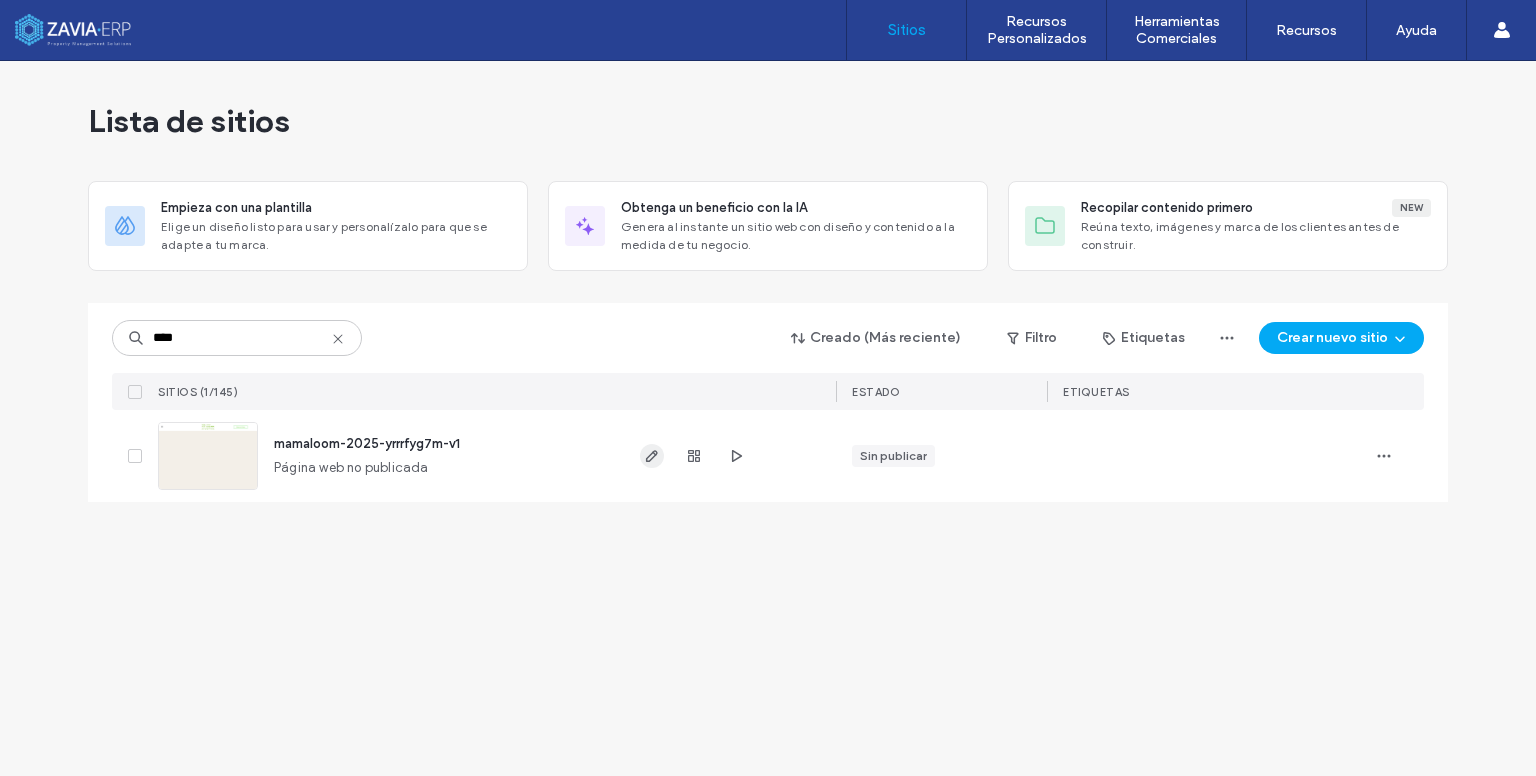 click 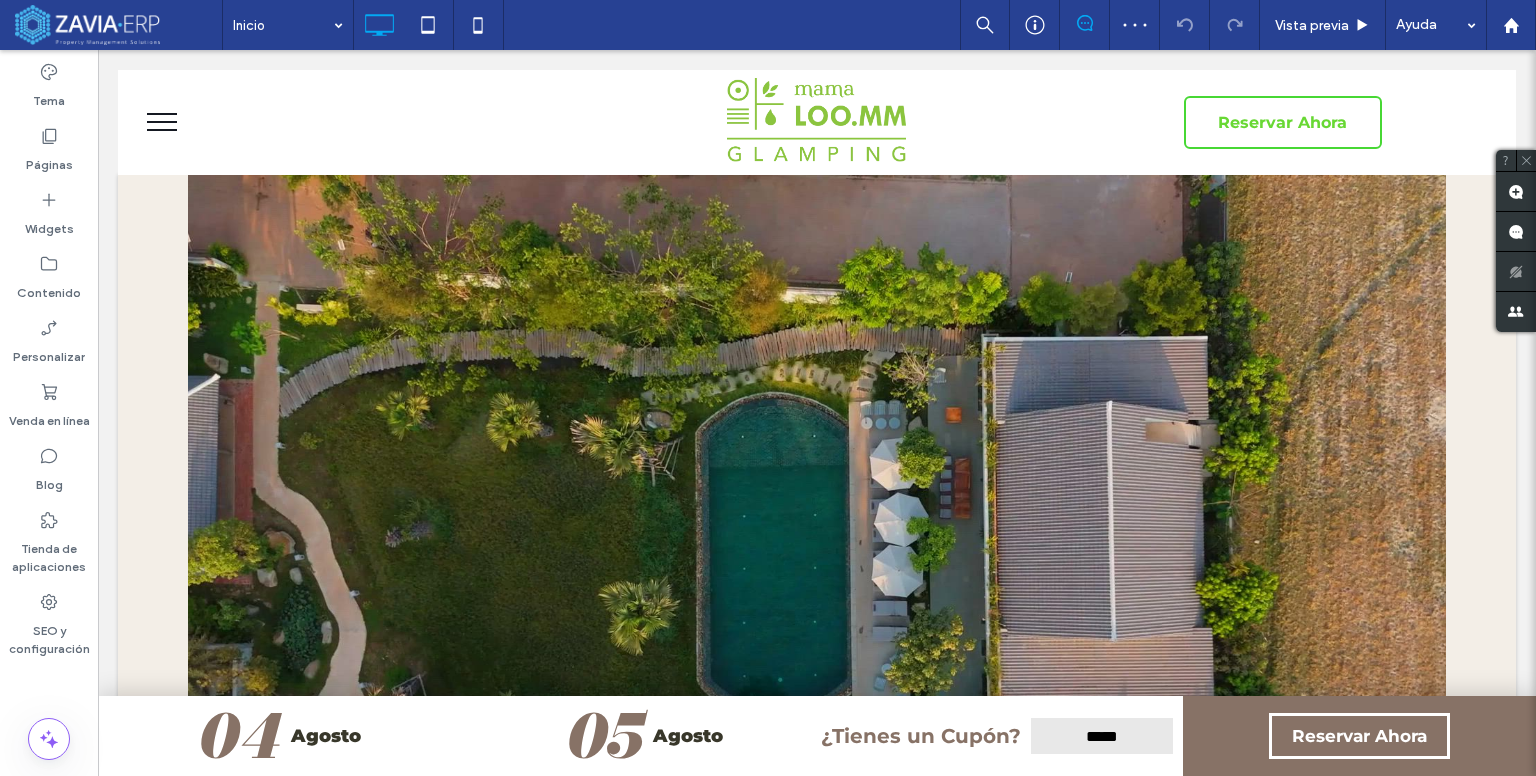 scroll, scrollTop: 1440, scrollLeft: 0, axis: vertical 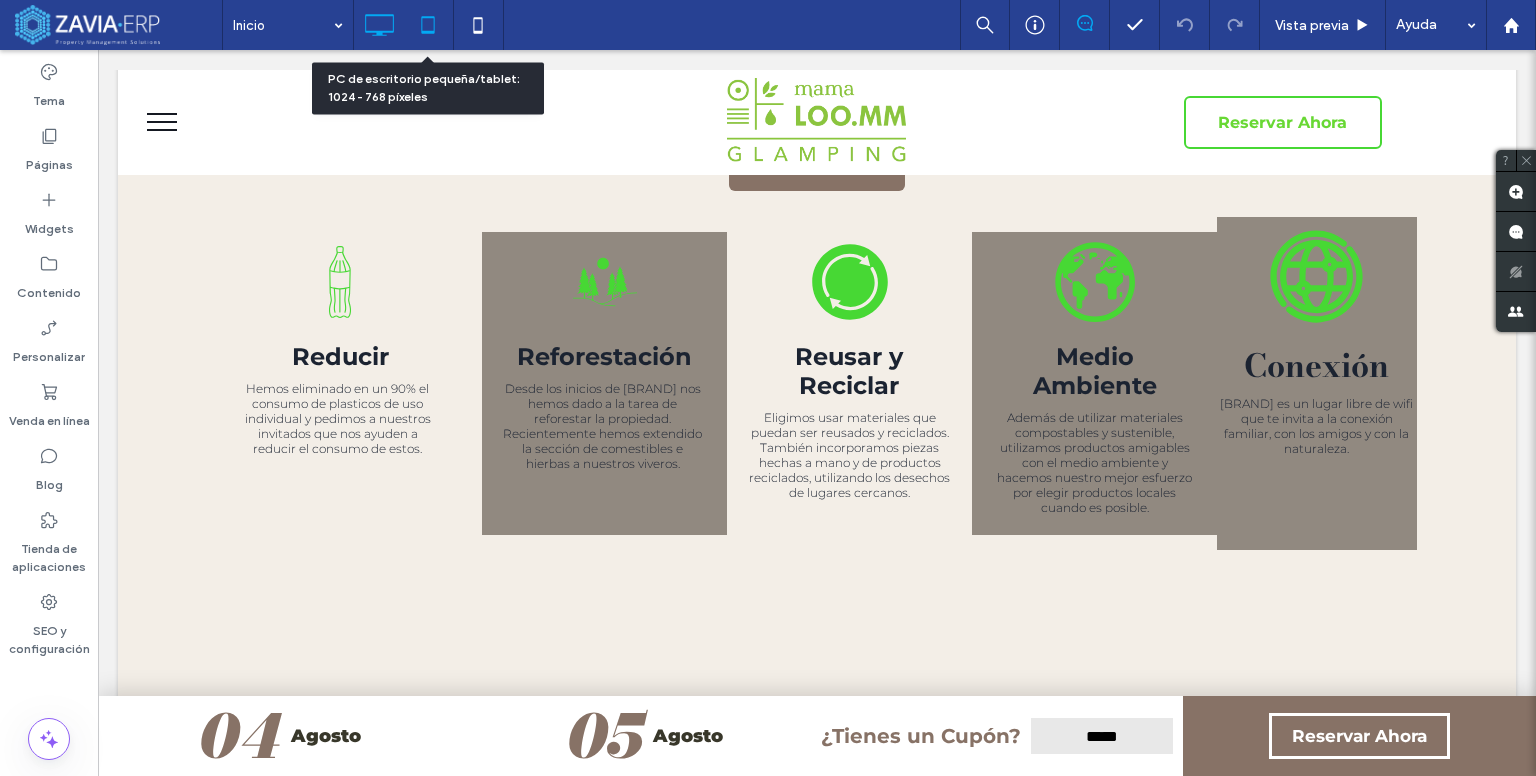 click 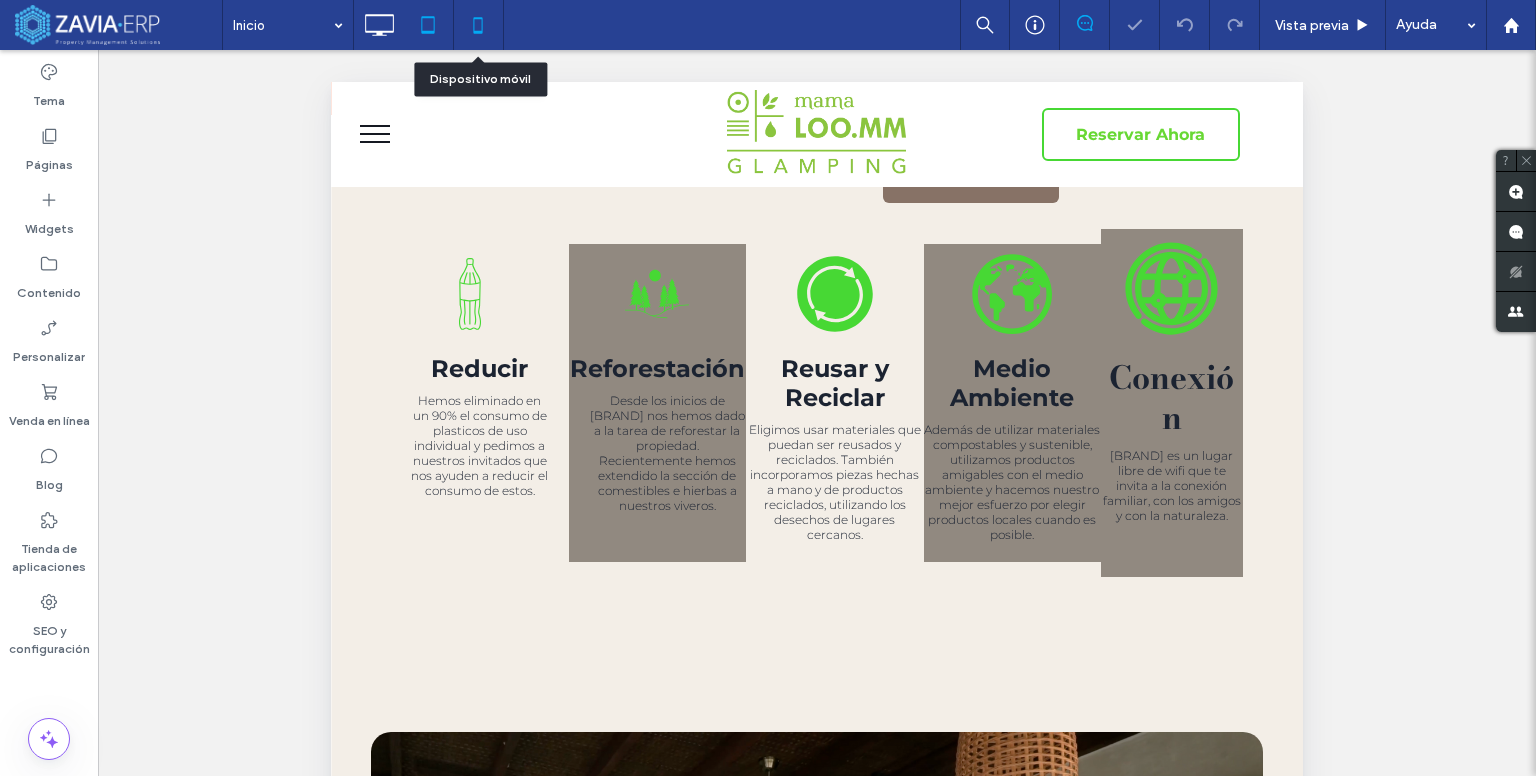 click 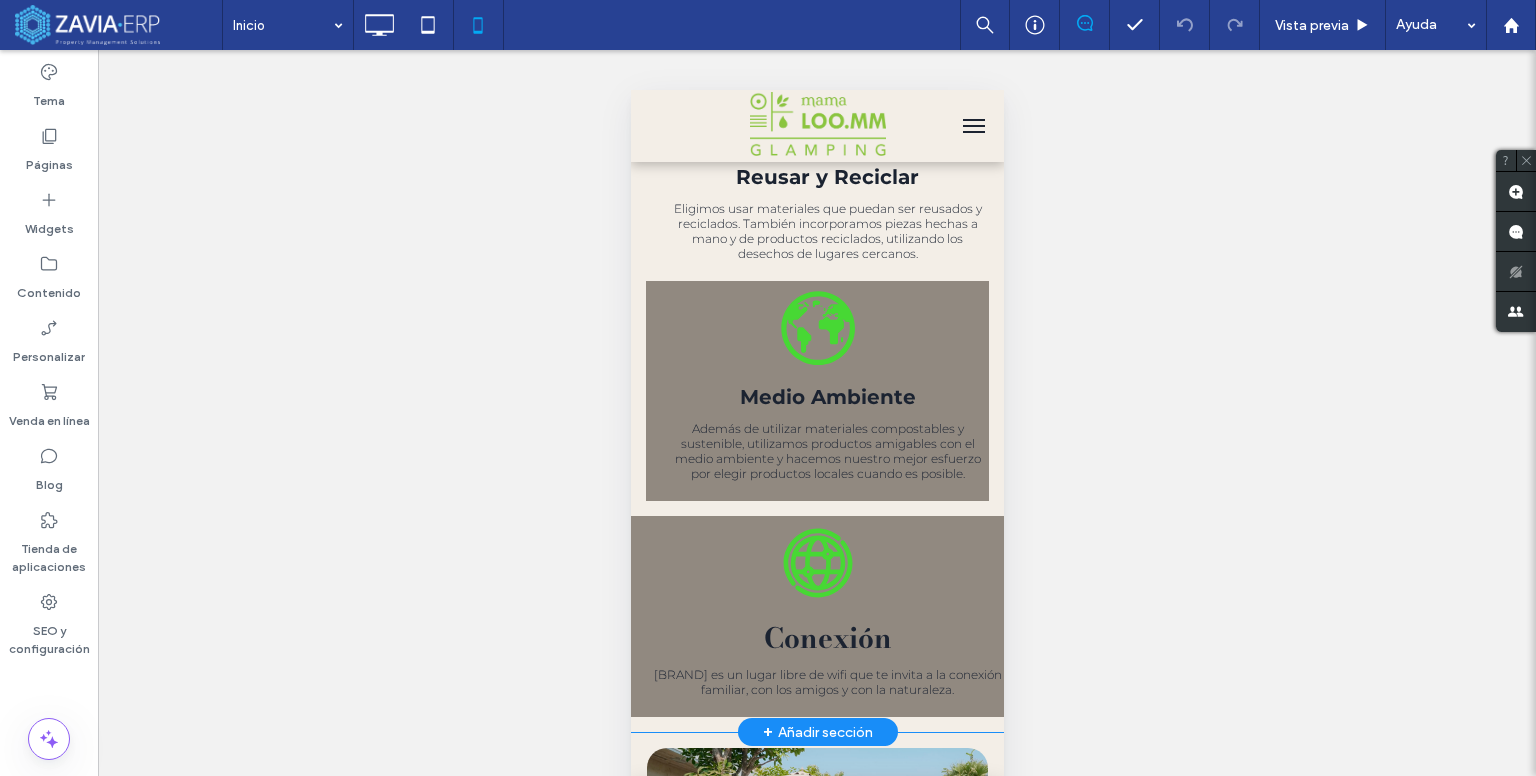 scroll, scrollTop: 2800, scrollLeft: 0, axis: vertical 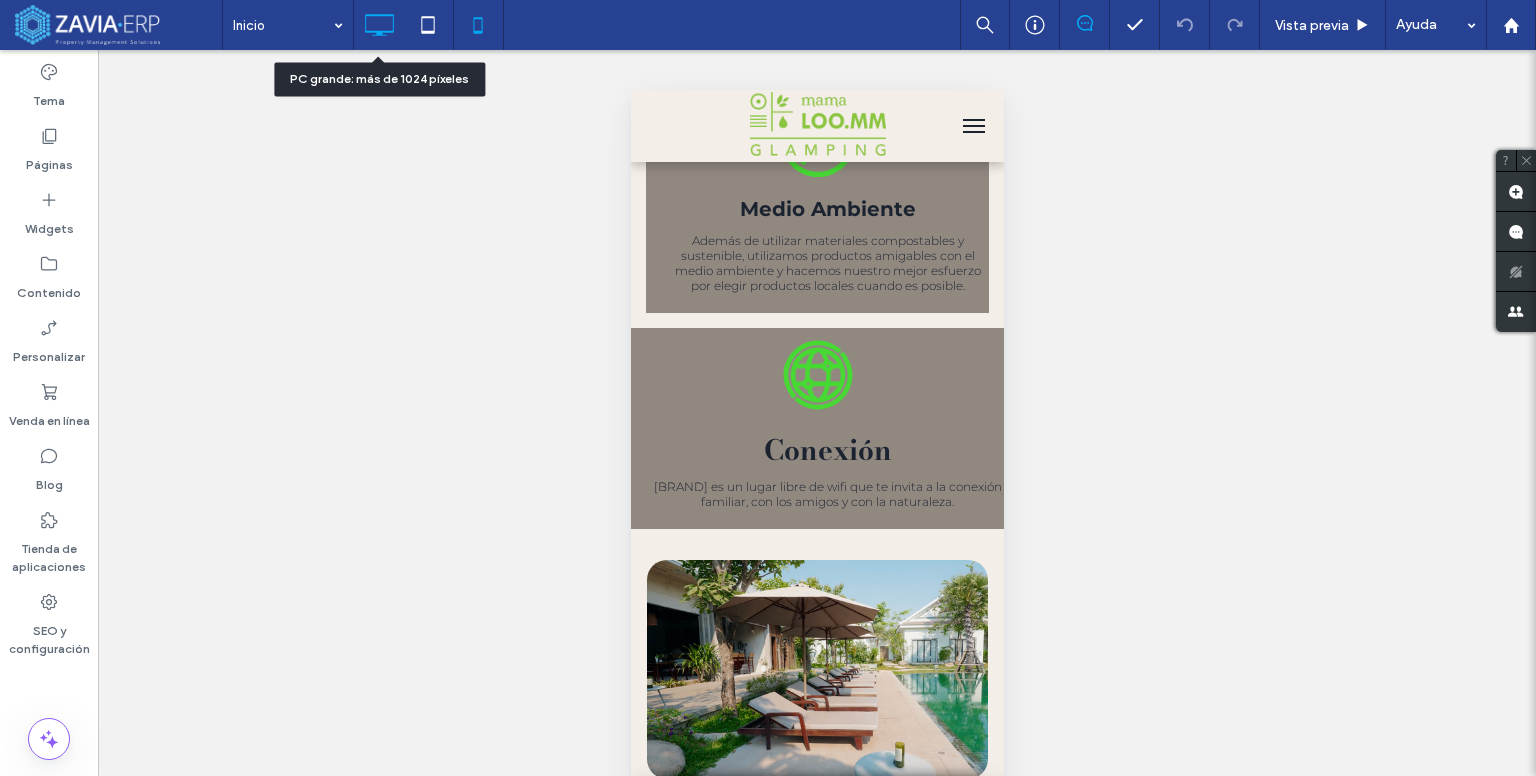 click 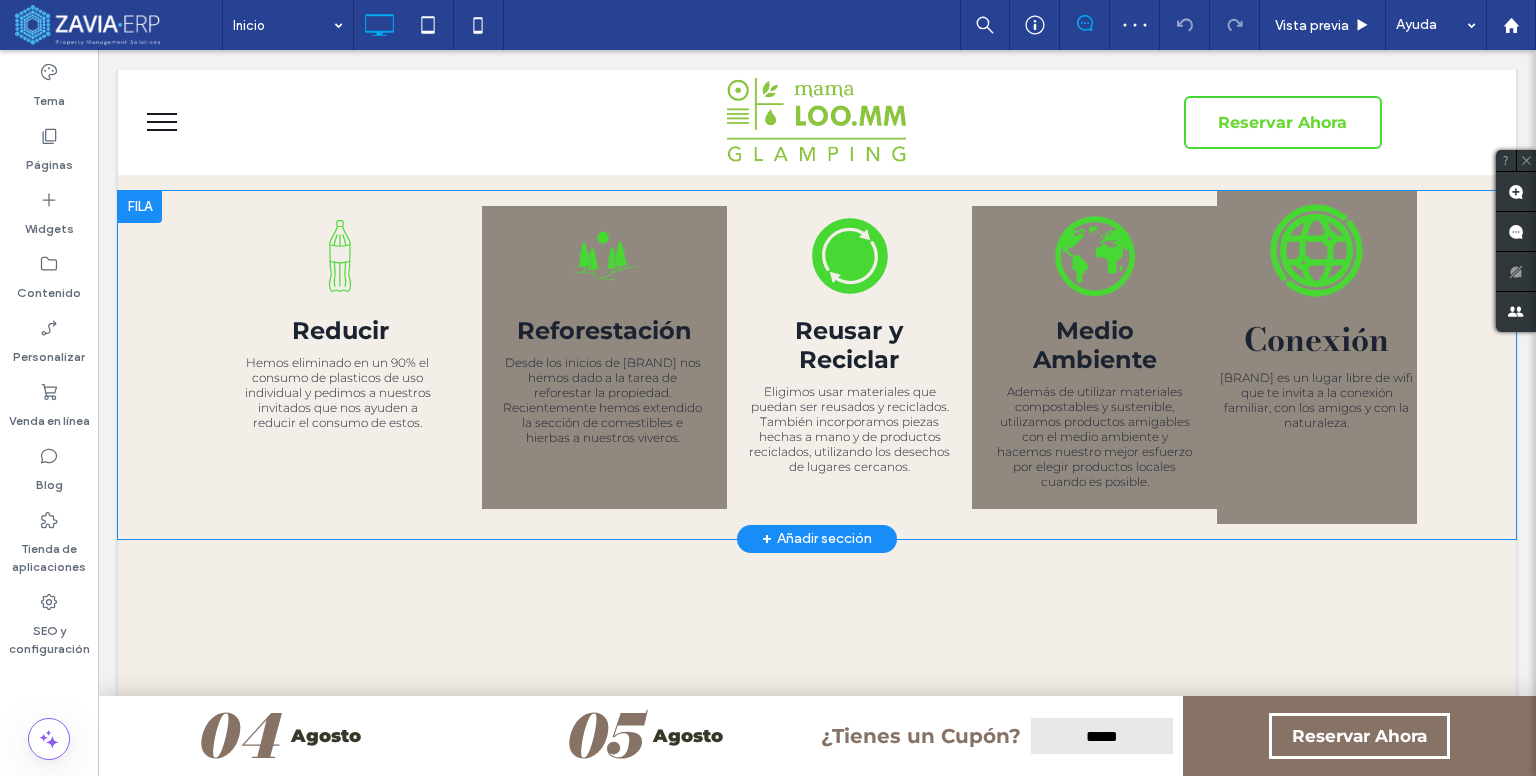 scroll, scrollTop: 1700, scrollLeft: 0, axis: vertical 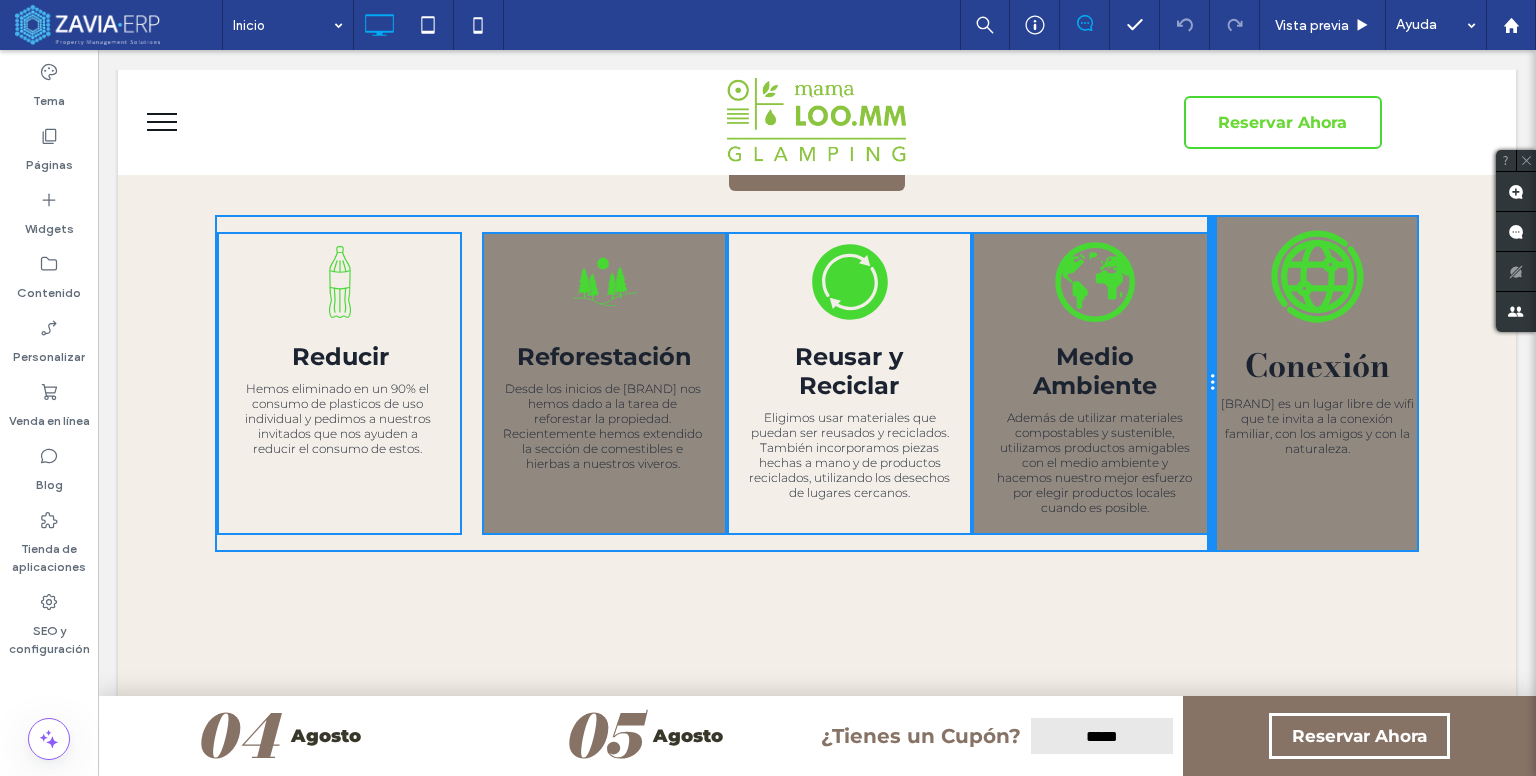 drag, startPoint x: 1208, startPoint y: 504, endPoint x: 1312, endPoint y: 555, distance: 115.83177 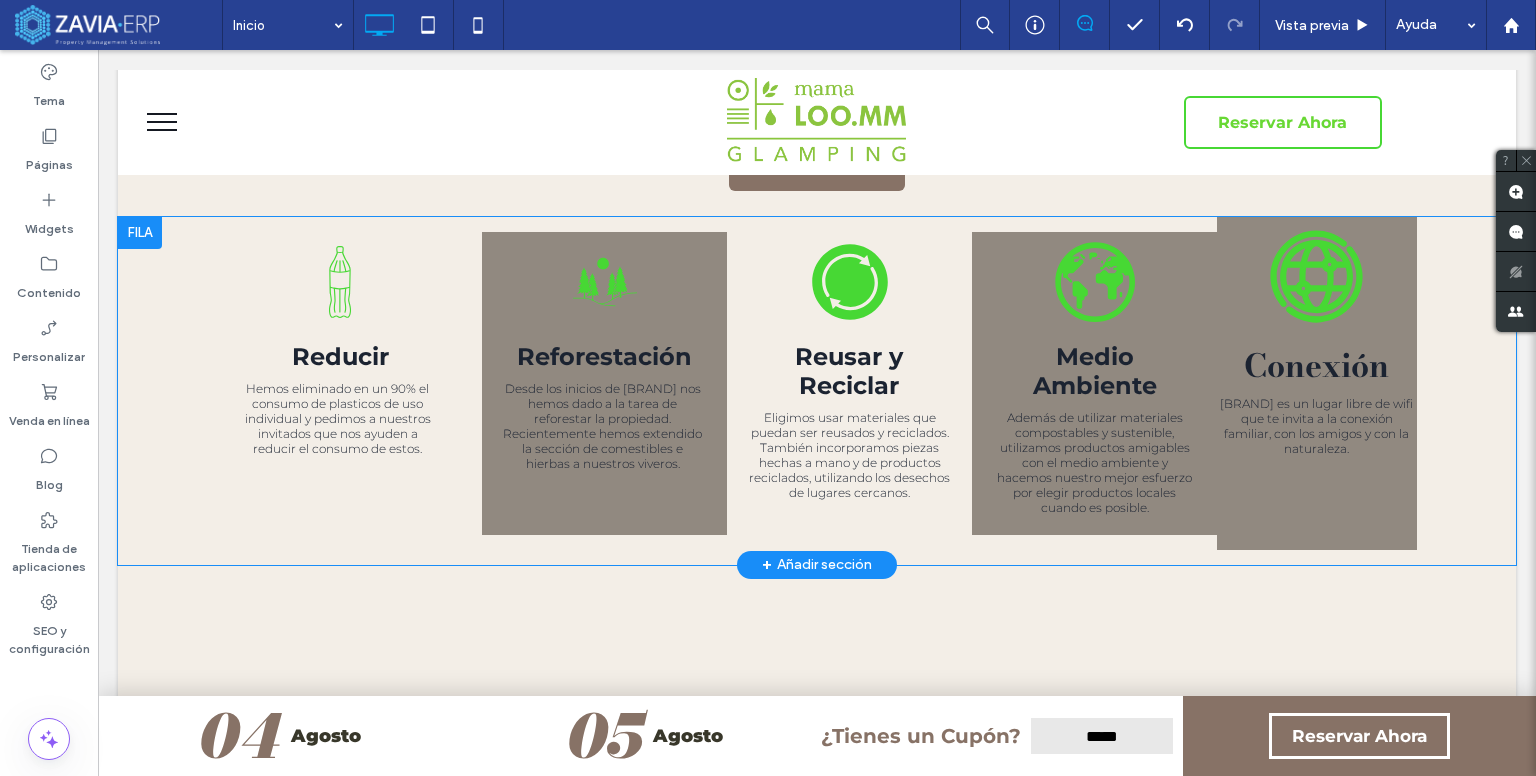 click on "Reducir
Hemos eliminado en un 90% el consumo de plasticos de uso individual y pedimos a nuestros invitados que nos ayuden a reducir el consumo de estos.
Click To Paste
Reforestación
Desde los inicios de Mama Loo.mm nos hemos dado a la tarea de reforestar la propiedad. Recientemente hemos extendido la sección de comestibles e hierbas a nuestros viveros.
Click To Paste
Reusar y Reciclar
Eligimos usar materiales que puedan ser reusados y reciclados. También incorporamos piezas hechas a mano y de productos reciclados, utilizando los desechos de lugares cercanos.
Click To Paste
Medio Ambiente
Además de utilizar materiales compostables y sustenible, utilizamos productos amigables con el medio ambiente y hacemos nuestro mejor esfuerzo por elegir productos locales cuando es posible.
Click To Paste
Click To Paste" at bounding box center (817, 391) 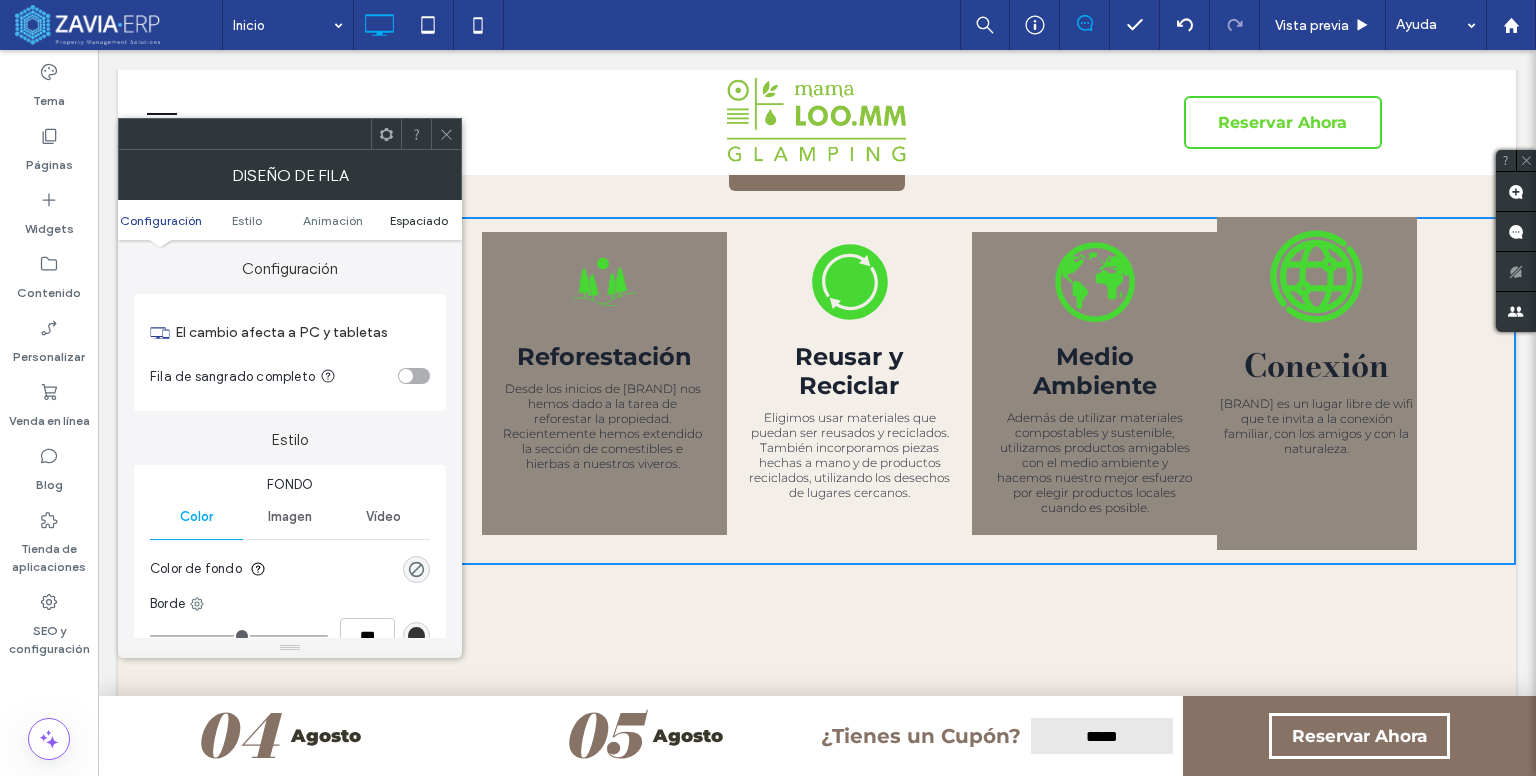 click on "Espaciado" at bounding box center (419, 220) 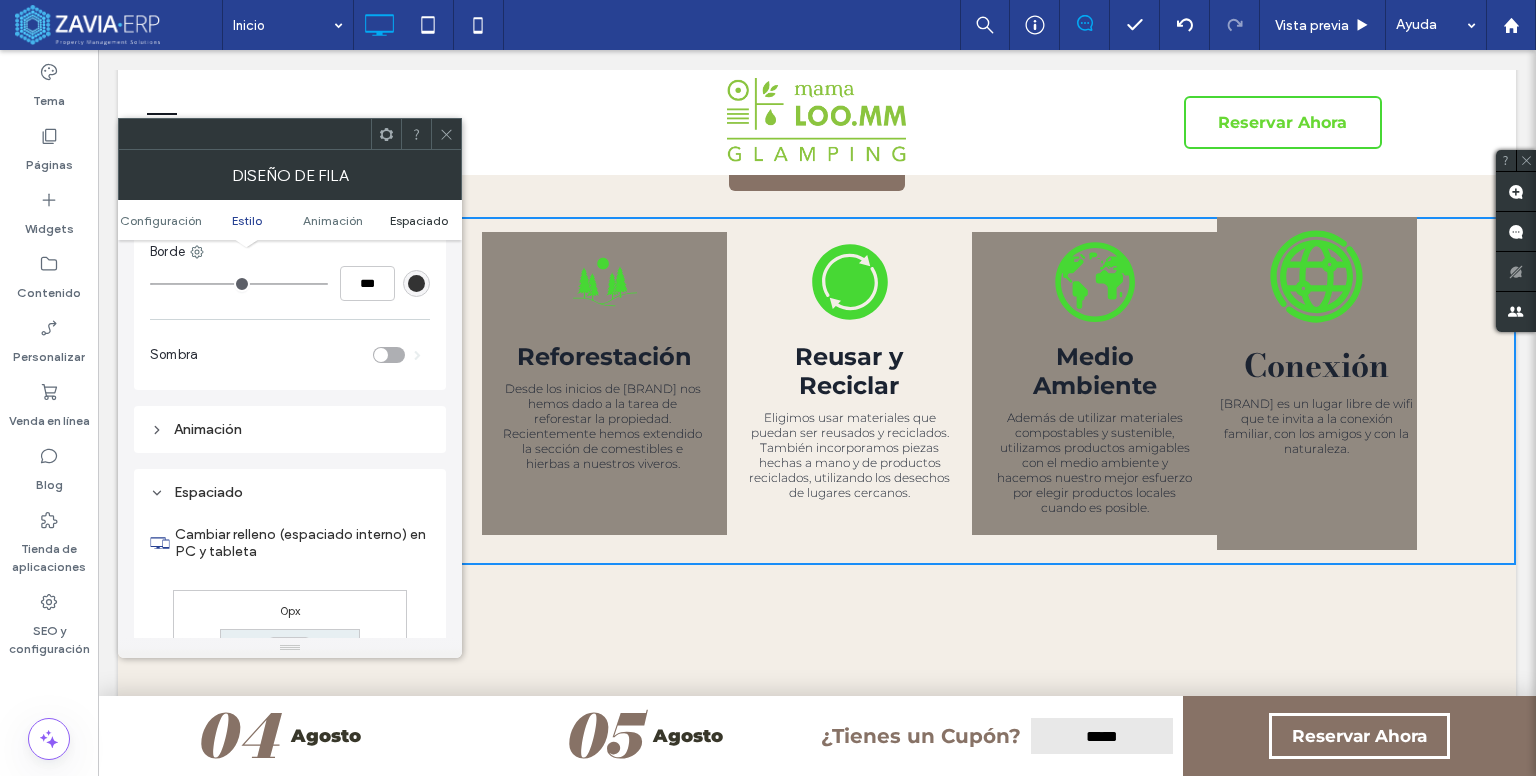 scroll, scrollTop: 564, scrollLeft: 0, axis: vertical 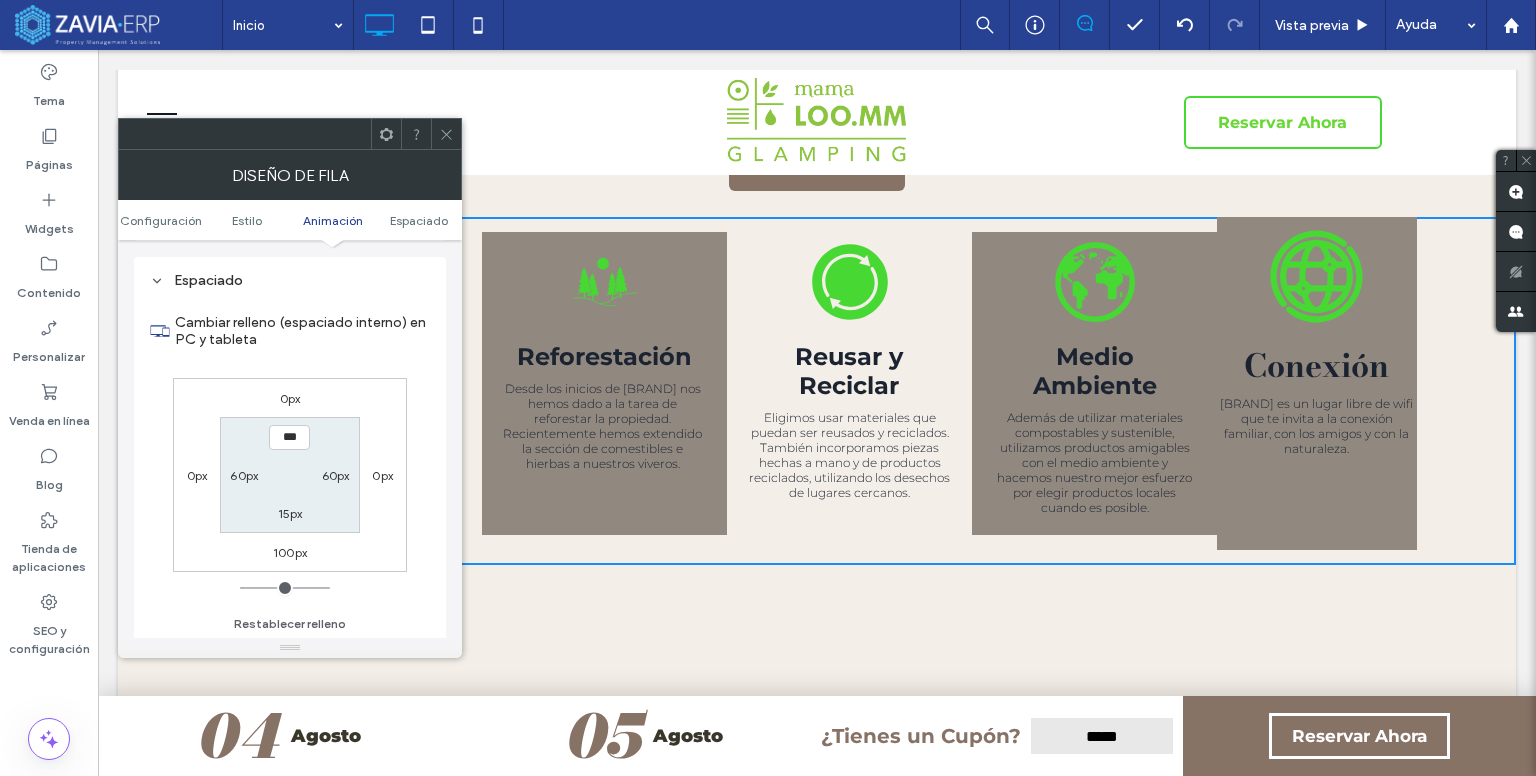 click on "60px" at bounding box center [244, 475] 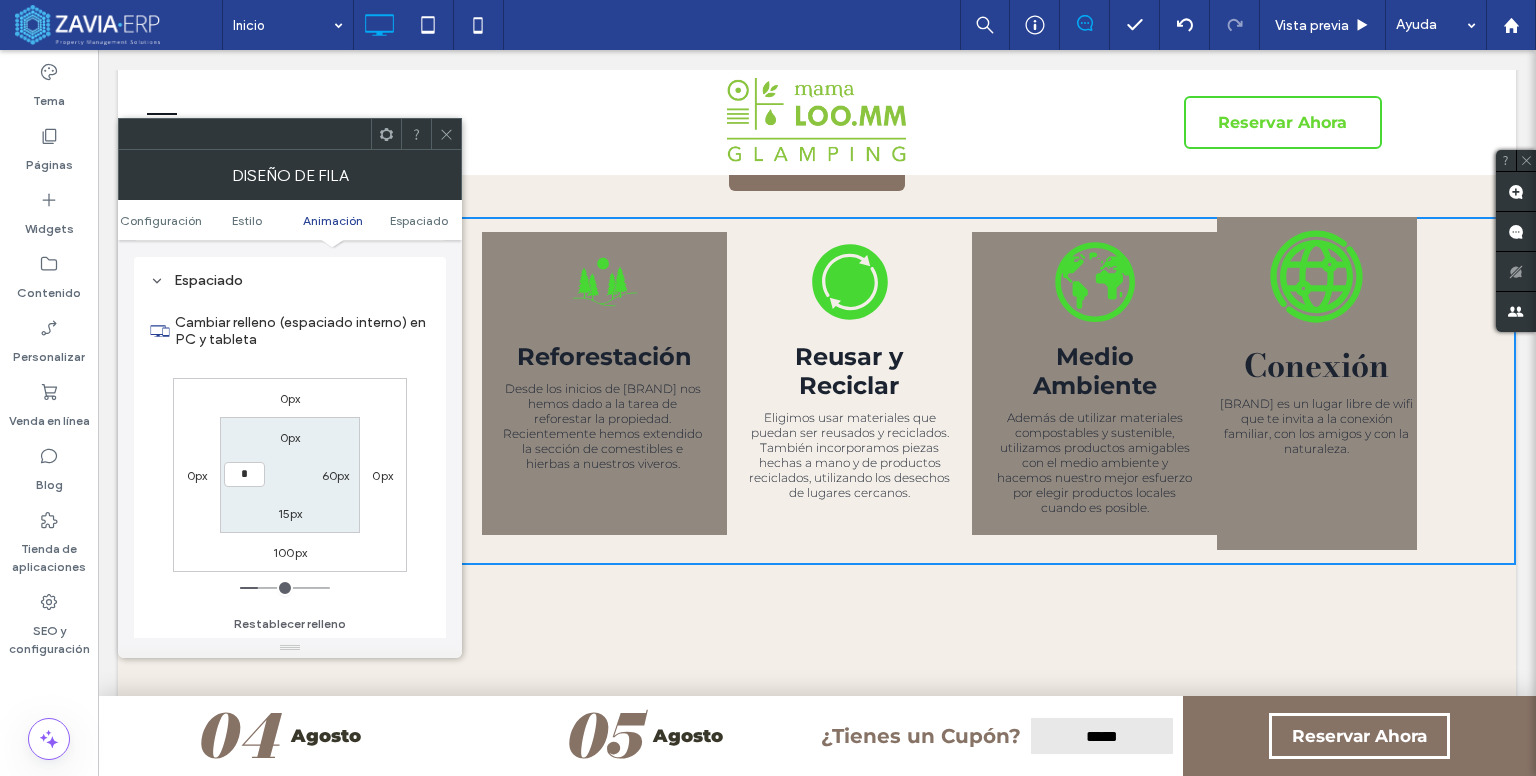 type on "*" 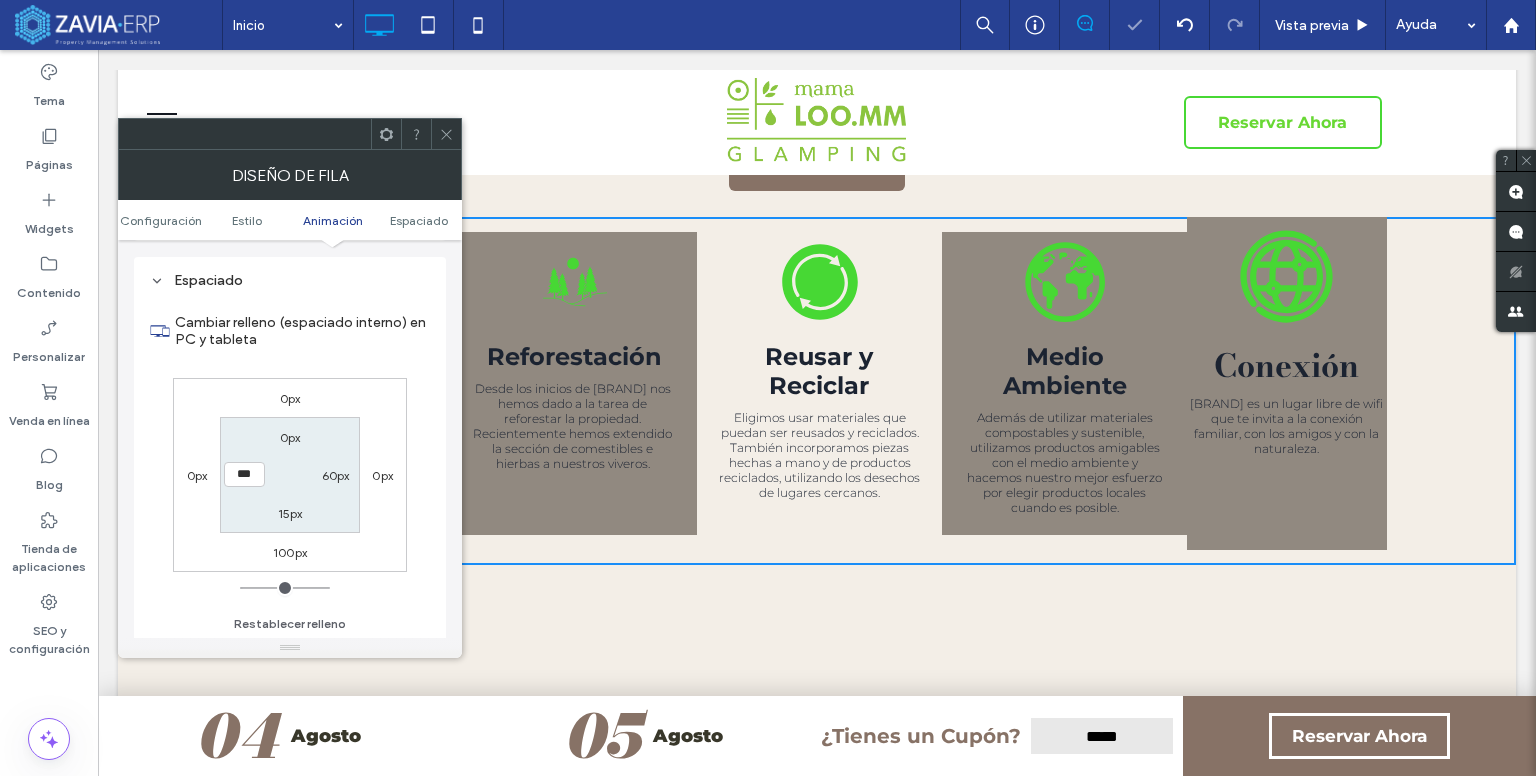 click on "***" at bounding box center (244, 474) 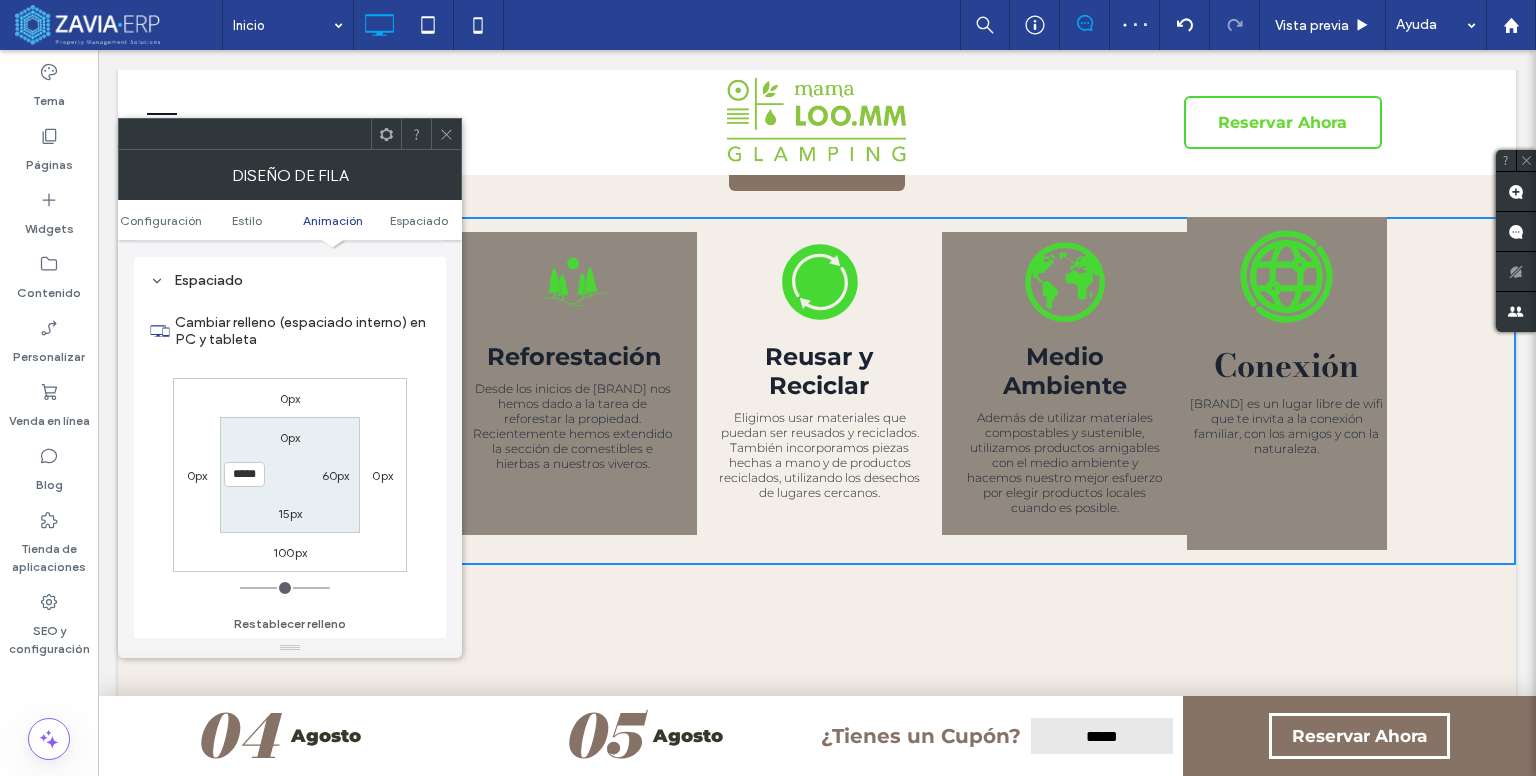 type on "*****" 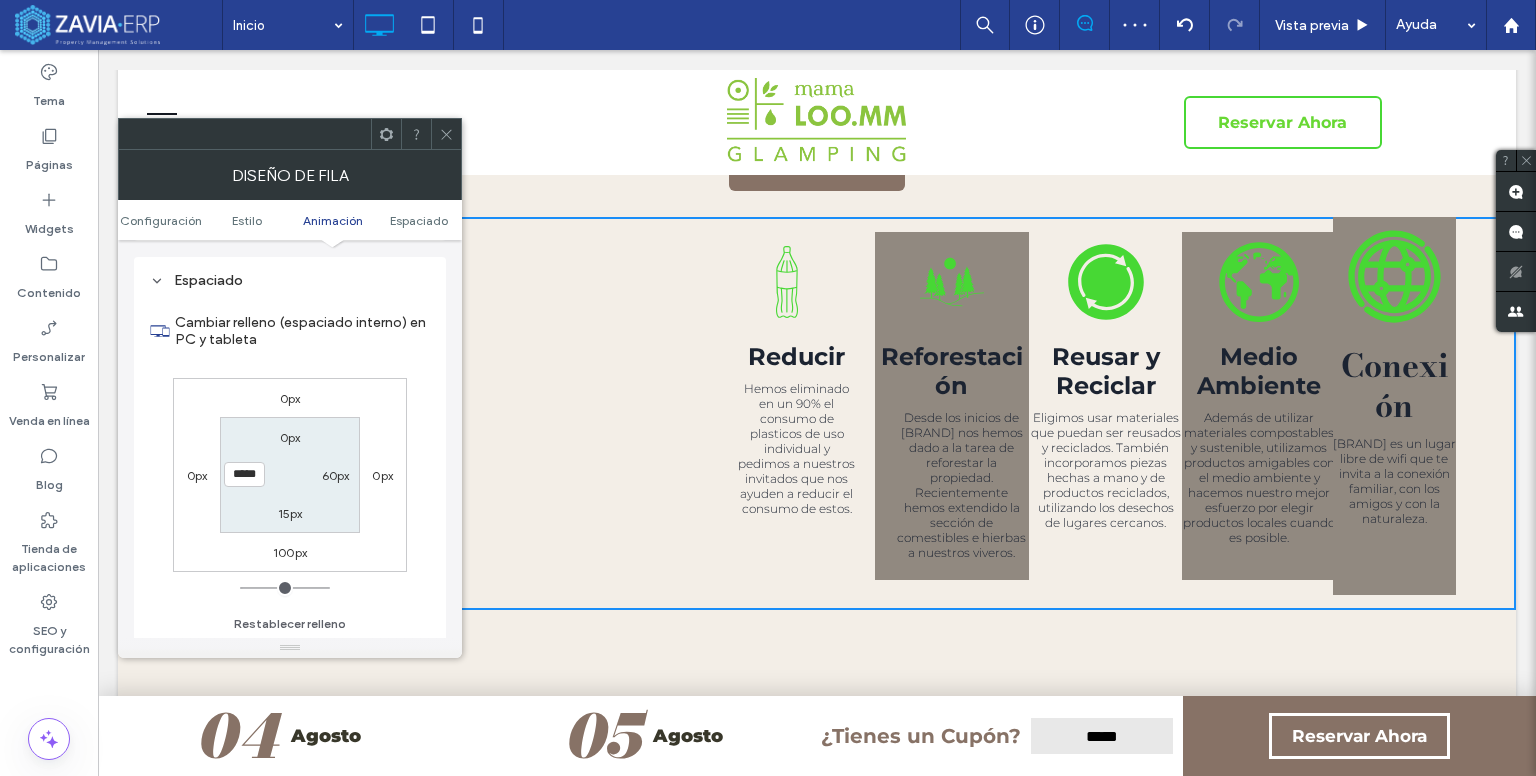 type on "***" 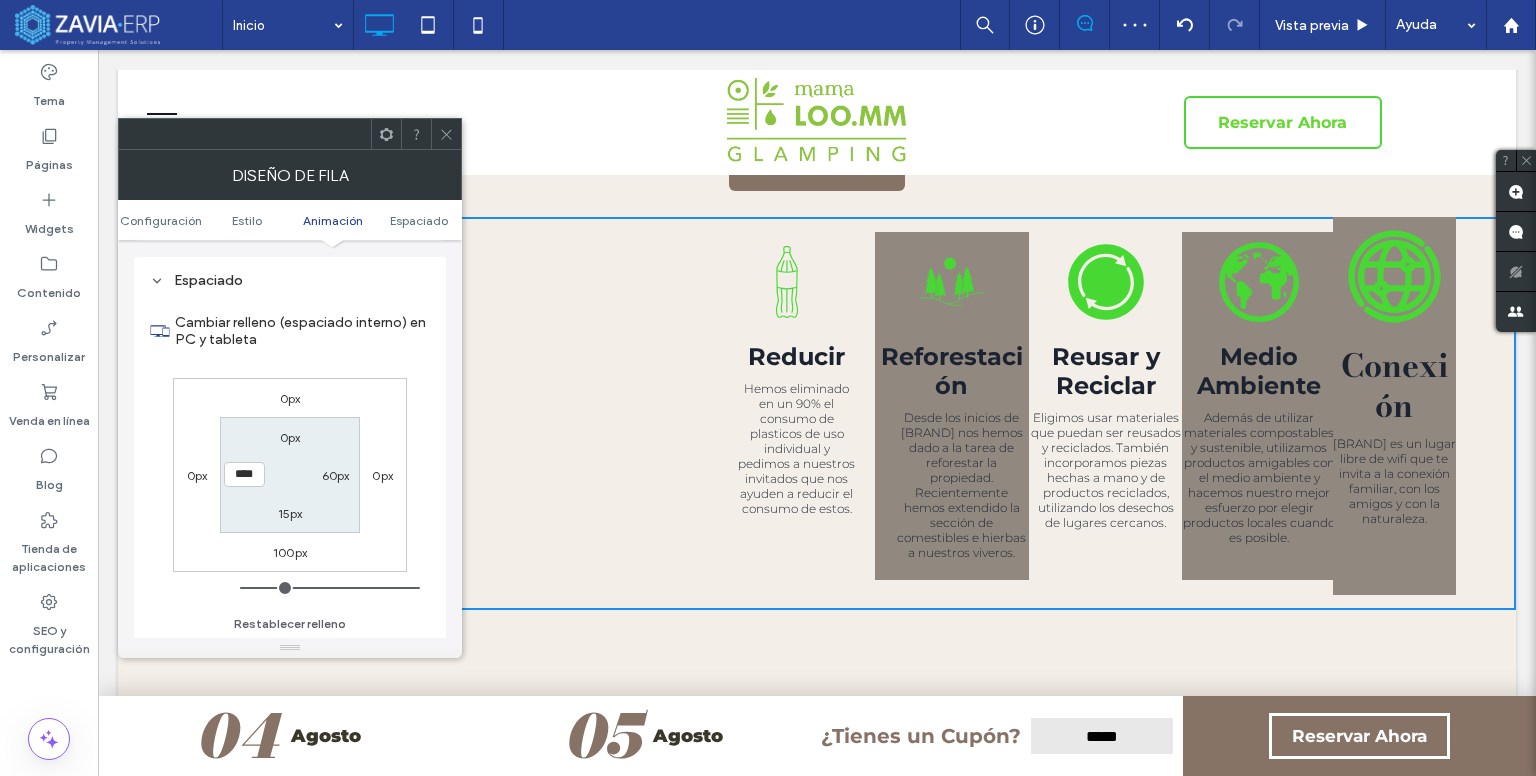 type on "****" 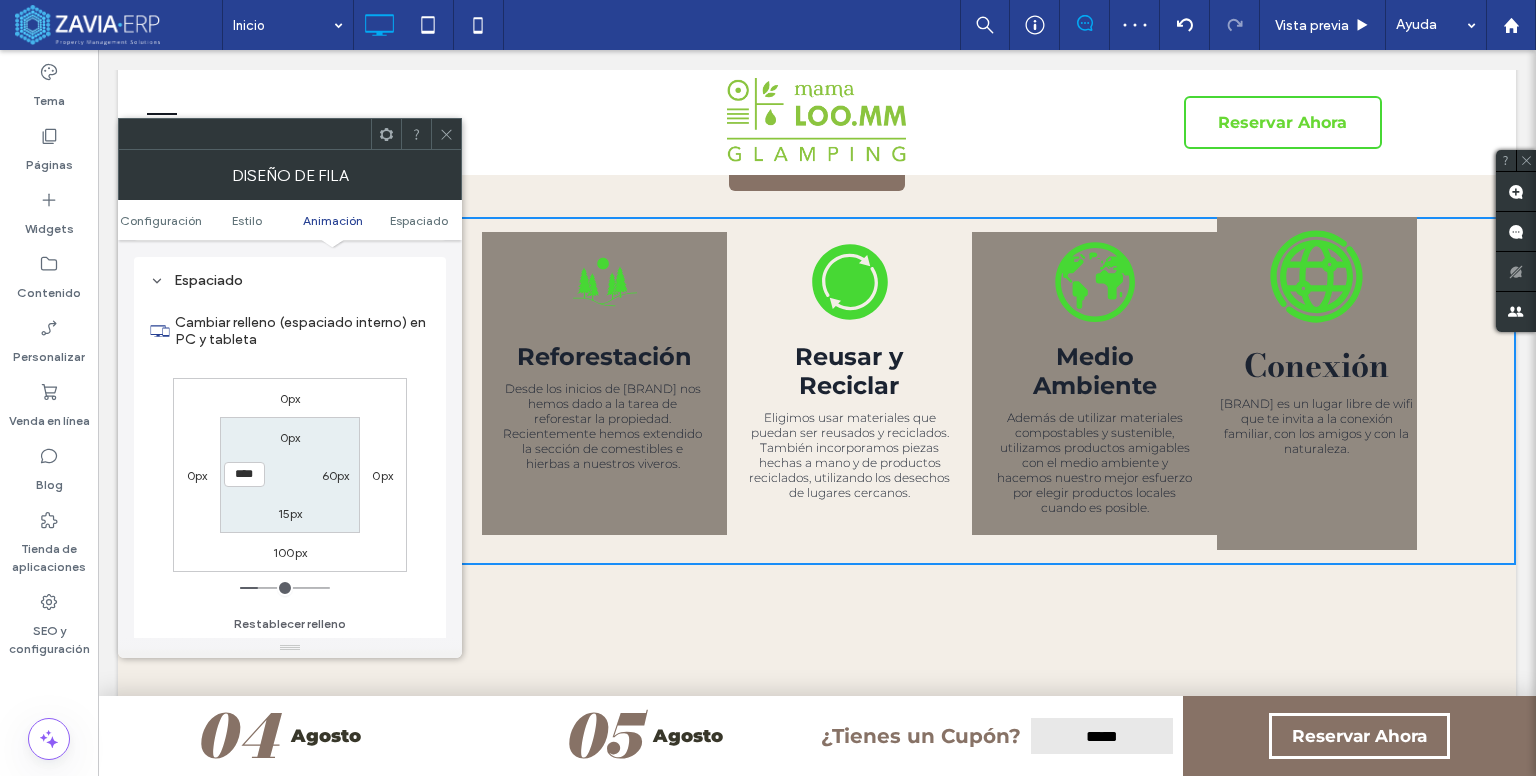 click on "Conexión ﻿
Mama Loo.mm es un lugar libre de wifi que te invita a la conexión familiar, con los amigos y con la naturaleza.
Click To Paste" at bounding box center [1317, 383] 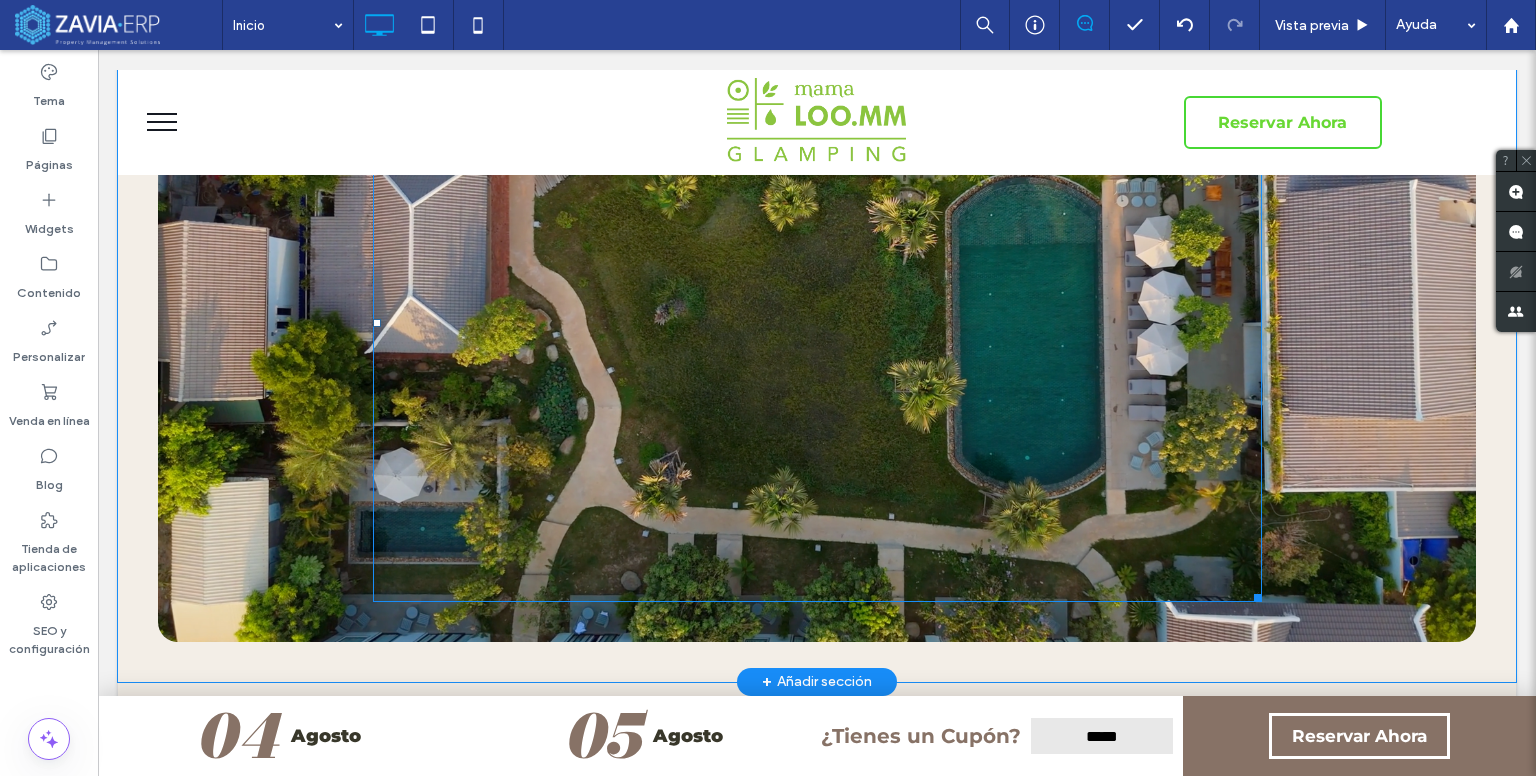 scroll, scrollTop: 2400, scrollLeft: 0, axis: vertical 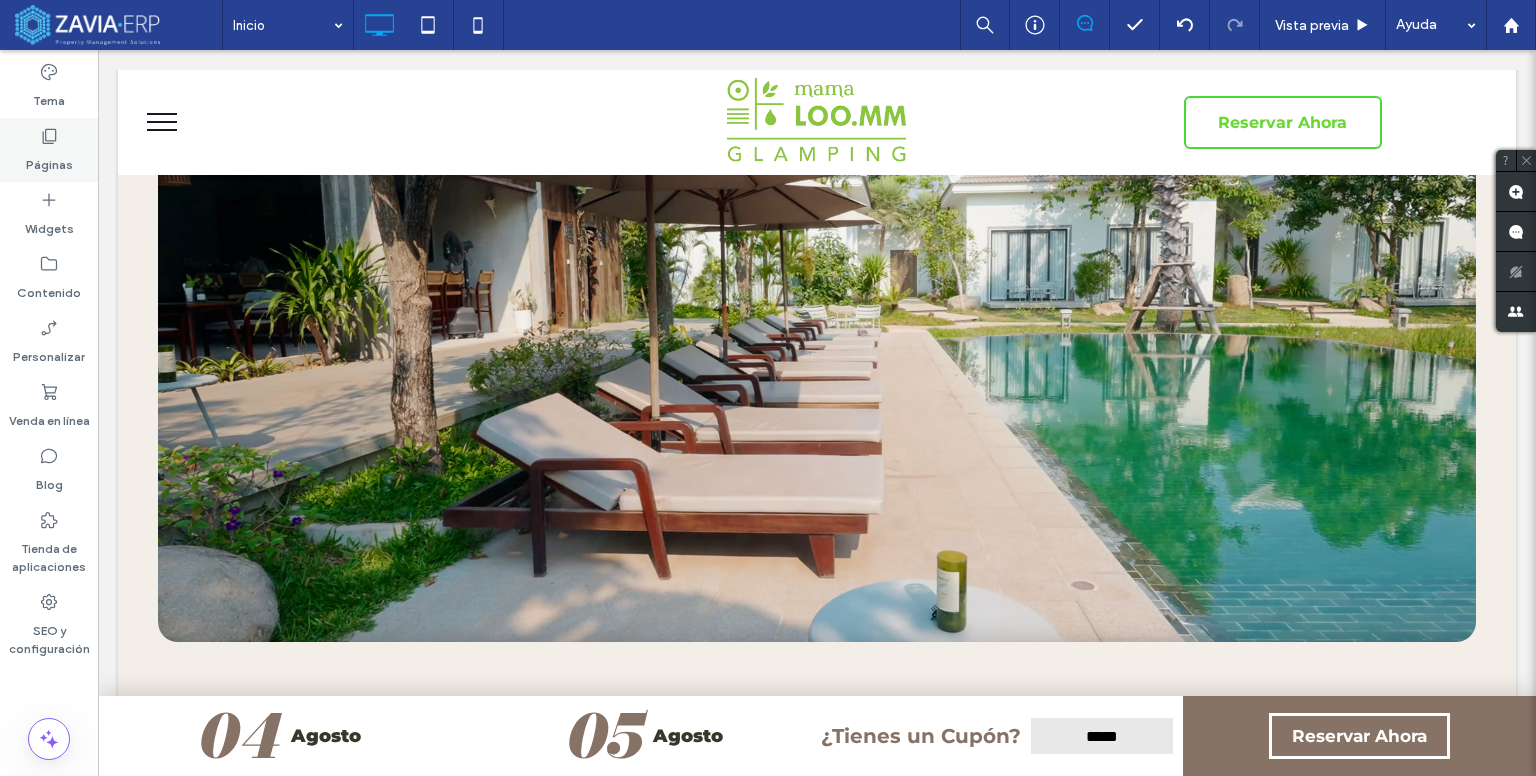 click on "Páginas" at bounding box center [49, 150] 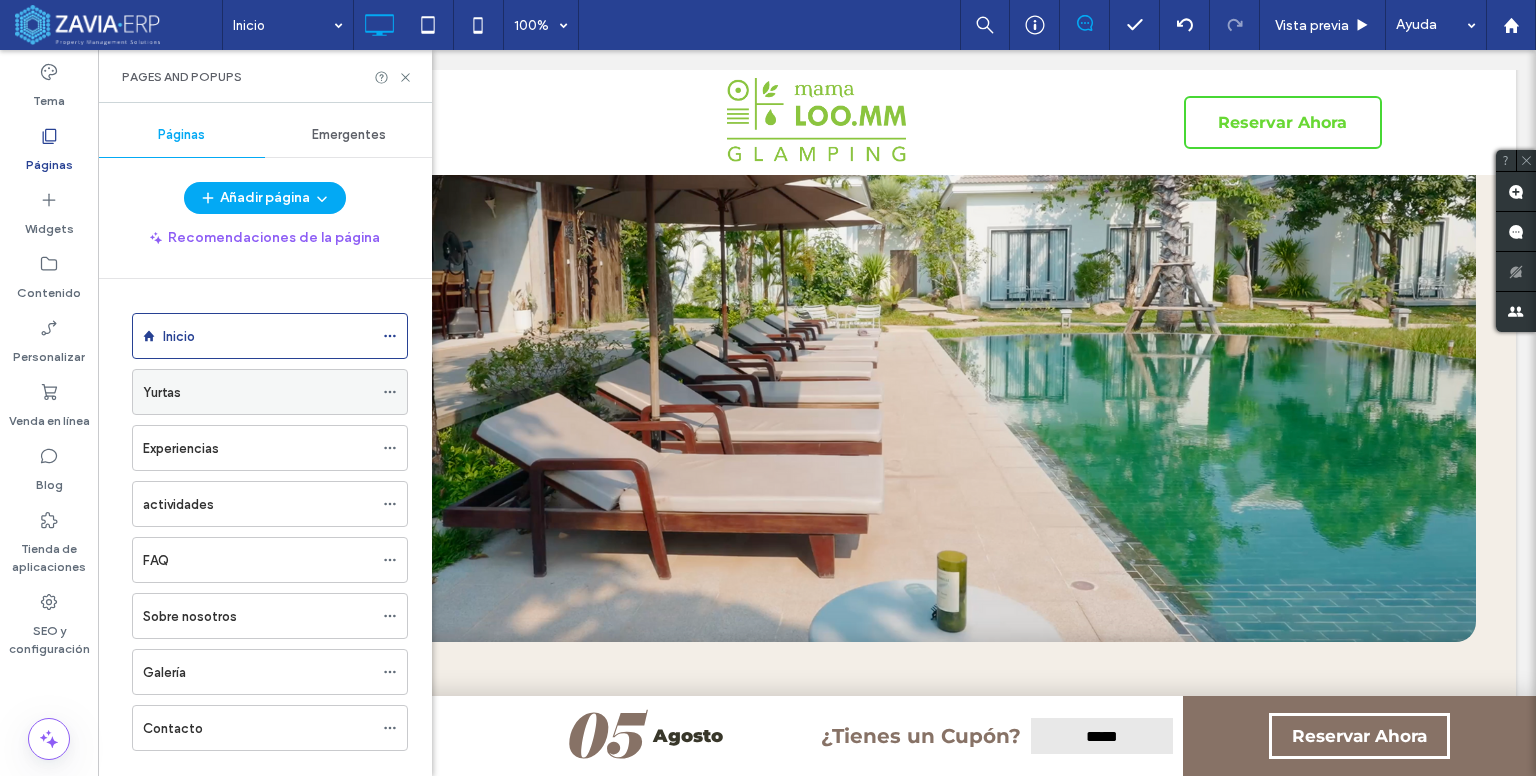 click on "Yurtas" at bounding box center [258, 392] 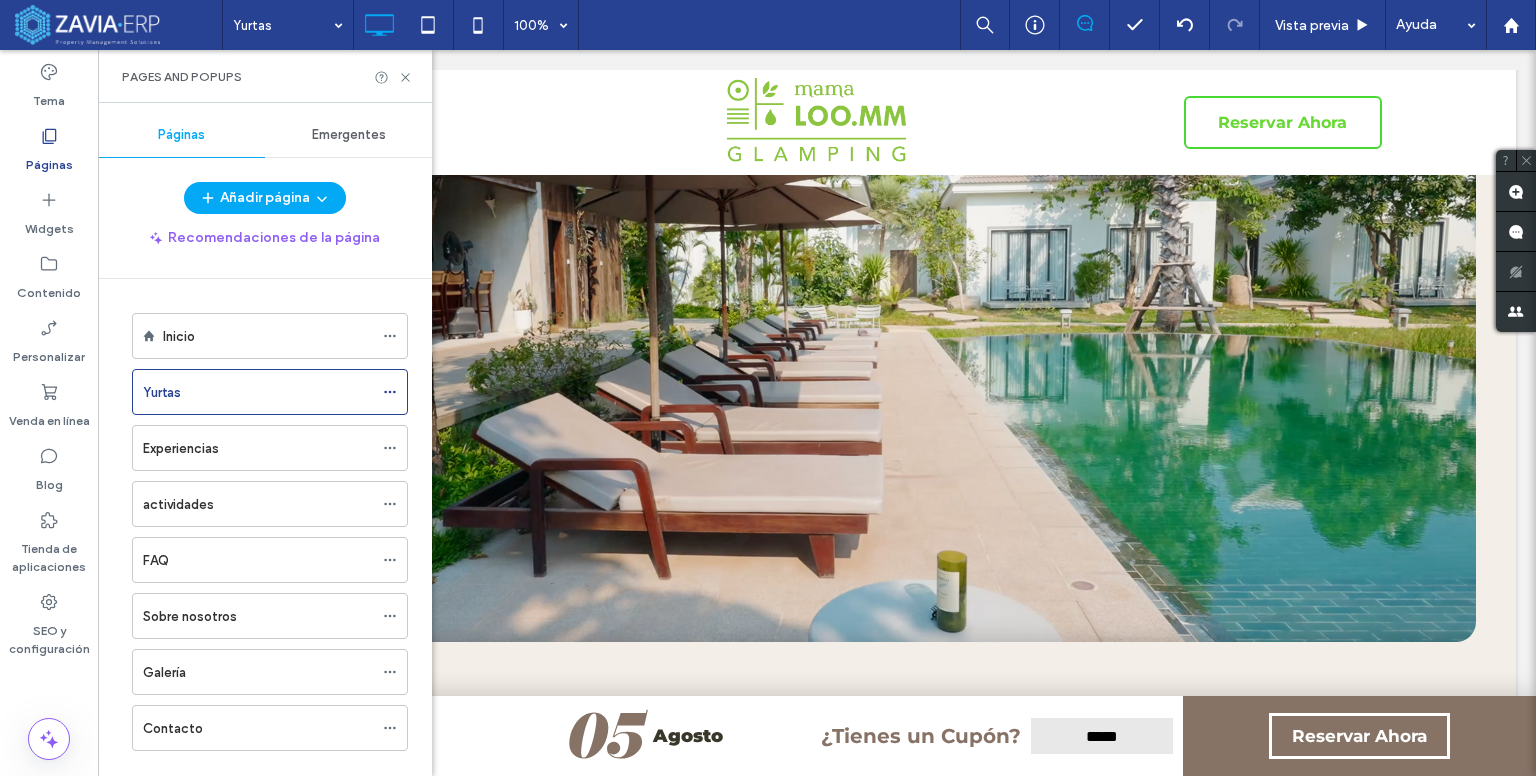 click 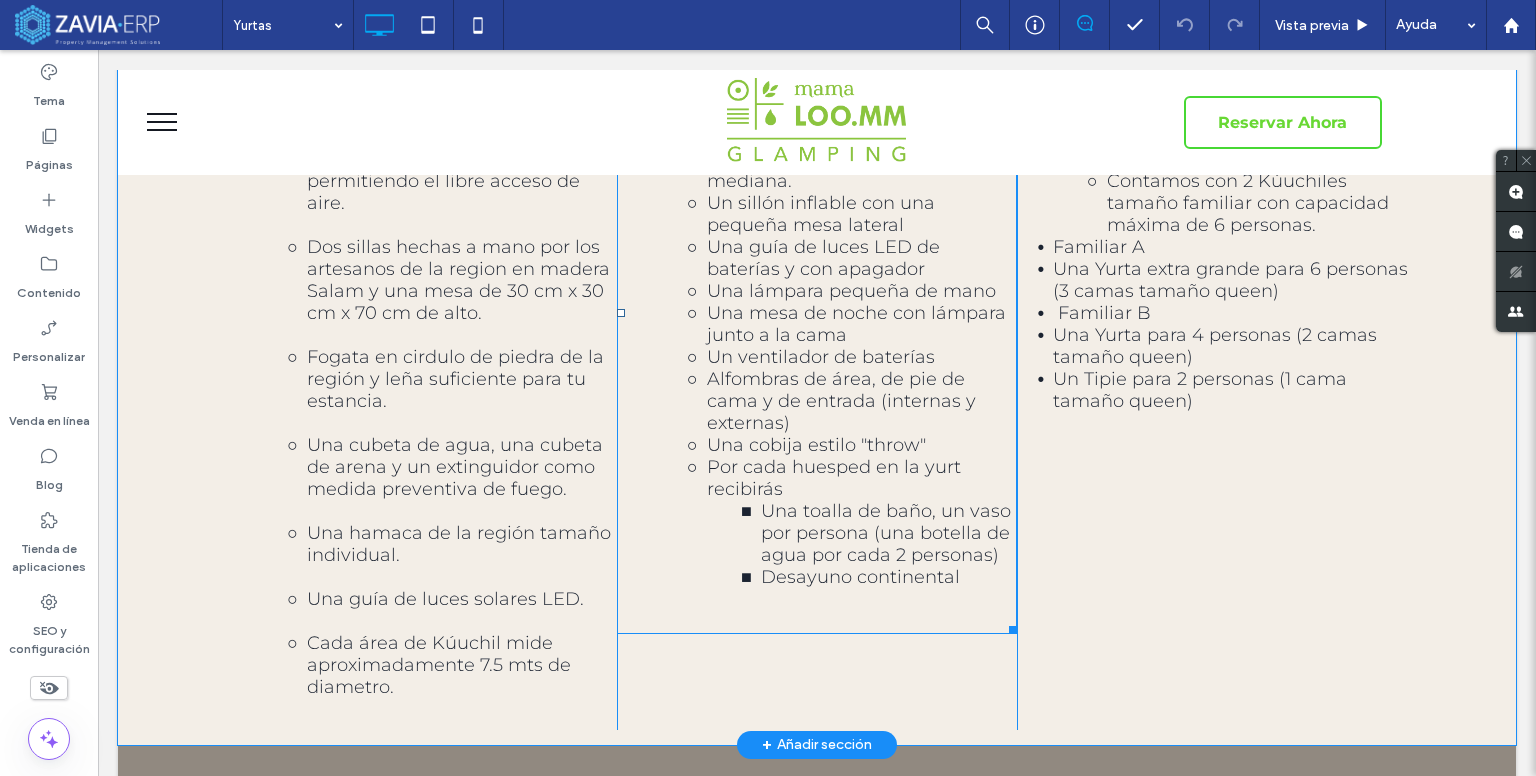 scroll, scrollTop: 4600, scrollLeft: 0, axis: vertical 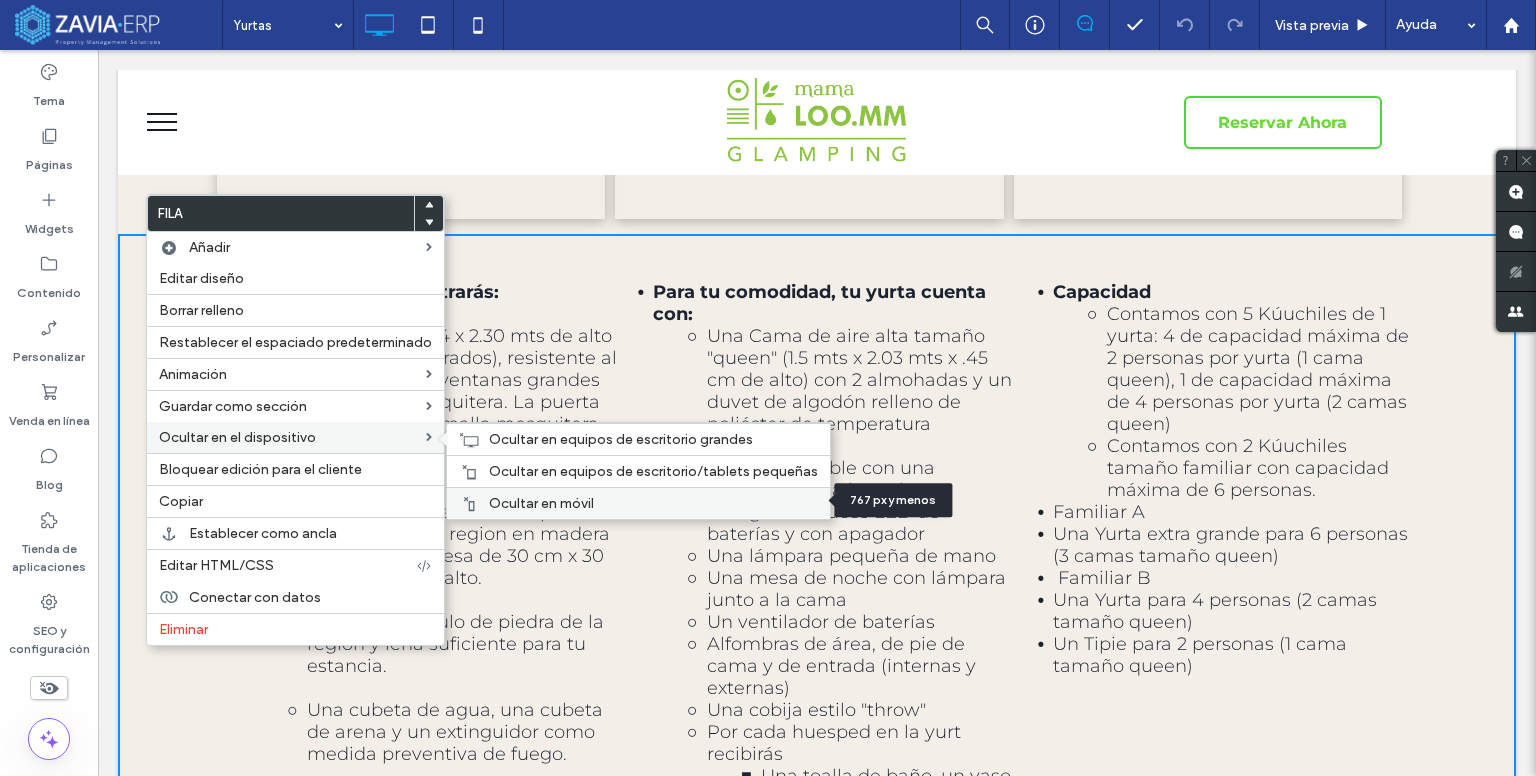 click on "Ocultar en móvil" at bounding box center (541, 503) 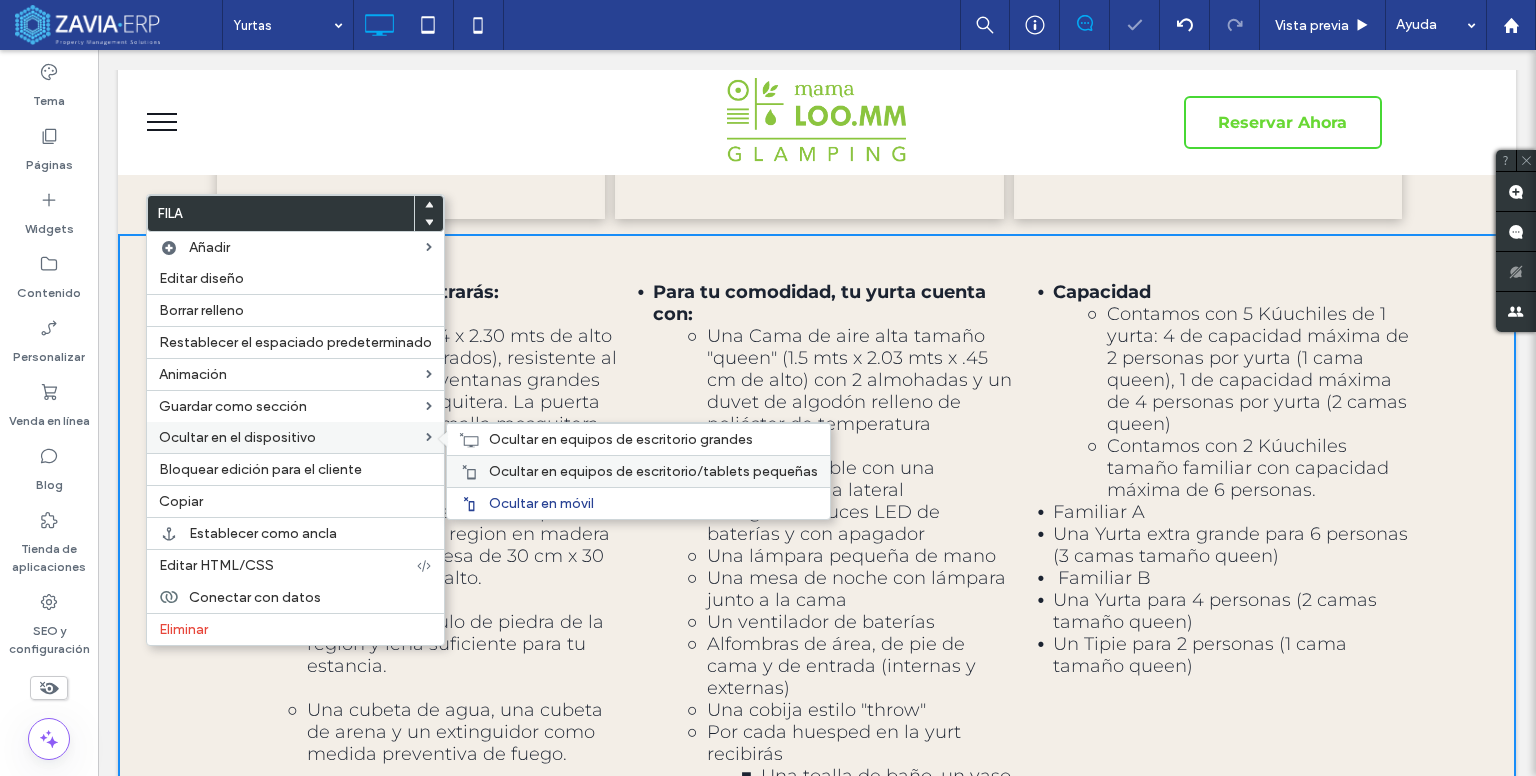 click on "Ocultar en equipos de escritorio/tablets pequeñas" at bounding box center [653, 471] 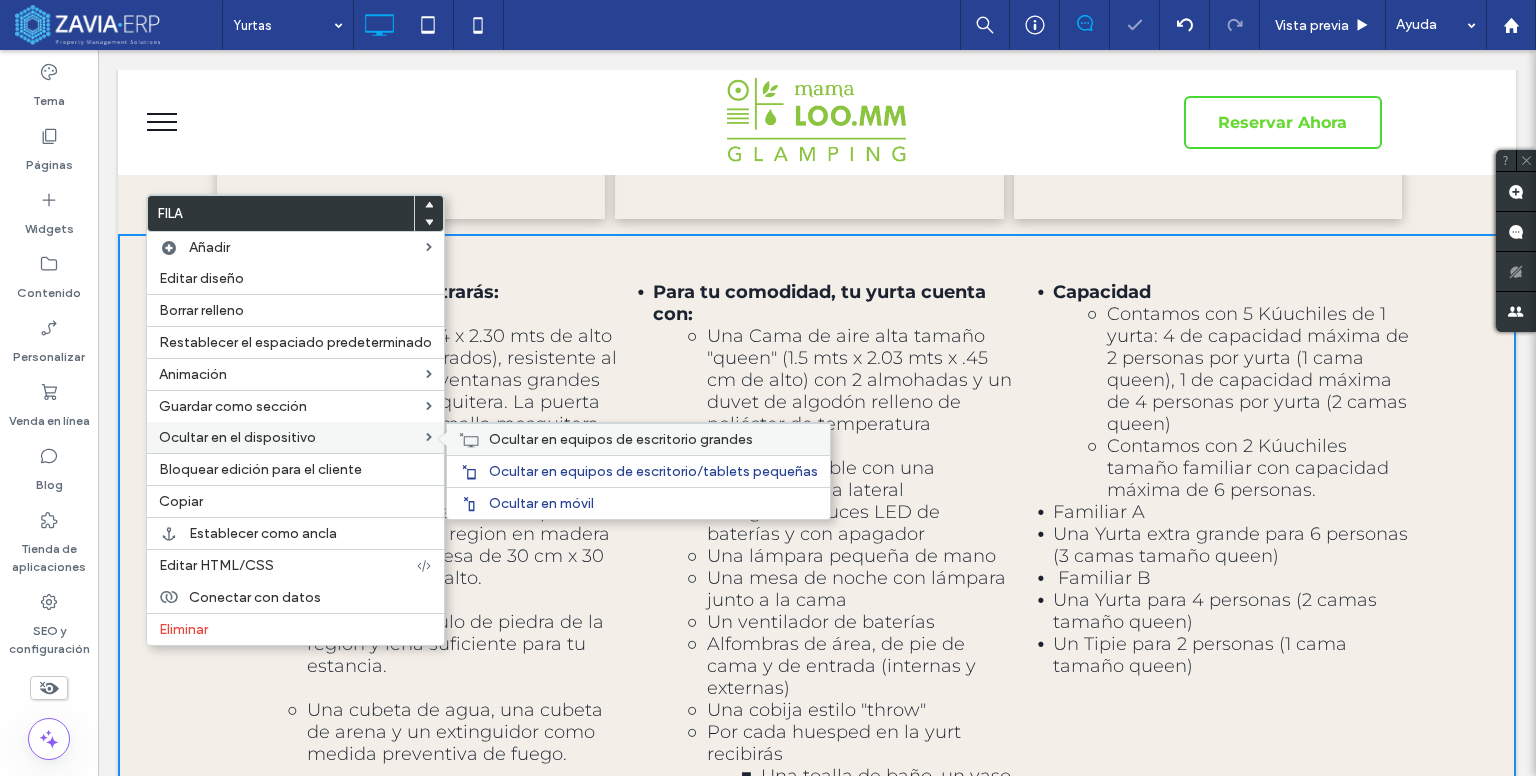 click on "Ocultar en equipos de escritorio grandes" at bounding box center (621, 439) 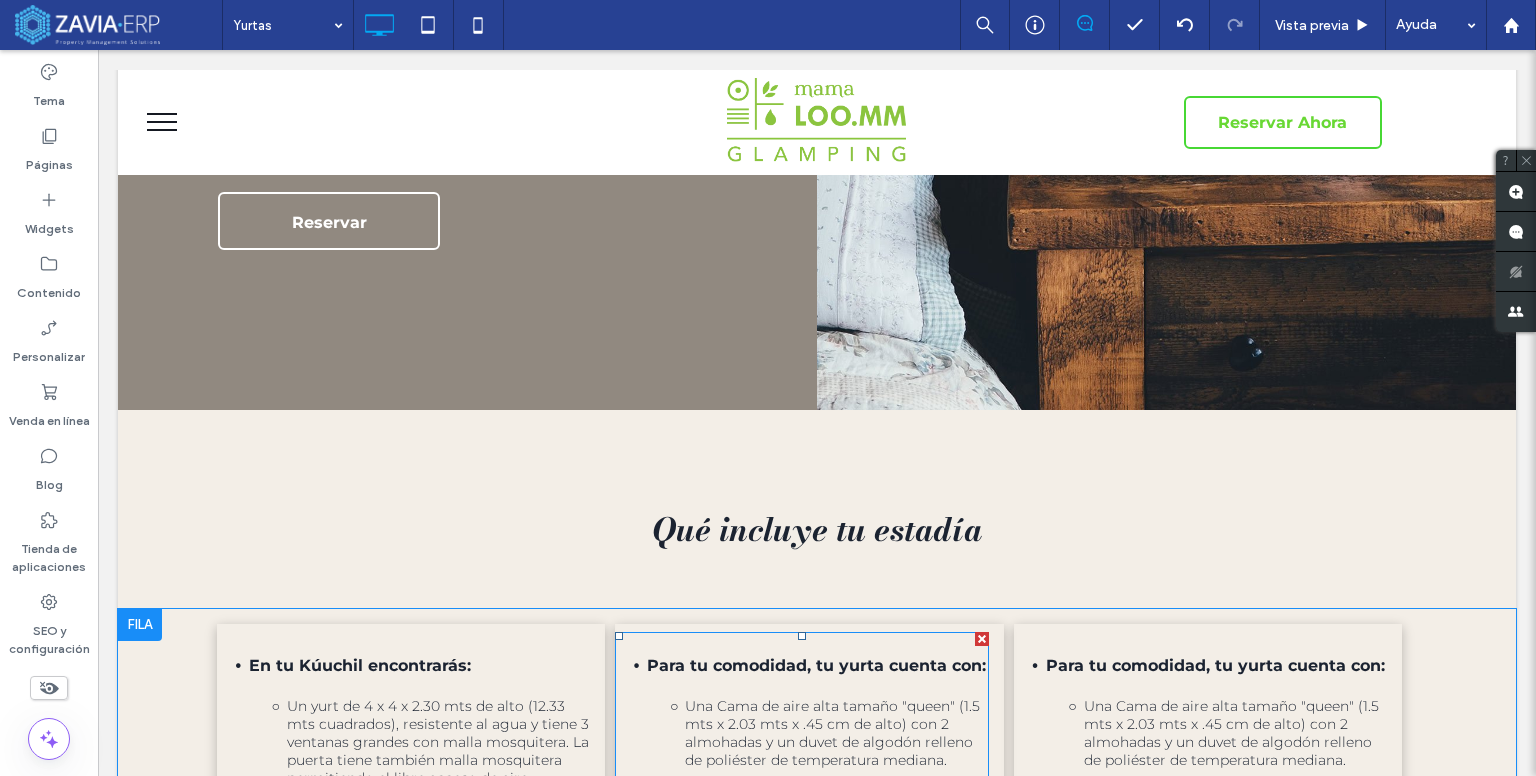 scroll, scrollTop: 3900, scrollLeft: 0, axis: vertical 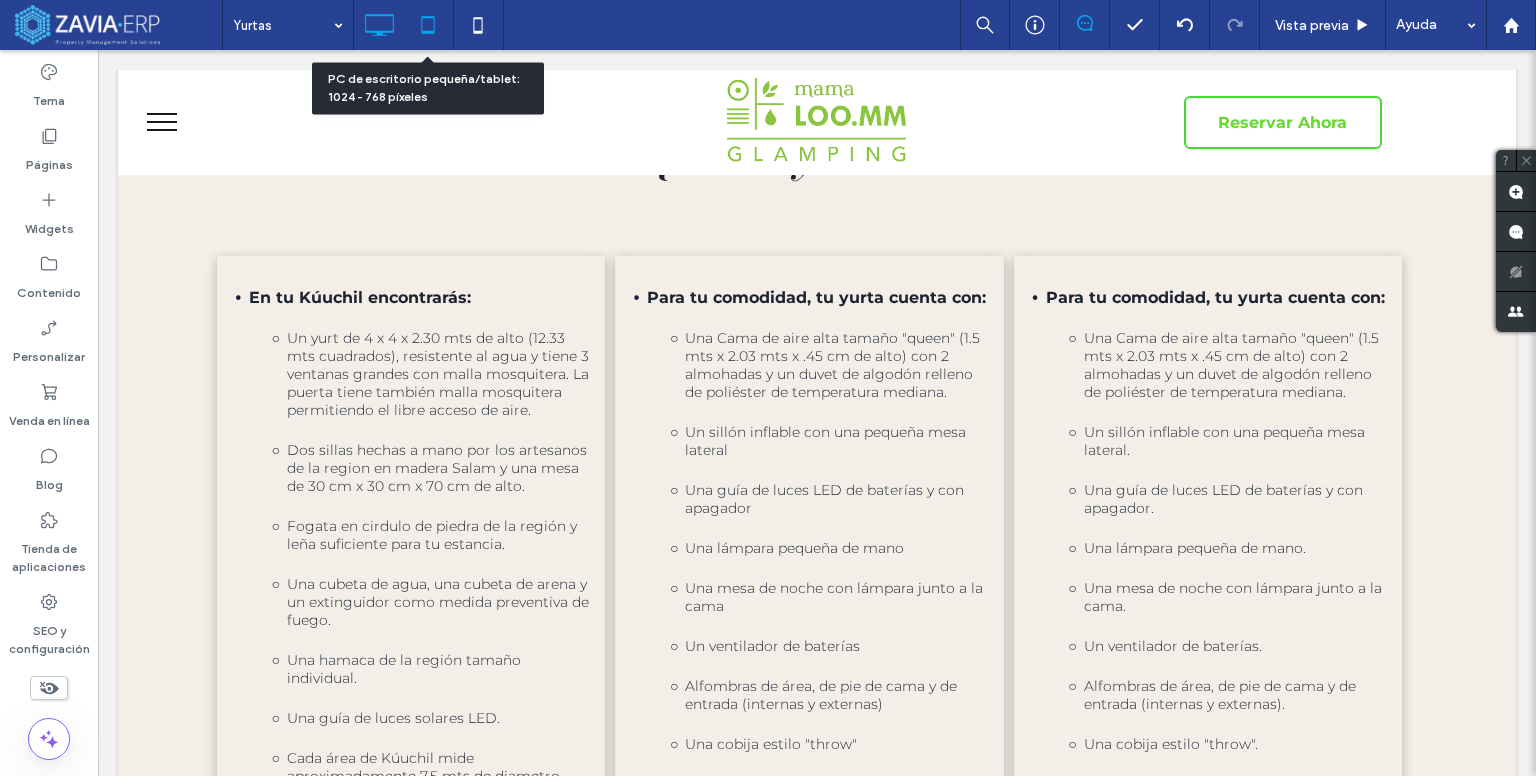 click 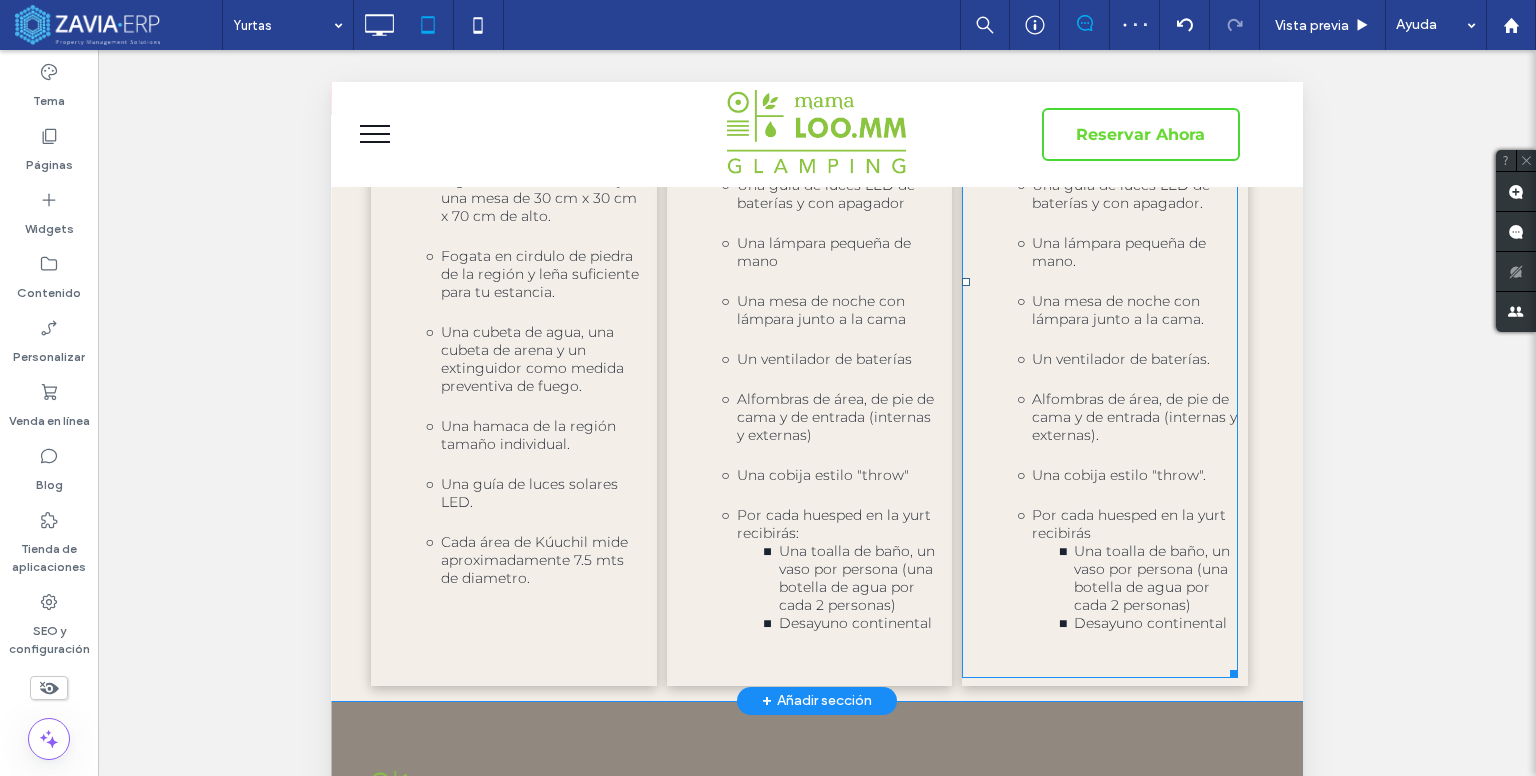 scroll, scrollTop: 4700, scrollLeft: 0, axis: vertical 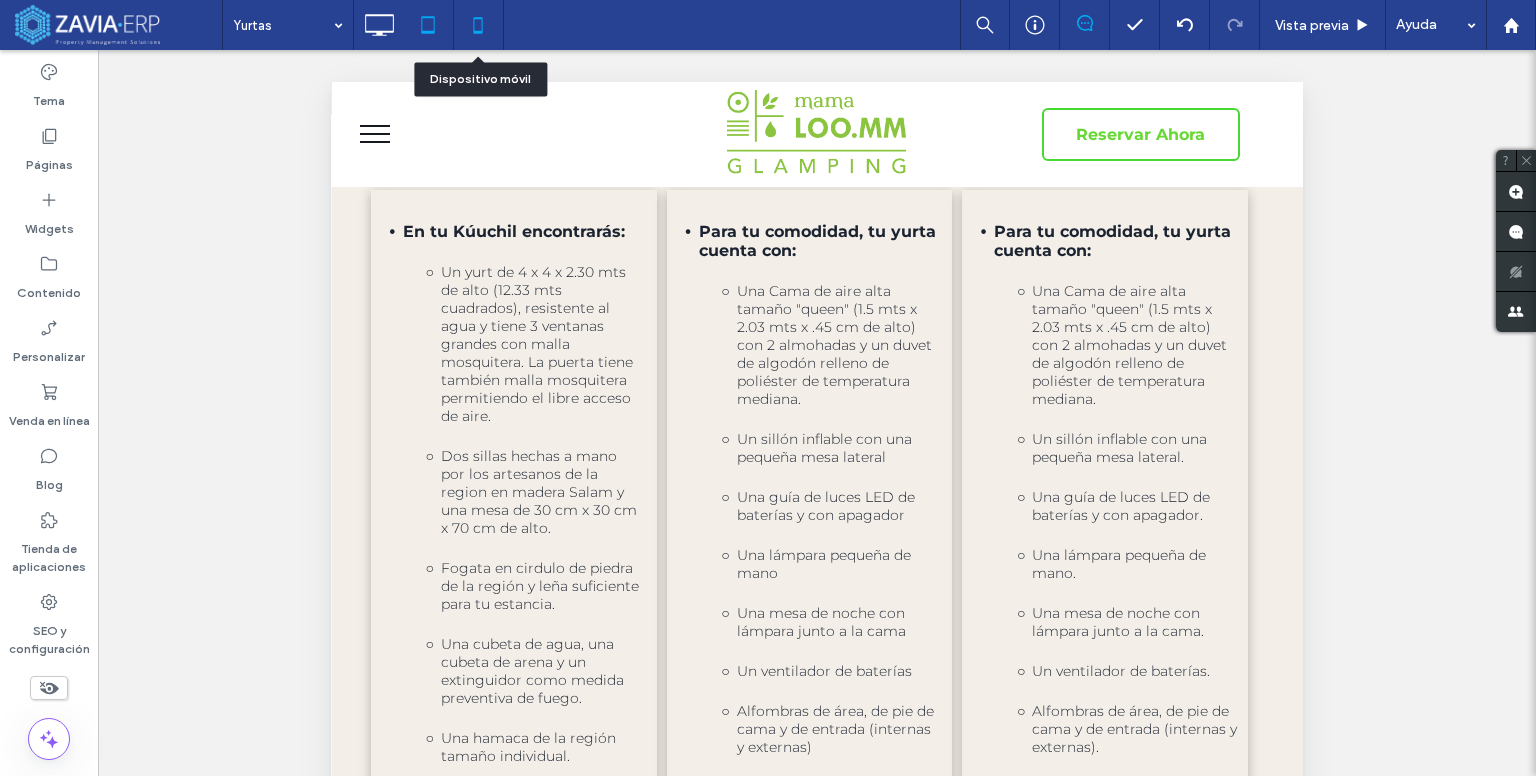 click 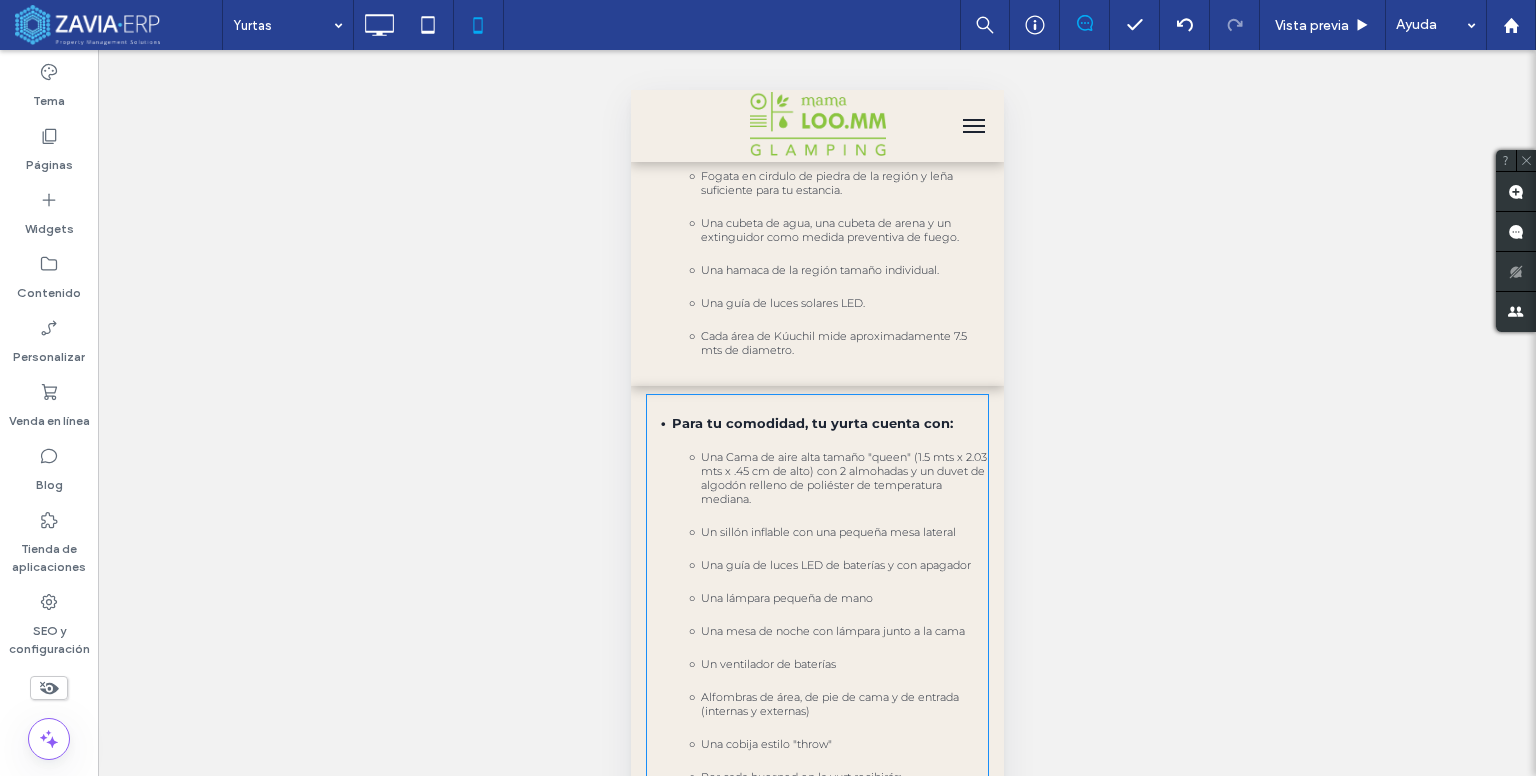 scroll, scrollTop: 3800, scrollLeft: 0, axis: vertical 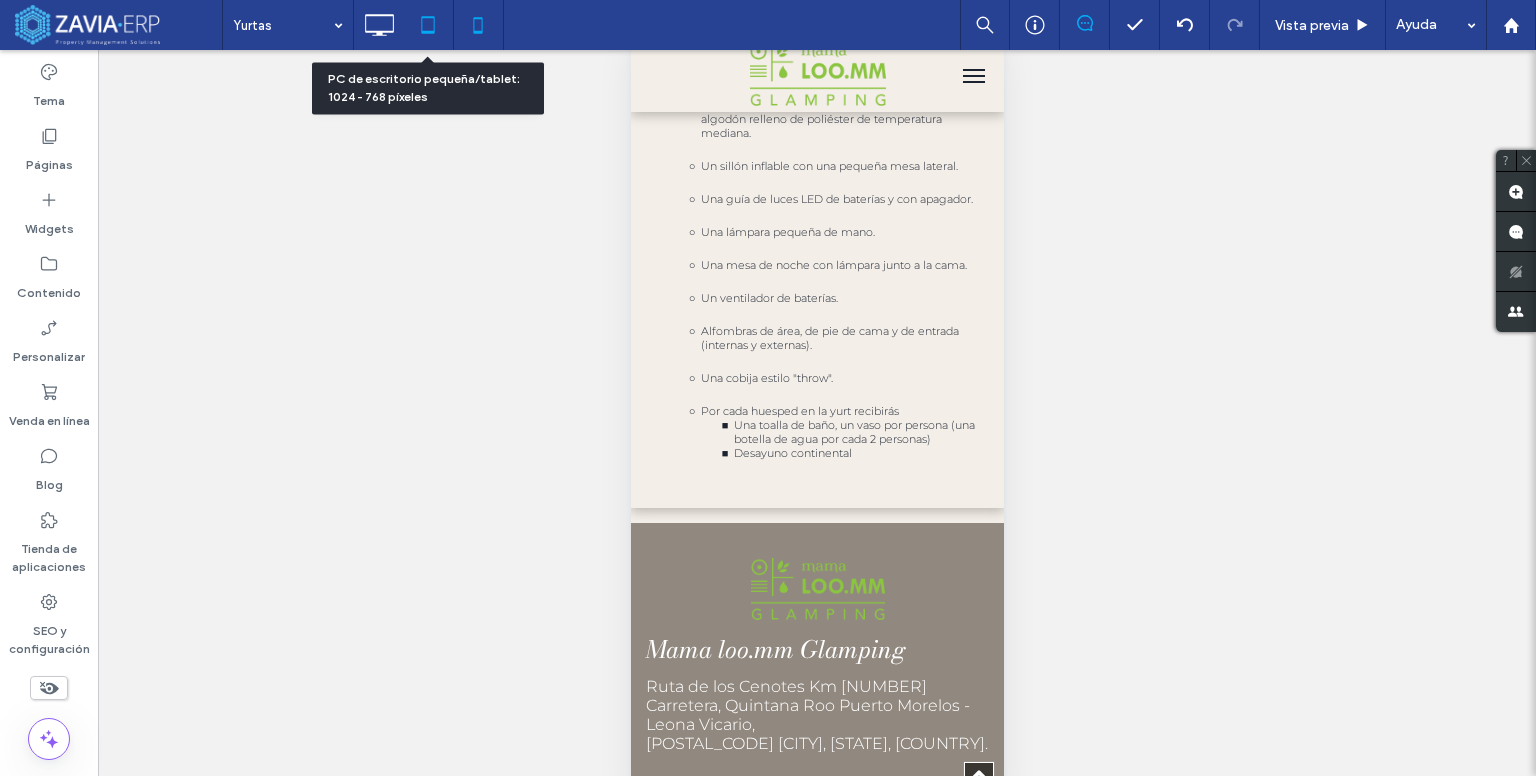 click at bounding box center (428, 25) 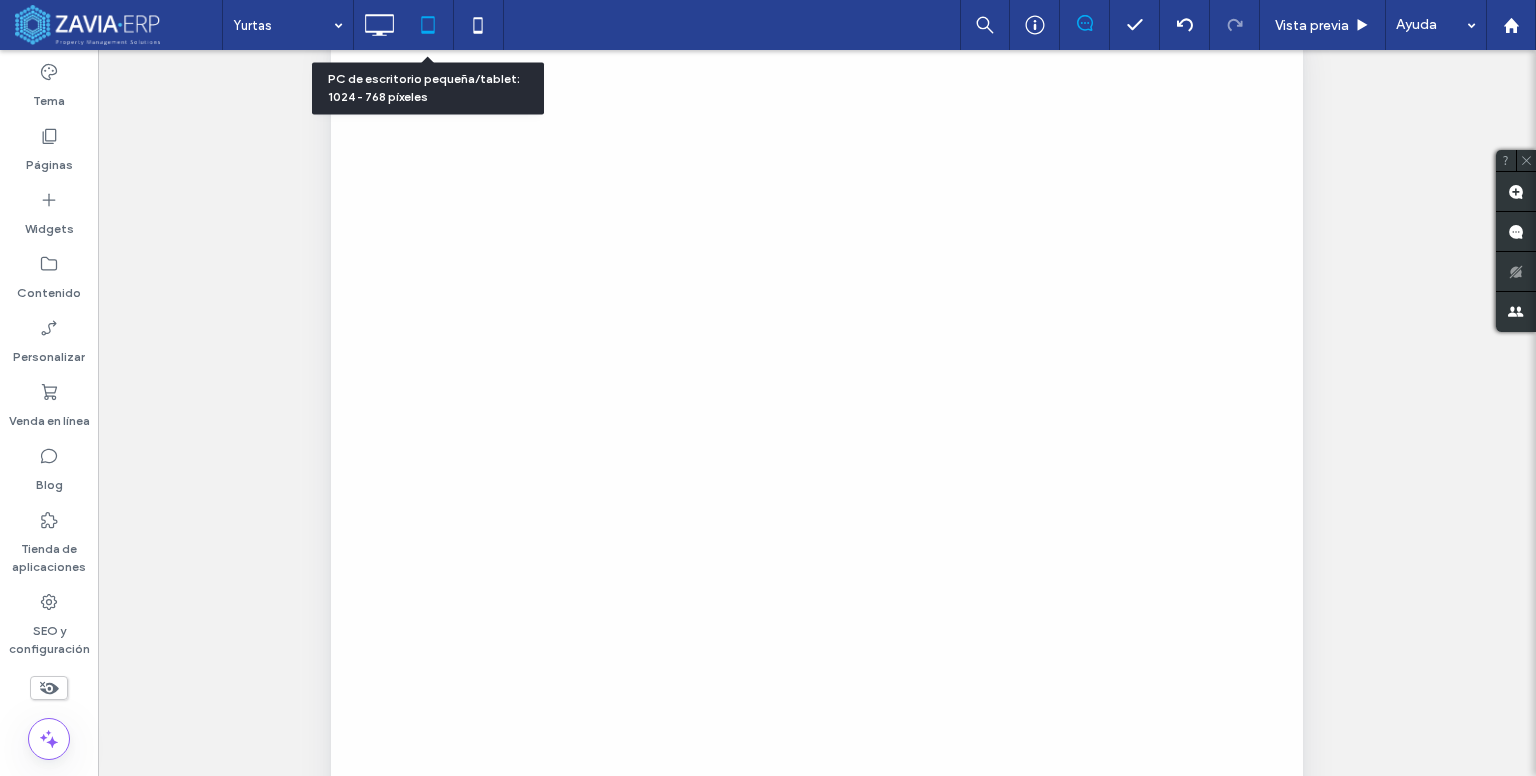 scroll, scrollTop: 0, scrollLeft: 0, axis: both 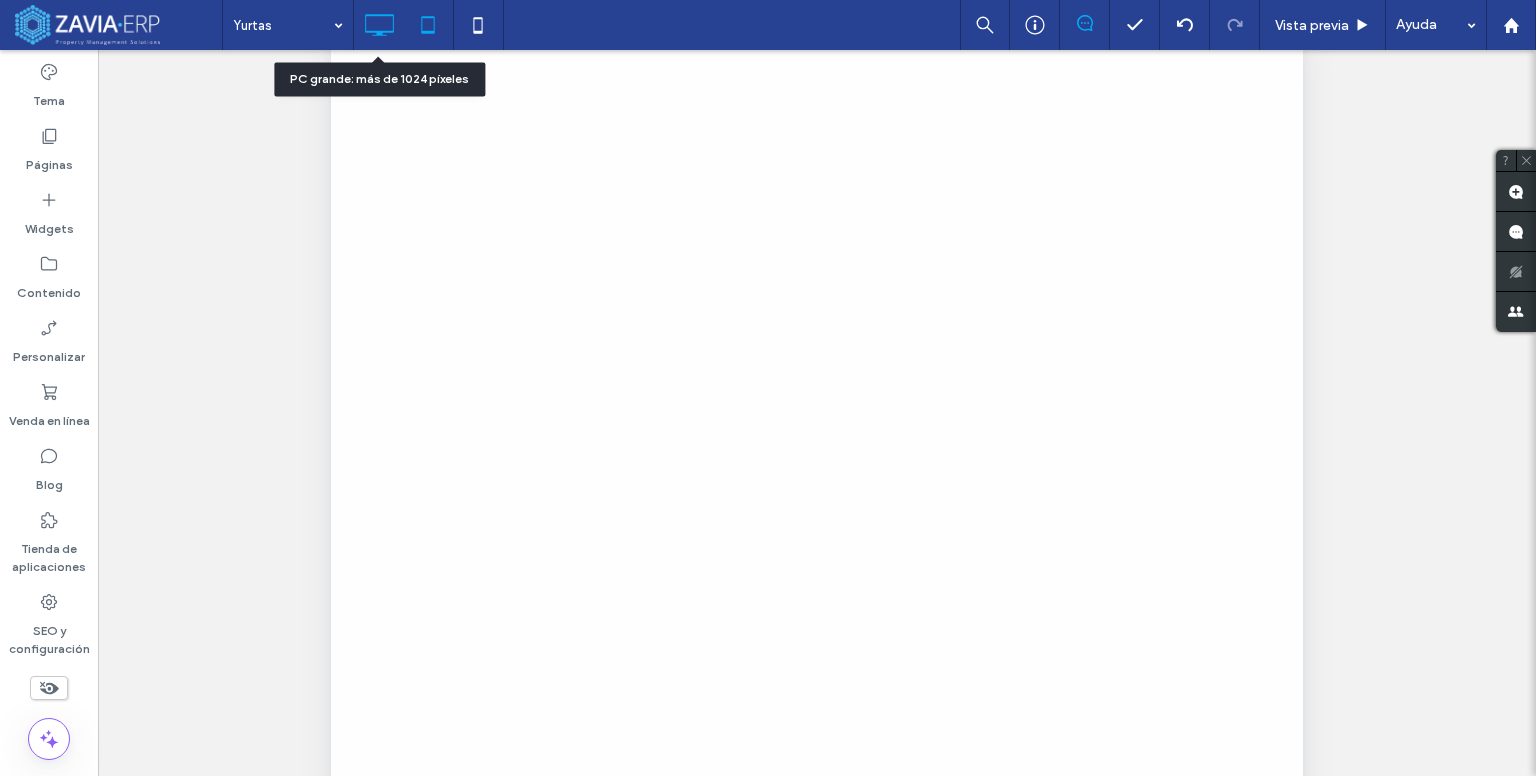 click 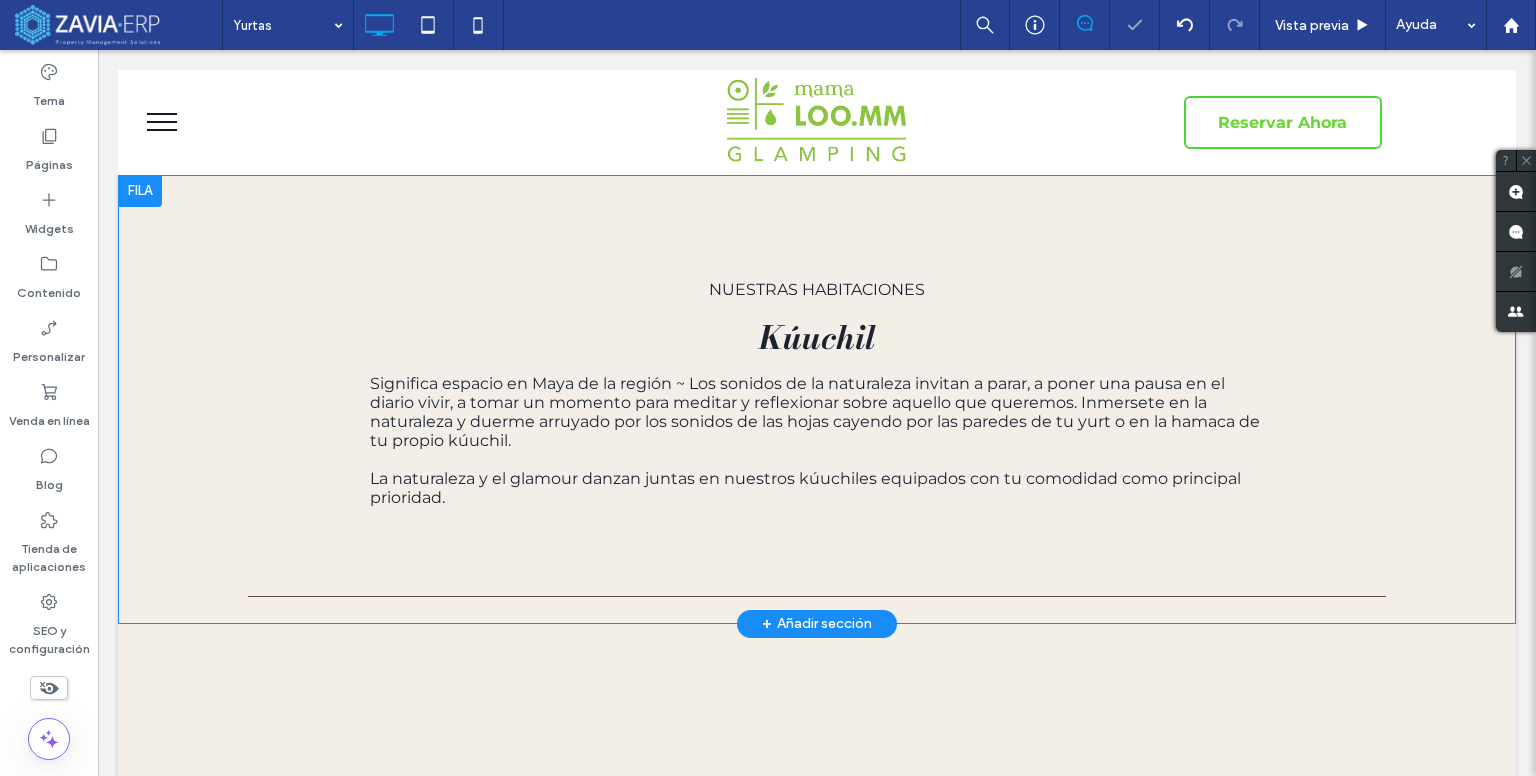 scroll, scrollTop: 0, scrollLeft: 0, axis: both 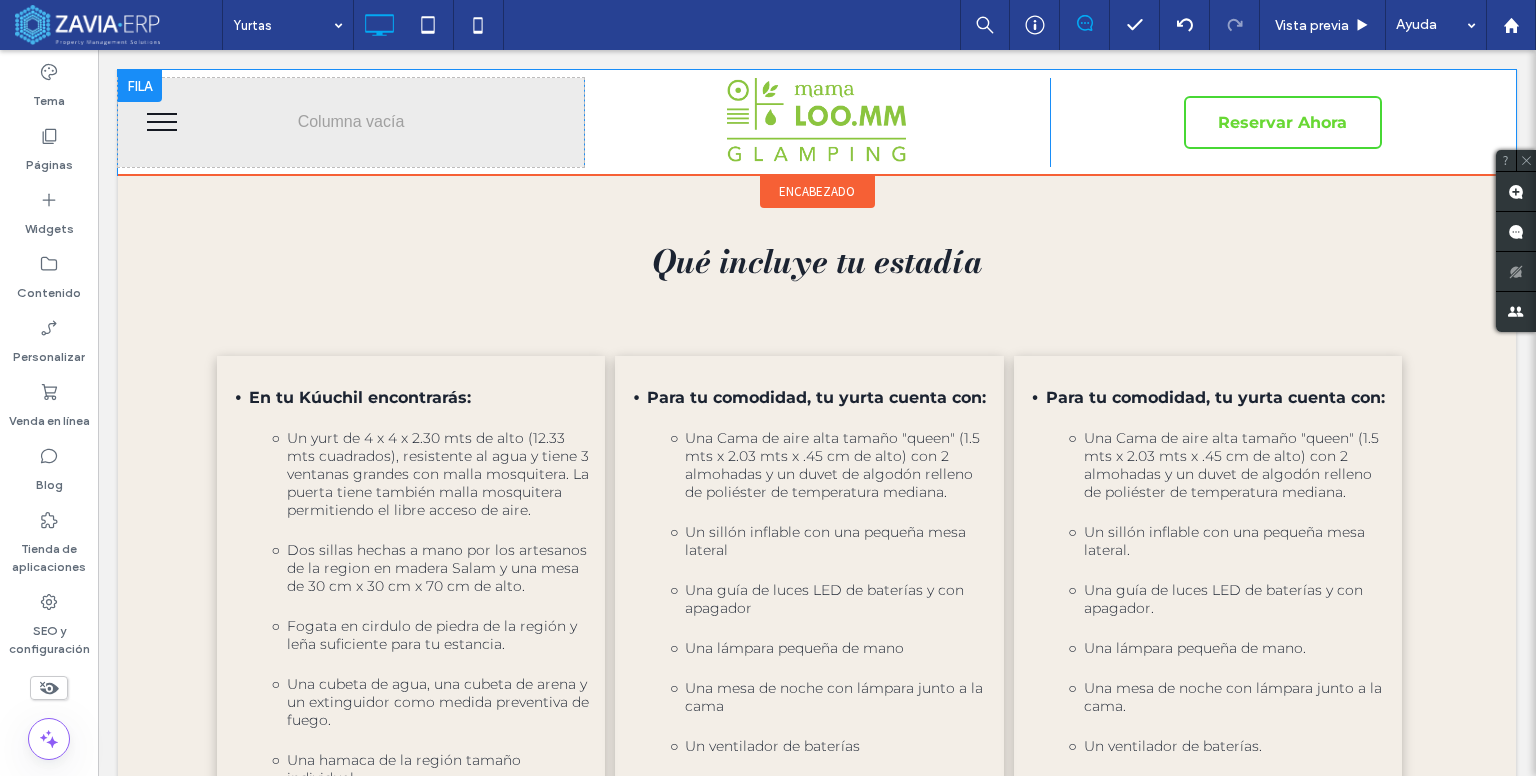 drag, startPoint x: 127, startPoint y: 293, endPoint x: 196, endPoint y: 142, distance: 166.01807 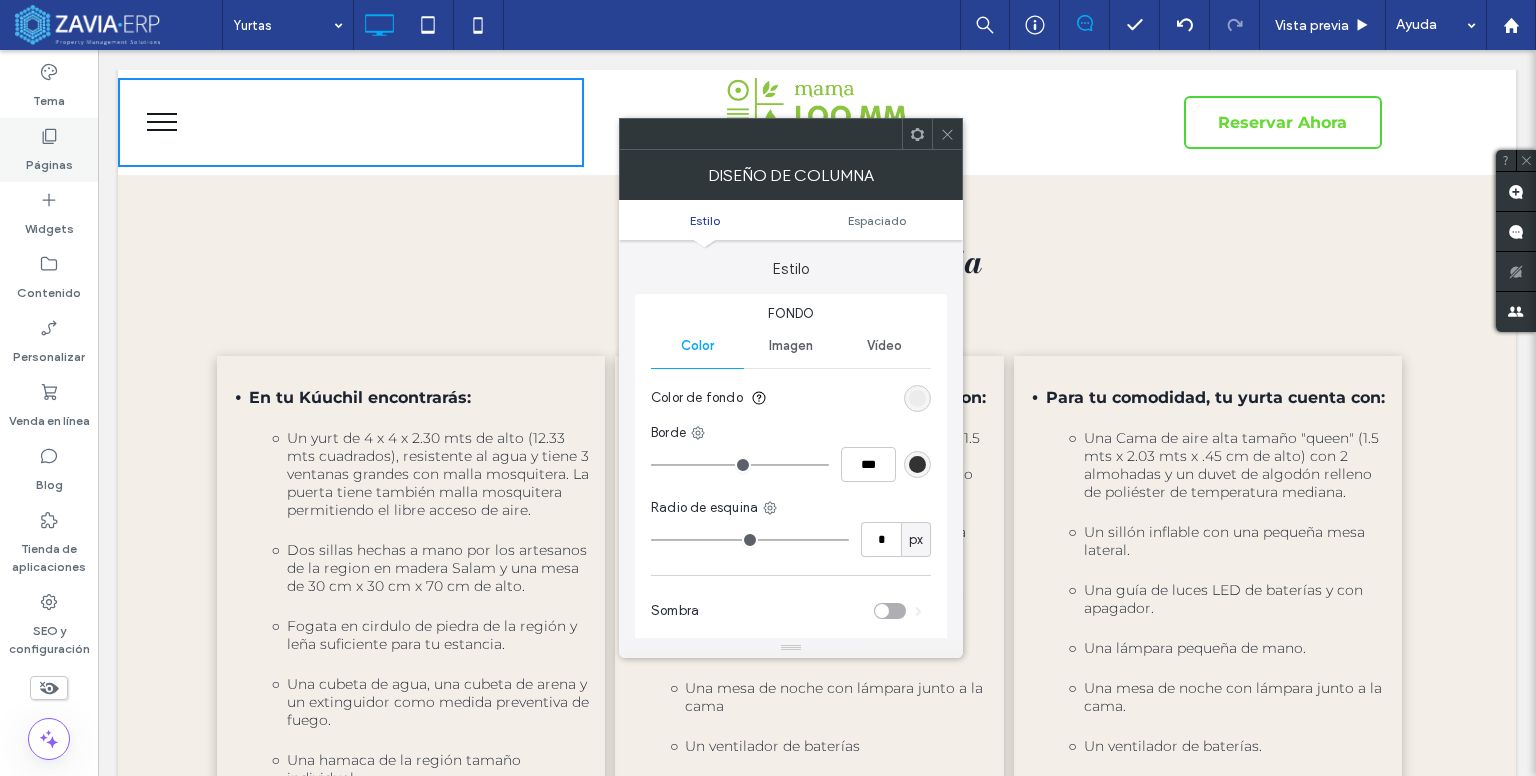 drag, startPoint x: 49, startPoint y: 127, endPoint x: 67, endPoint y: 205, distance: 80.04999 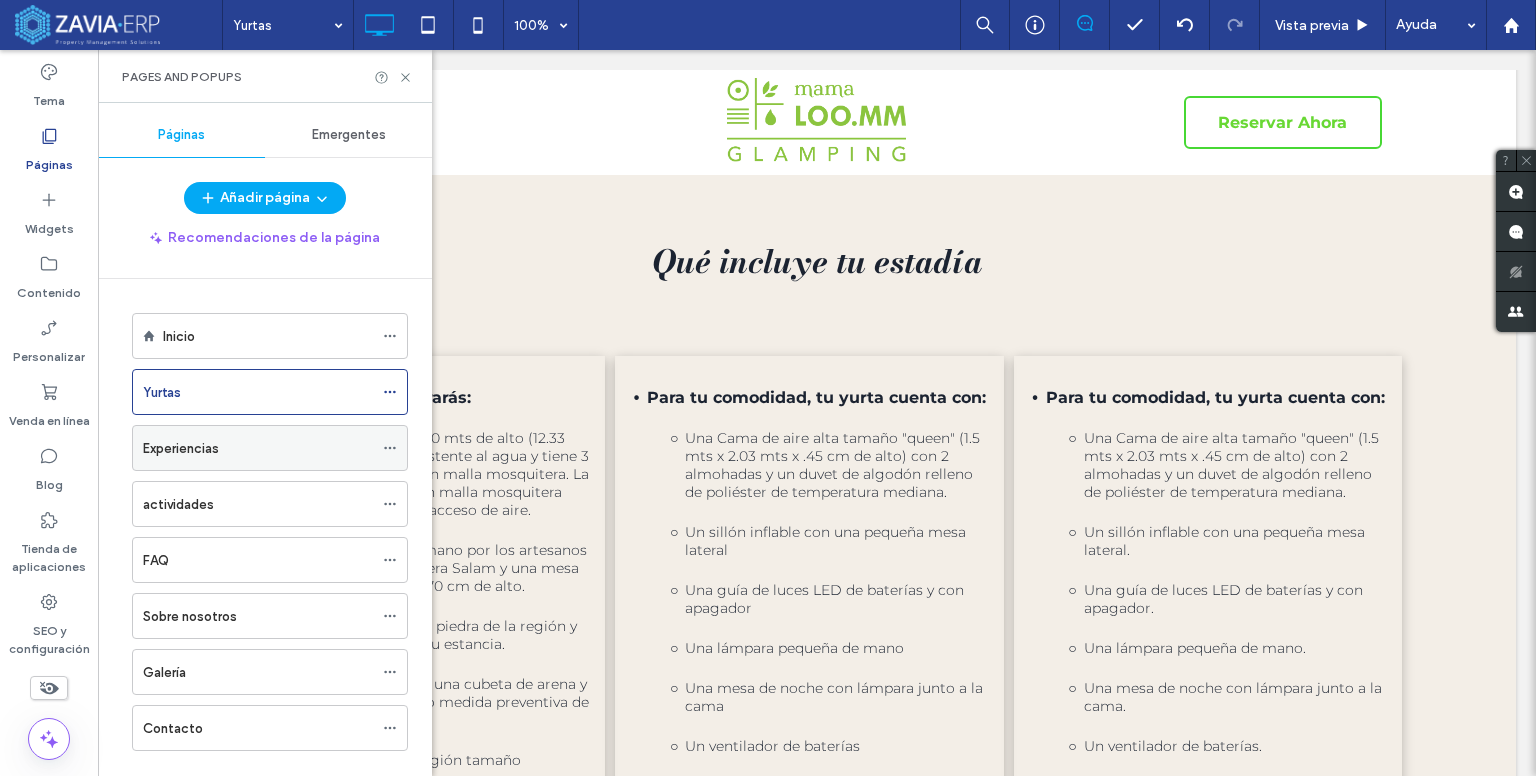 click on "Experiencias" at bounding box center (181, 448) 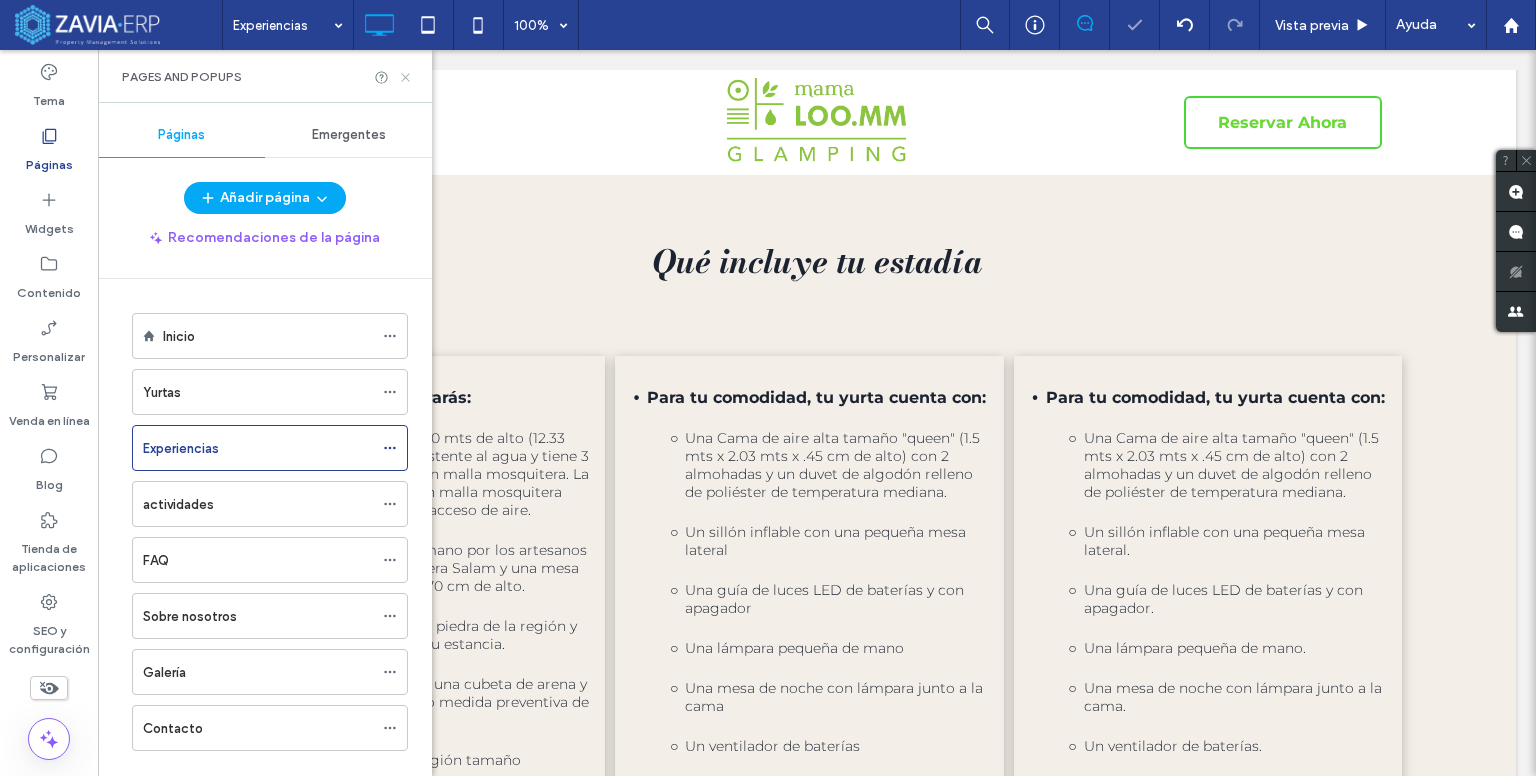 click 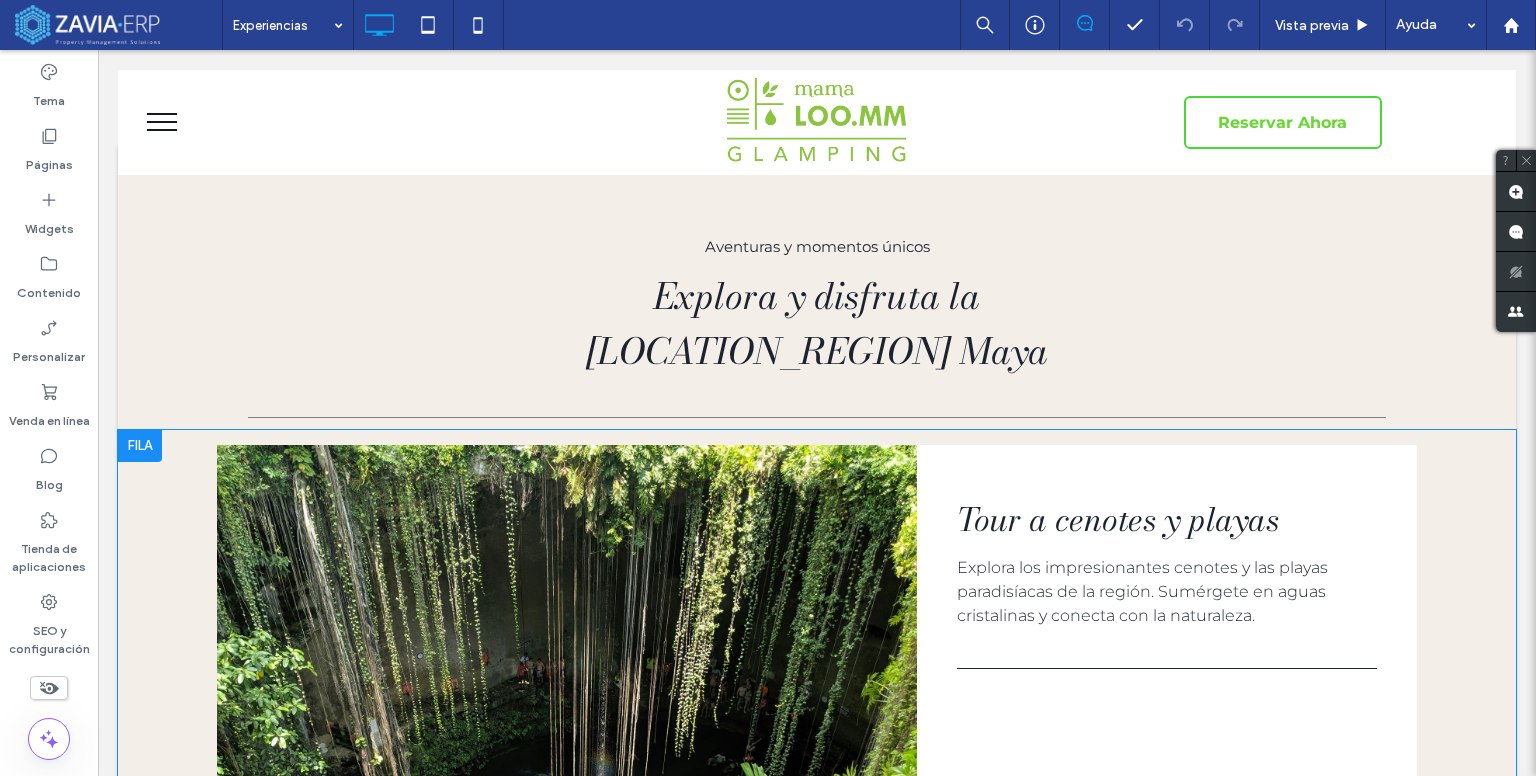scroll, scrollTop: 0, scrollLeft: 0, axis: both 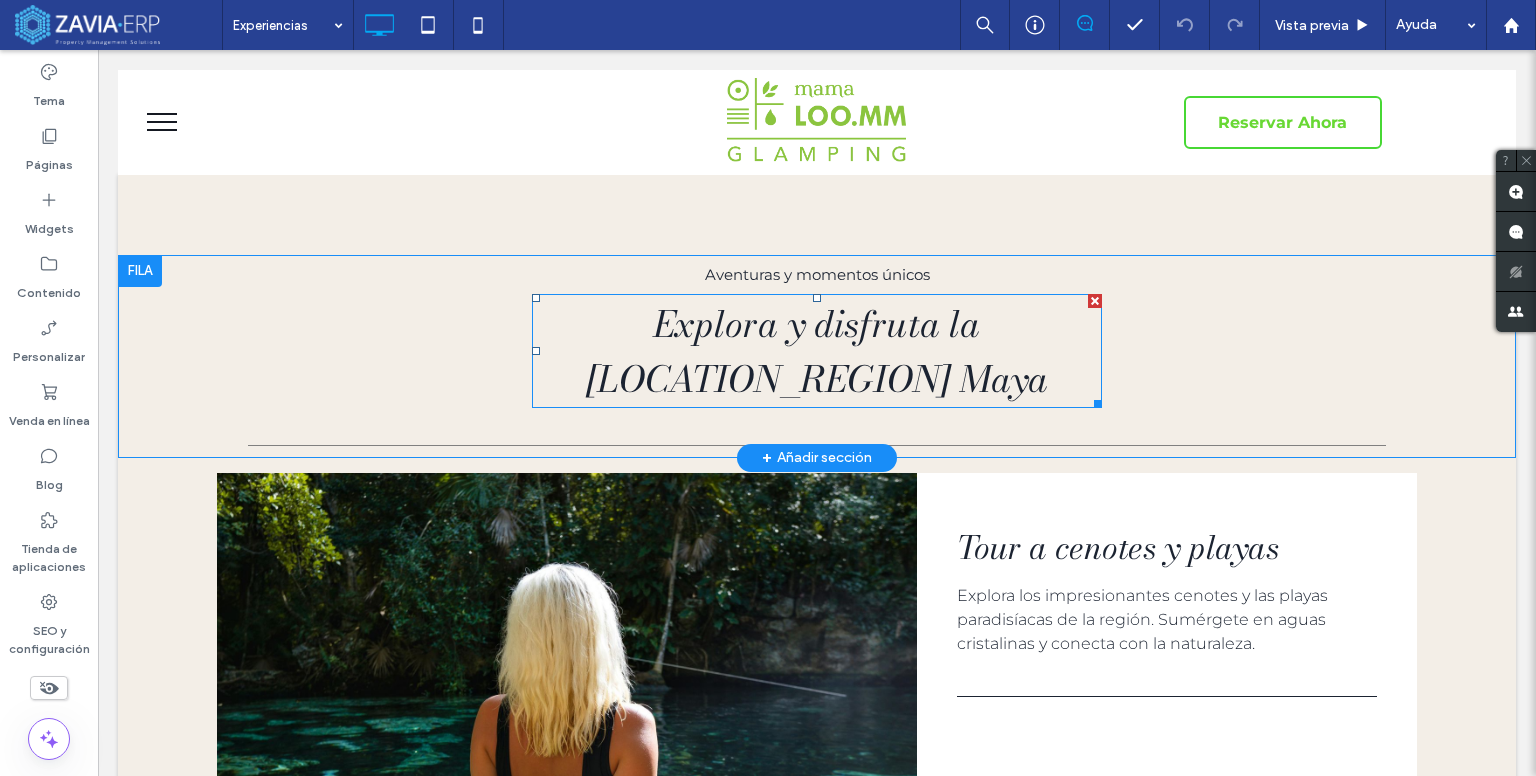 click on "Explora y disfruta la Riviera Maya" at bounding box center [817, 351] 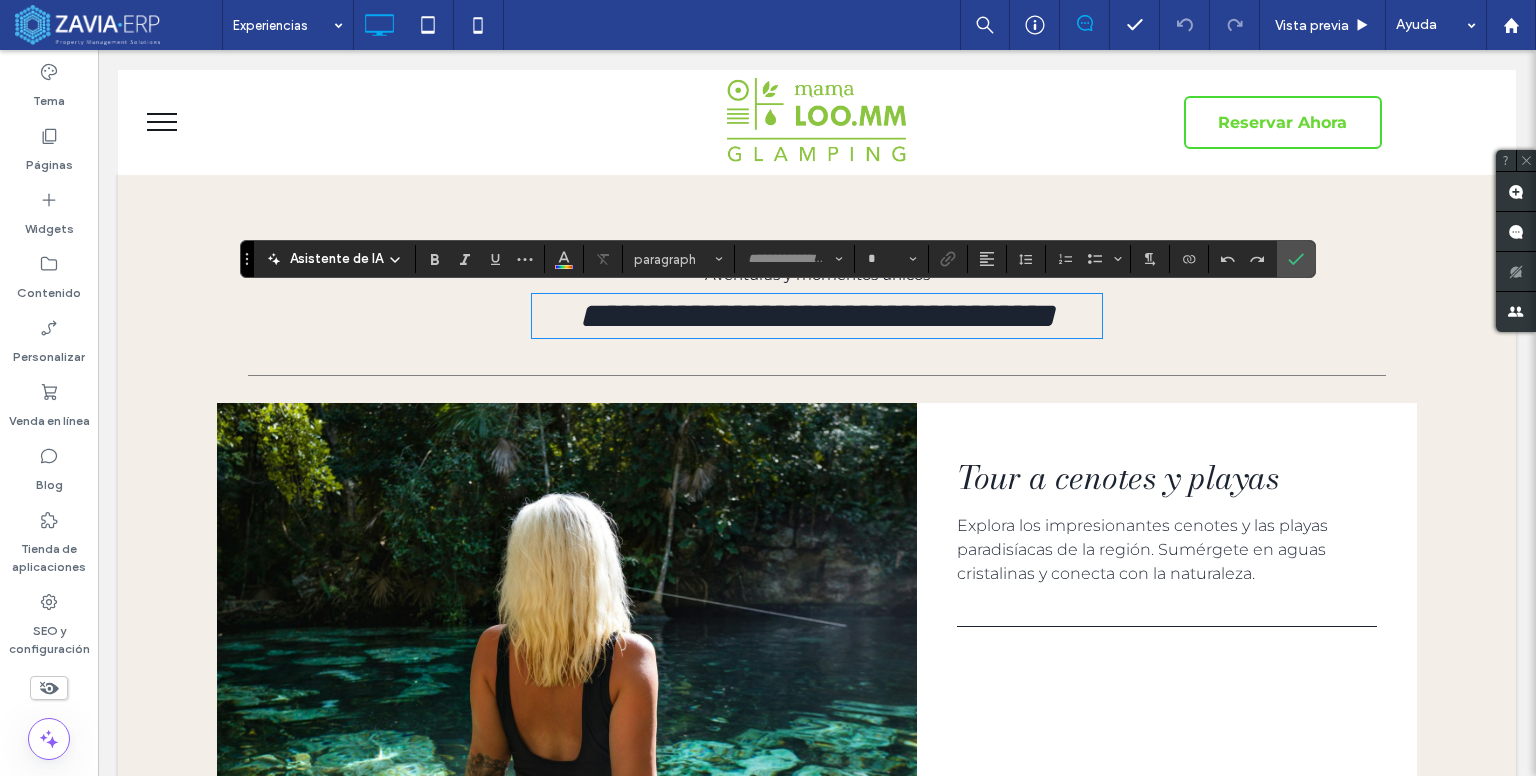 type on "**********" 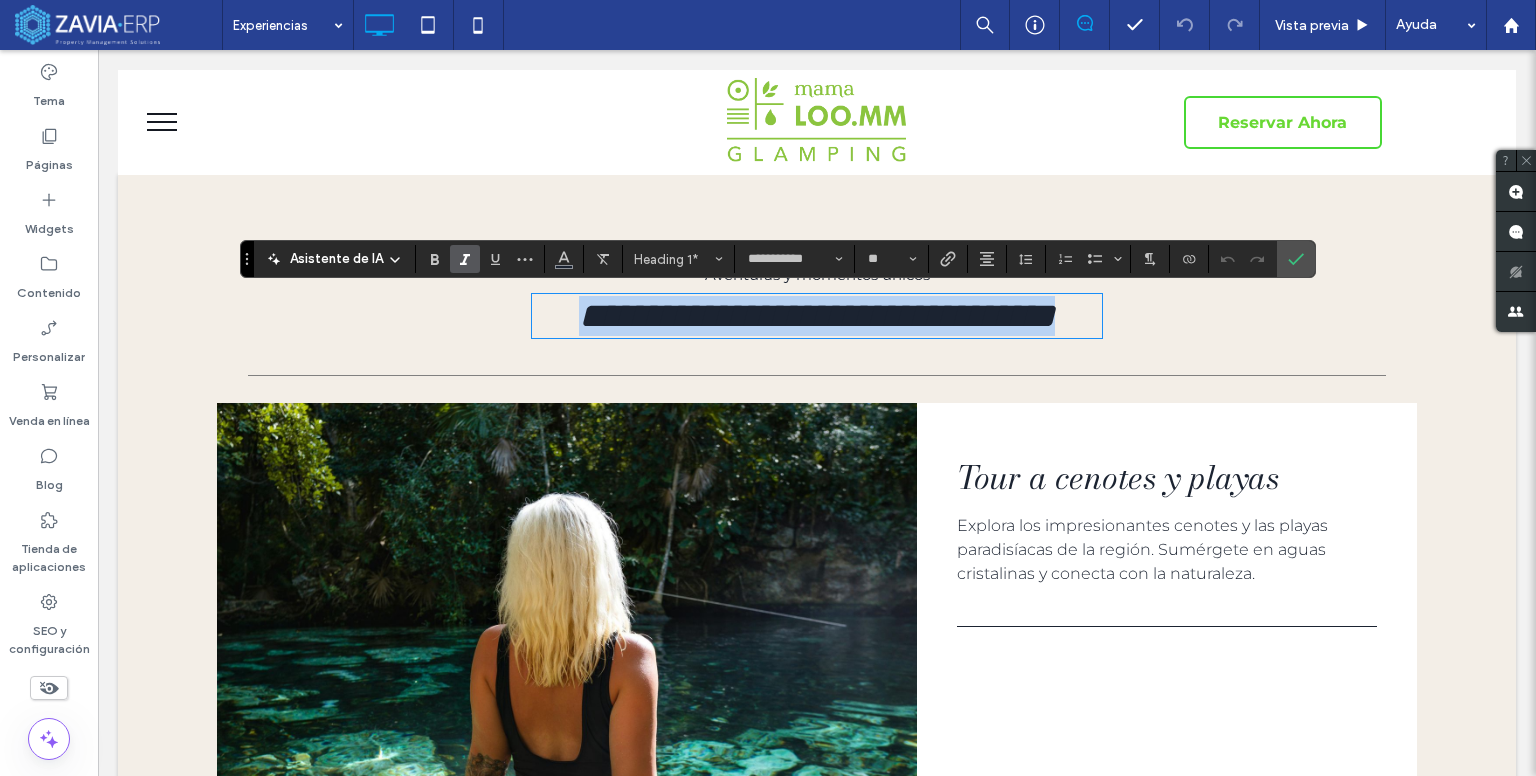 click on "**********" at bounding box center (817, 316) 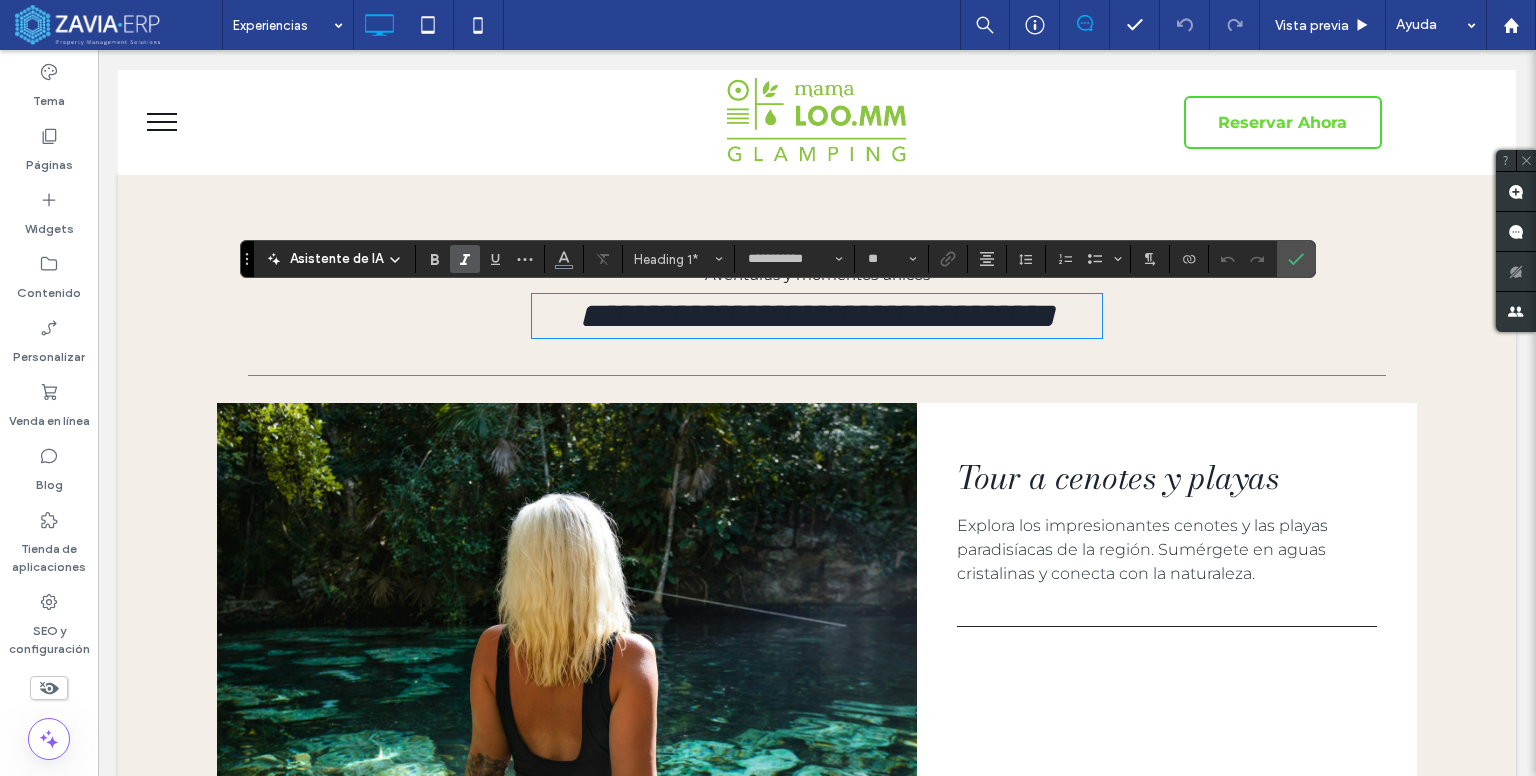 click on "**********" at bounding box center [817, 316] 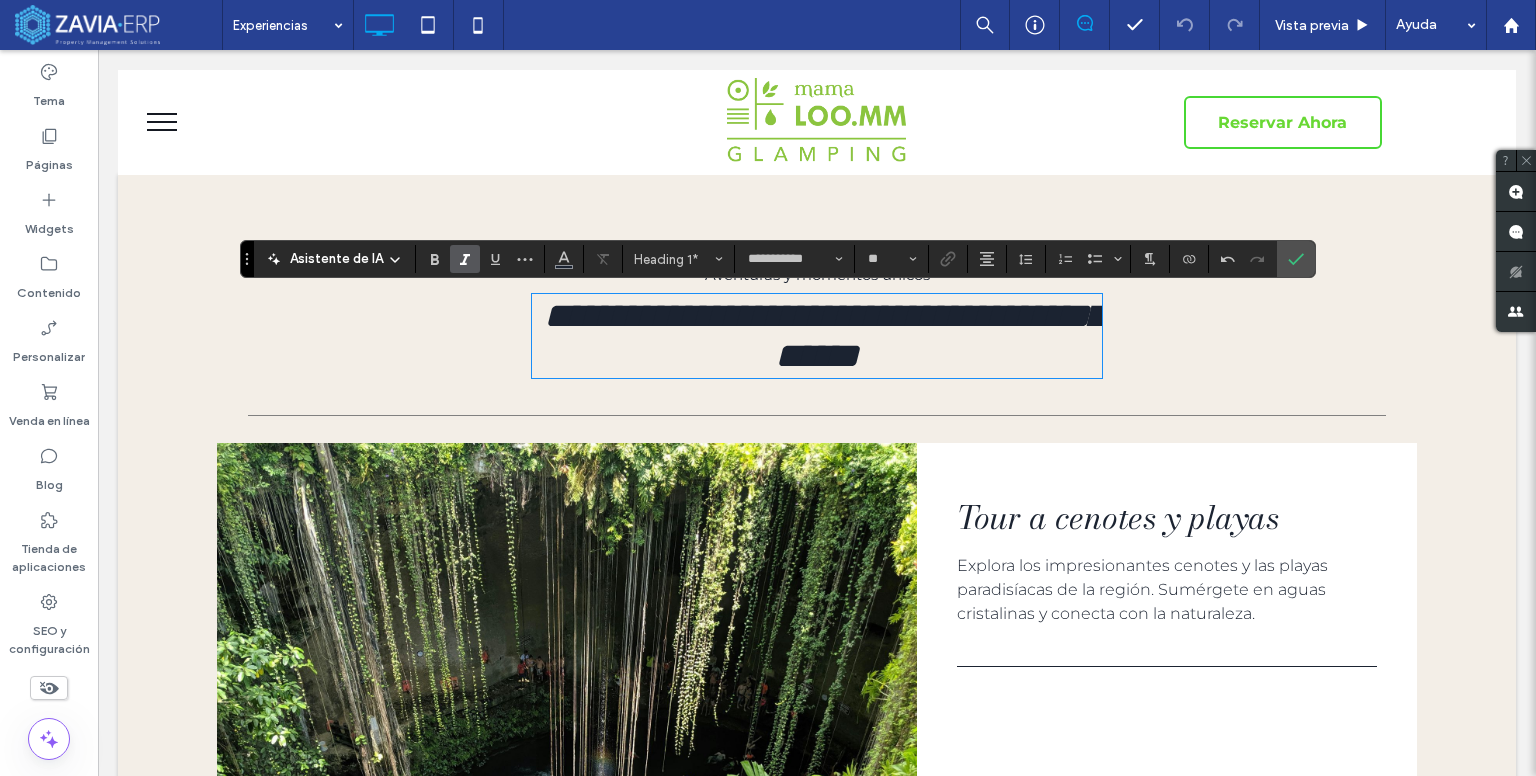 click on "**********" at bounding box center [824, 336] 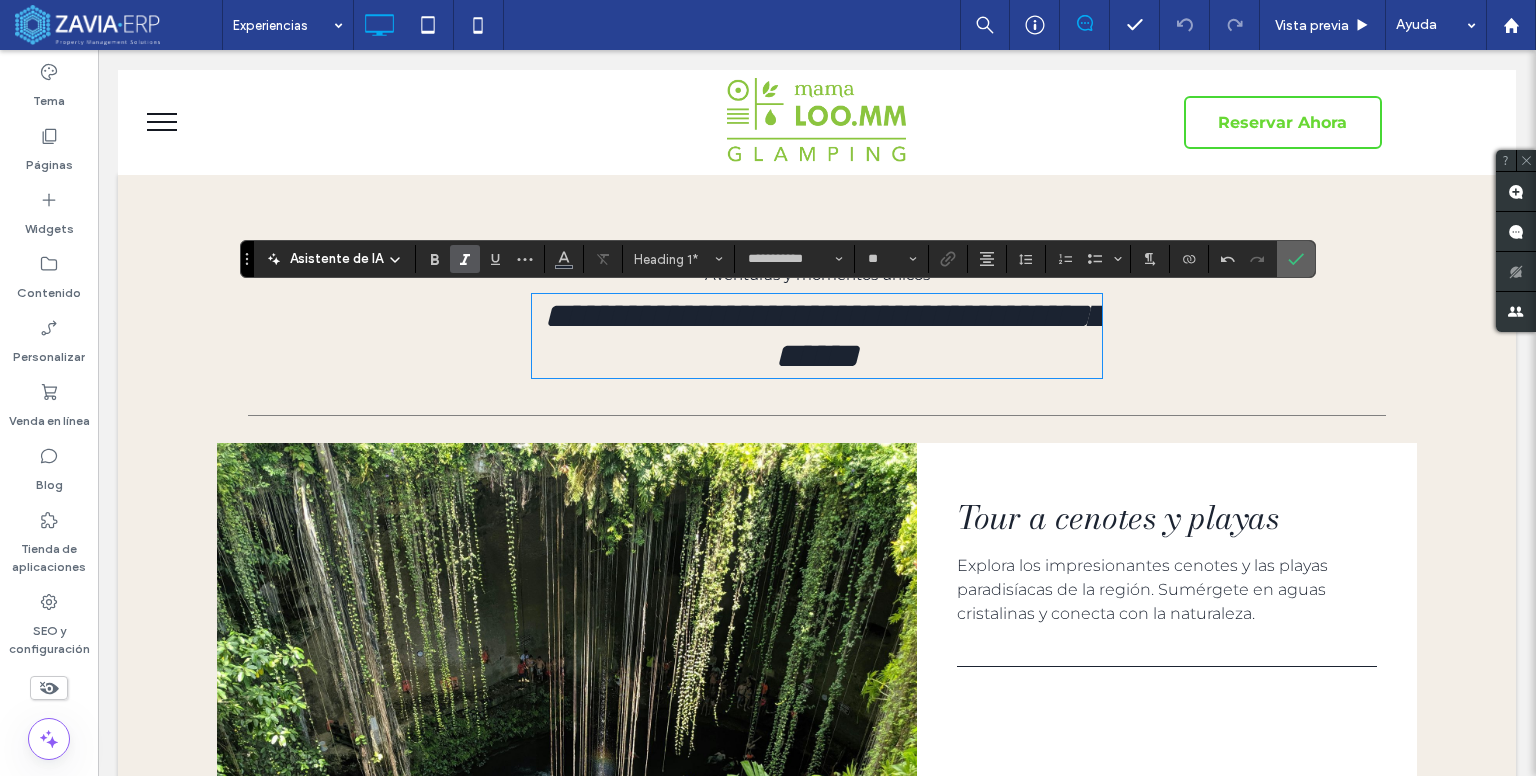 click 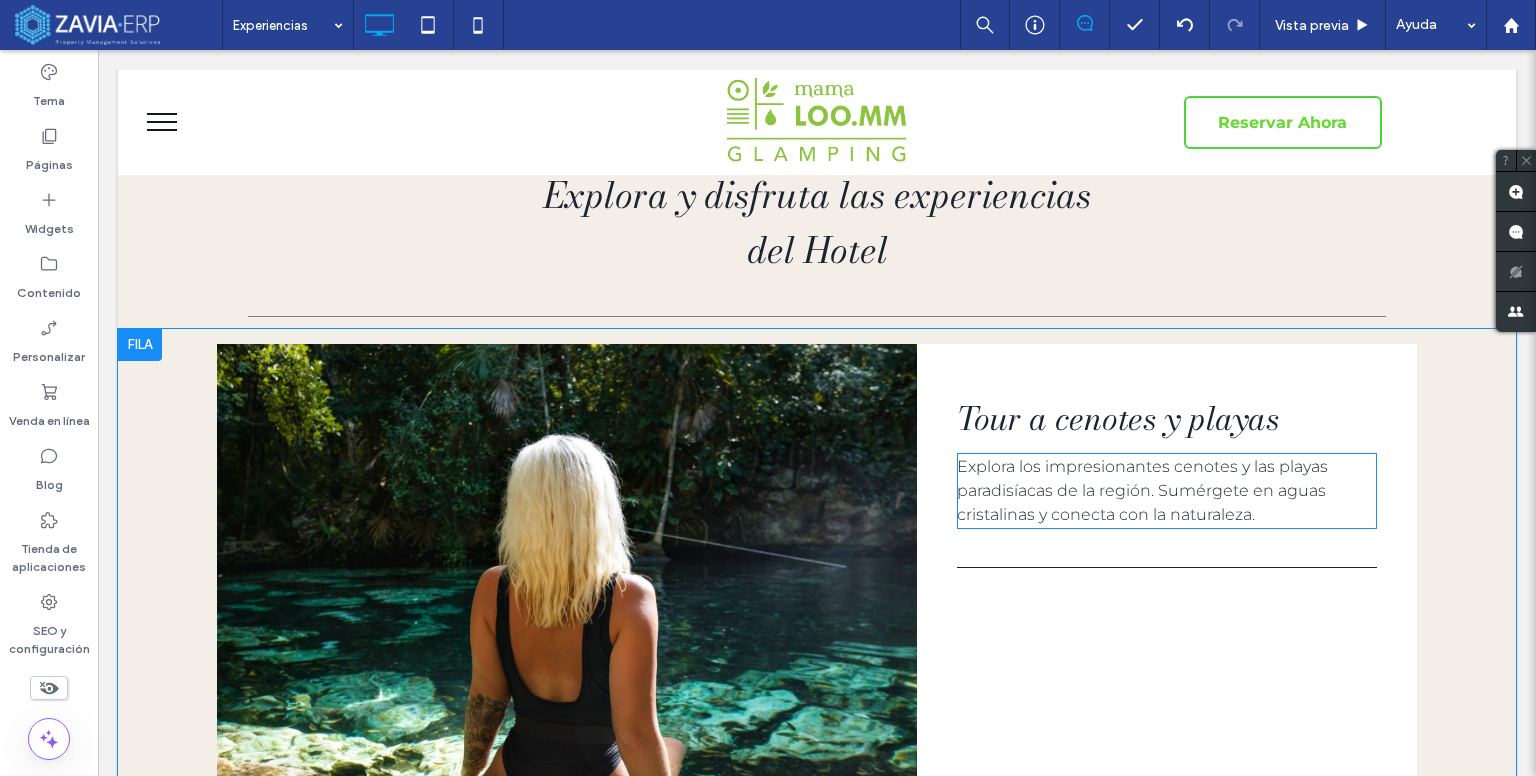 scroll, scrollTop: 200, scrollLeft: 0, axis: vertical 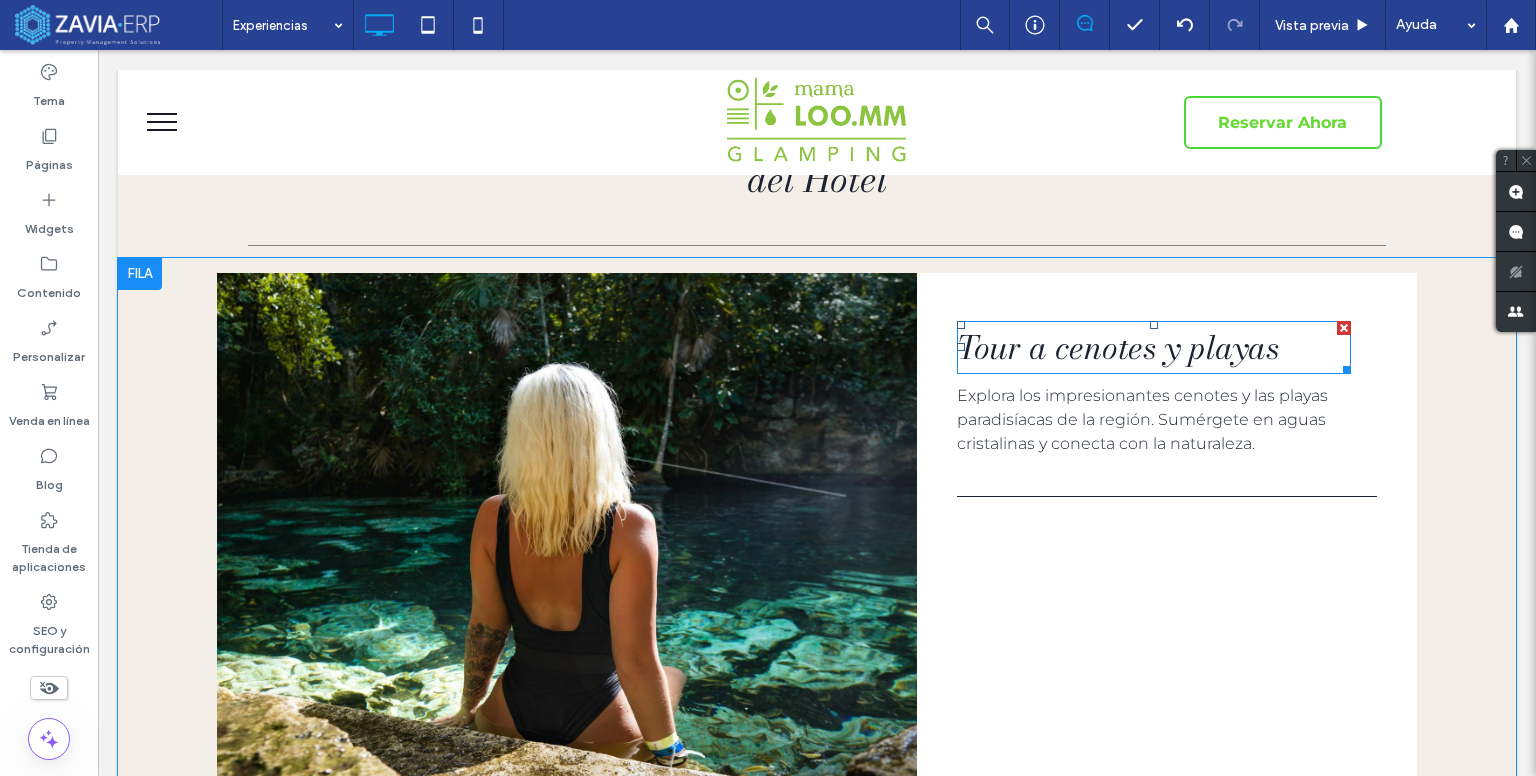click on "Tour a cenotes y playas" at bounding box center [1118, 347] 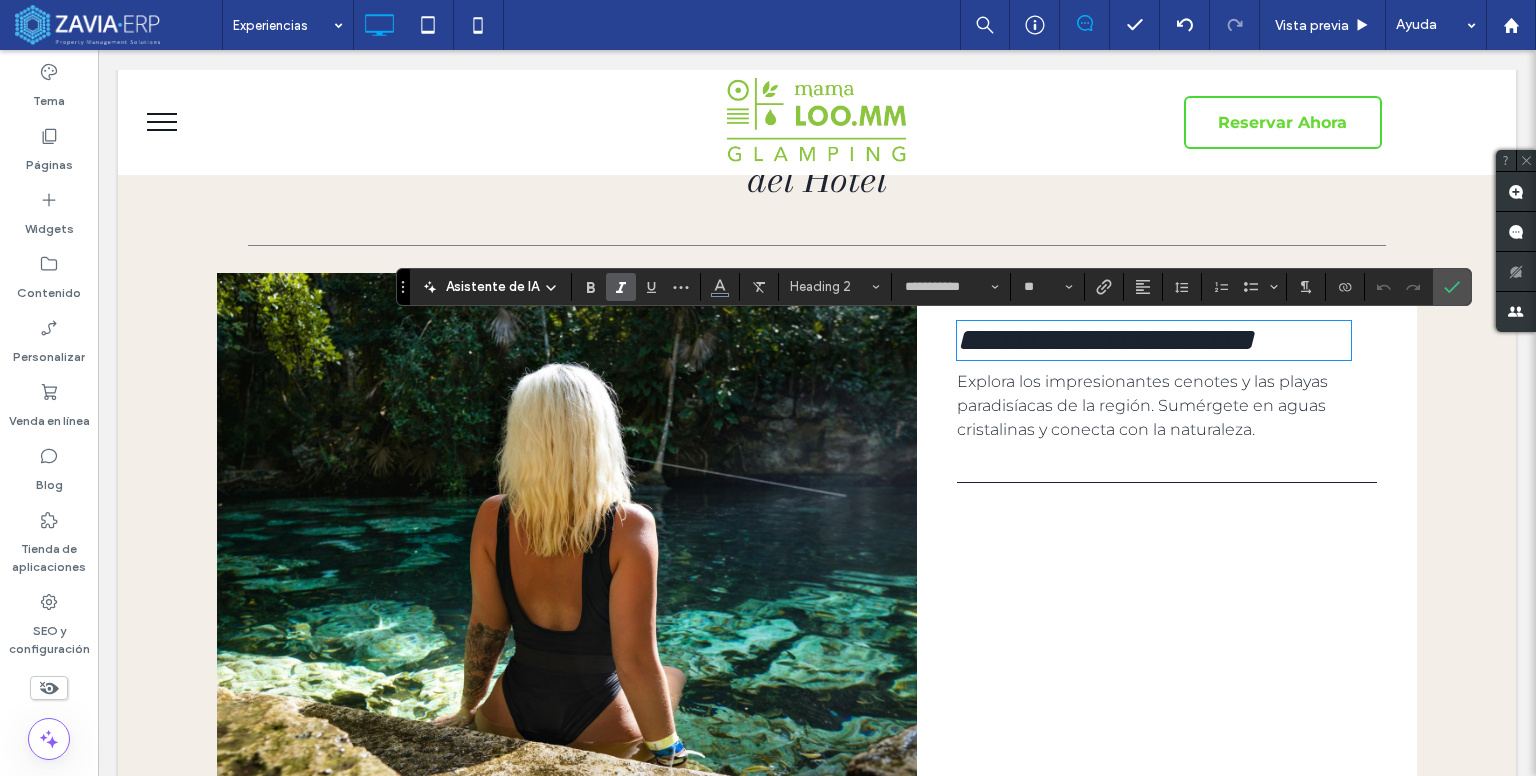 click on "**********" at bounding box center [1105, 340] 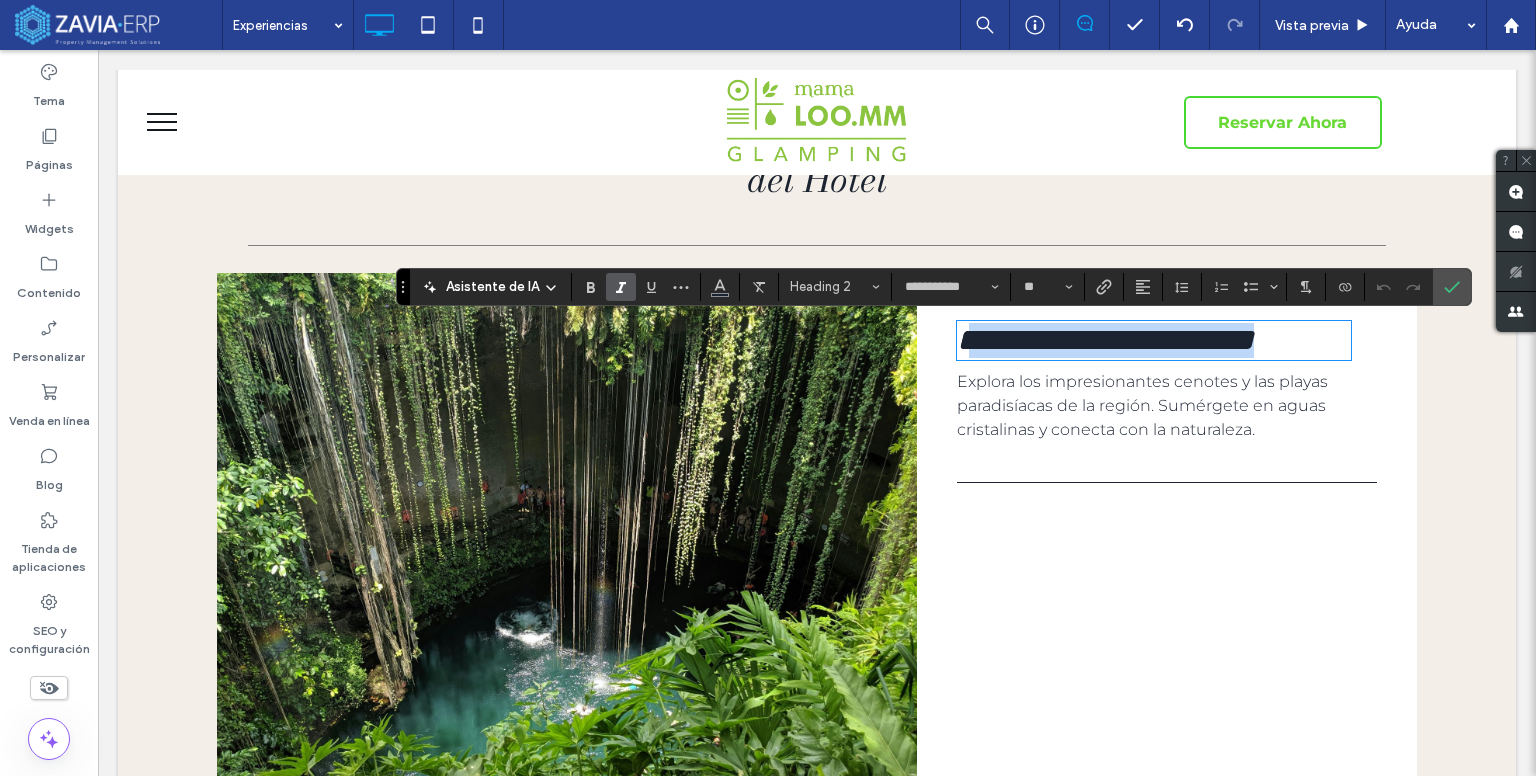 drag, startPoint x: 1287, startPoint y: 357, endPoint x: 970, endPoint y: 350, distance: 317.07727 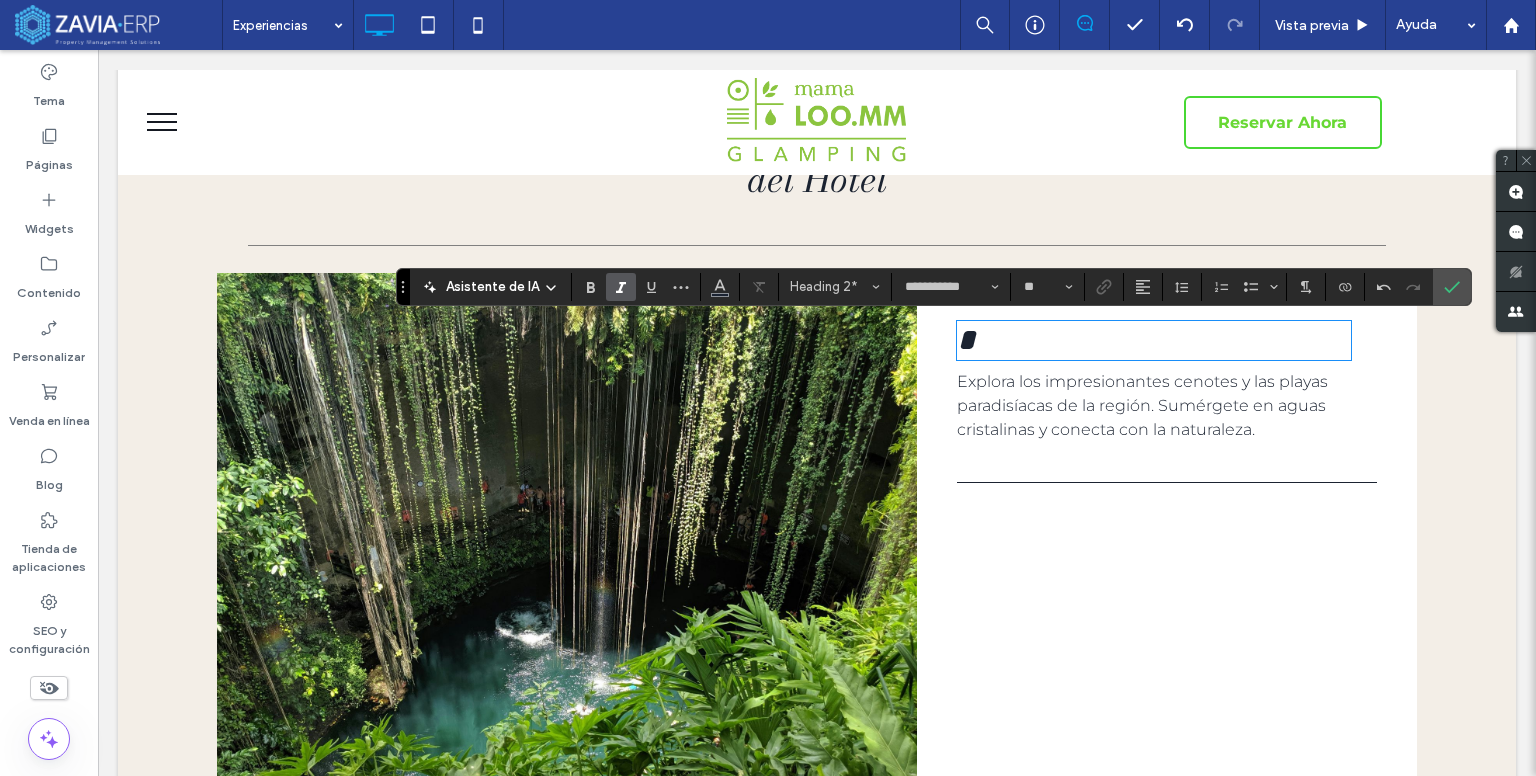 type 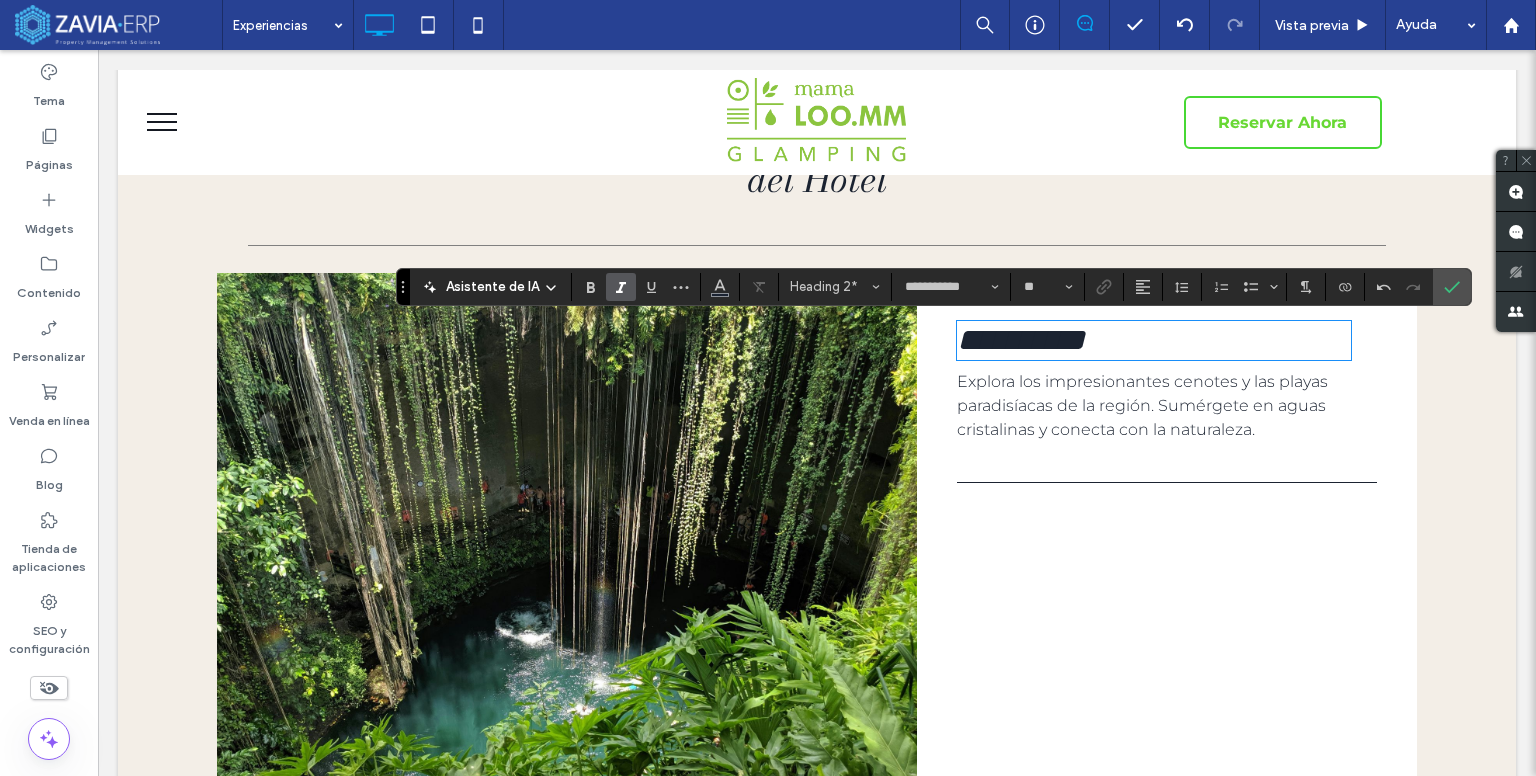click on "**********" at bounding box center [1021, 340] 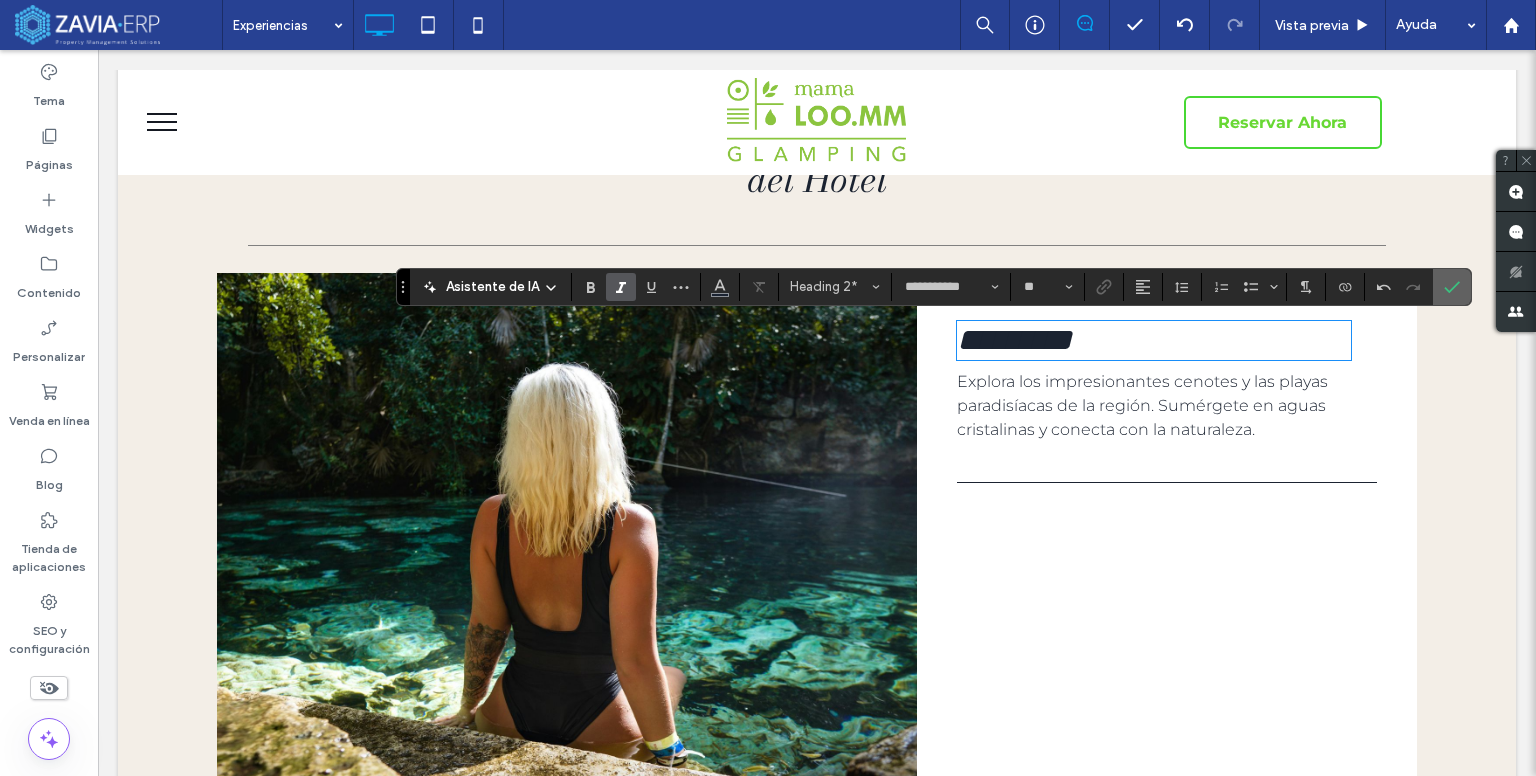 click at bounding box center (1452, 287) 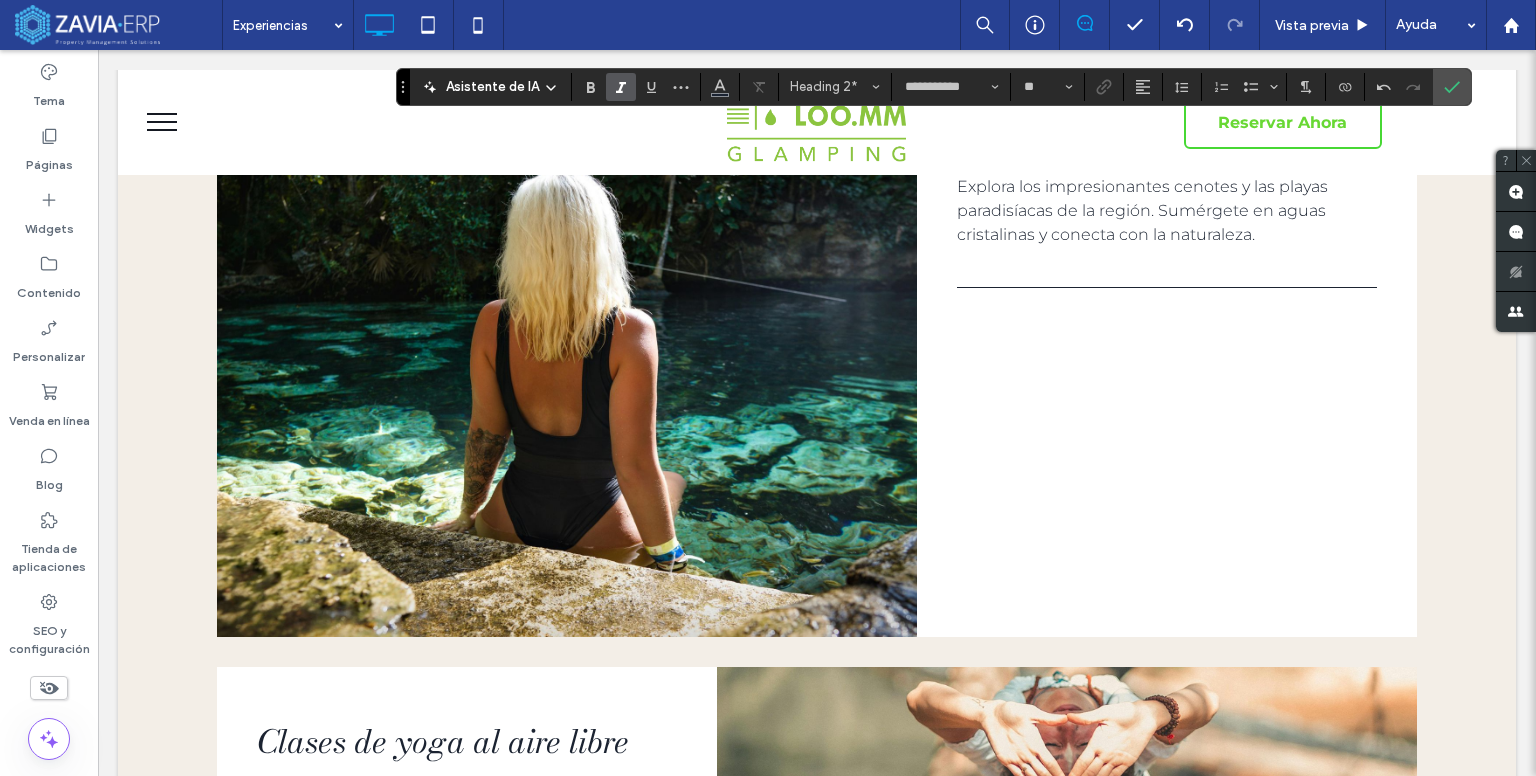 scroll, scrollTop: 400, scrollLeft: 0, axis: vertical 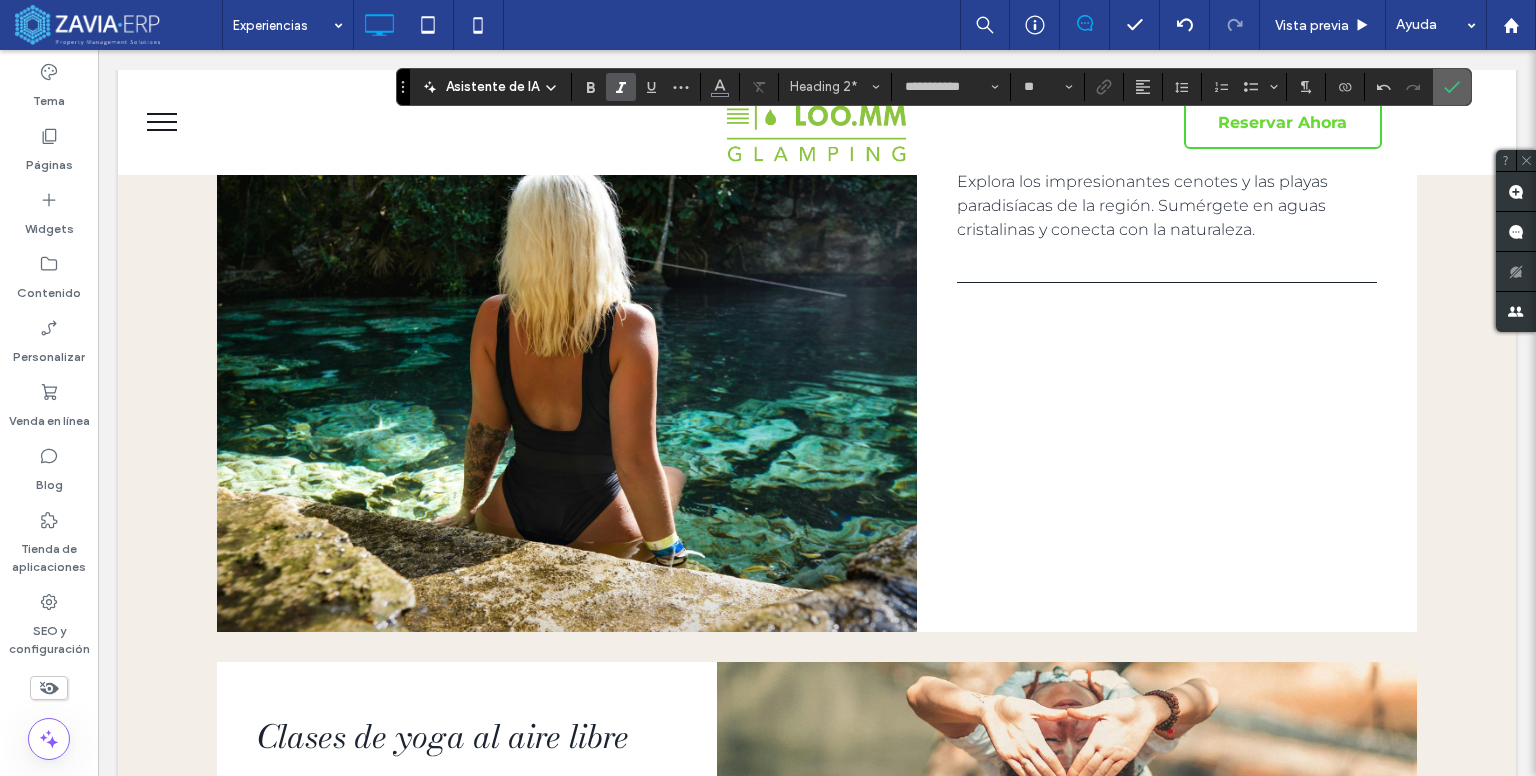 click at bounding box center (1452, 87) 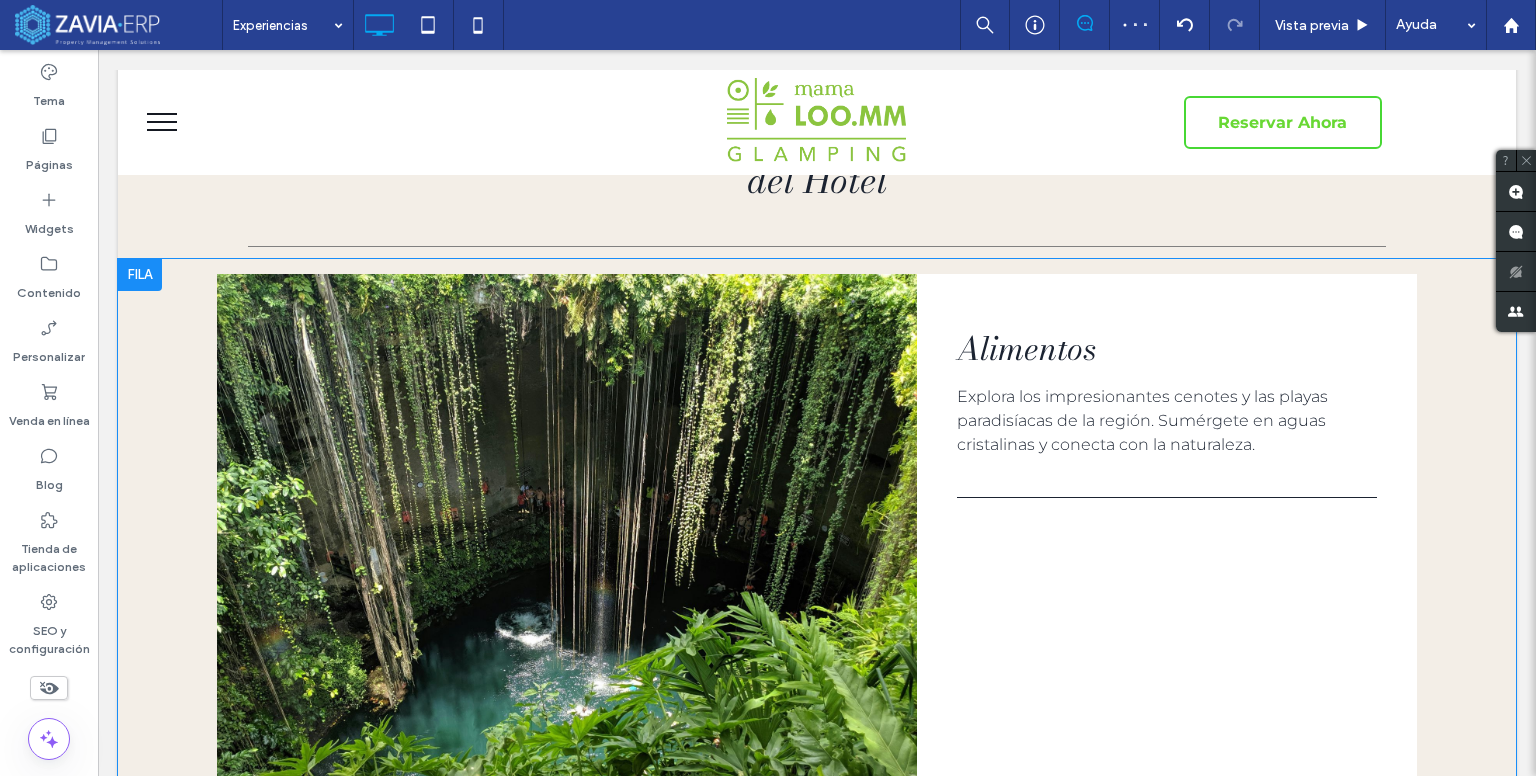 scroll, scrollTop: 200, scrollLeft: 0, axis: vertical 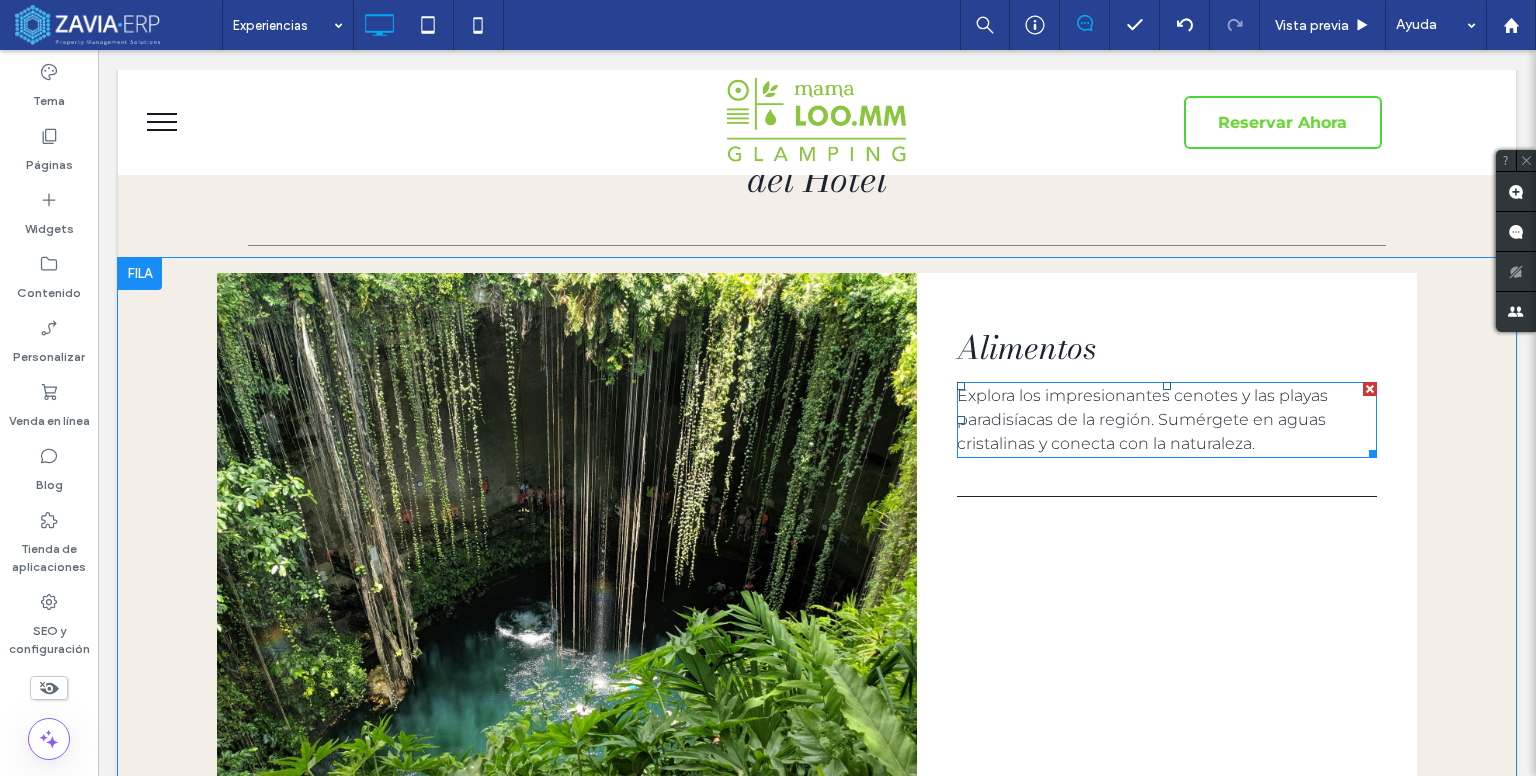 click on "Explora los impresionantes cenotes y las playas paradisíacas de la región. Sumérgete en aguas cristalinas y conecta con la naturaleza." at bounding box center (1142, 419) 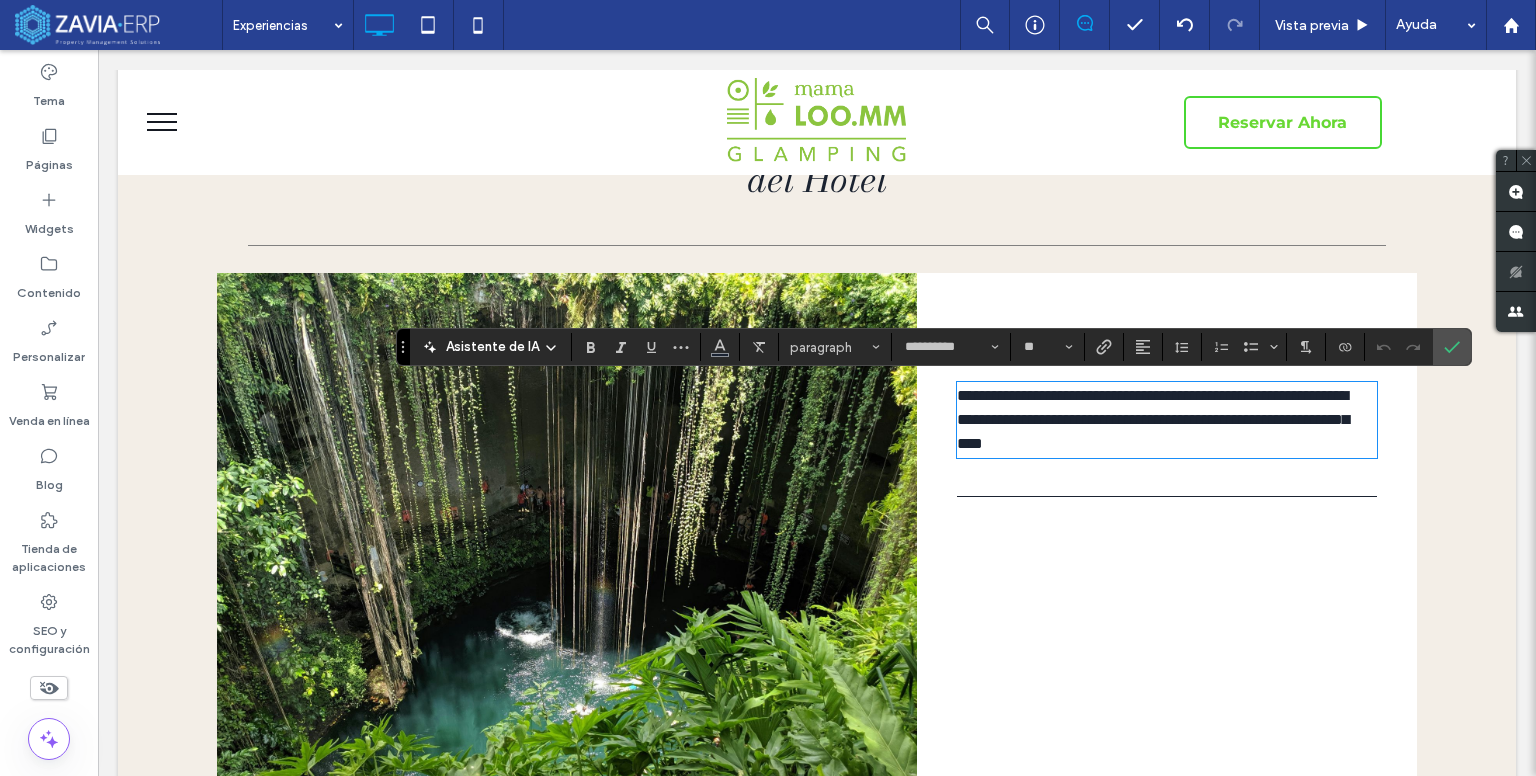 type on "**********" 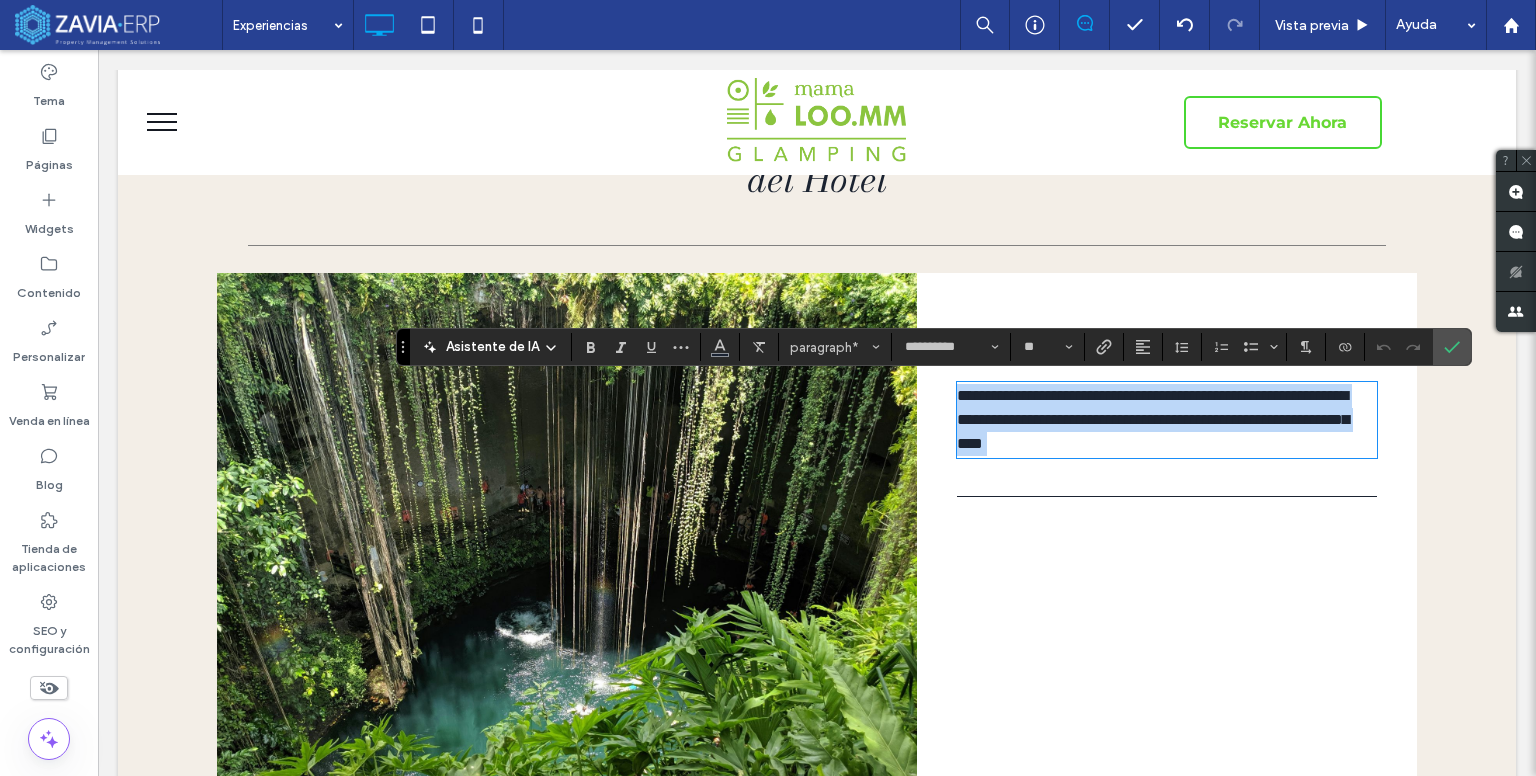 click on "**********" at bounding box center [1159, 420] 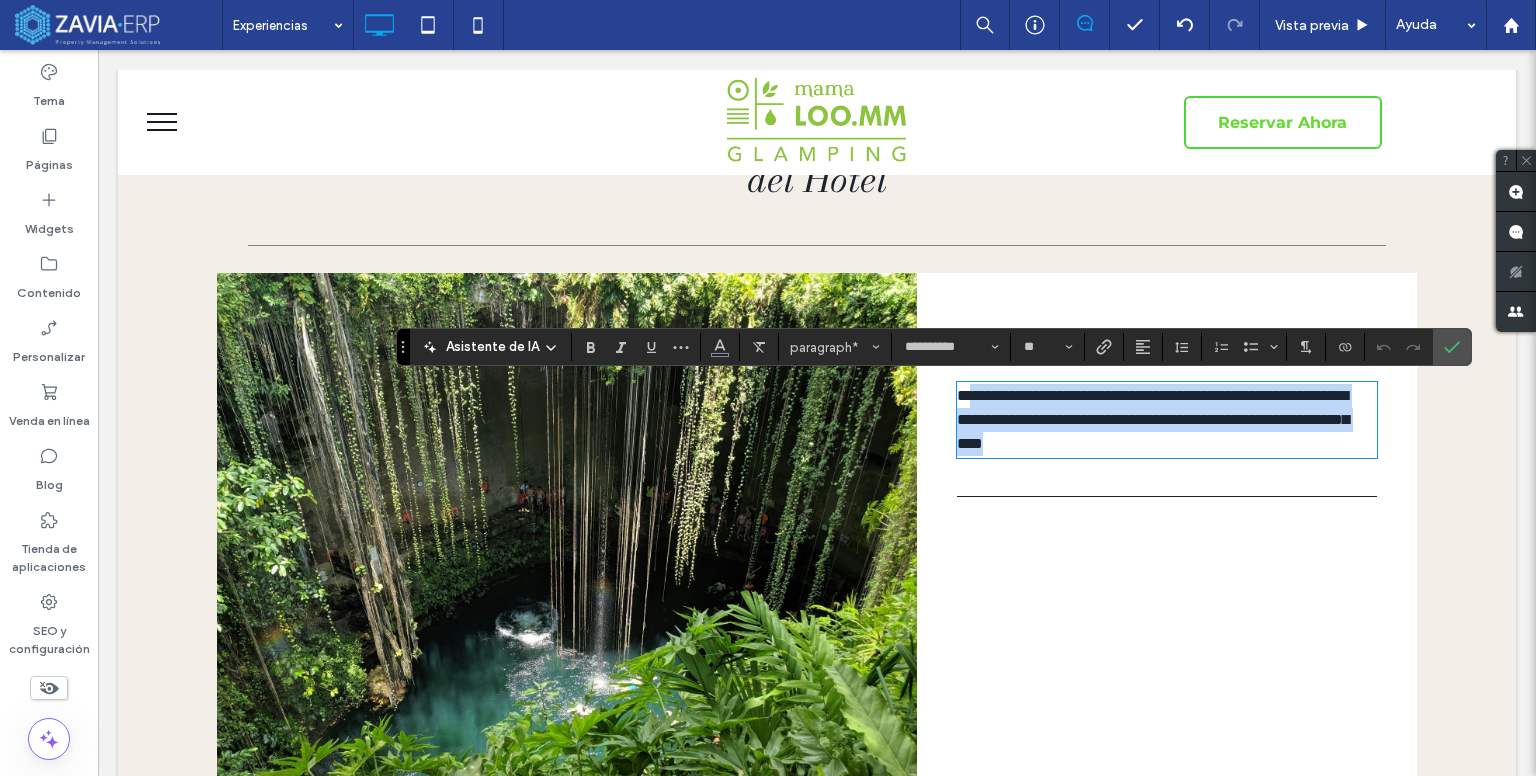 drag, startPoint x: 1250, startPoint y: 445, endPoint x: 973, endPoint y: 400, distance: 280.63144 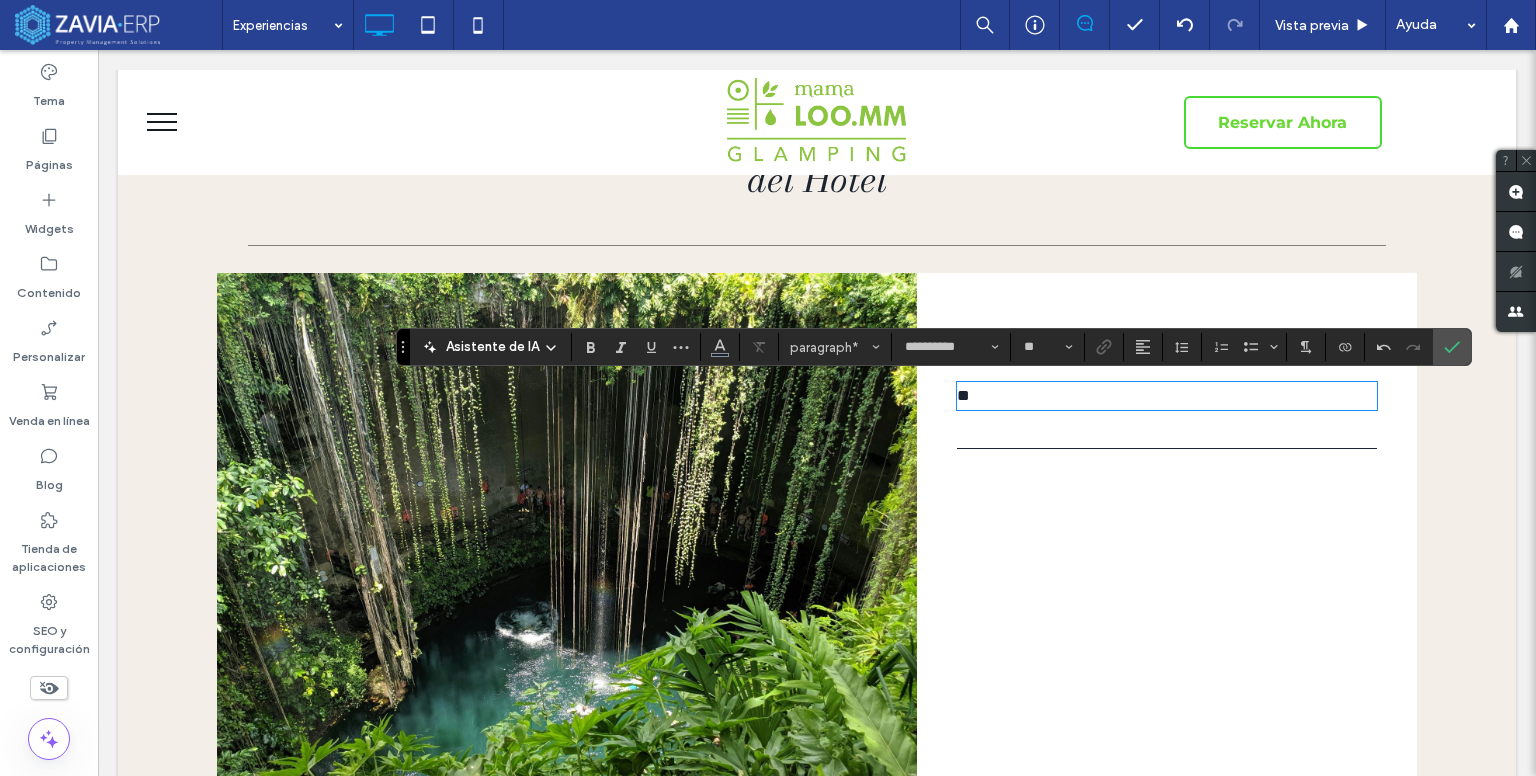 type 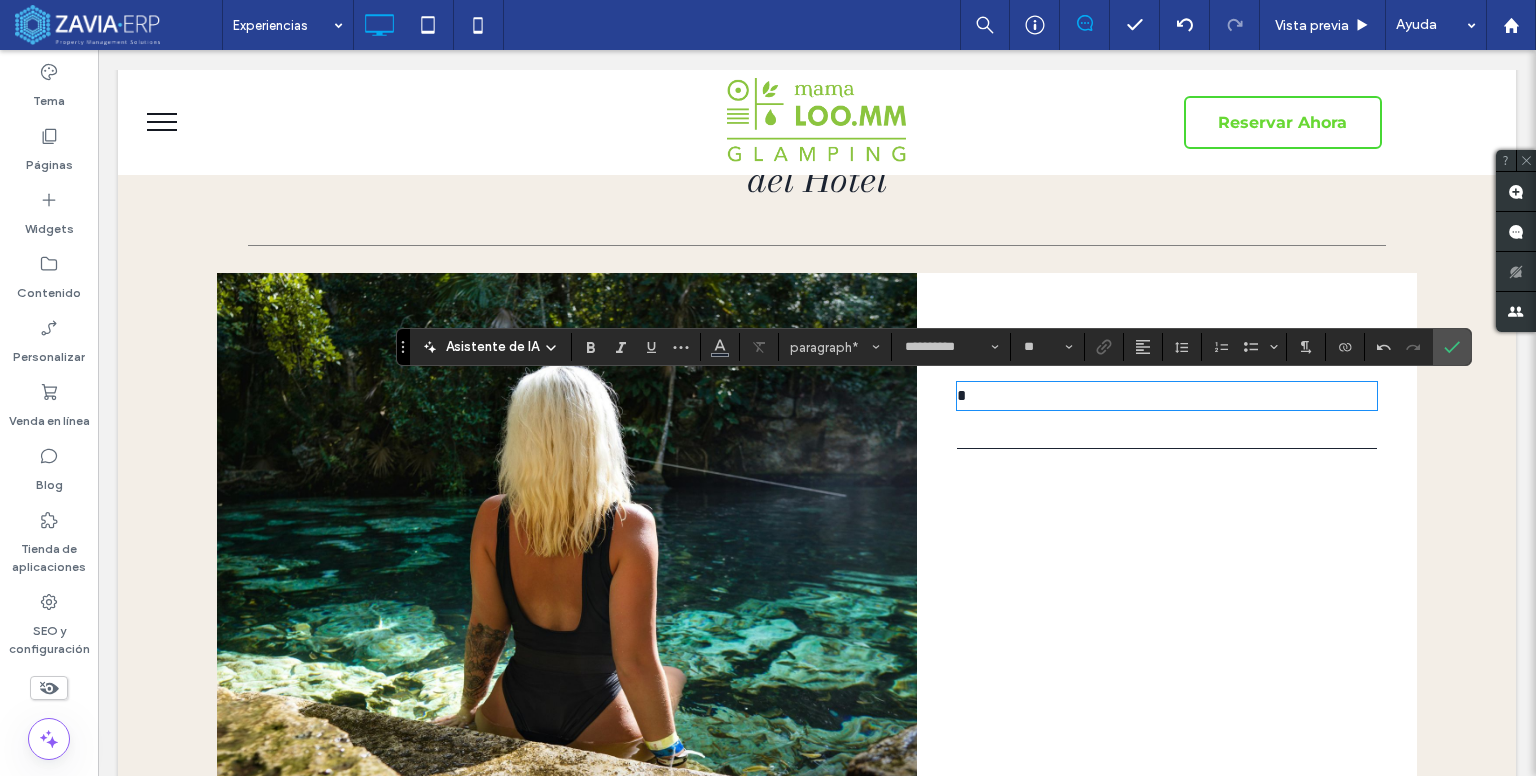 paste 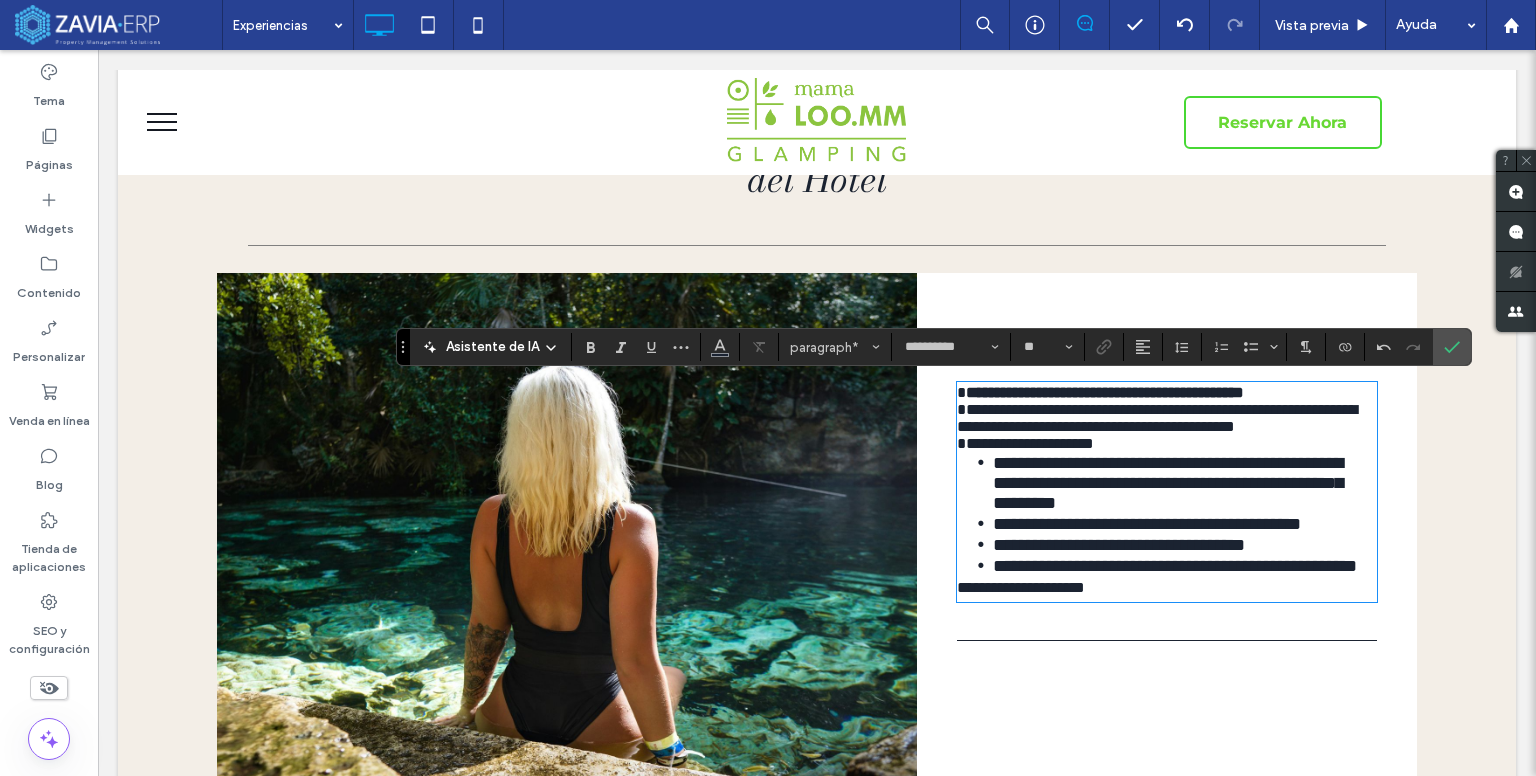 scroll, scrollTop: 0, scrollLeft: 0, axis: both 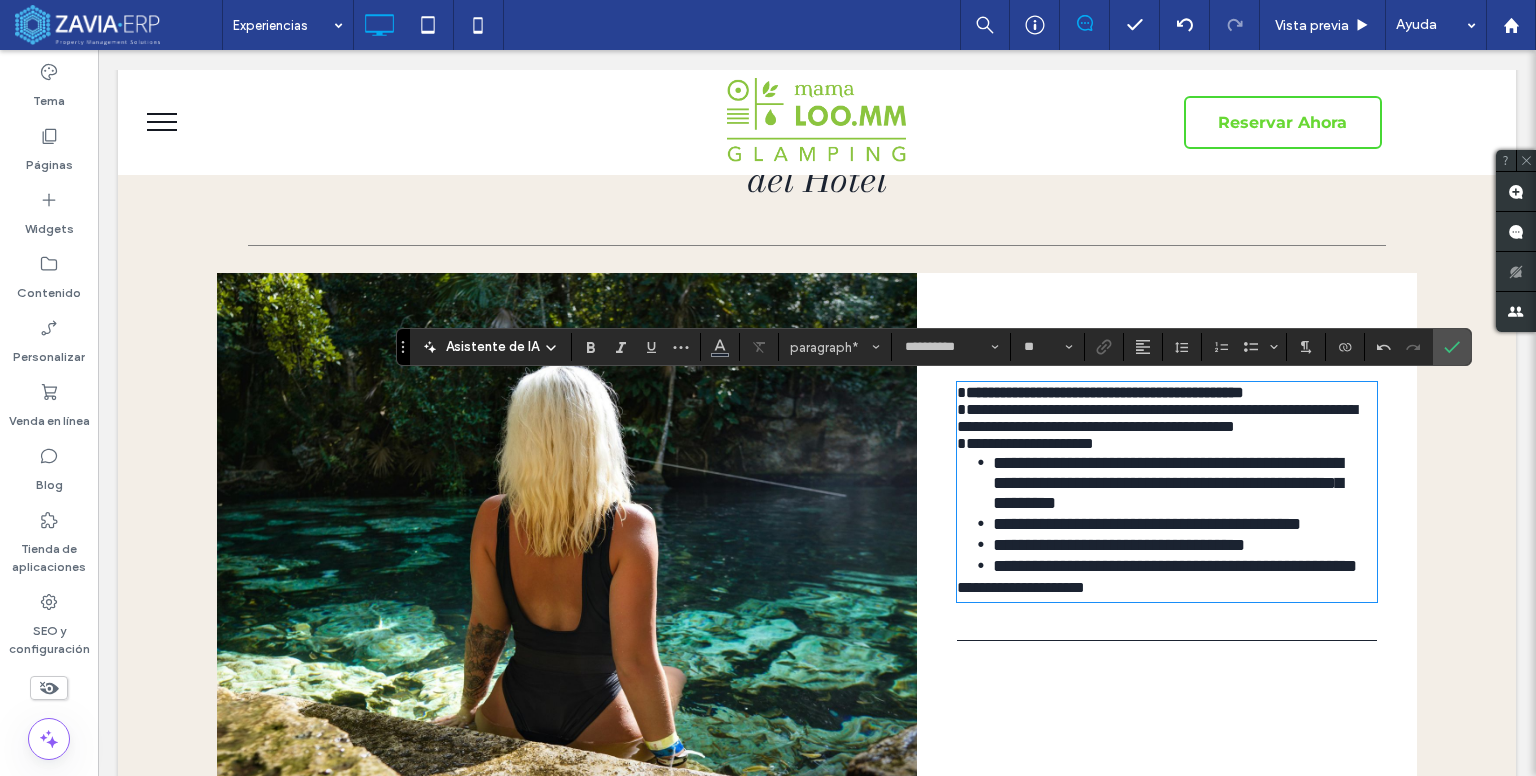 click on "**********" at bounding box center (1105, 392) 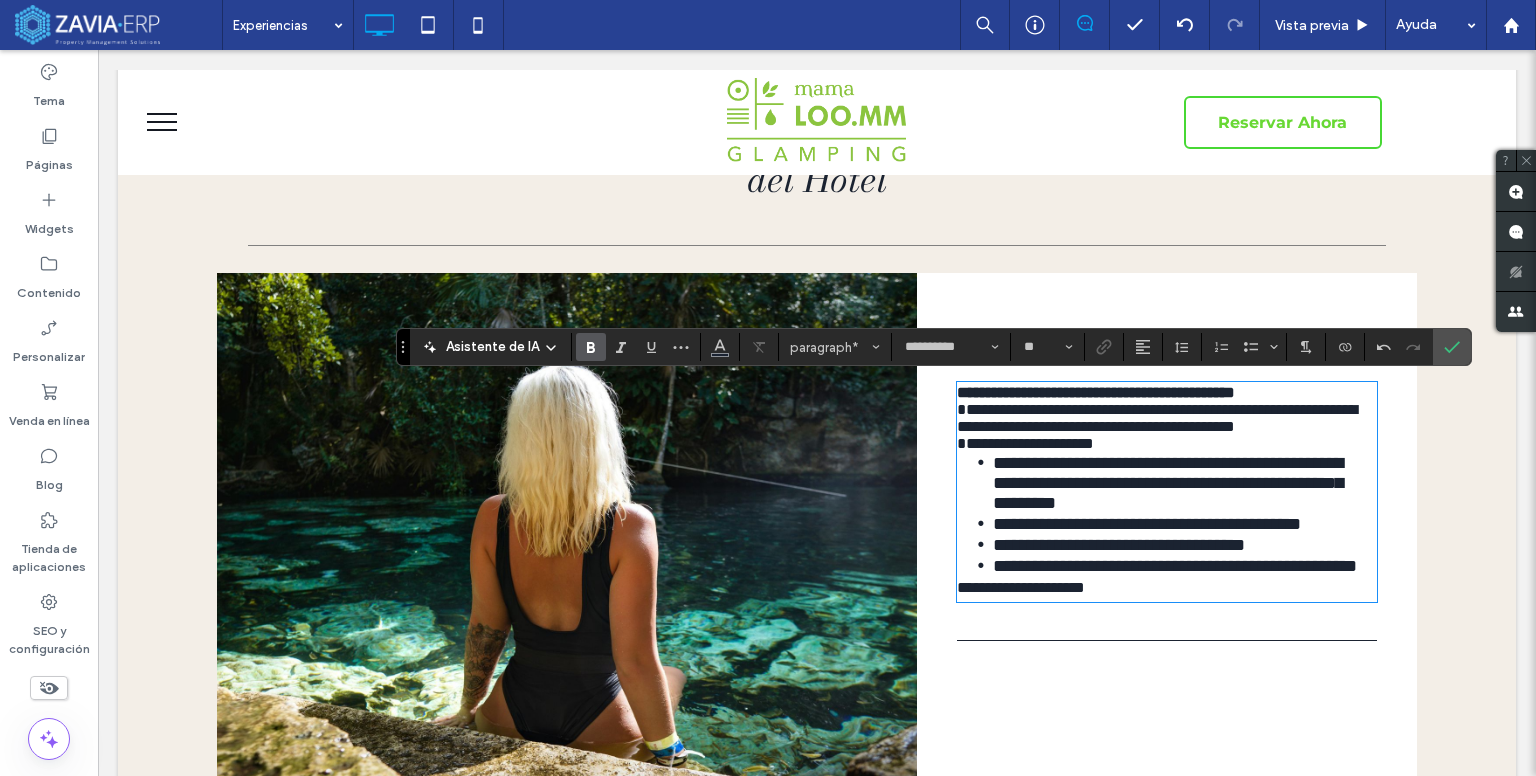 click on "**********" at bounding box center (1159, 418) 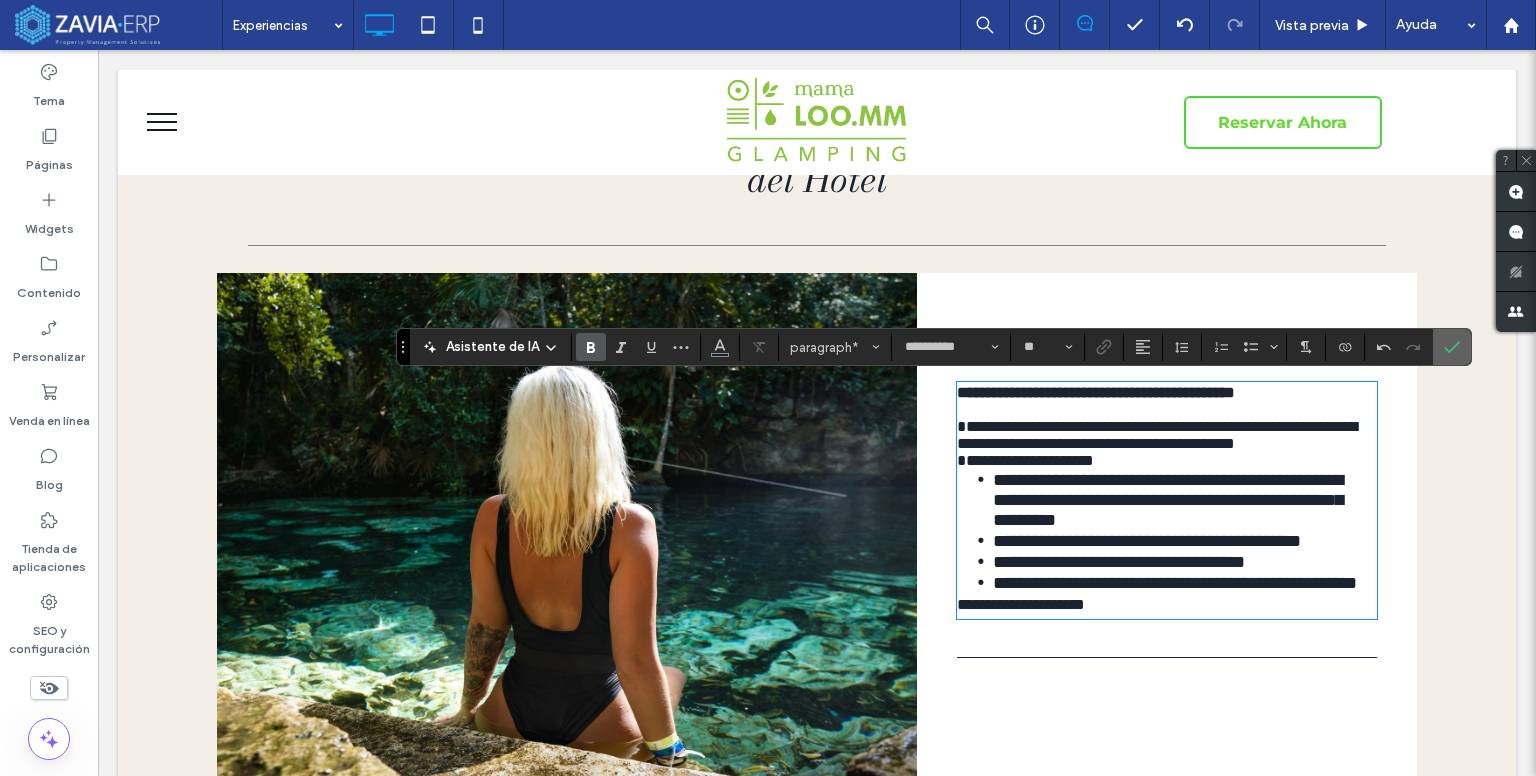 drag, startPoint x: 1440, startPoint y: 352, endPoint x: 1342, endPoint y: 303, distance: 109.56733 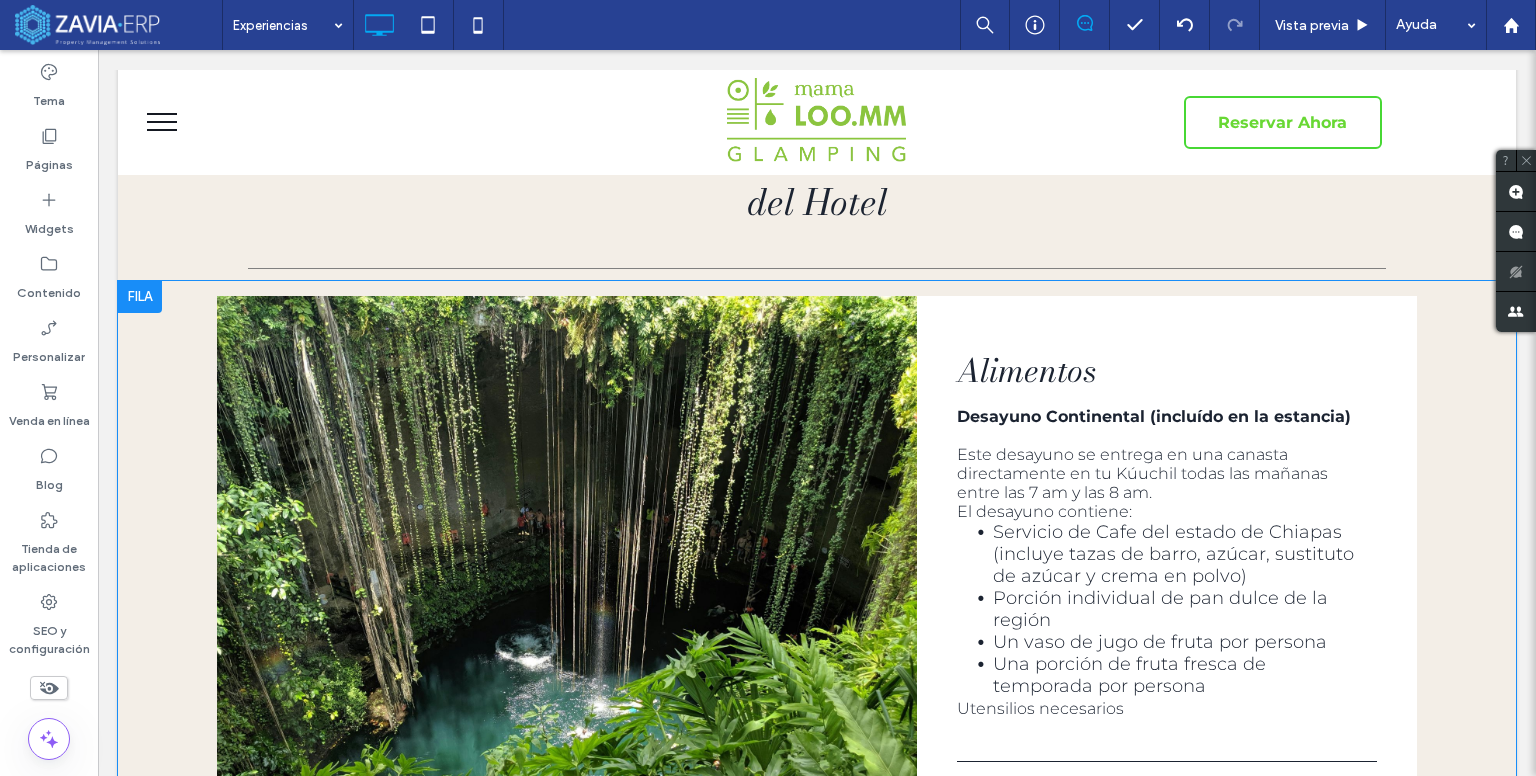 scroll, scrollTop: 300, scrollLeft: 0, axis: vertical 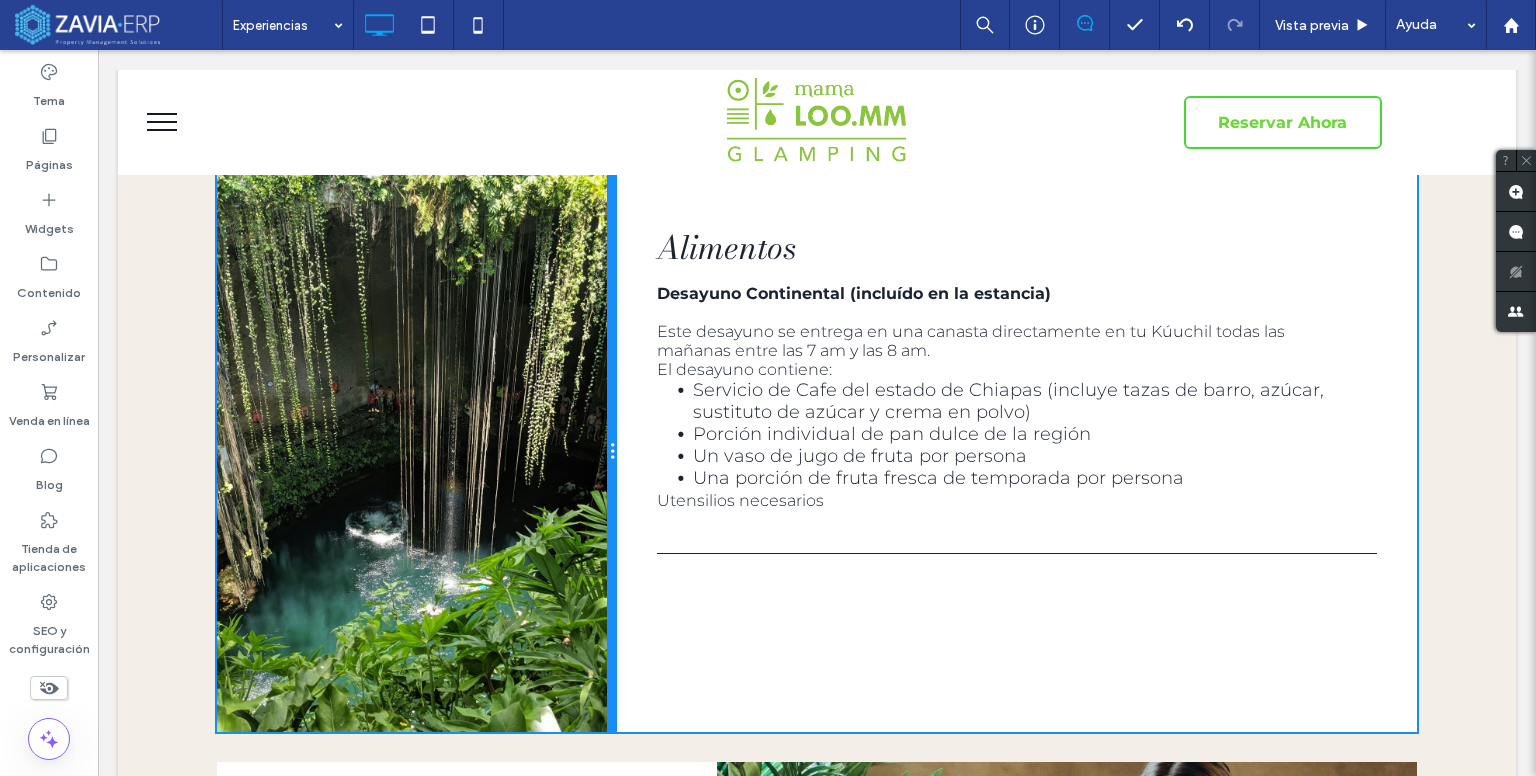 drag, startPoint x: 904, startPoint y: 450, endPoint x: 638, endPoint y: 451, distance: 266.0019 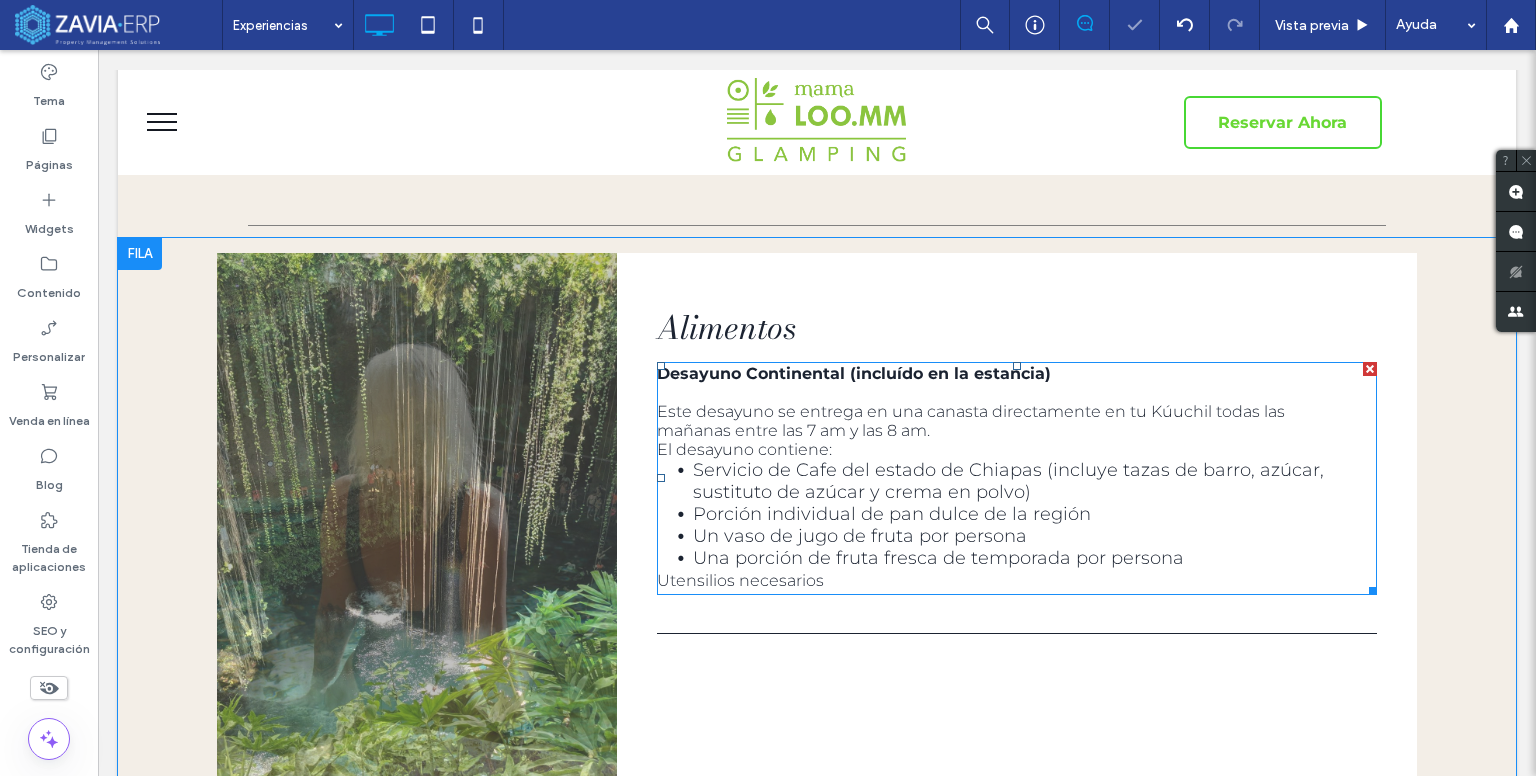 scroll, scrollTop: 400, scrollLeft: 0, axis: vertical 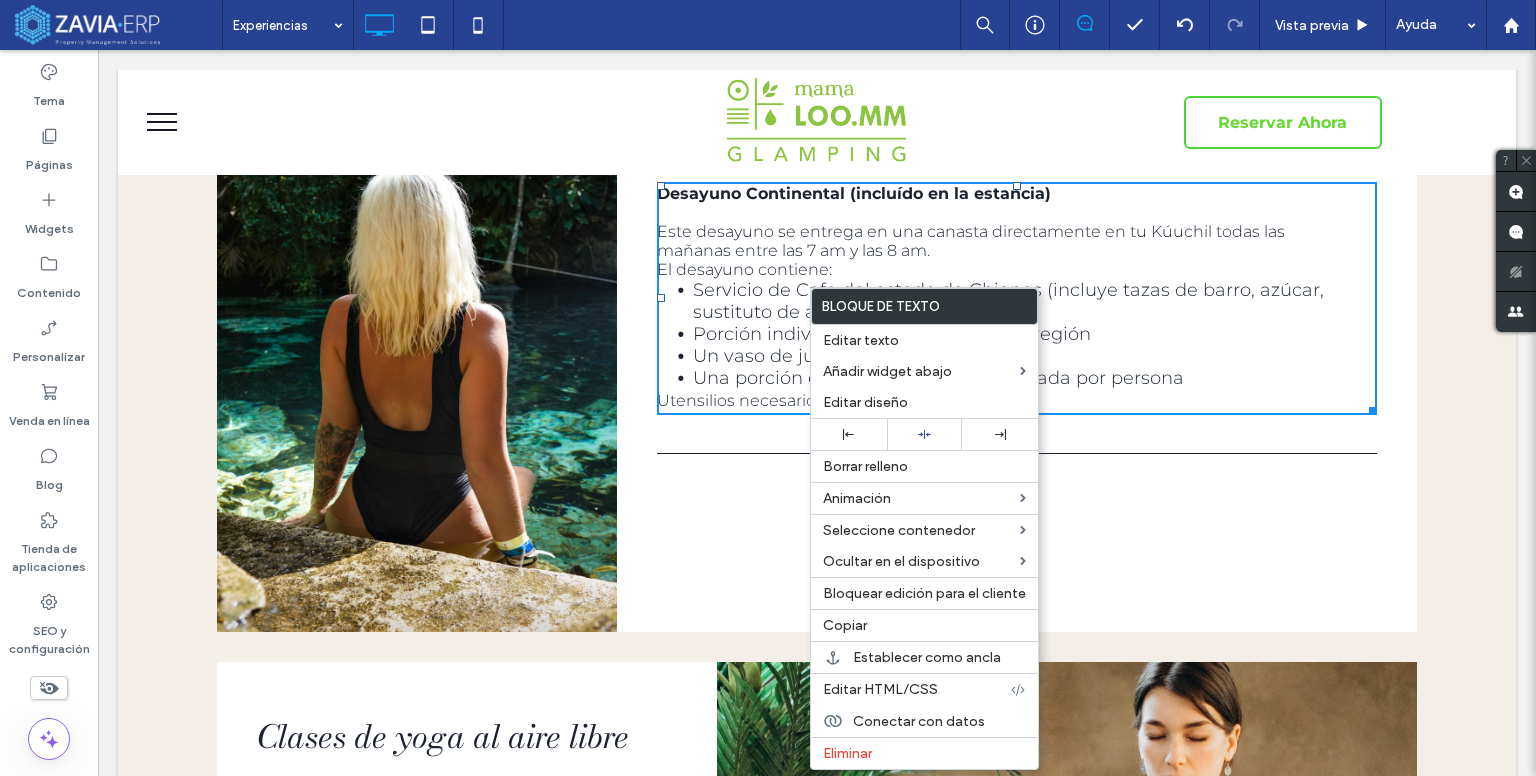 drag, startPoint x: 716, startPoint y: 398, endPoint x: 807, endPoint y: 399, distance: 91.00549 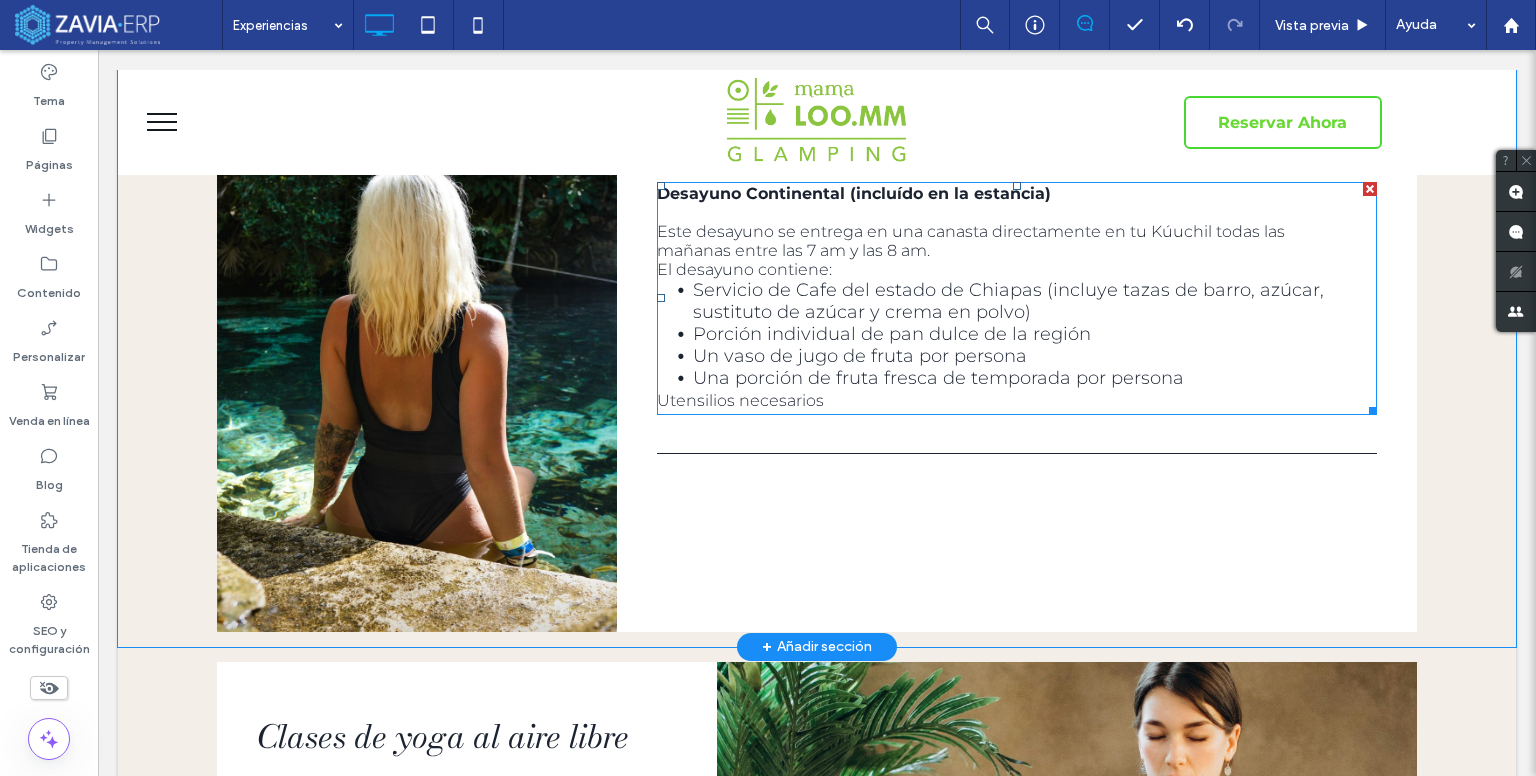 click on "Utensilios necesarios" at bounding box center (1009, 401) 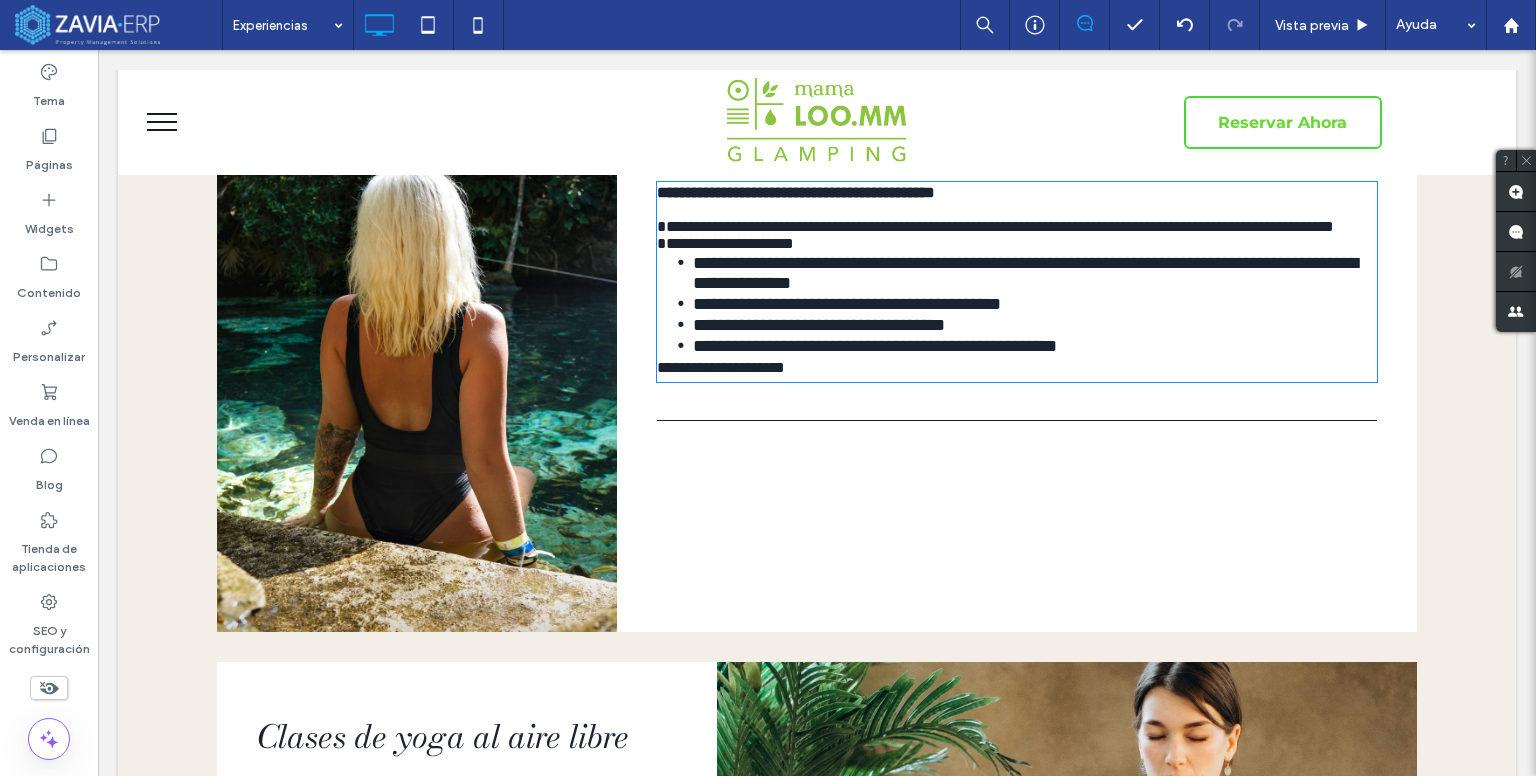 type on "**********" 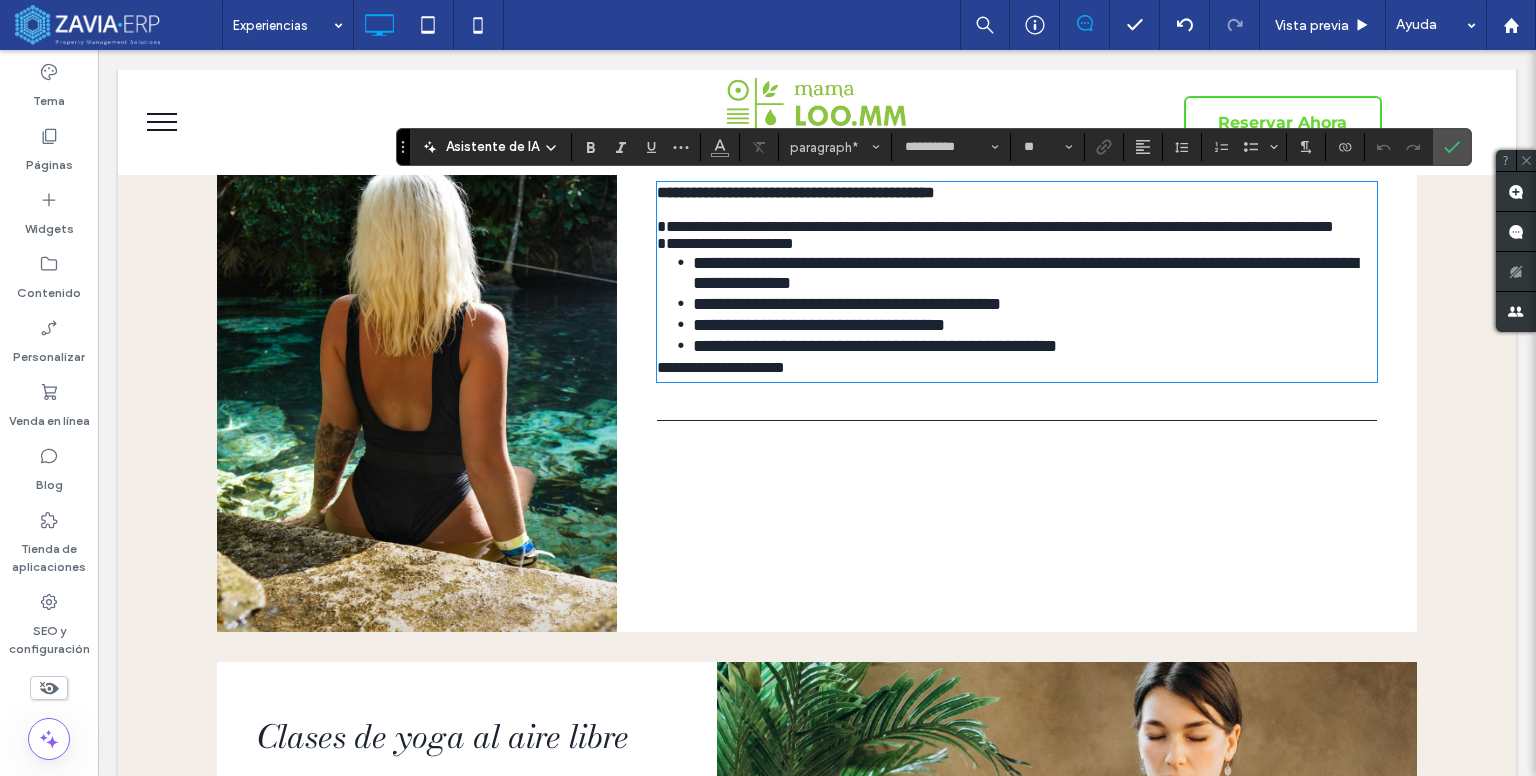 click on "**********" at bounding box center (1009, 368) 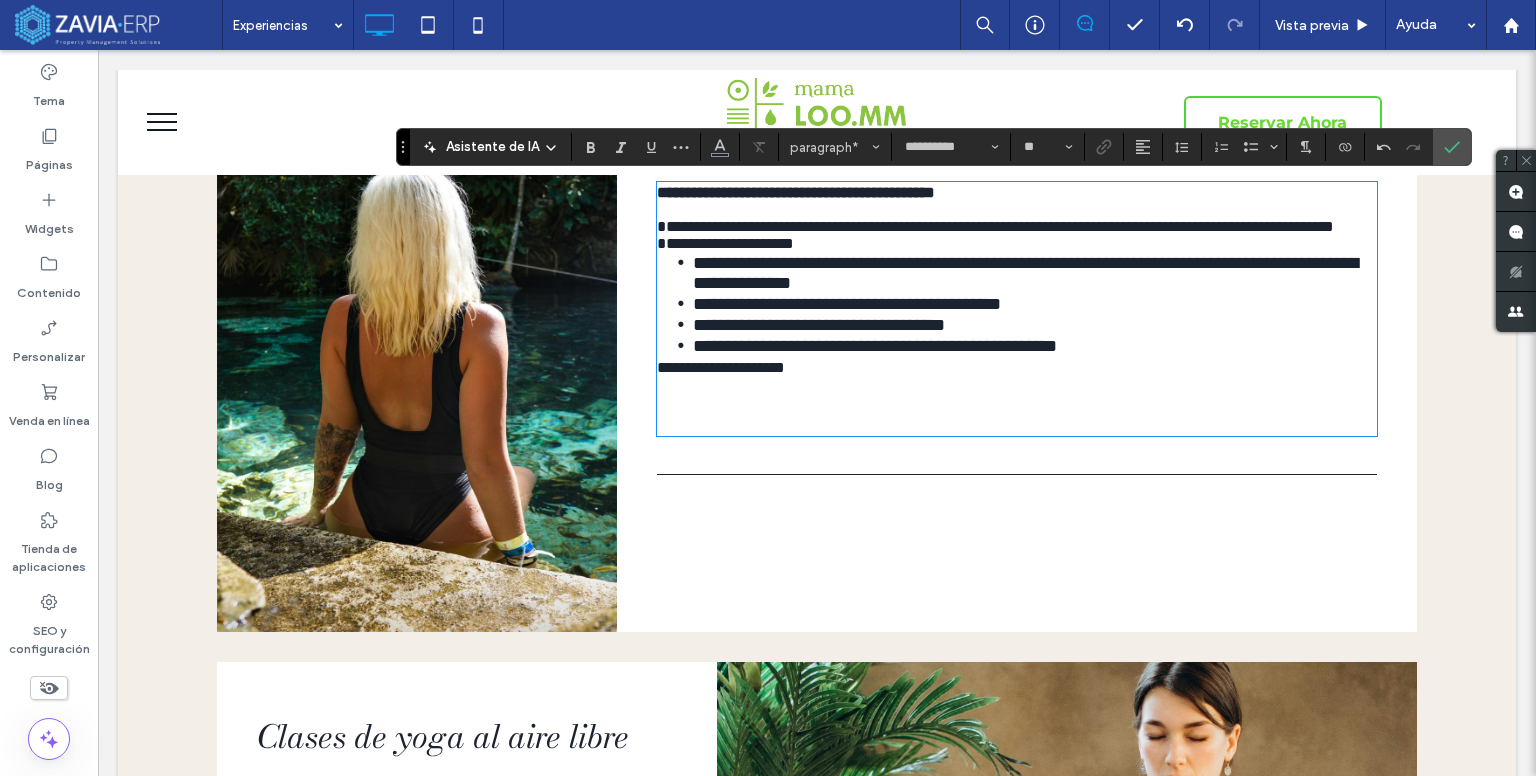 type on "**" 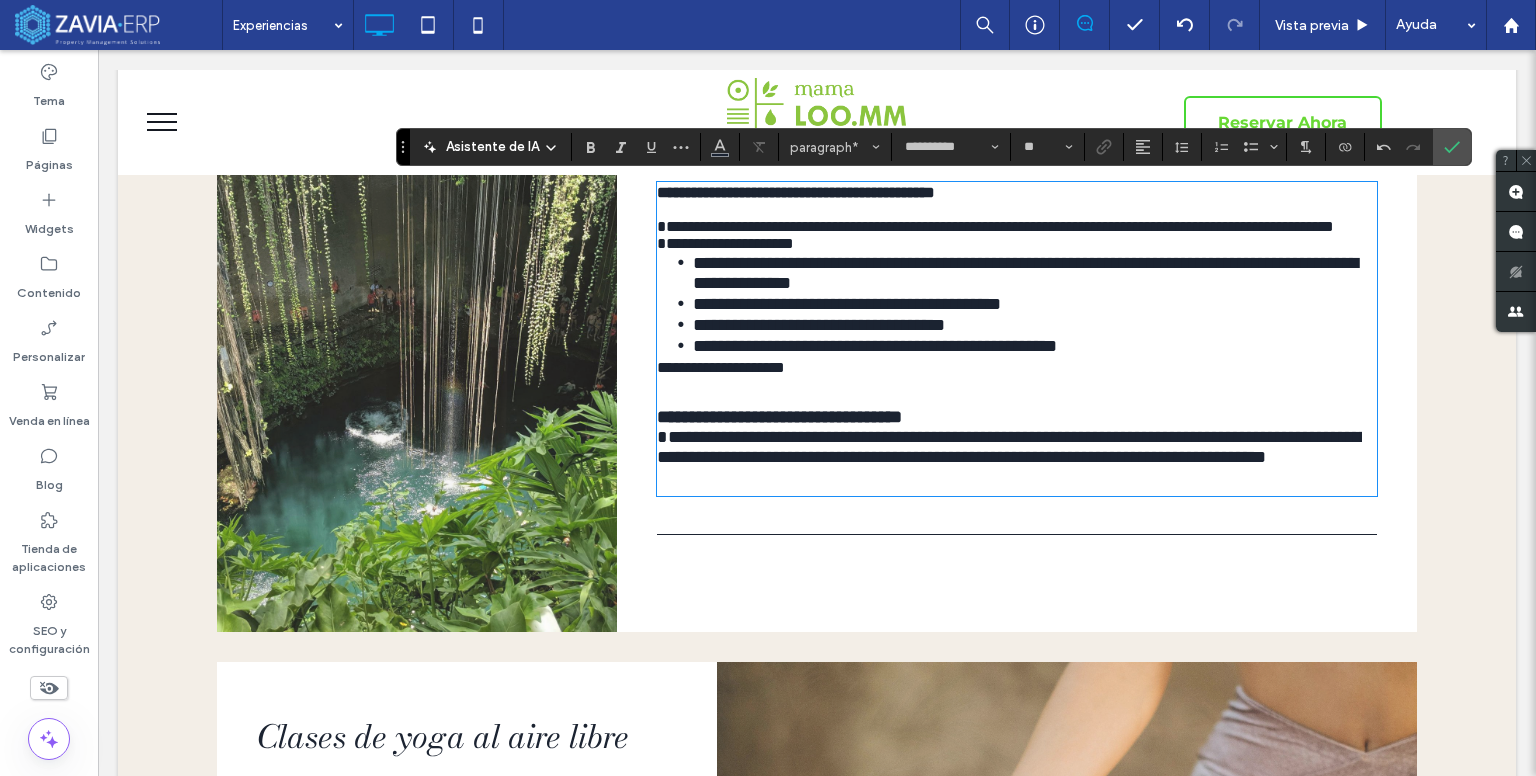 scroll, scrollTop: 0, scrollLeft: 0, axis: both 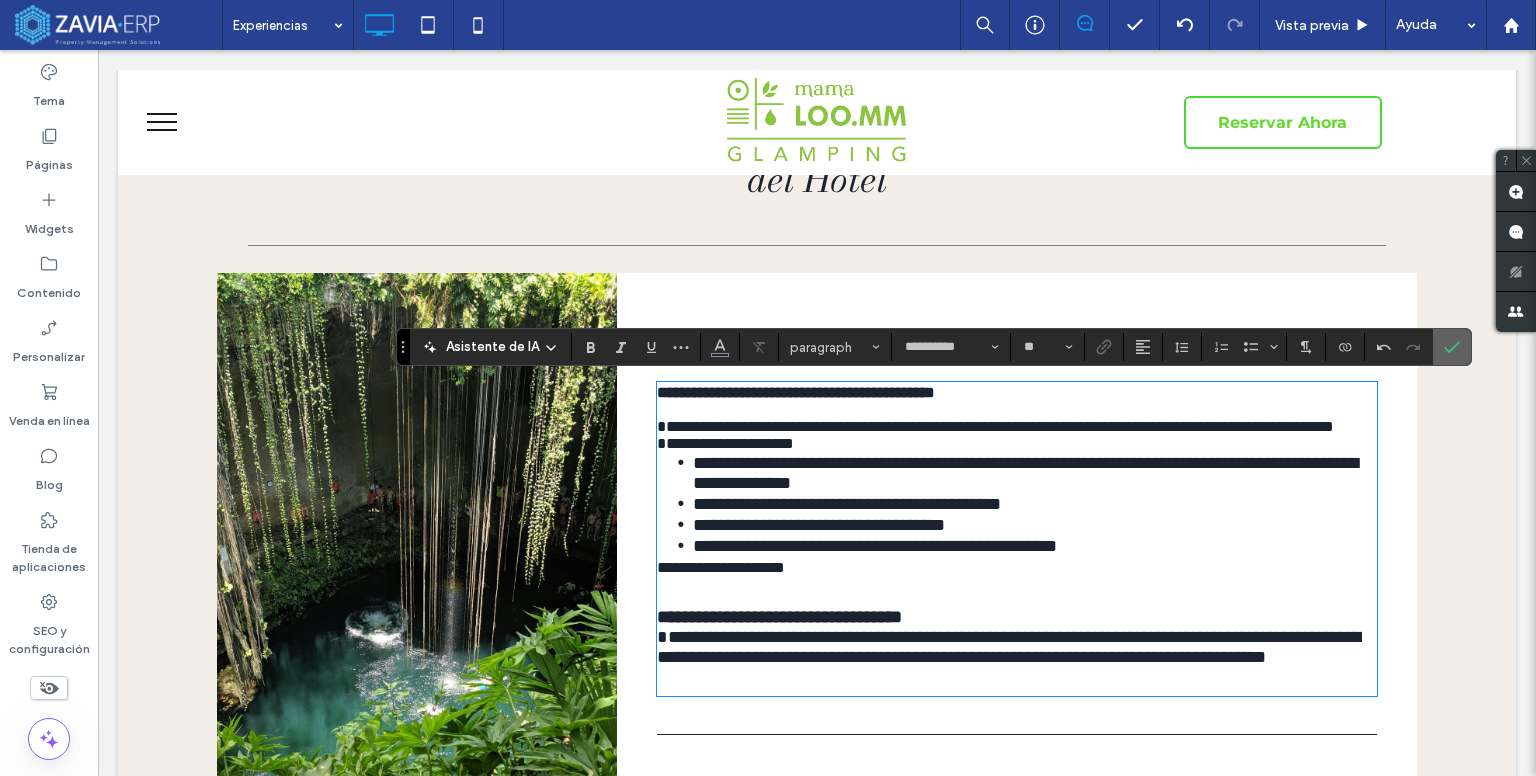 drag, startPoint x: 1448, startPoint y: 346, endPoint x: 1274, endPoint y: 327, distance: 175.03429 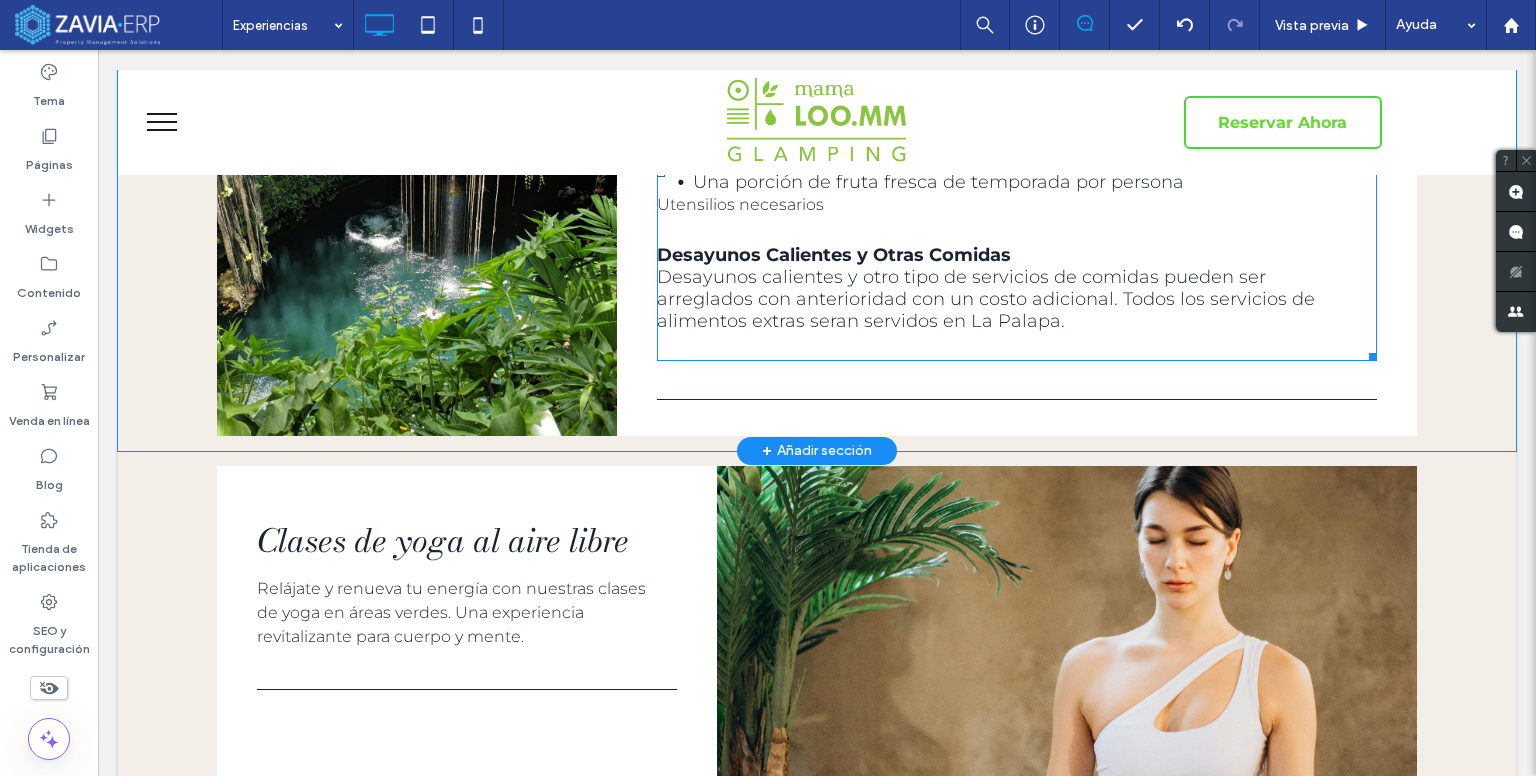 scroll, scrollTop: 600, scrollLeft: 0, axis: vertical 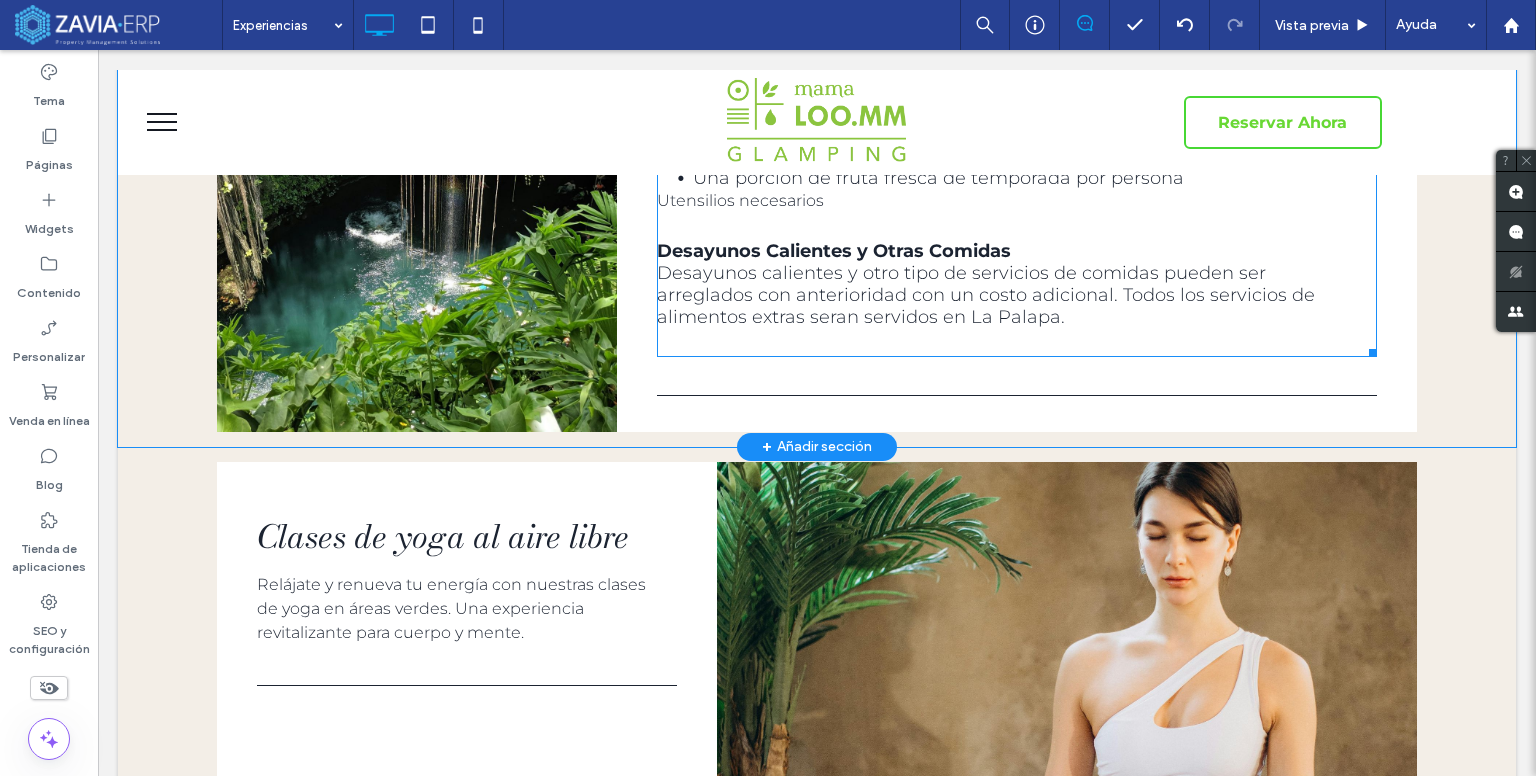 click on "Desayunos Calientes y Otras Comidas  Desayunos calientes y otro tipo de servicios de comidas pueden ser arreglados con anterioridad con un costo adicional. Todos los servicios de alimentos extras seran servidos en La Palapa." at bounding box center [1009, 284] 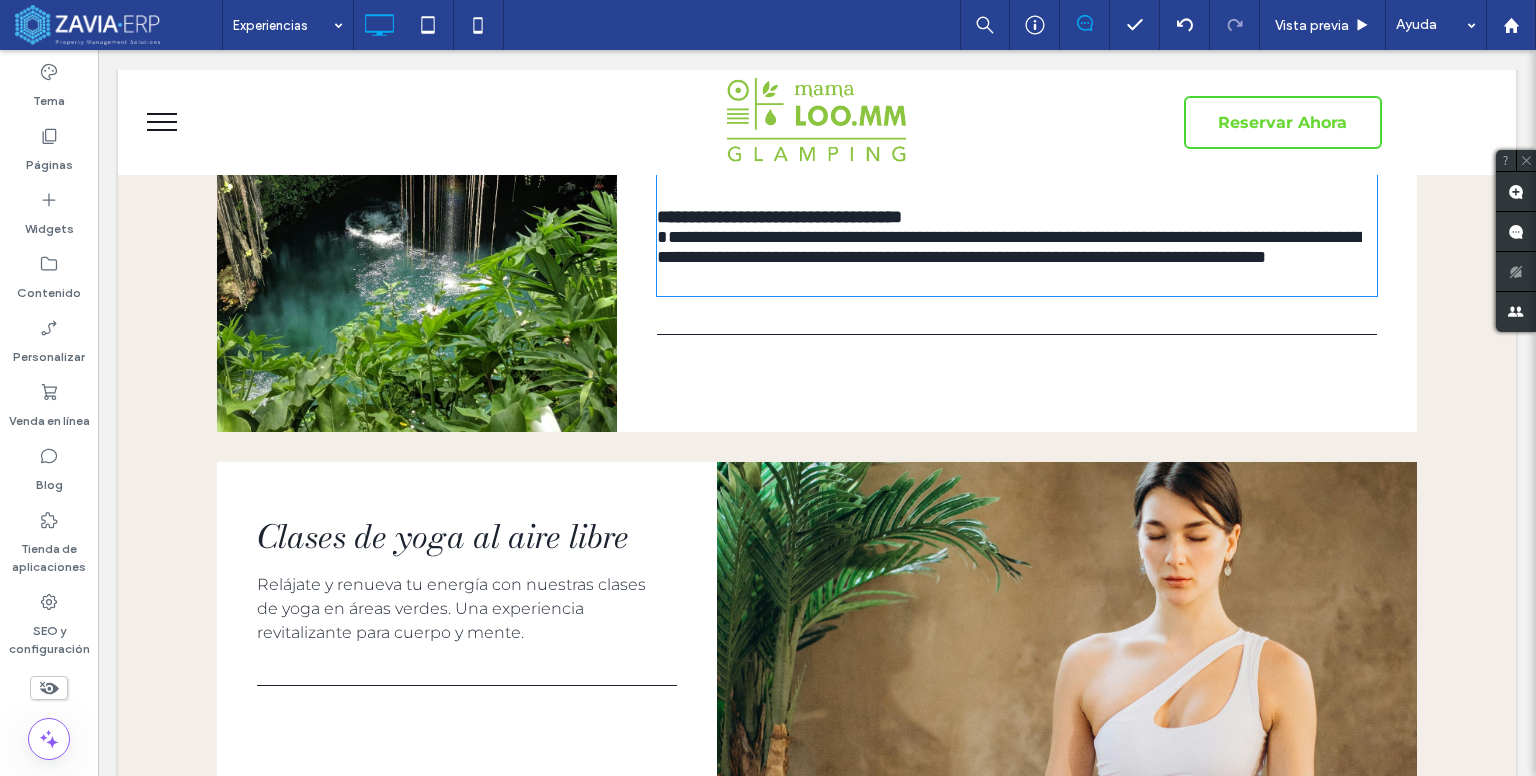 scroll, scrollTop: 0, scrollLeft: 0, axis: both 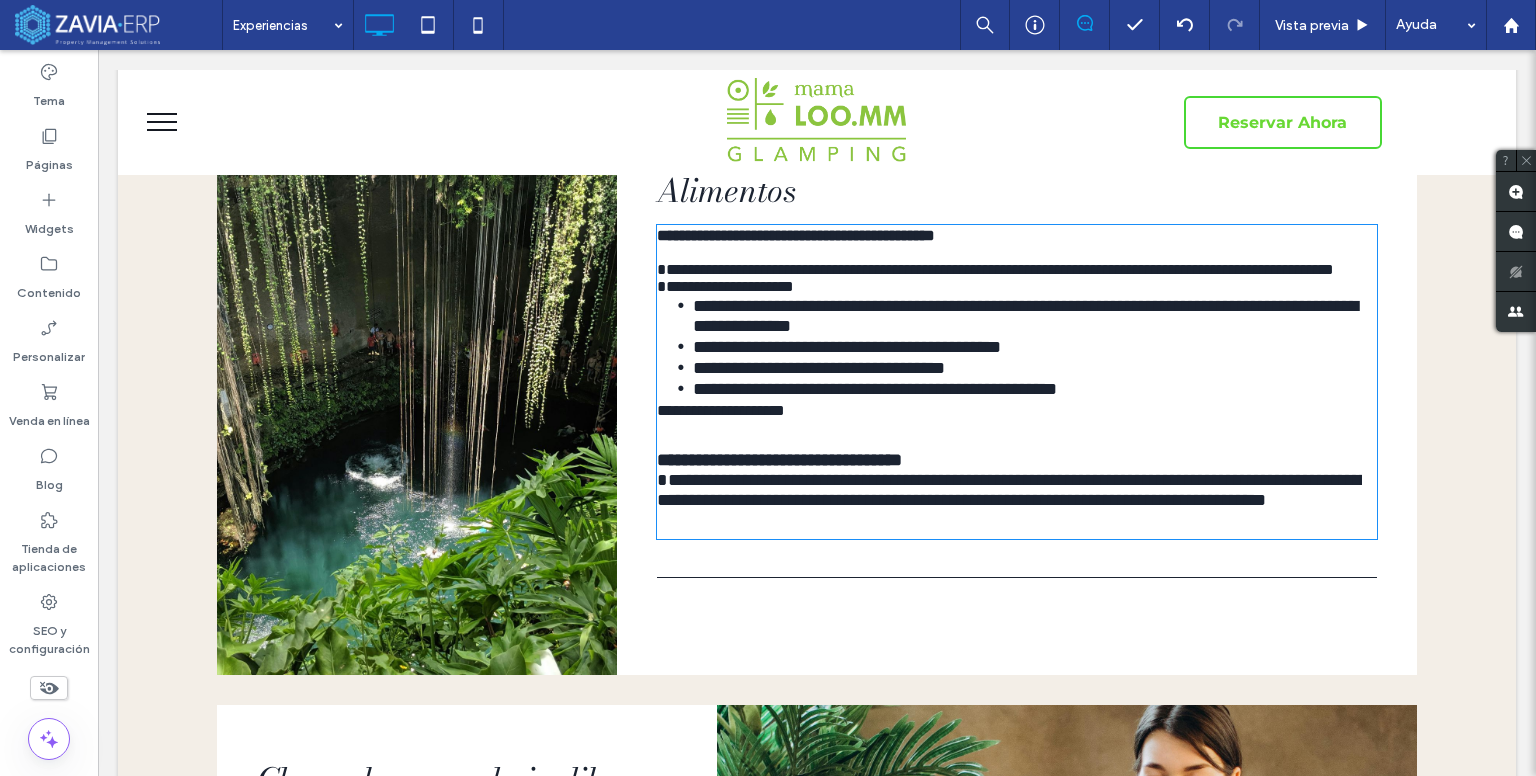 type on "**********" 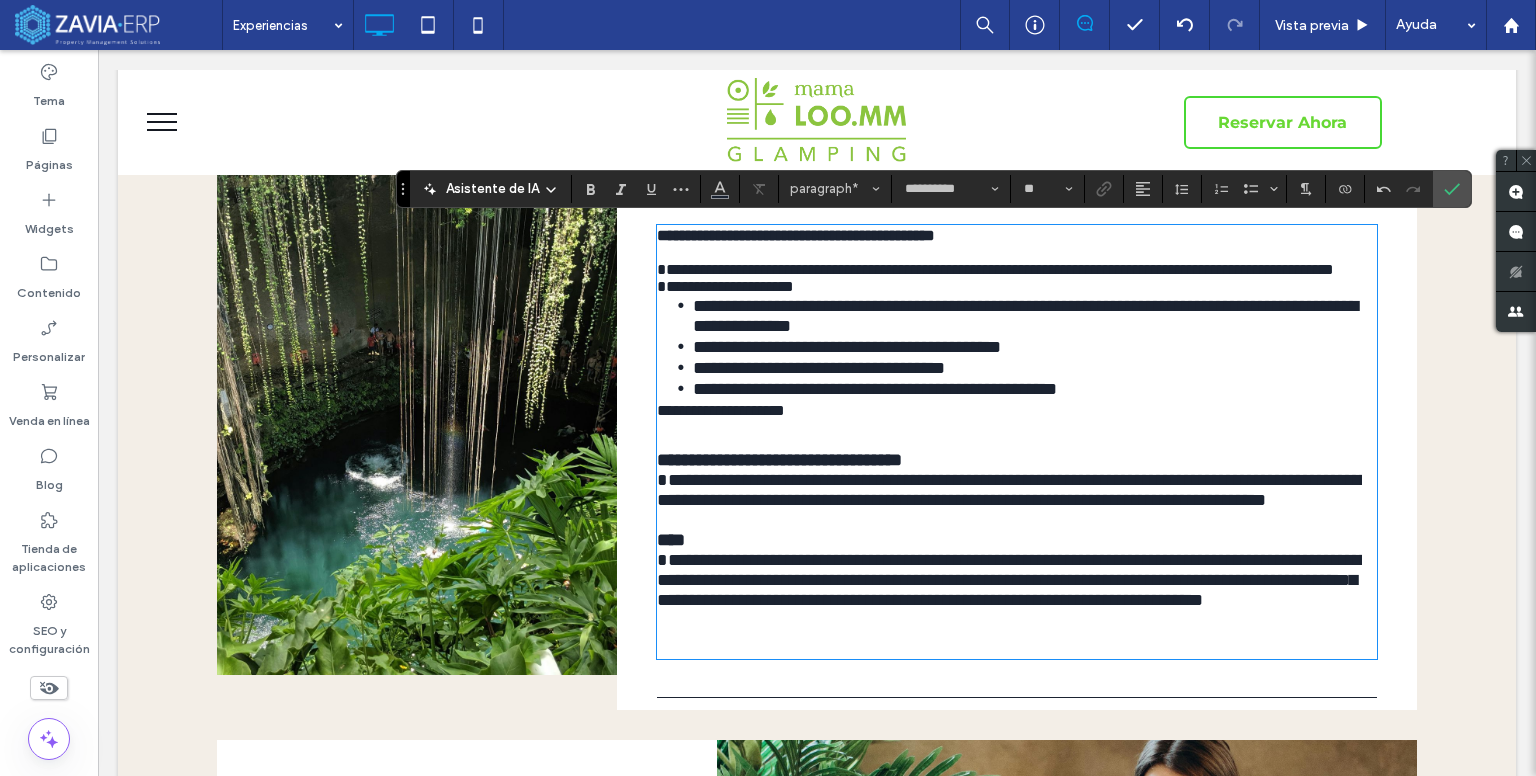 scroll, scrollTop: 0, scrollLeft: 0, axis: both 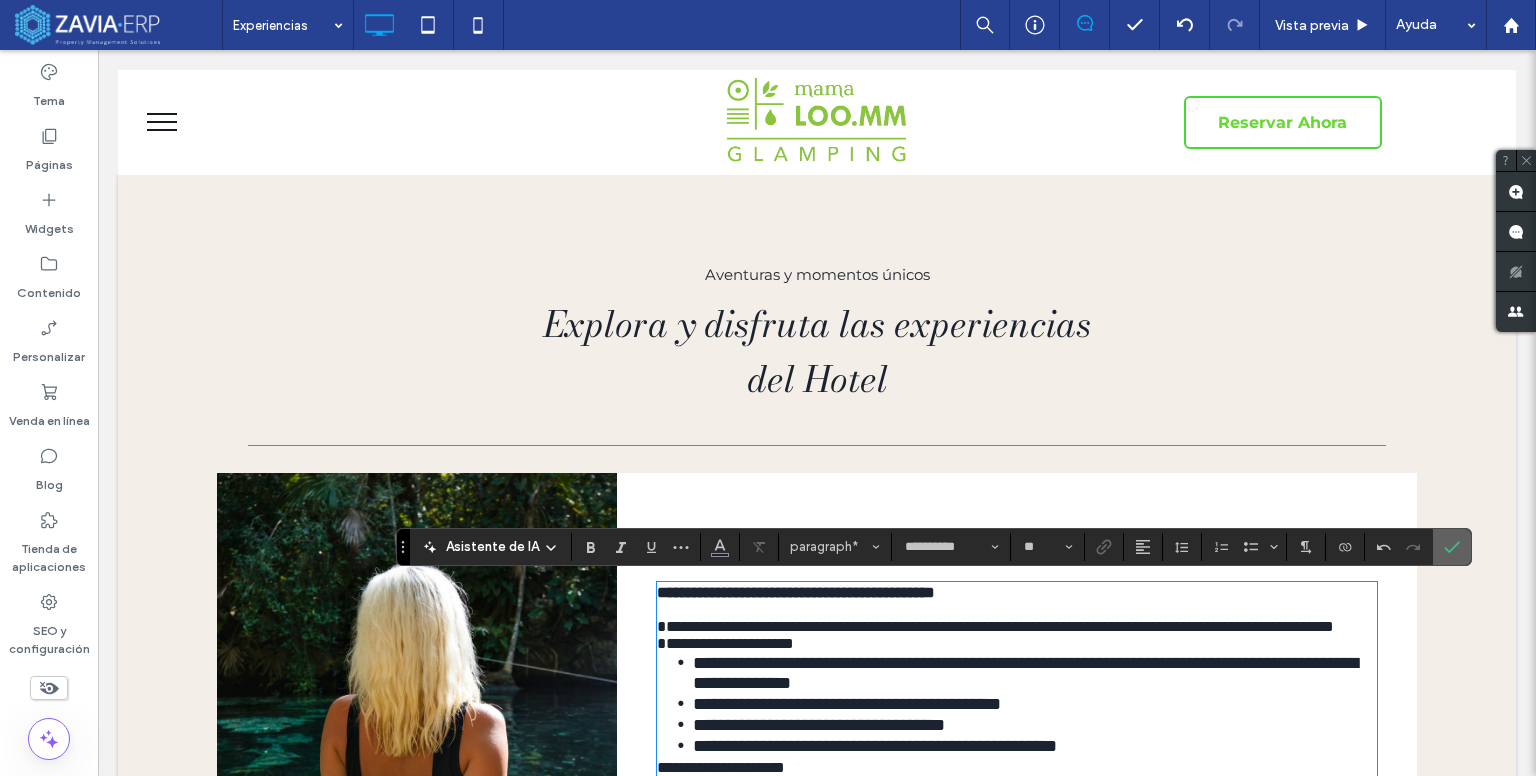 drag, startPoint x: 1444, startPoint y: 545, endPoint x: 1042, endPoint y: 495, distance: 405.09753 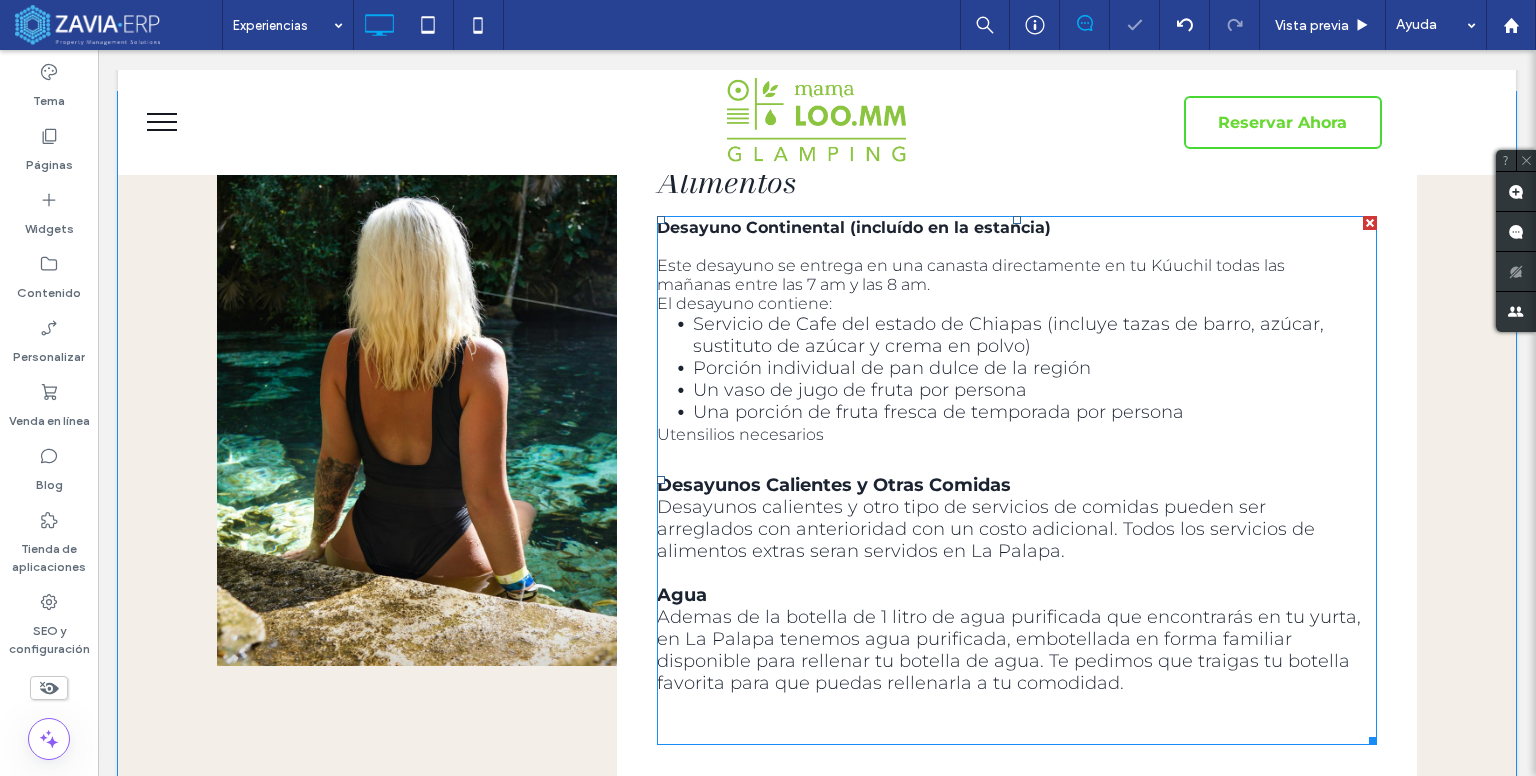 scroll, scrollTop: 400, scrollLeft: 0, axis: vertical 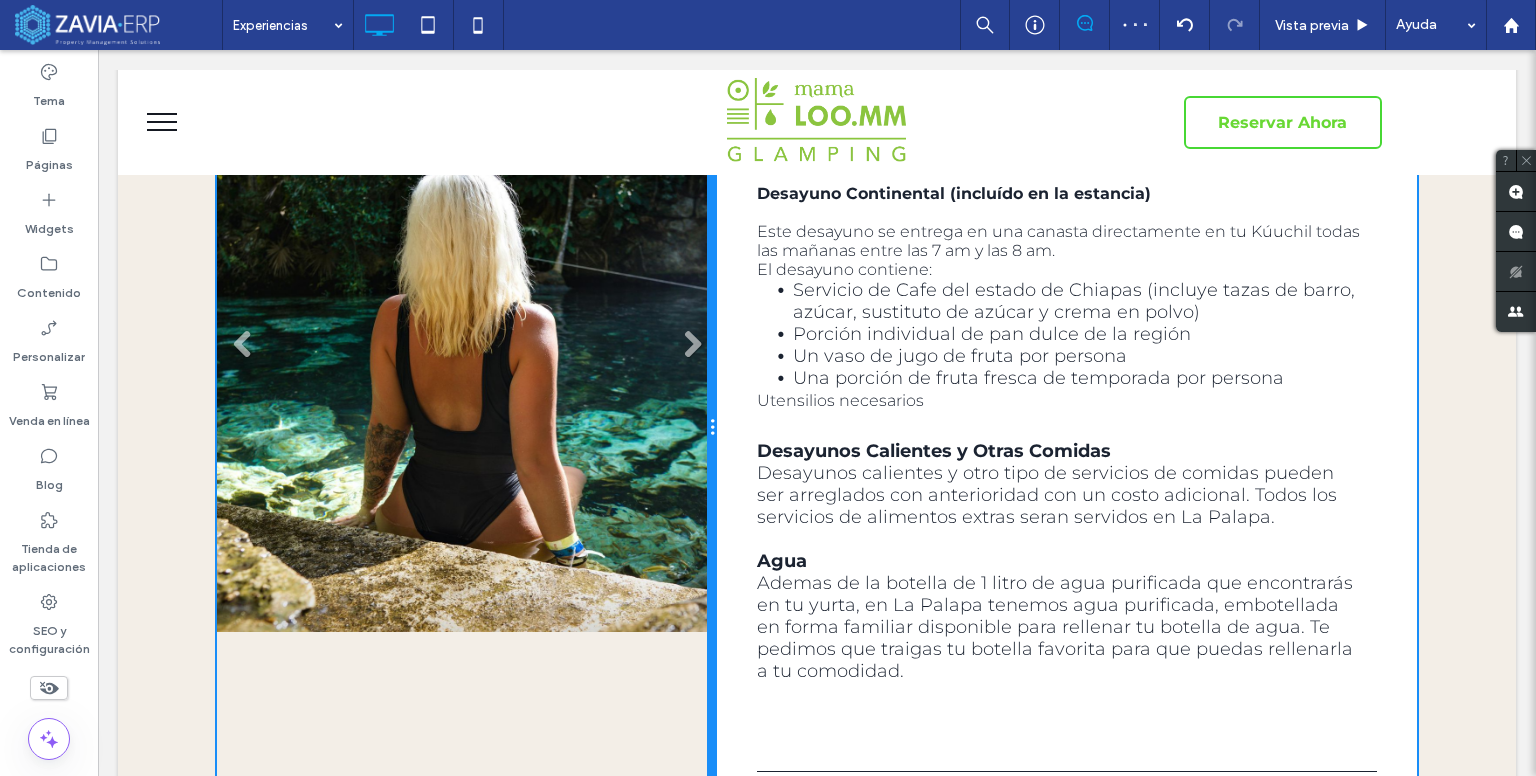 drag, startPoint x: 607, startPoint y: 483, endPoint x: 684, endPoint y: 481, distance: 77.02597 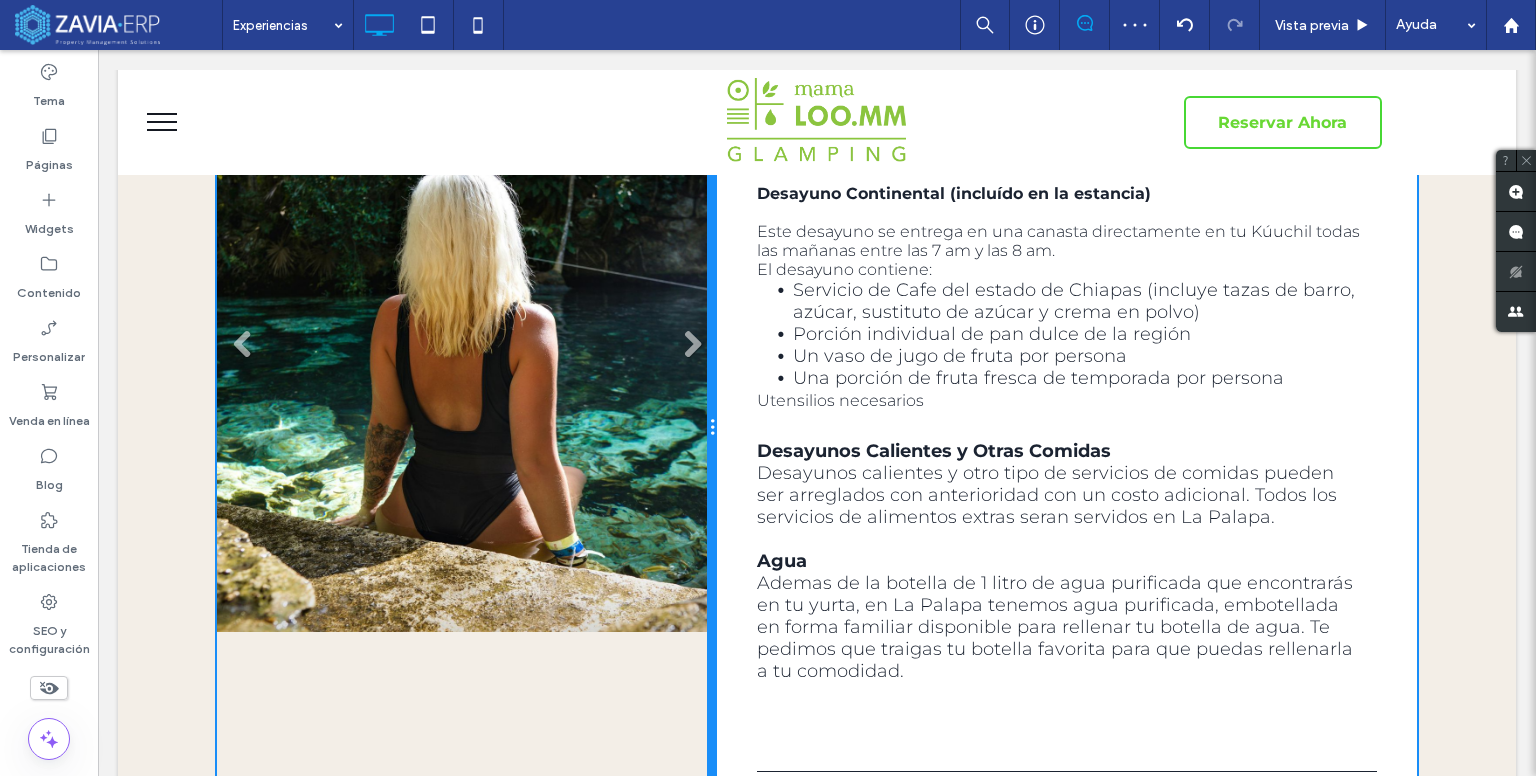 click on "Título de diapositiva
Escriba el subtítulo aquí
Botón
Título de diapositiva
Escriba el subtítulo aquí
Botón
Previous Next
Click To Paste" at bounding box center (467, 428) 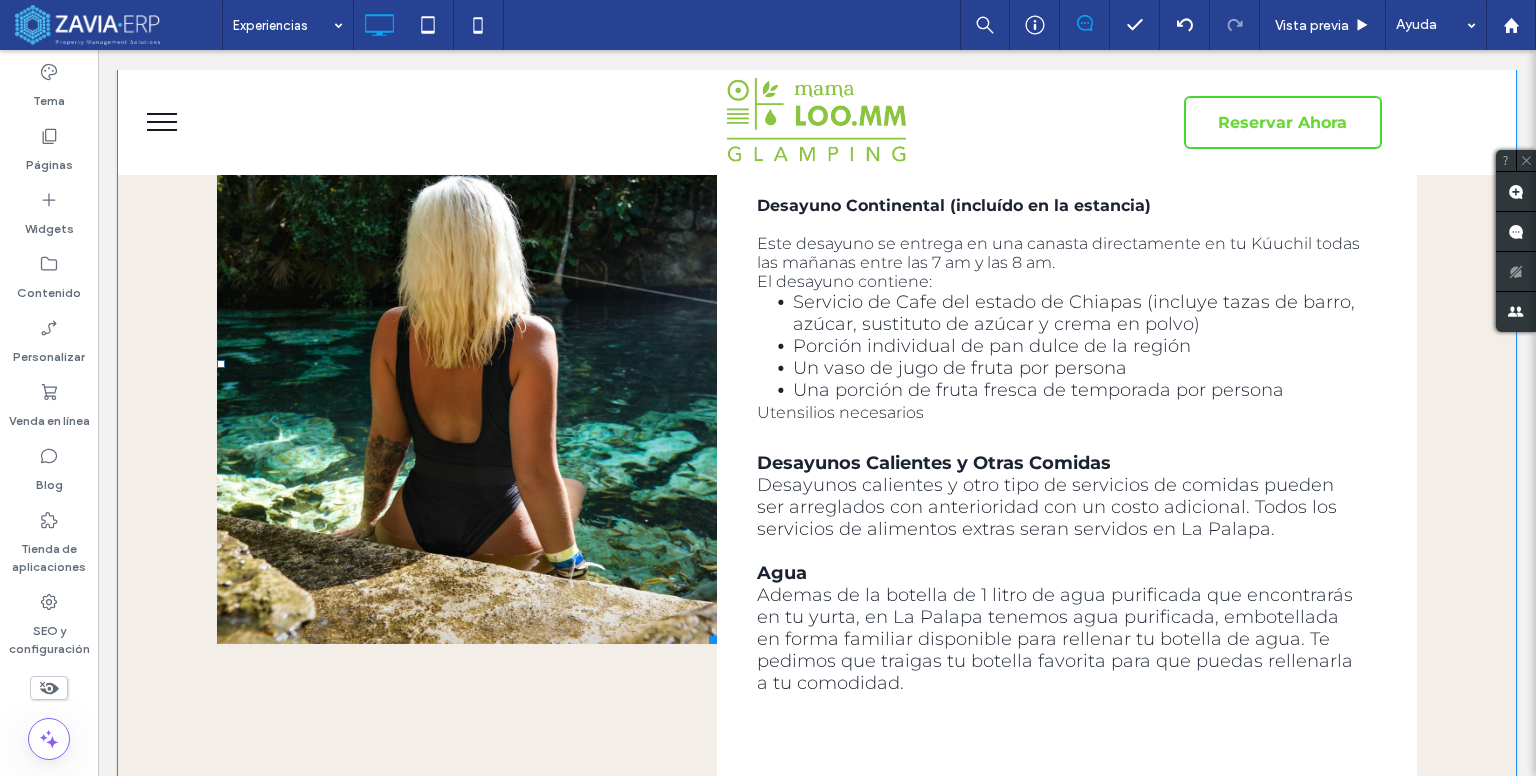 scroll, scrollTop: 500, scrollLeft: 0, axis: vertical 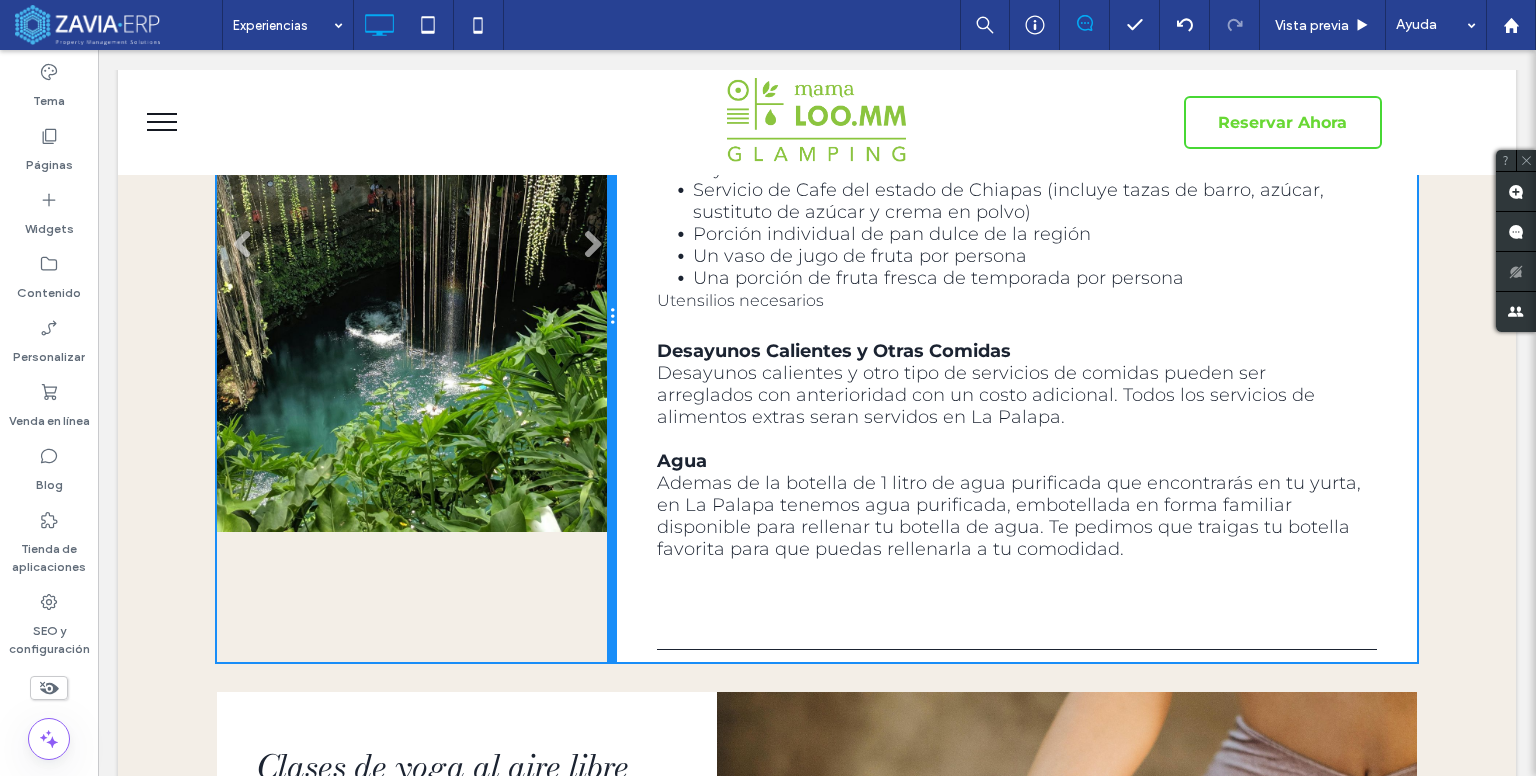 drag, startPoint x: 700, startPoint y: 529, endPoint x: 568, endPoint y: 521, distance: 132.2422 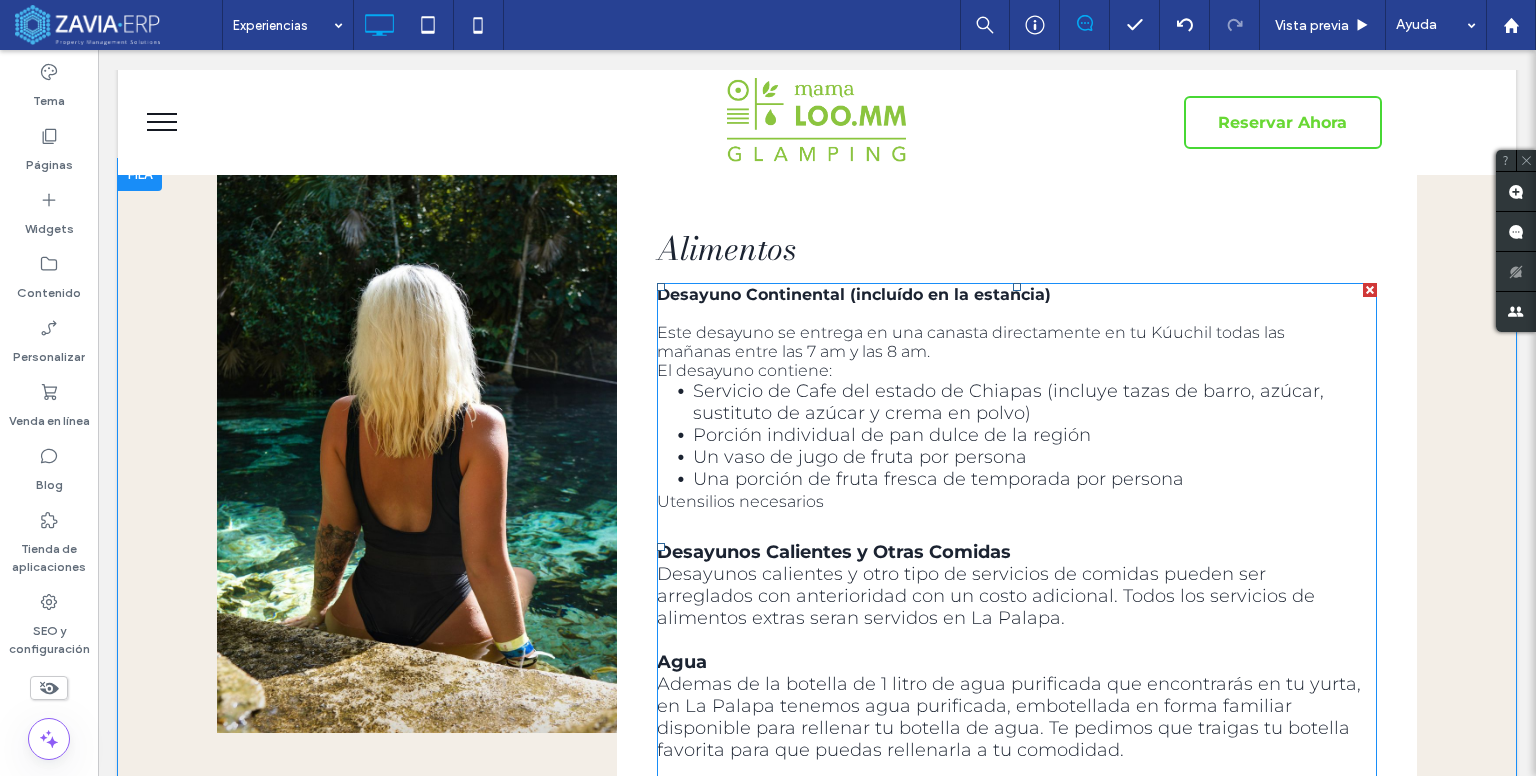 scroll, scrollTop: 500, scrollLeft: 0, axis: vertical 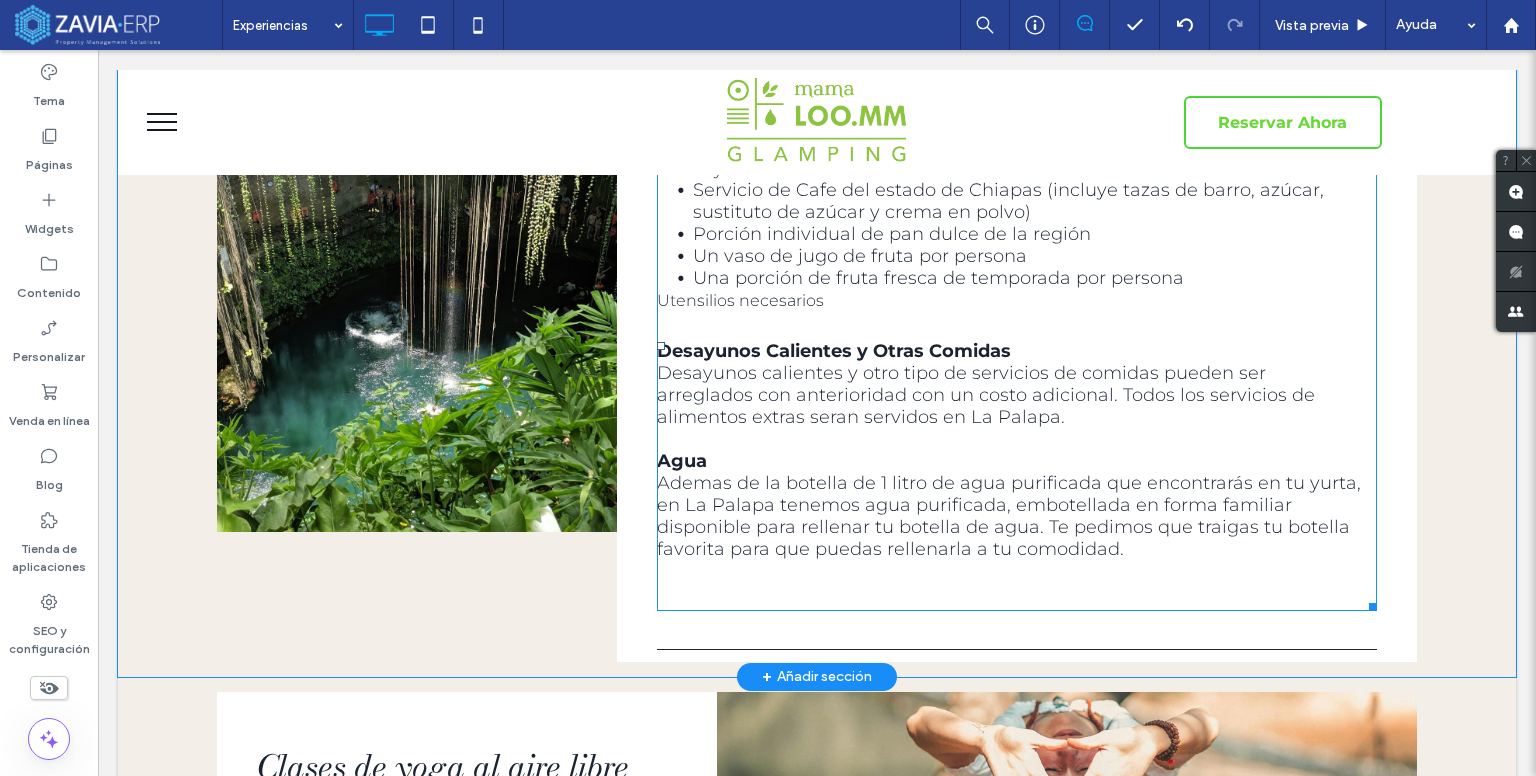 click on "Ademas de la botella de 1 litro de agua purificada que encontrarás en tu yurta, en La Palapa tenemos agua purificada, embotellada en forma familiar disponible para rellenar tu botella de agua. Te pedimos que traigas tu botella favorita para que puedas rellenarla a tu comodidad." at bounding box center (1009, 516) 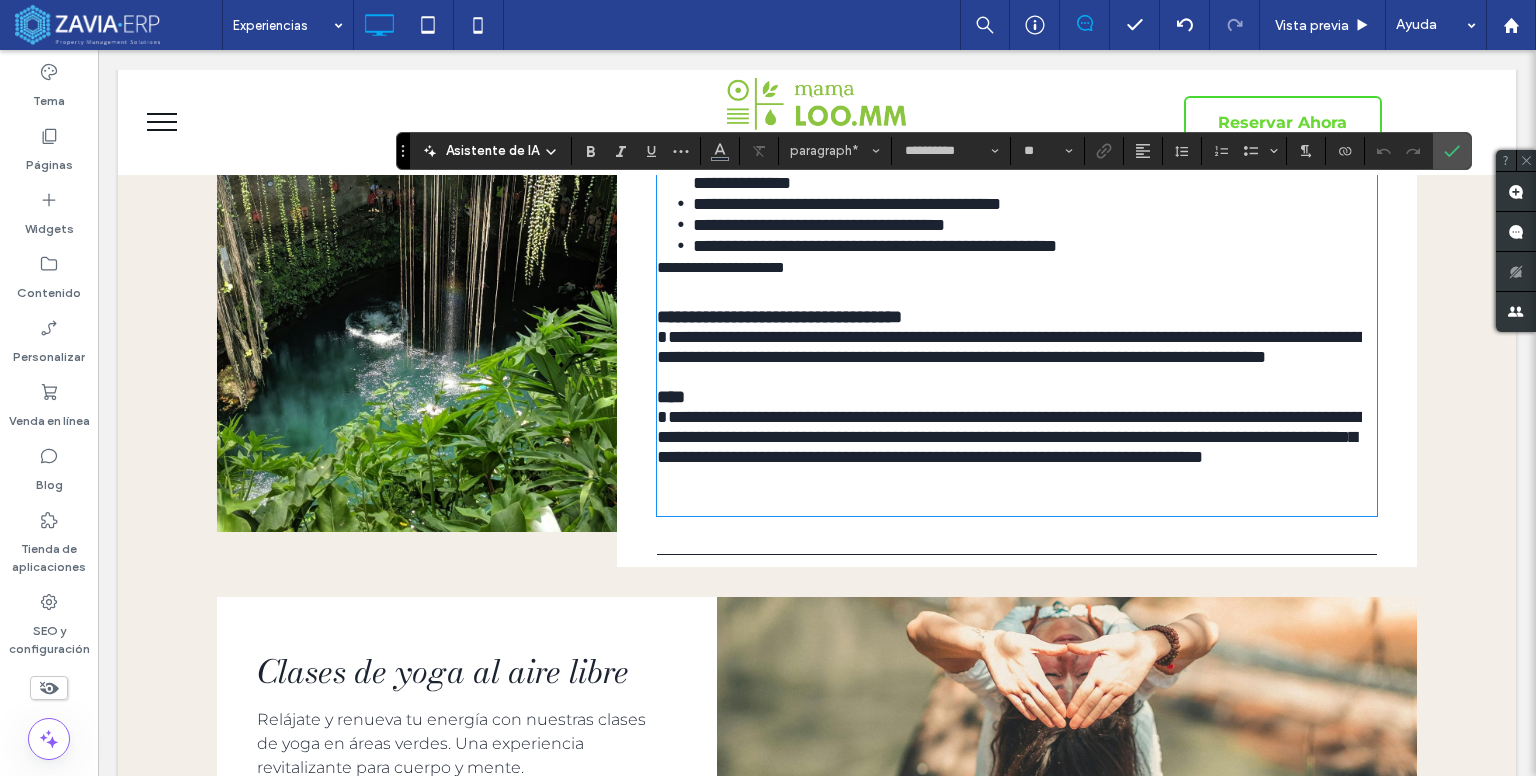 click on "**********" at bounding box center (1009, 427) 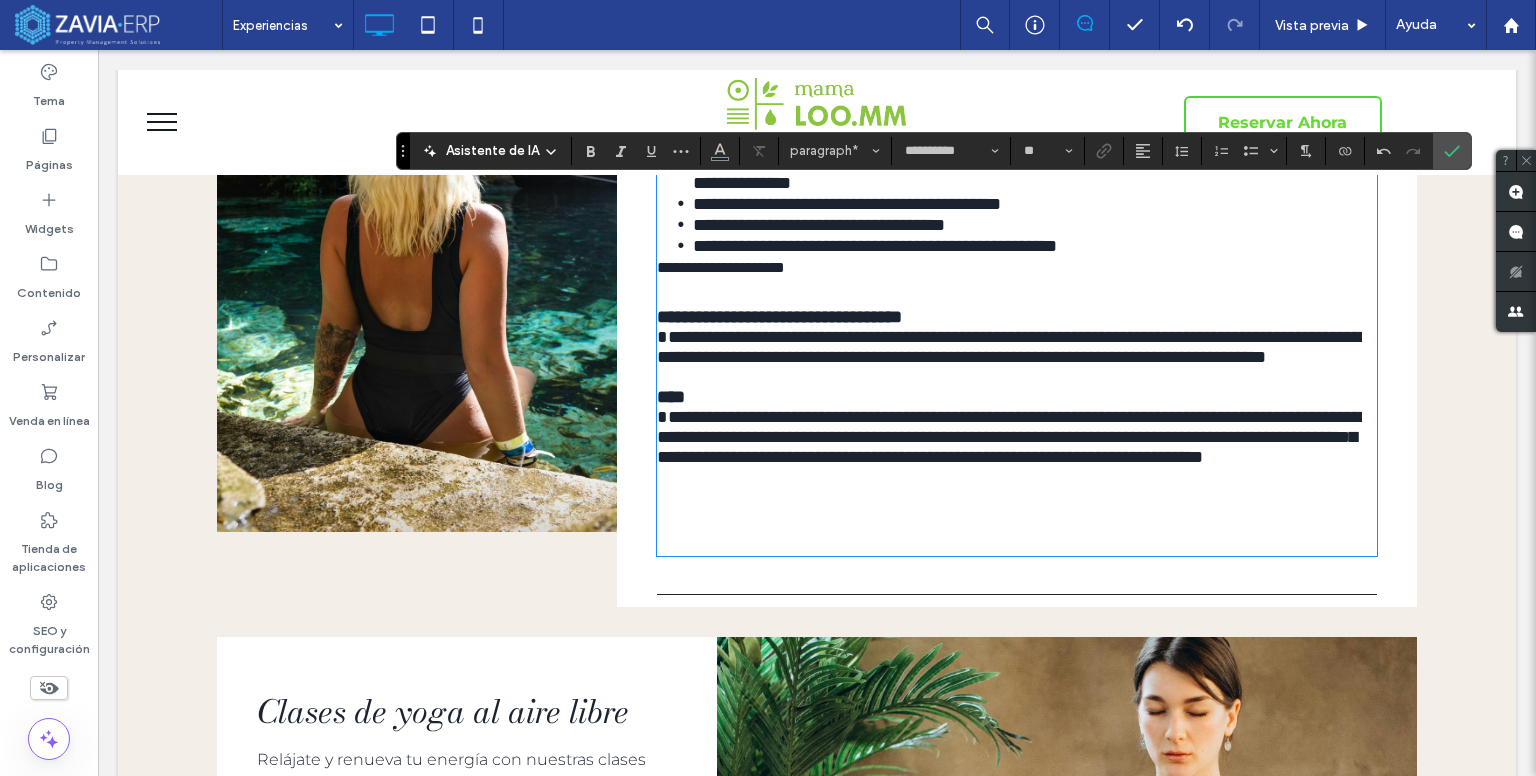 paste 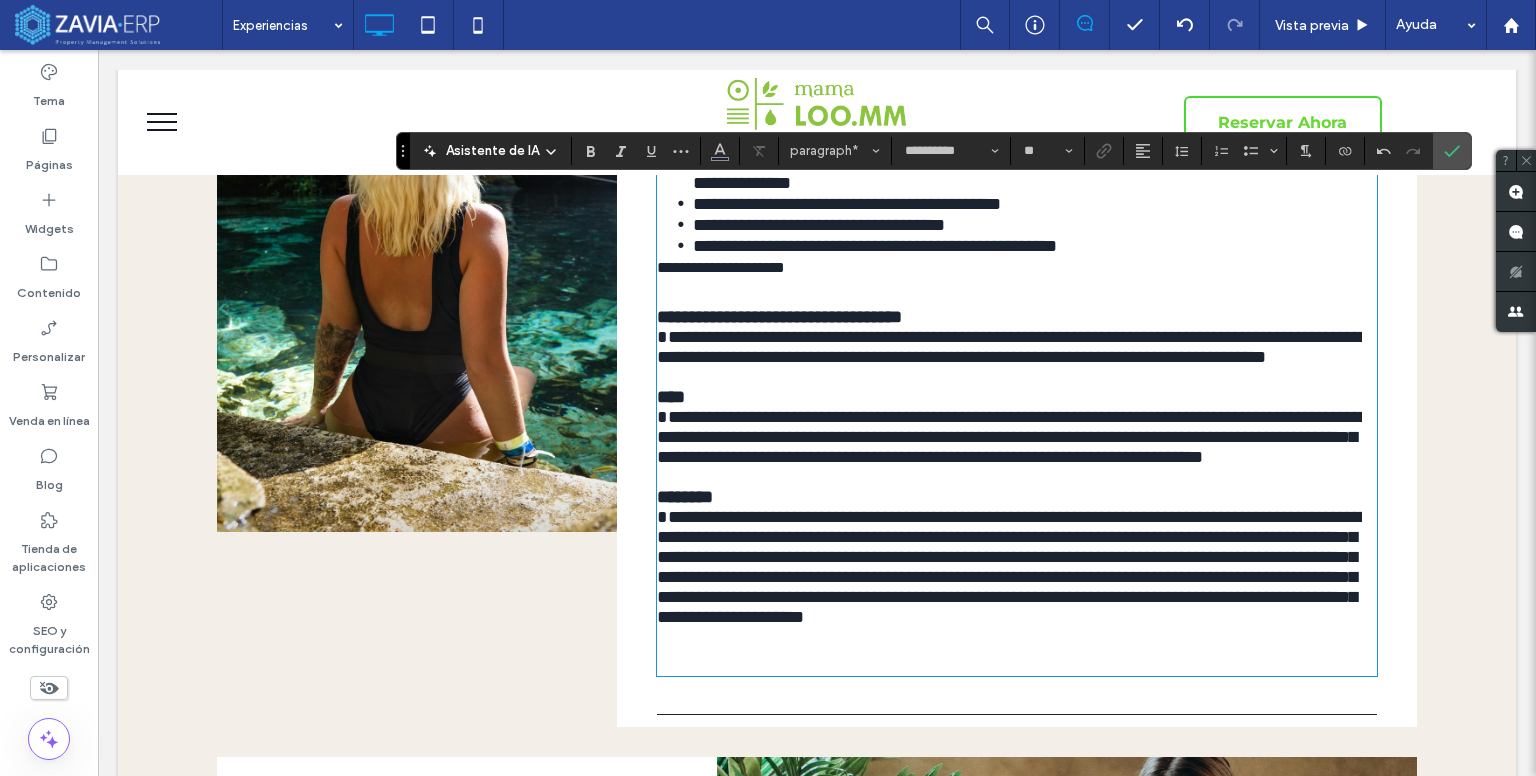 scroll, scrollTop: 0, scrollLeft: 0, axis: both 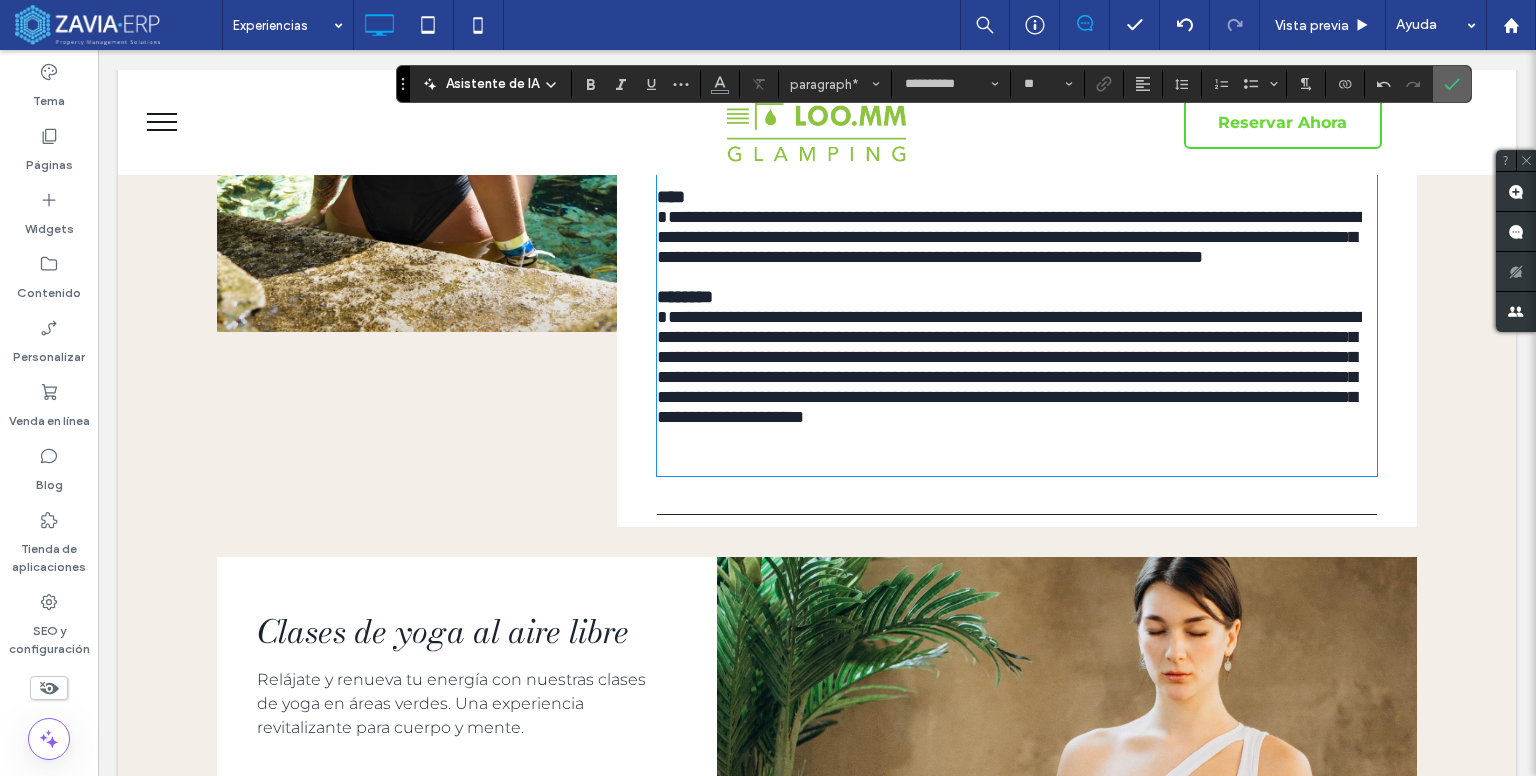 click at bounding box center (1452, 84) 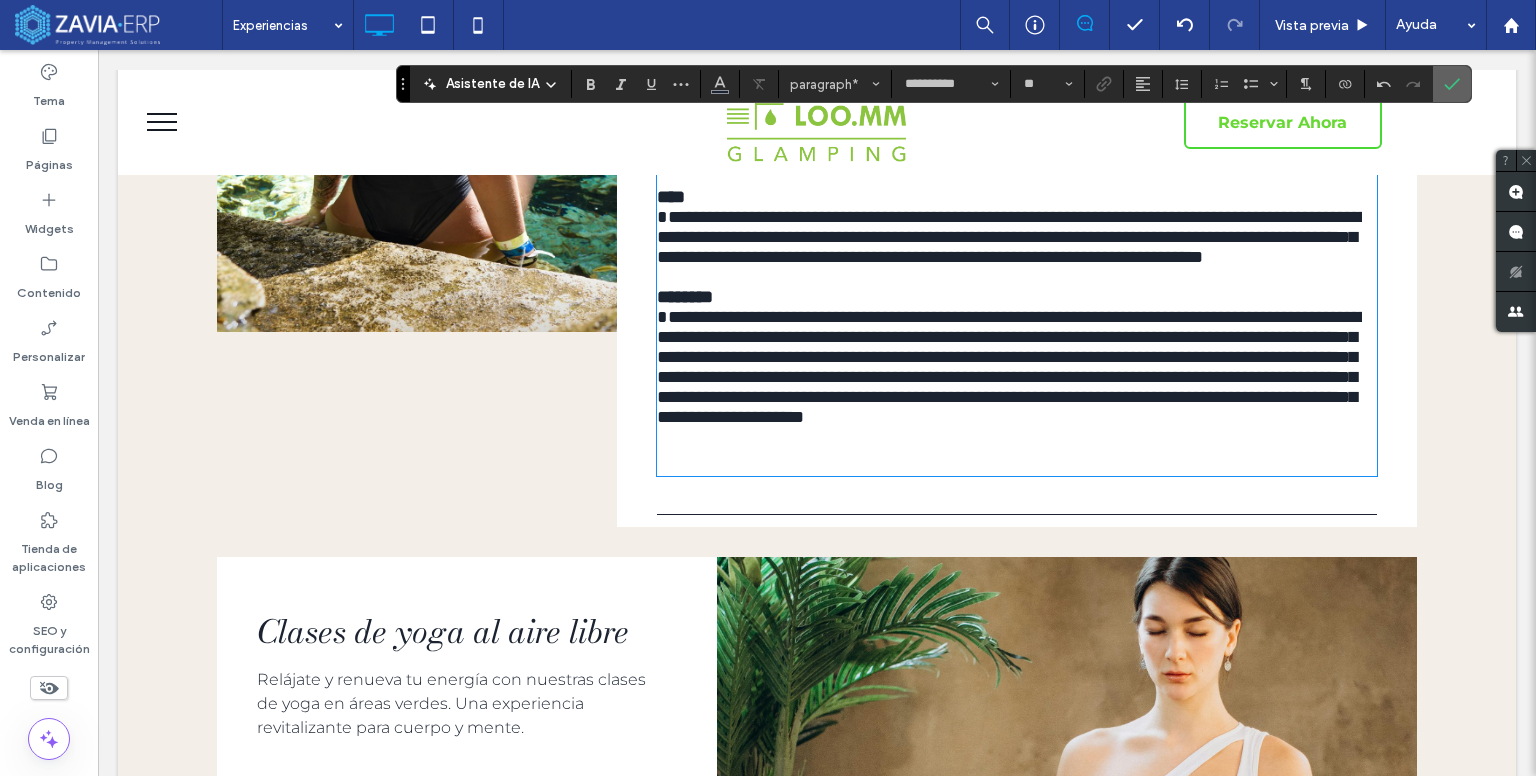 click at bounding box center [1452, 84] 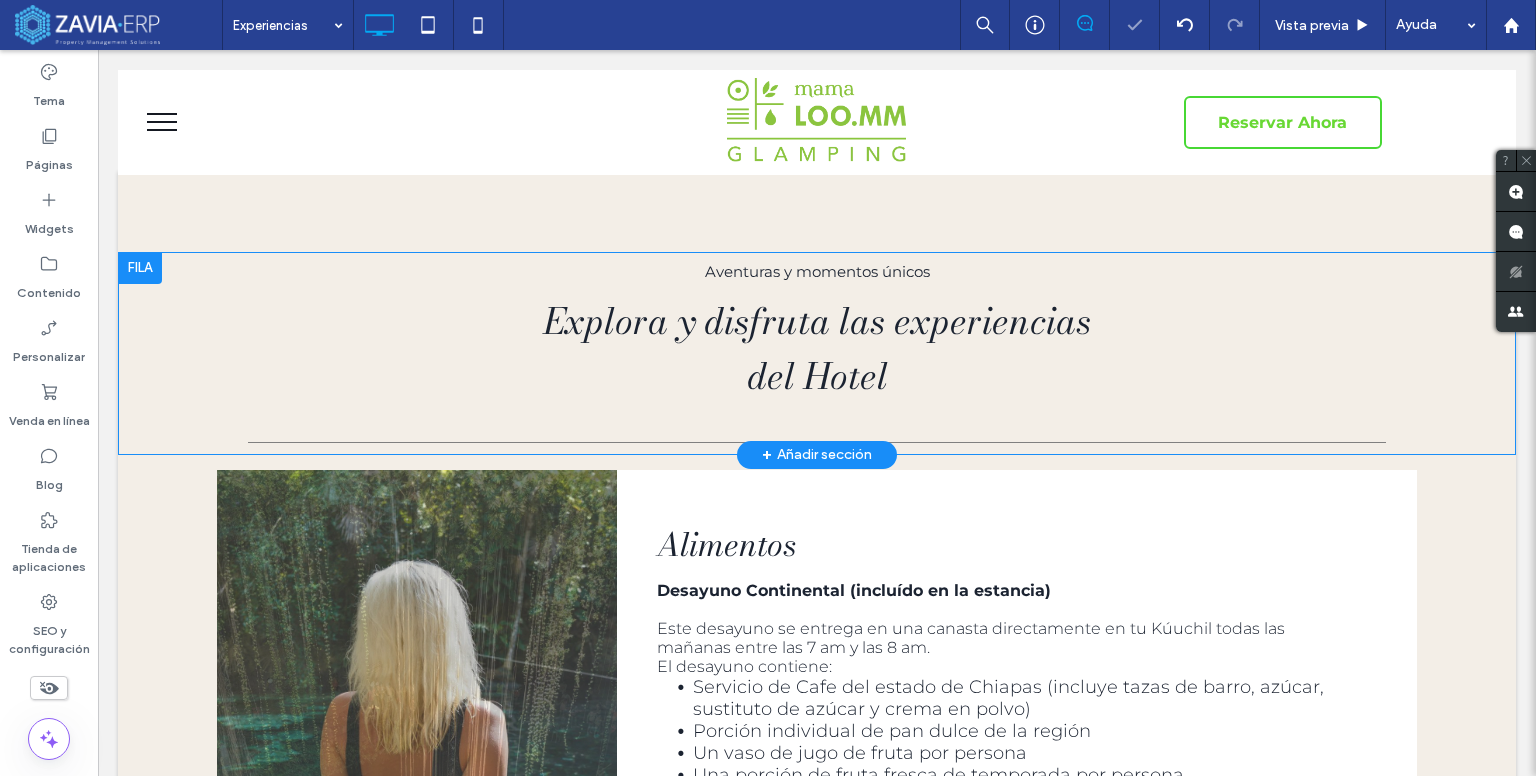 scroll, scrollTop: 0, scrollLeft: 0, axis: both 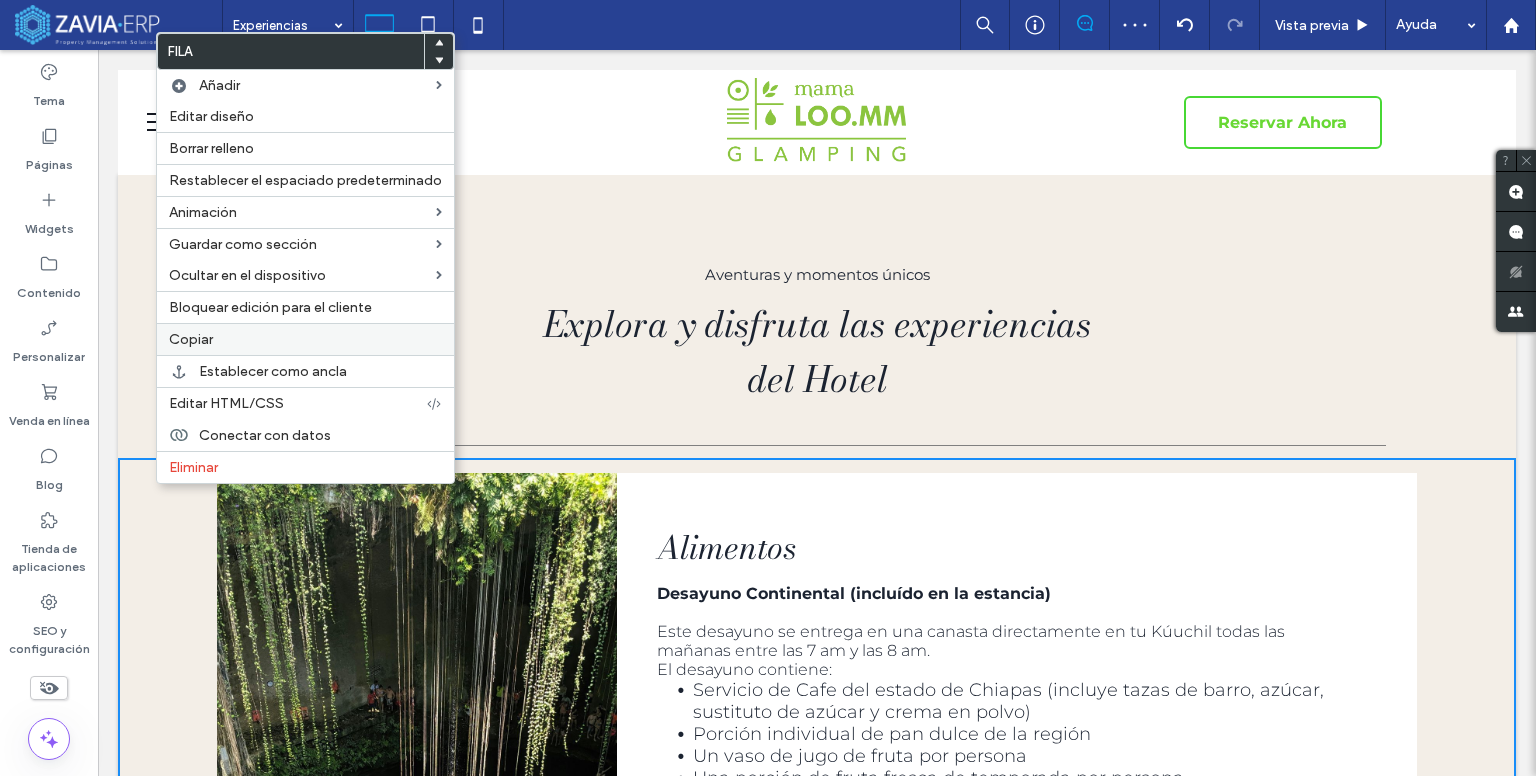 click on "Copiar" at bounding box center [305, 339] 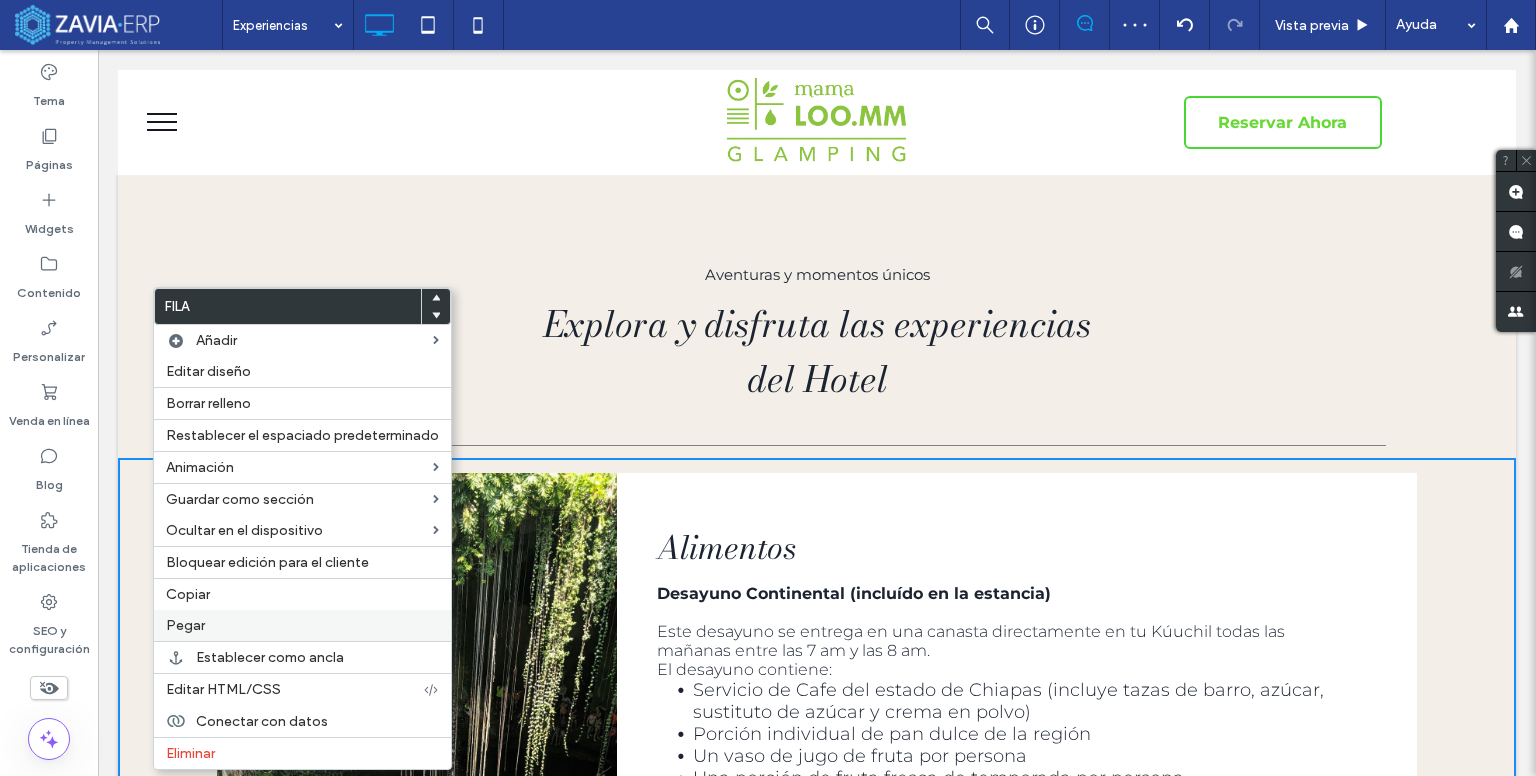 click on "Pegar" at bounding box center [302, 625] 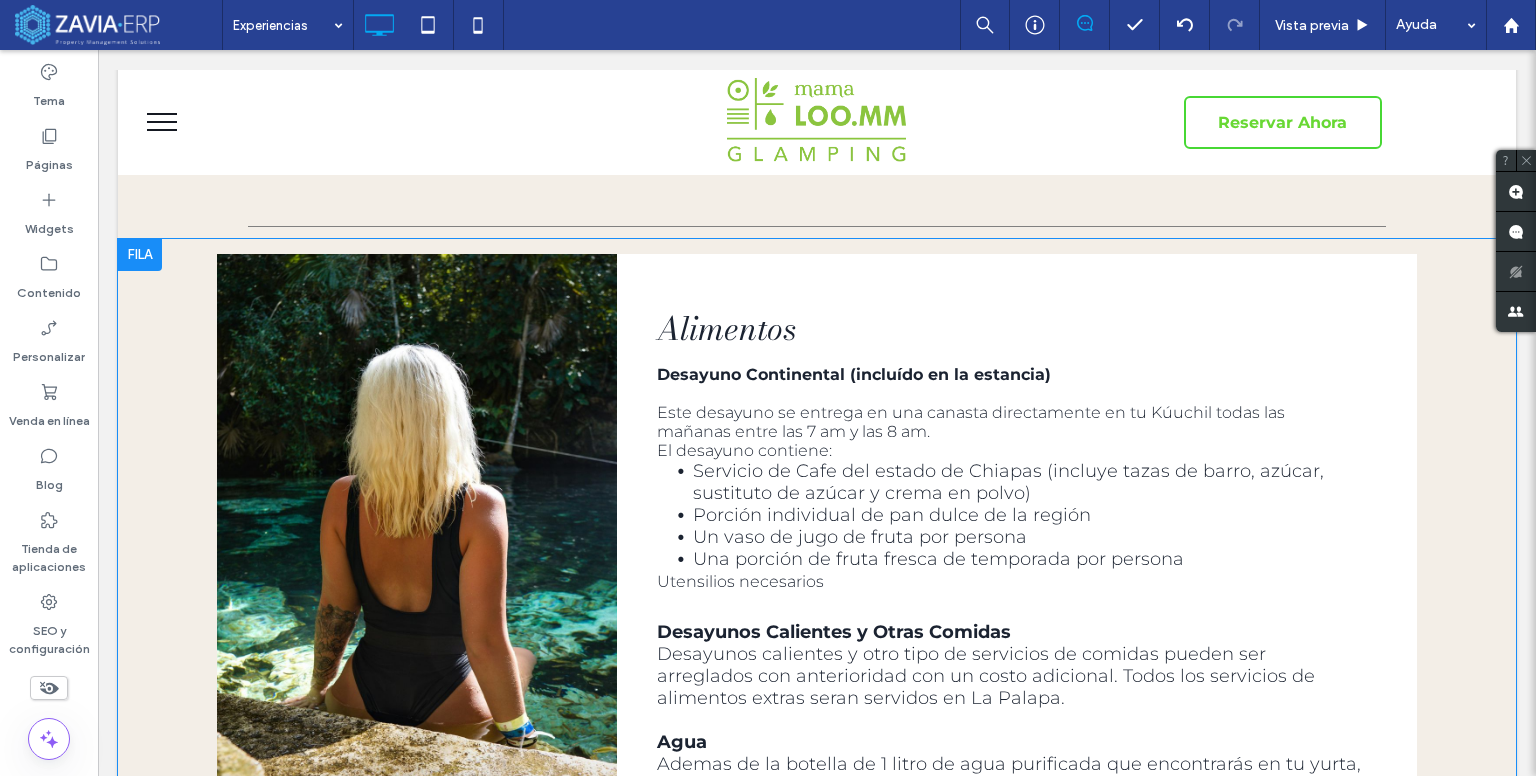 scroll, scrollTop: 100, scrollLeft: 0, axis: vertical 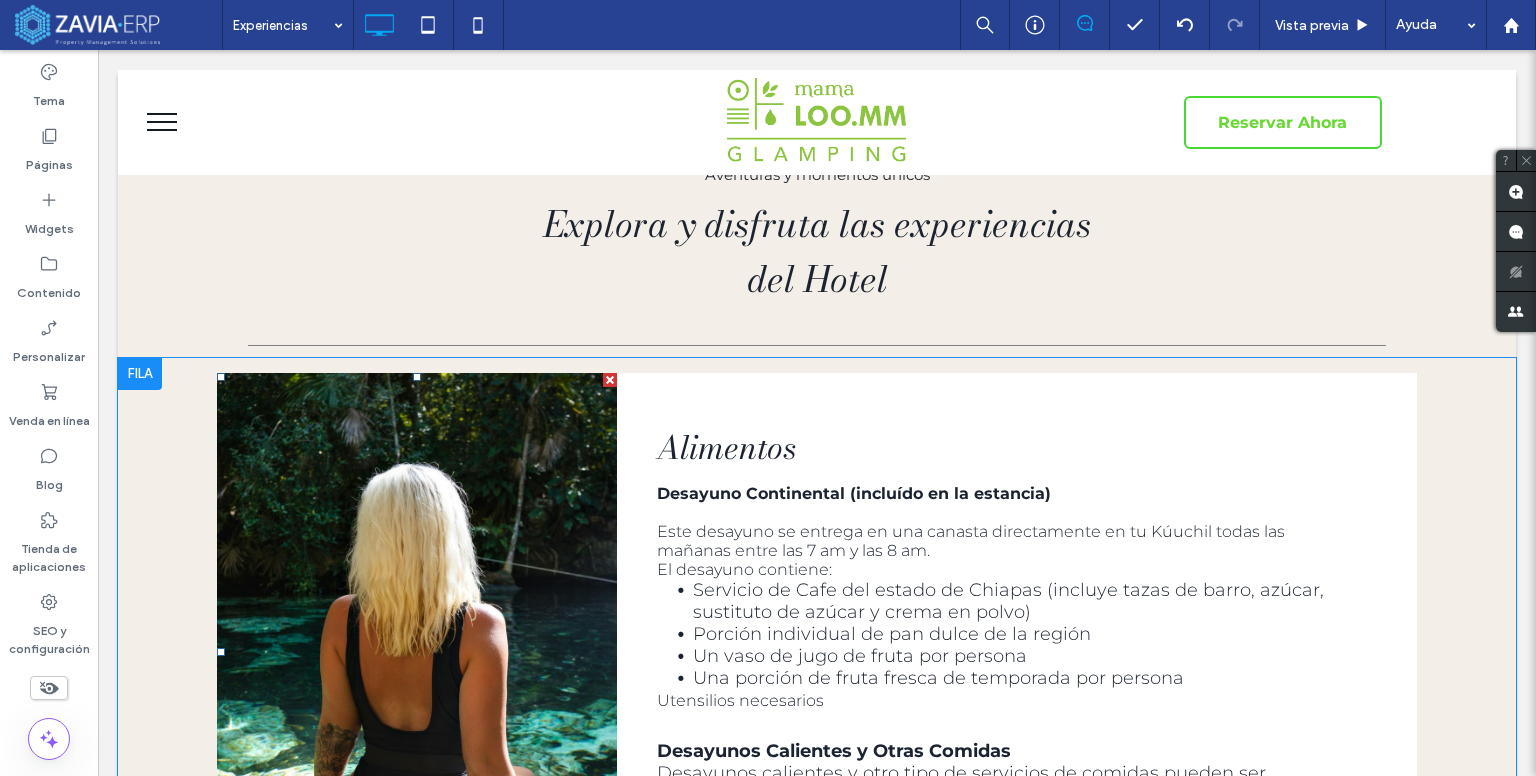 click at bounding box center (610, 380) 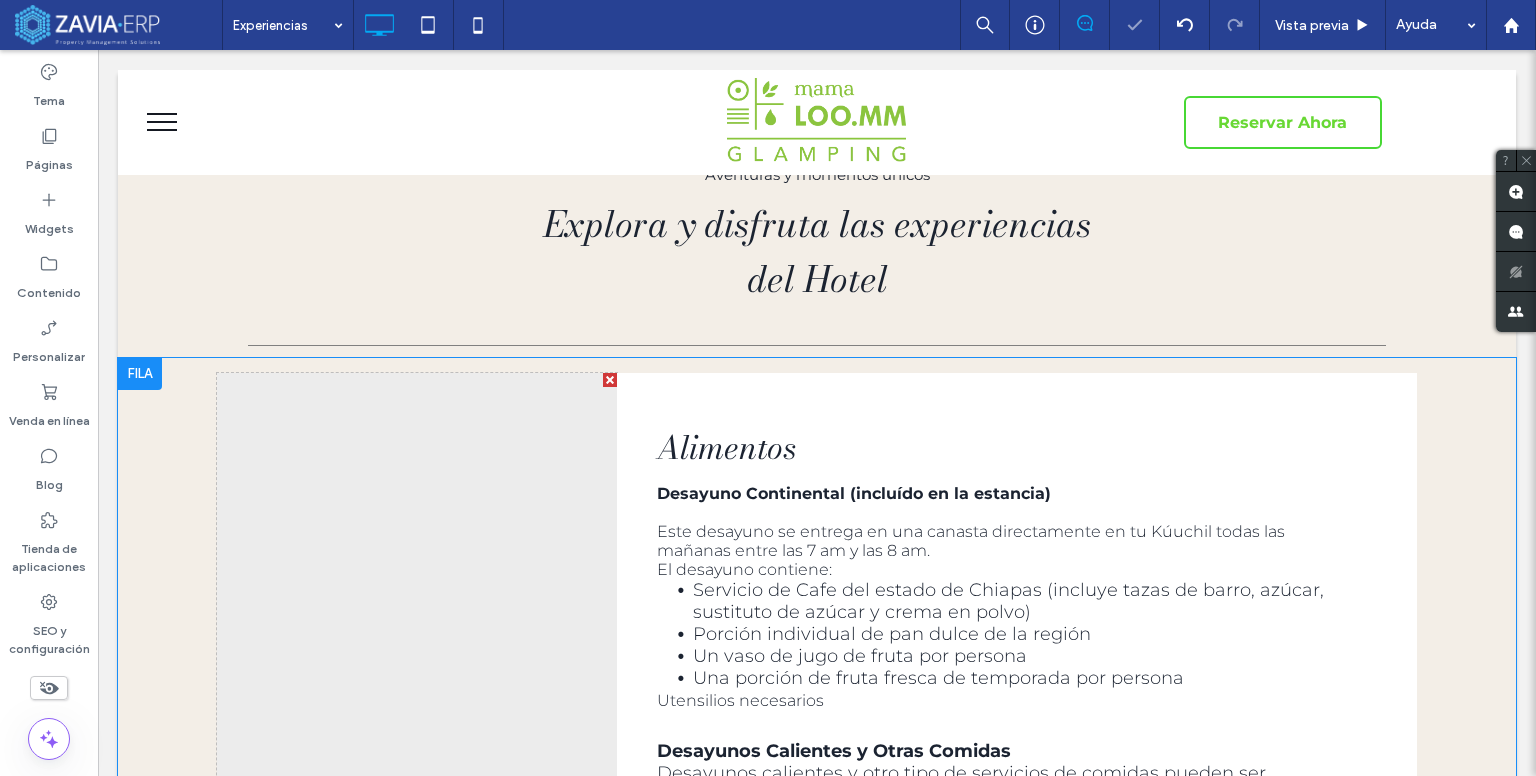 click at bounding box center (610, 380) 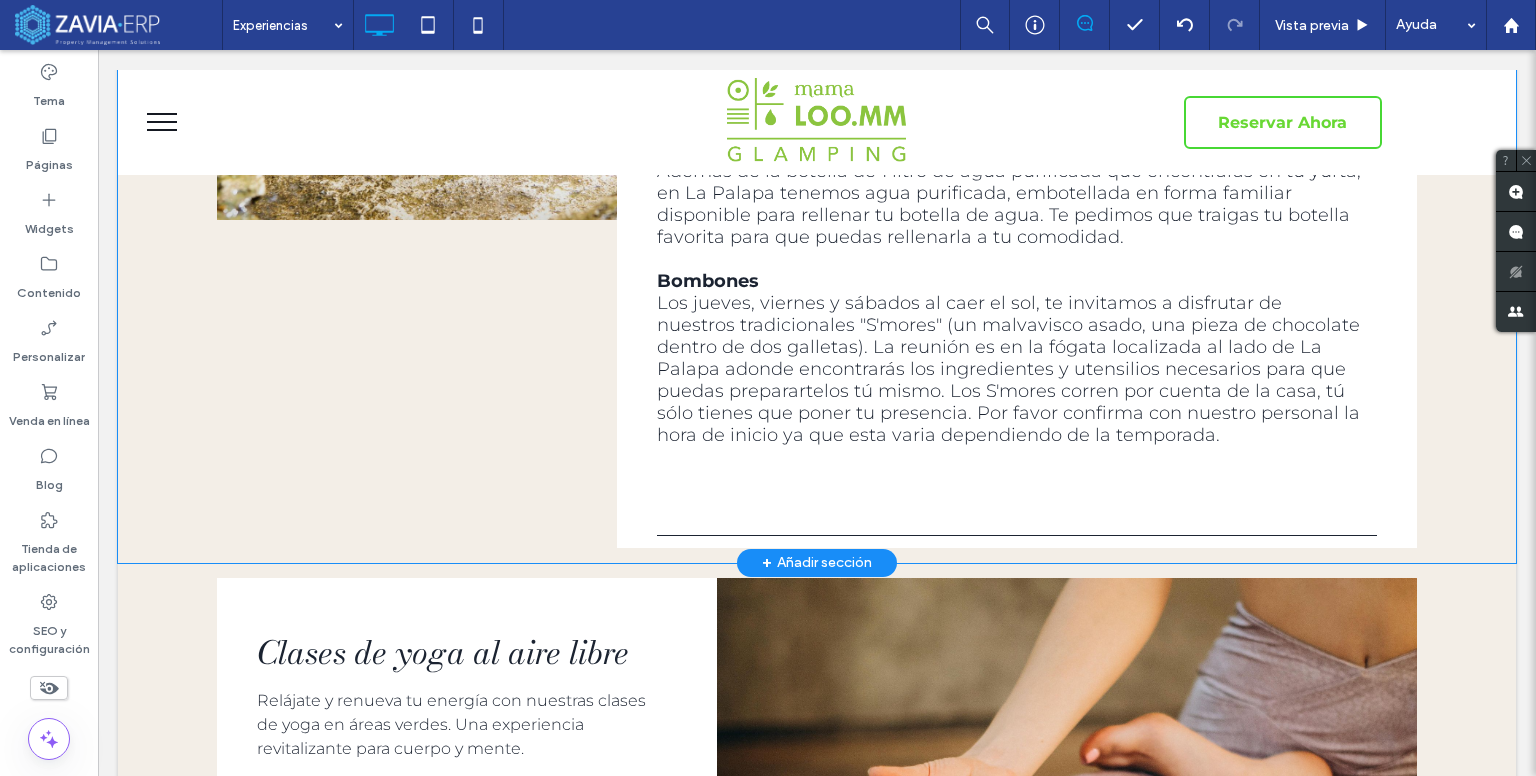 scroll, scrollTop: 1000, scrollLeft: 0, axis: vertical 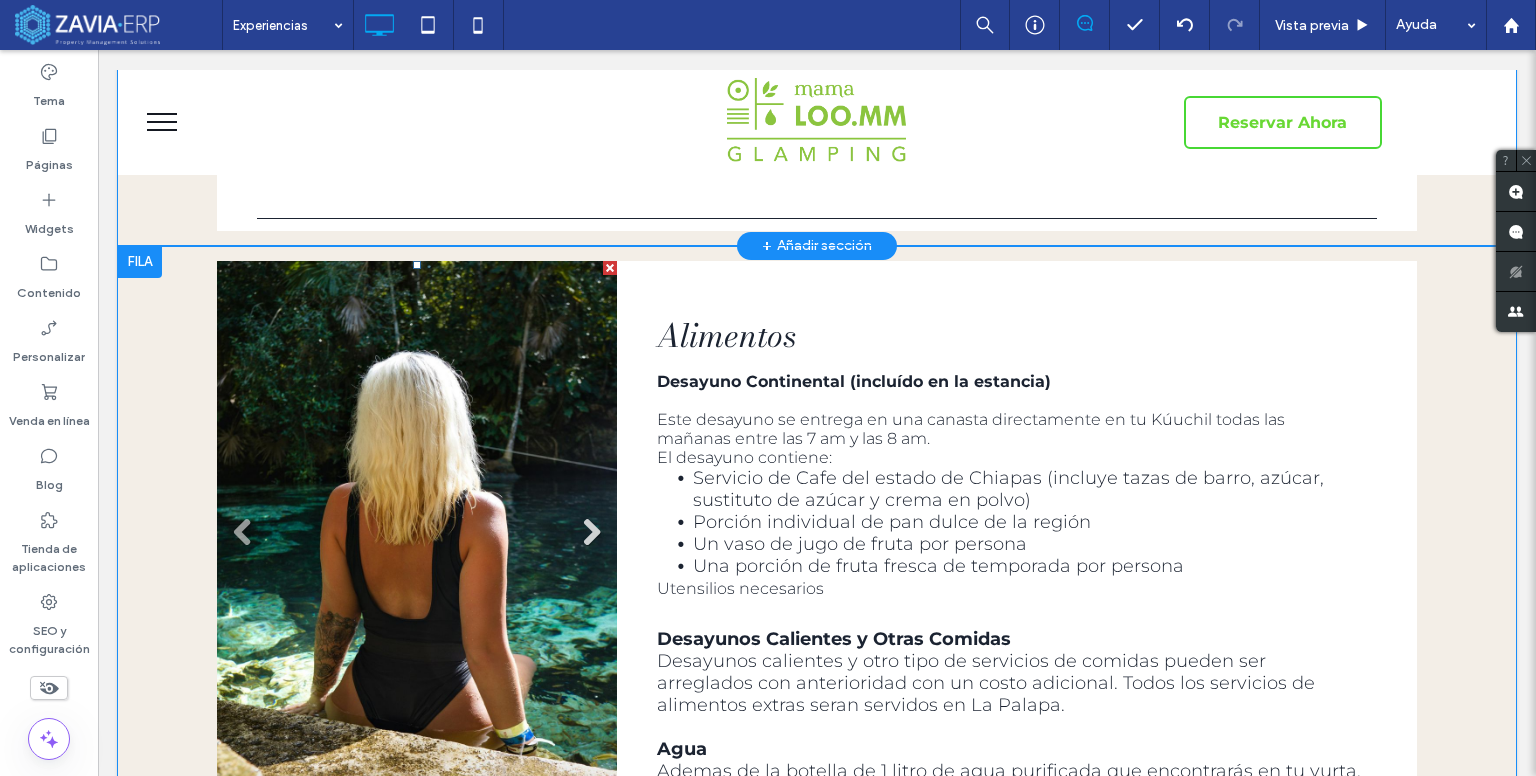 click on "Next" at bounding box center (592, 533) 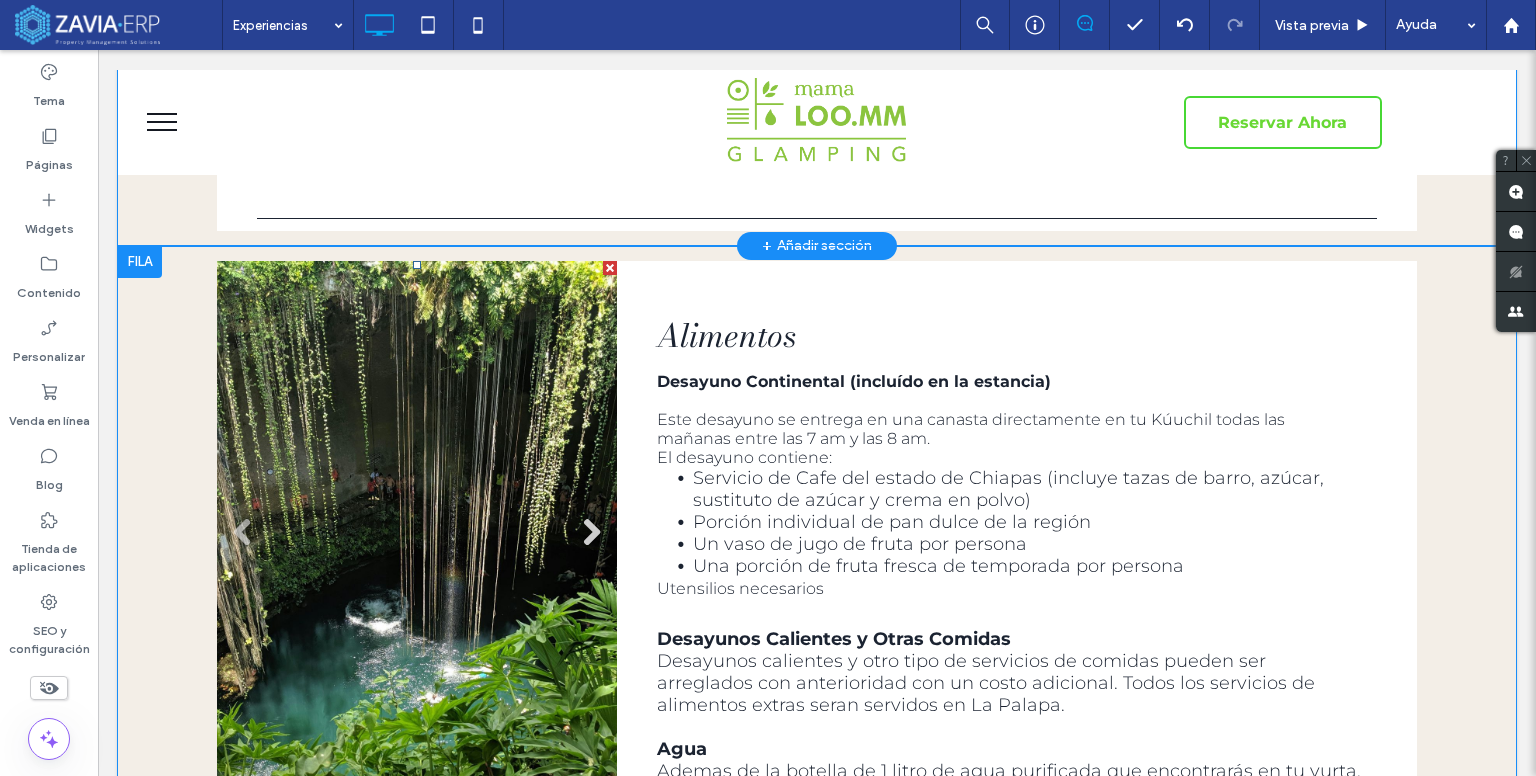 click on "Next" at bounding box center [592, 533] 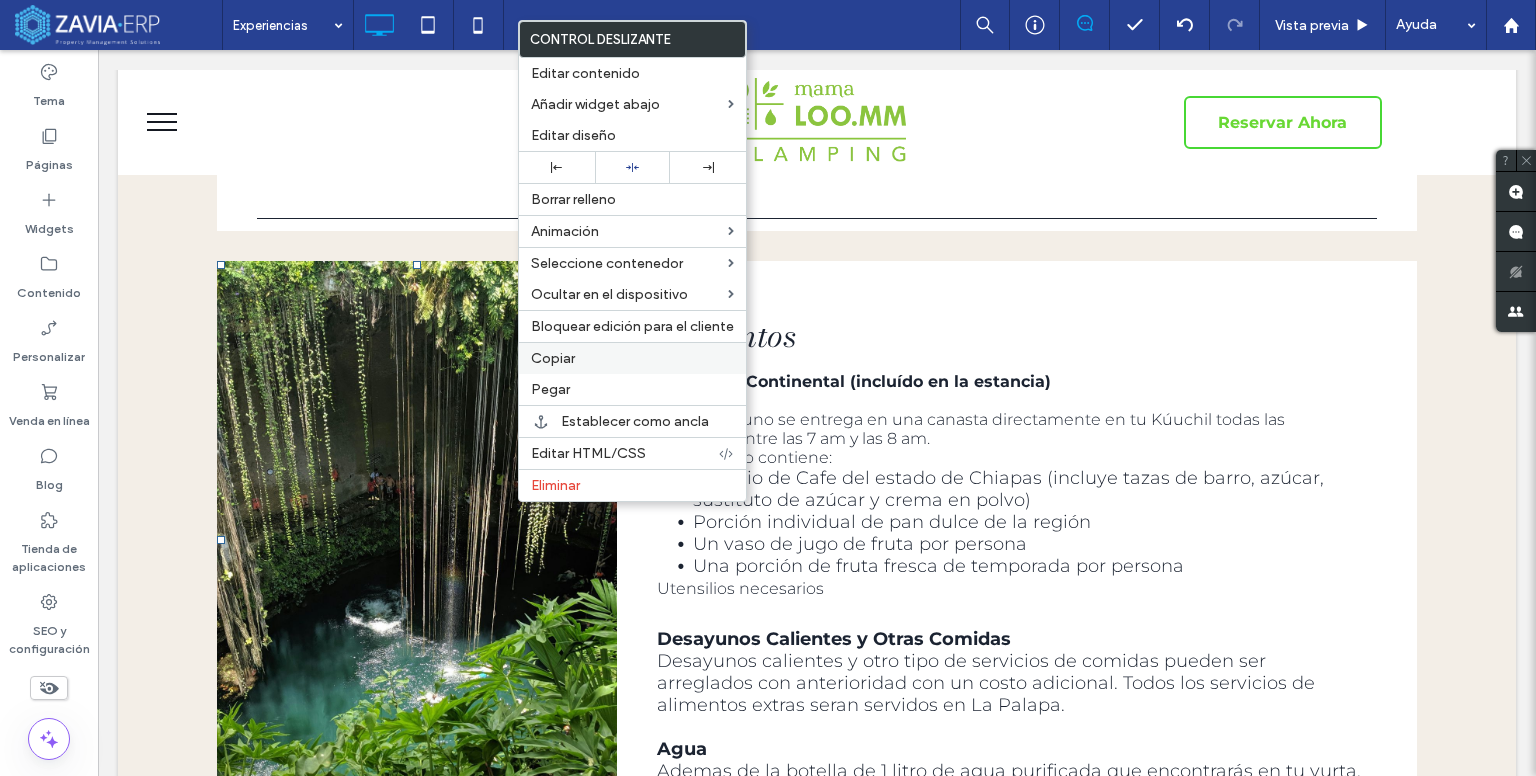click on "Copiar" at bounding box center (632, 358) 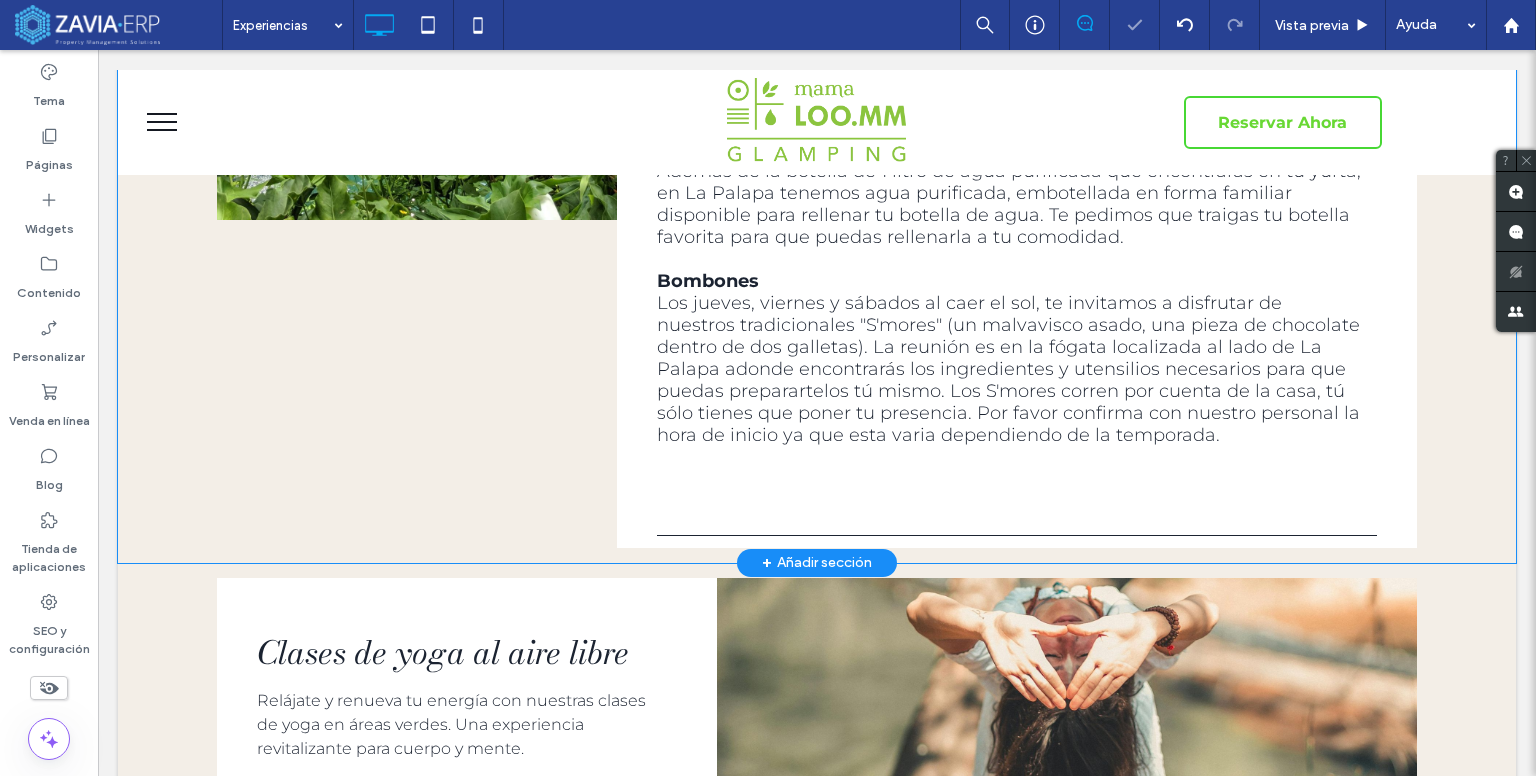 scroll, scrollTop: 1500, scrollLeft: 0, axis: vertical 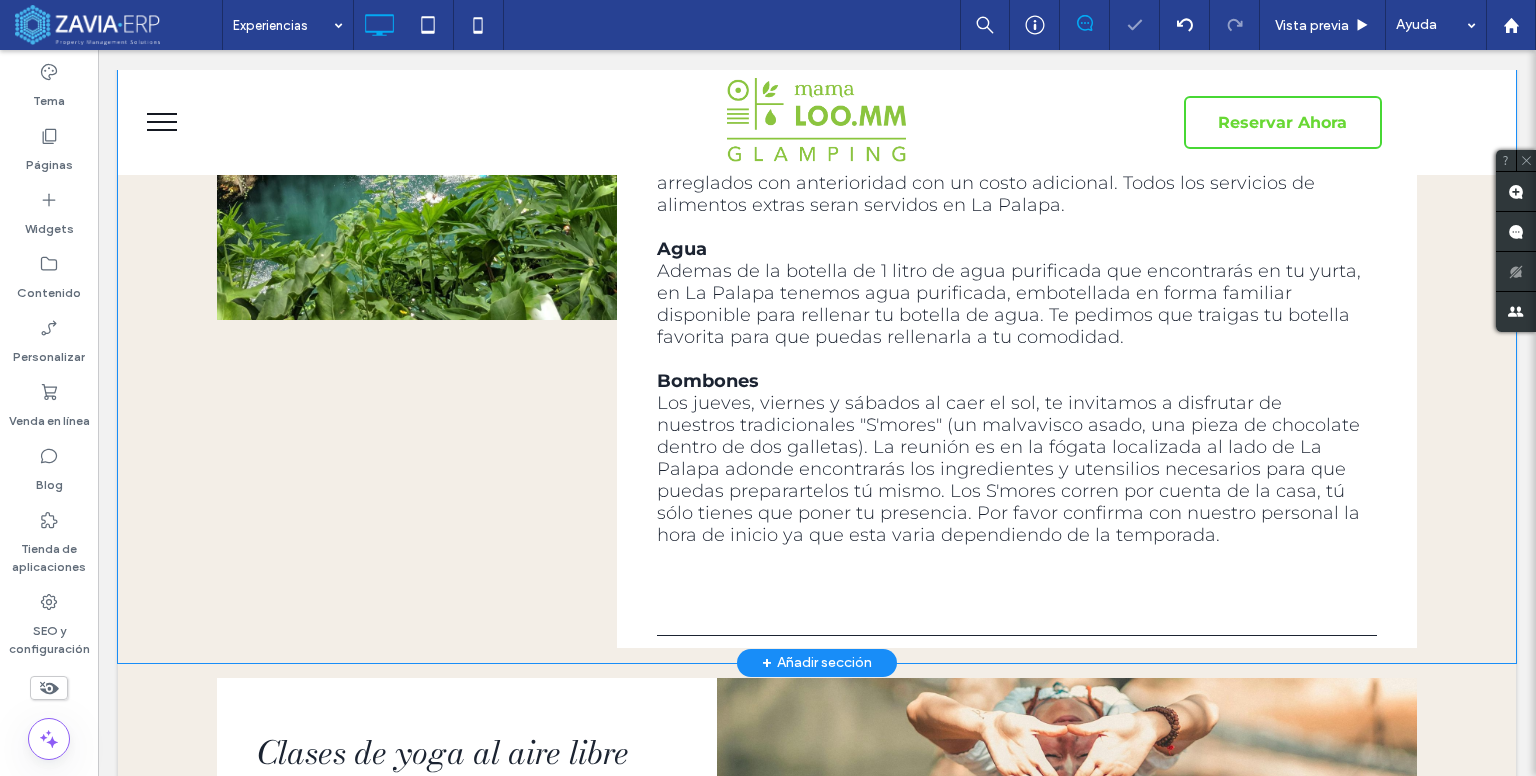 click on "Título de diapositiva
Escriba el subtítulo aquí
Botón
Título de diapositiva
Escriba el subtítulo aquí
Botón
Previous Next
Click To Paste" at bounding box center [417, 204] 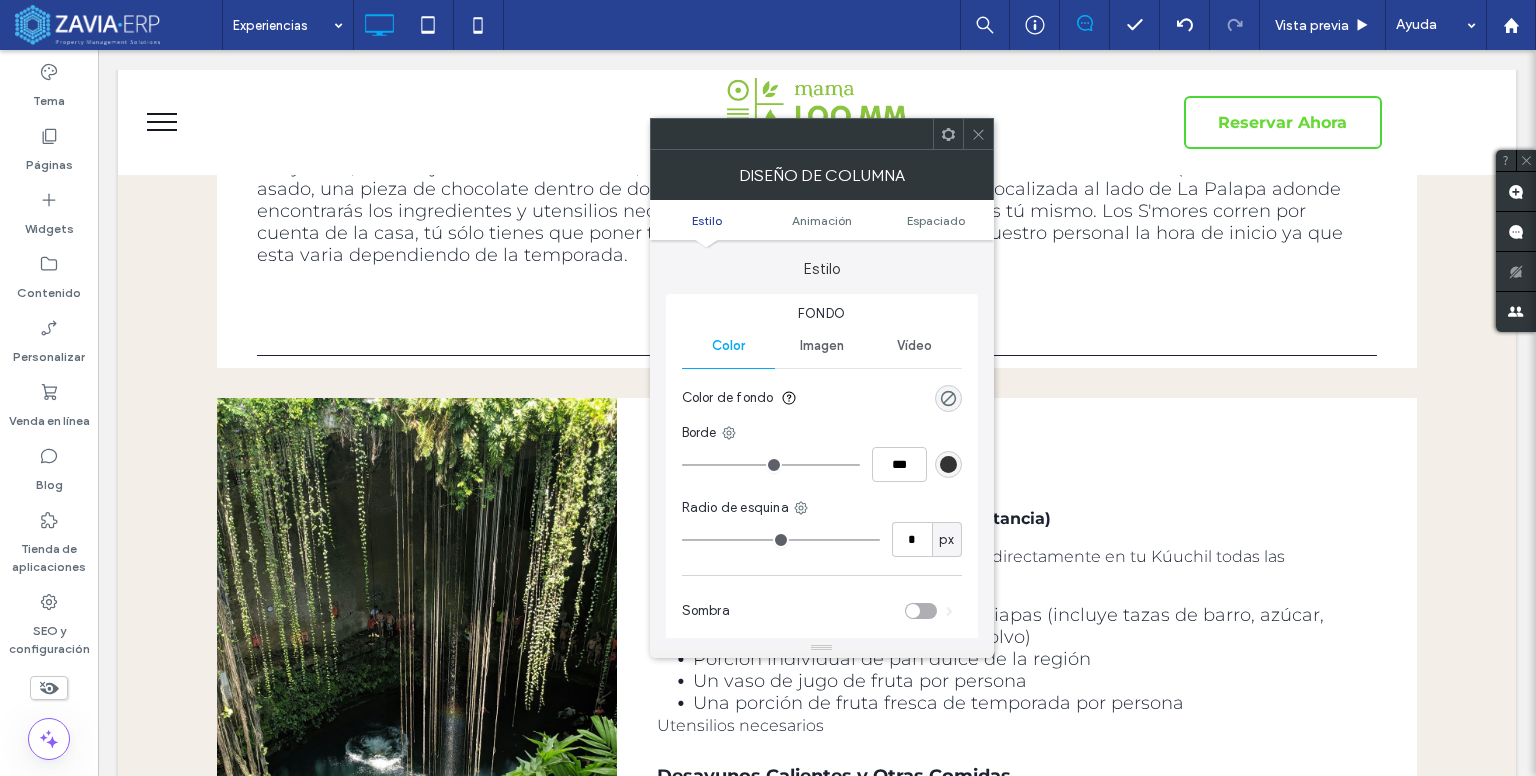 scroll, scrollTop: 800, scrollLeft: 0, axis: vertical 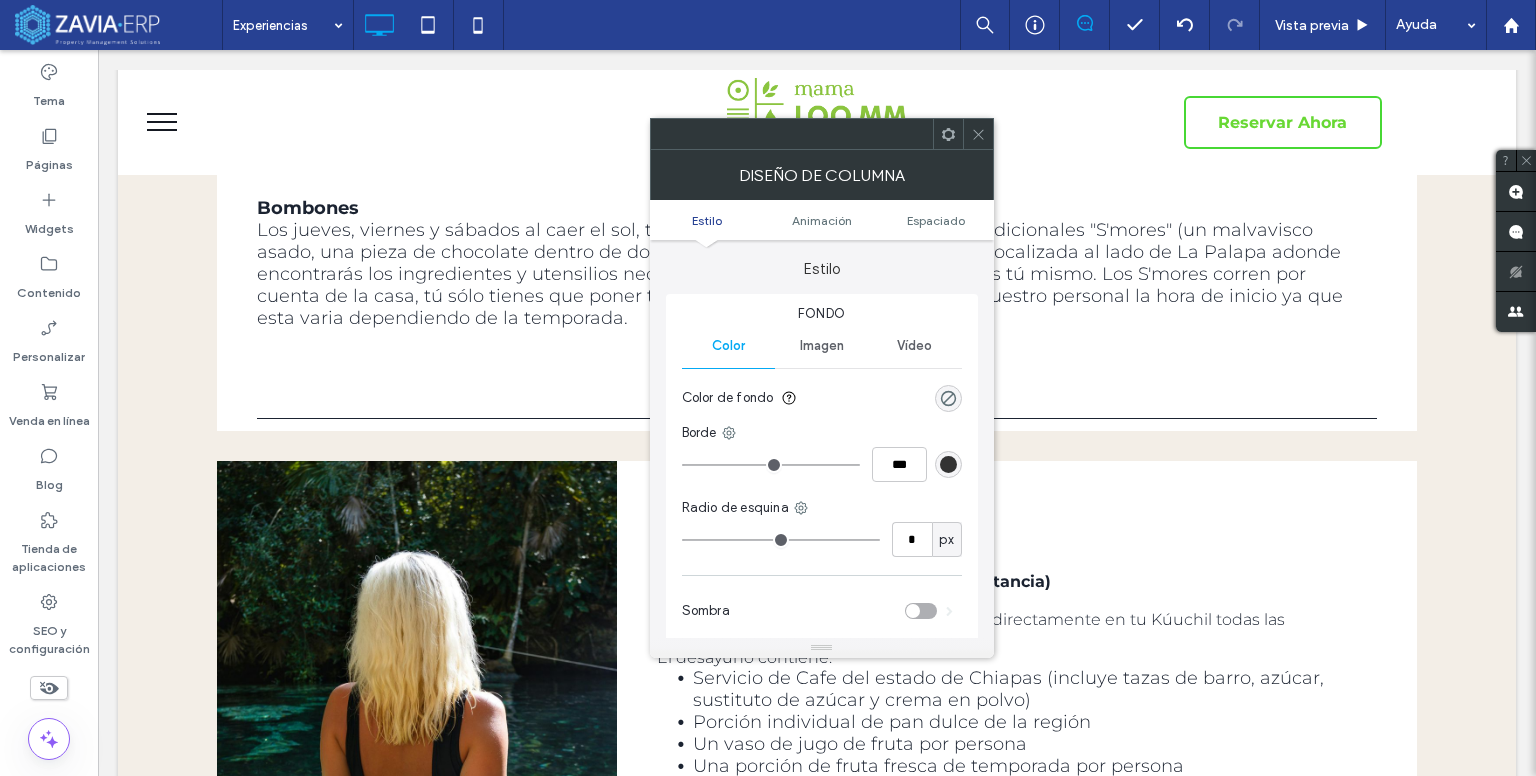 click 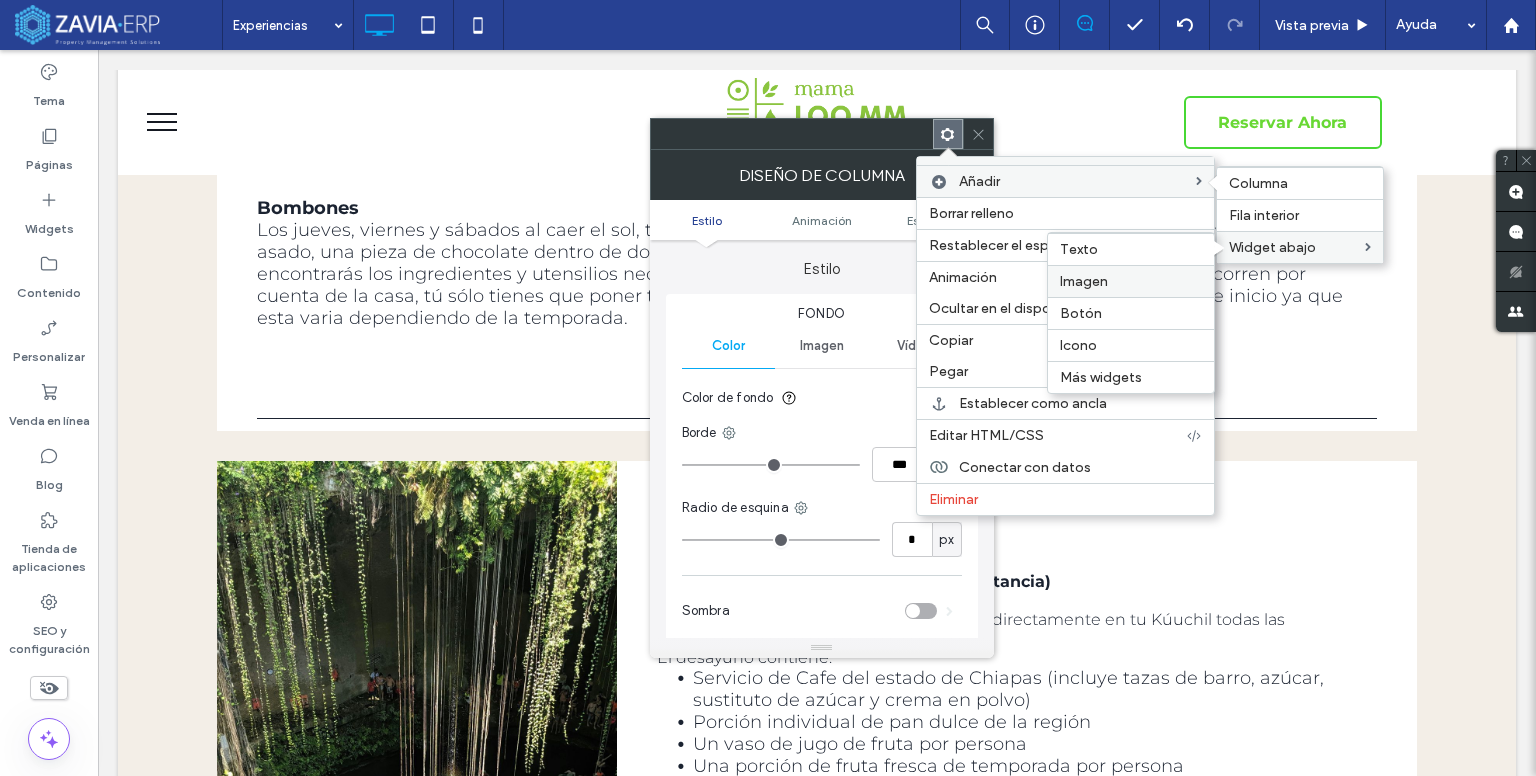 click on "Imagen" at bounding box center (1131, 281) 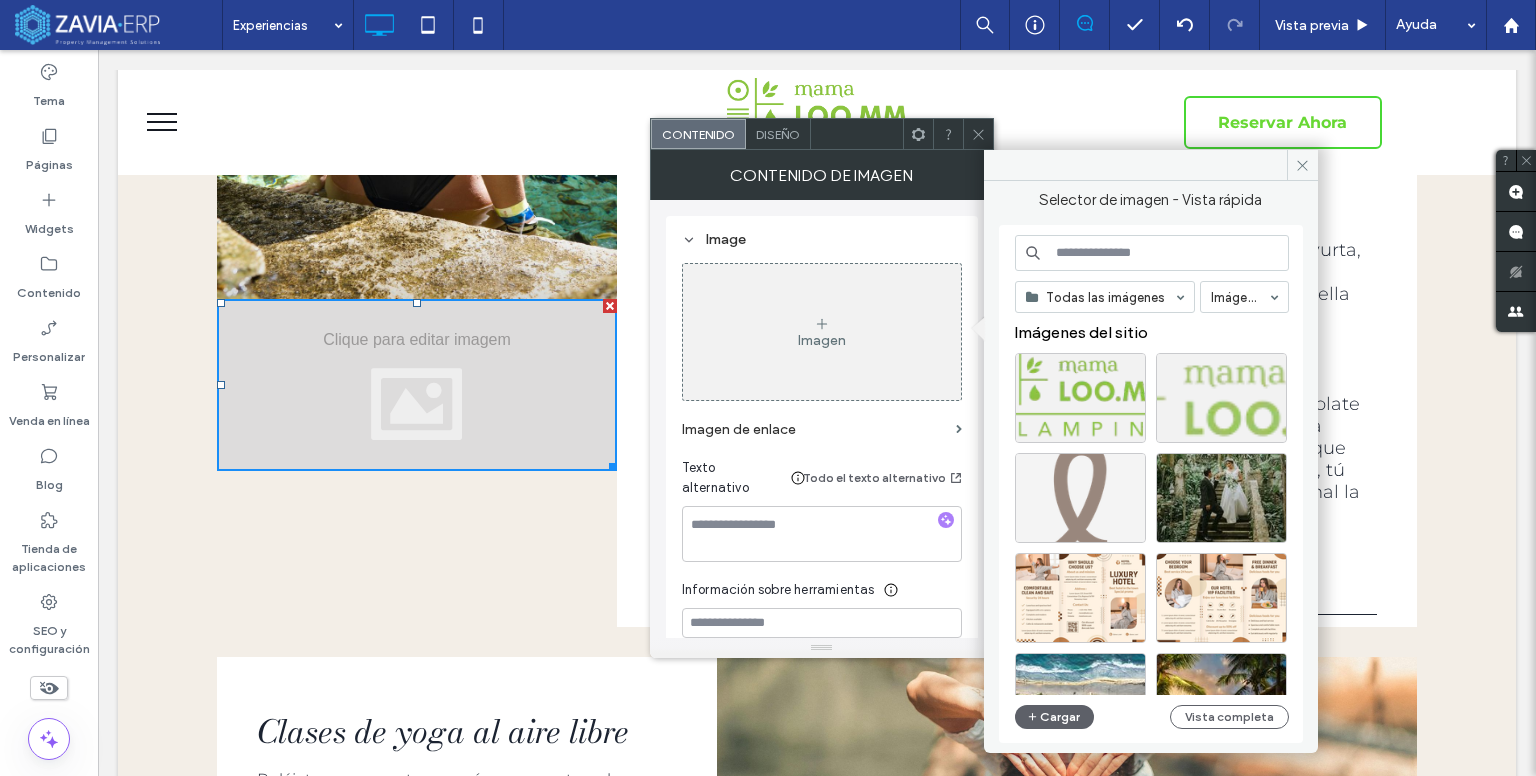 scroll, scrollTop: 1500, scrollLeft: 0, axis: vertical 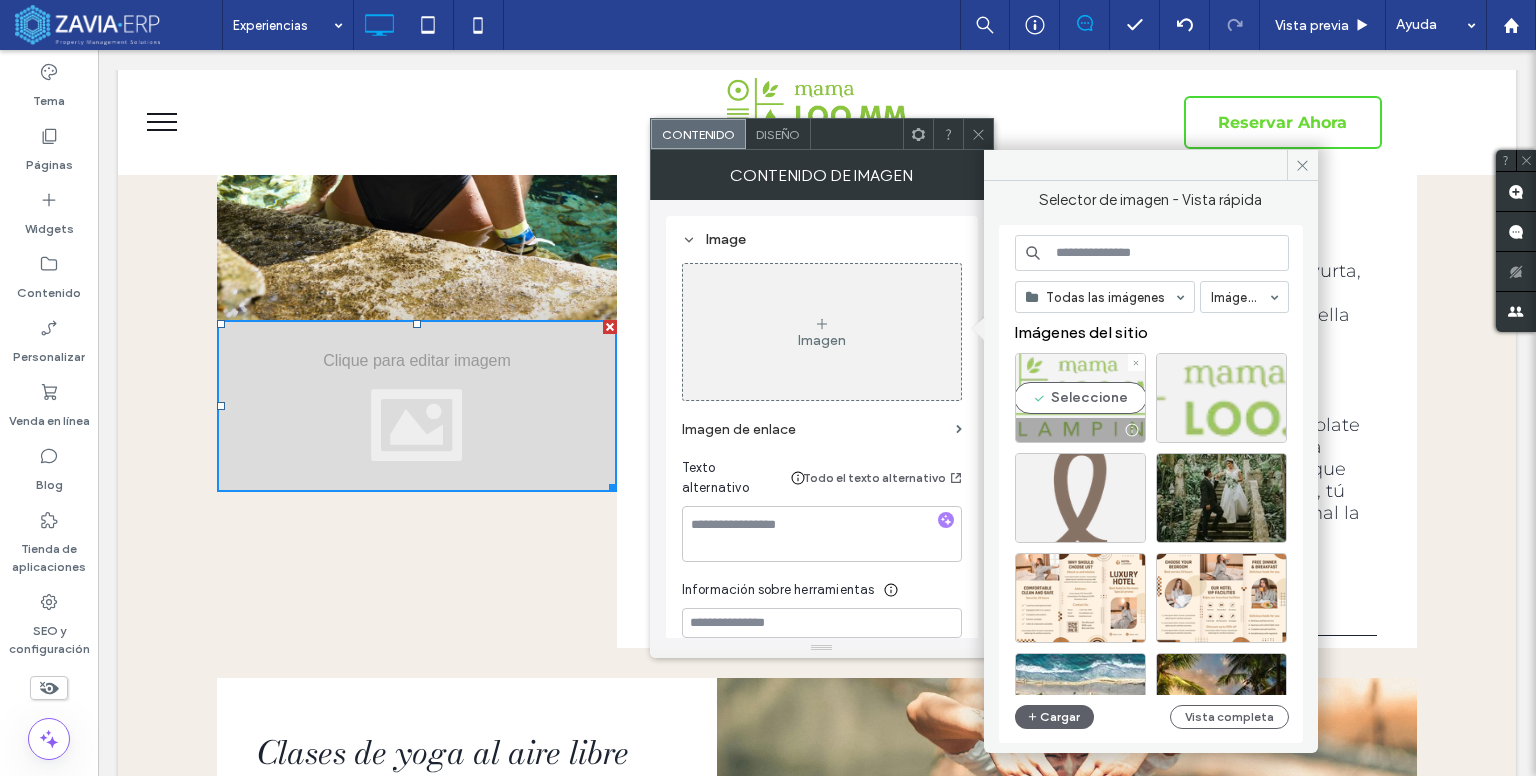 click on "Seleccione" at bounding box center [1080, 398] 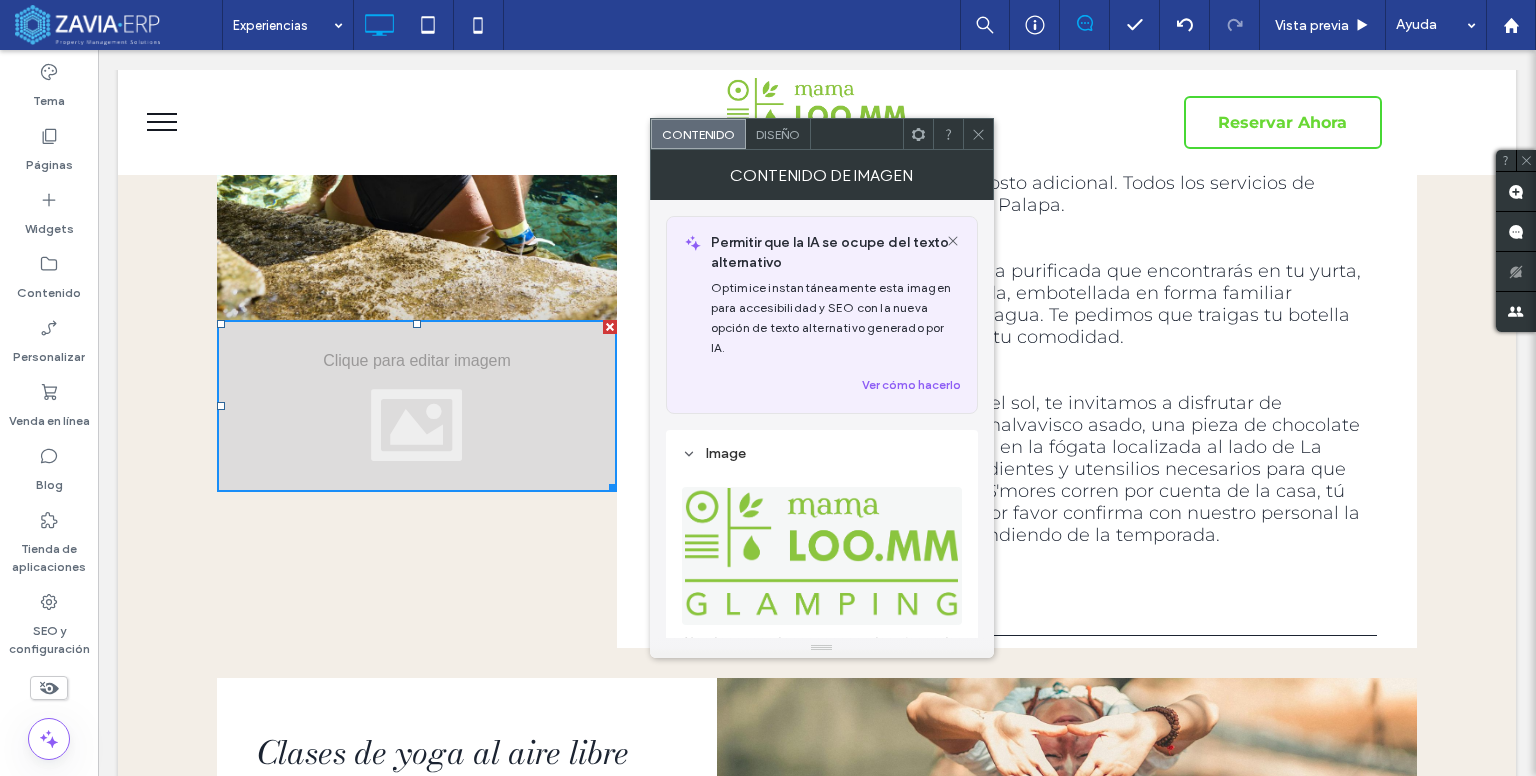 click 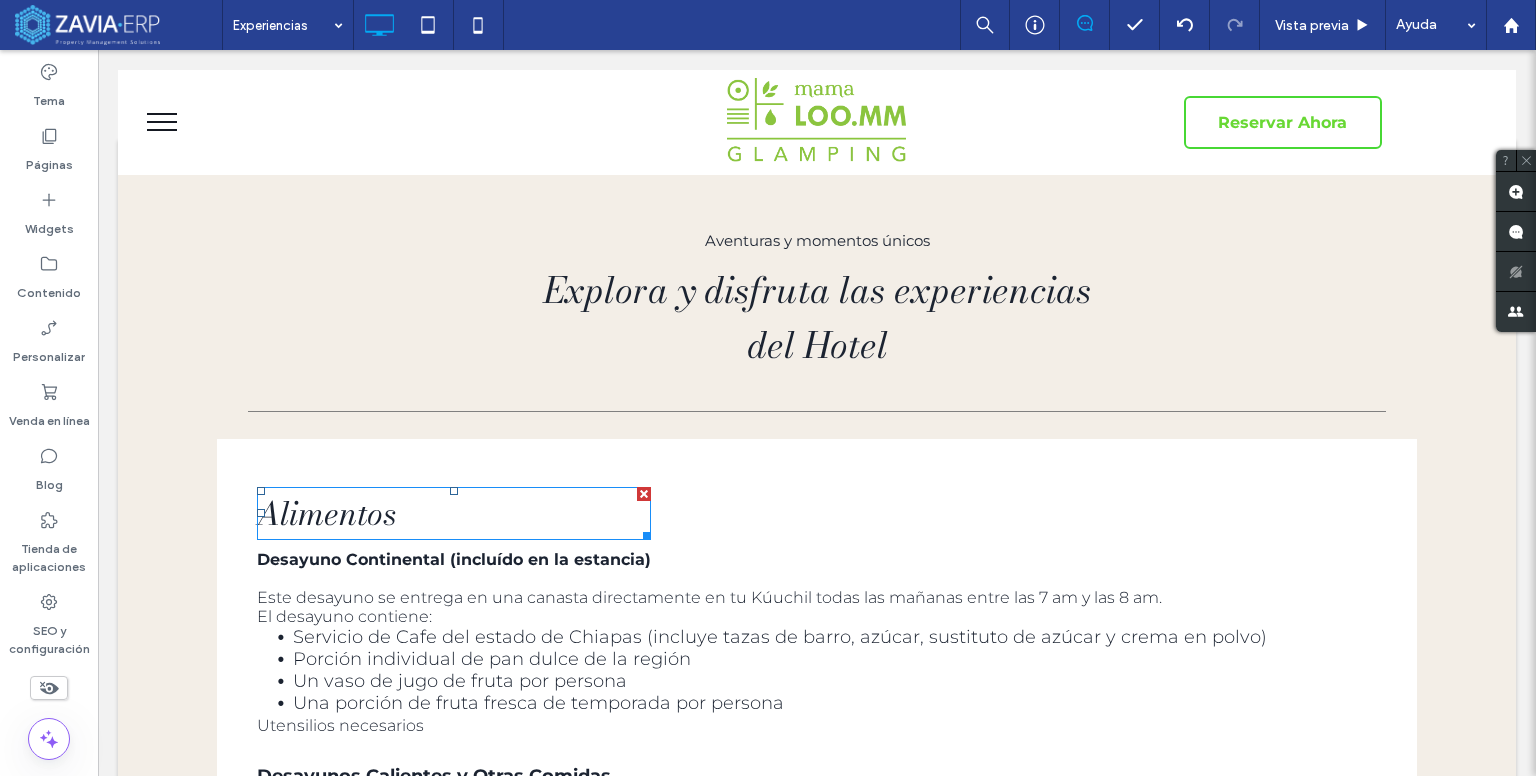 scroll, scrollTop: 0, scrollLeft: 0, axis: both 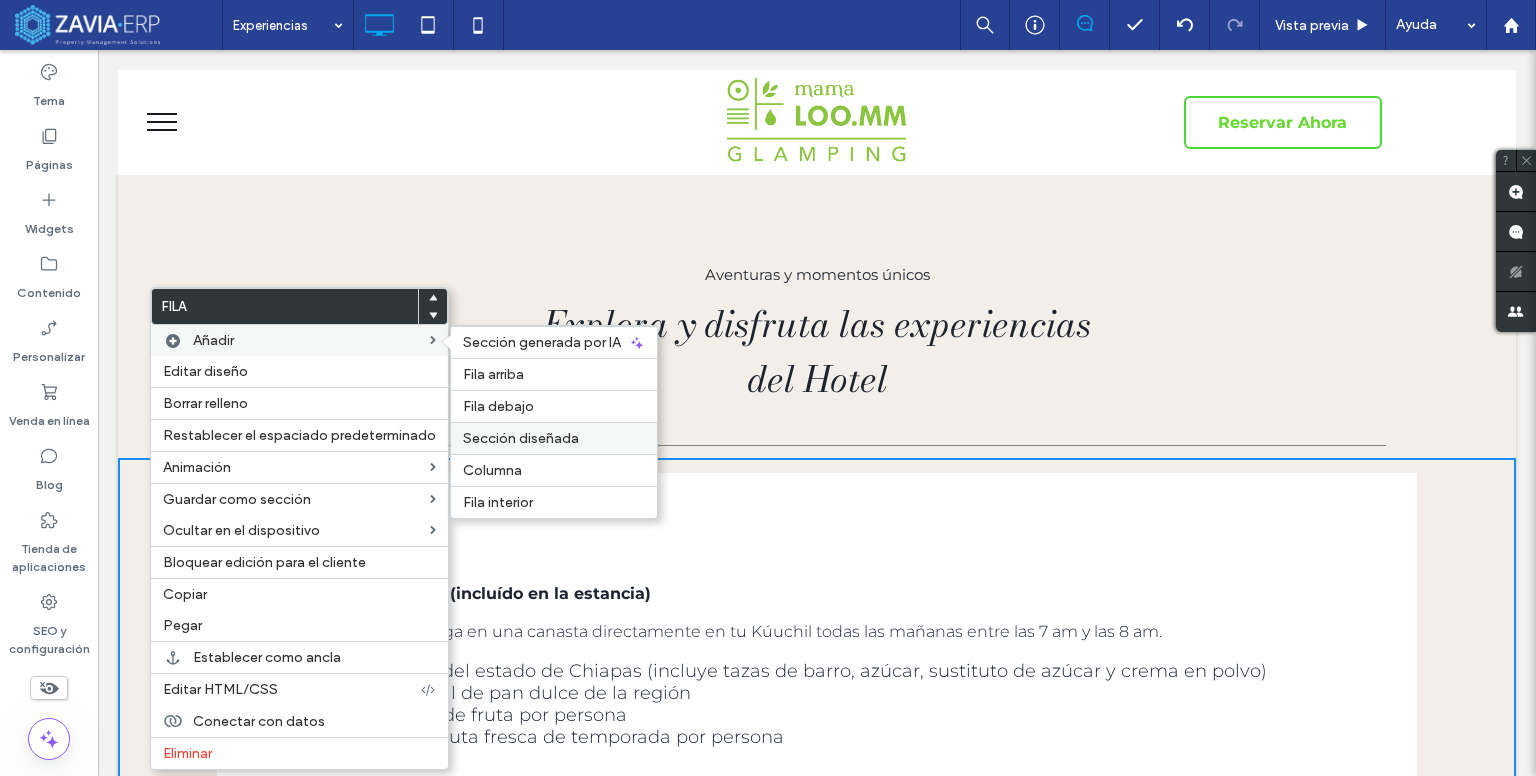 click on "Sección diseñada" at bounding box center [521, 438] 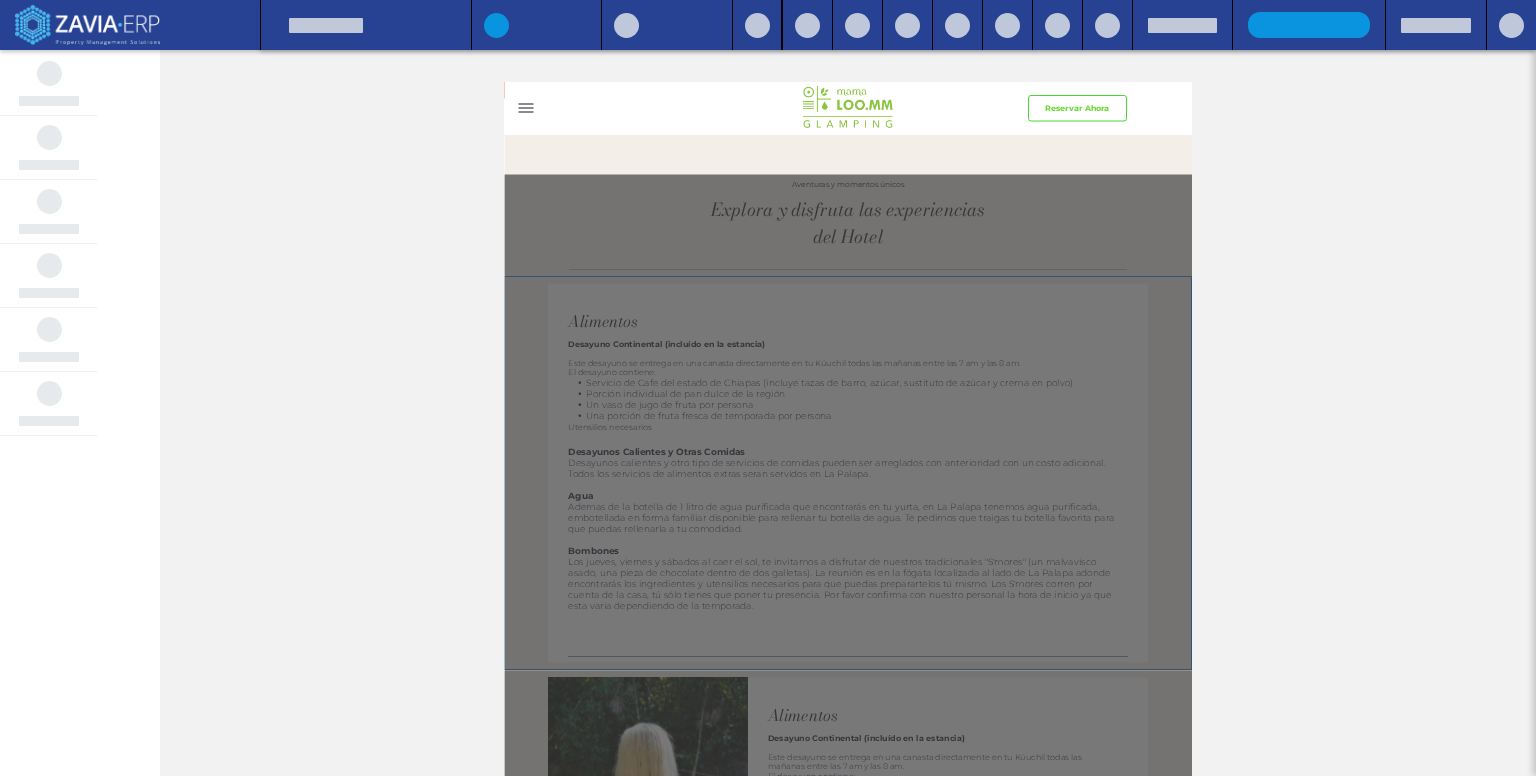 scroll, scrollTop: 0, scrollLeft: 0, axis: both 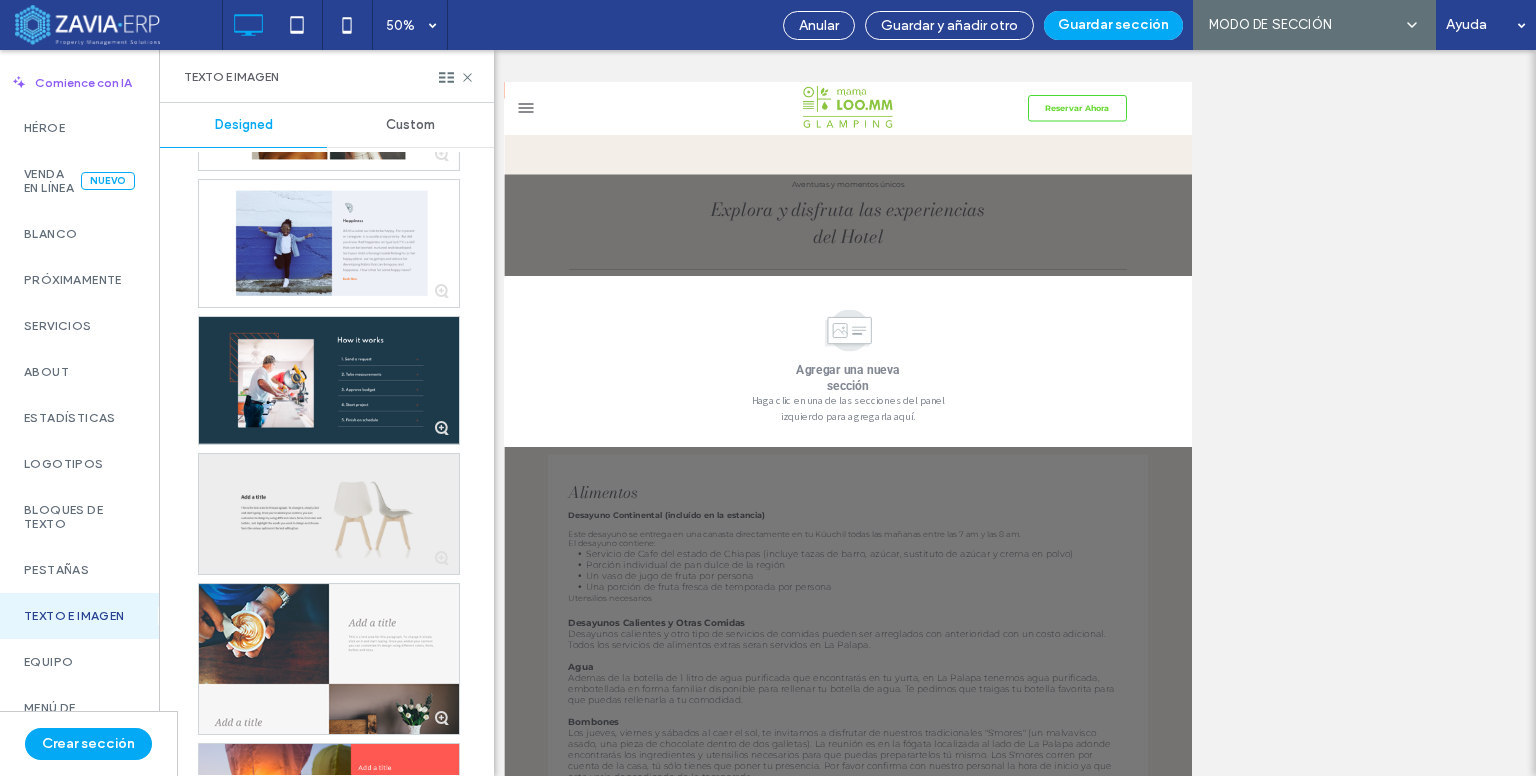 click at bounding box center (329, 514) 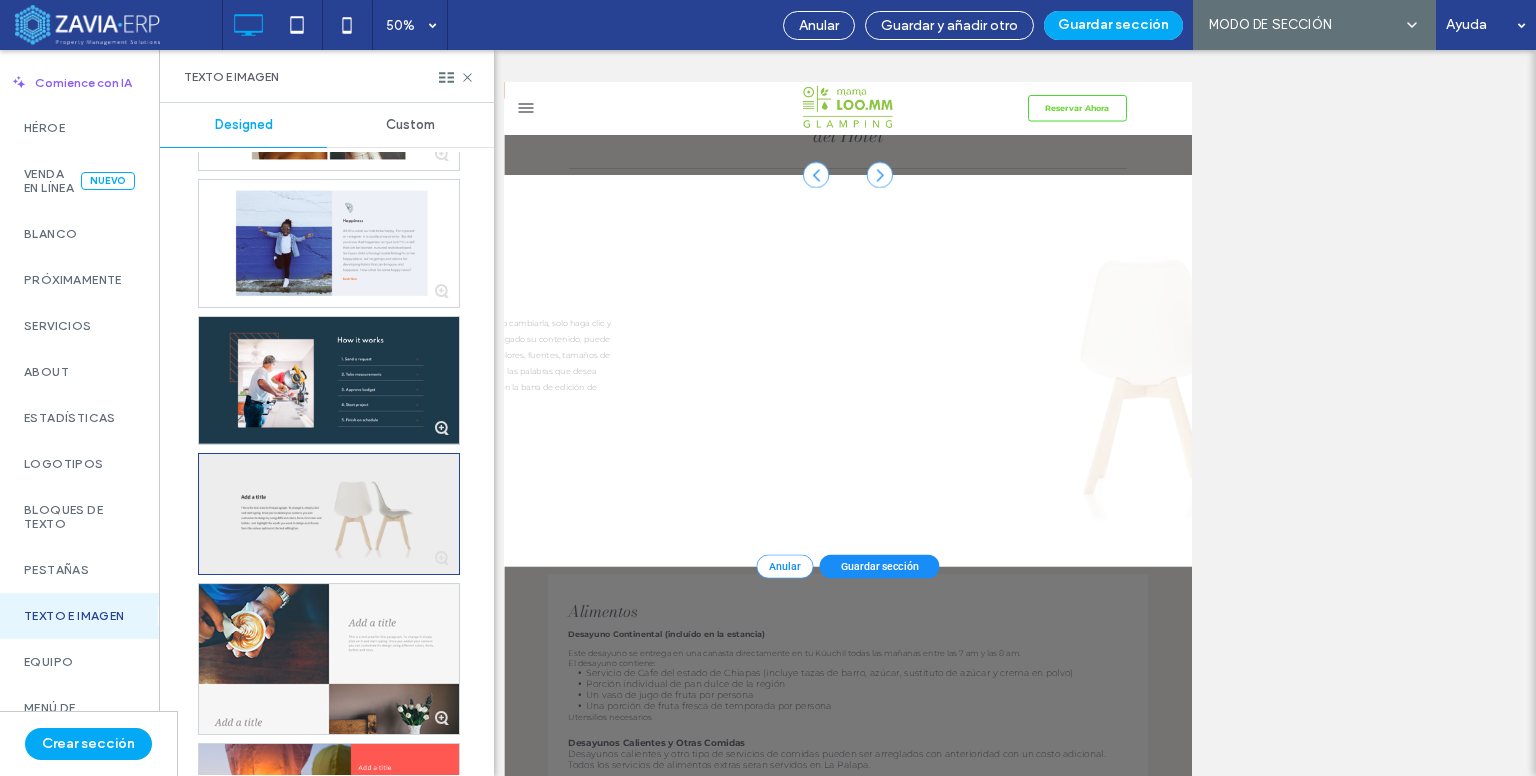 scroll, scrollTop: 227, scrollLeft: 0, axis: vertical 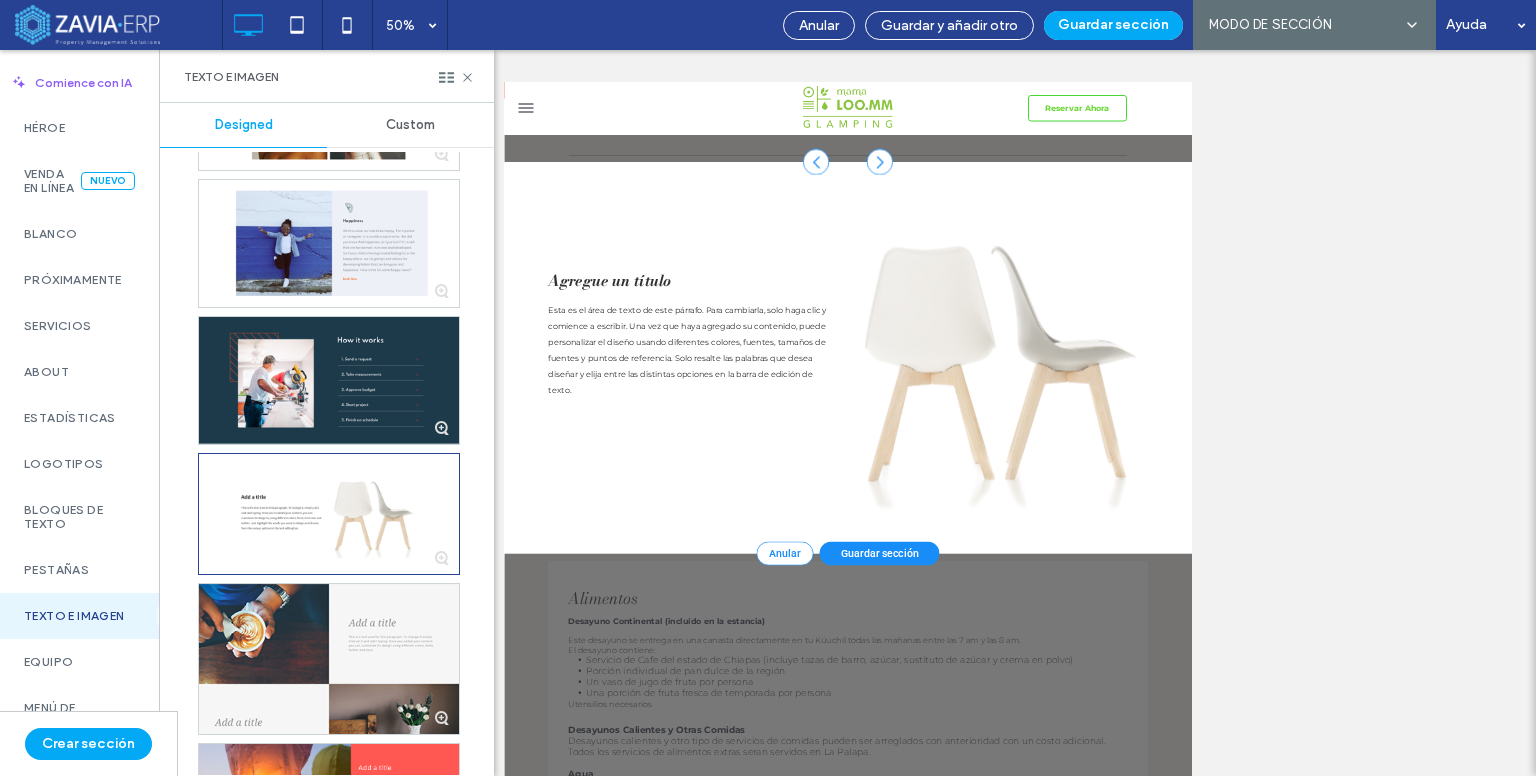 click on "Texto e Imagen" at bounding box center (327, 76) 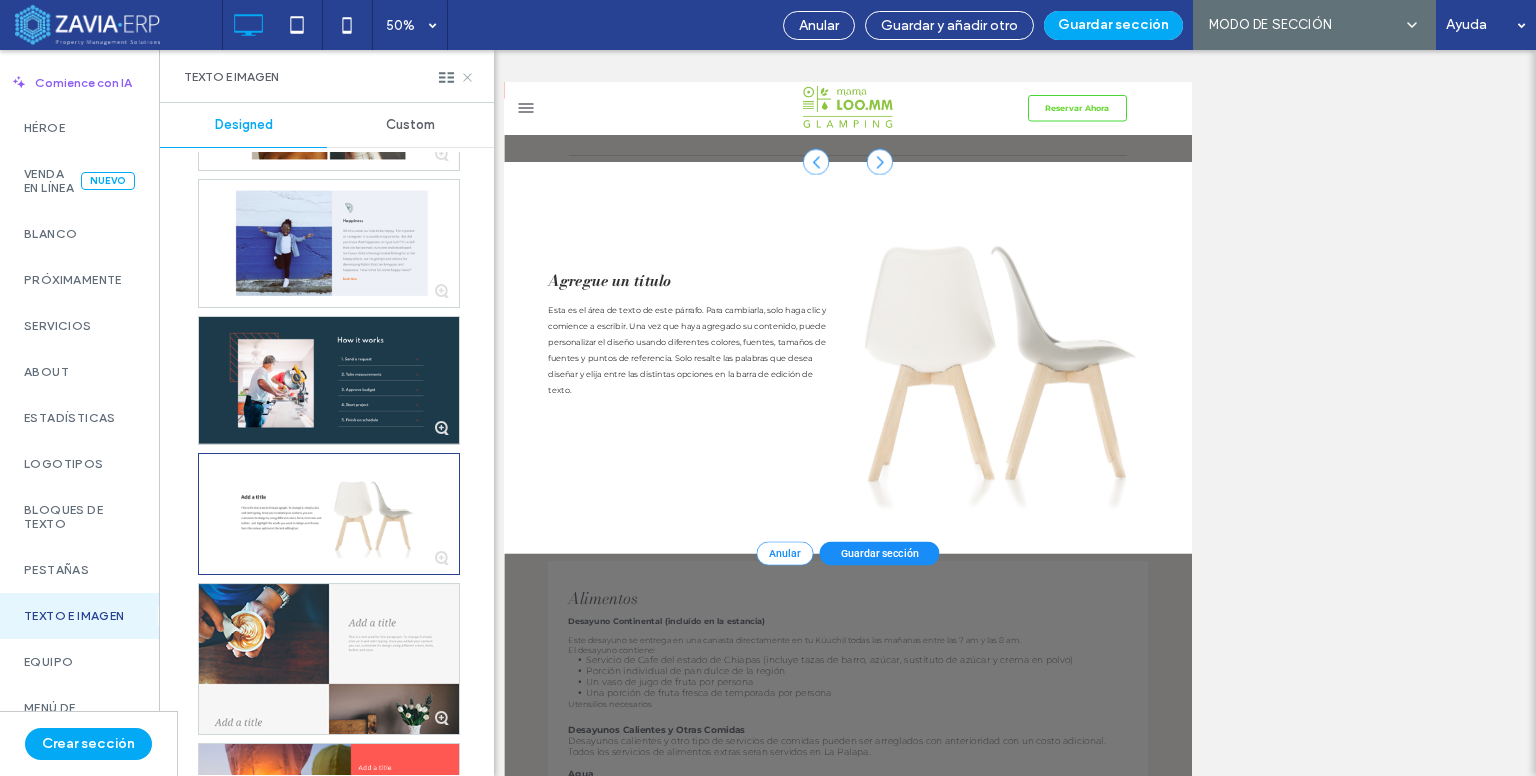 click 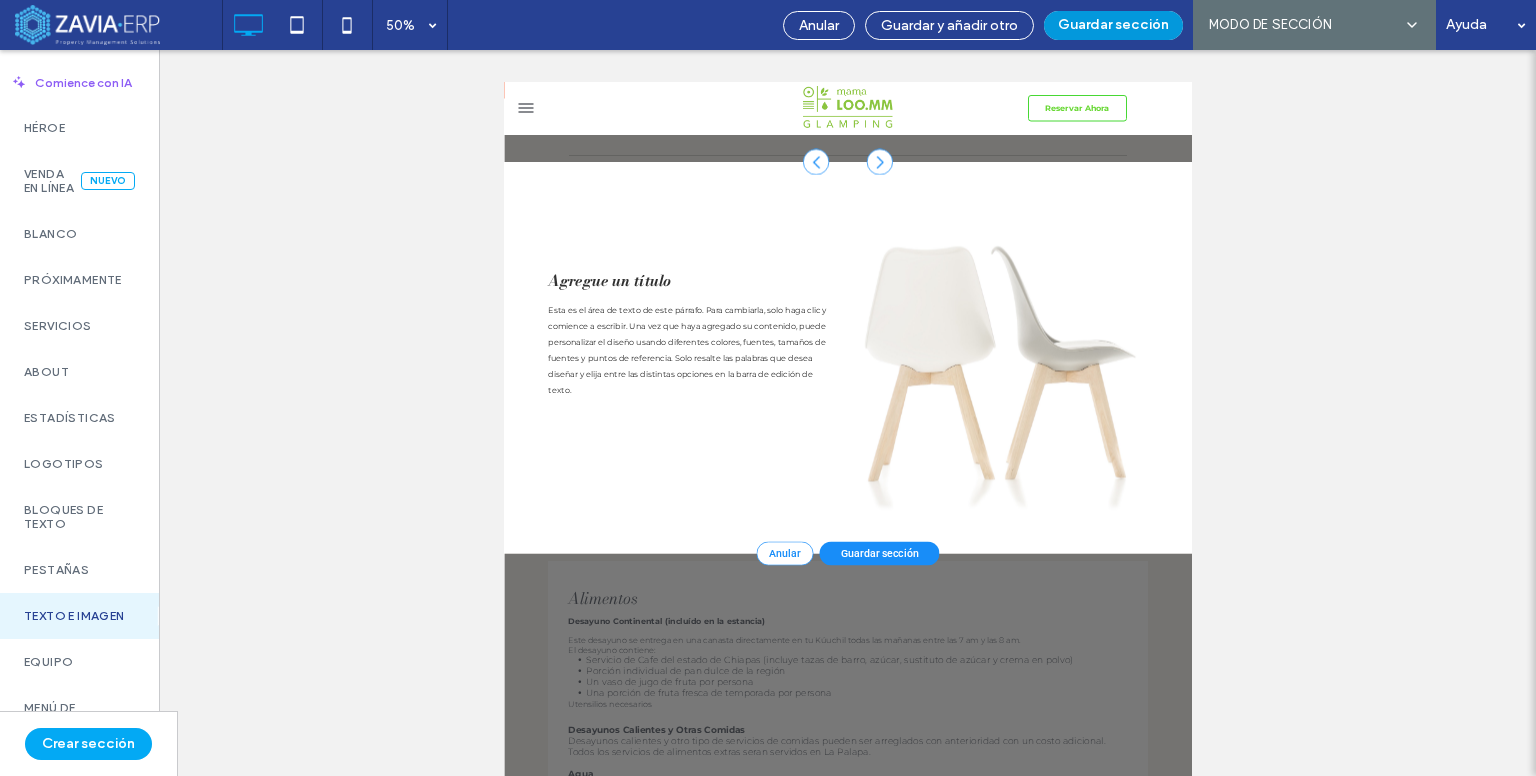 click on "Guardar sección" at bounding box center [1113, 25] 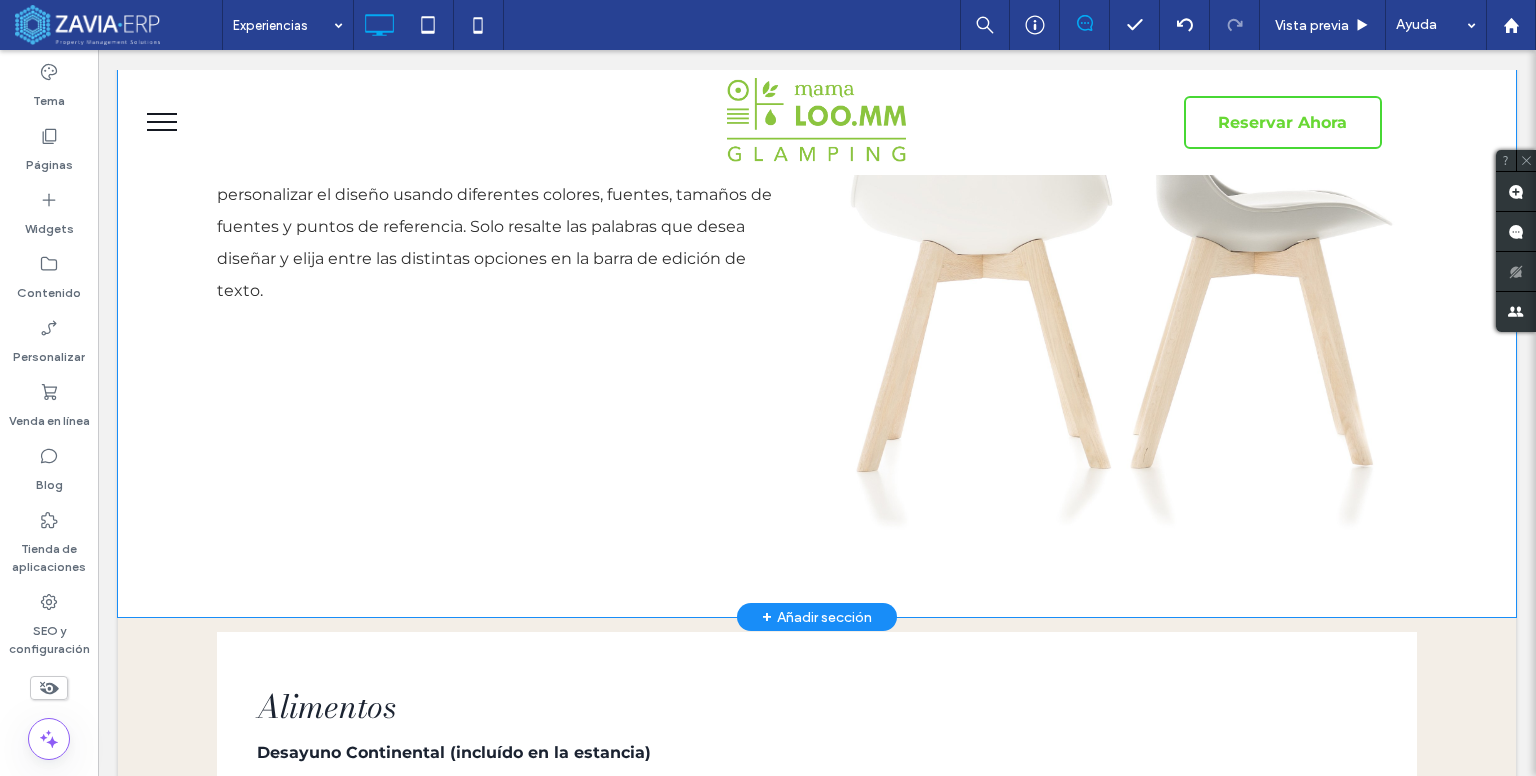 scroll, scrollTop: 627, scrollLeft: 0, axis: vertical 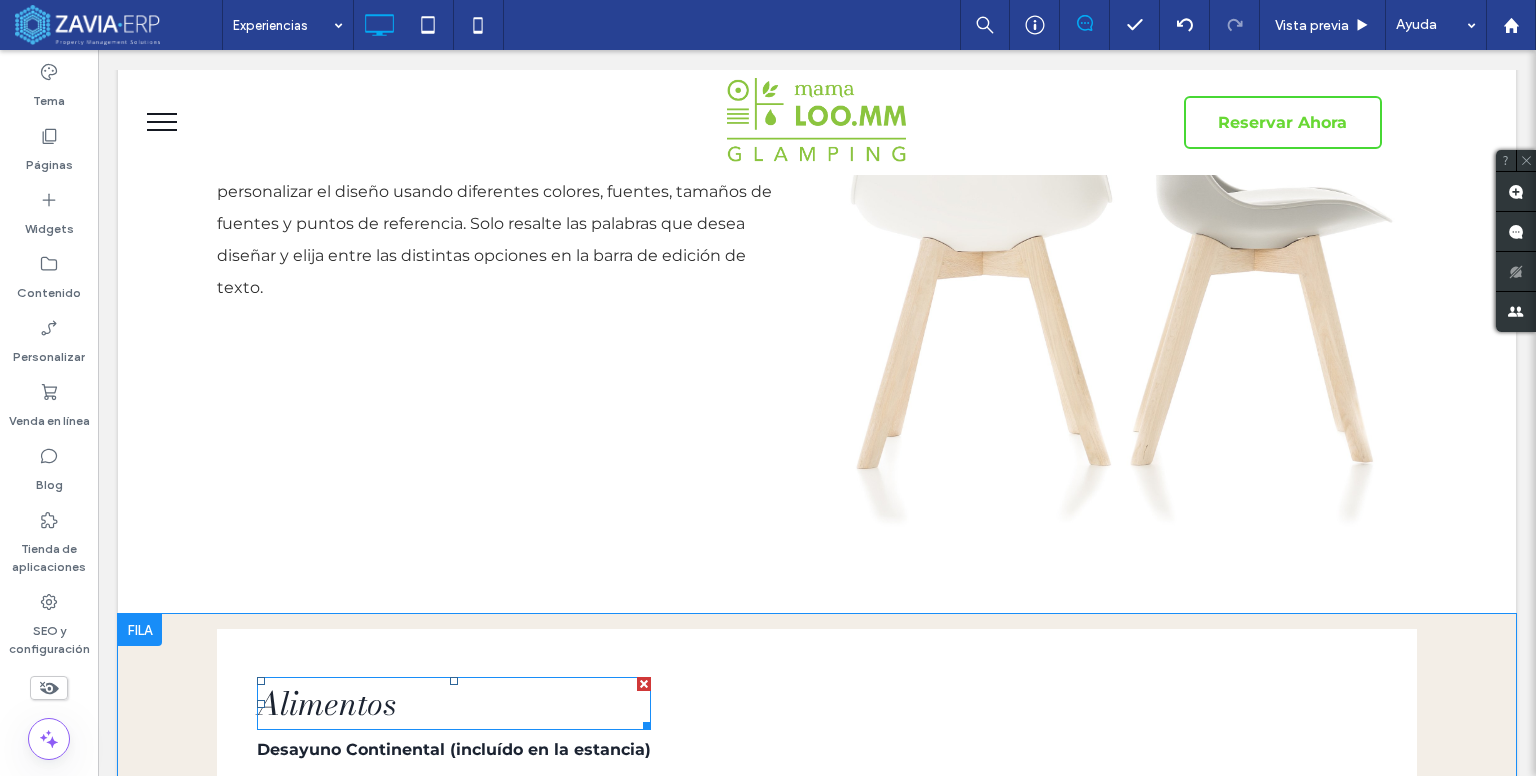 click on "Alimentos" at bounding box center (454, 703) 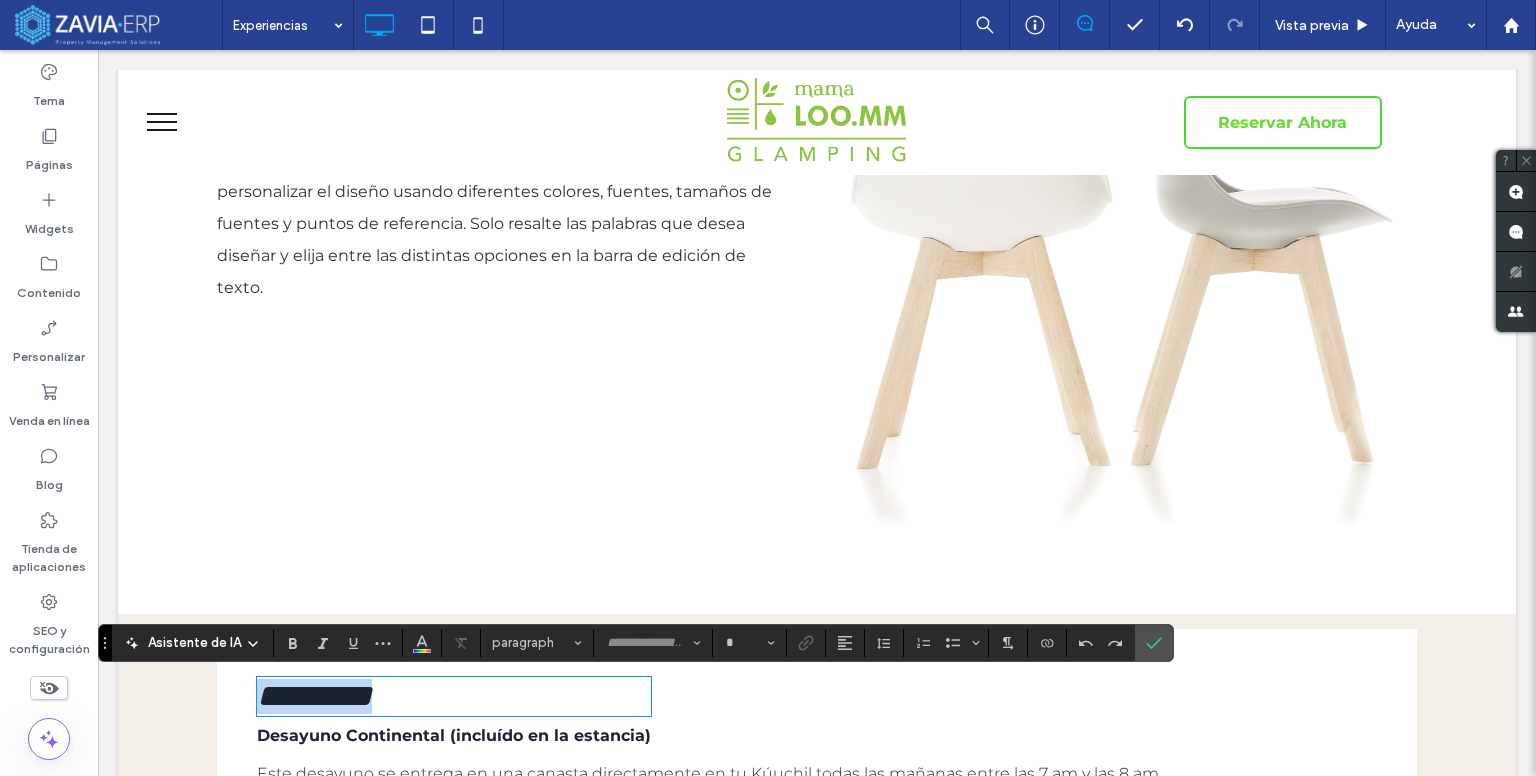 type on "**********" 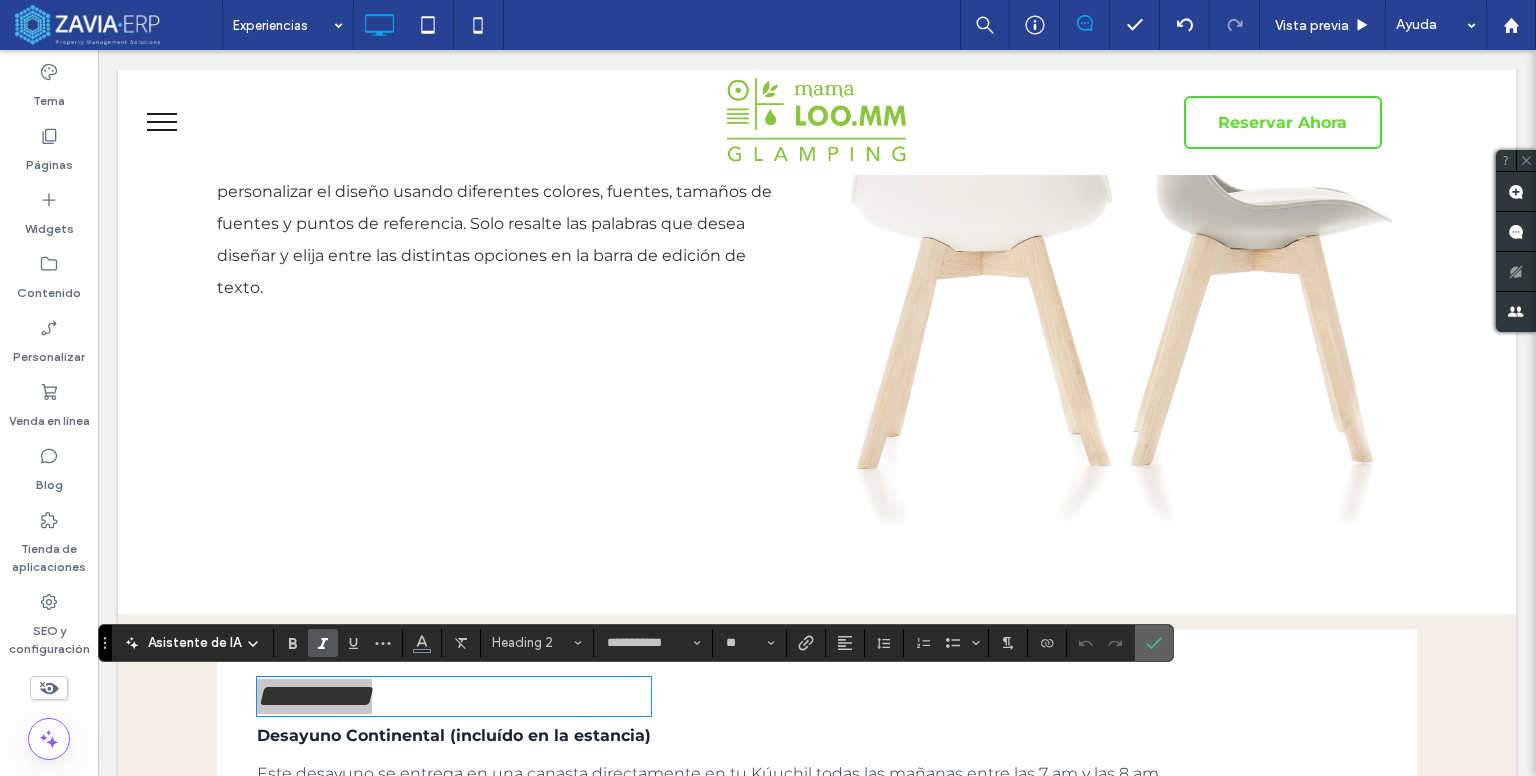 click at bounding box center [1154, 643] 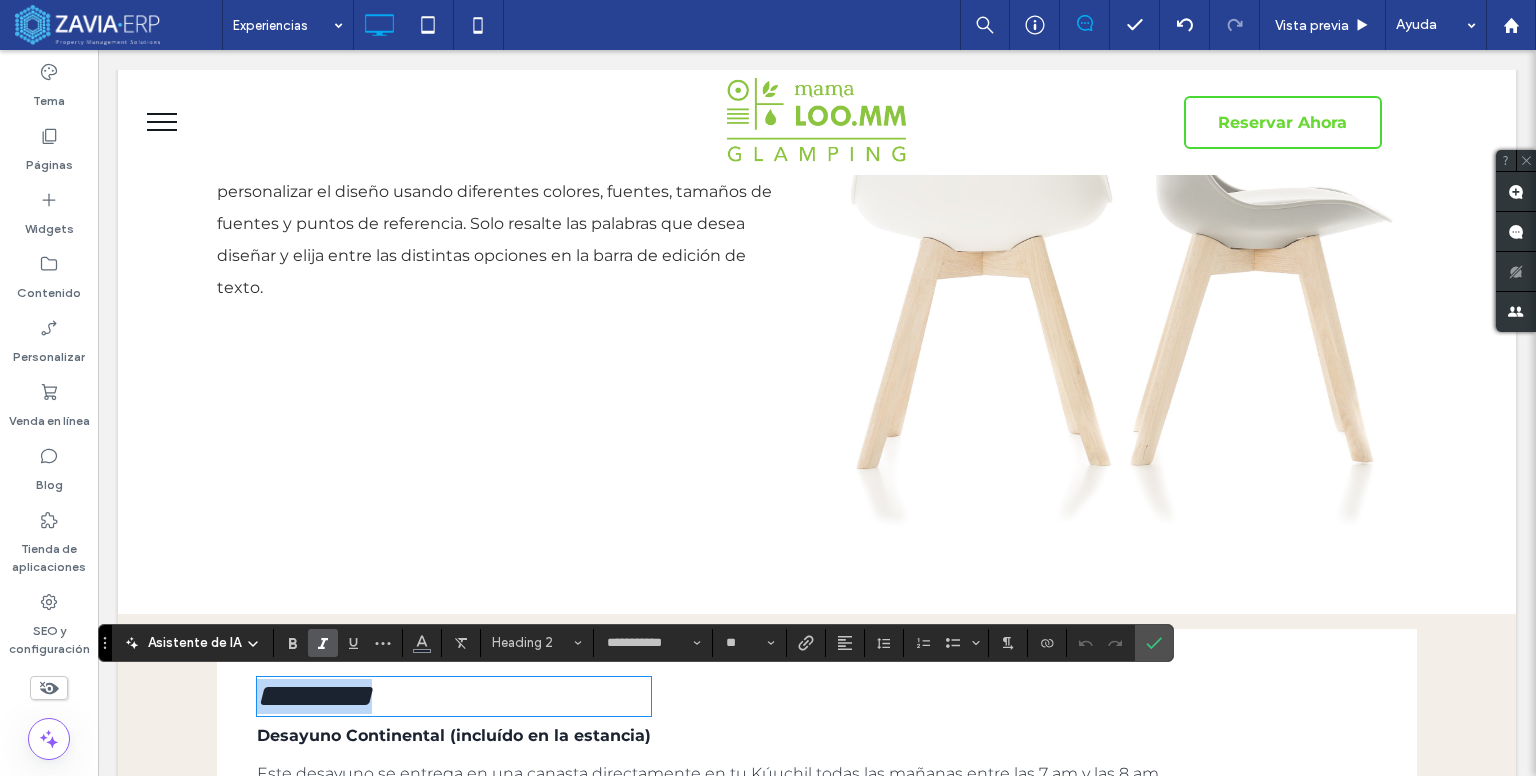 scroll, scrollTop: 227, scrollLeft: 0, axis: vertical 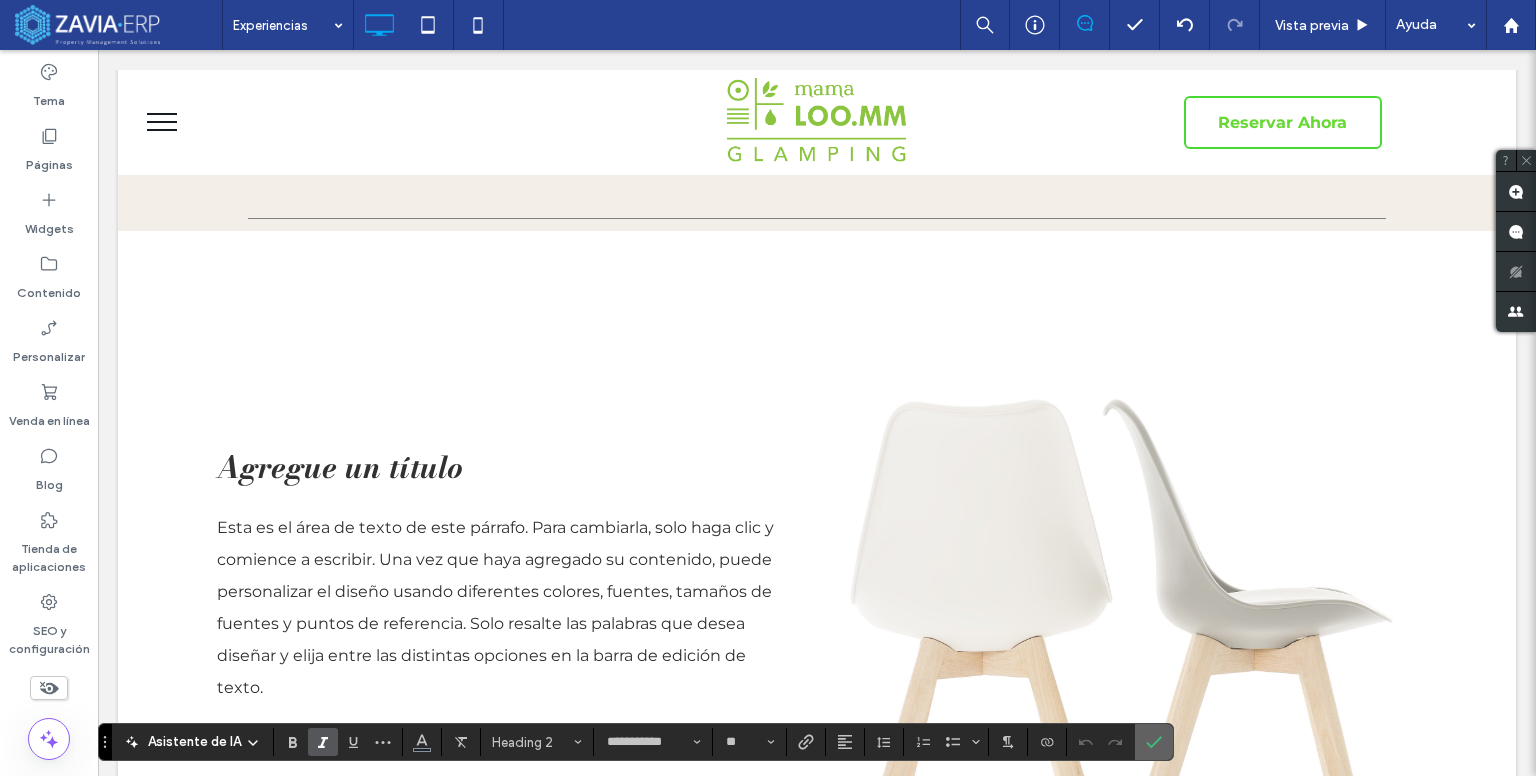 click 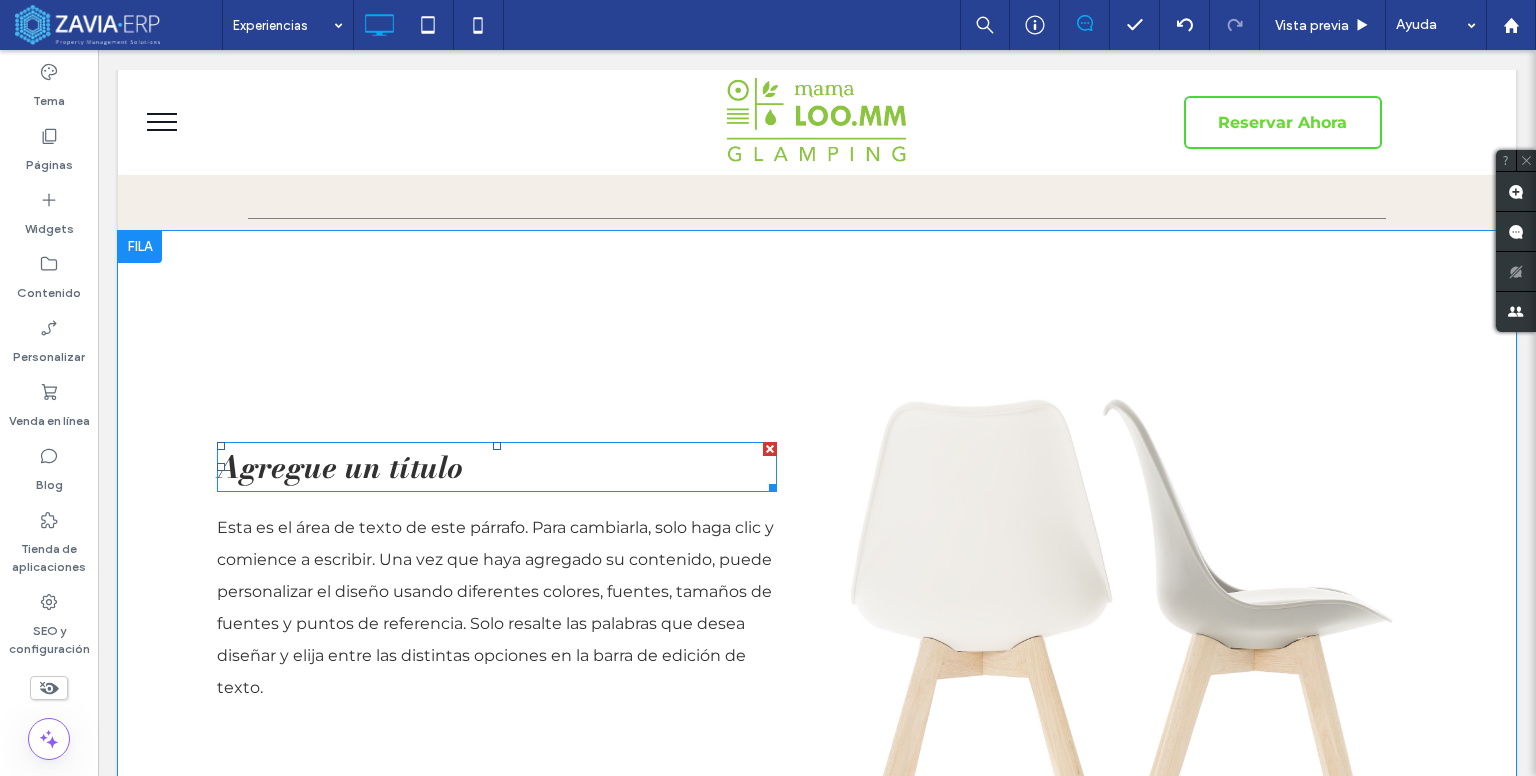 click on "Agregue un título" at bounding box center [340, 467] 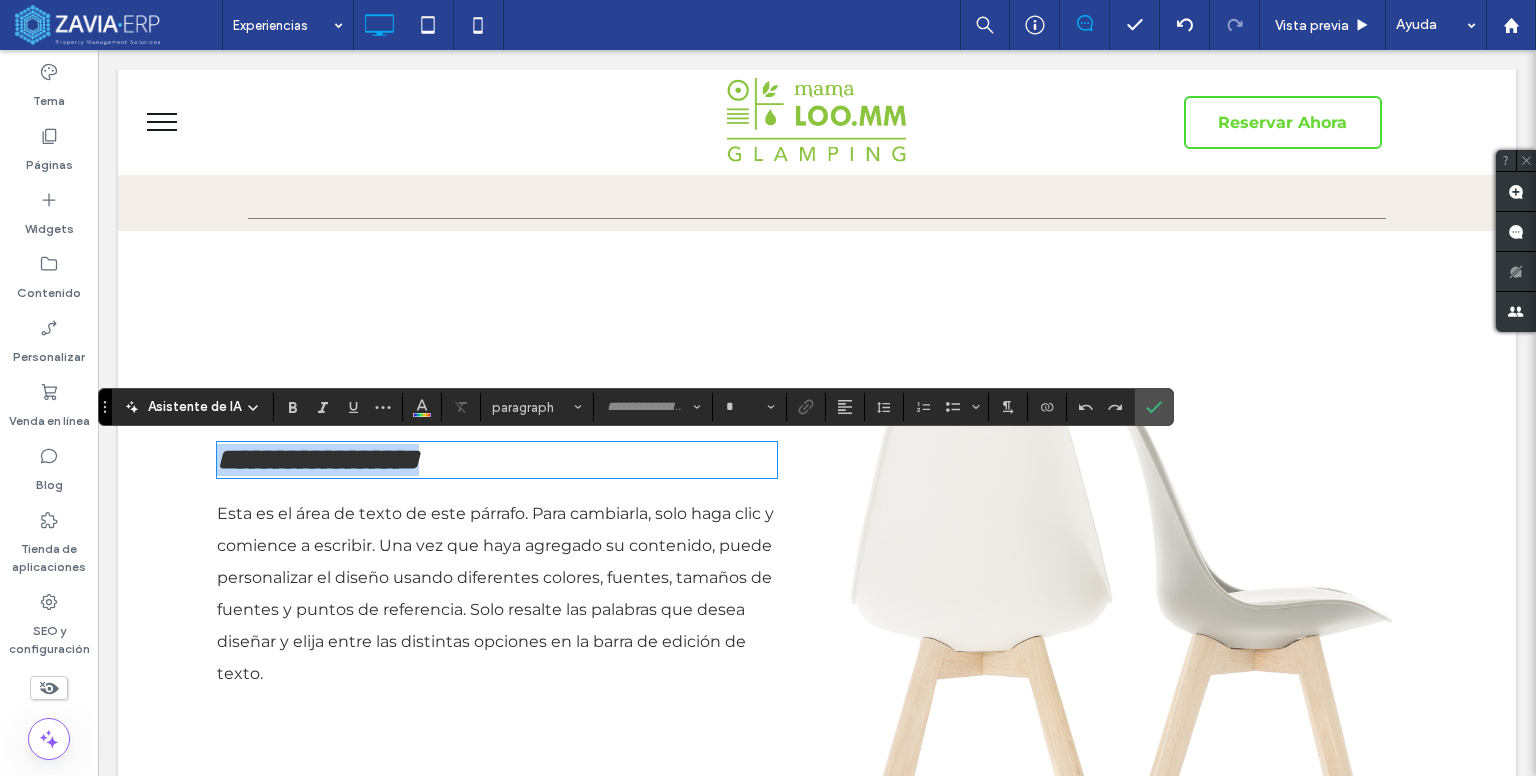 type on "**********" 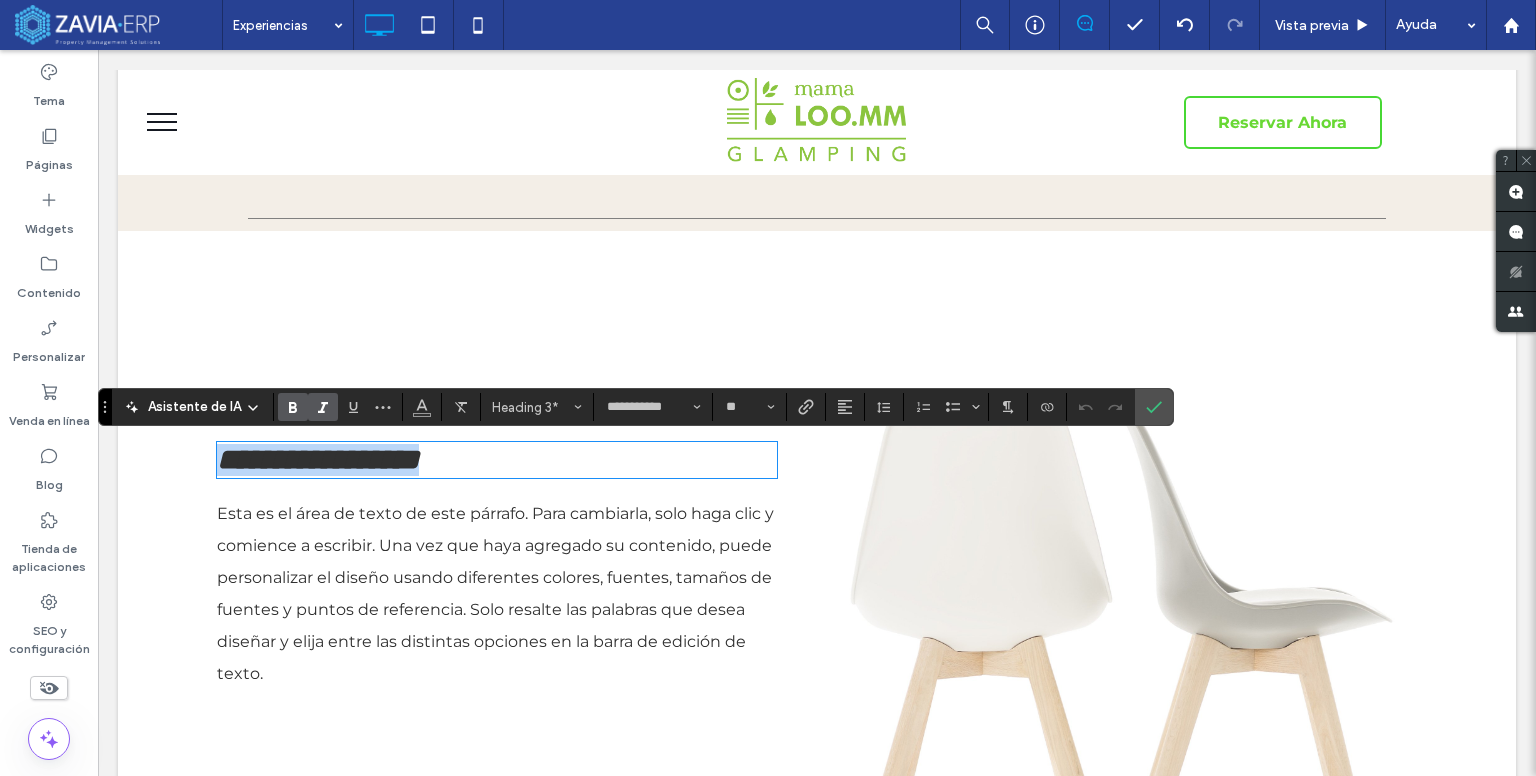 click on "**********" at bounding box center [497, 460] 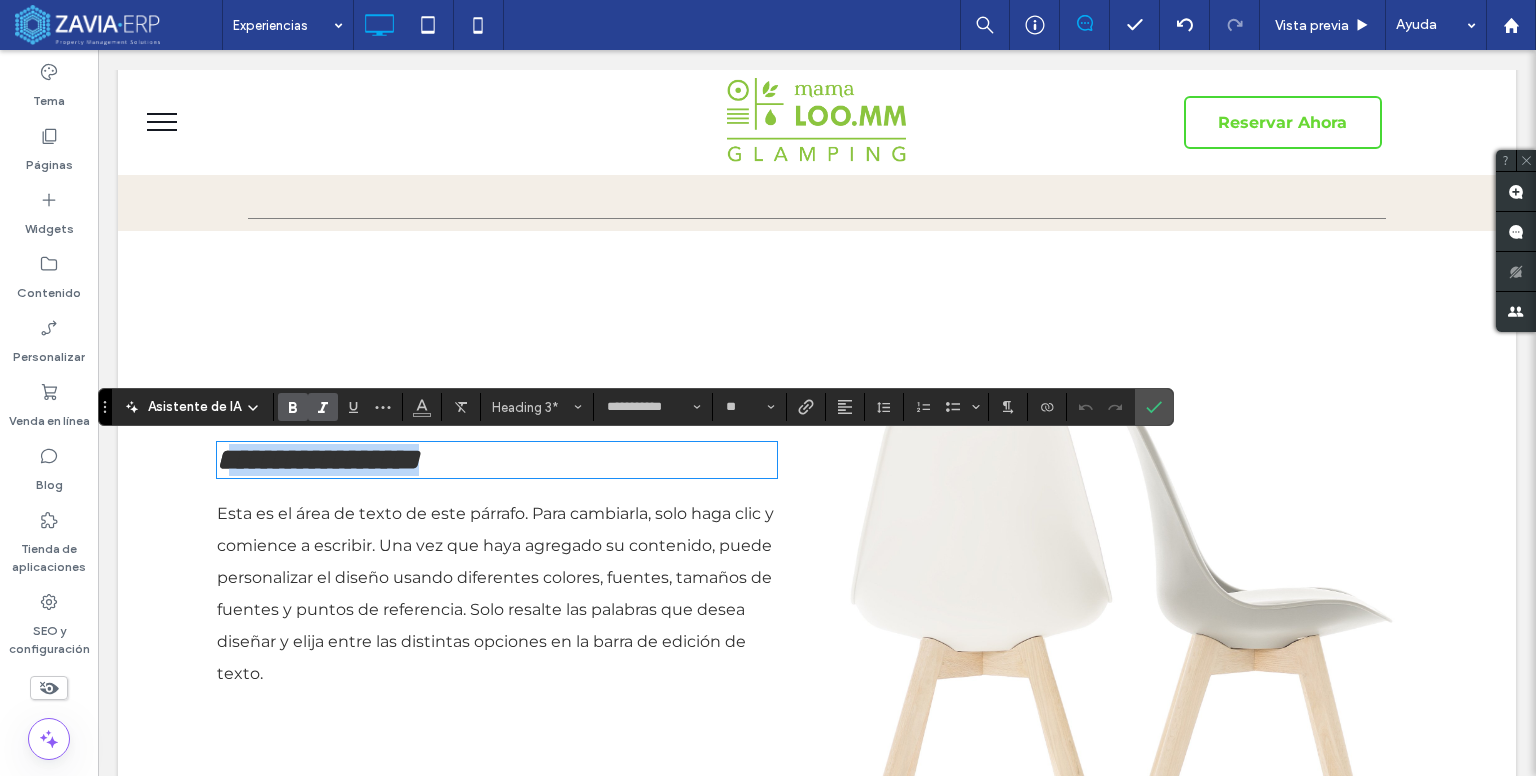 drag, startPoint x: 471, startPoint y: 465, endPoint x: 238, endPoint y: 461, distance: 233.03433 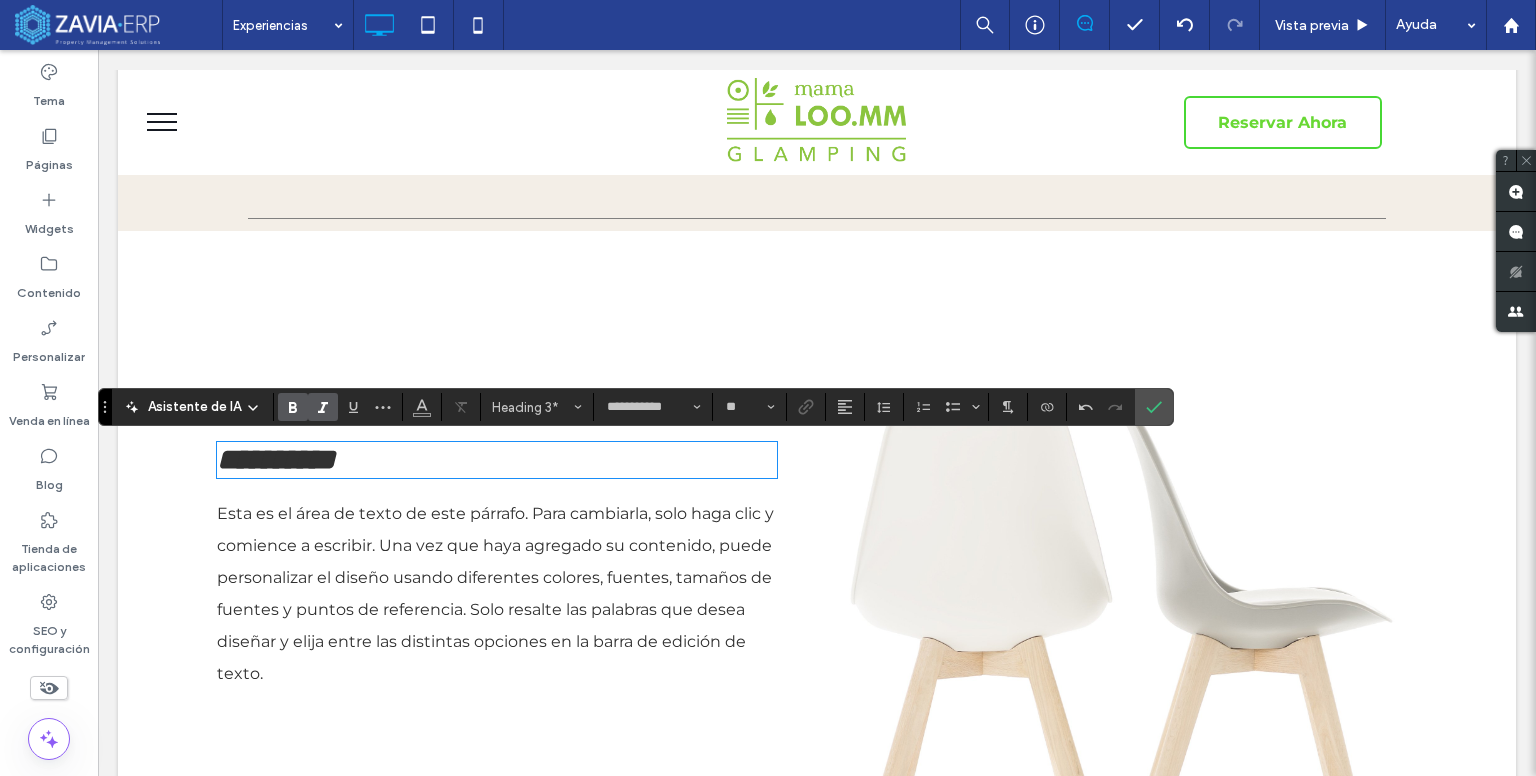 type on "**********" 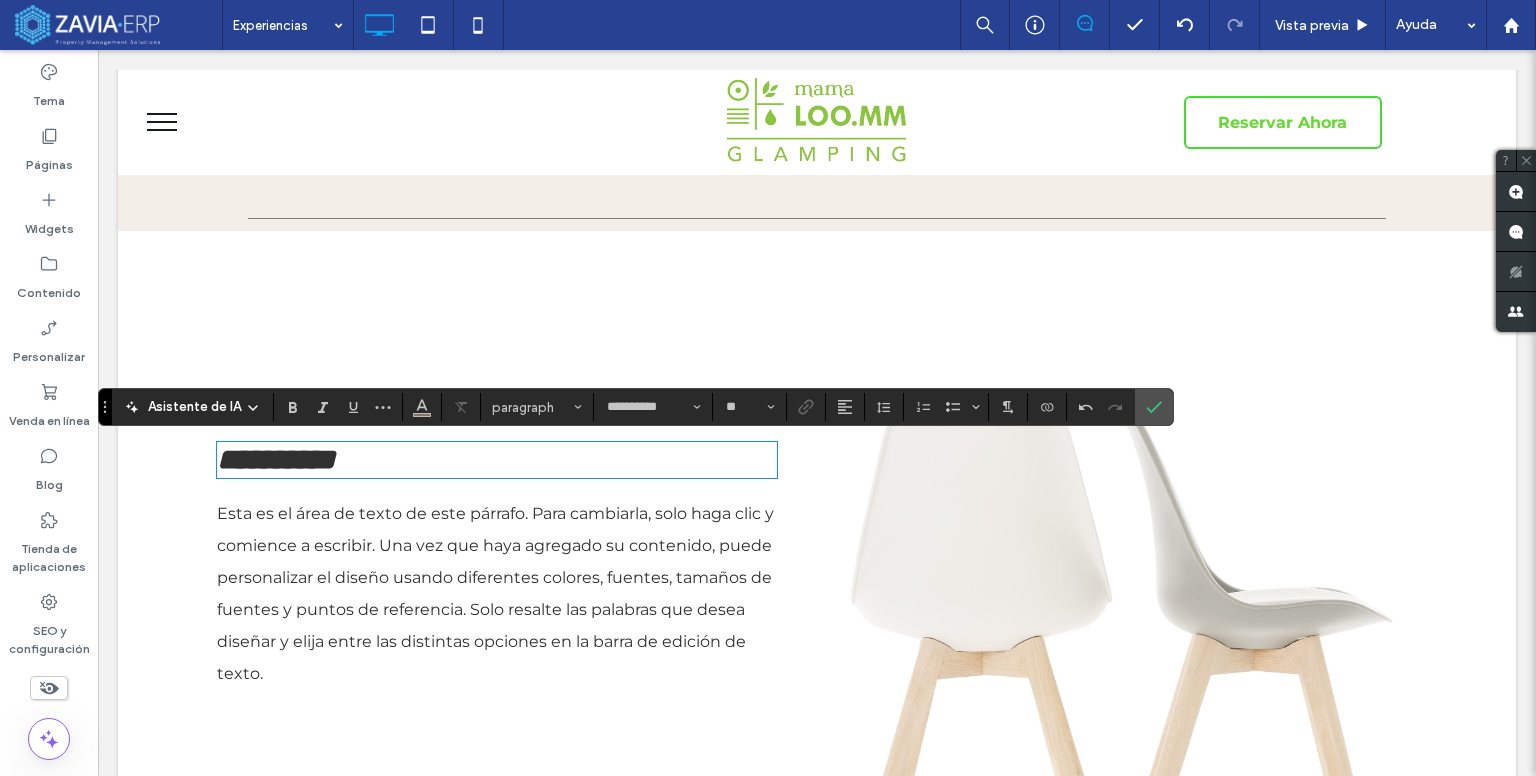 type on "**********" 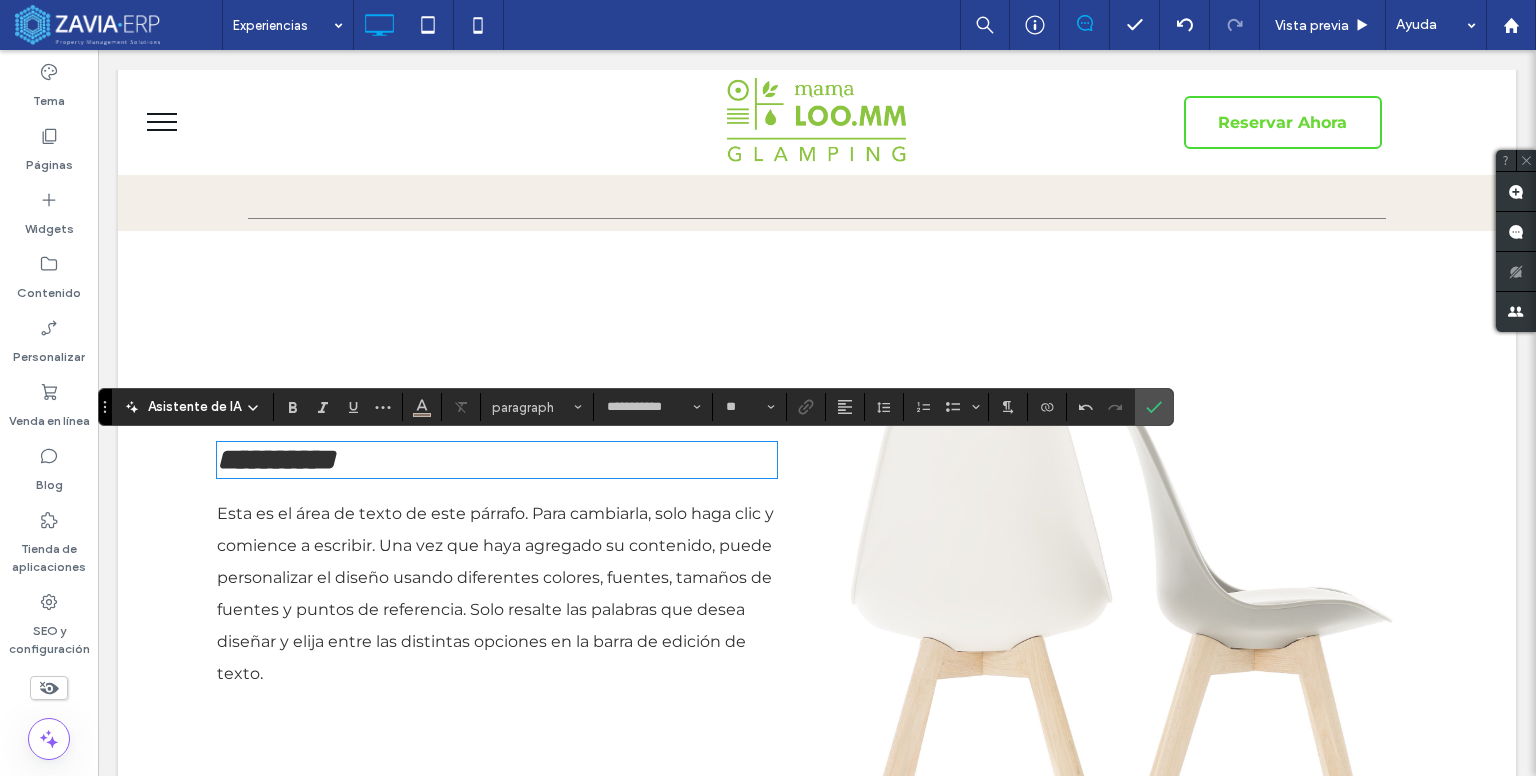 click on "**********" at bounding box center [276, 459] 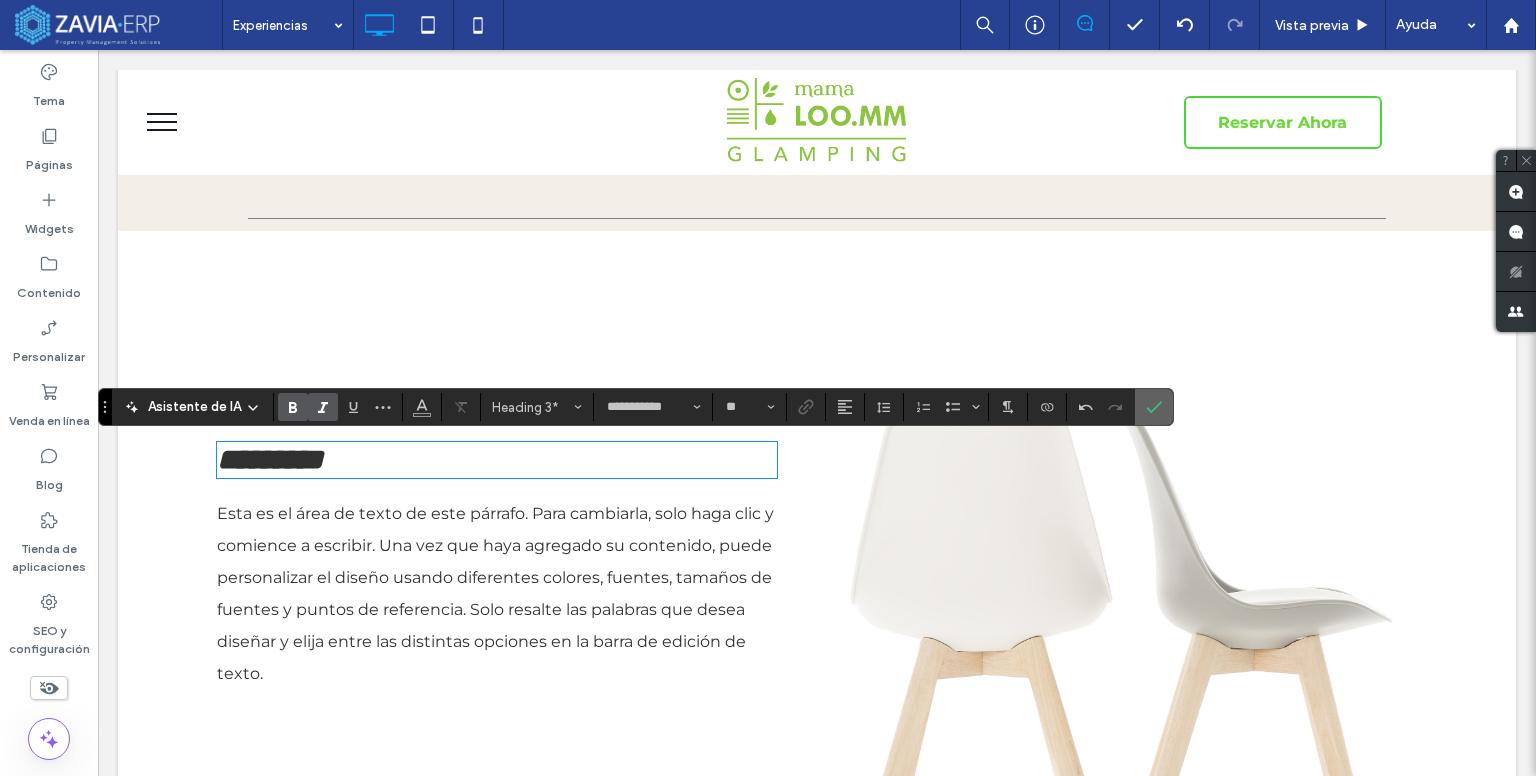 drag, startPoint x: 1149, startPoint y: 405, endPoint x: 943, endPoint y: 403, distance: 206.0097 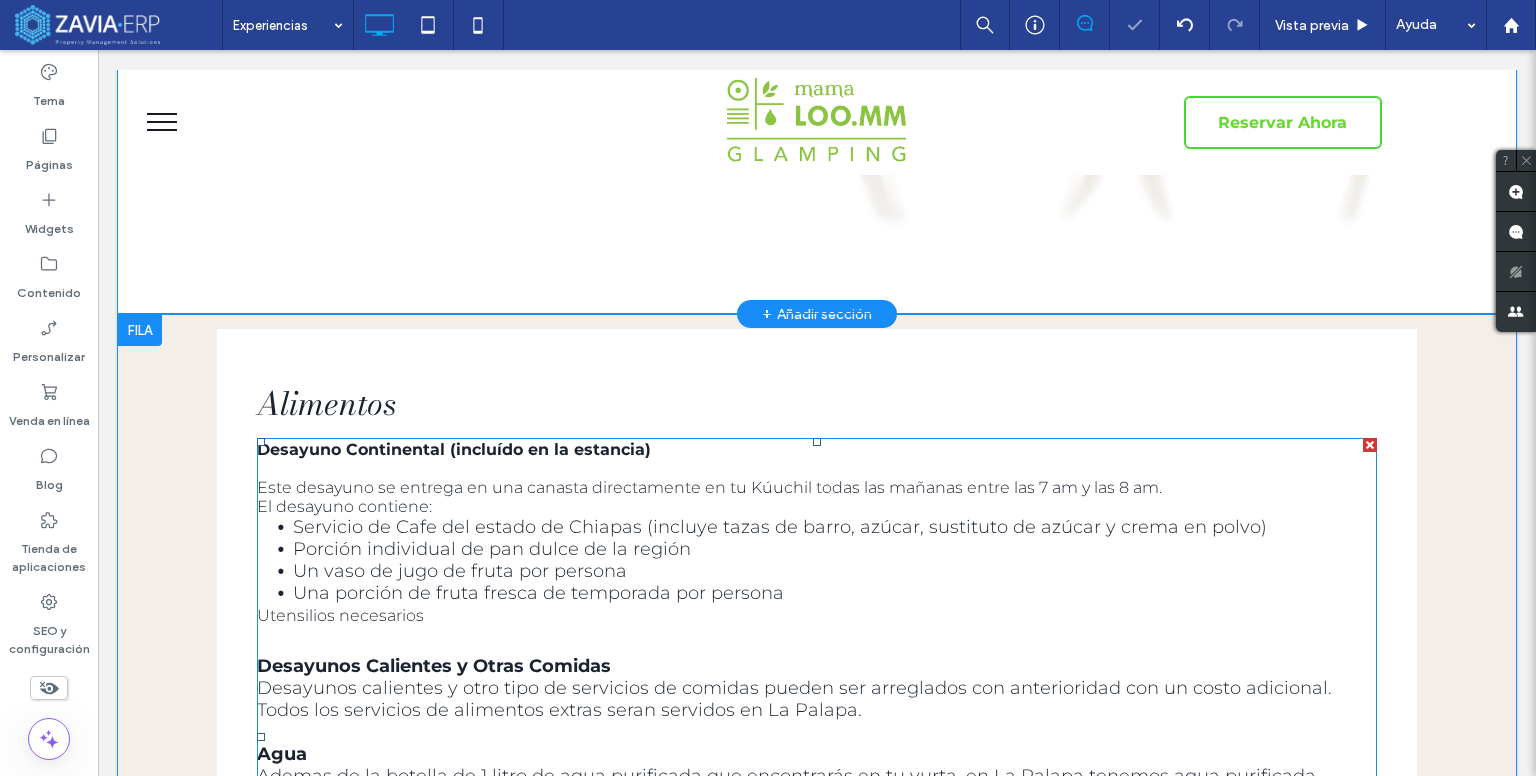 click on "Porción individual de pan dulce de la región" at bounding box center (492, 549) 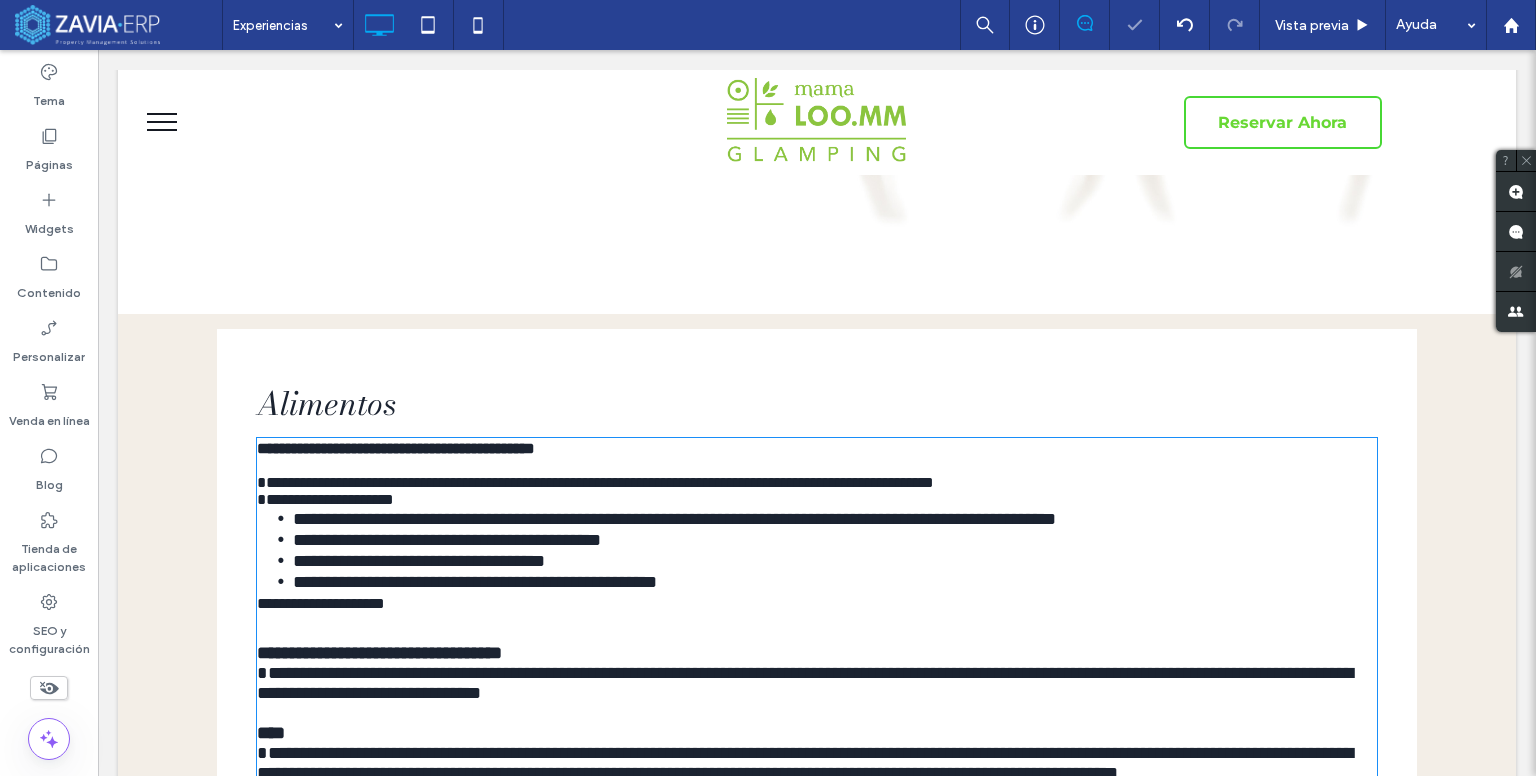 type on "**********" 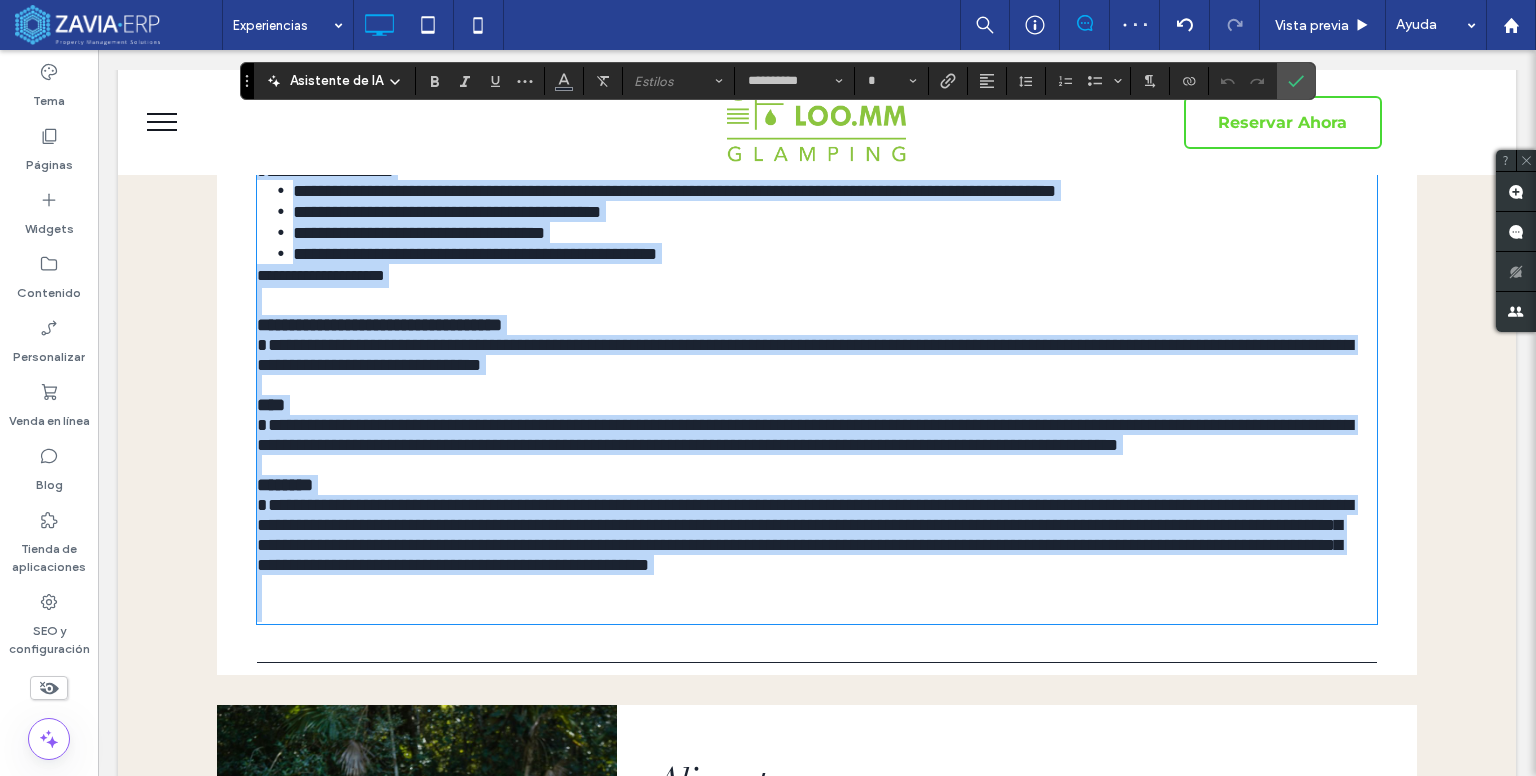 click on "**********" at bounding box center (805, 435) 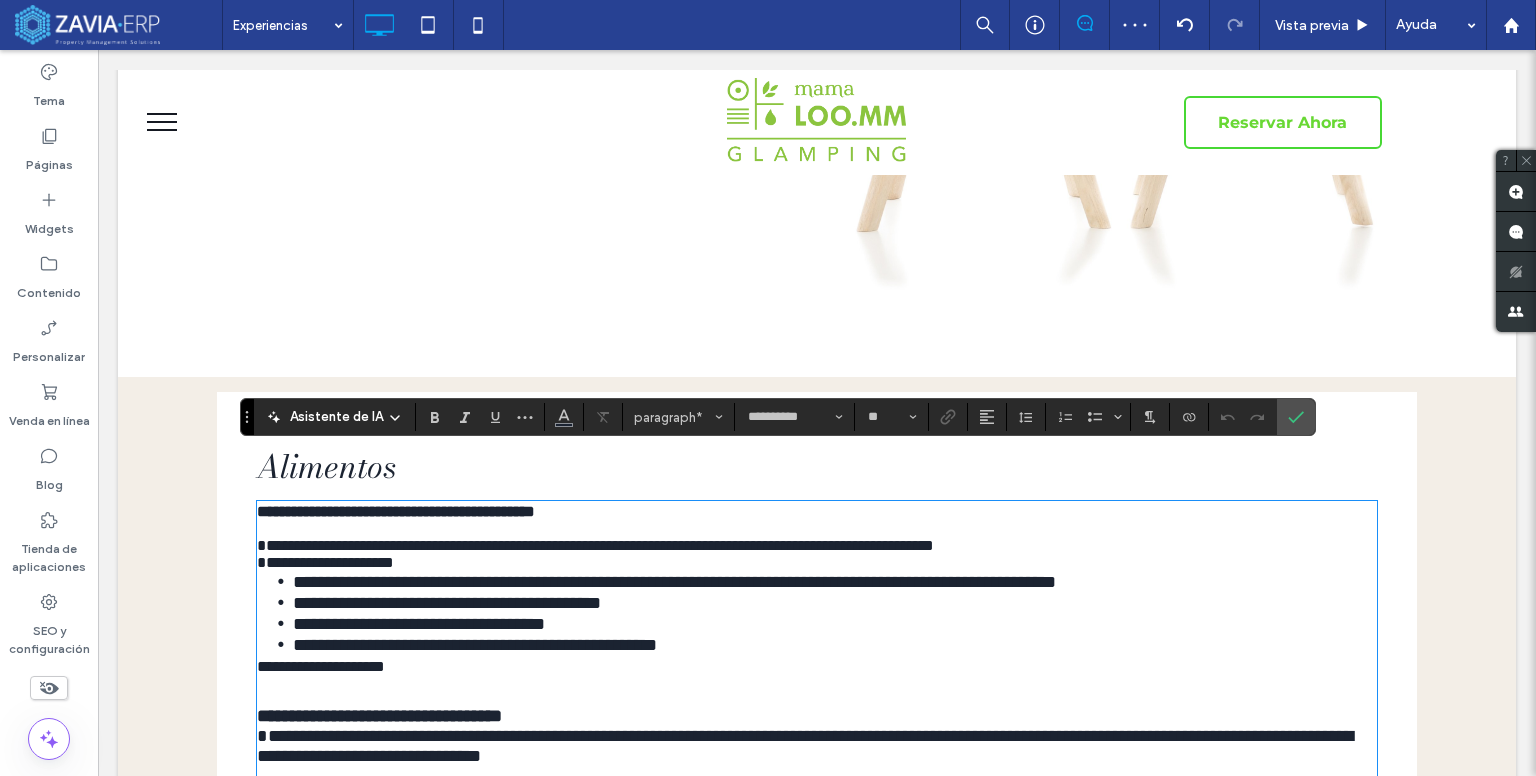scroll, scrollTop: 855, scrollLeft: 0, axis: vertical 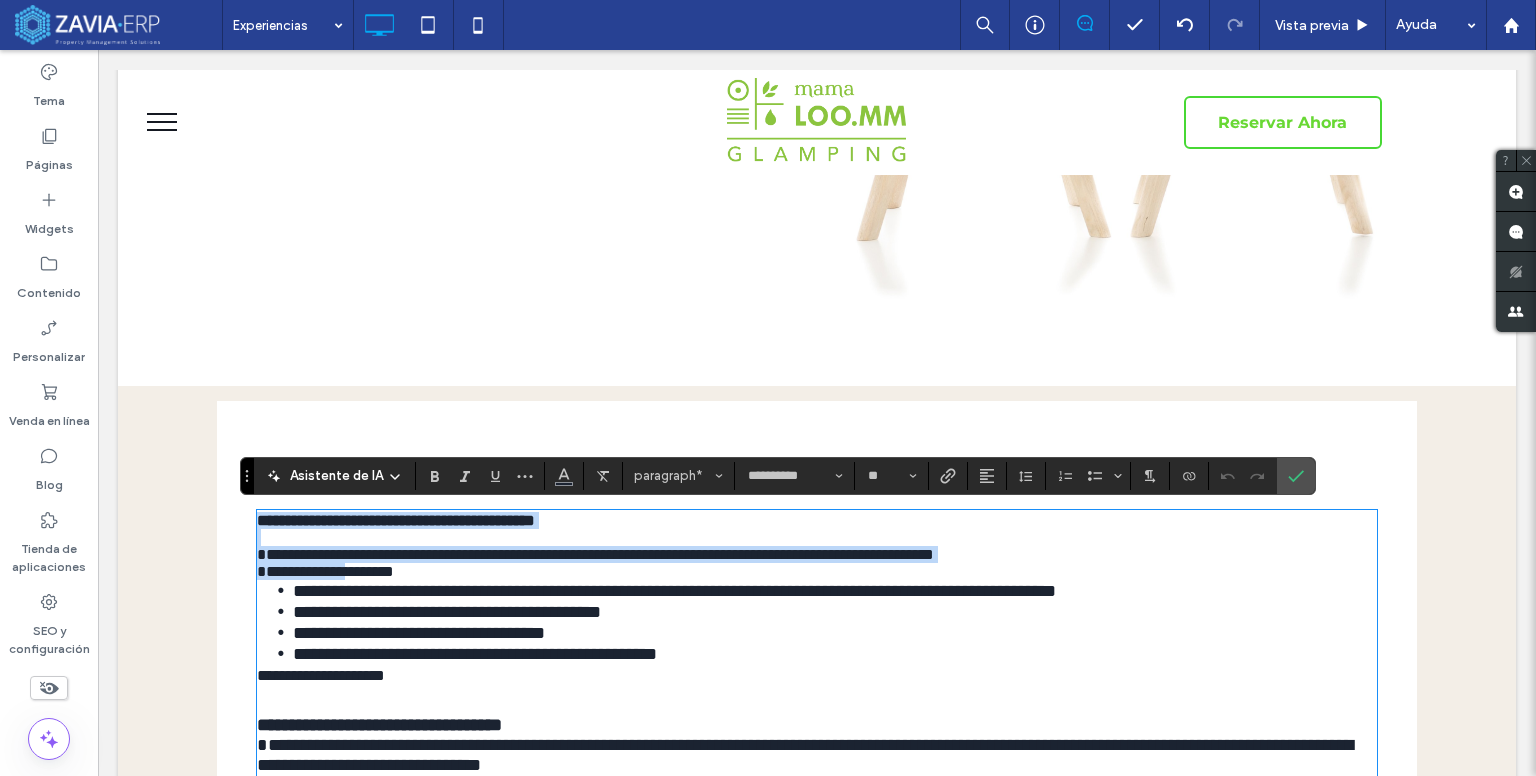 type on "*" 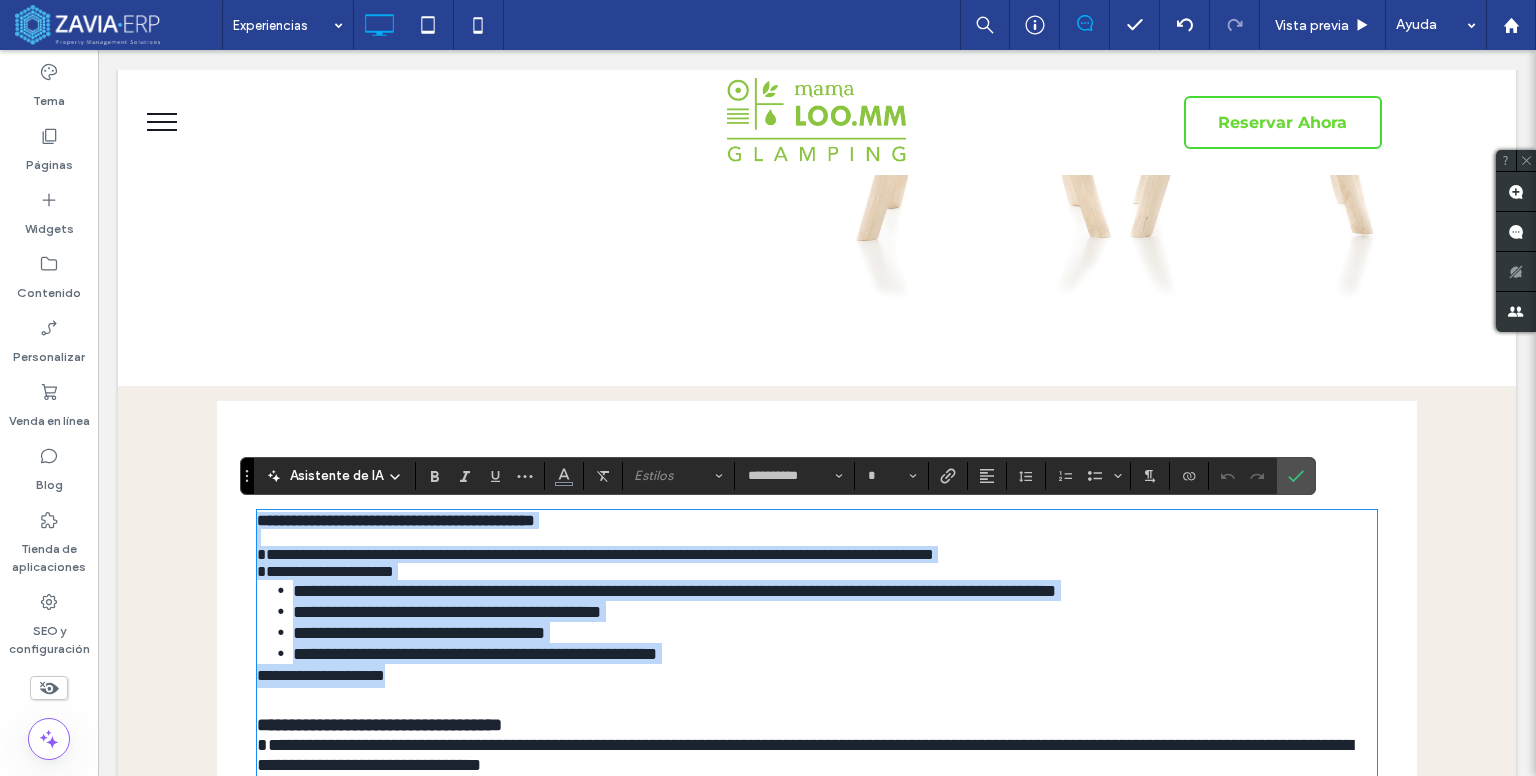 drag, startPoint x: 252, startPoint y: 521, endPoint x: 549, endPoint y: 685, distance: 339.27127 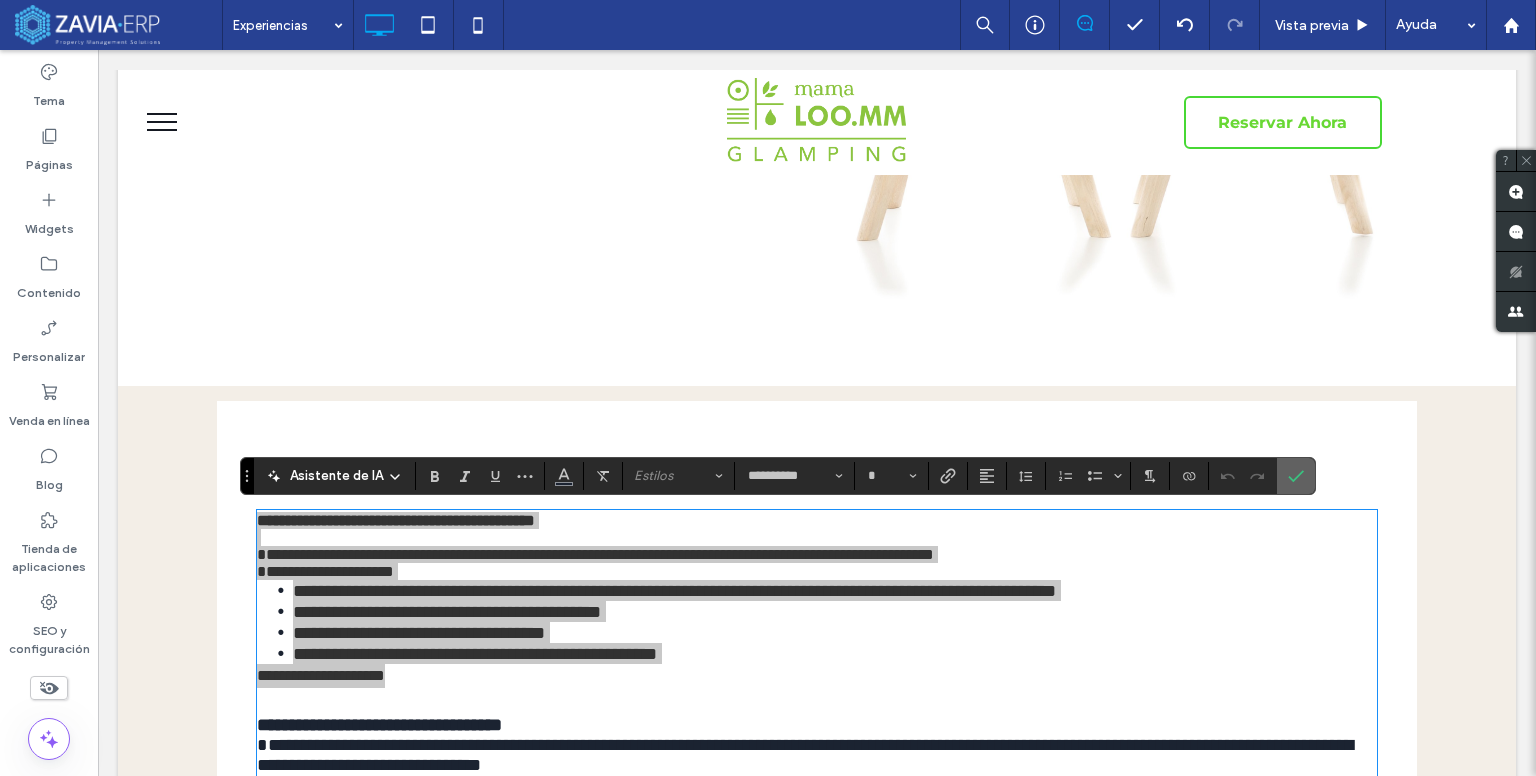 click at bounding box center (1292, 476) 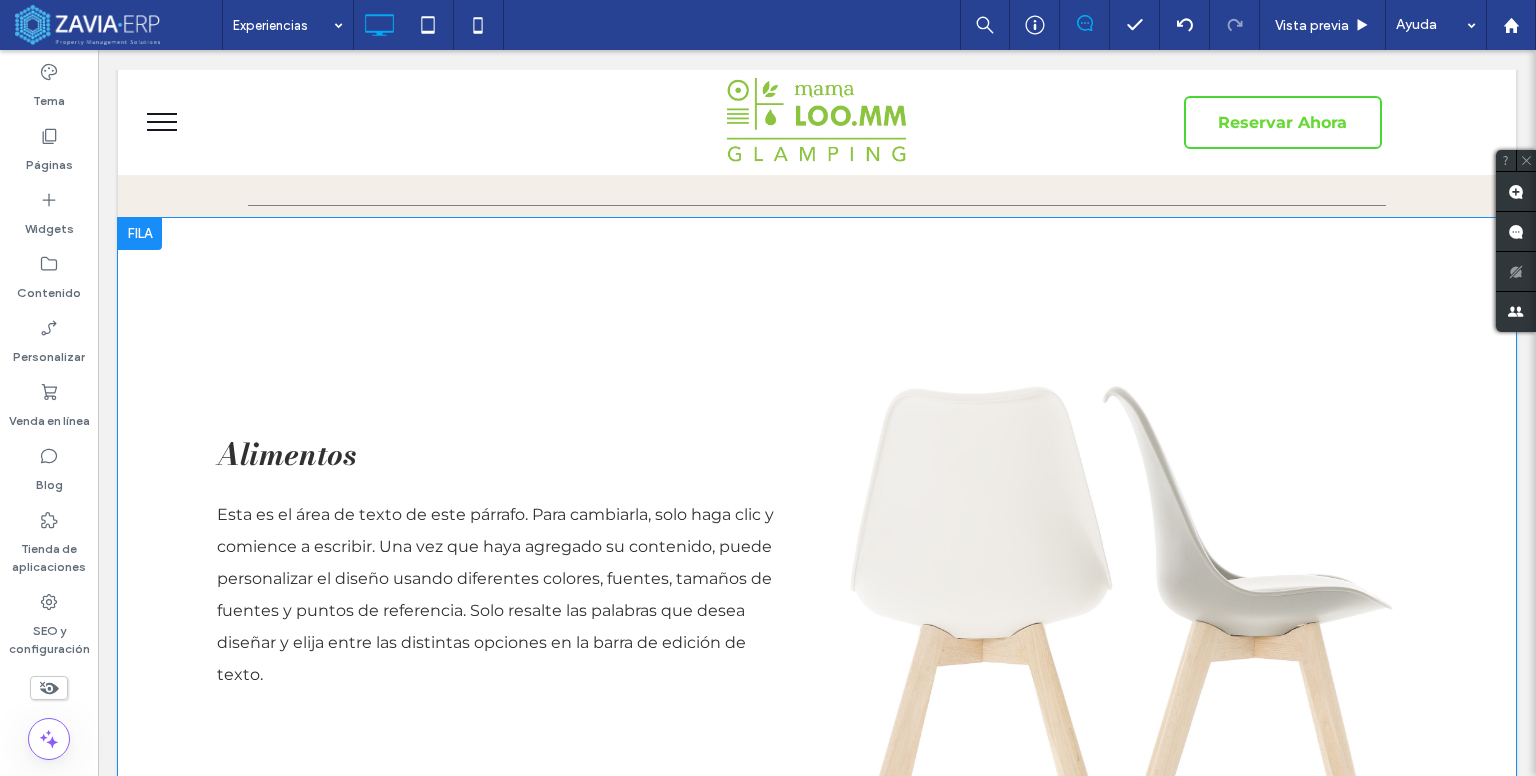 scroll, scrollTop: 355, scrollLeft: 0, axis: vertical 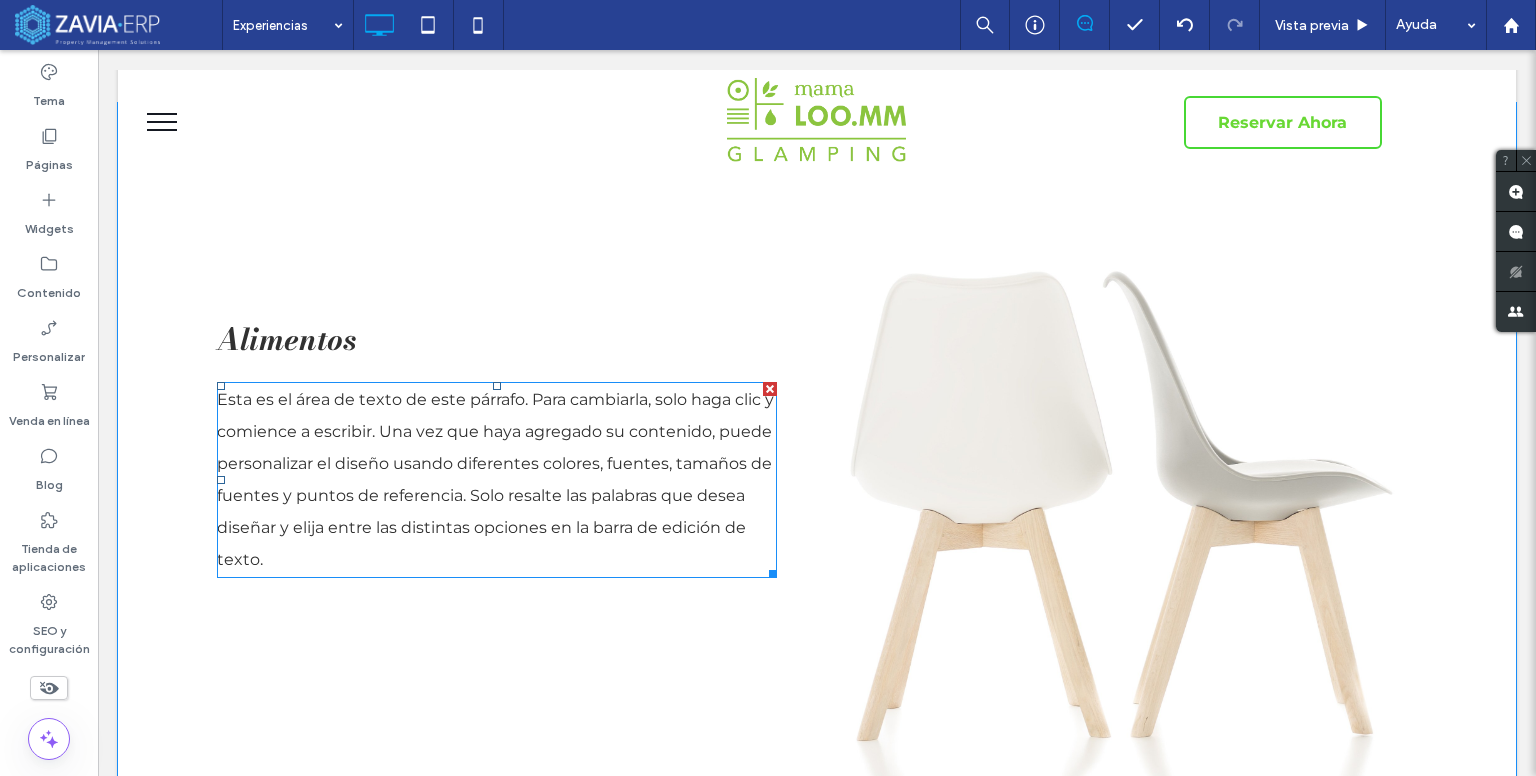 click on "Esta es el área de texto de este párrafo. Para cambiarla, solo haga clic y comience a escribir. Una vez que haya agregado su contenido, puede personalizar el diseño usando diferentes colores, fuentes, tamaños de fuentes y puntos de referencia. Solo resalte las palabras que desea diseñar y elija entre las distintas opciones en la barra de edición de texto." at bounding box center [495, 479] 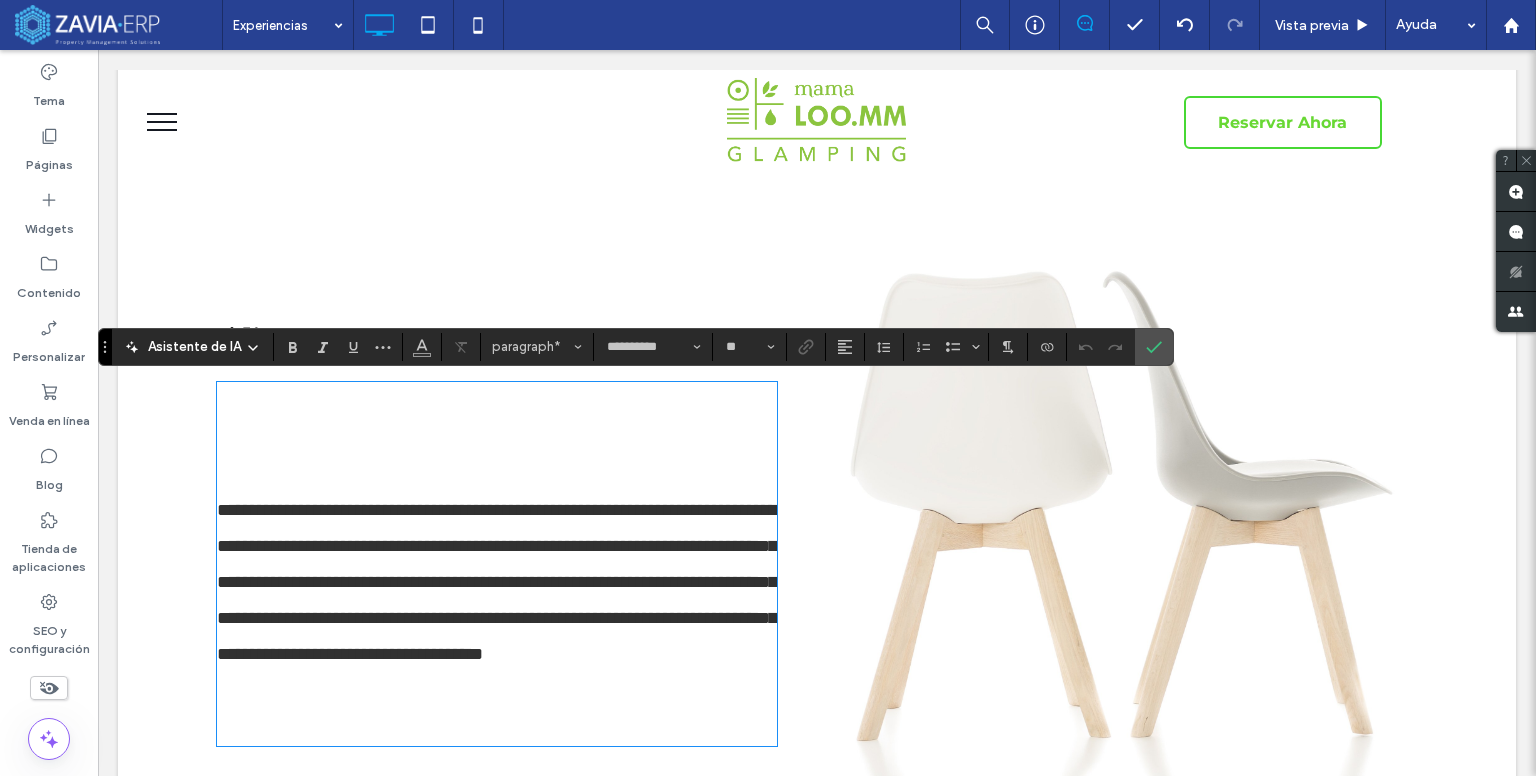 click on "**********" at bounding box center [497, 582] 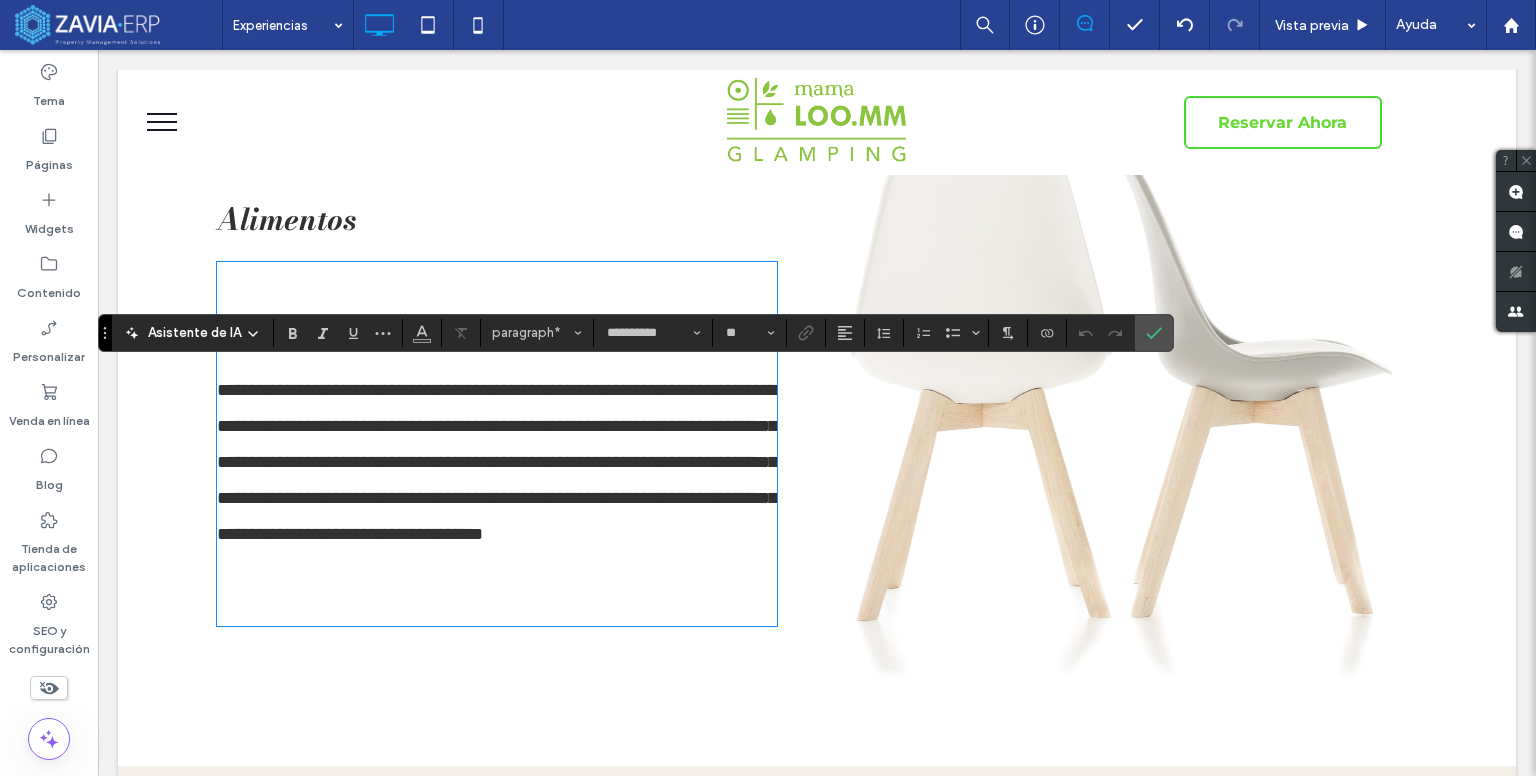scroll, scrollTop: 555, scrollLeft: 0, axis: vertical 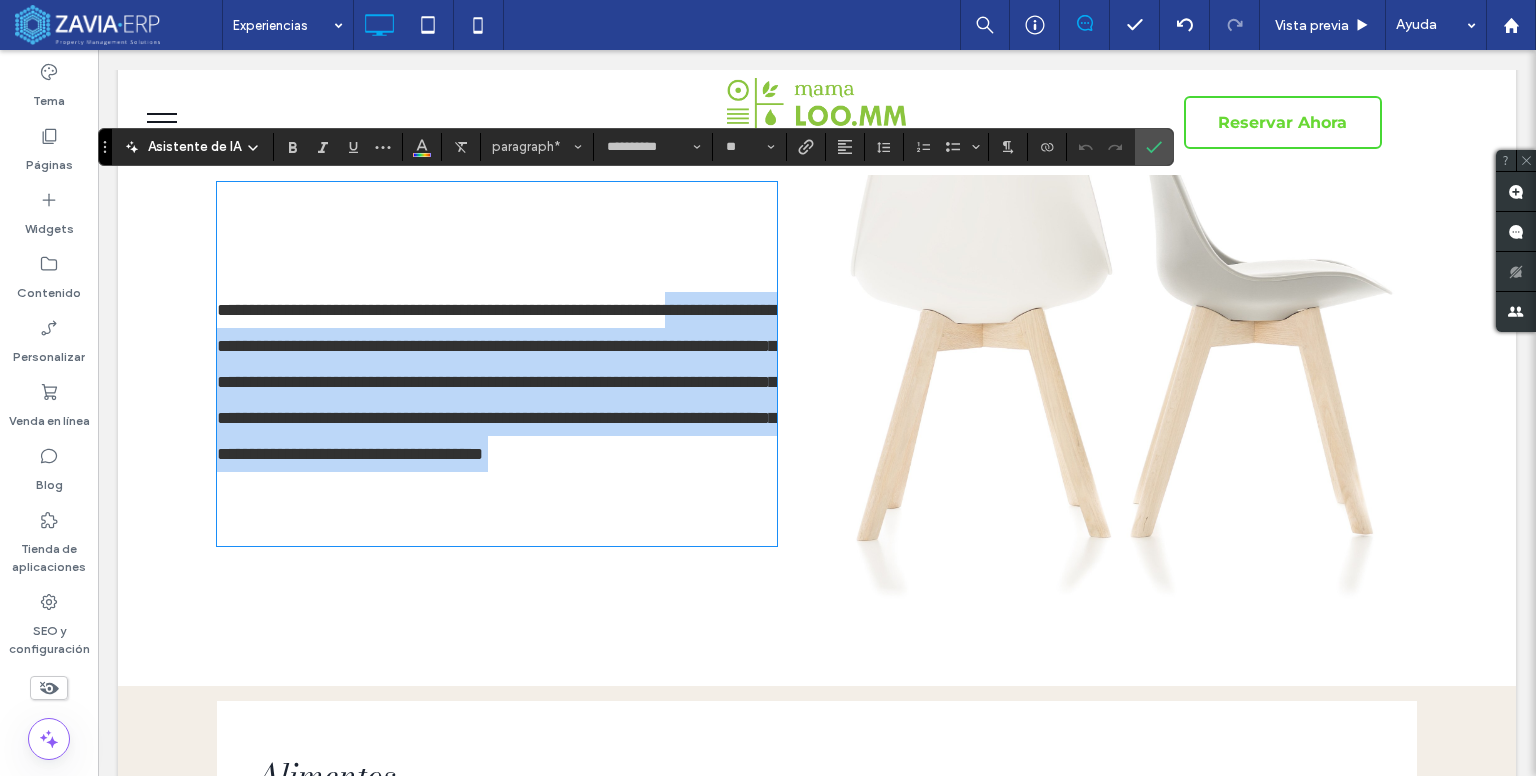 drag, startPoint x: 700, startPoint y: 510, endPoint x: 224, endPoint y: 351, distance: 501.85358 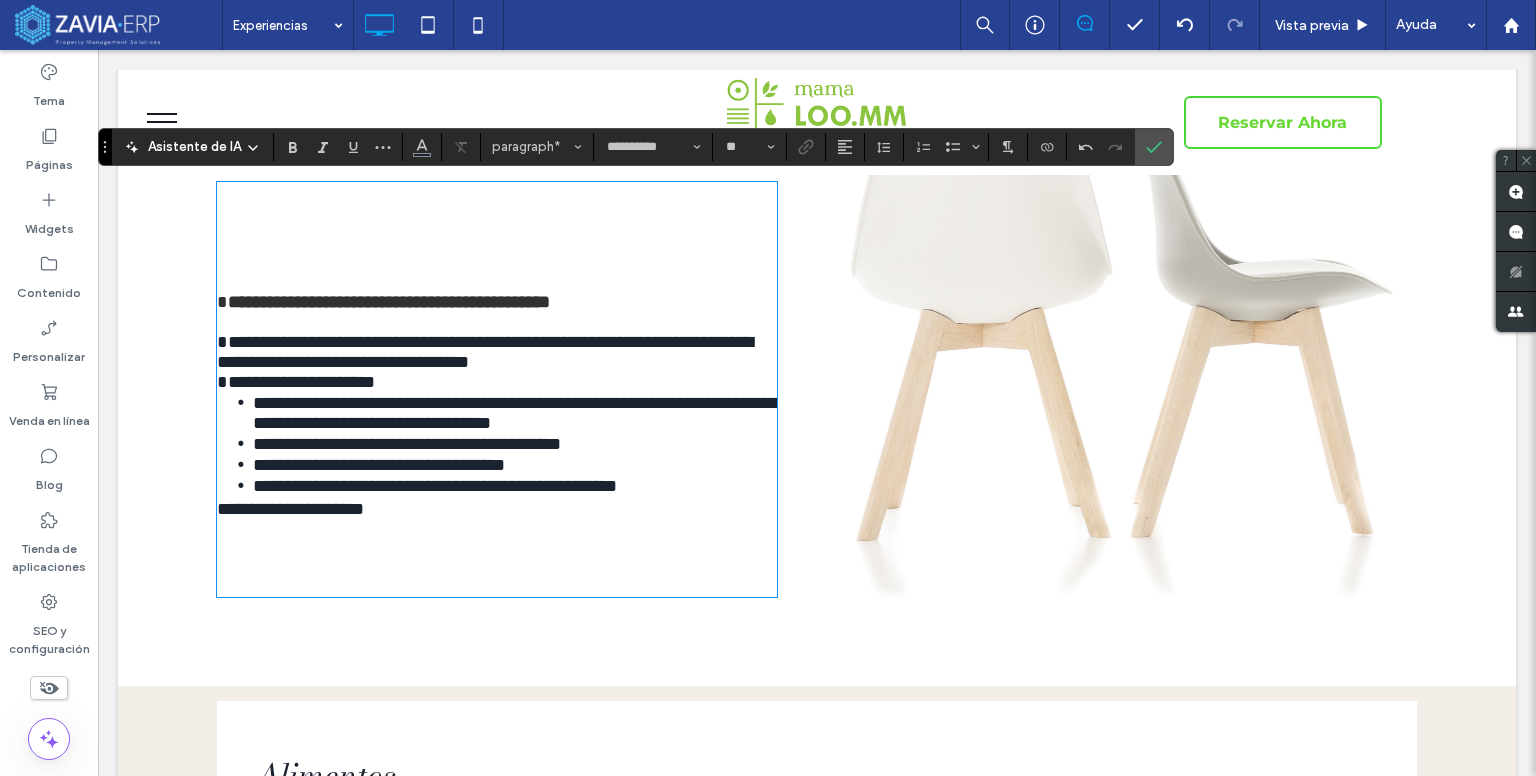 scroll, scrollTop: 0, scrollLeft: 0, axis: both 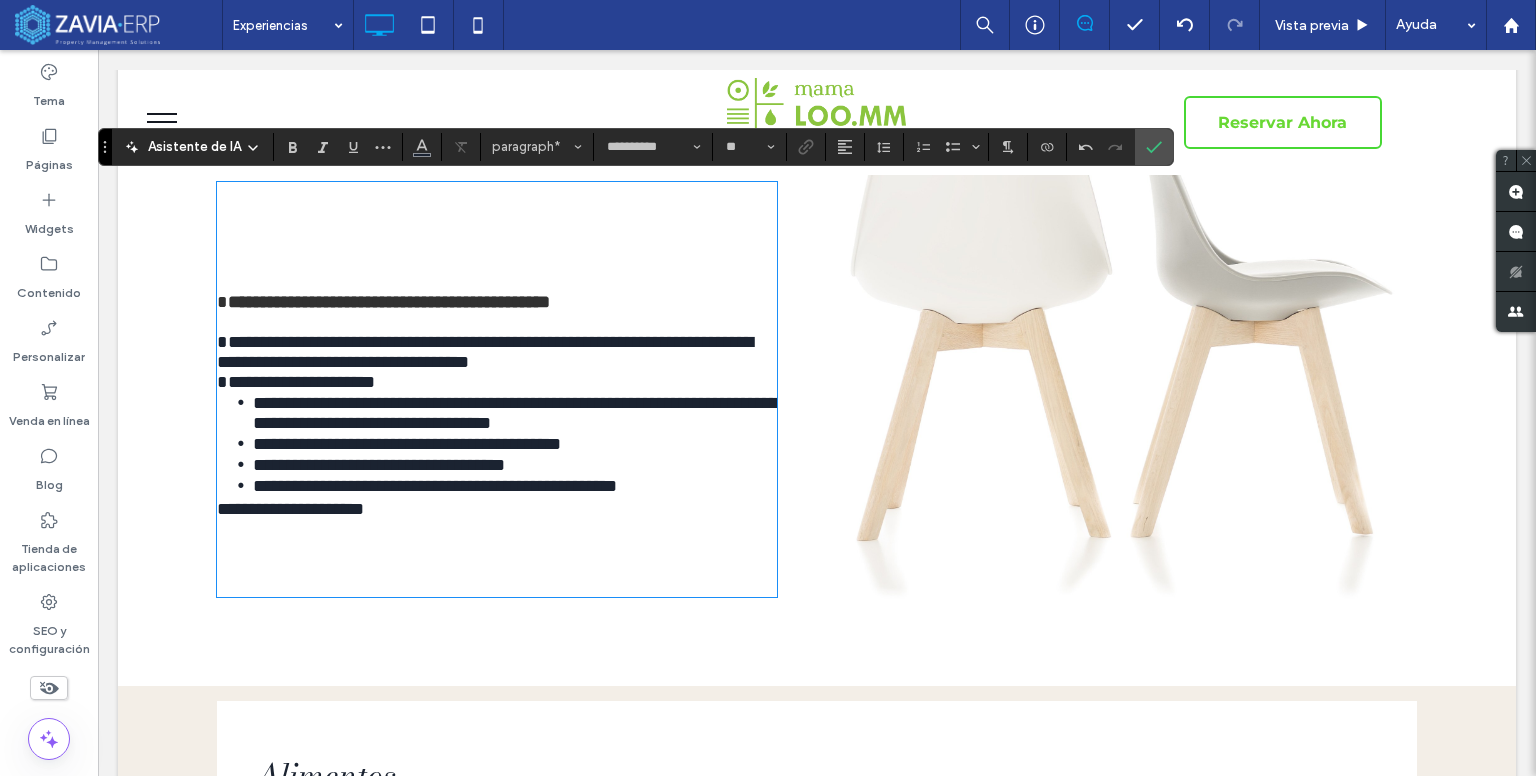 click on "**********" at bounding box center [389, 302] 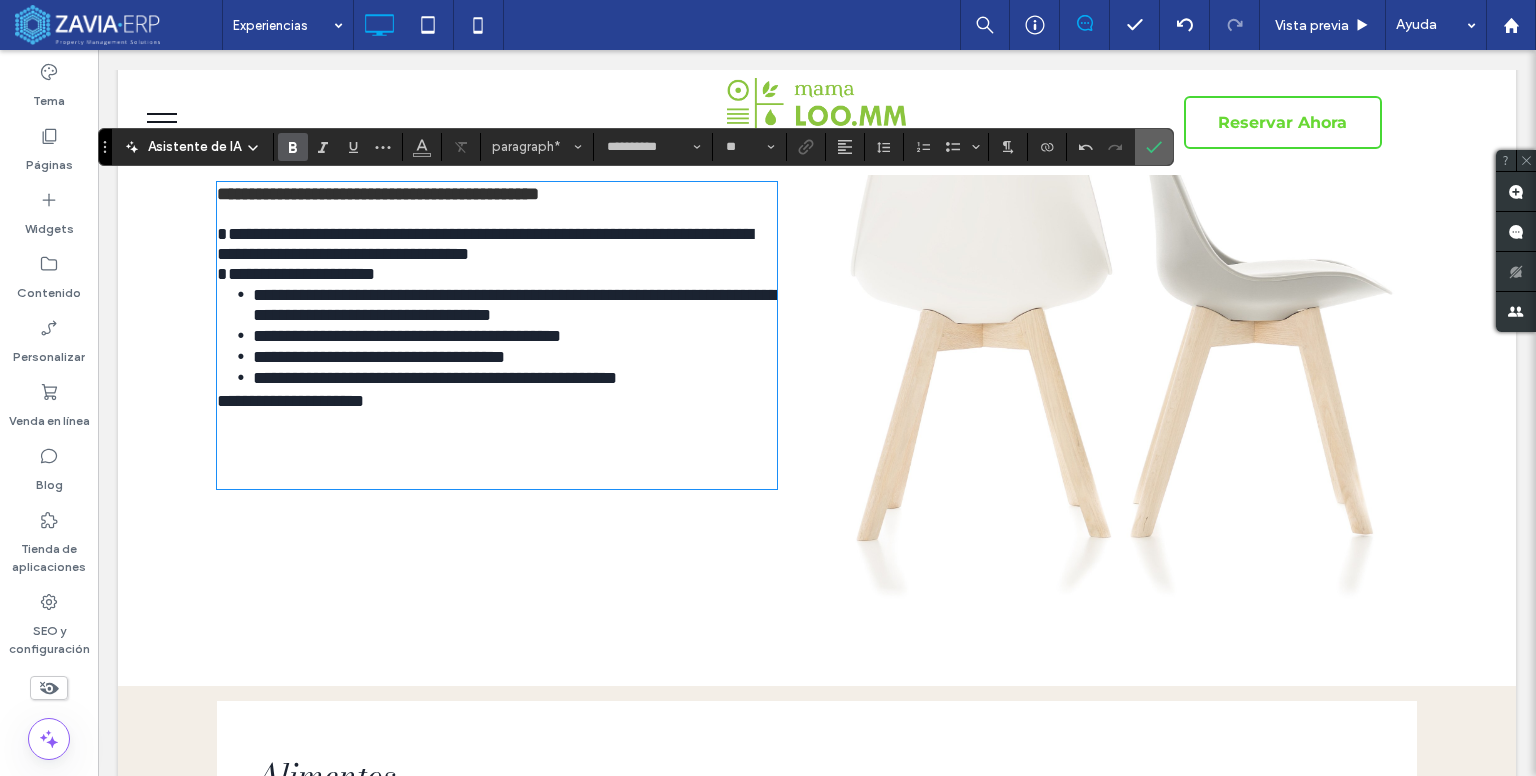 click 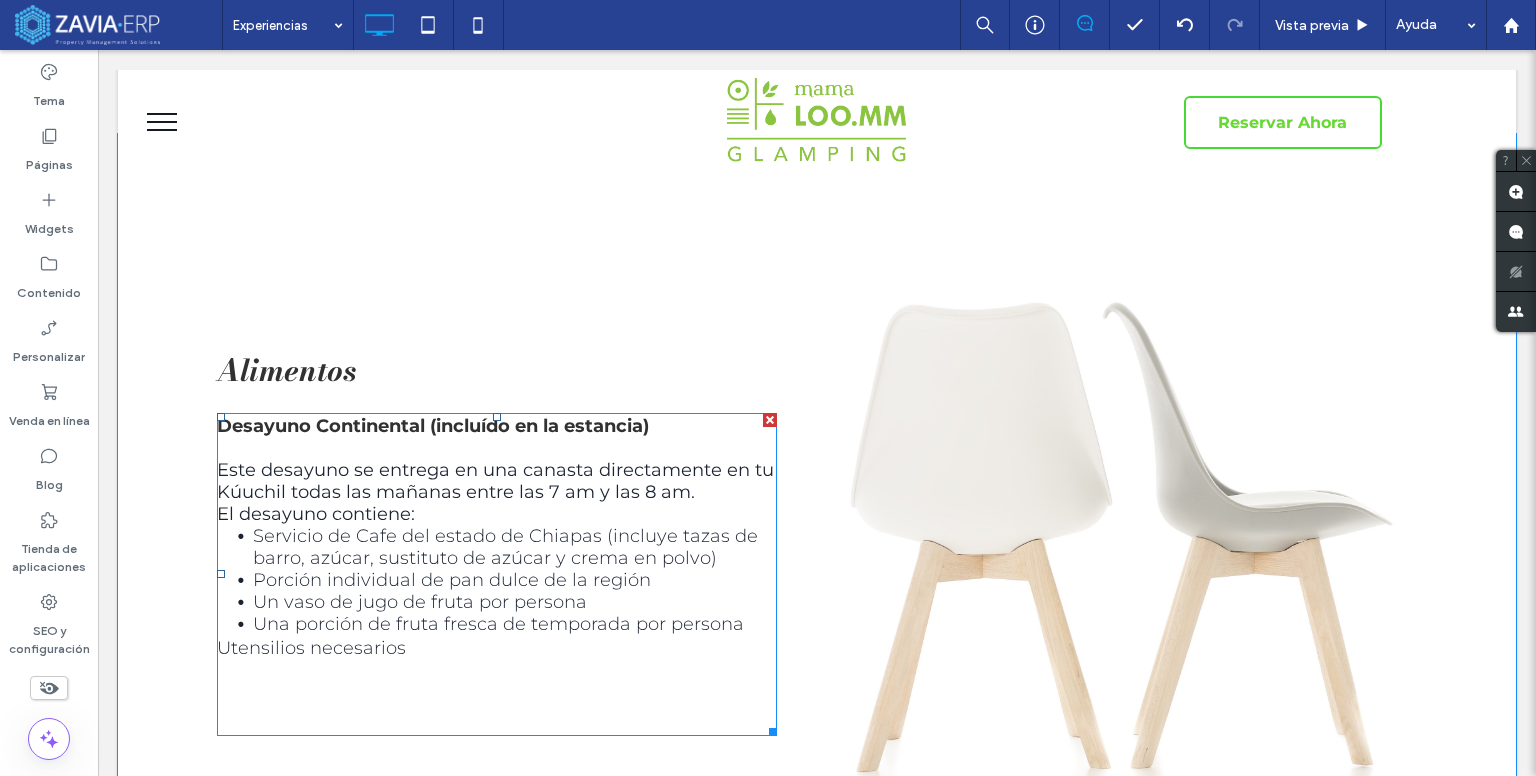 scroll, scrollTop: 255, scrollLeft: 0, axis: vertical 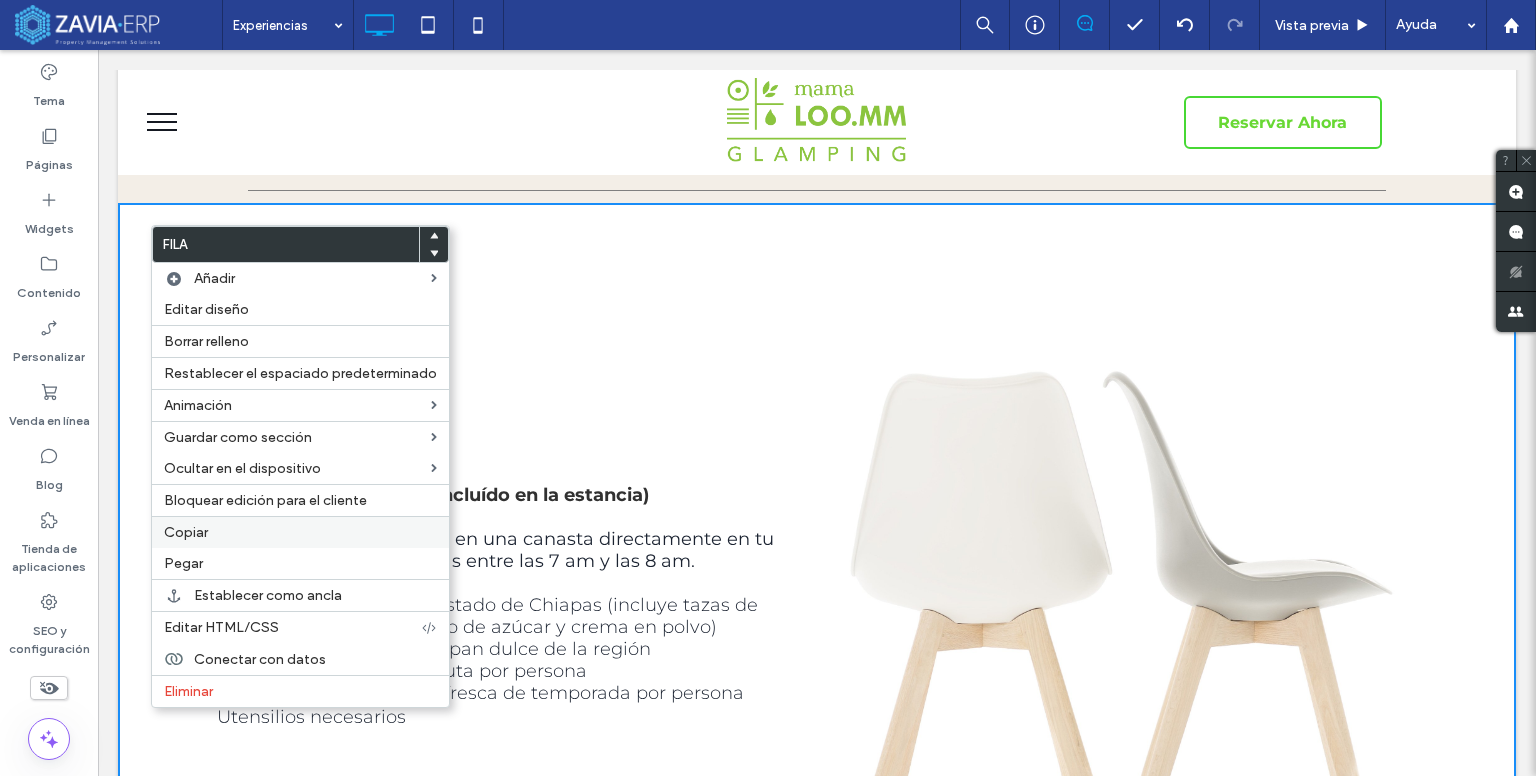 click on "Copiar" at bounding box center (300, 532) 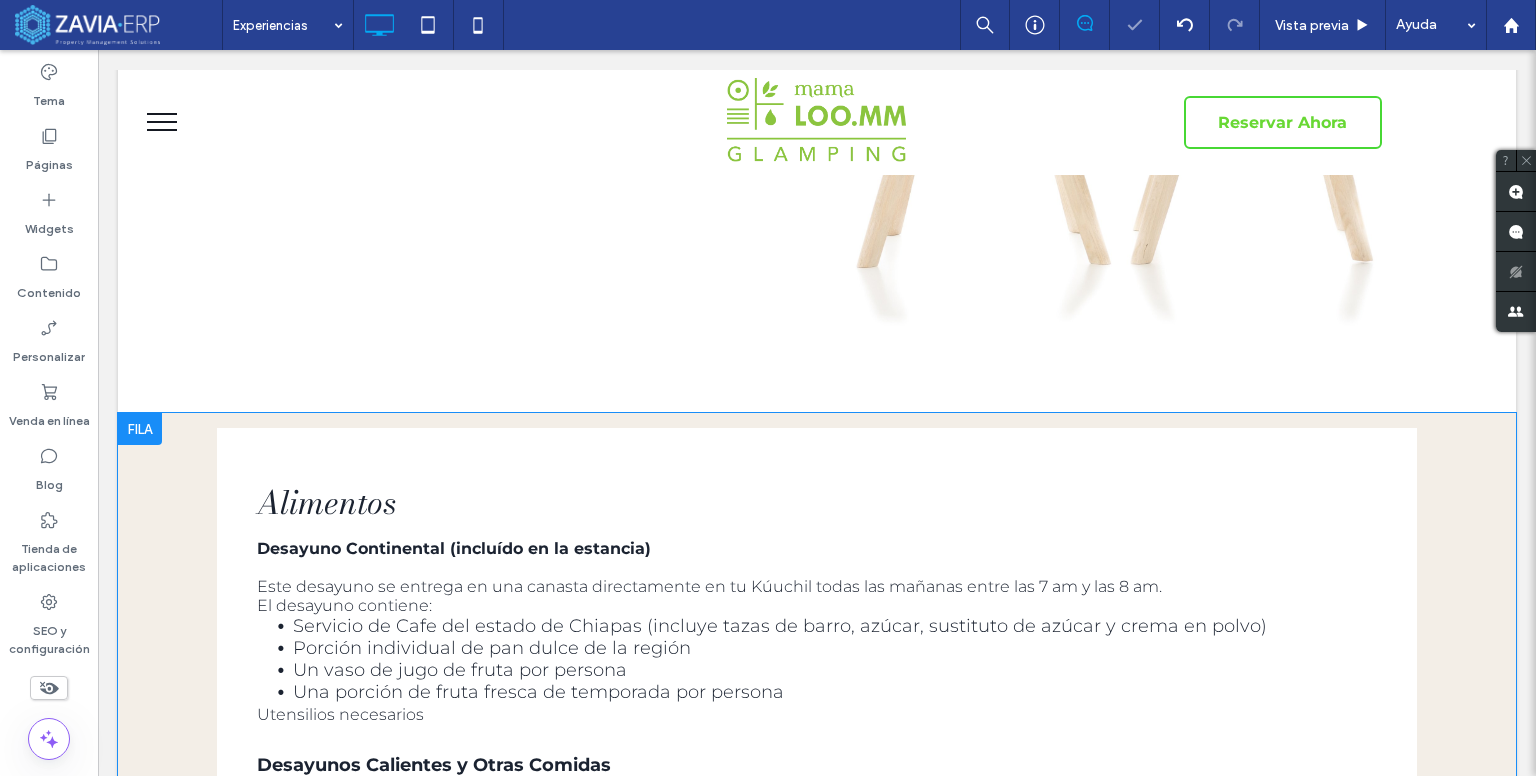scroll, scrollTop: 855, scrollLeft: 0, axis: vertical 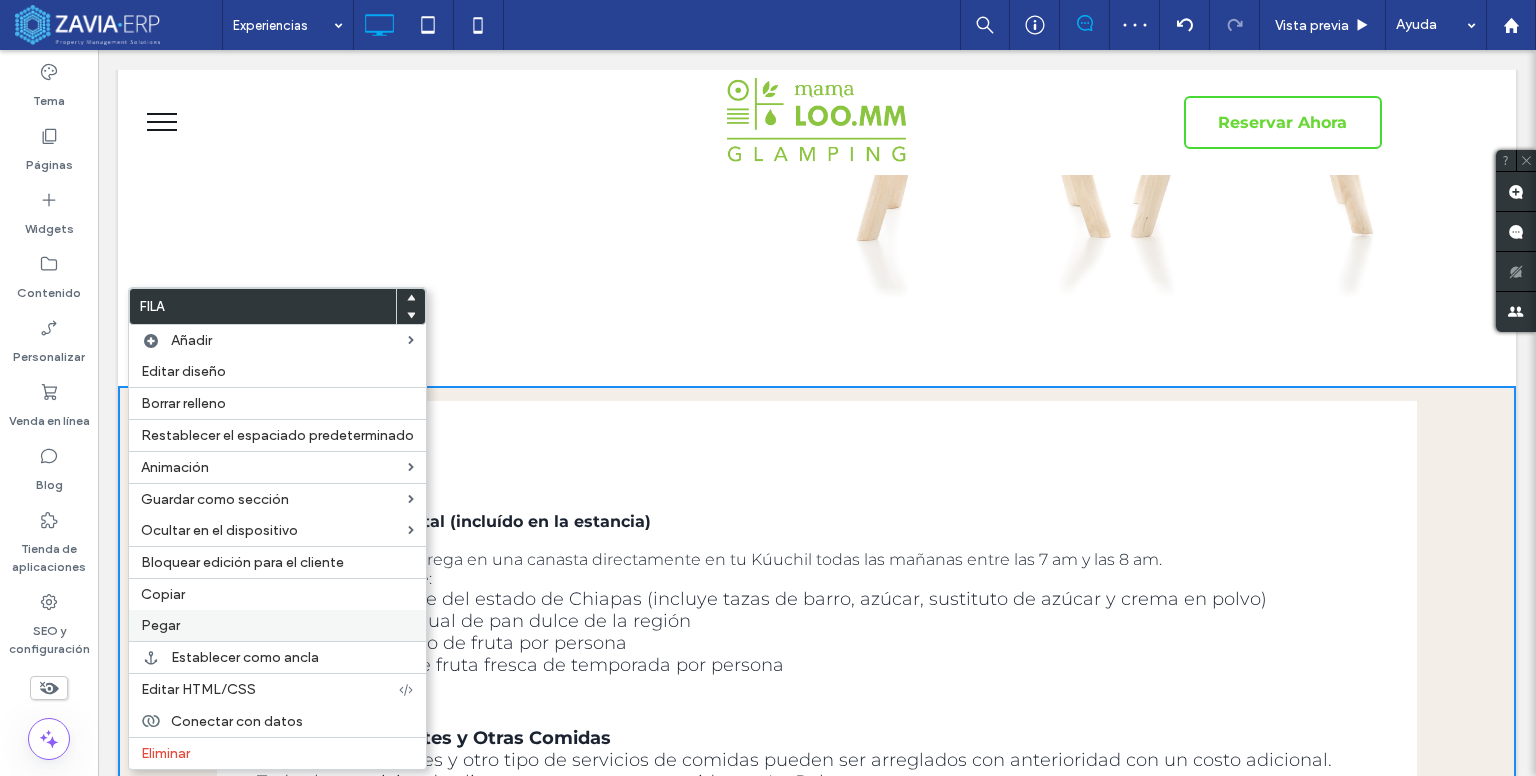 click on "Pegar" at bounding box center [277, 625] 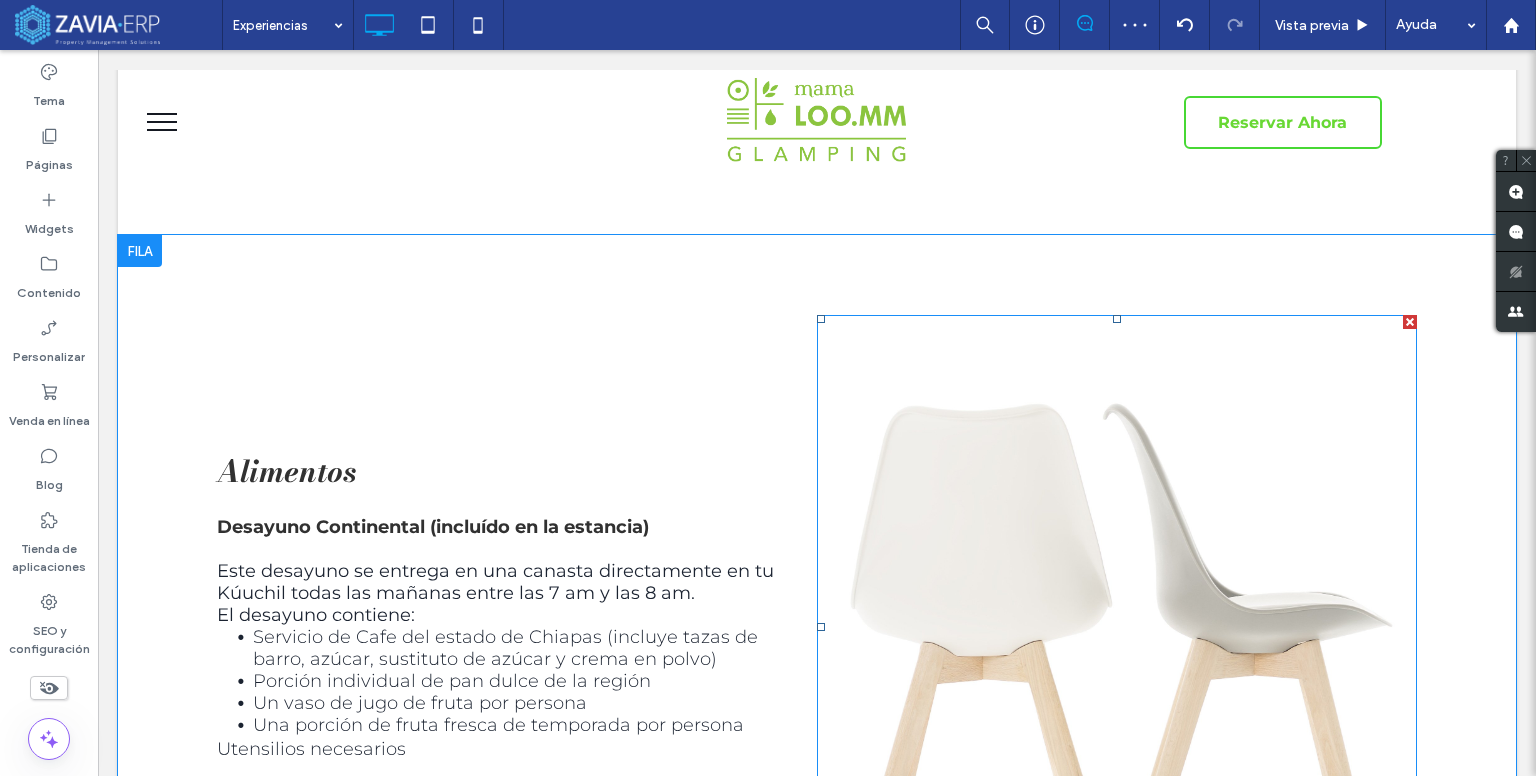 scroll, scrollTop: 1055, scrollLeft: 0, axis: vertical 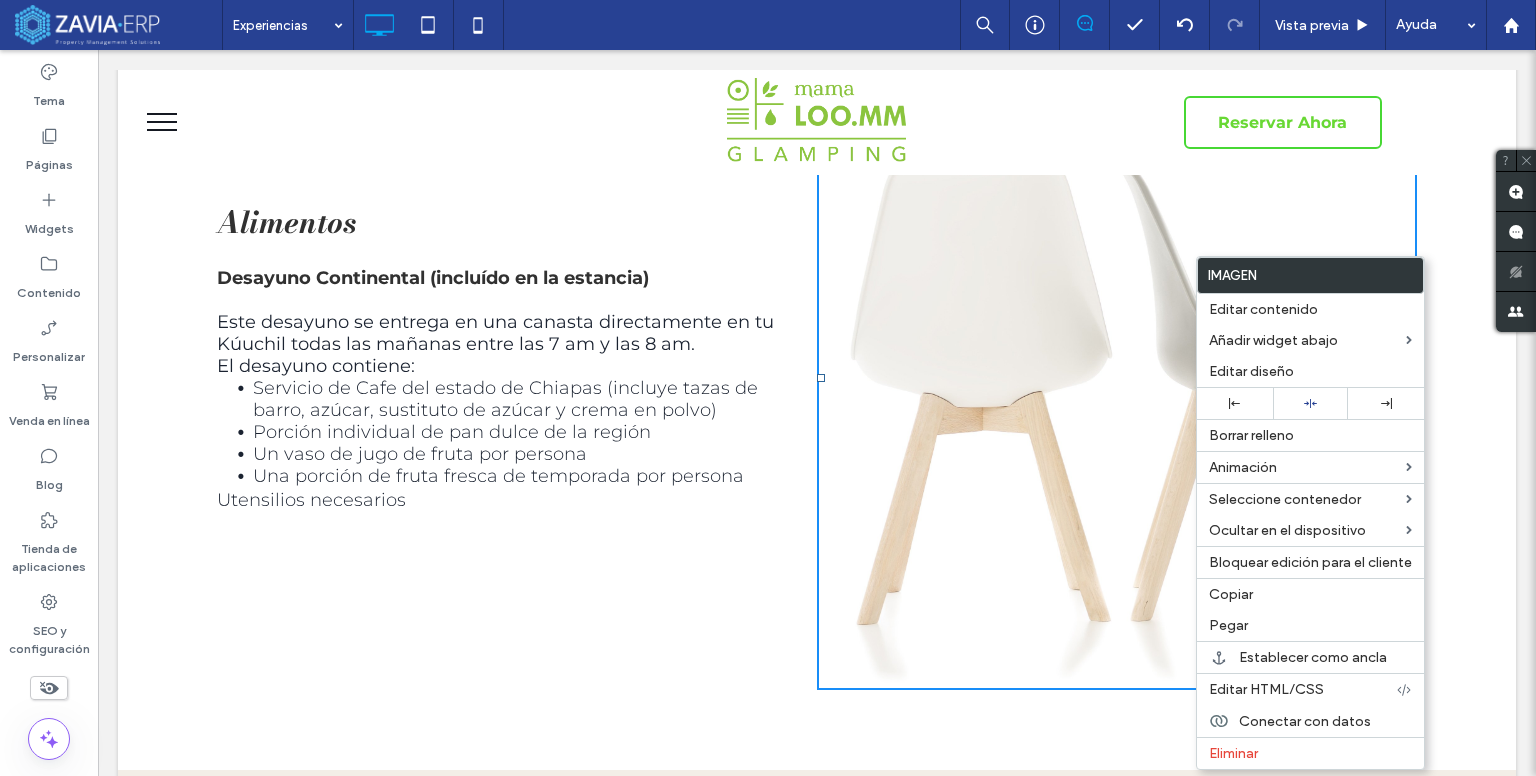 click on "Alimentos
Desayuno Continental (incluído en la estancia)  Este desayuno se entrega en una canasta directamente en tu Kúuchil todas las mañanas entre las 7 am y las 8 am.  El desayuno contiene:   Servicio de Cafe del estado de Chiapas (incluye tazas de barro, azúcar, sustituto de azúcar y crema en polvo) Porción individual de pan dulce de la región Un vaso de jugo de fruta por persona Una porción de fruta fresca de temporada por persona
Utensilios necesarios Click To Paste     Click To Paste
Click To Paste     Click To Paste
Fila + Añadir sección" at bounding box center [817, 377] 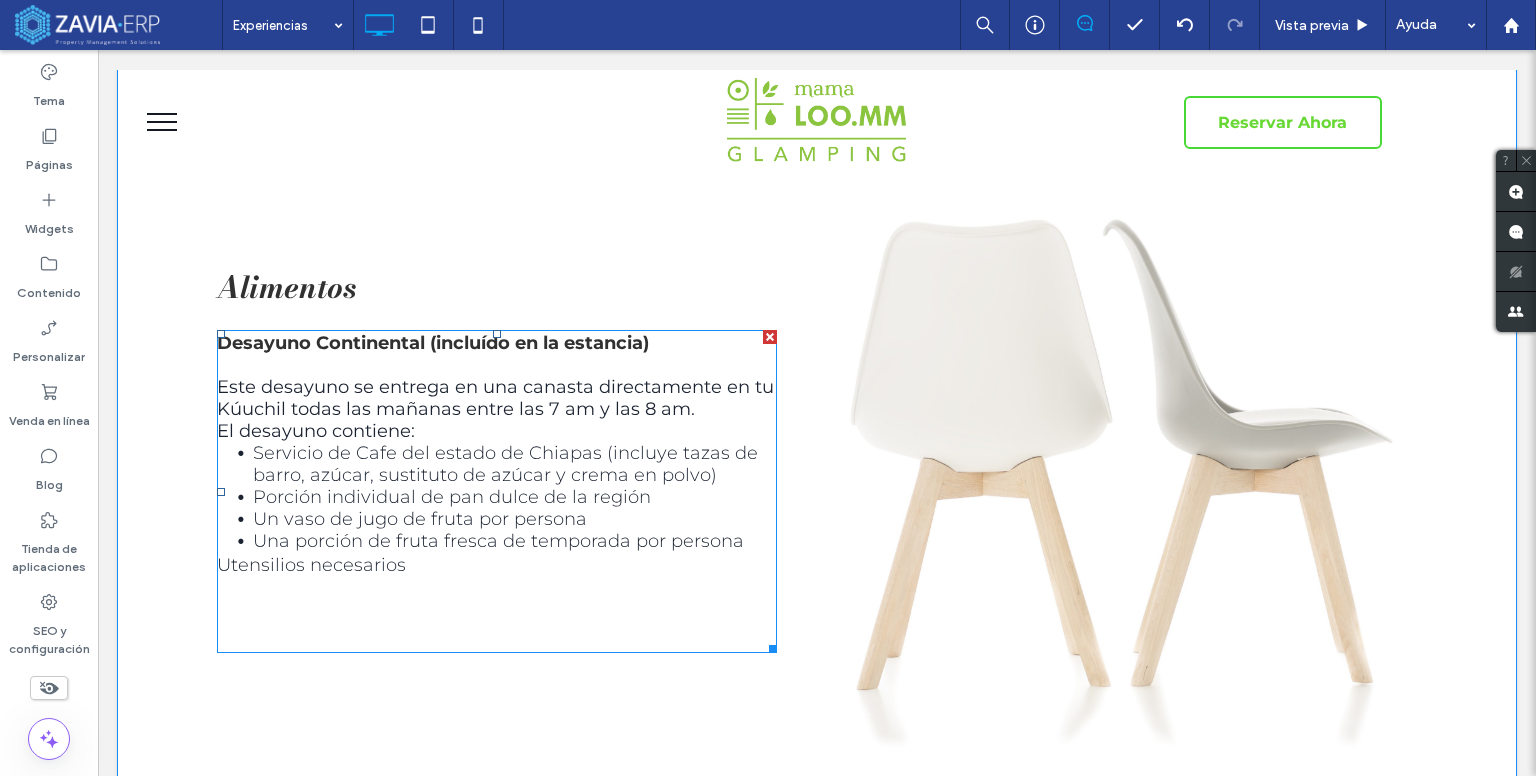 scroll, scrollTop: 1355, scrollLeft: 0, axis: vertical 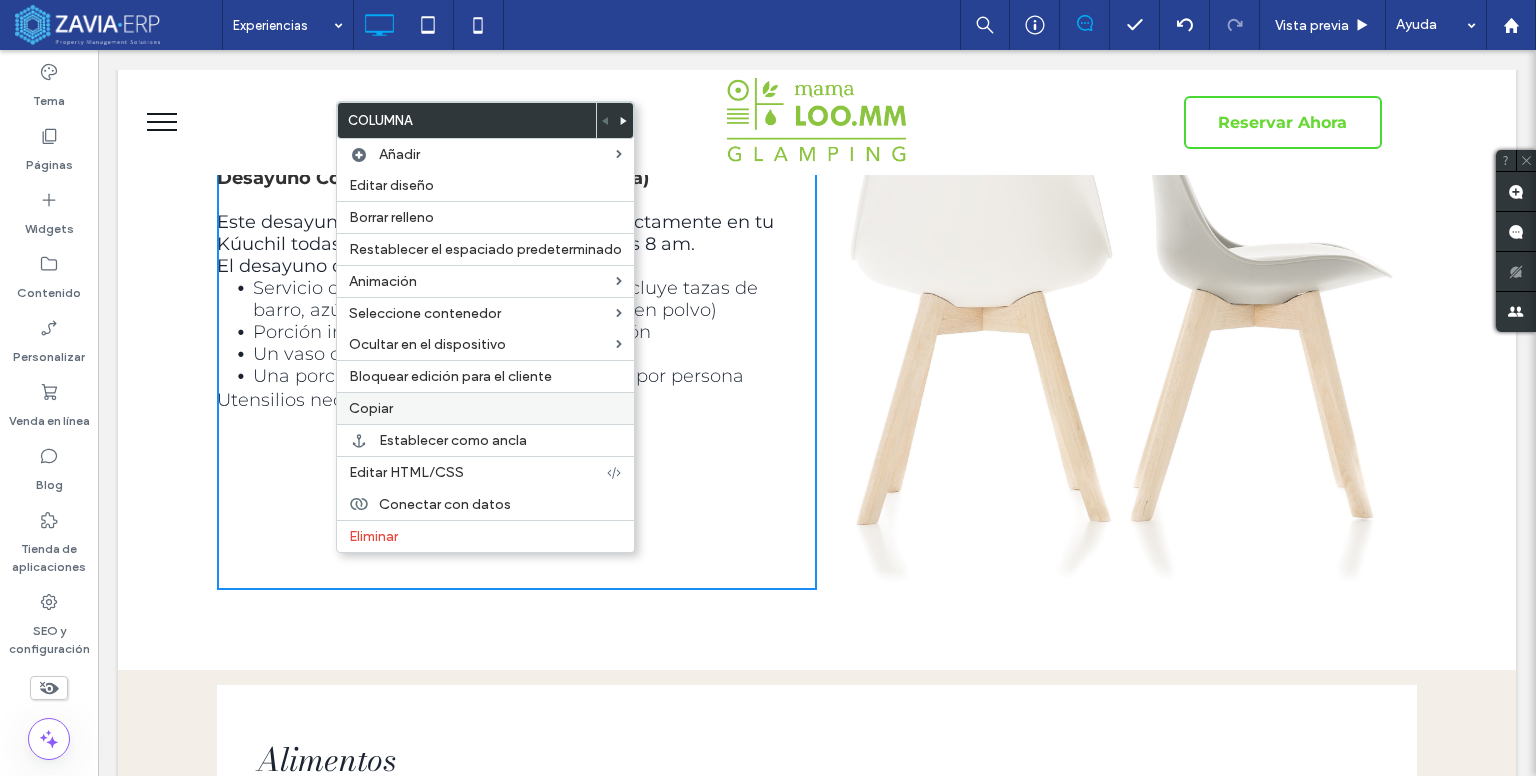 click on "Copiar" at bounding box center (485, 408) 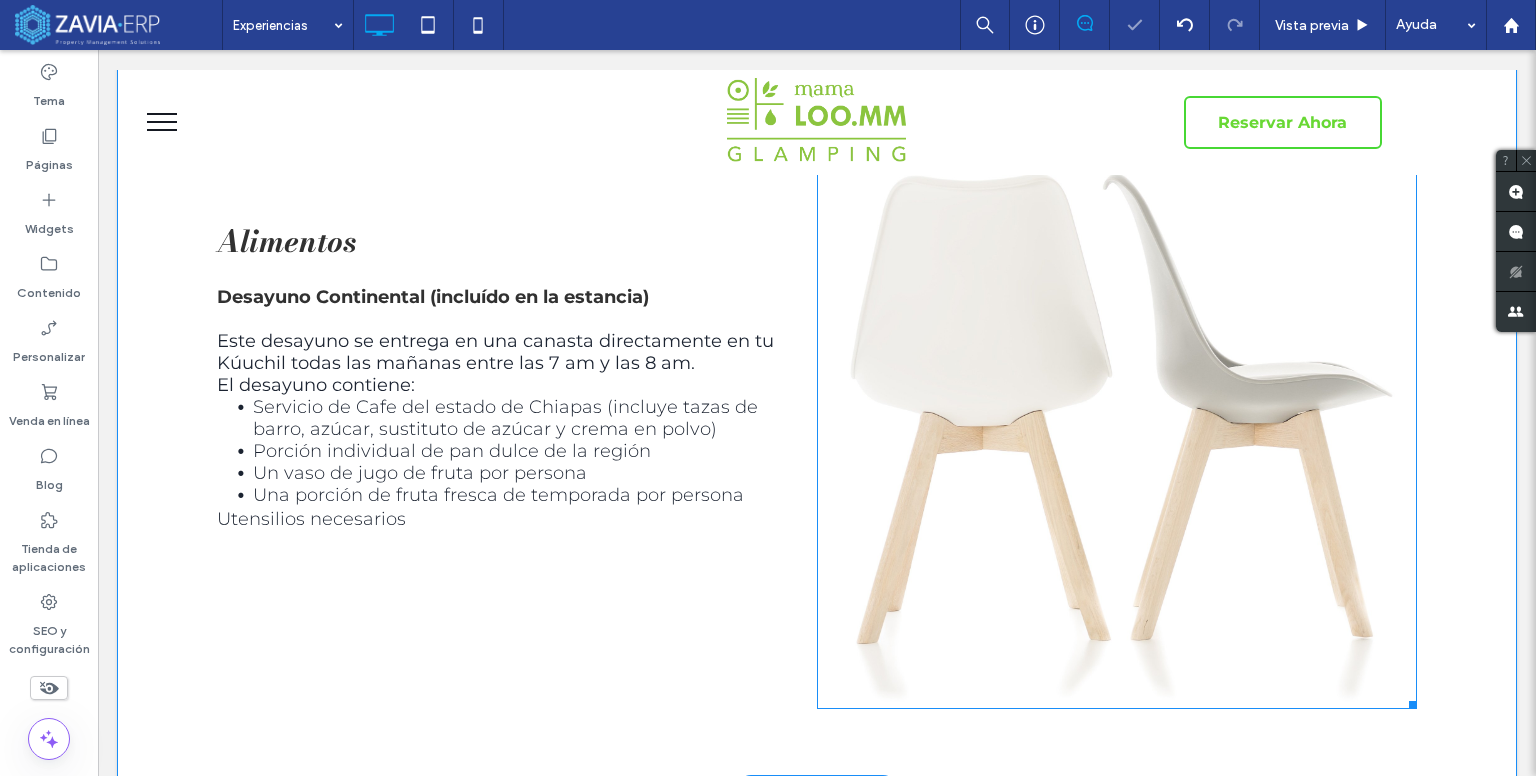 scroll, scrollTop: 1055, scrollLeft: 0, axis: vertical 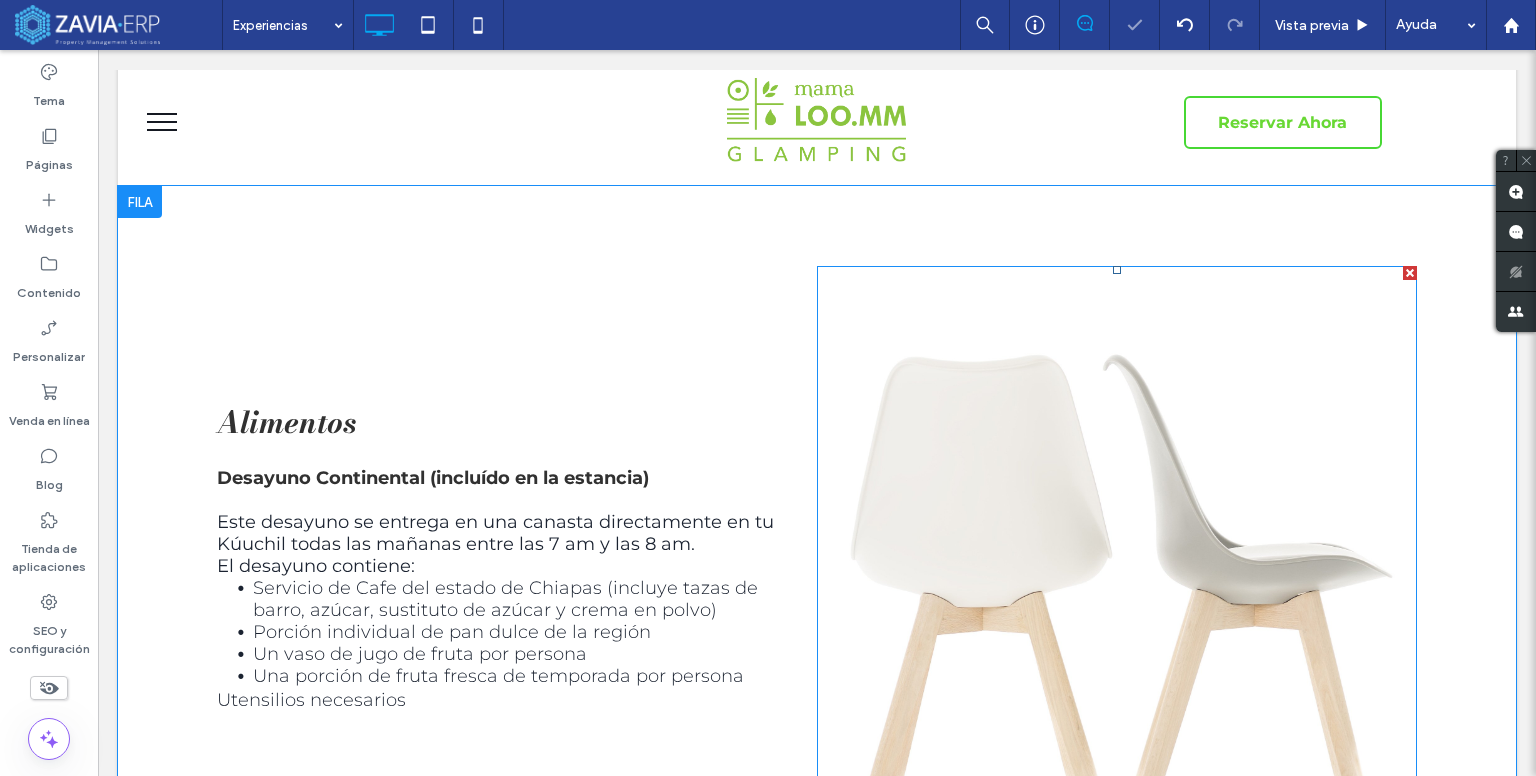 click at bounding box center (1410, 273) 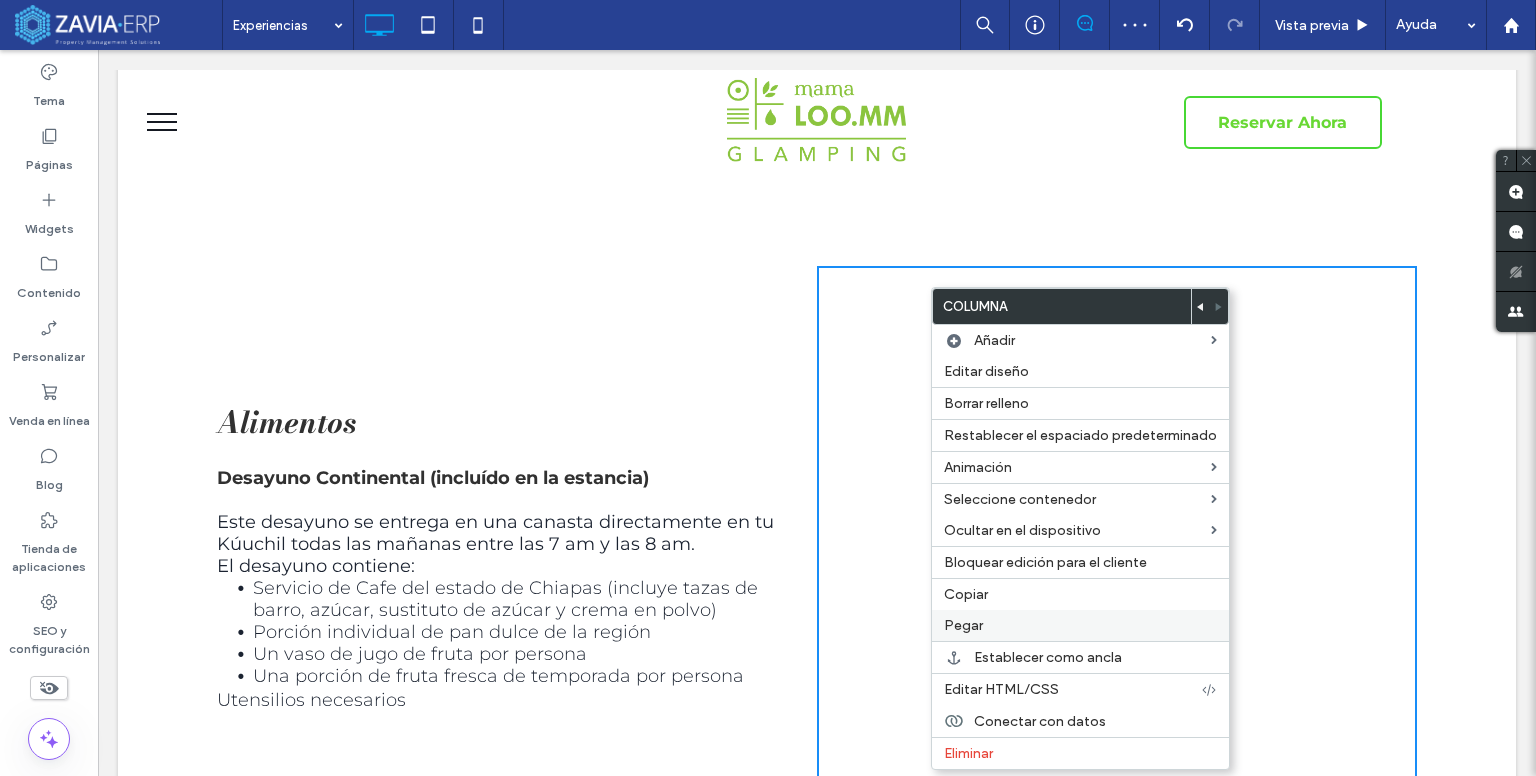 click on "Pegar" at bounding box center (1080, 625) 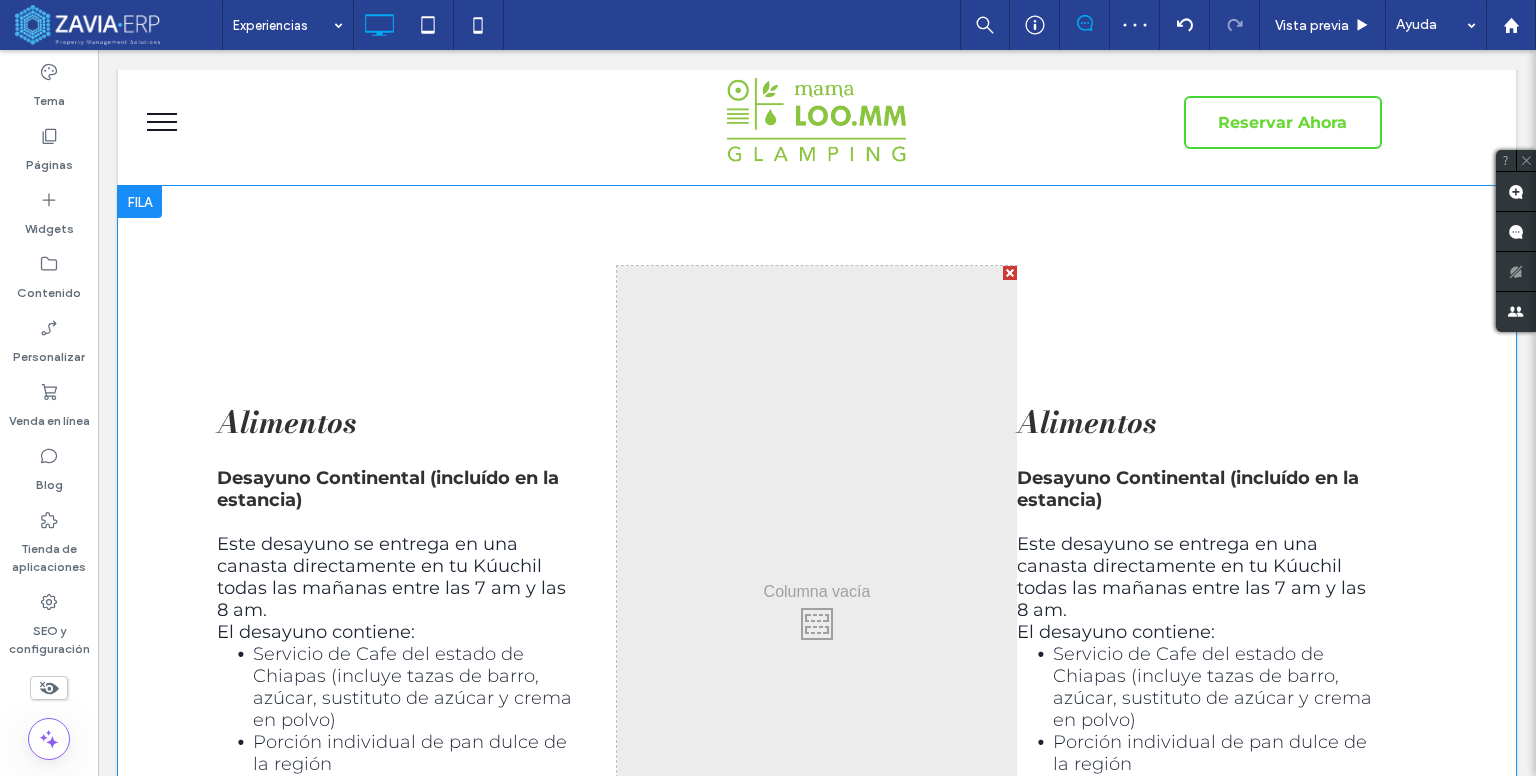 click at bounding box center [1010, 273] 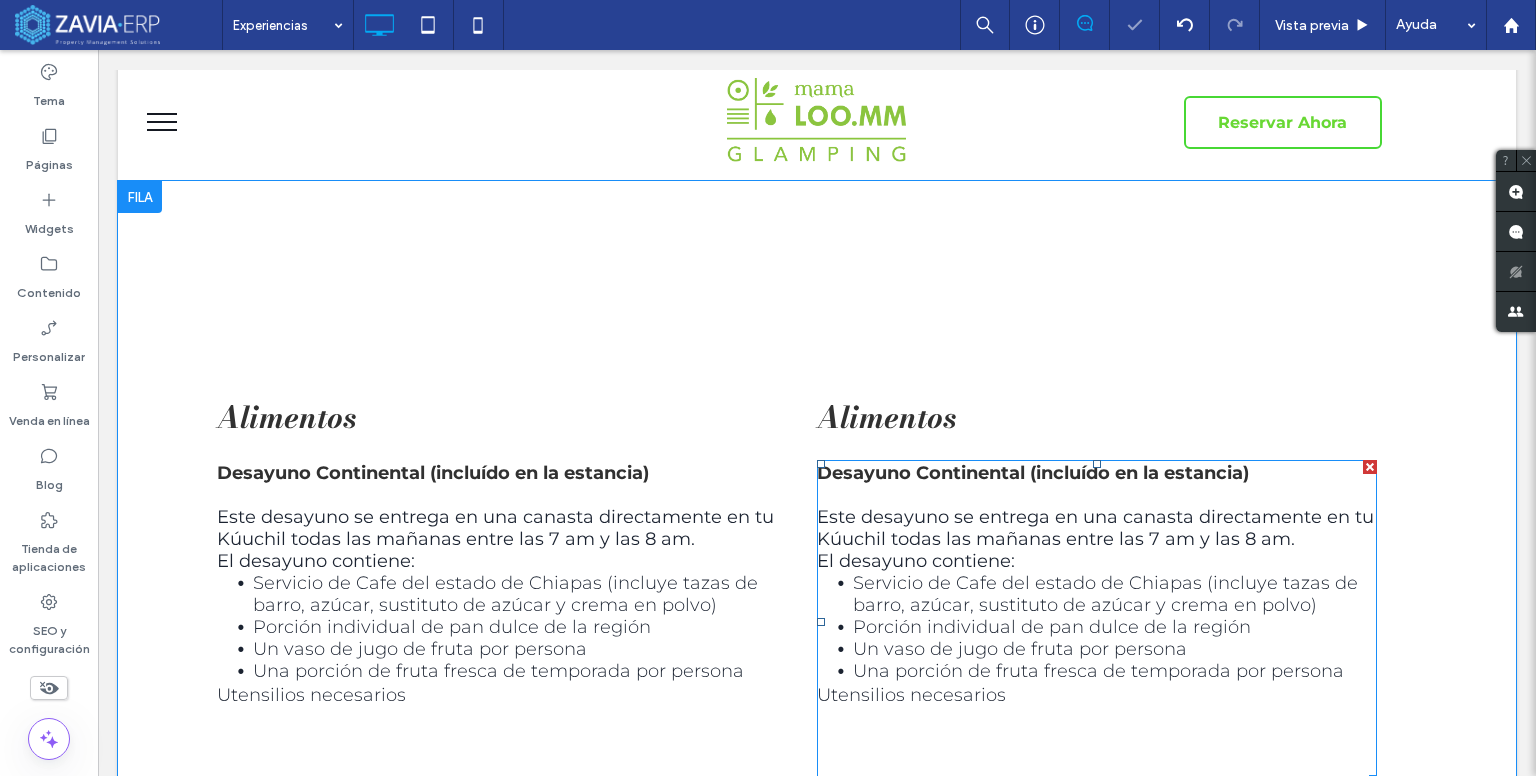 scroll, scrollTop: 1155, scrollLeft: 0, axis: vertical 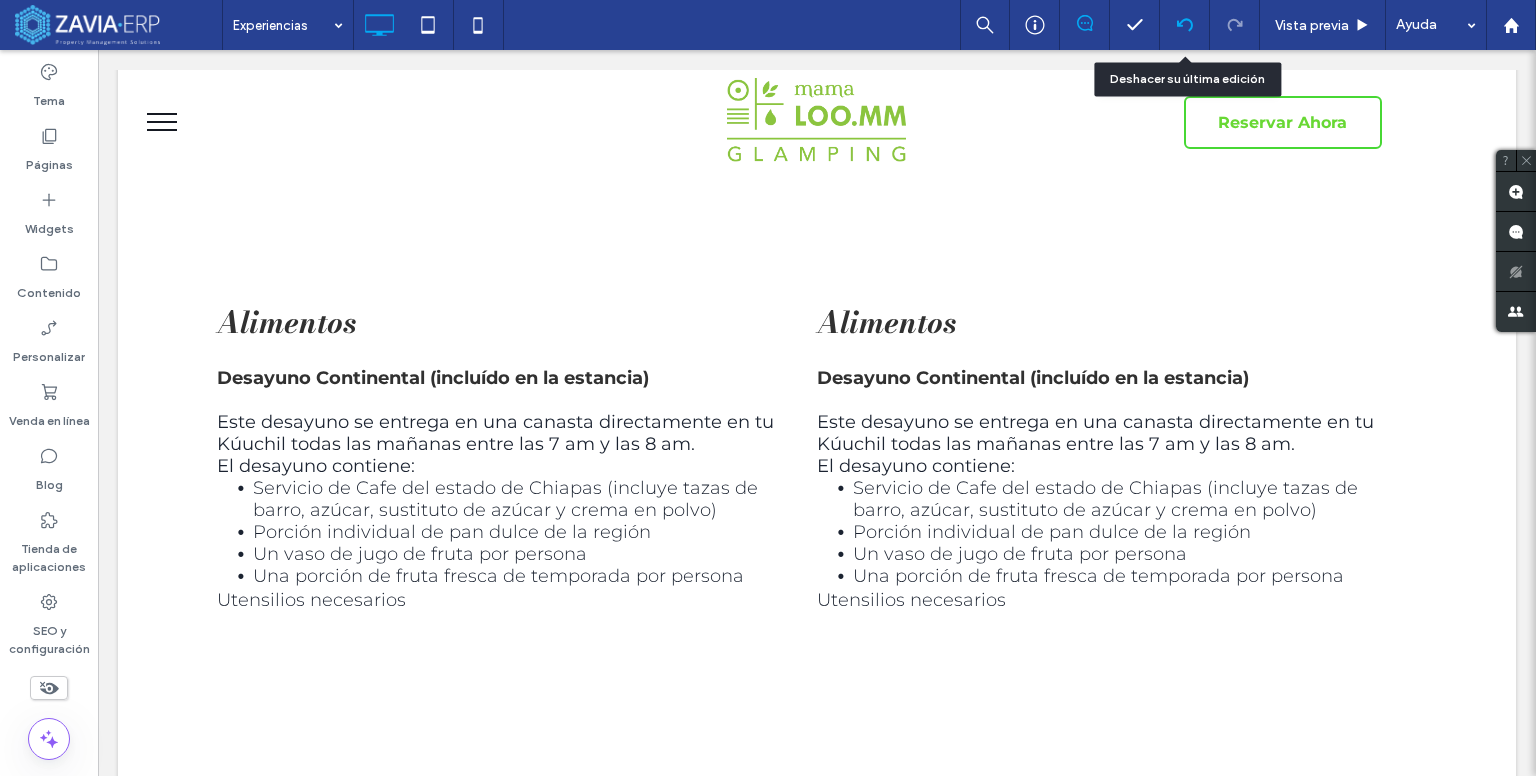 click 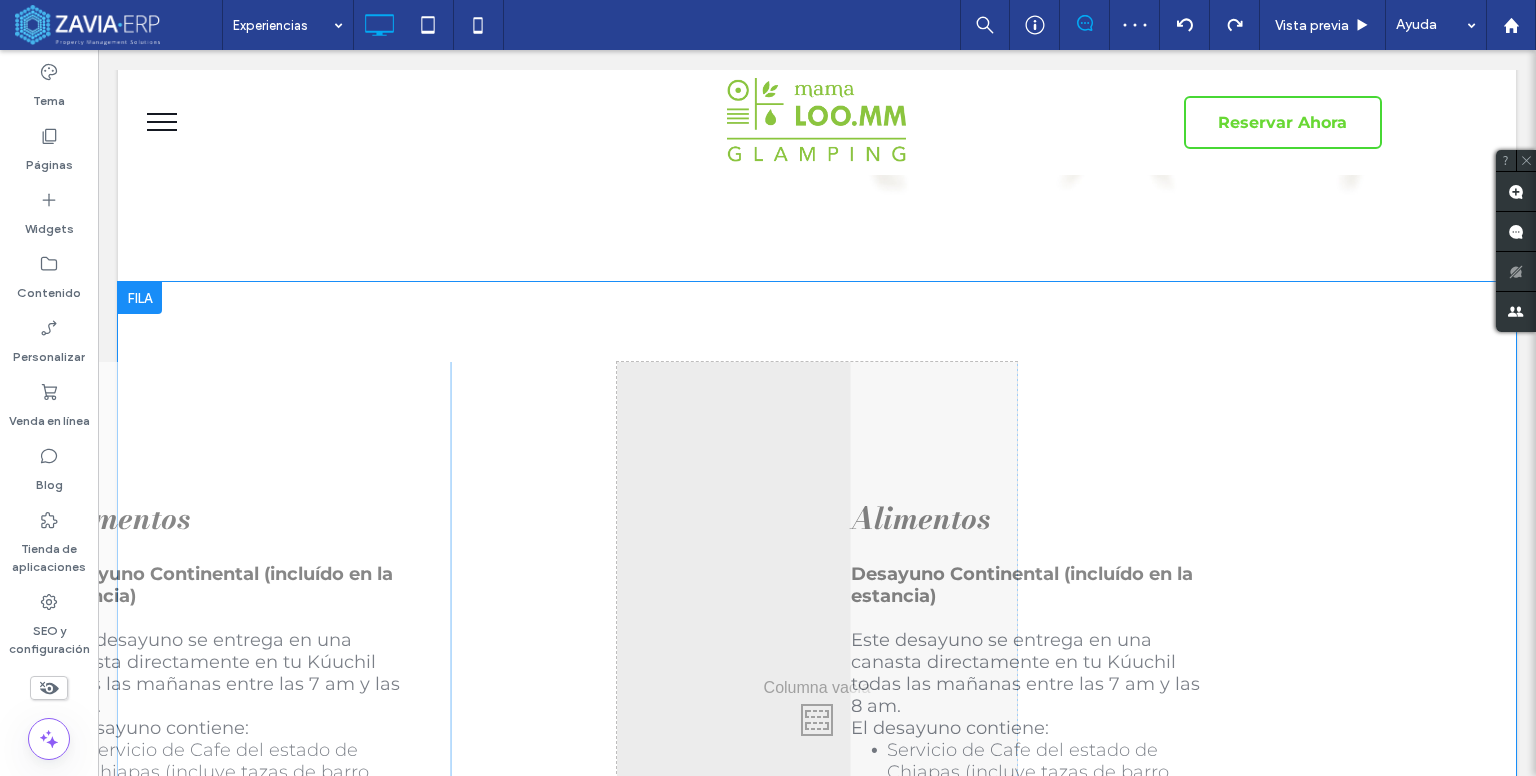 scroll, scrollTop: 1000, scrollLeft: 0, axis: vertical 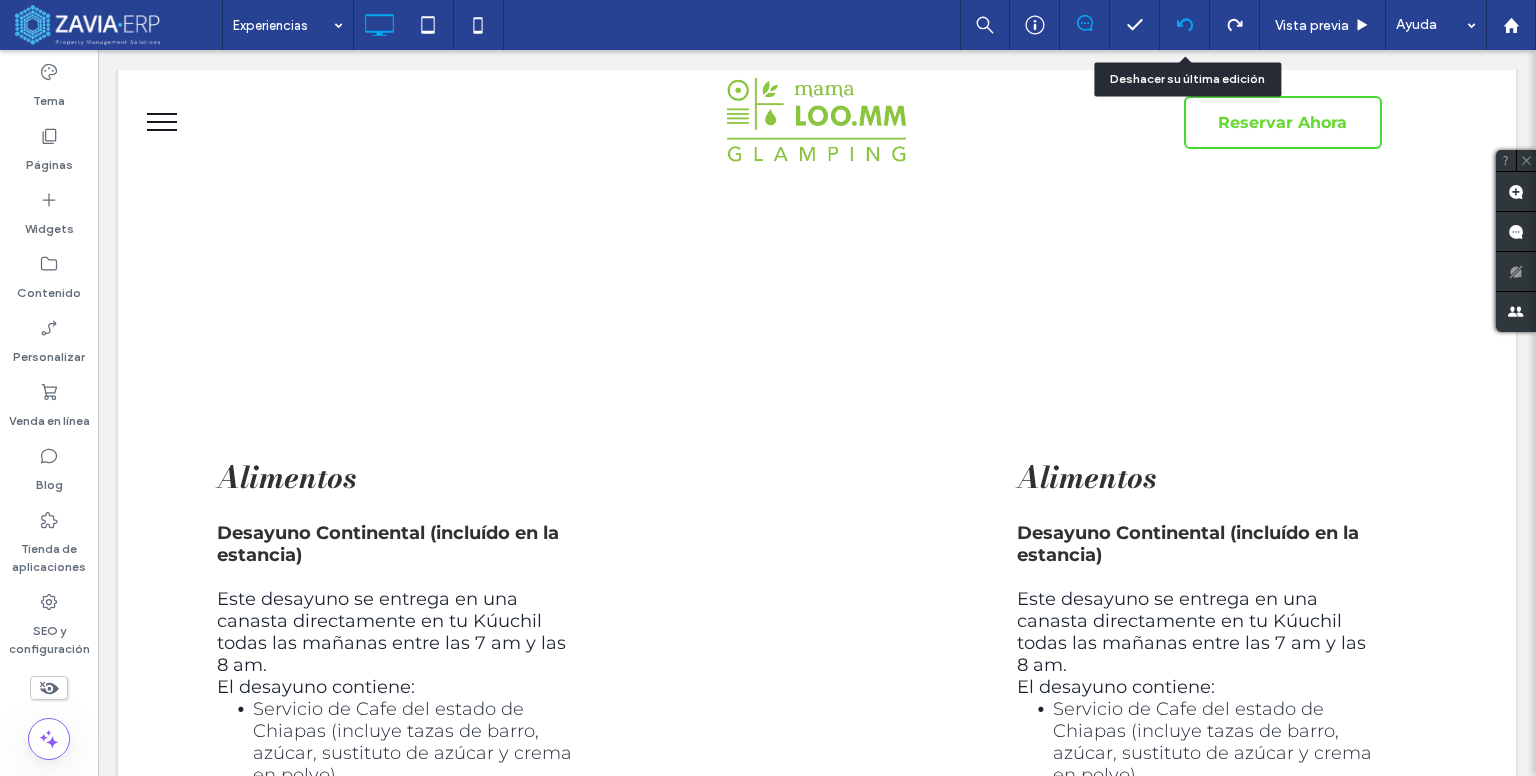 click 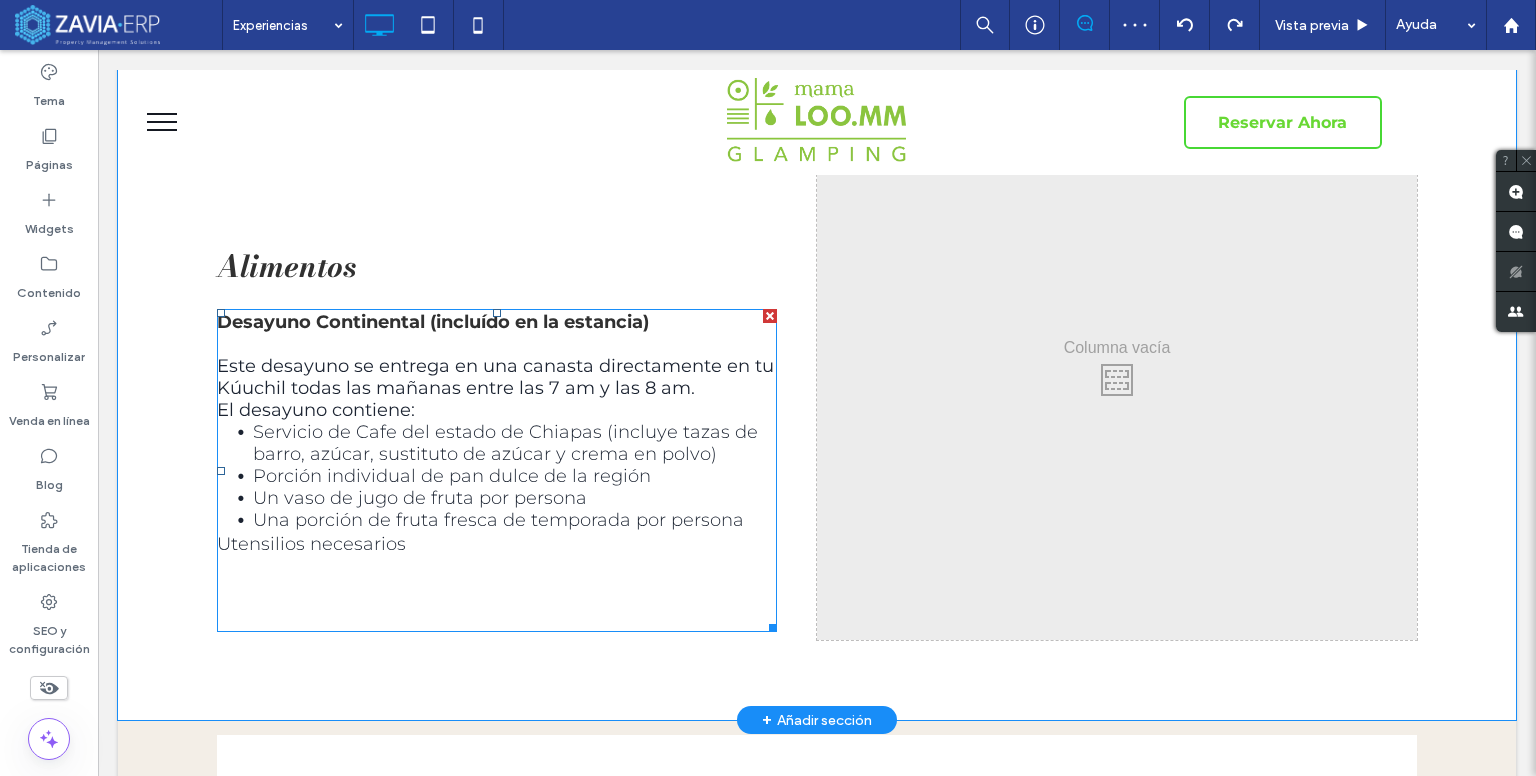 scroll, scrollTop: 1080, scrollLeft: 0, axis: vertical 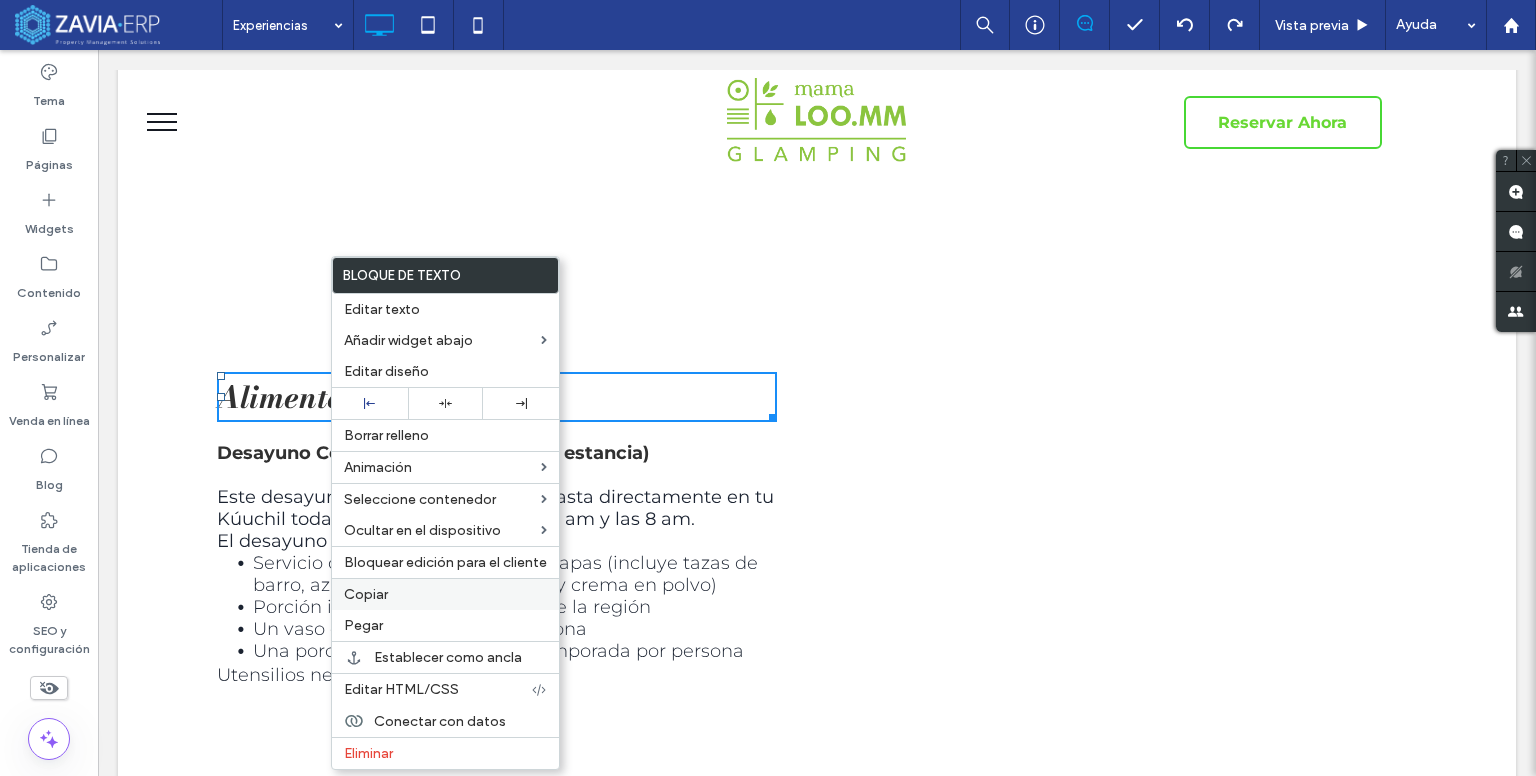 click on "Copiar" at bounding box center [445, 594] 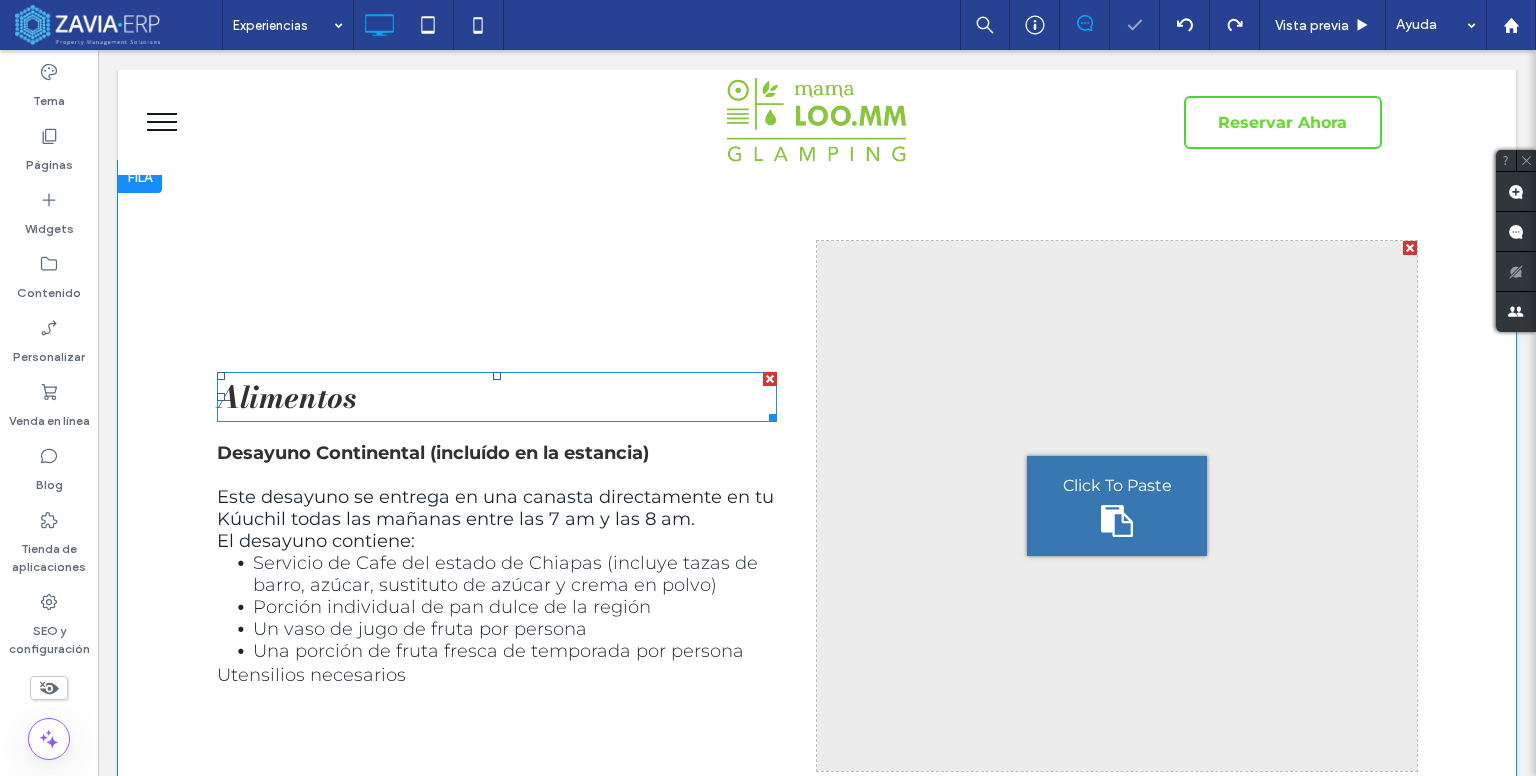 click on "Click To Paste" at bounding box center (1117, 485) 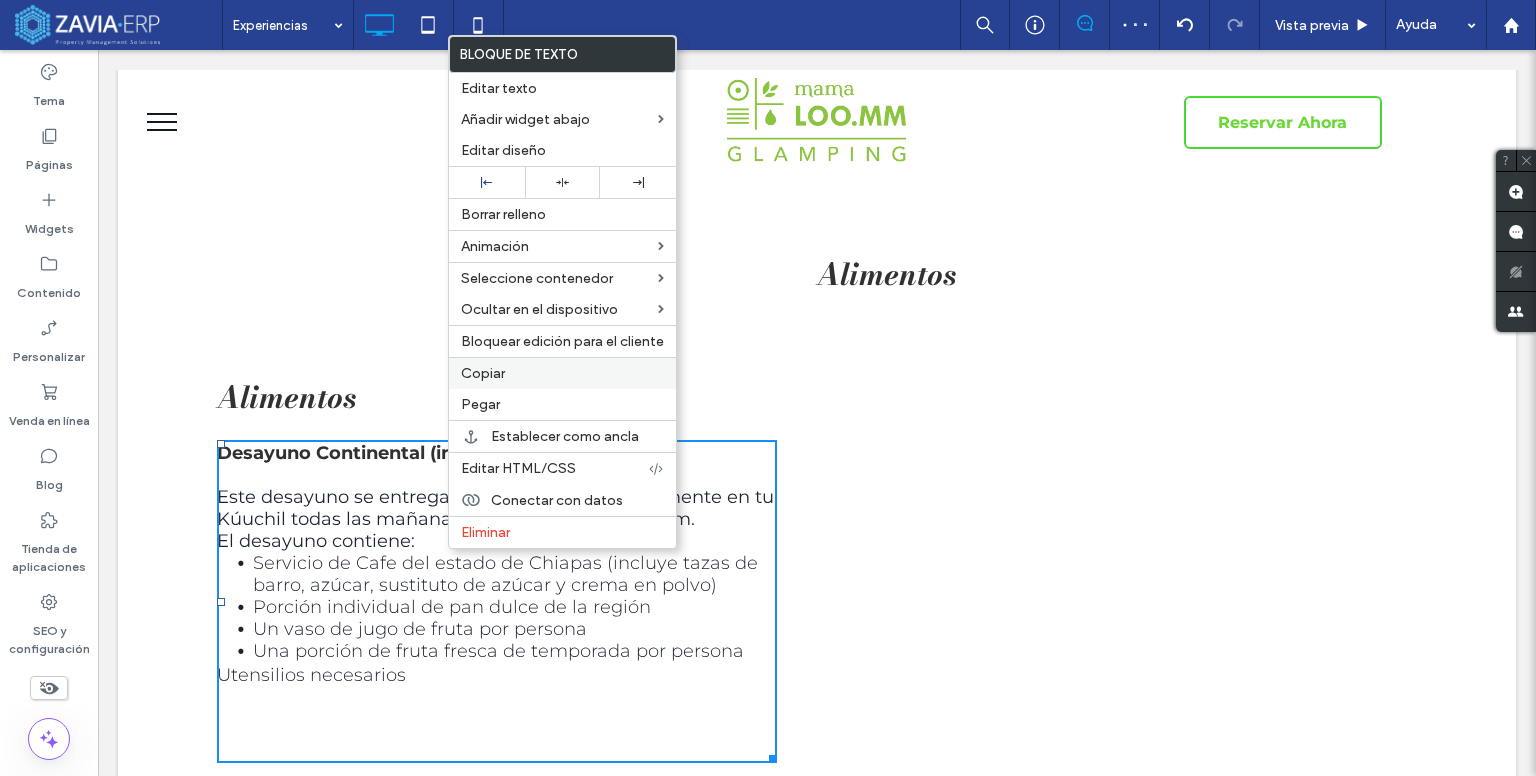 click on "Copiar" at bounding box center (483, 373) 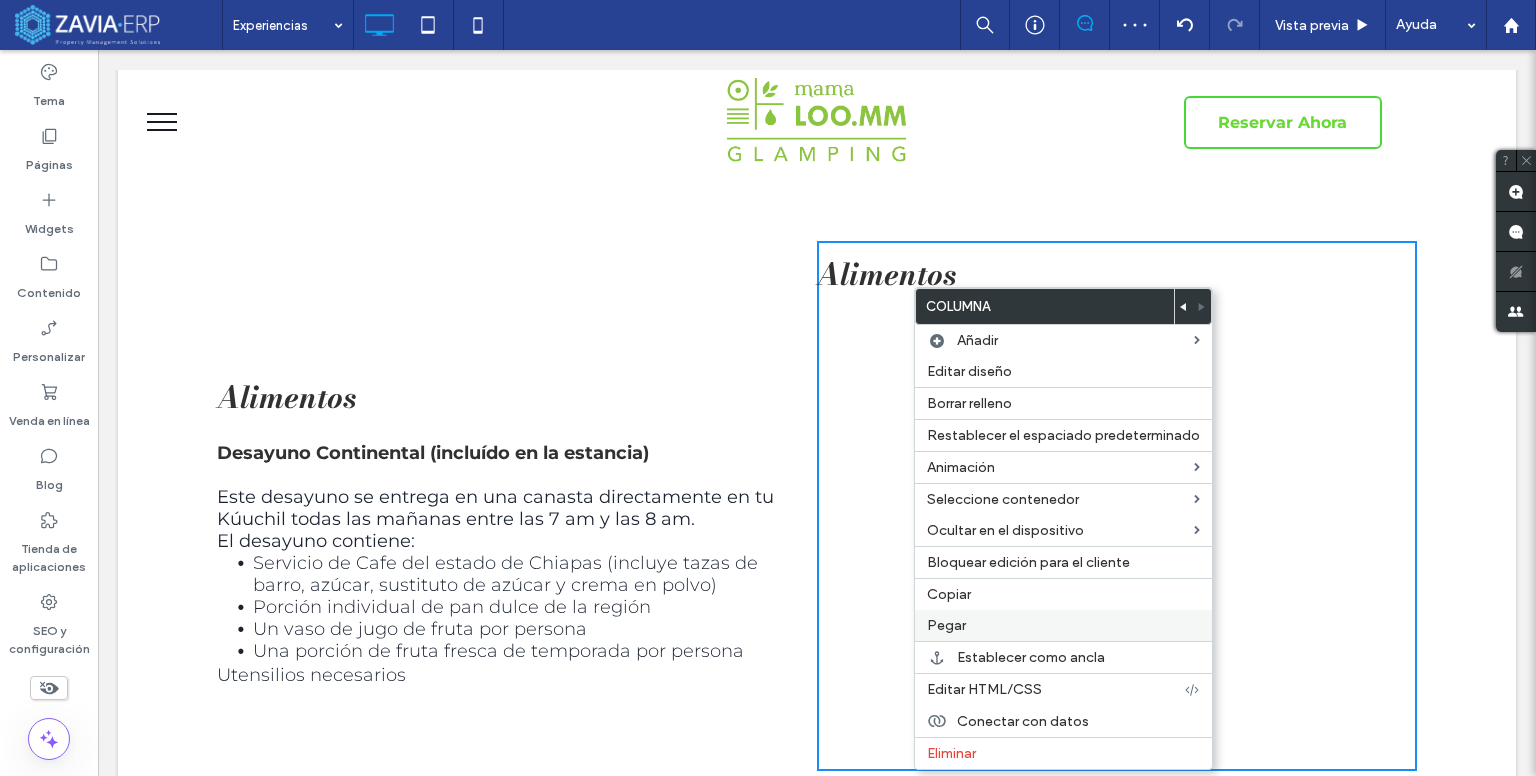click on "Pegar" at bounding box center [1063, 625] 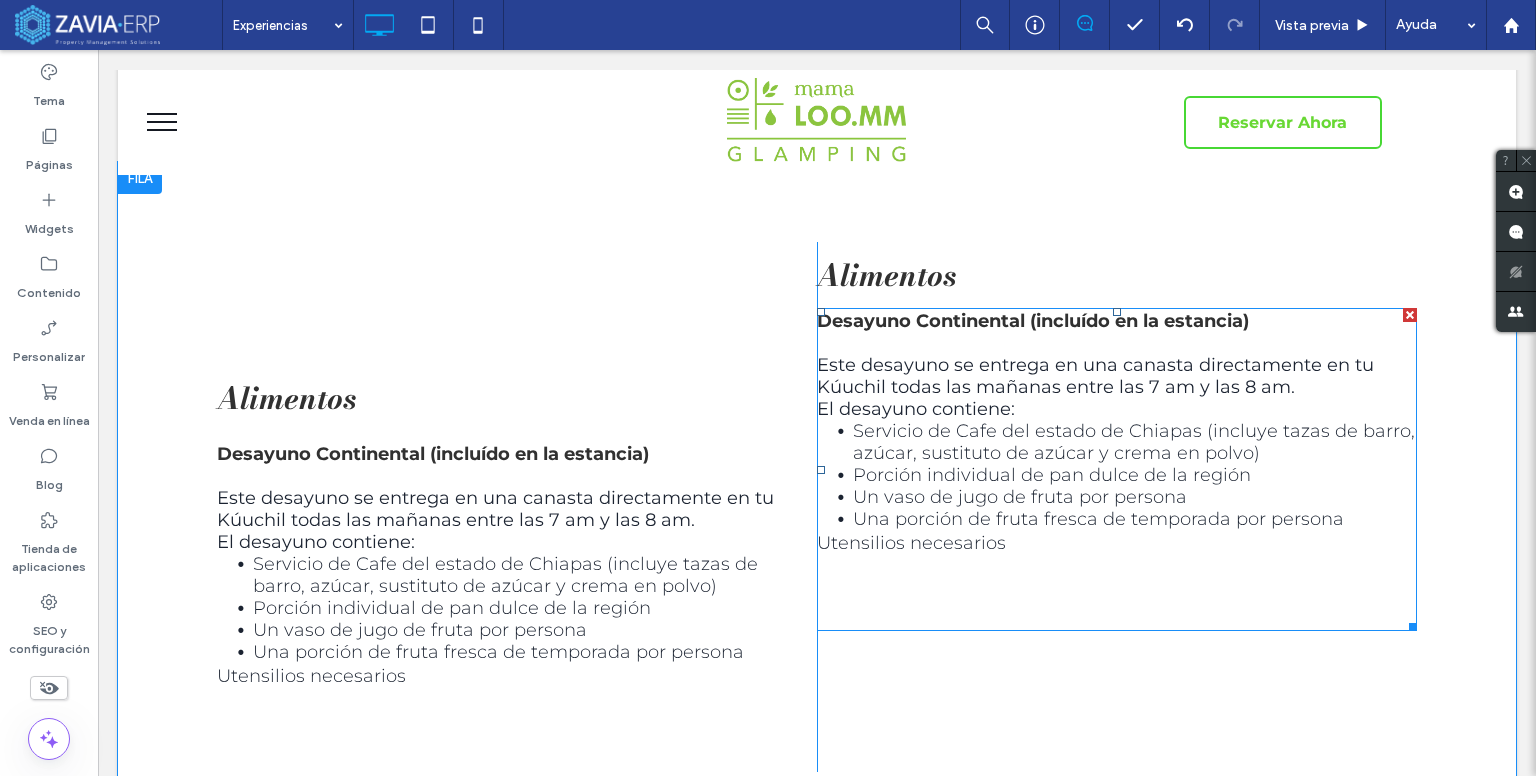 scroll, scrollTop: 1080, scrollLeft: 0, axis: vertical 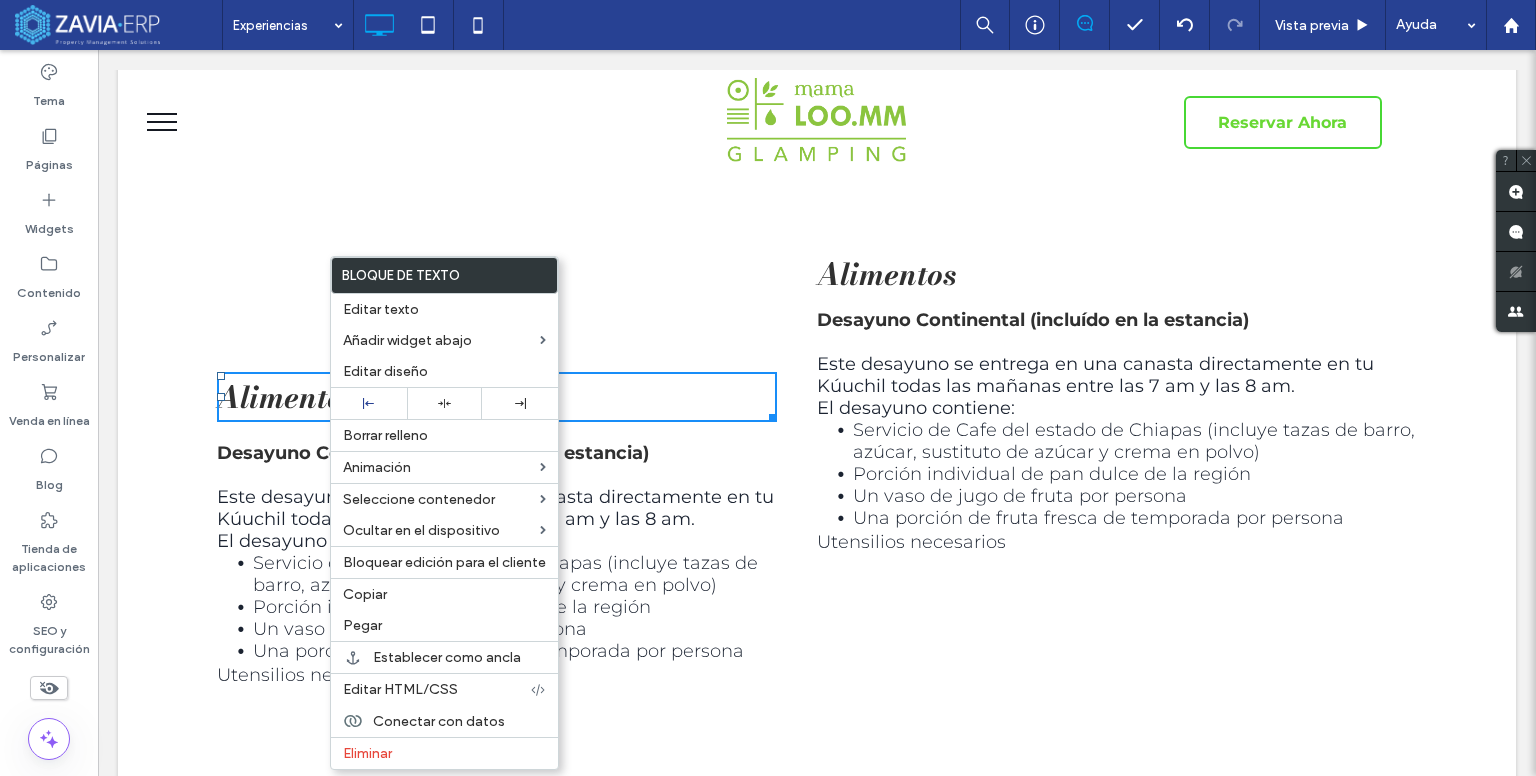 click on "Alimentos
Desayuno Continental (incluído en la estancia)  Este desayuno se entrega en una canasta directamente en tu Kúuchil todas las mañanas entre las 7 am y las 8 am.  El desayuno contiene:   Servicio de Cafe del estado de Chiapas (incluye tazas de barro, azúcar, sustituto de azúcar y crema en polvo) Porción individual de pan dulce de la región Un vaso de jugo de fruta por persona Una porción de fruta fresca de temporada por persona
Utensilios necesarios Click To Paste" at bounding box center [517, 506] 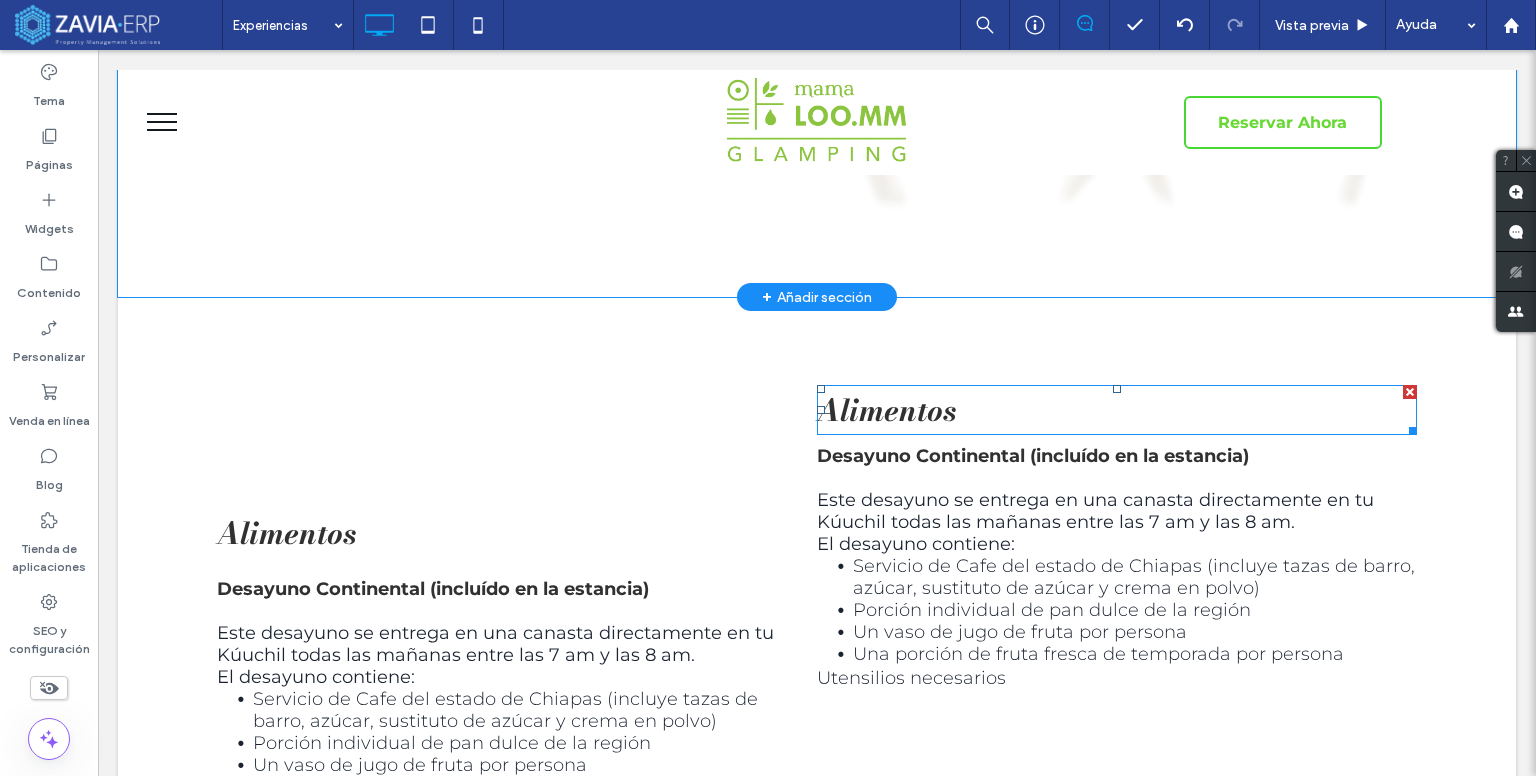 scroll, scrollTop: 780, scrollLeft: 0, axis: vertical 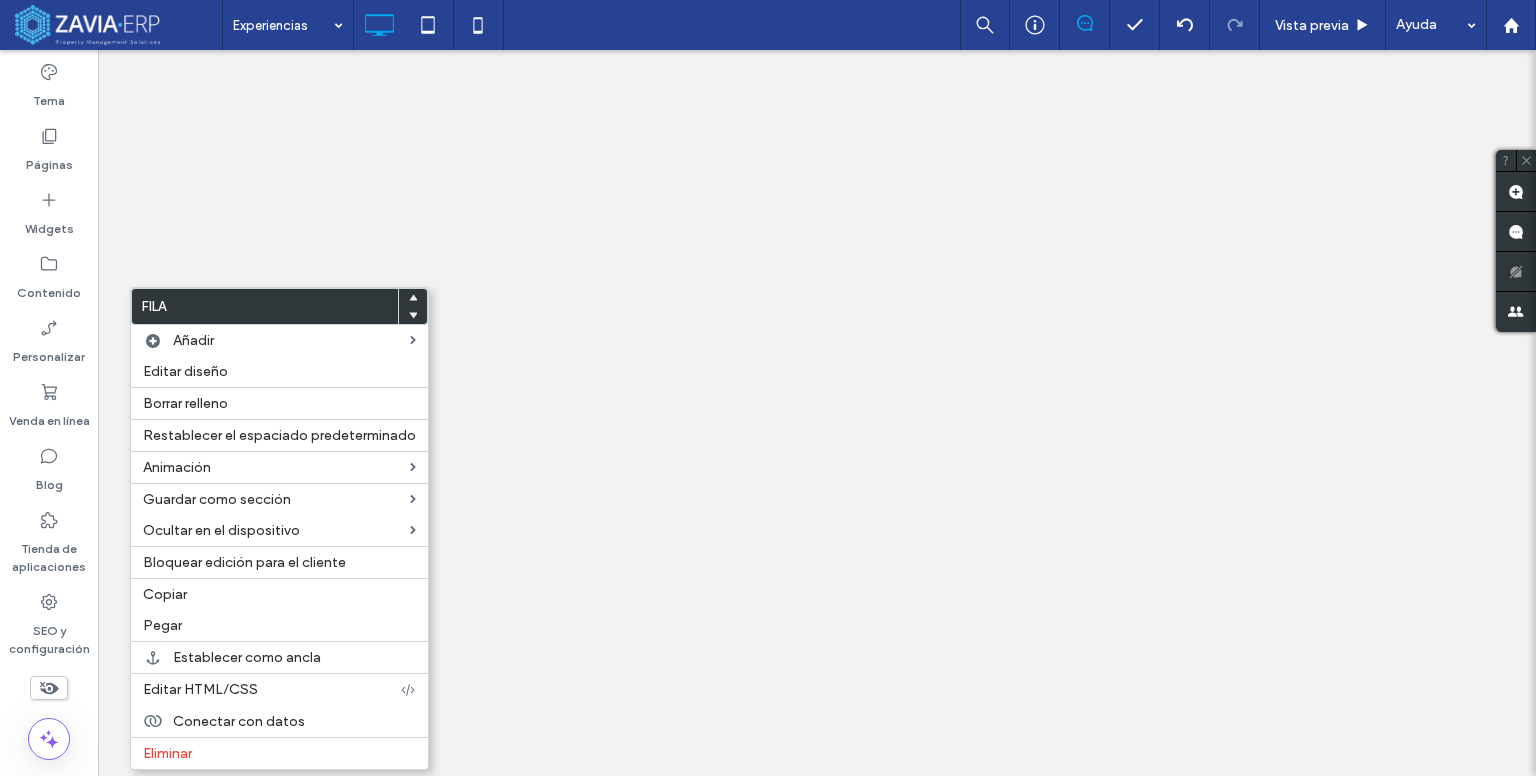 click on "Eliminar" at bounding box center [167, 753] 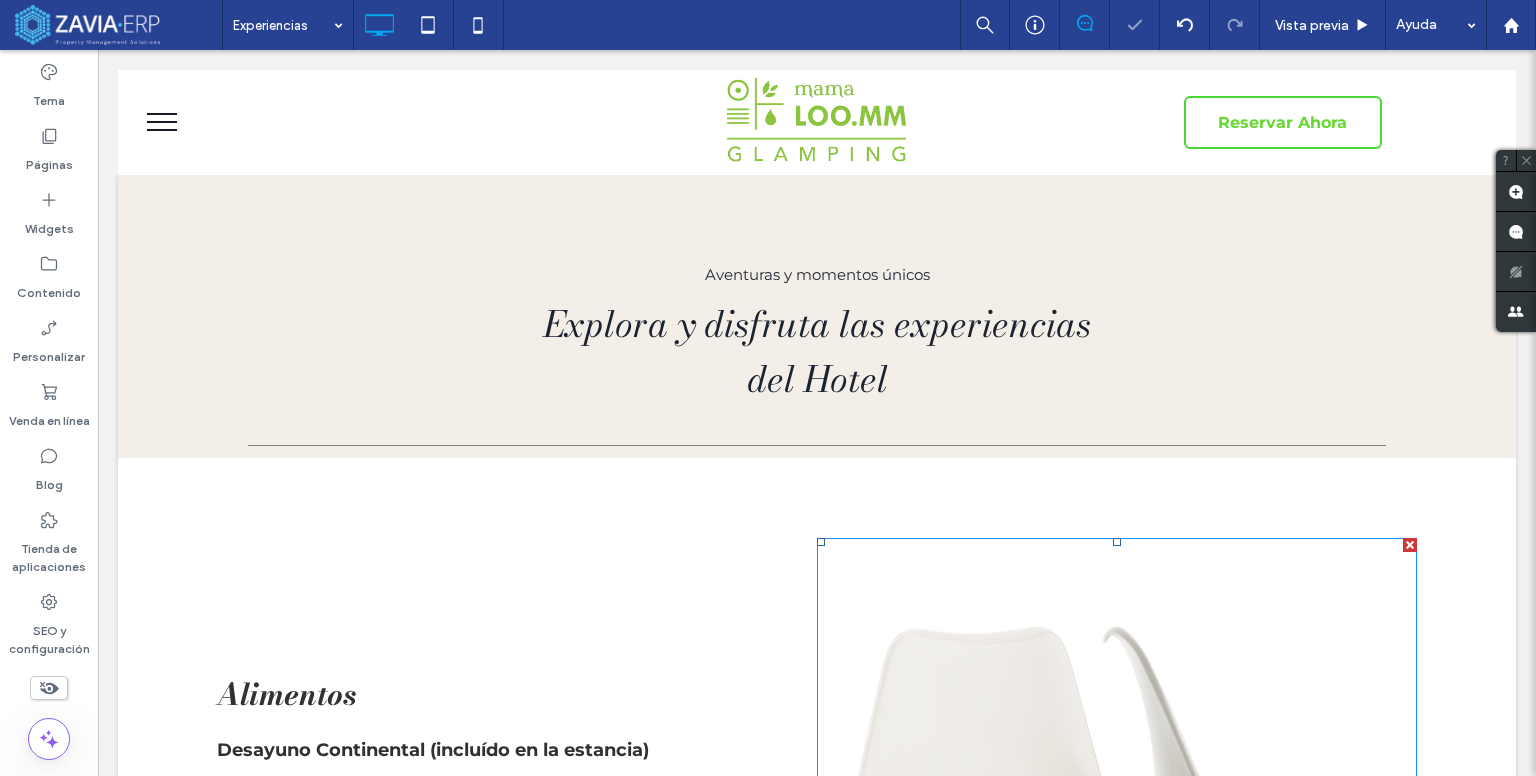 scroll, scrollTop: 780, scrollLeft: 0, axis: vertical 